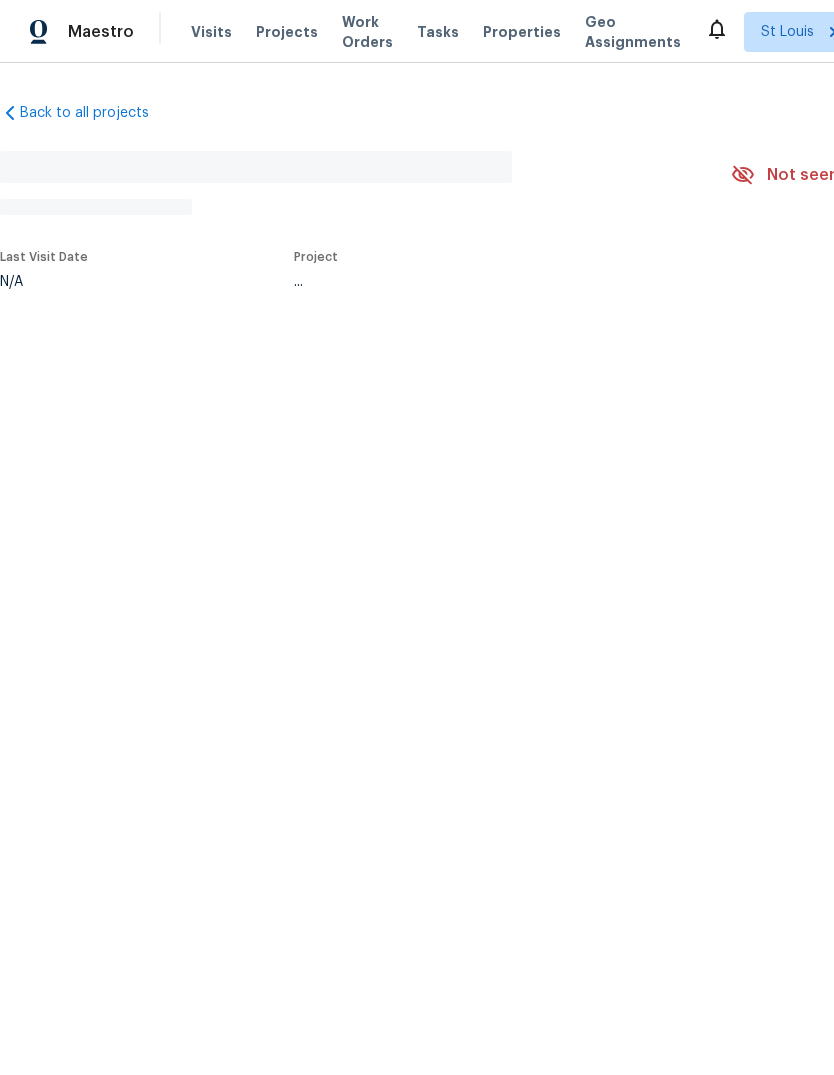 scroll, scrollTop: 0, scrollLeft: 0, axis: both 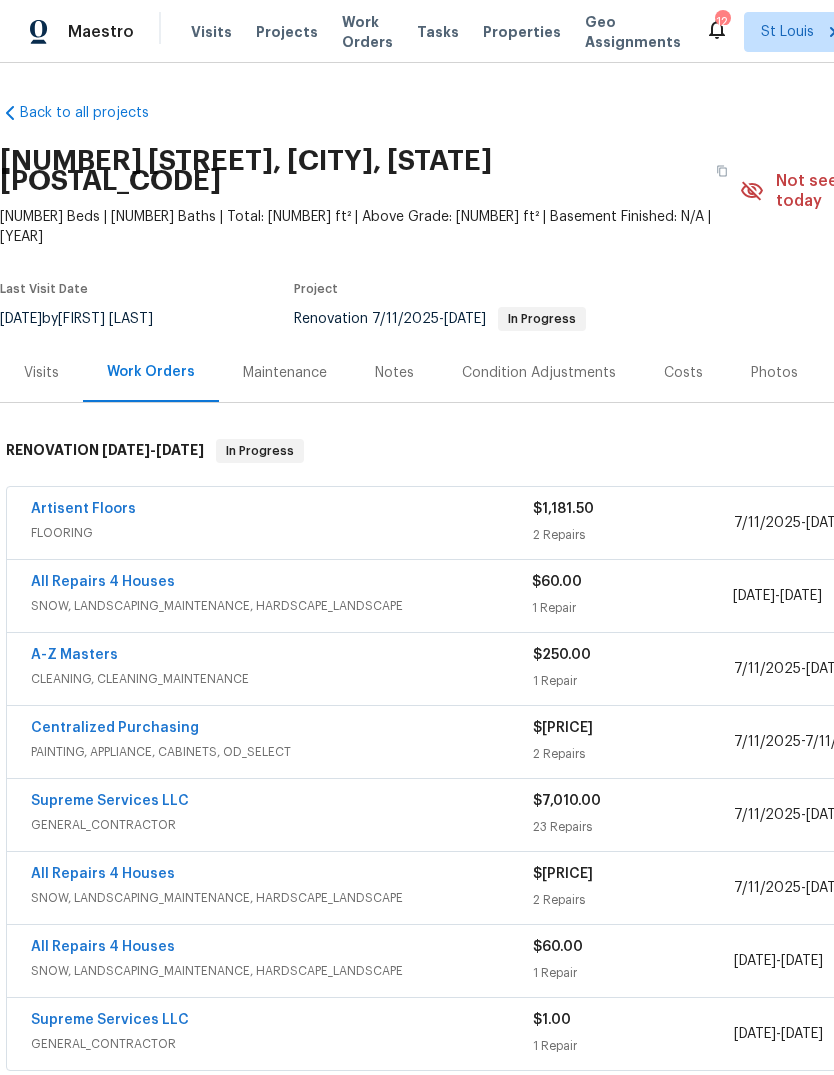 click on "Projects" at bounding box center (287, 32) 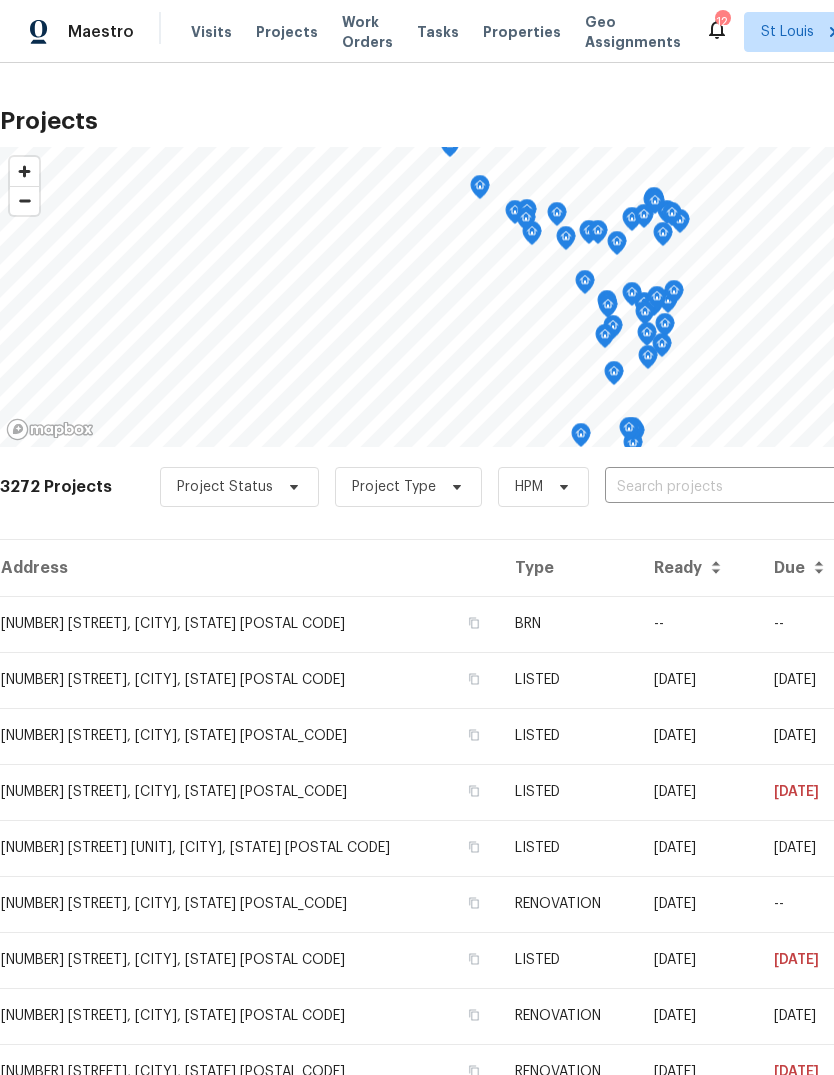click at bounding box center [719, 487] 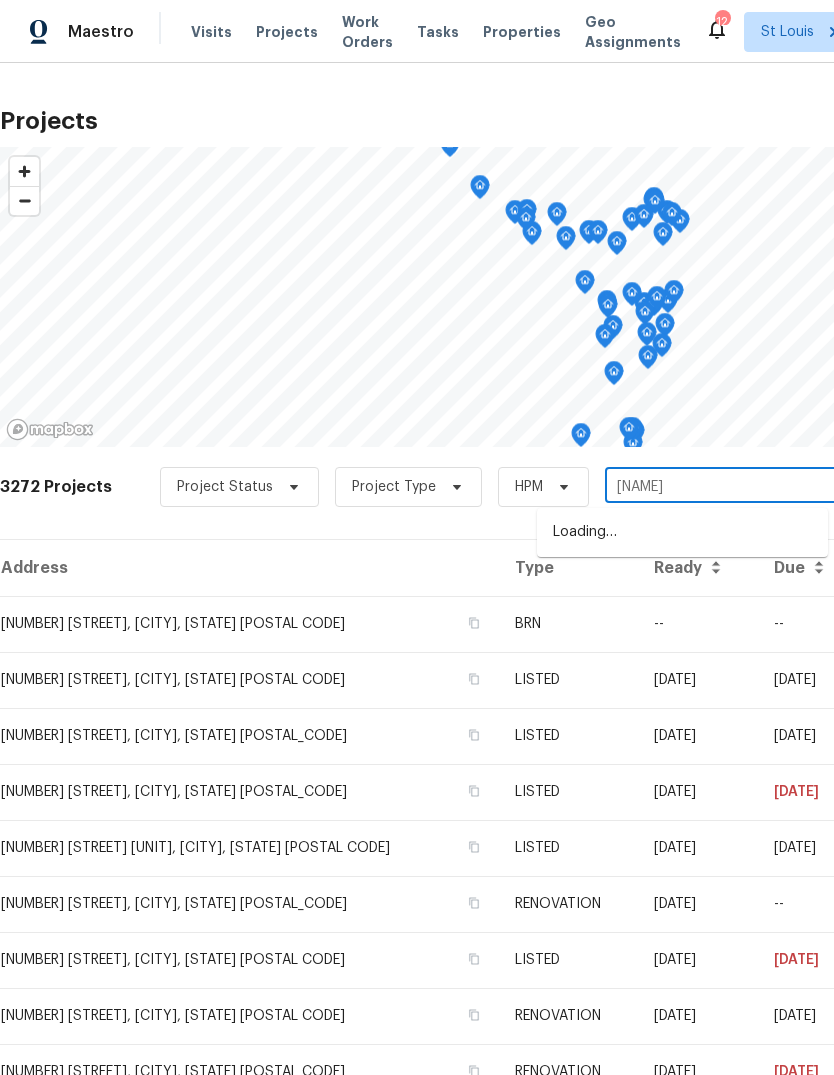 type on "[COUNTRY]" 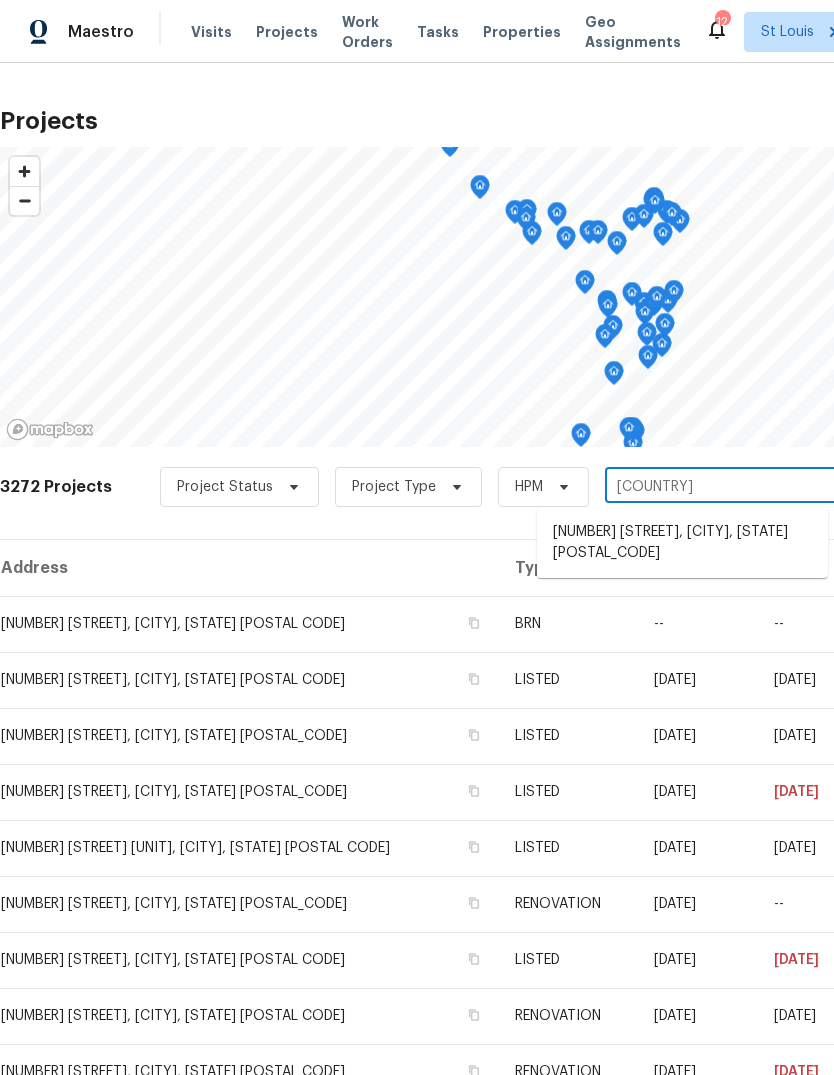 click on "[NUMBER] [STREET], [CITY], [STATE] [POSTAL_CODE]" at bounding box center [682, 543] 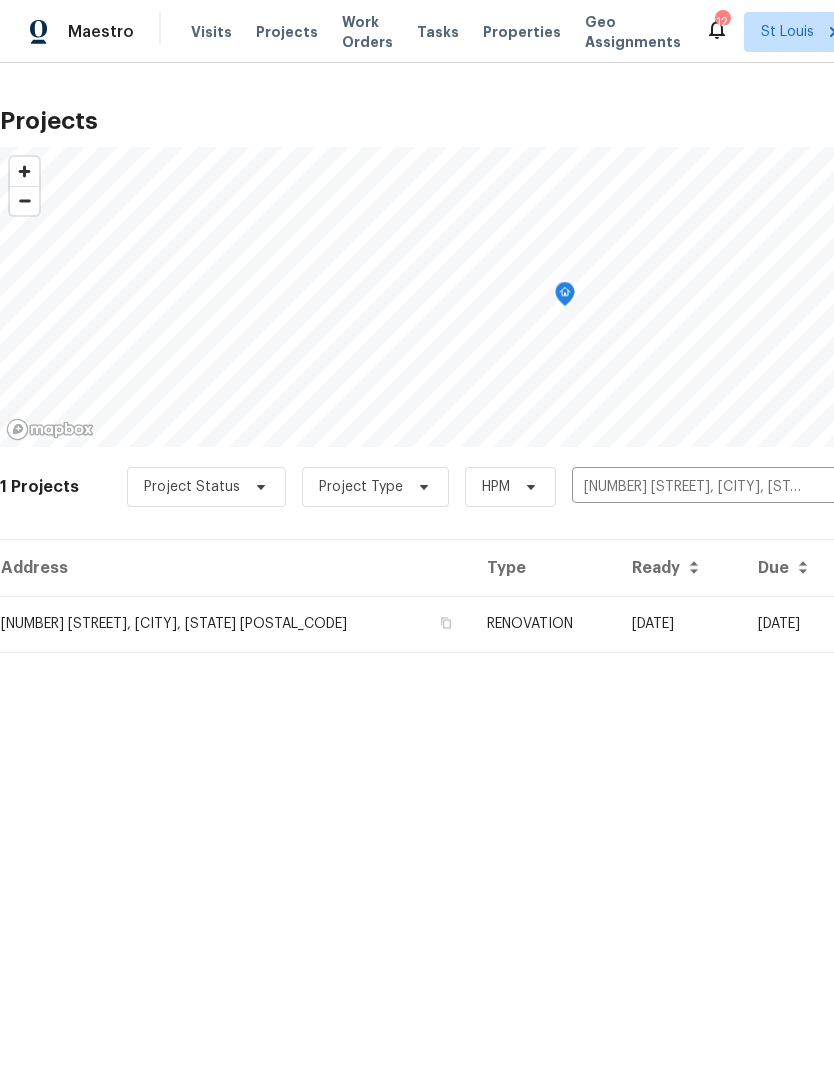 click on "[NUMBER] [STREET], [CITY], [STATE] [POSTAL_CODE]" at bounding box center (235, 624) 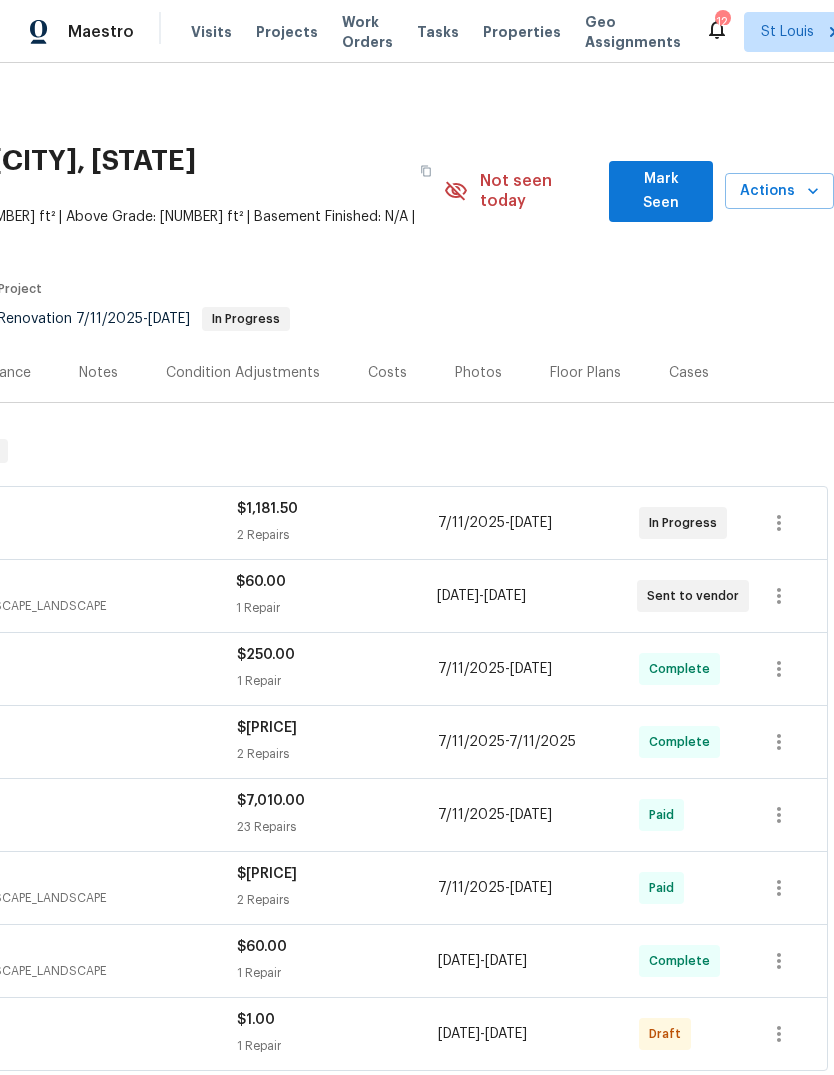 scroll, scrollTop: 0, scrollLeft: 296, axis: horizontal 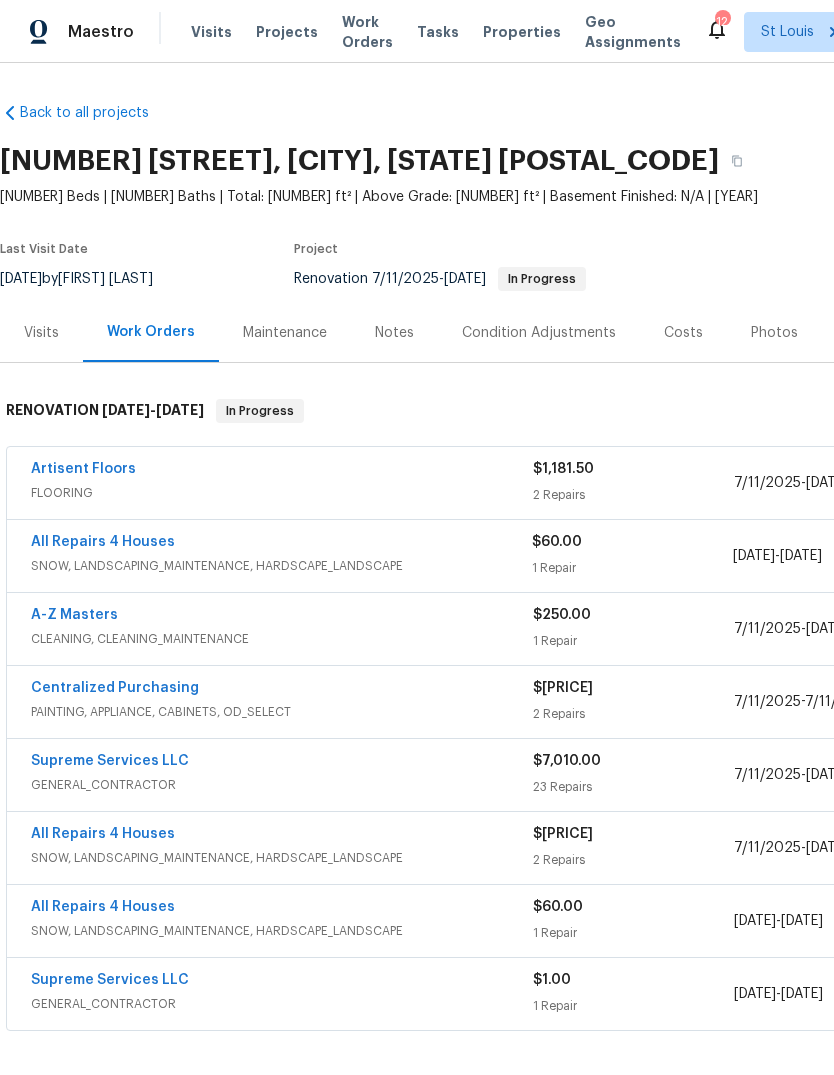click on "Notes" at bounding box center (394, 332) 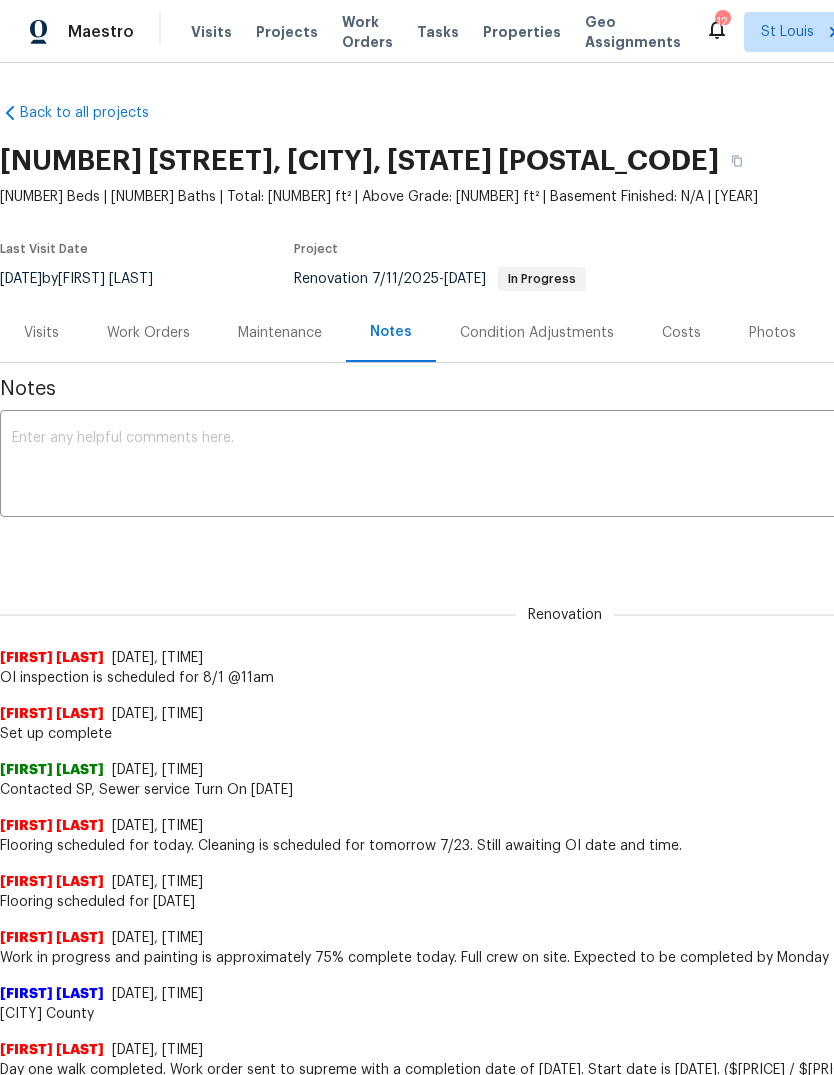 click at bounding box center (565, 466) 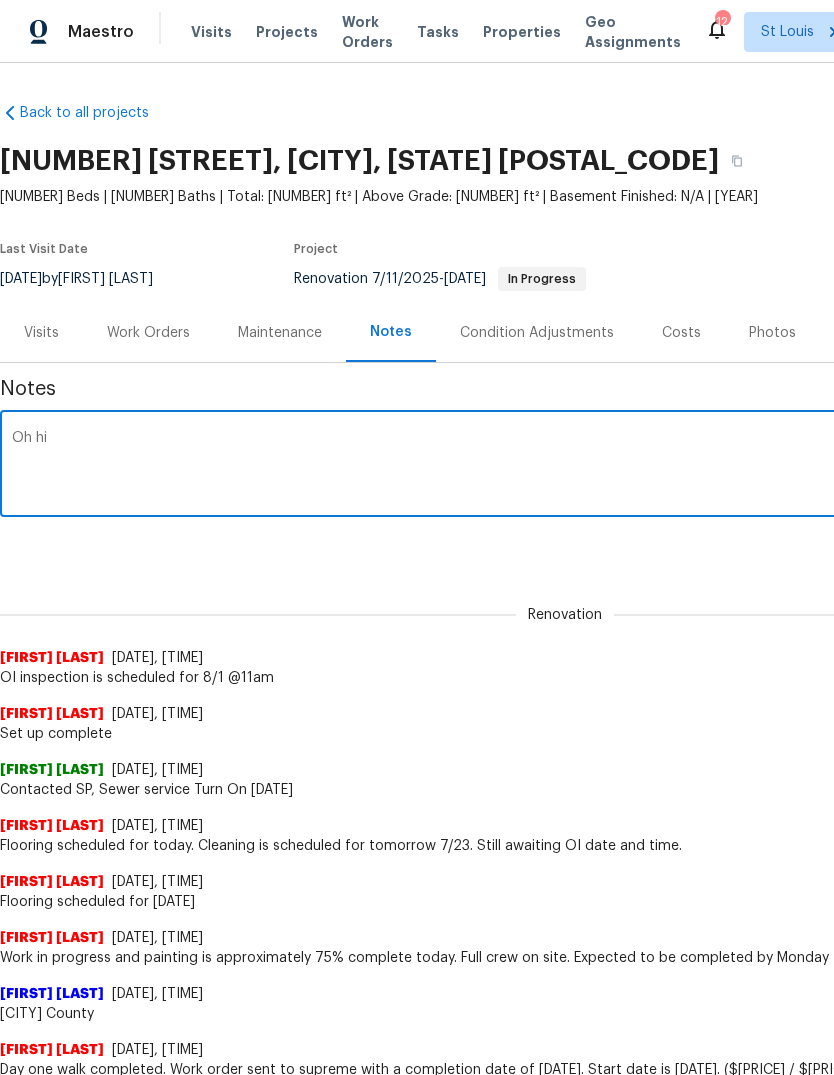 type on "Oh" 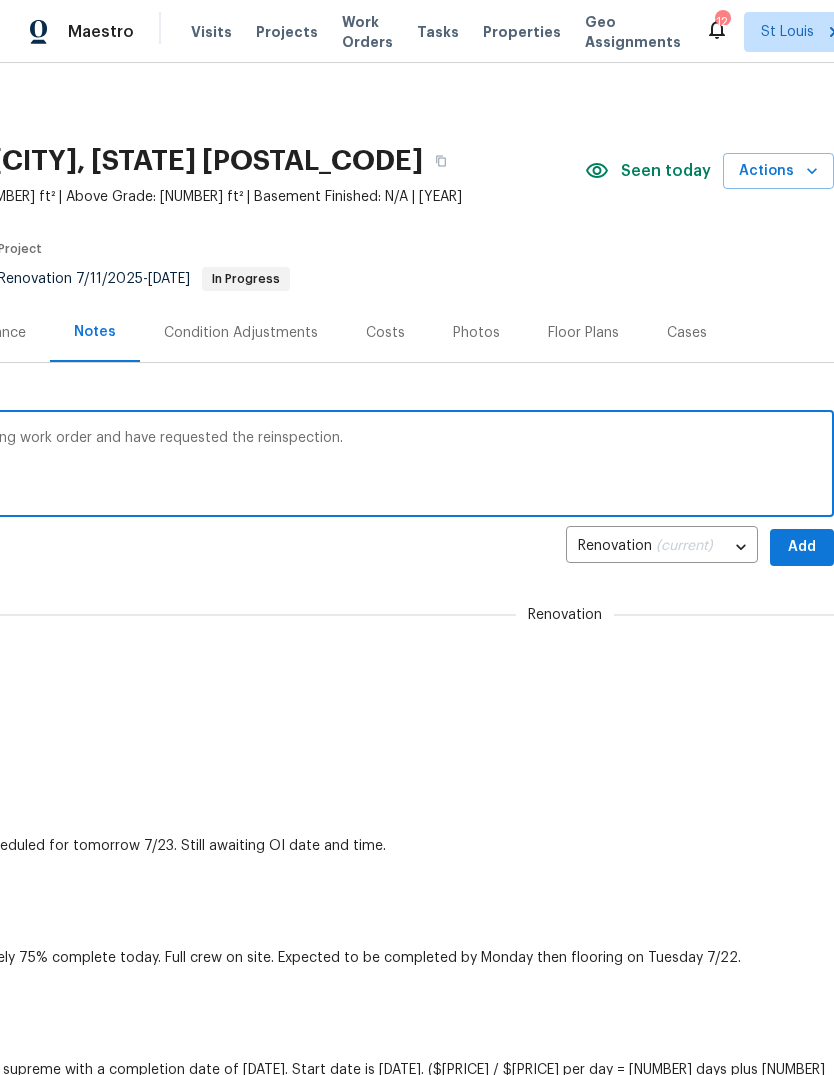 scroll, scrollTop: 0, scrollLeft: 296, axis: horizontal 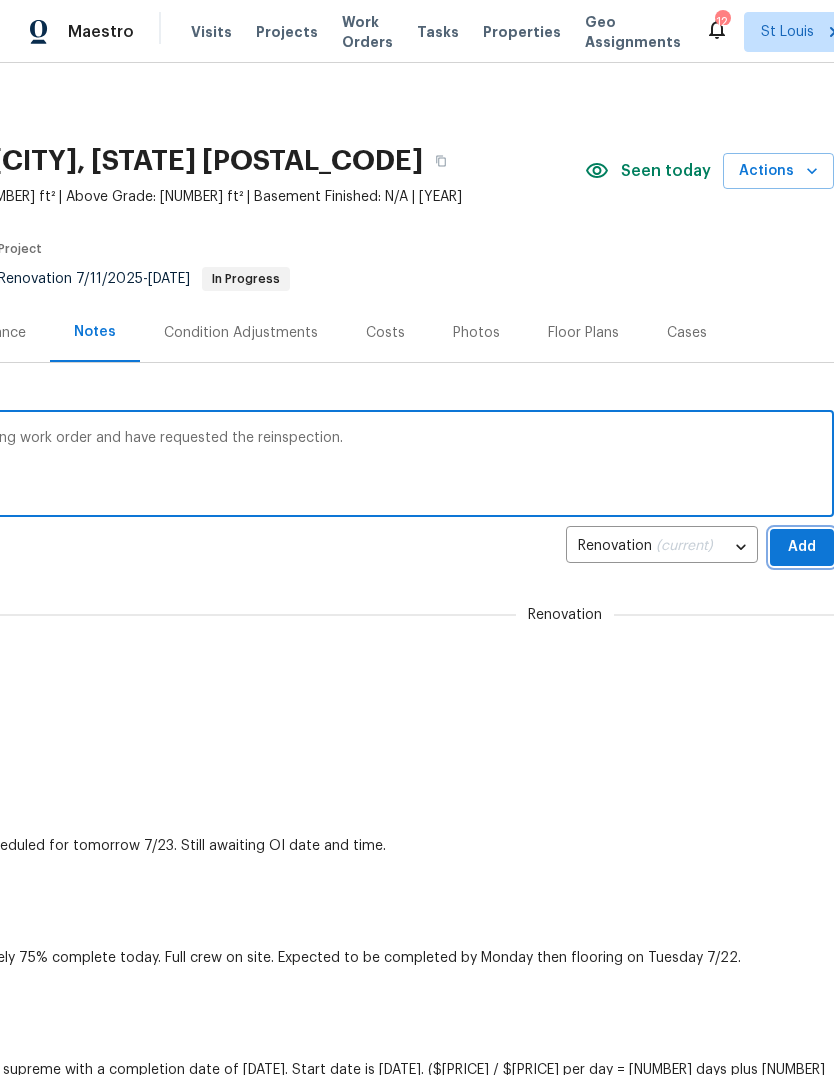 click on "Add" at bounding box center (802, 547) 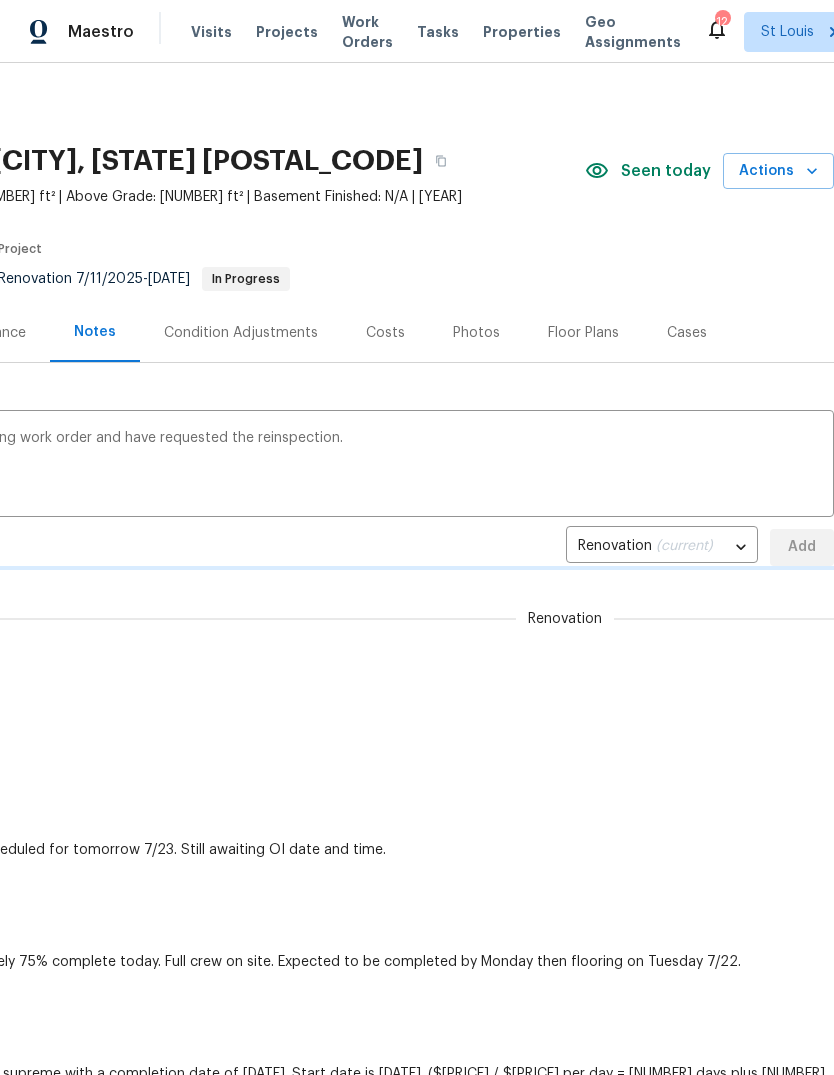 type 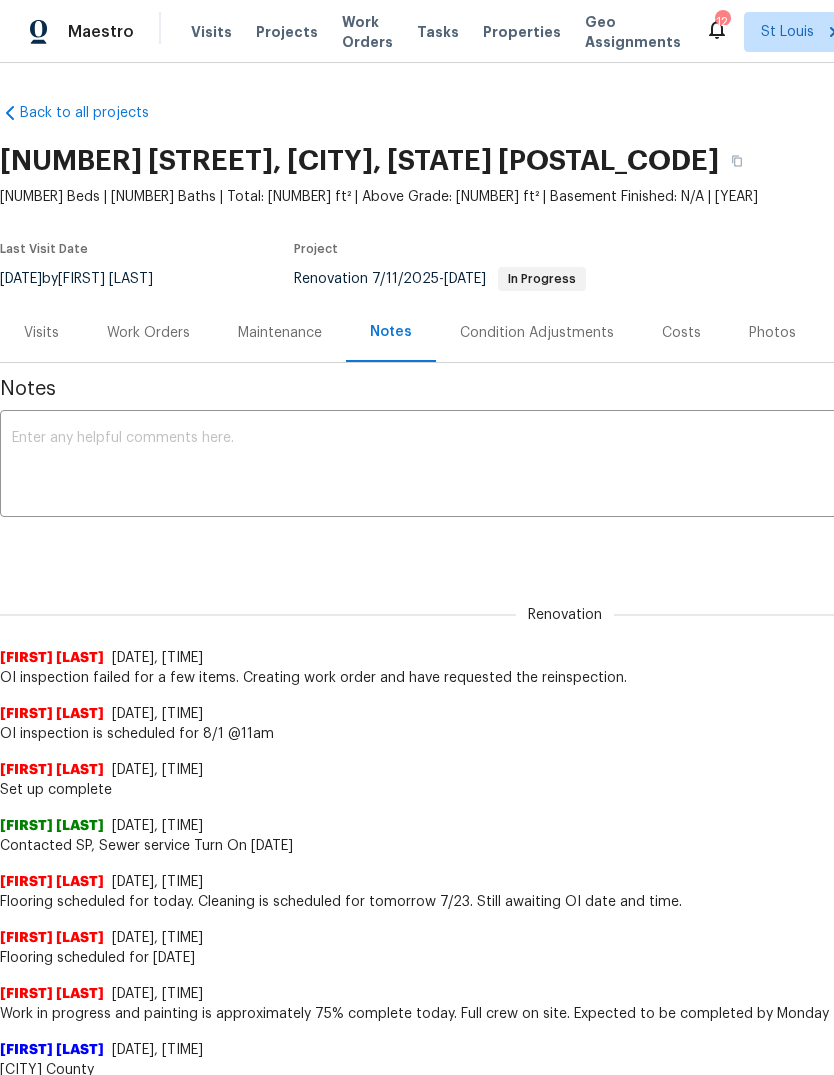 scroll, scrollTop: 0, scrollLeft: 0, axis: both 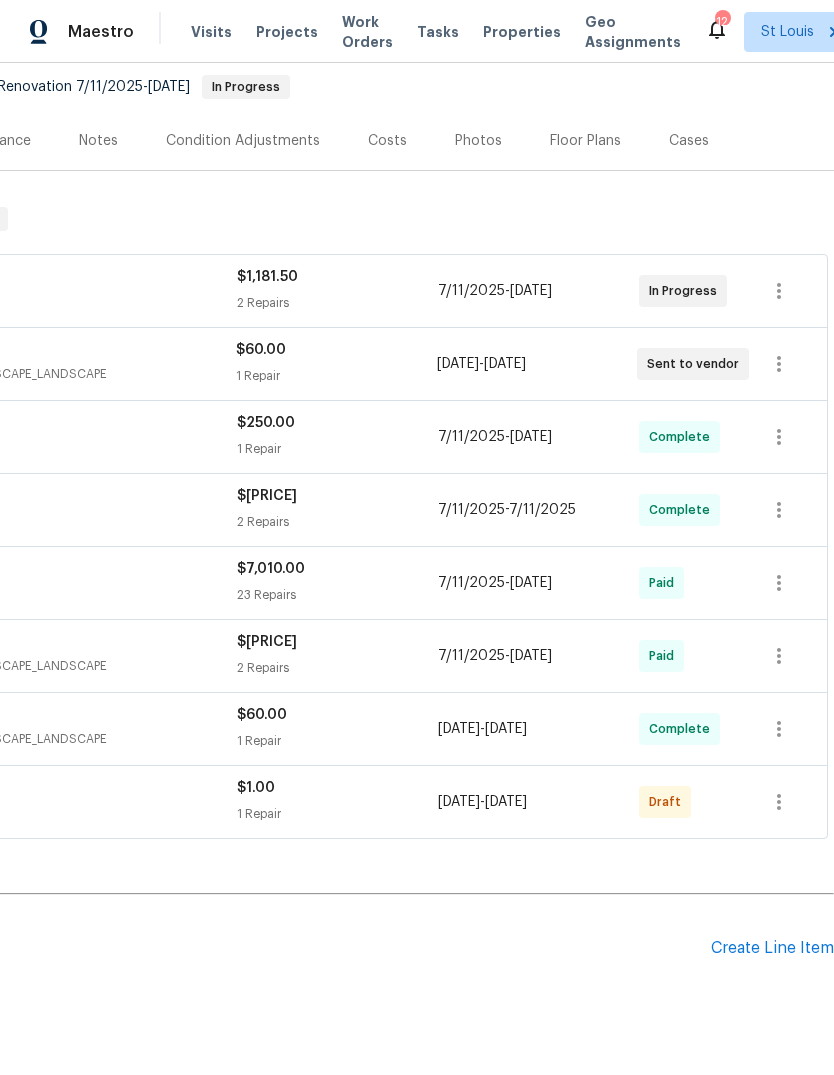 click on "Create Line Item" at bounding box center (772, 948) 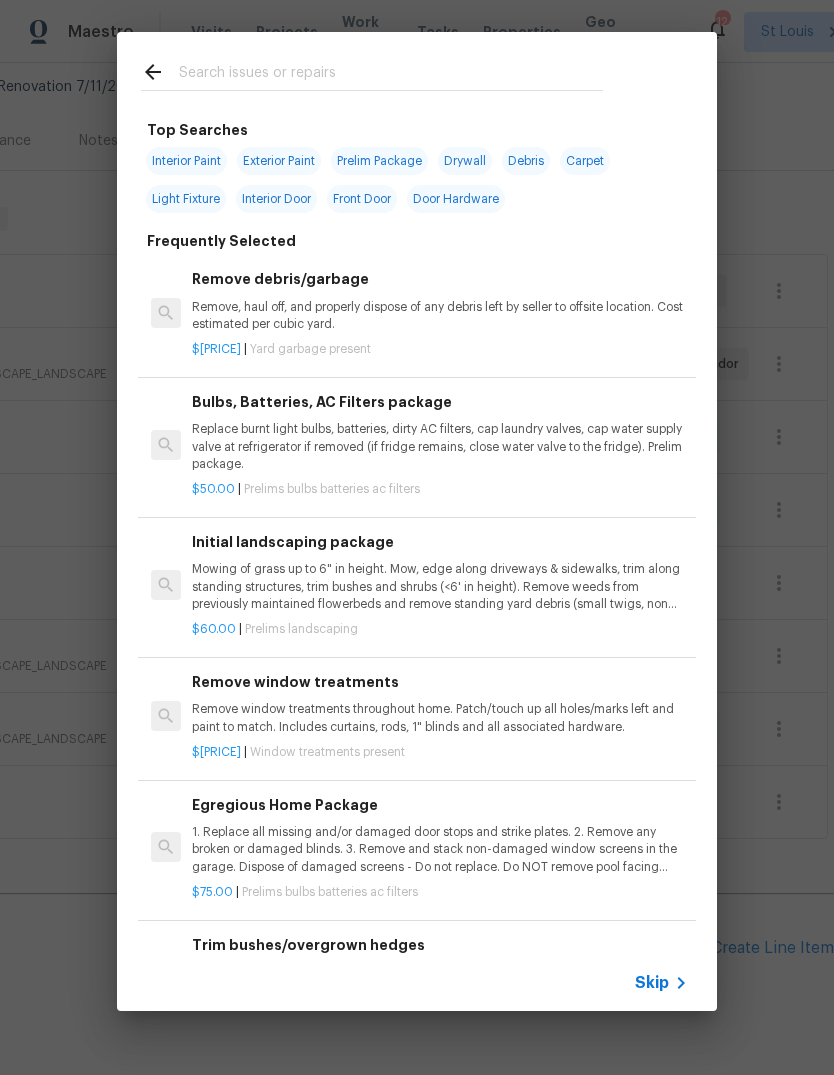 click 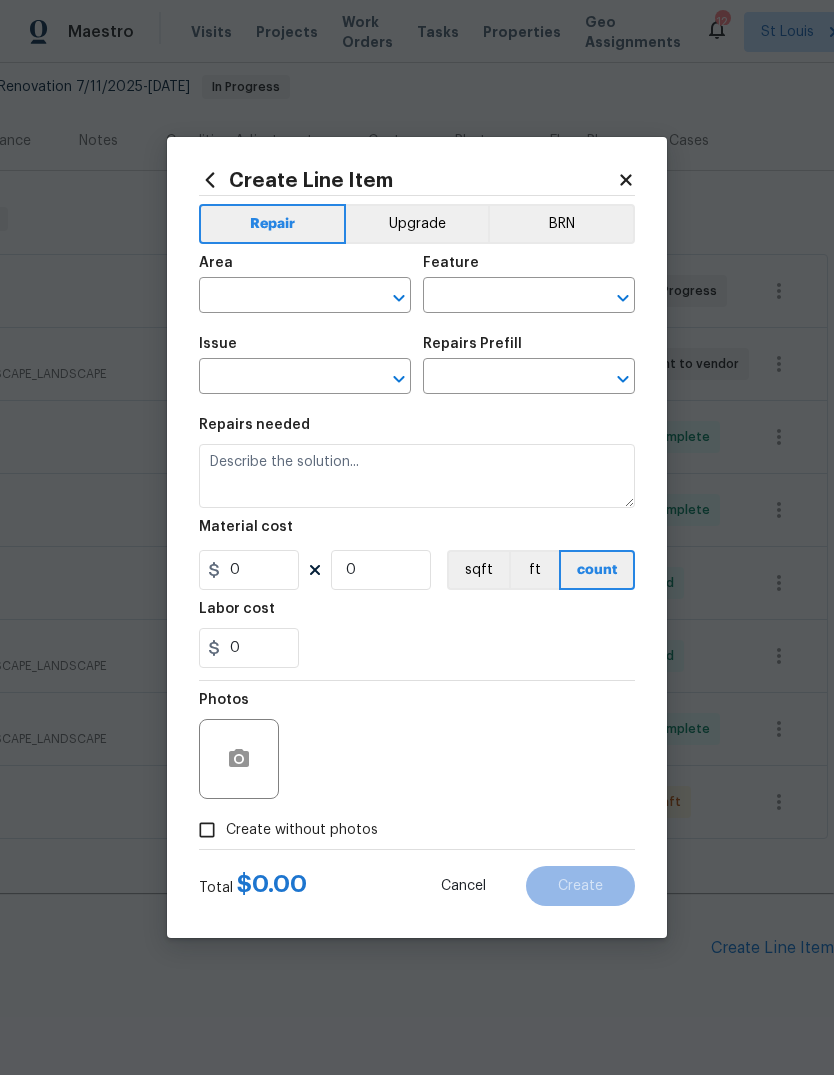 click at bounding box center [277, 297] 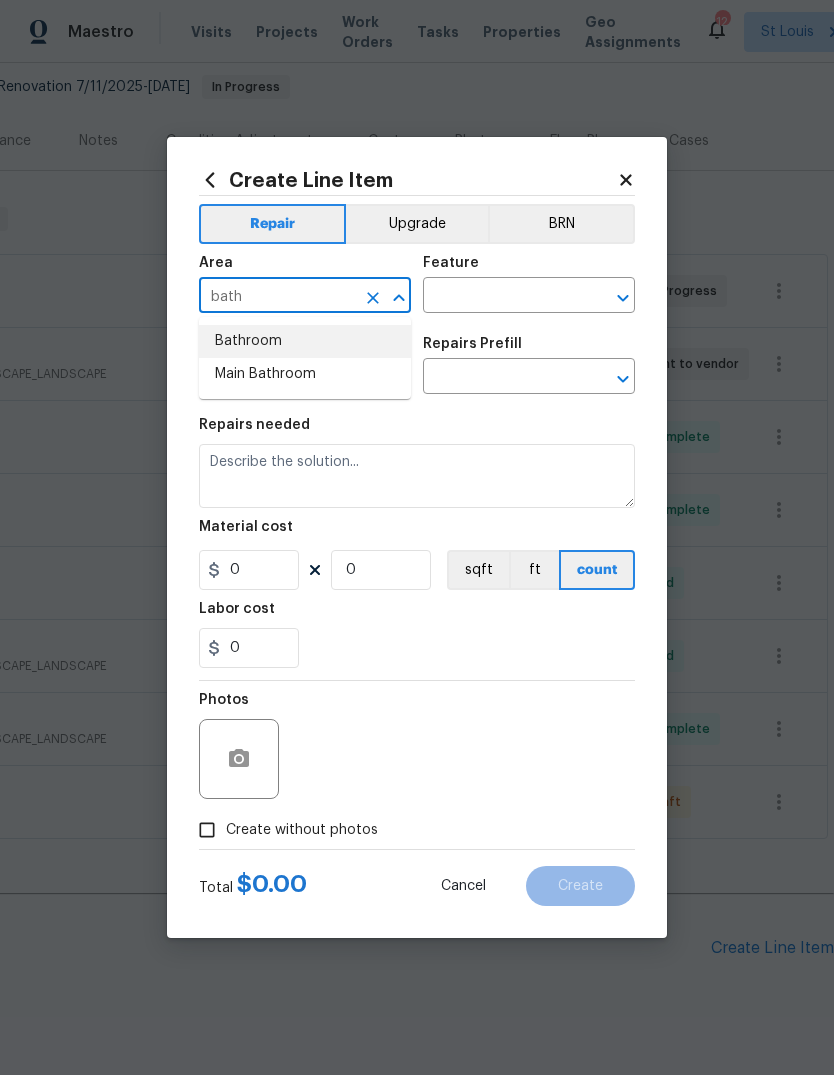 click on "Bathroom" at bounding box center (305, 341) 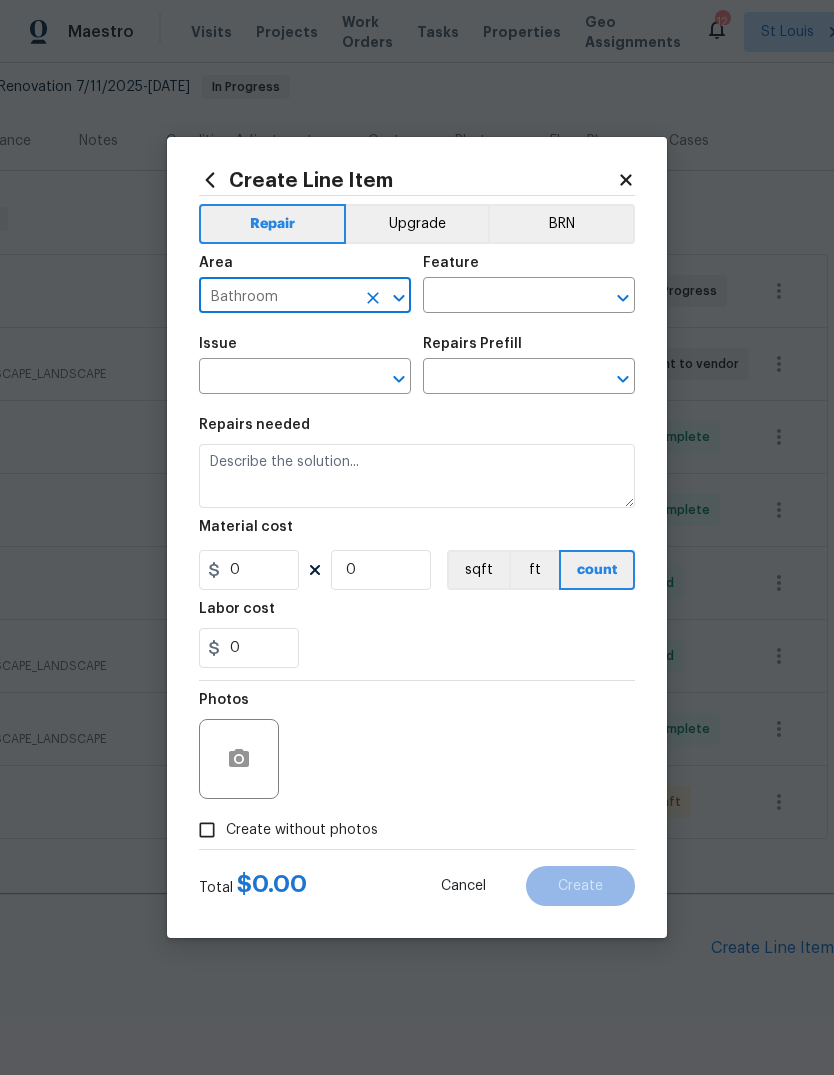 click at bounding box center [501, 297] 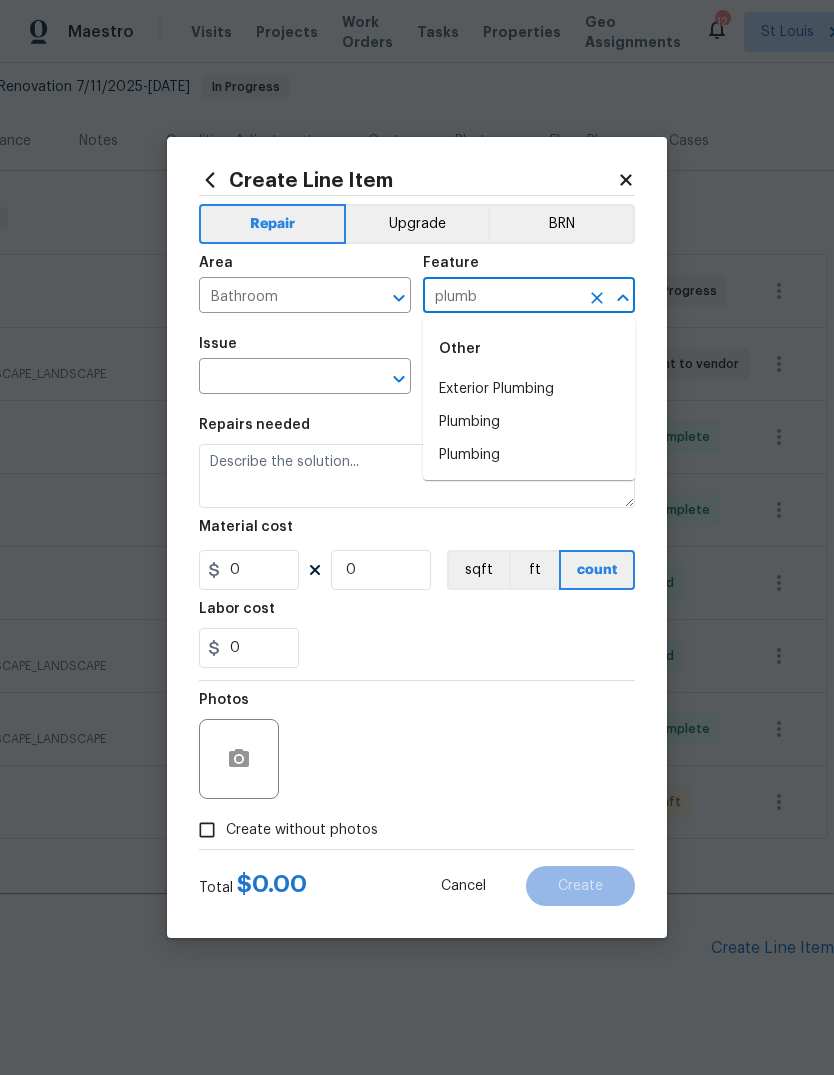 click on "Plumbing" at bounding box center [529, 422] 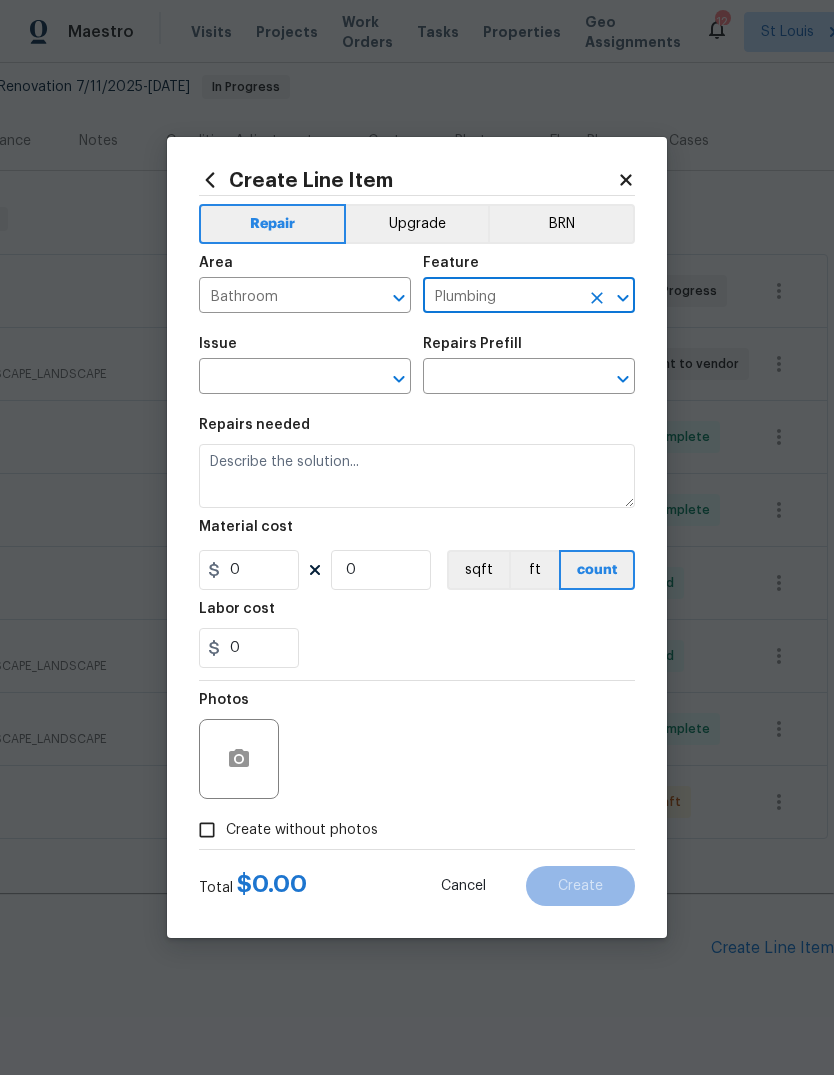 click on "Issue" at bounding box center (305, 350) 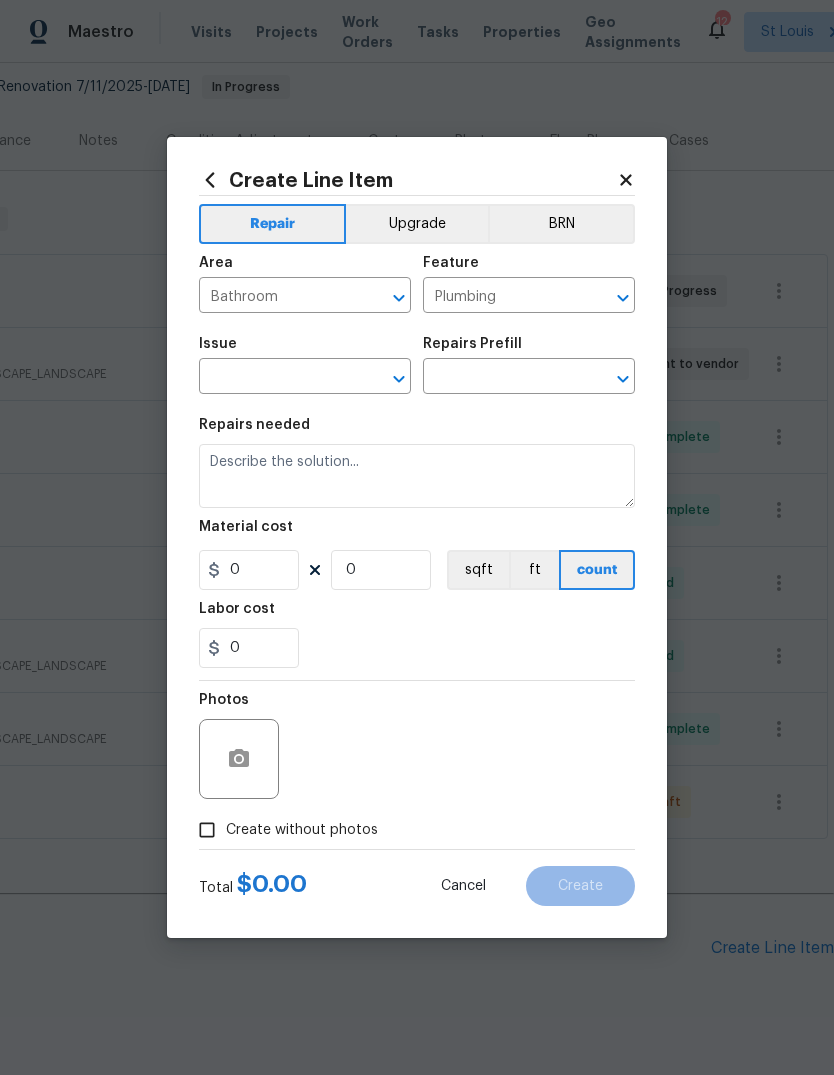 click at bounding box center (277, 378) 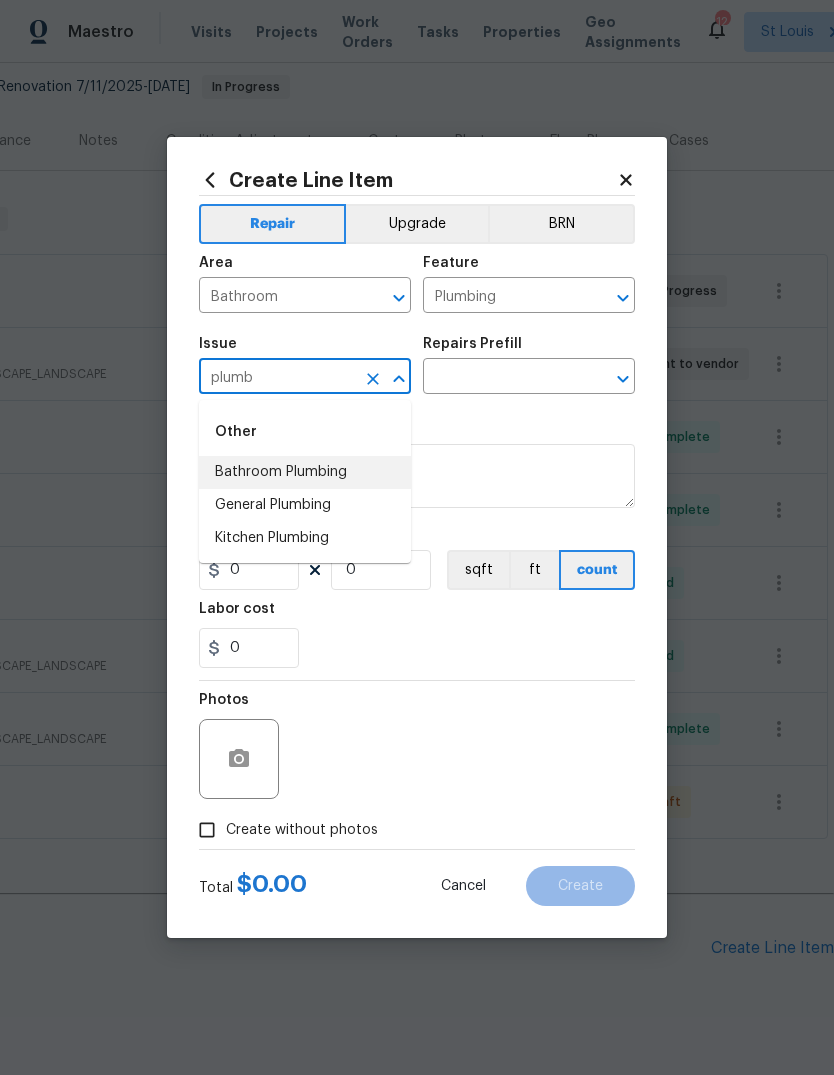 click on "Bathroom Plumbing" at bounding box center (305, 472) 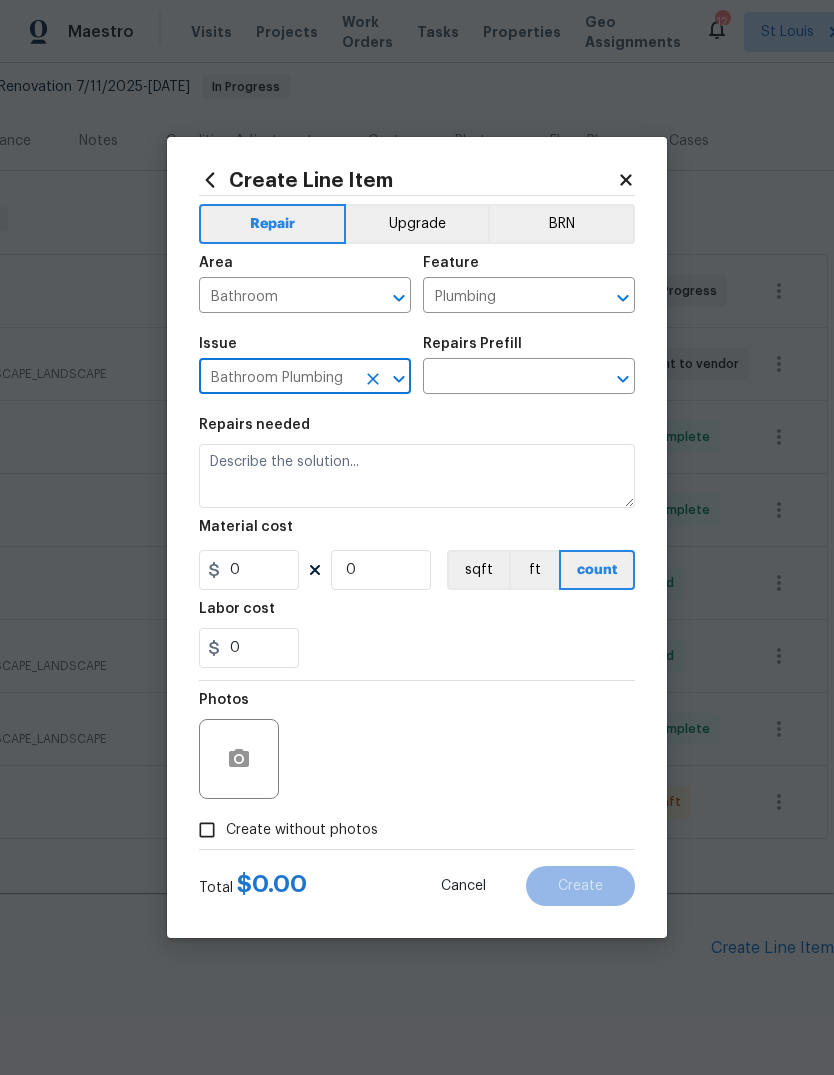 click at bounding box center (501, 378) 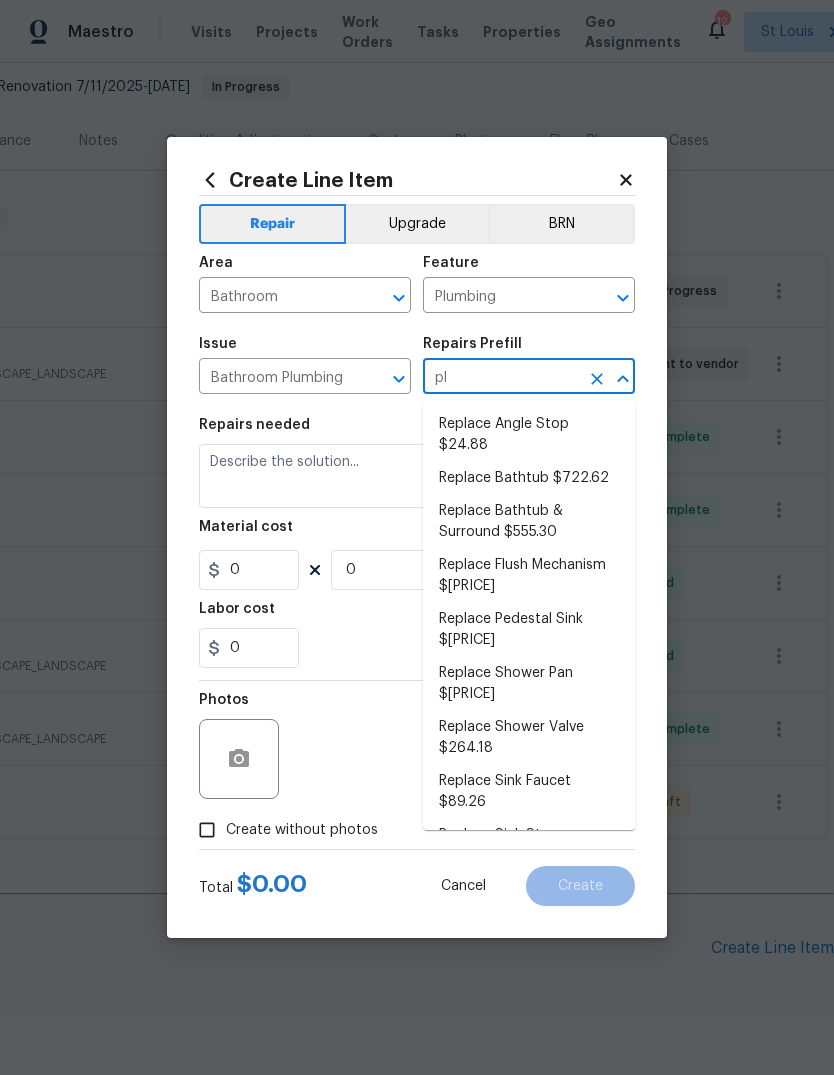 type on "p" 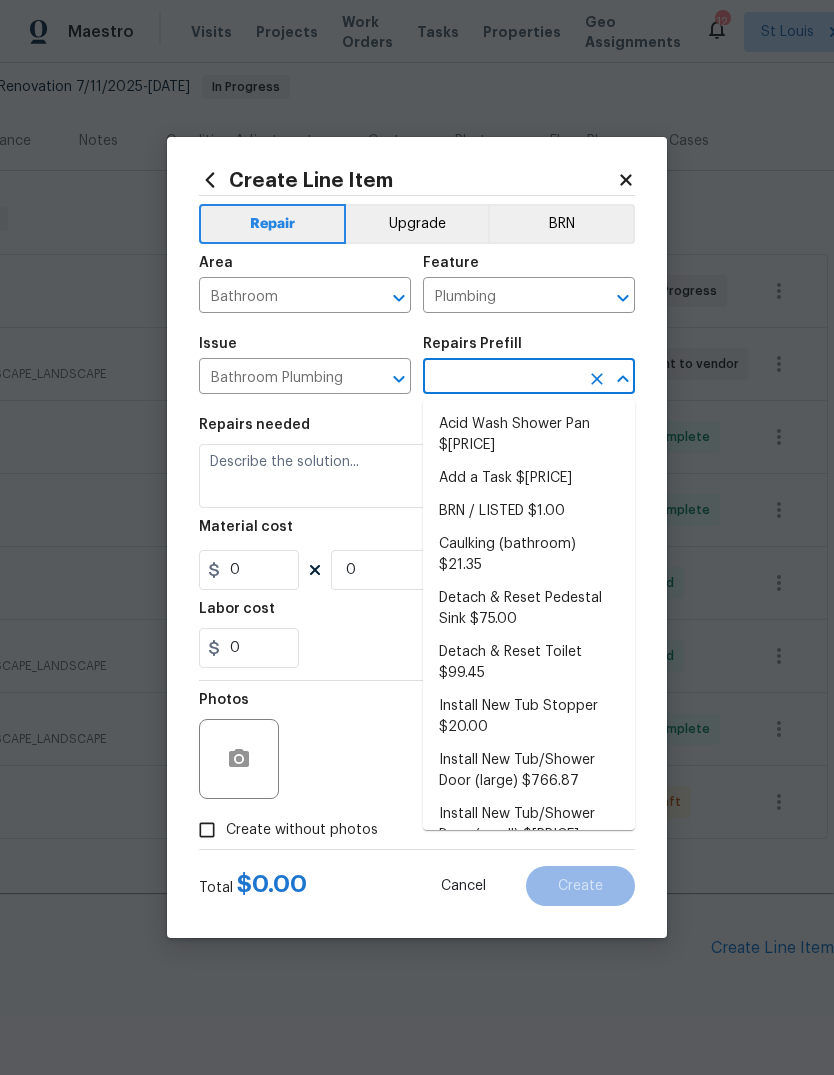click on "Add a Task $1.00" at bounding box center (529, 478) 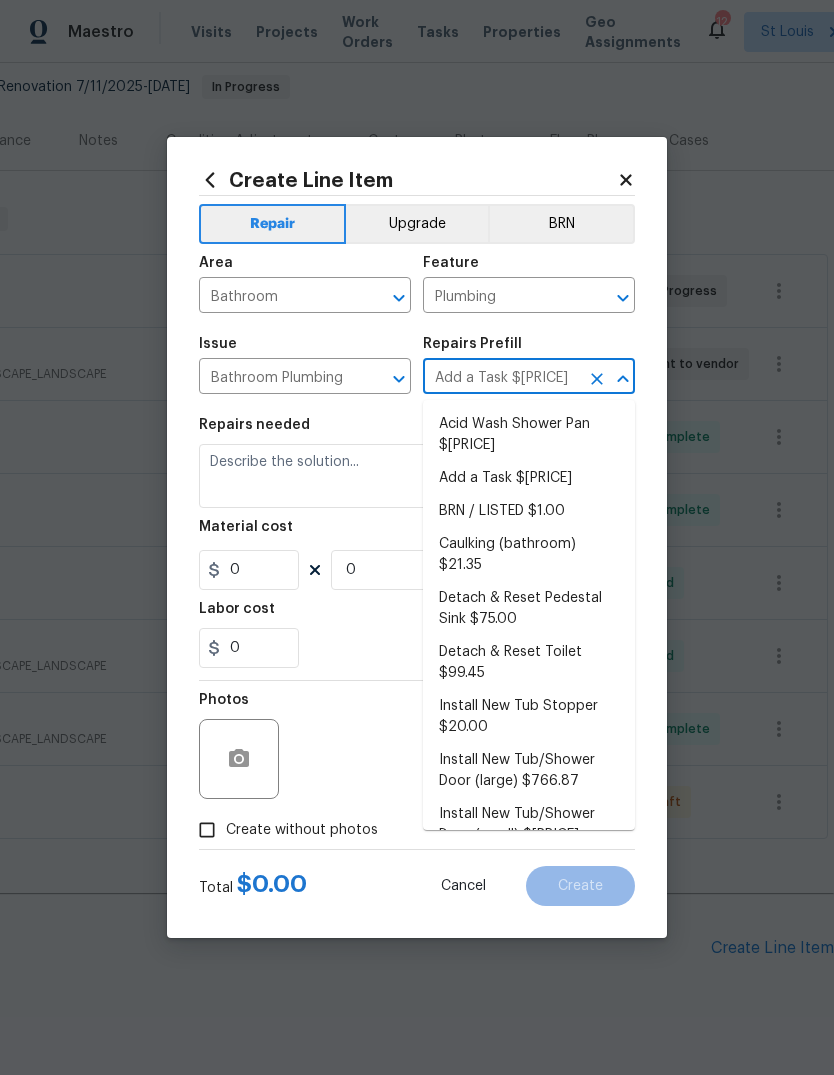 type 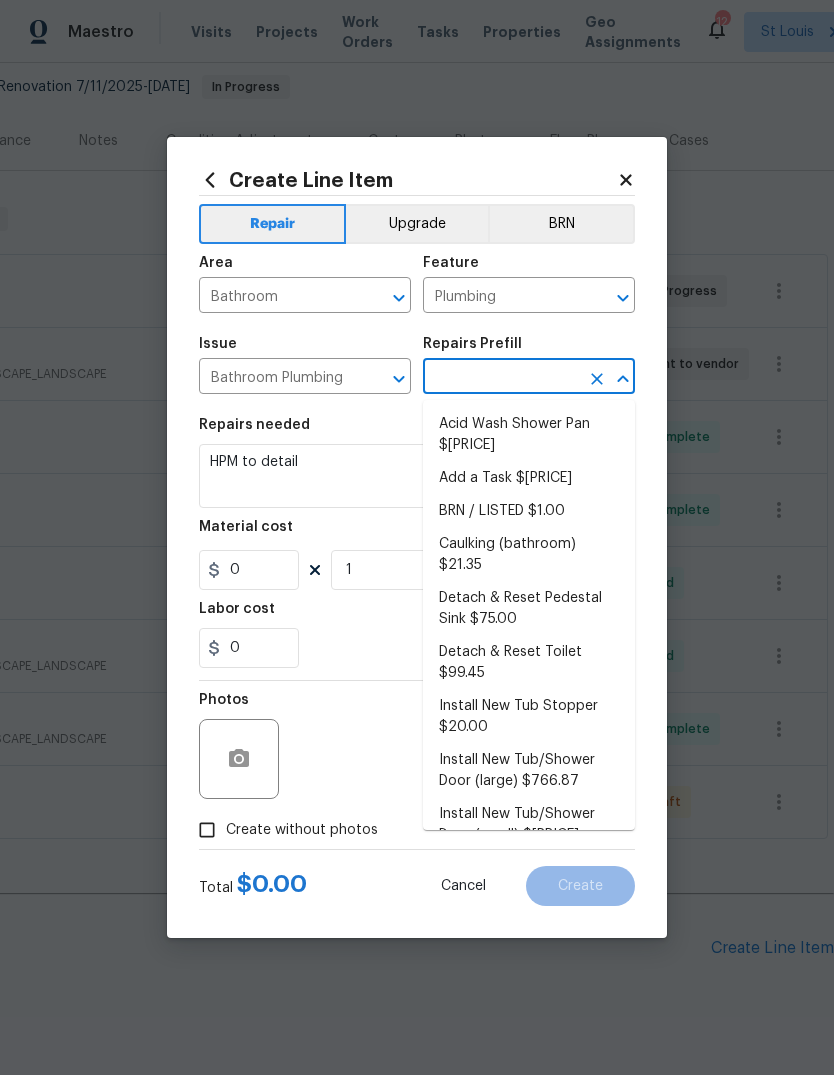 type on "Add a Task $1.00" 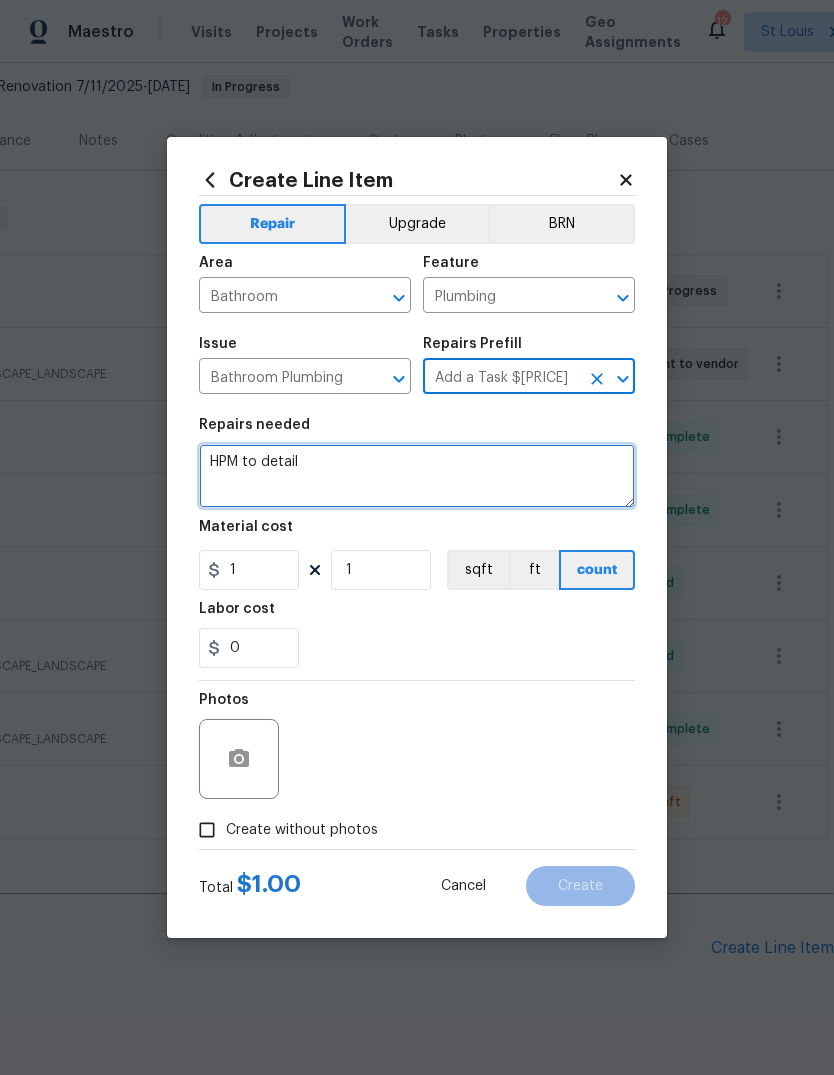 click on "HPM to detail" at bounding box center [417, 476] 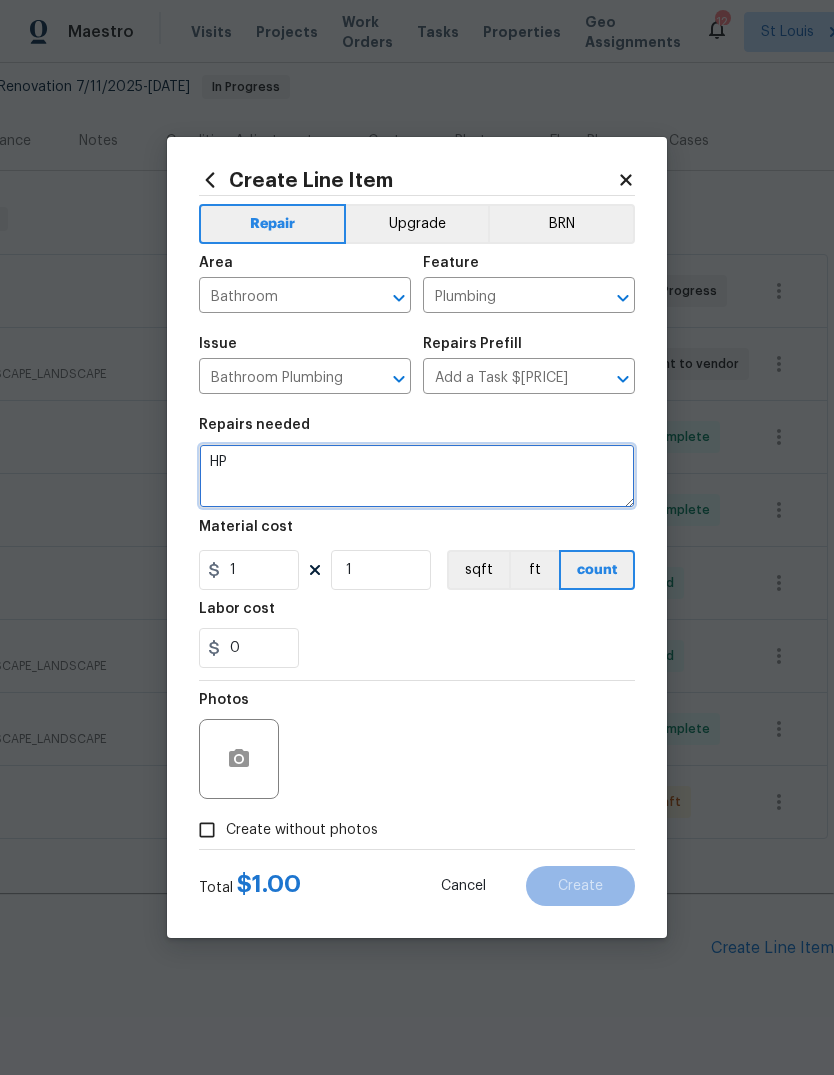 type on "H" 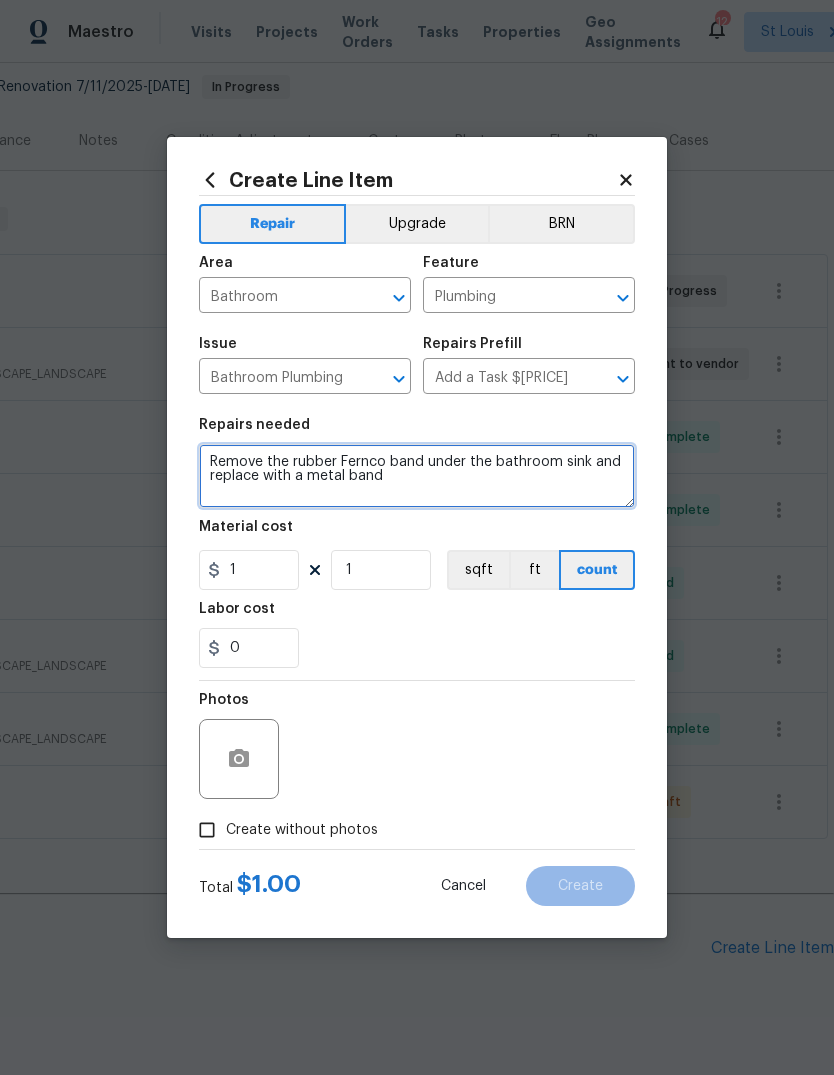type on "Remove the rubber Fernco band under the bathroom sink and replace with a metal band" 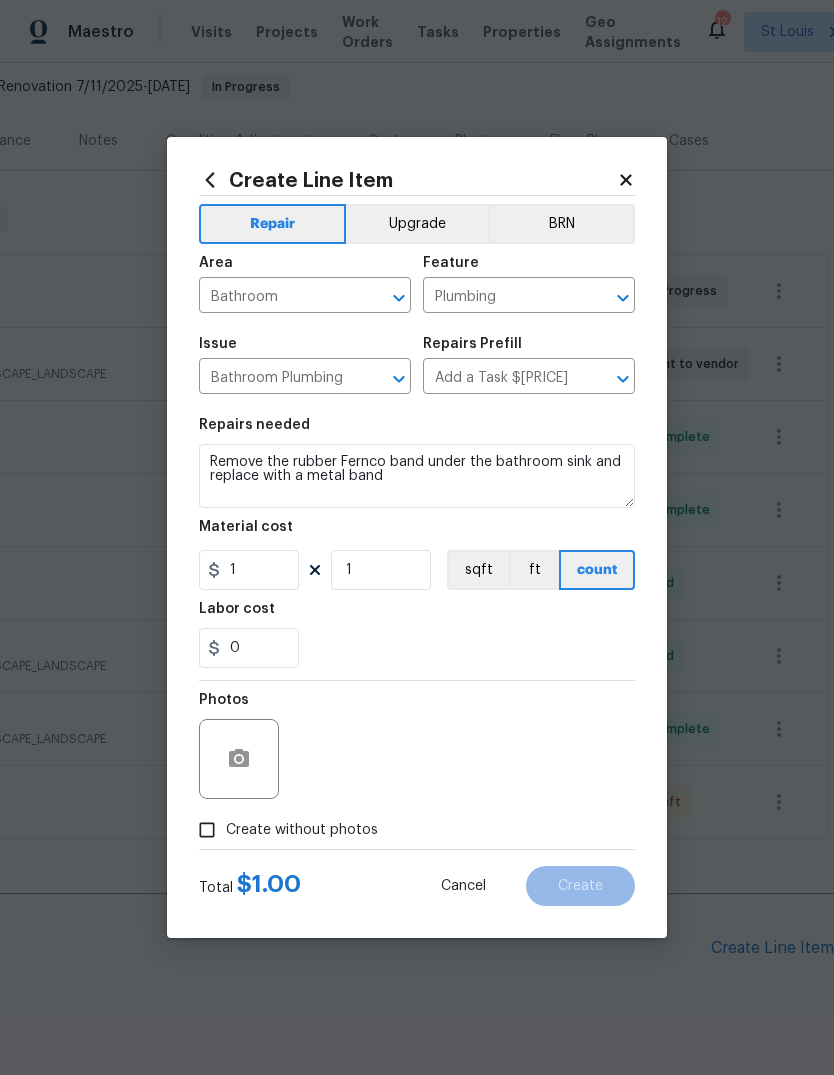 click on "Repairs needed Remove the rubber Fernco band under the bathroom sink and replace with a metal band Material cost 1 1 sqft ft count Labor cost 0" at bounding box center [417, 543] 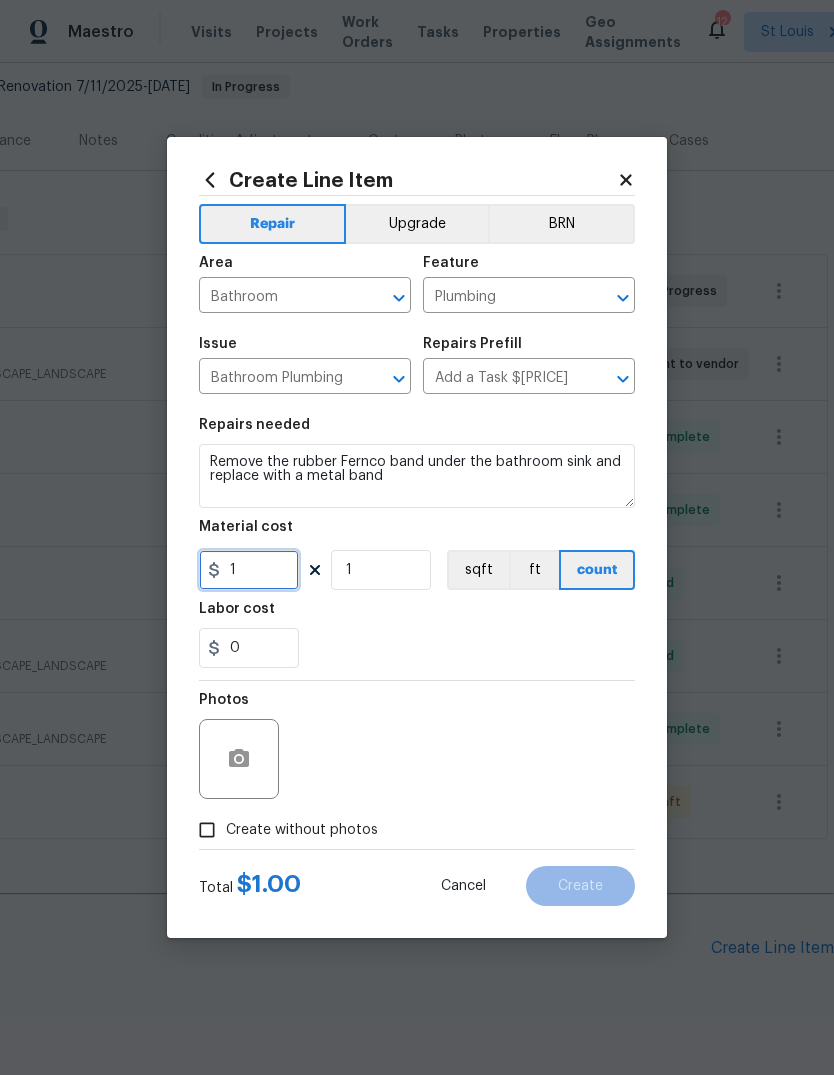 click on "1" at bounding box center (249, 570) 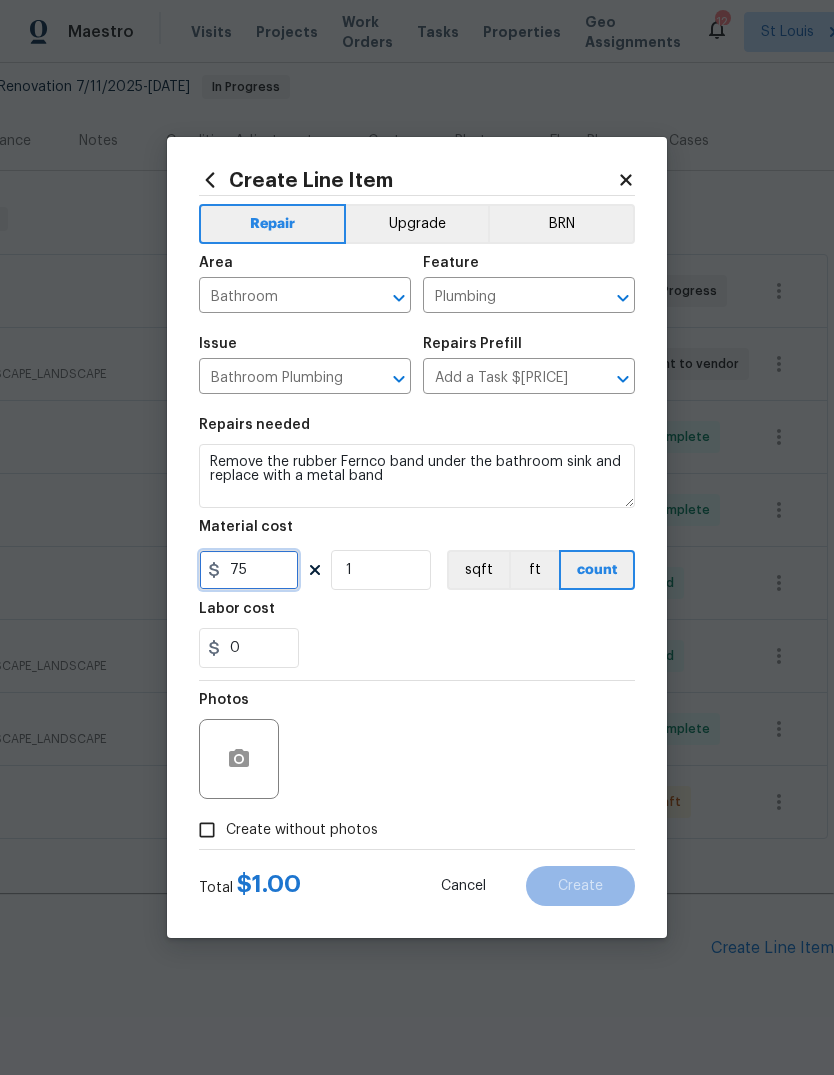 type on "75" 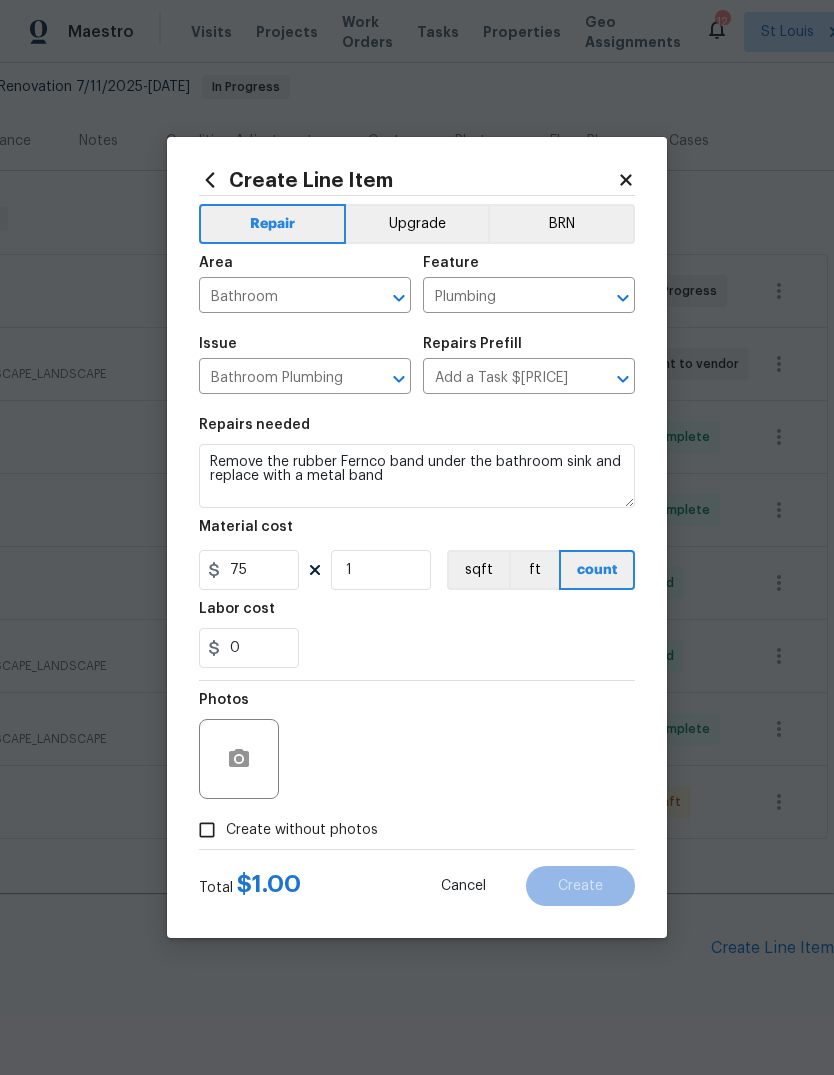click on "0" at bounding box center [417, 648] 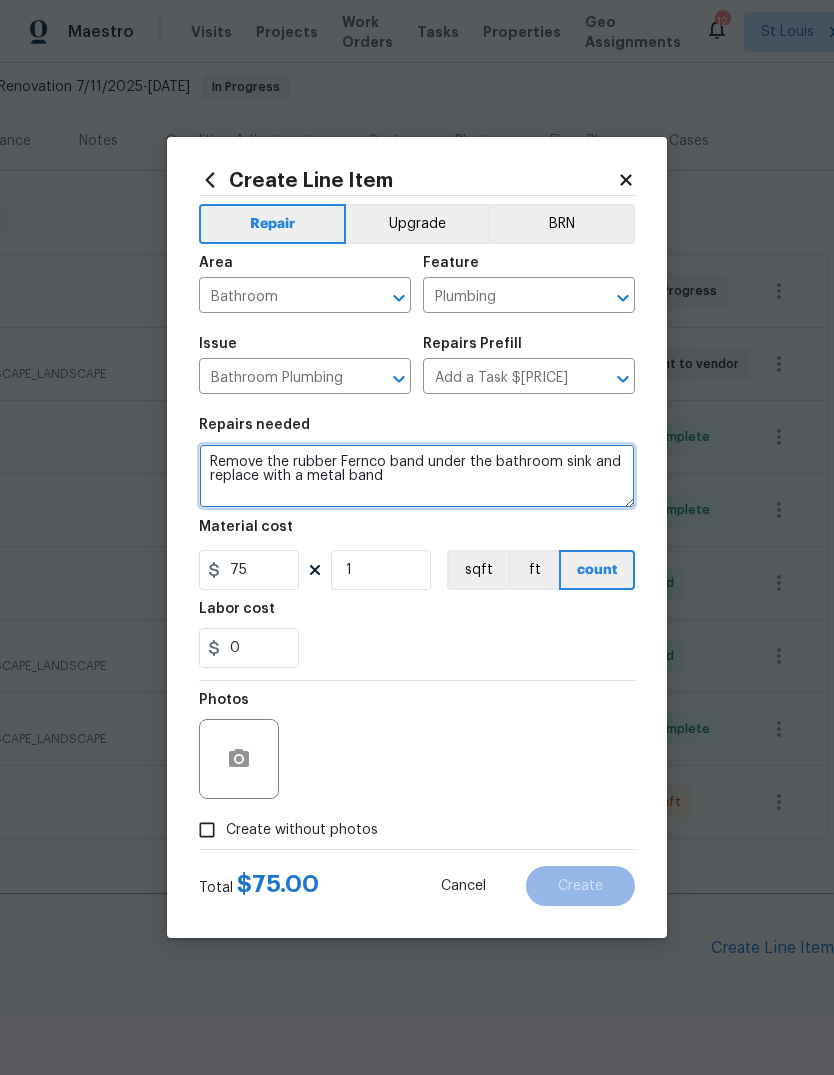 click on "Remove the rubber Fernco band under the bathroom sink and replace with a metal band" at bounding box center [417, 476] 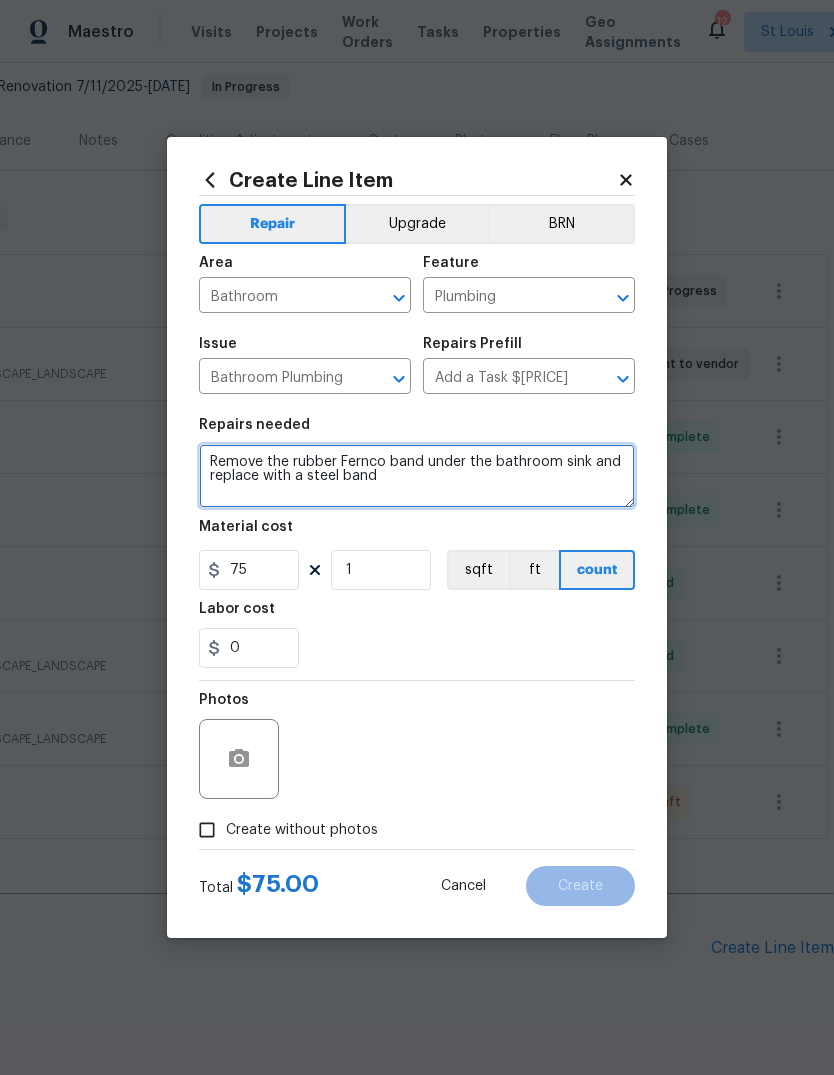 click on "Remove the rubber Fernco band under the bathroom sink and replace with a steel band" at bounding box center (417, 476) 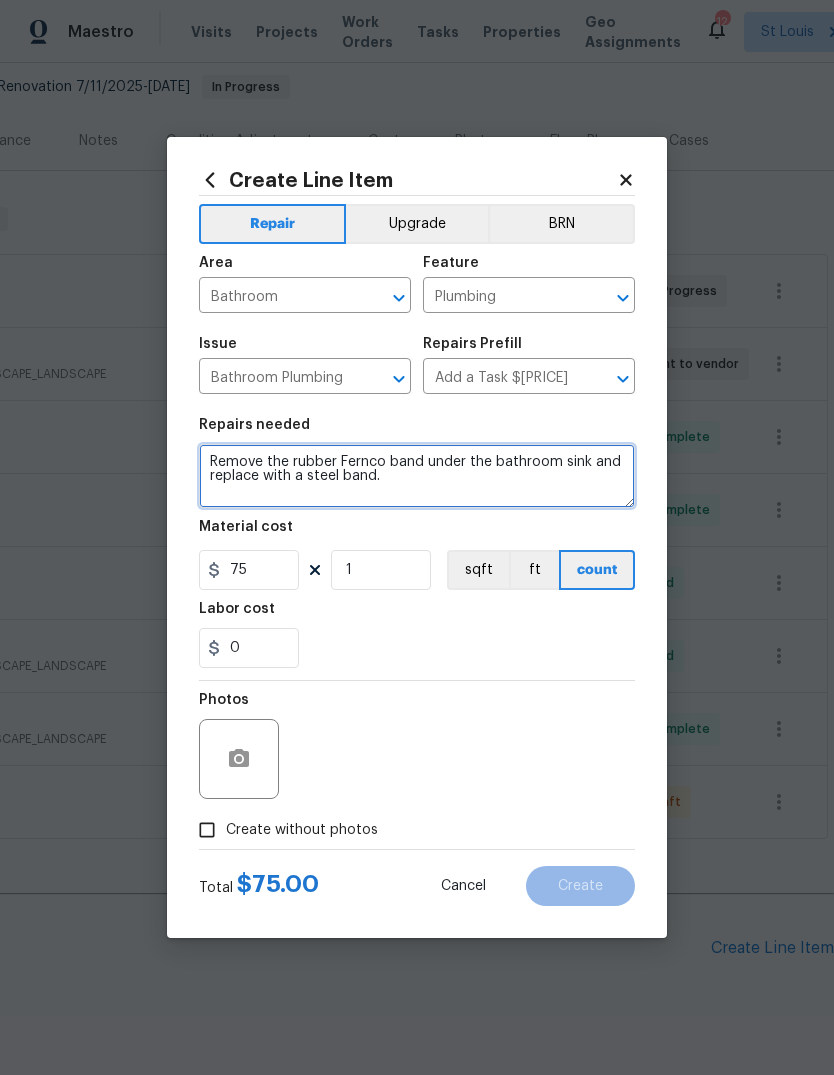 type on "Remove the rubber Fernco band under the bathroom sink and replace with a steel band." 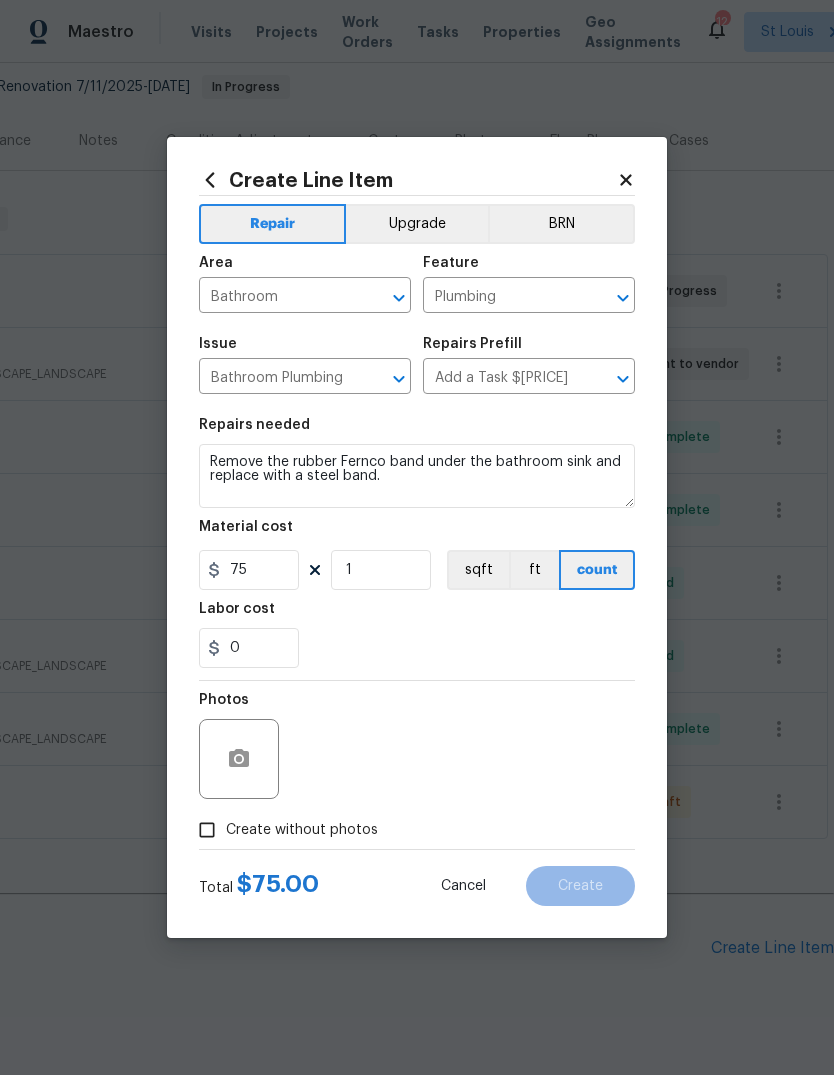 click on "0" at bounding box center (417, 648) 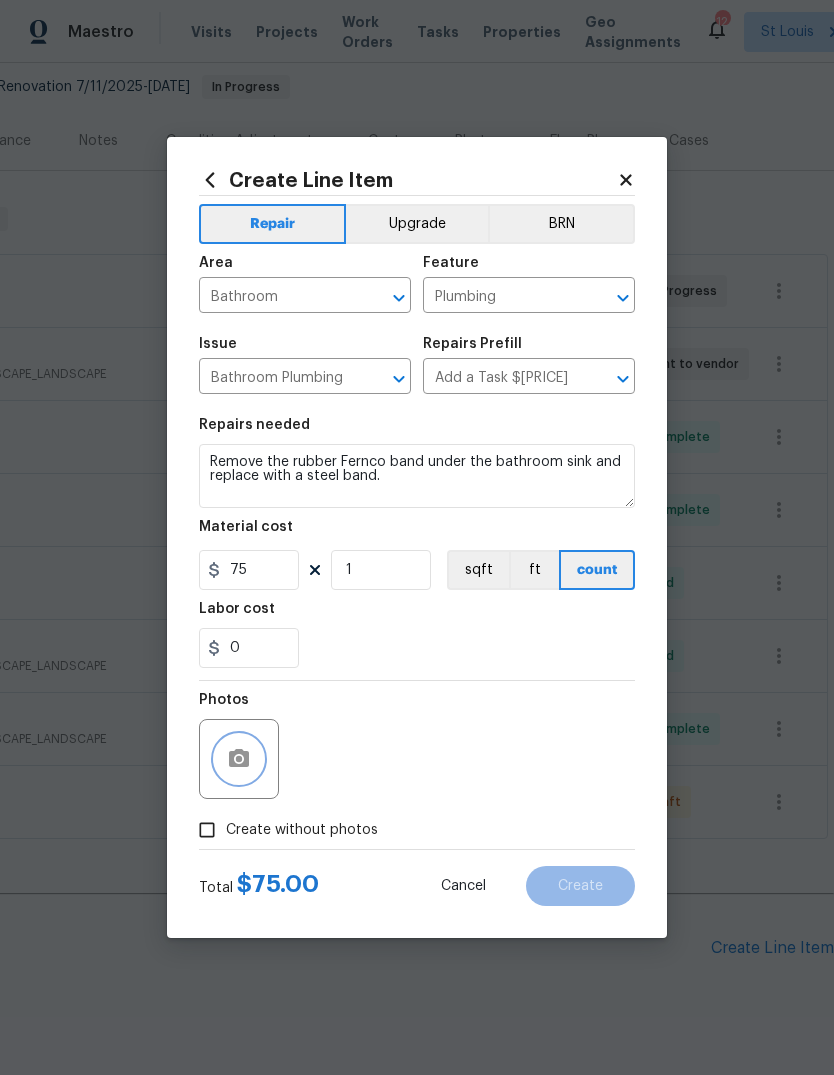 click 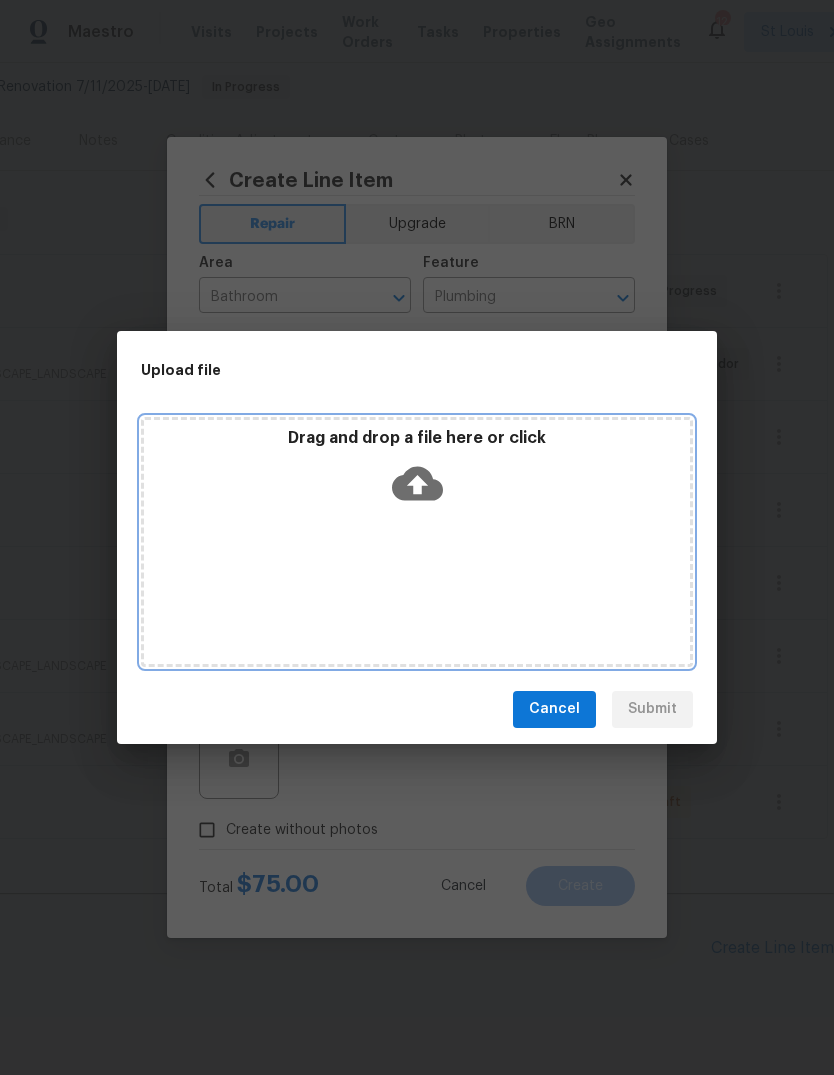 click 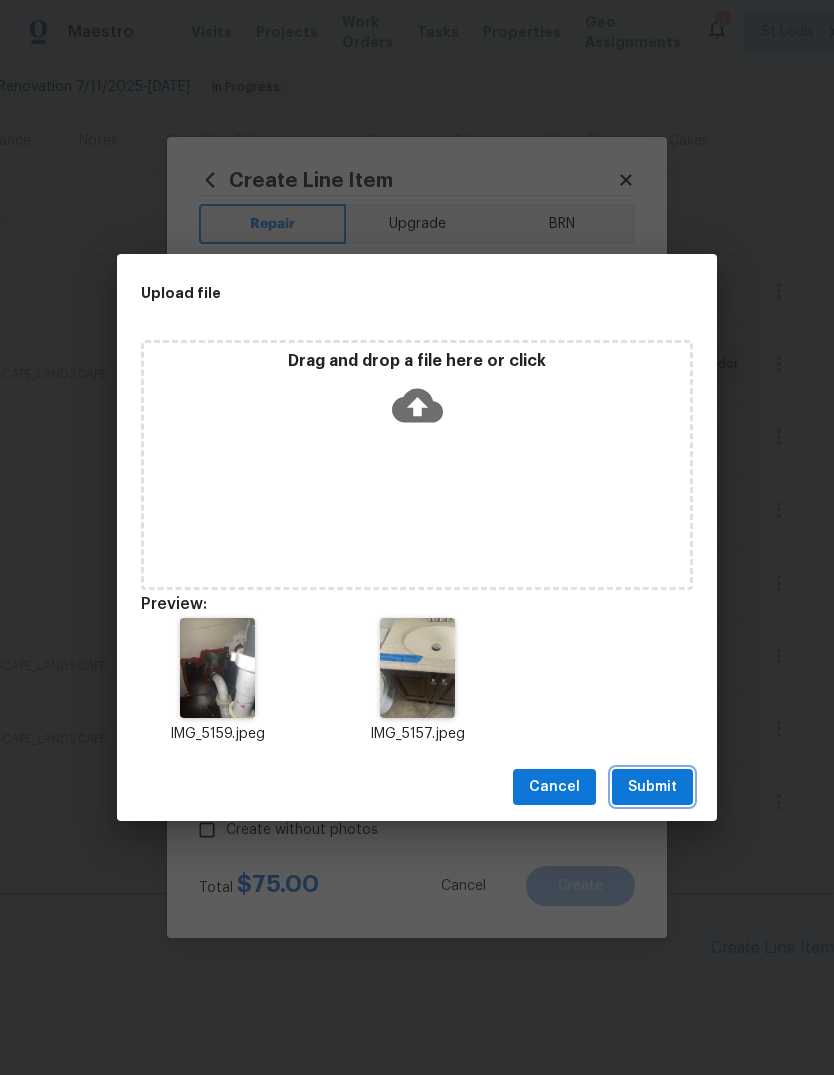 click on "Submit" at bounding box center [652, 787] 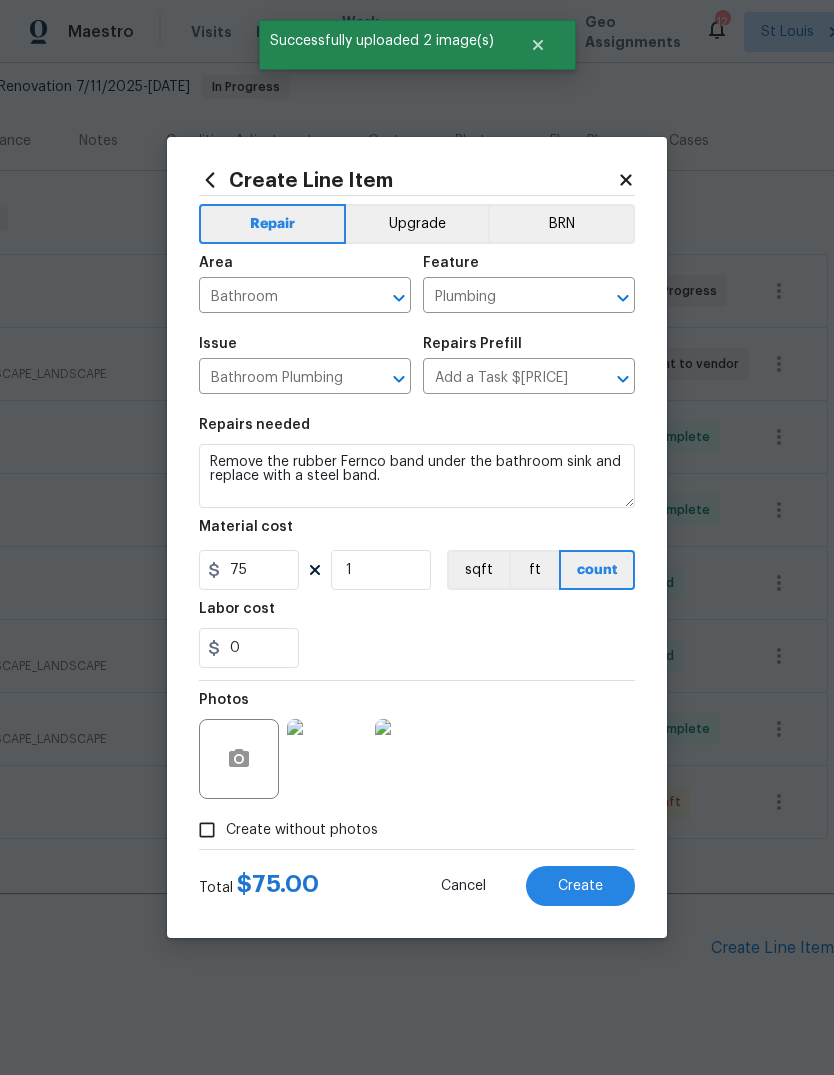 click at bounding box center (327, 759) 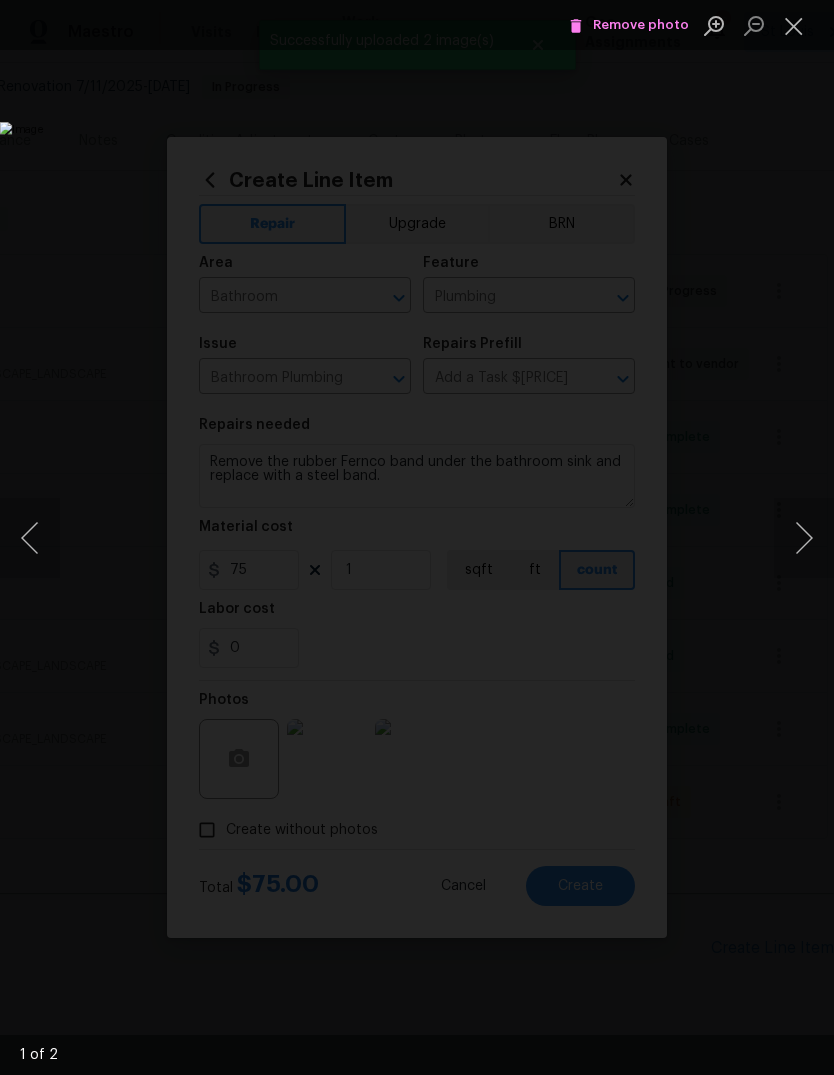 click at bounding box center (804, 538) 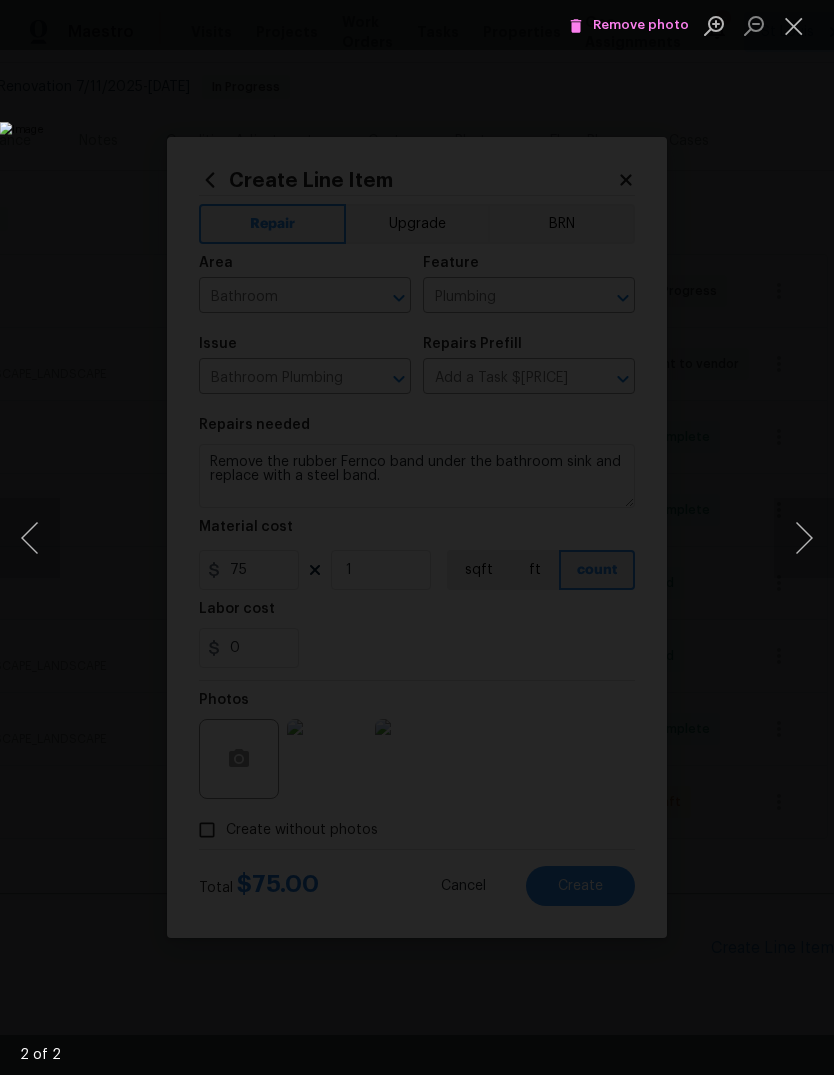 click at bounding box center (804, 538) 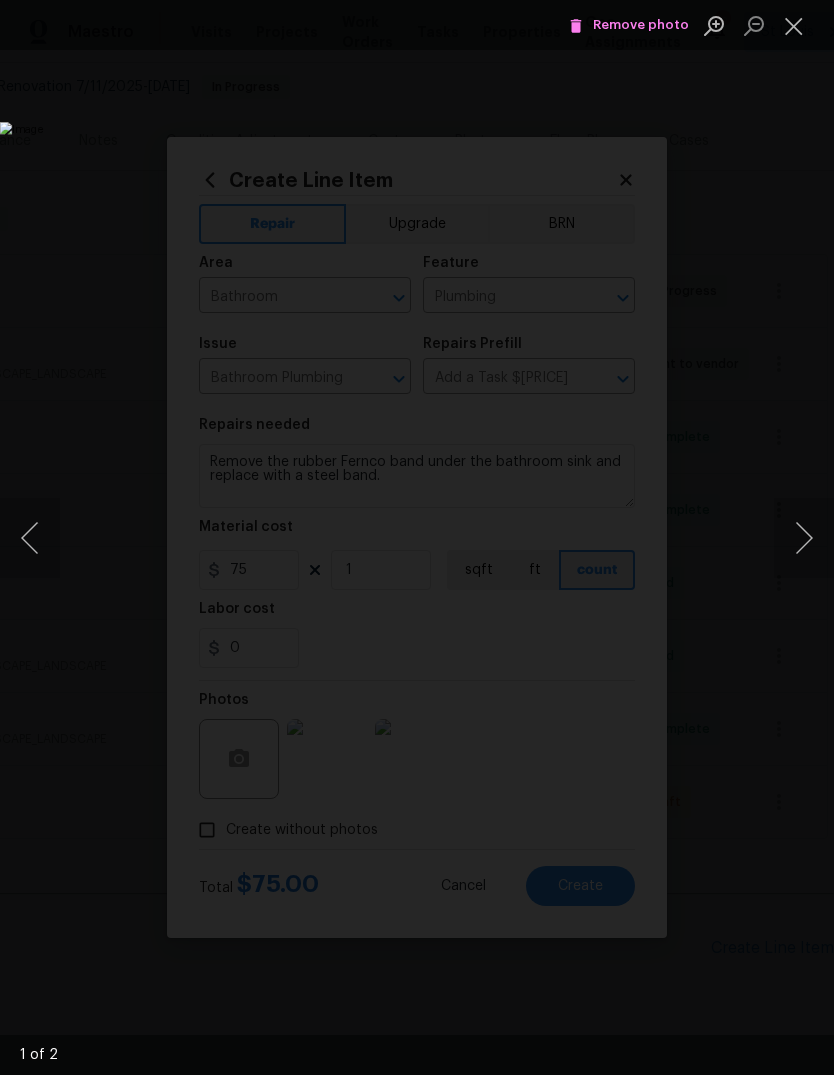 click at bounding box center (794, 25) 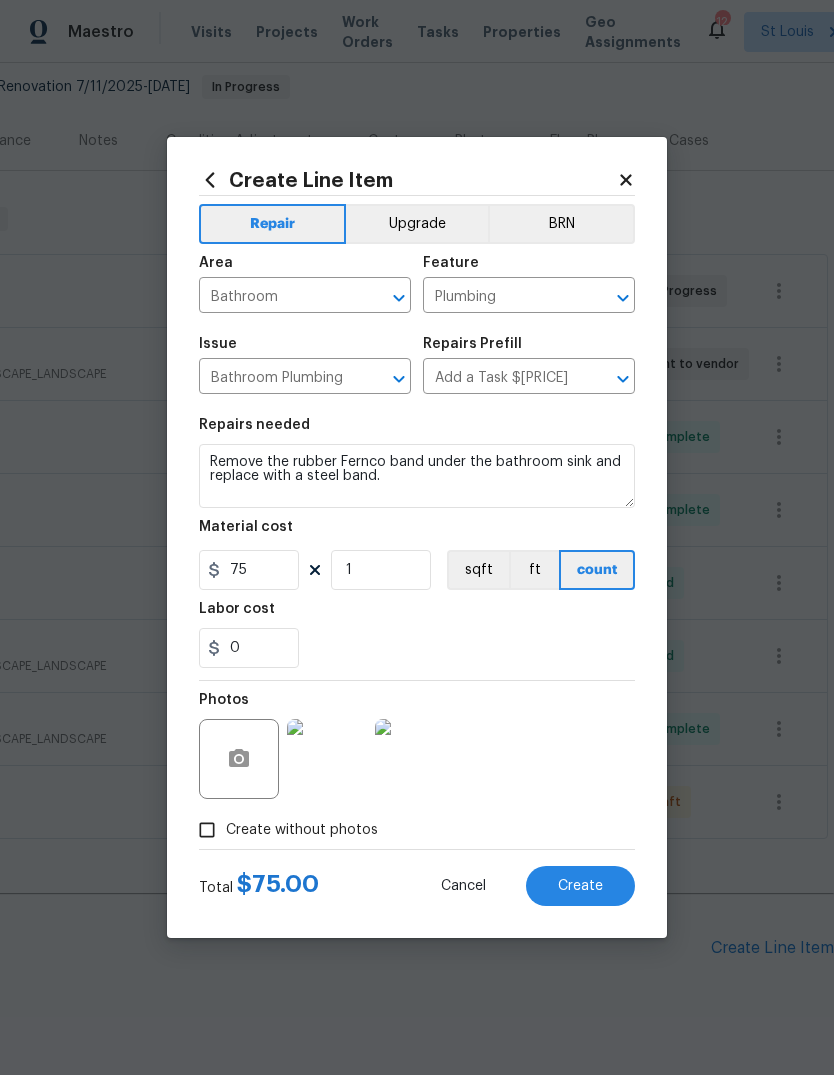 click on "Create" at bounding box center [580, 886] 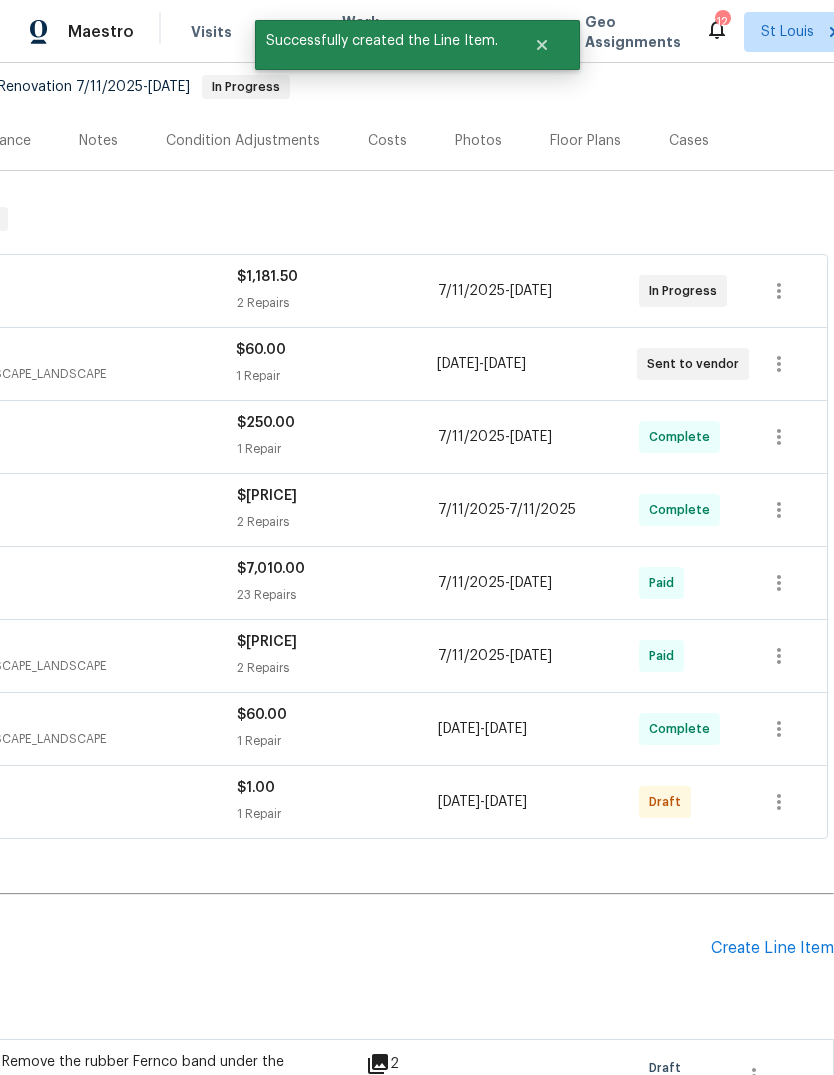 click on "Create Line Item" at bounding box center [772, 948] 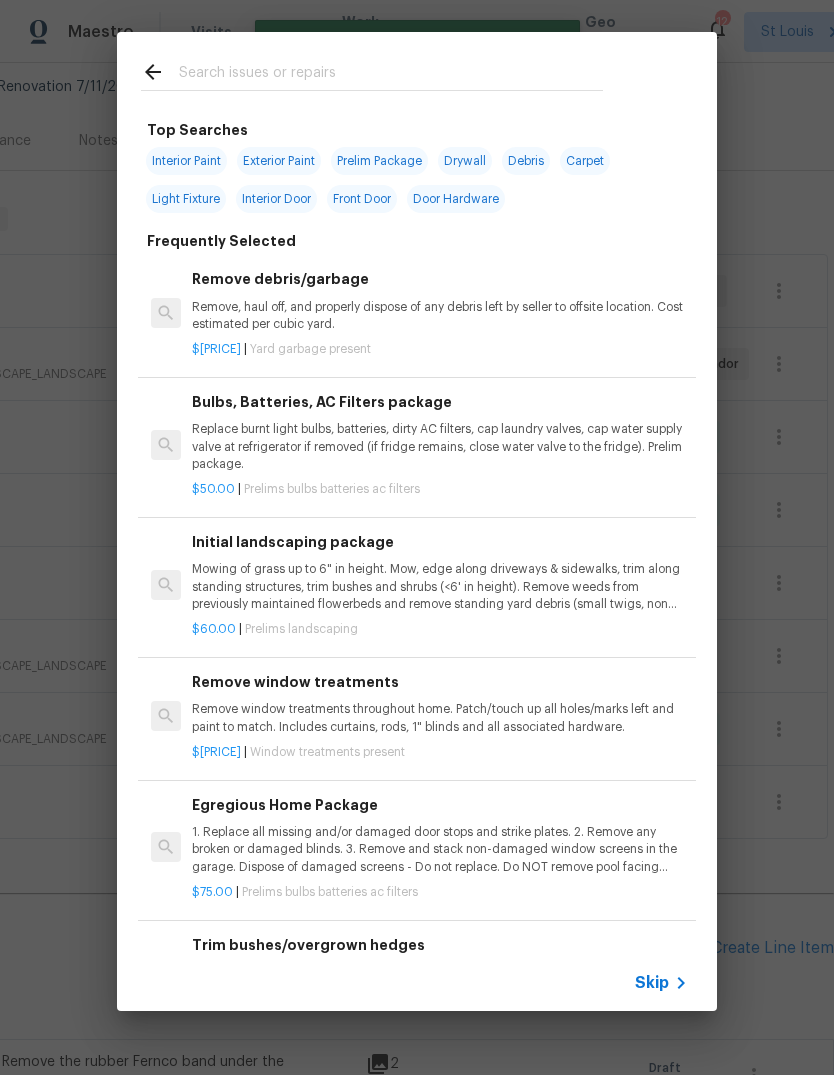 click 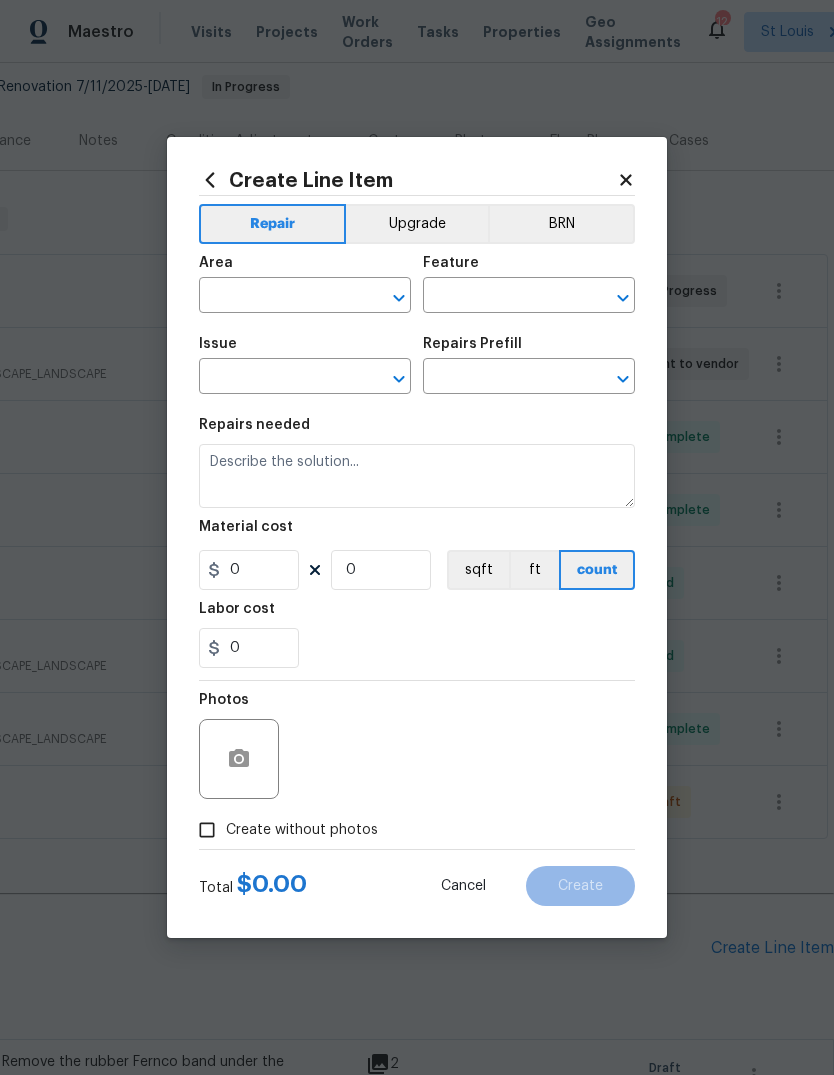 click at bounding box center [277, 297] 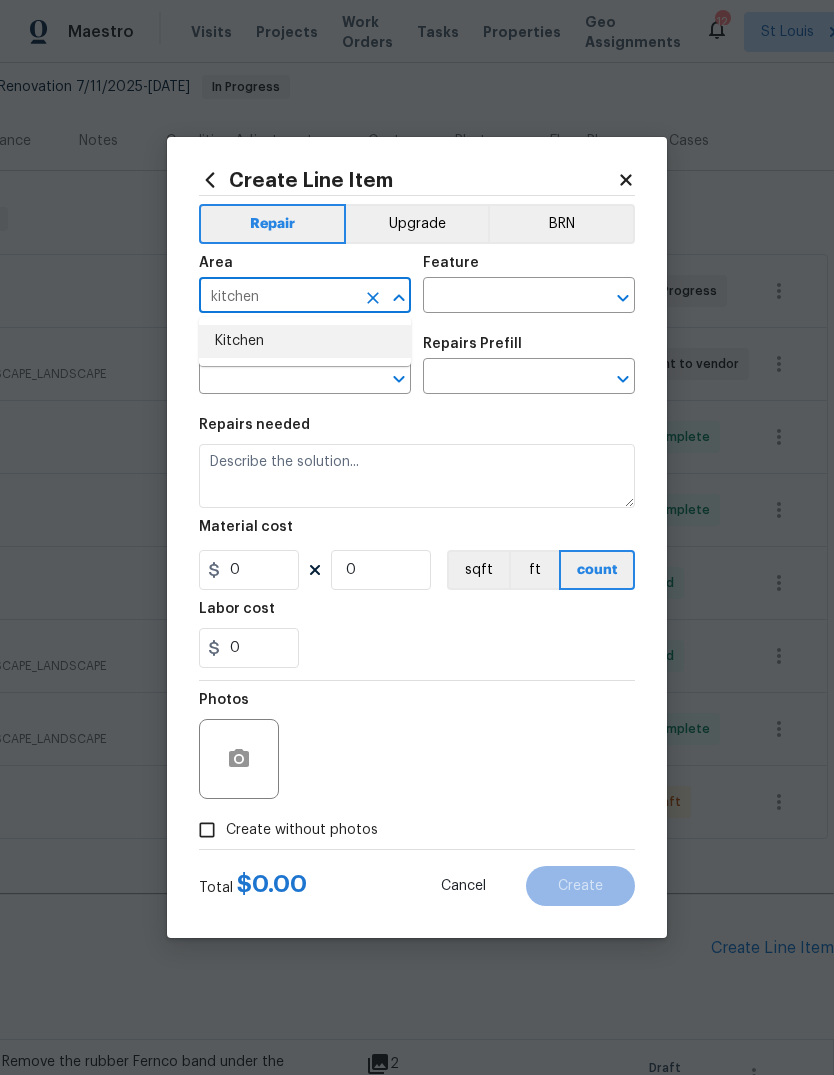 click on "Kitchen" at bounding box center (305, 341) 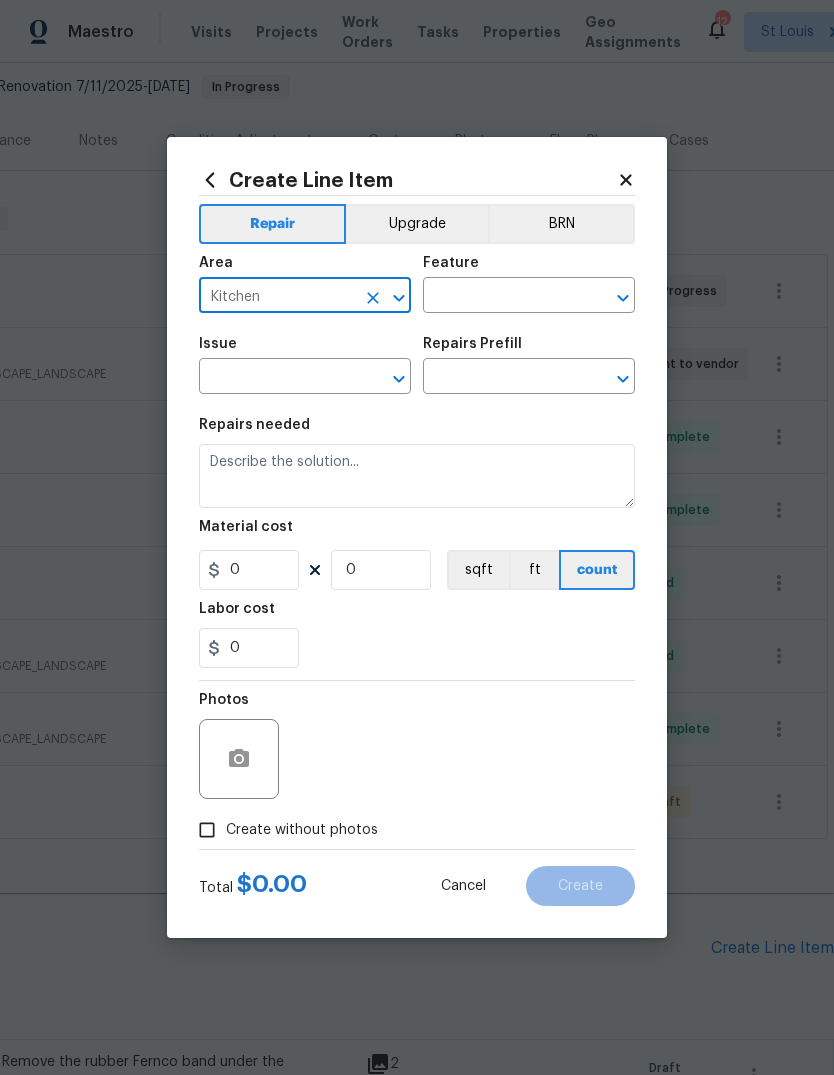 click at bounding box center [501, 297] 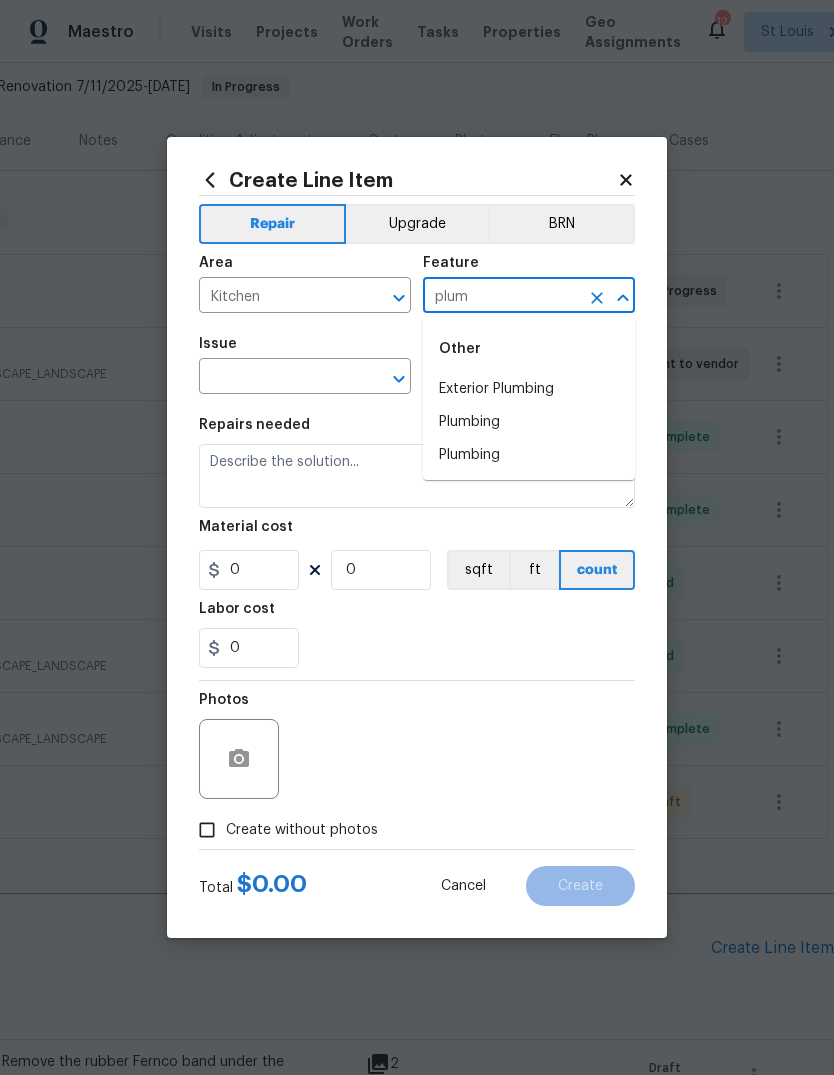 click on "Plumbing" at bounding box center [529, 422] 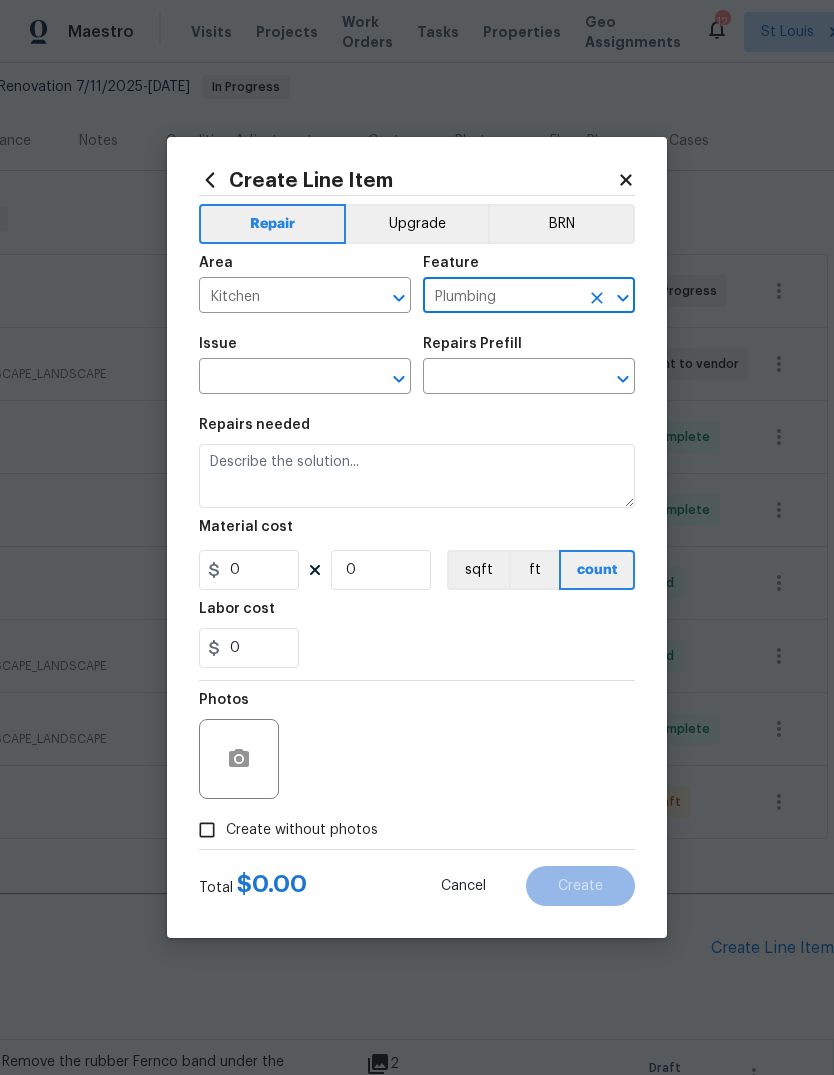 click at bounding box center [277, 378] 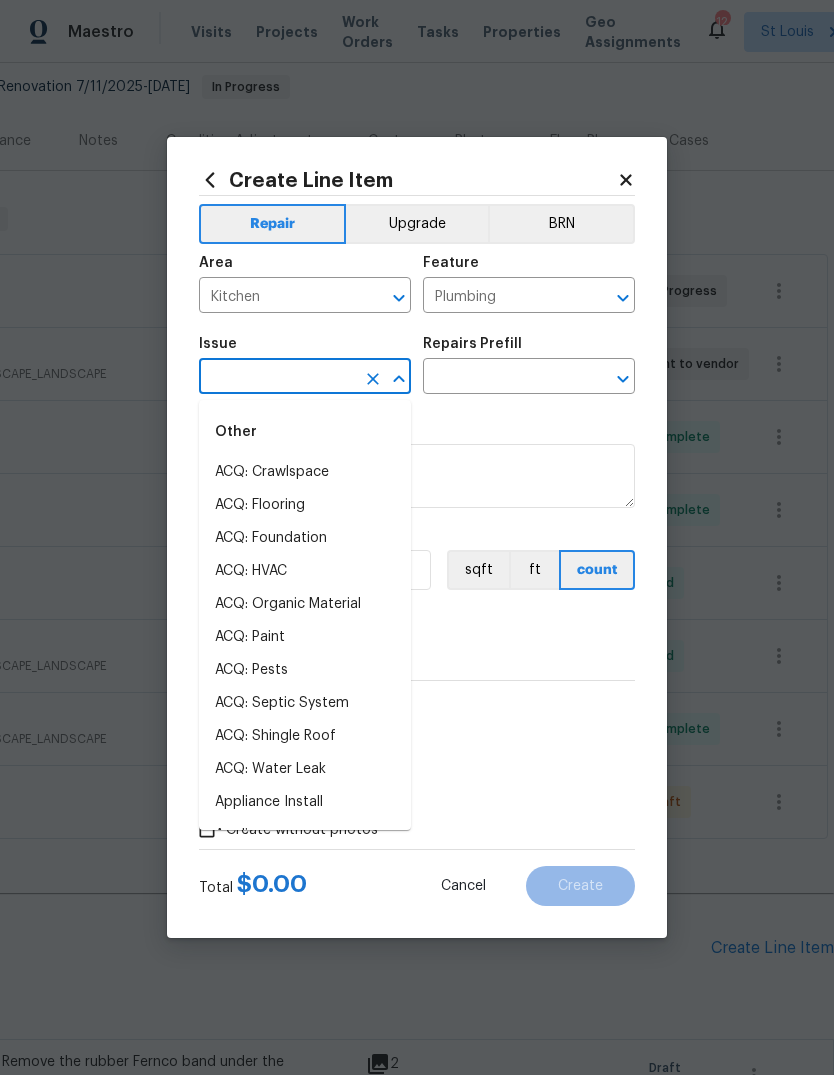 click 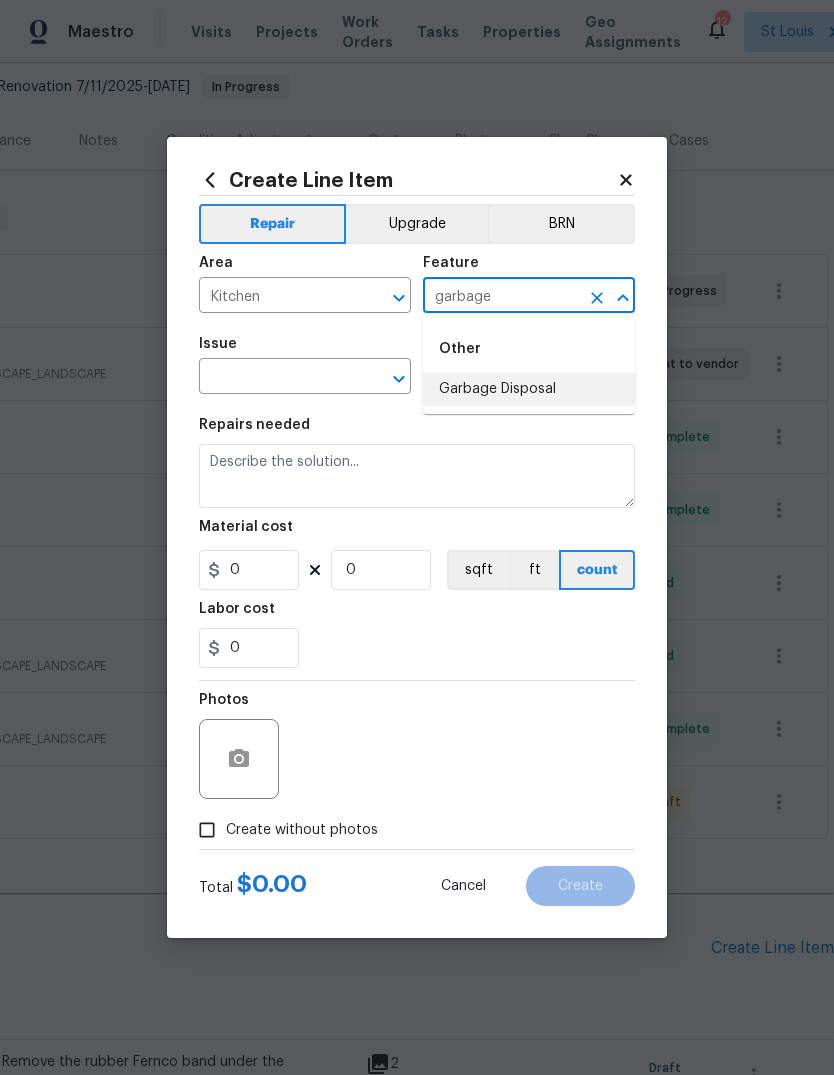 click on "Garbage Disposal" at bounding box center [529, 389] 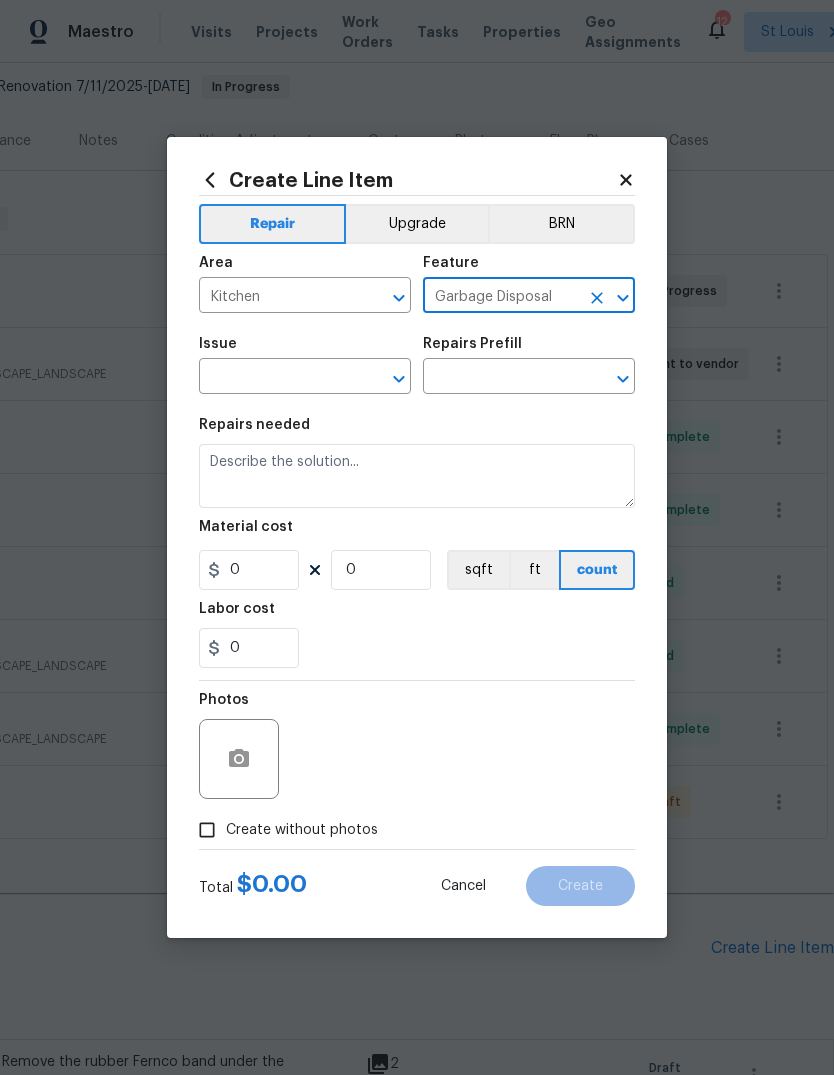 click at bounding box center (277, 378) 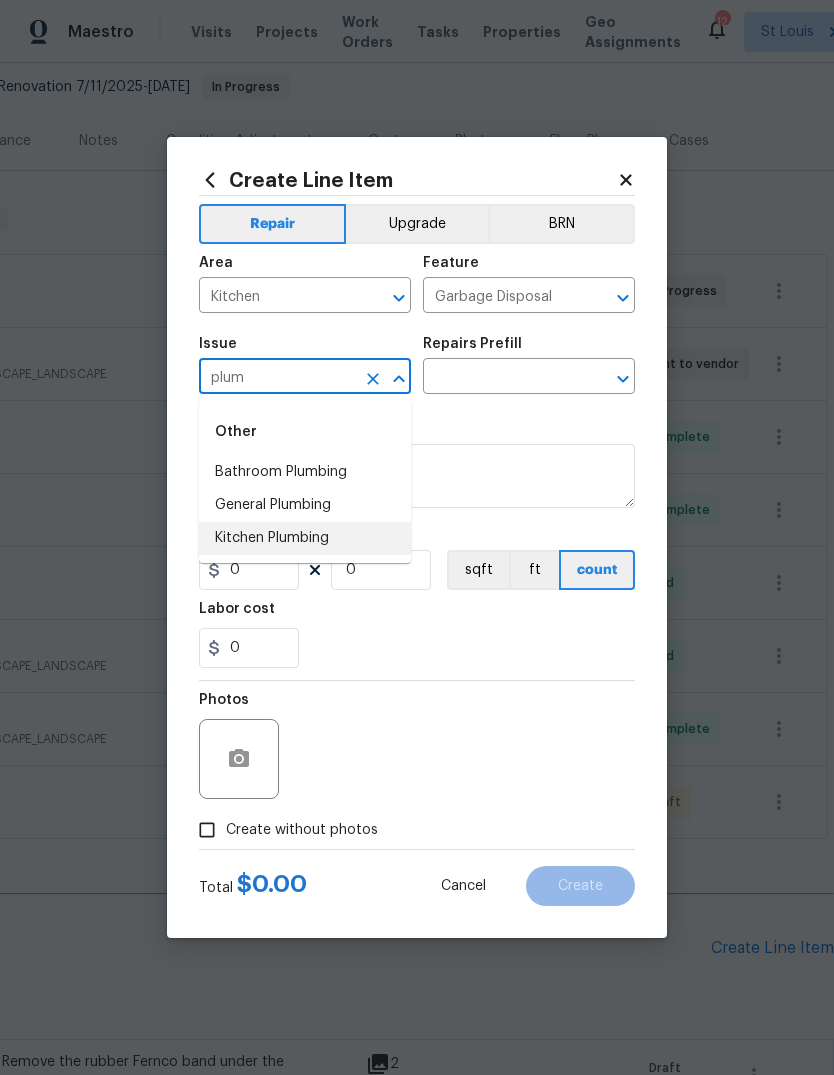 click on "Kitchen Plumbing" at bounding box center (305, 538) 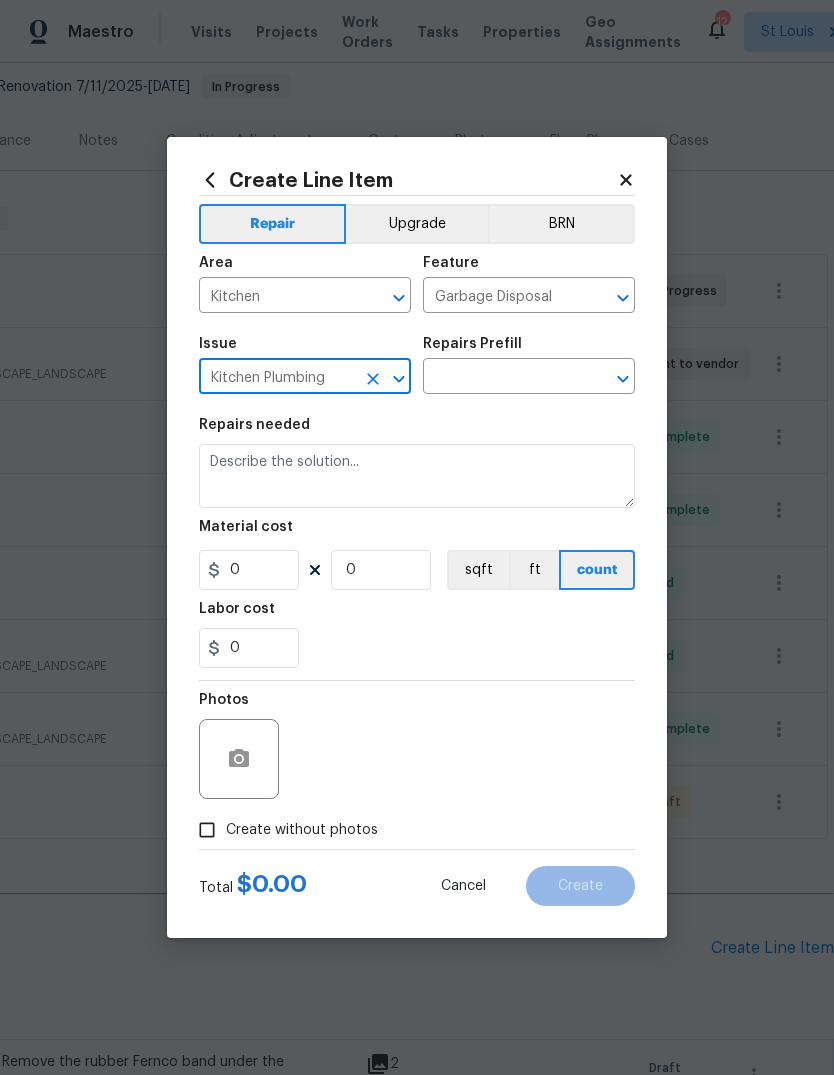 click at bounding box center [501, 378] 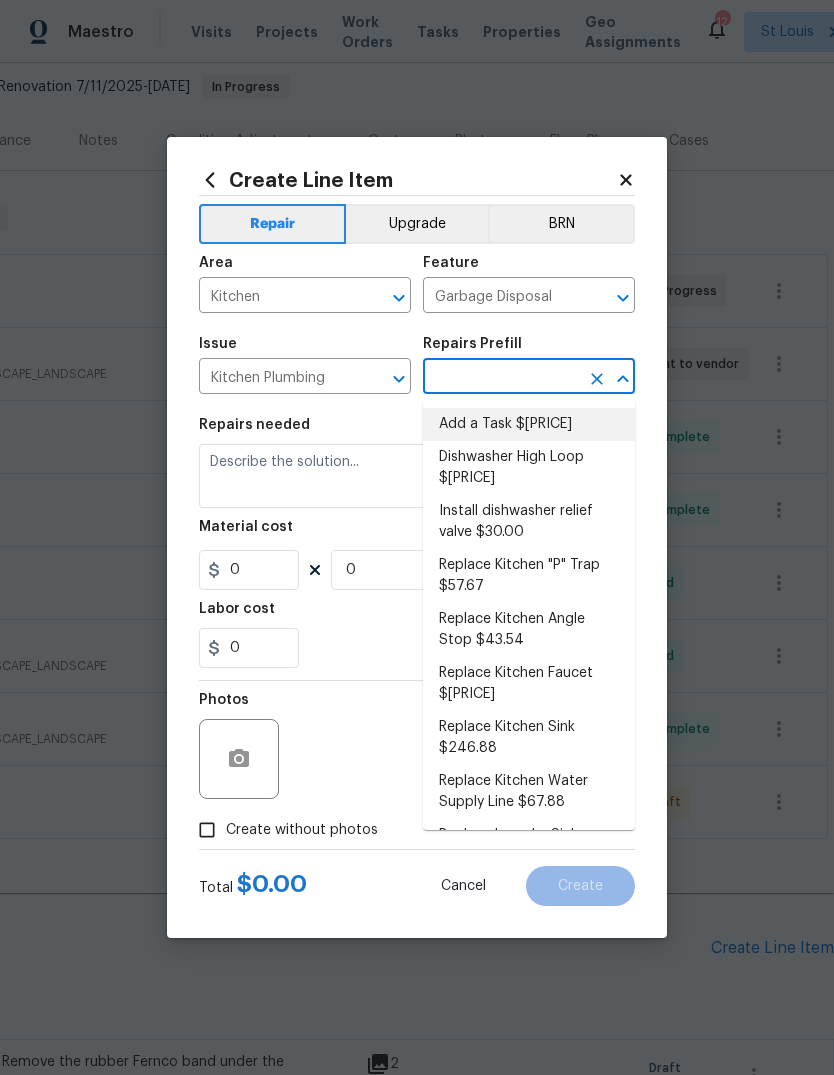 click on "Add a Task $1.00" at bounding box center (529, 424) 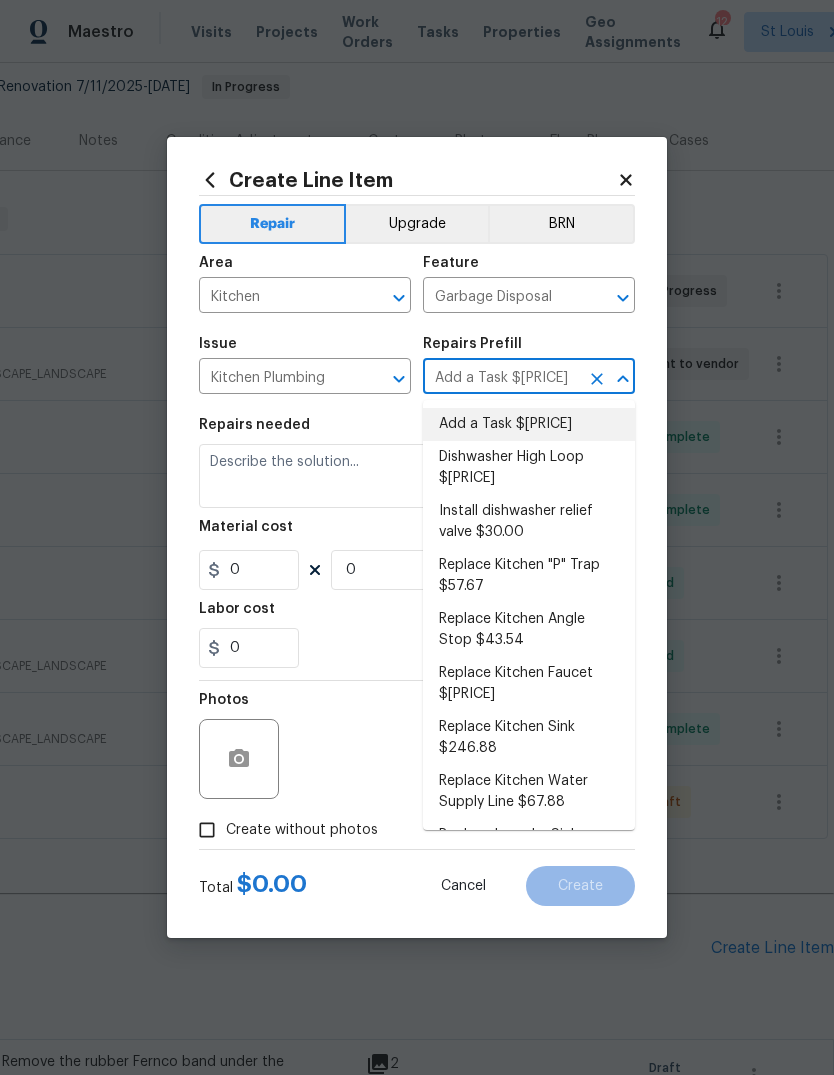 type on "Plumbing" 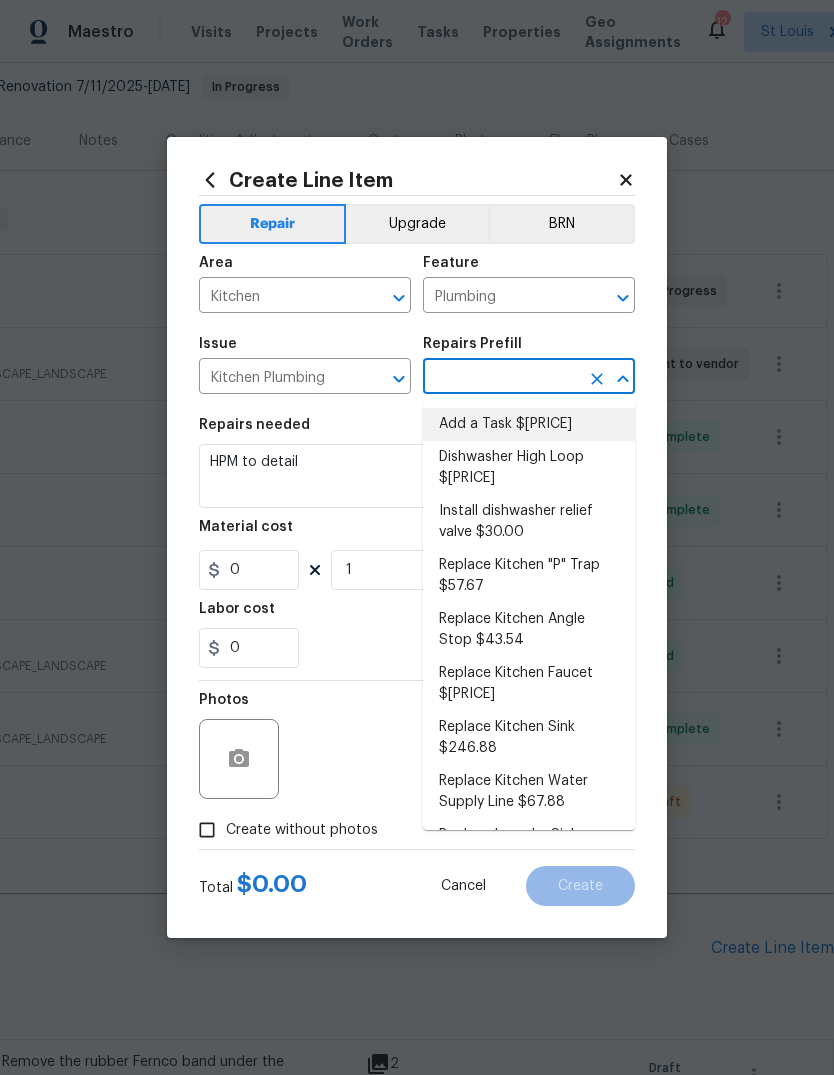 type on "Add a Task $1.00" 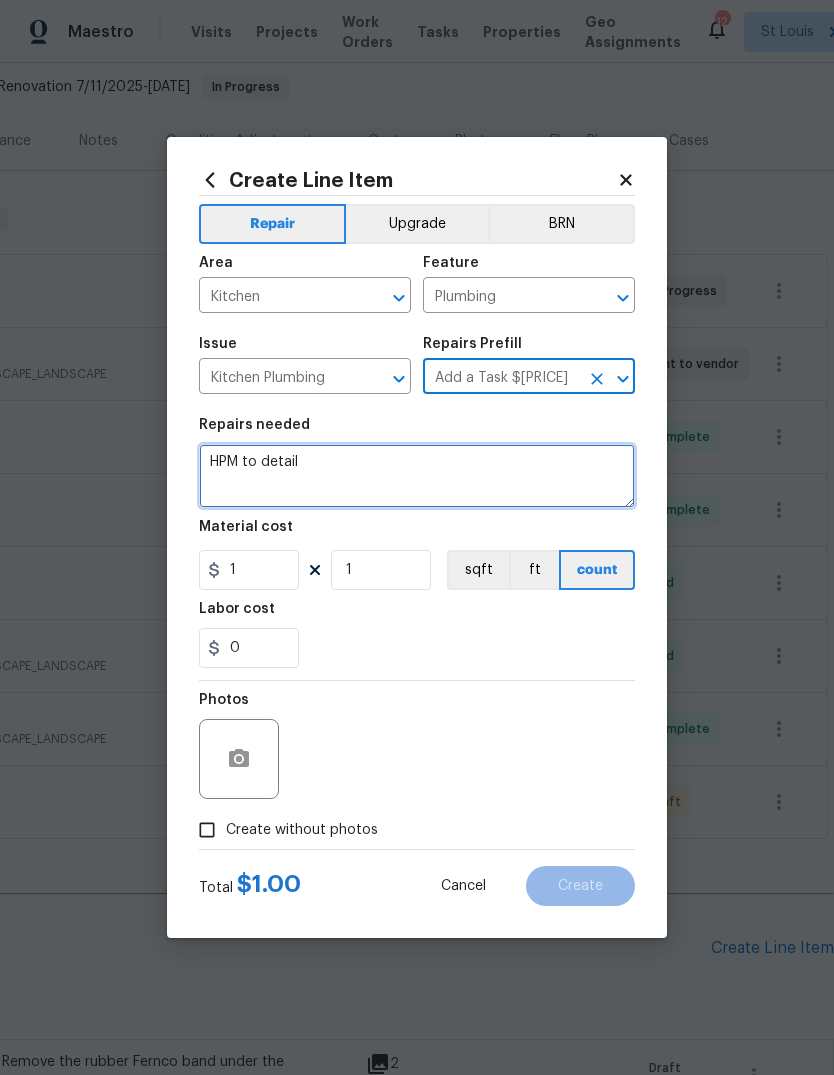 click on "HPM to detail" at bounding box center (417, 476) 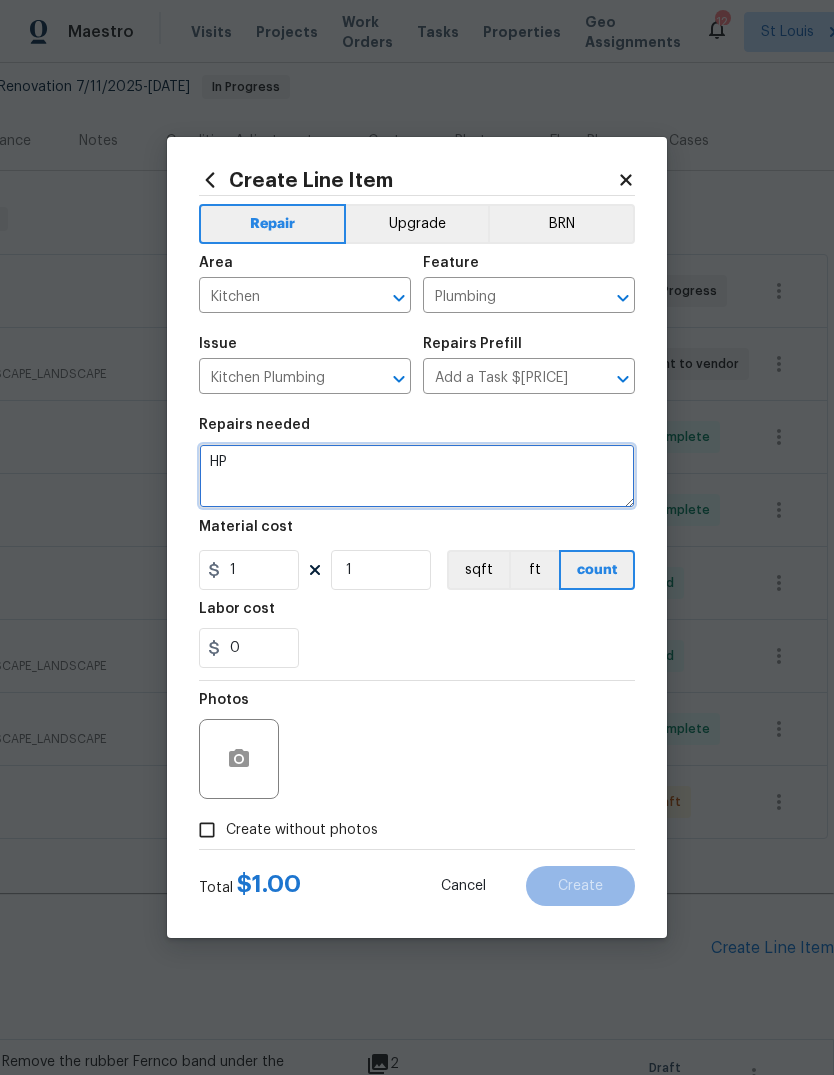 type on "H" 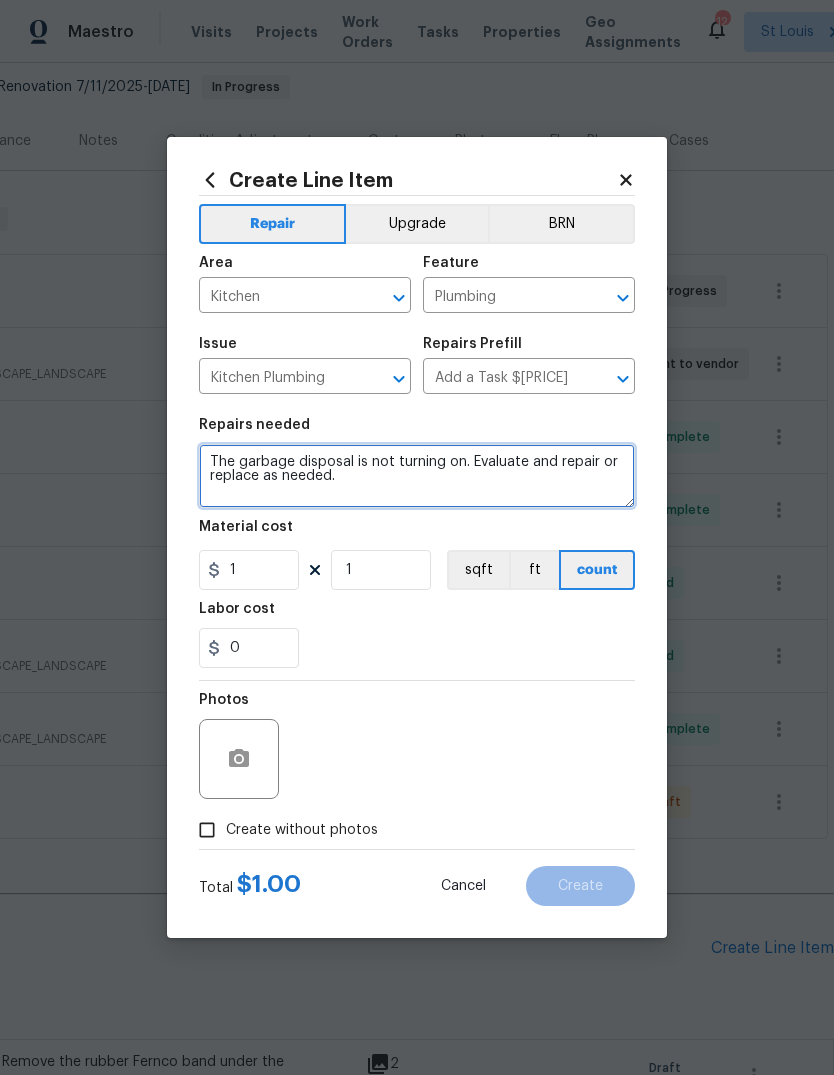 type on "The garbage disposal is not turning on. Evaluate and repair or replace as needed." 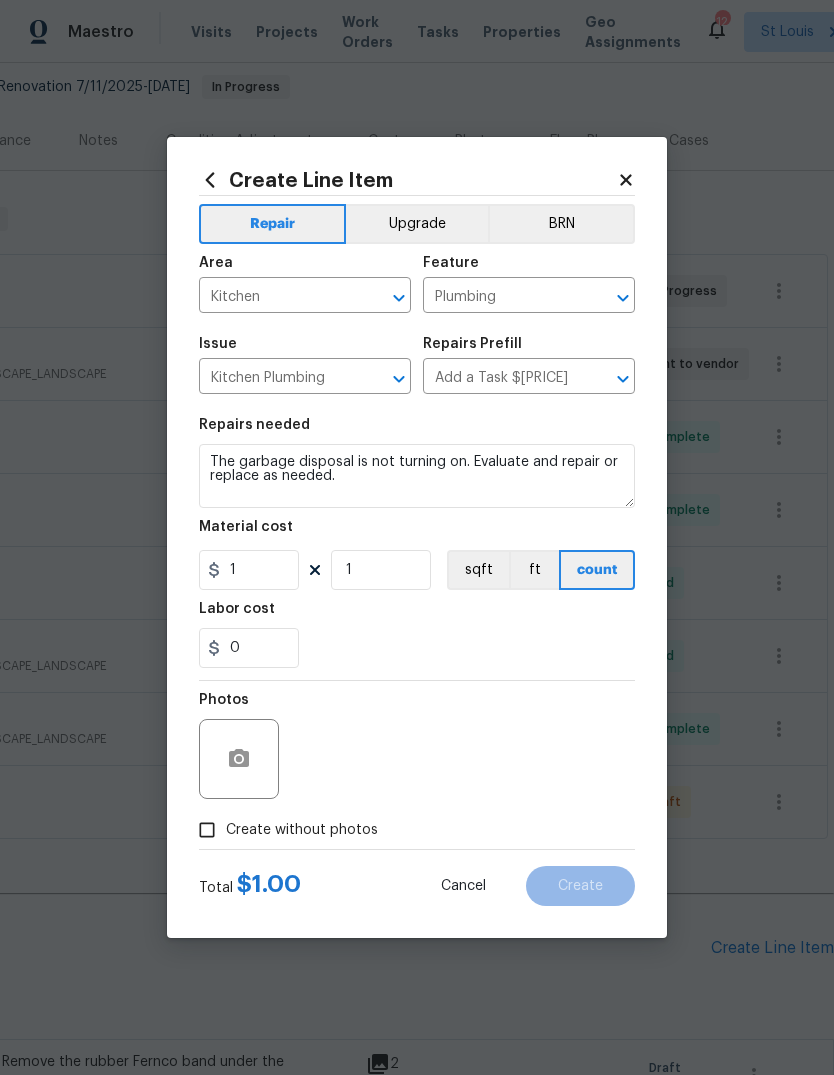 click on "0" at bounding box center (417, 648) 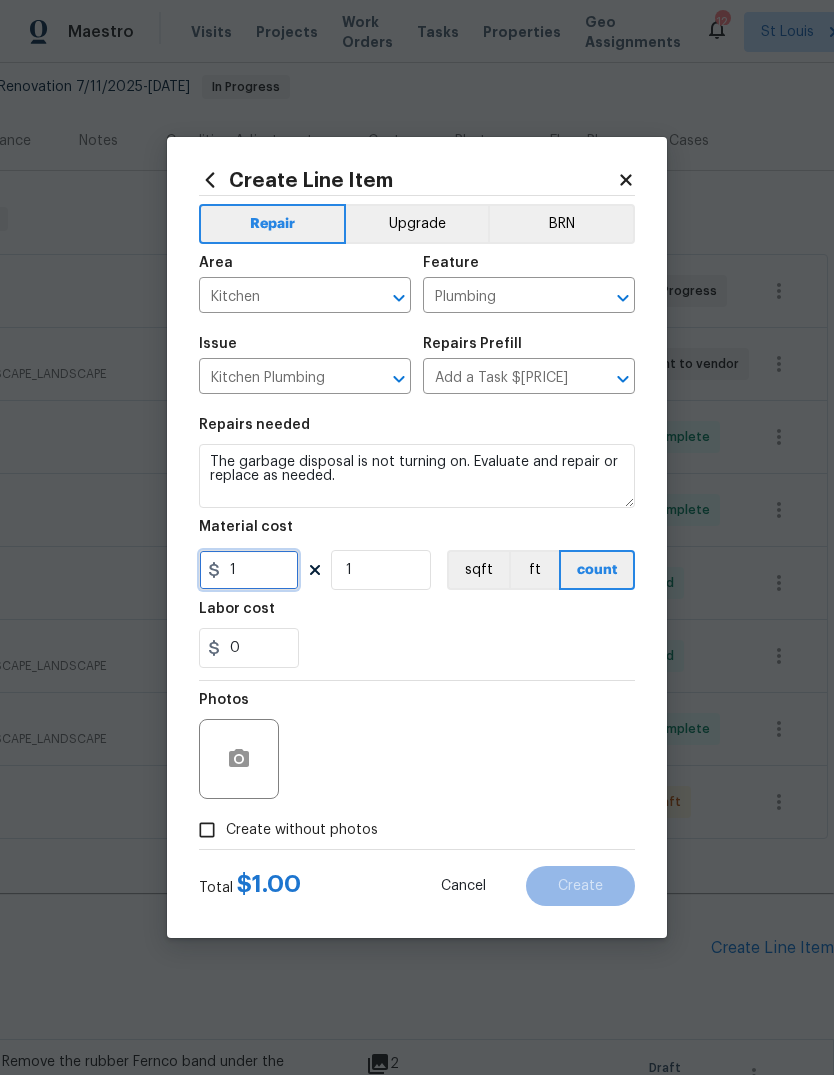 click on "1" at bounding box center [249, 570] 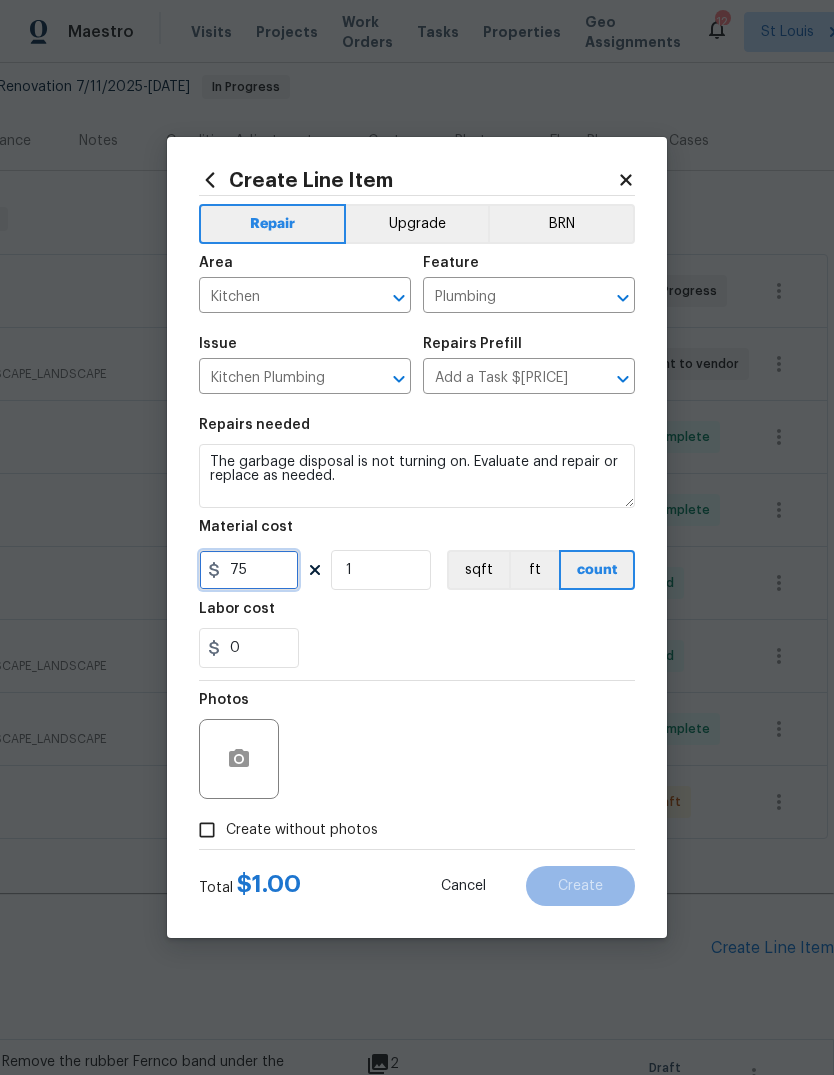 type on "75" 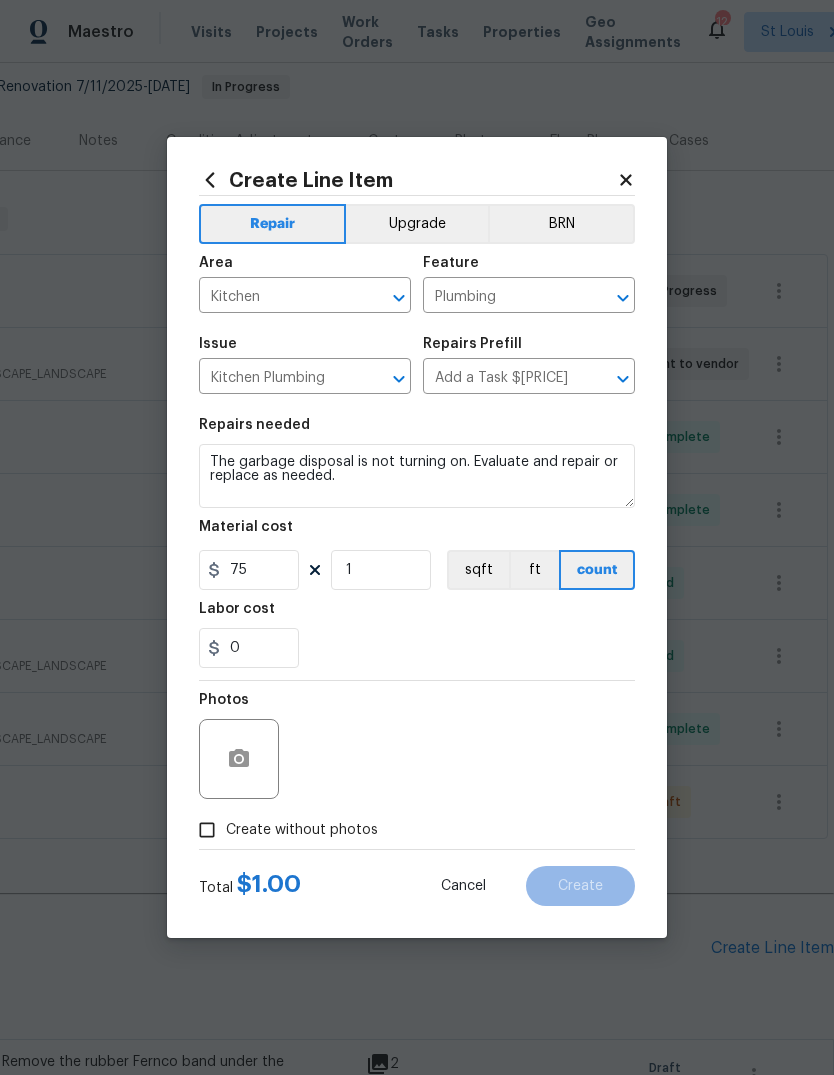 click on "0" at bounding box center (417, 648) 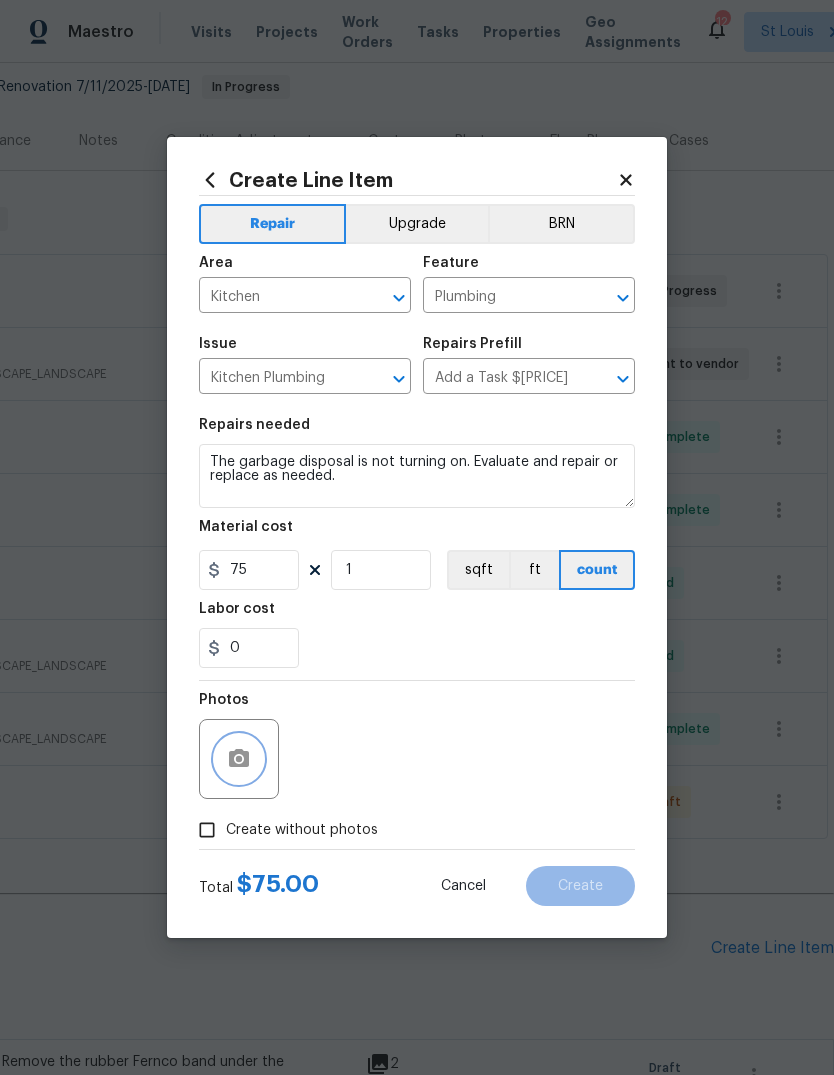 click at bounding box center [239, 759] 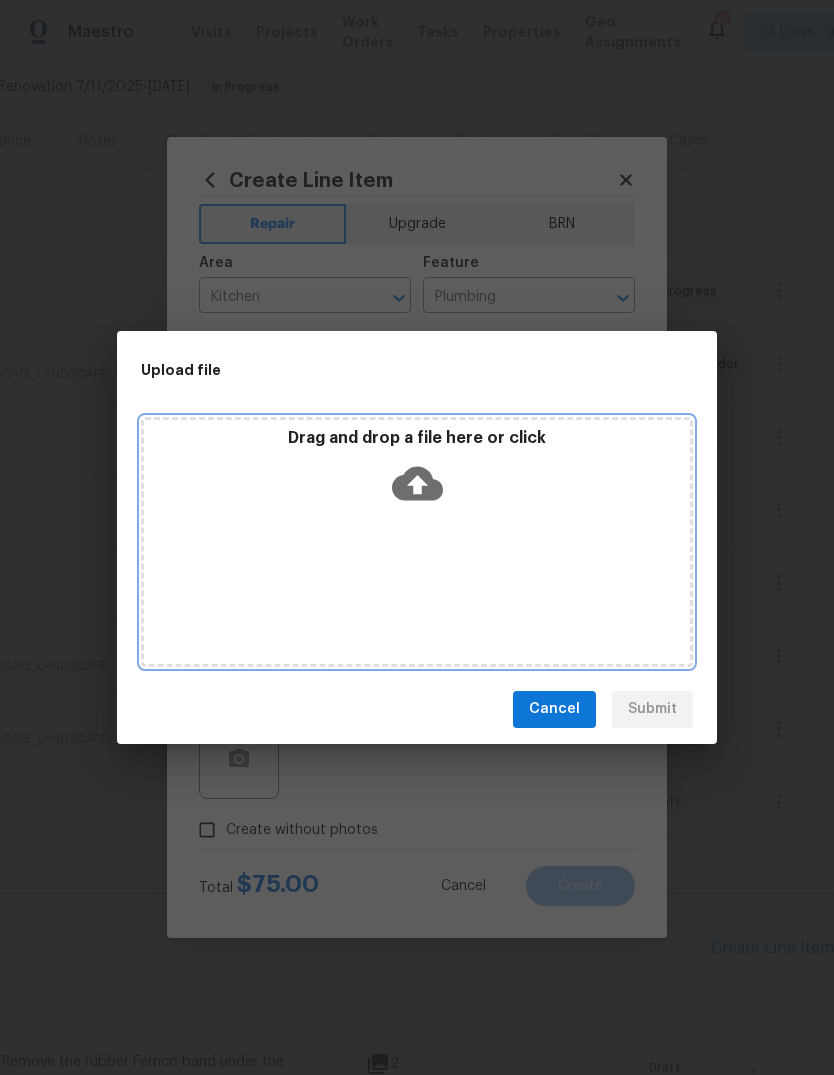 click 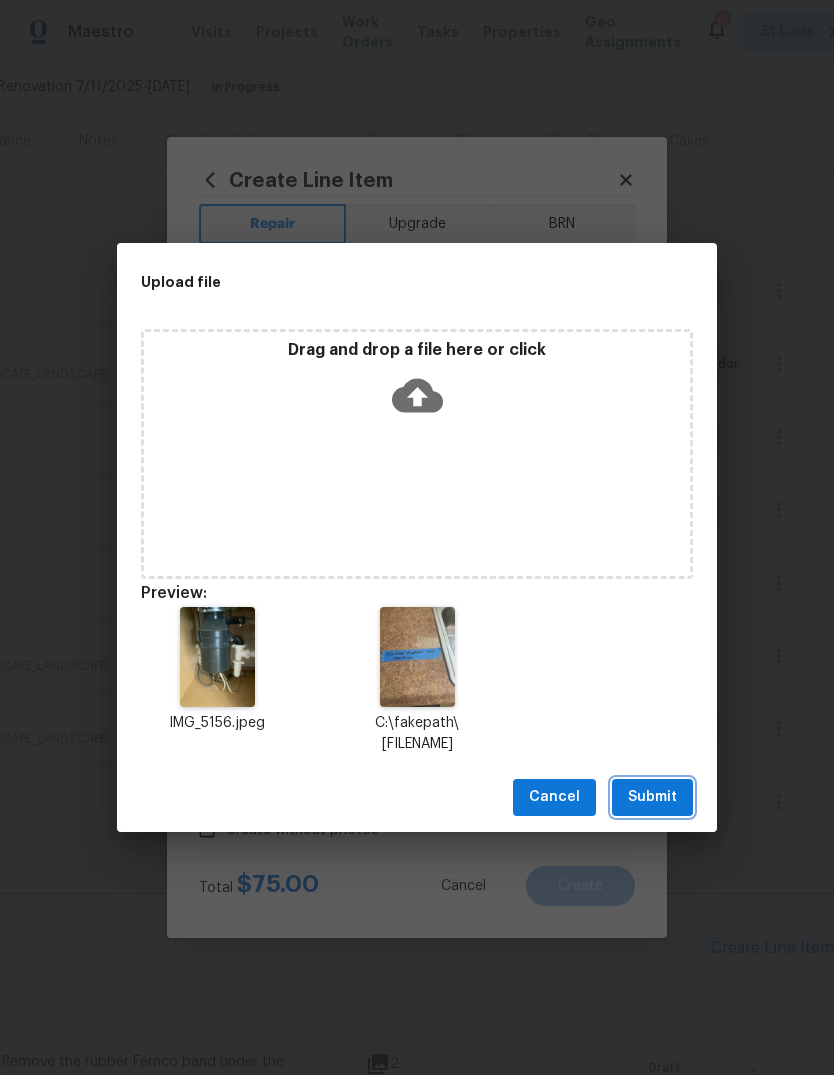 click on "Submit" at bounding box center [652, 797] 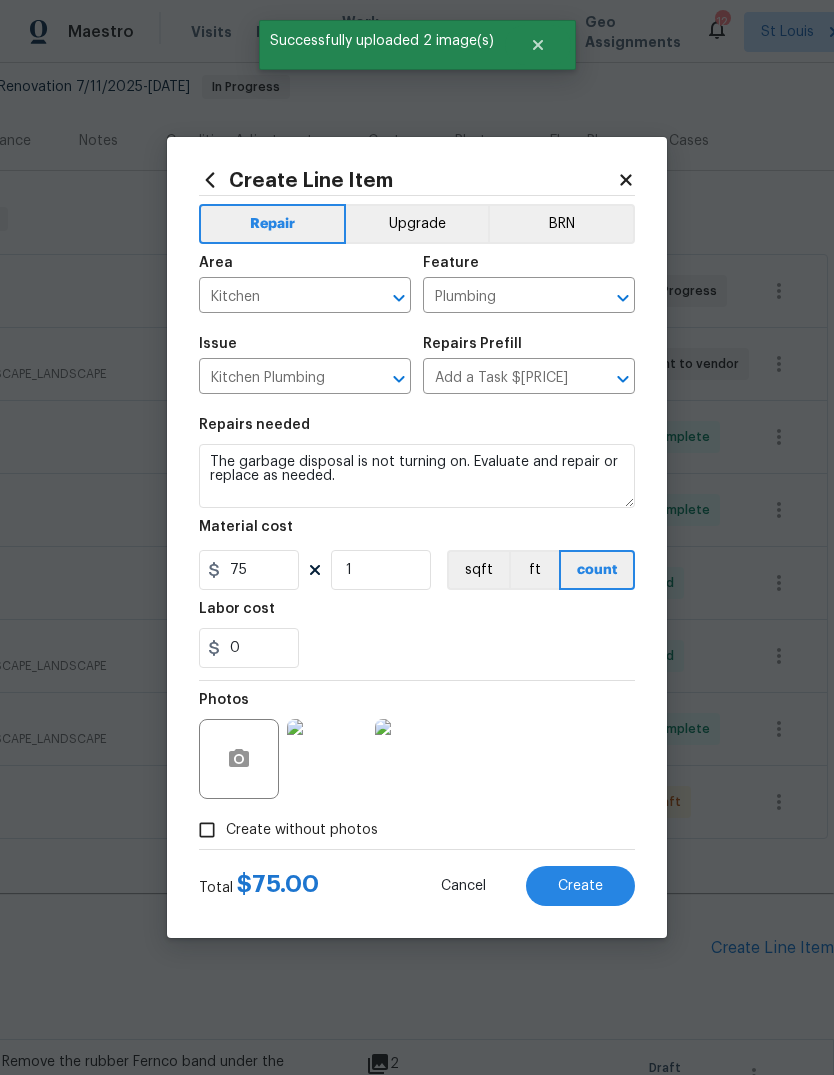 click at bounding box center [327, 759] 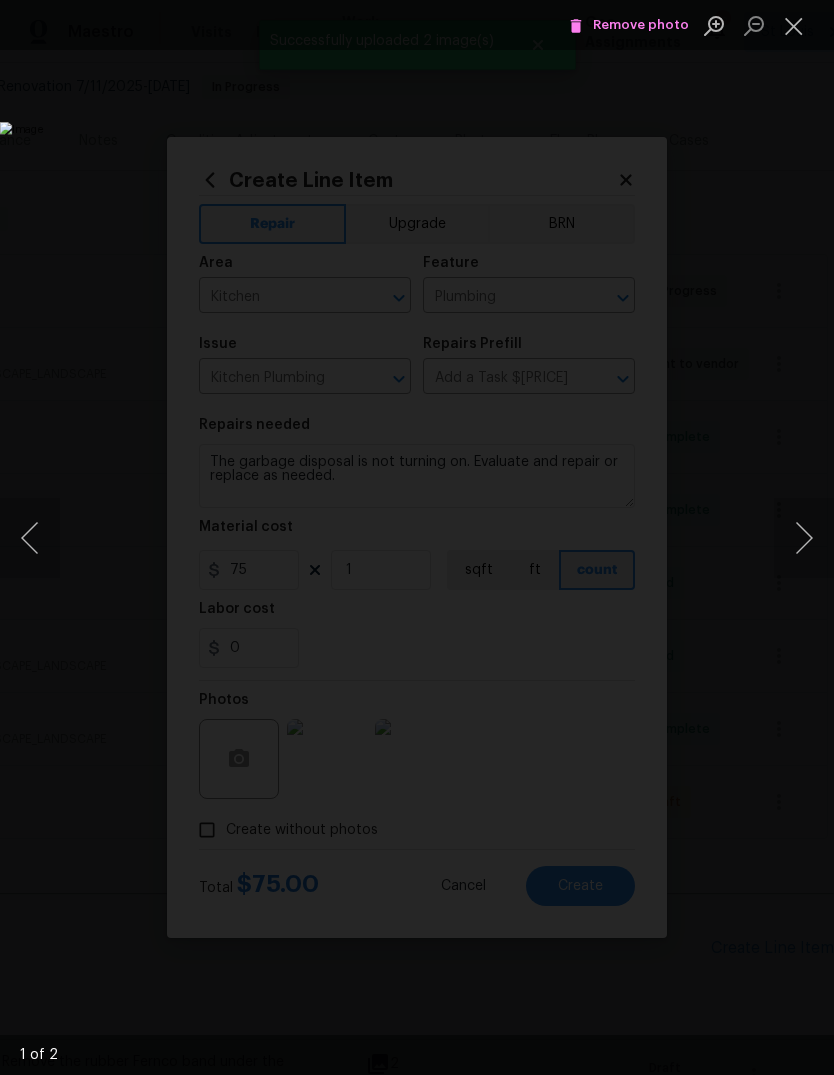 click at bounding box center [804, 538] 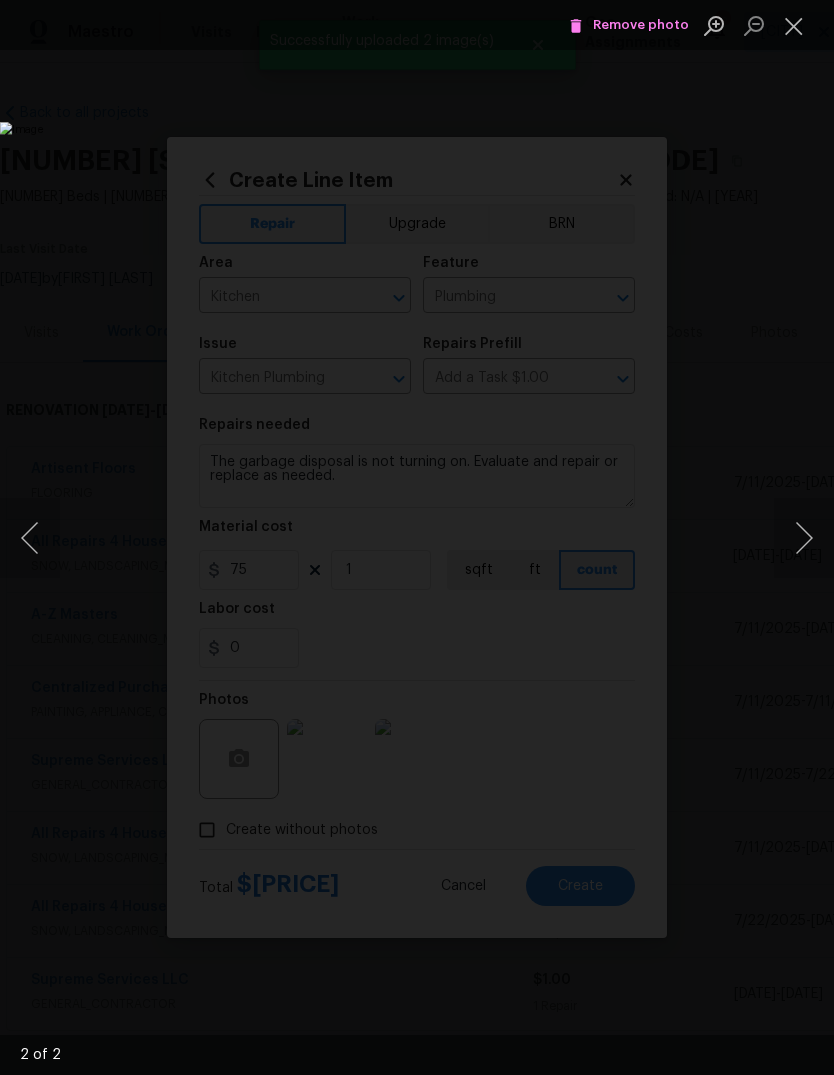 scroll, scrollTop: 0, scrollLeft: 0, axis: both 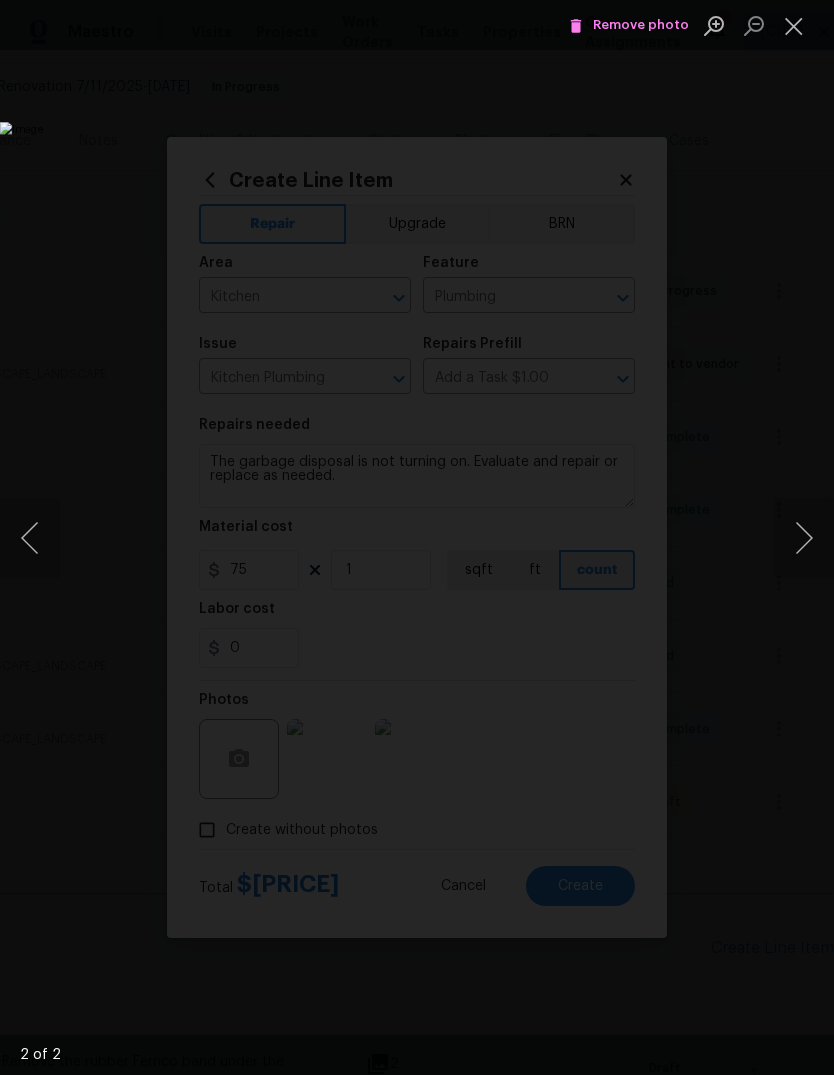 click at bounding box center [30, 538] 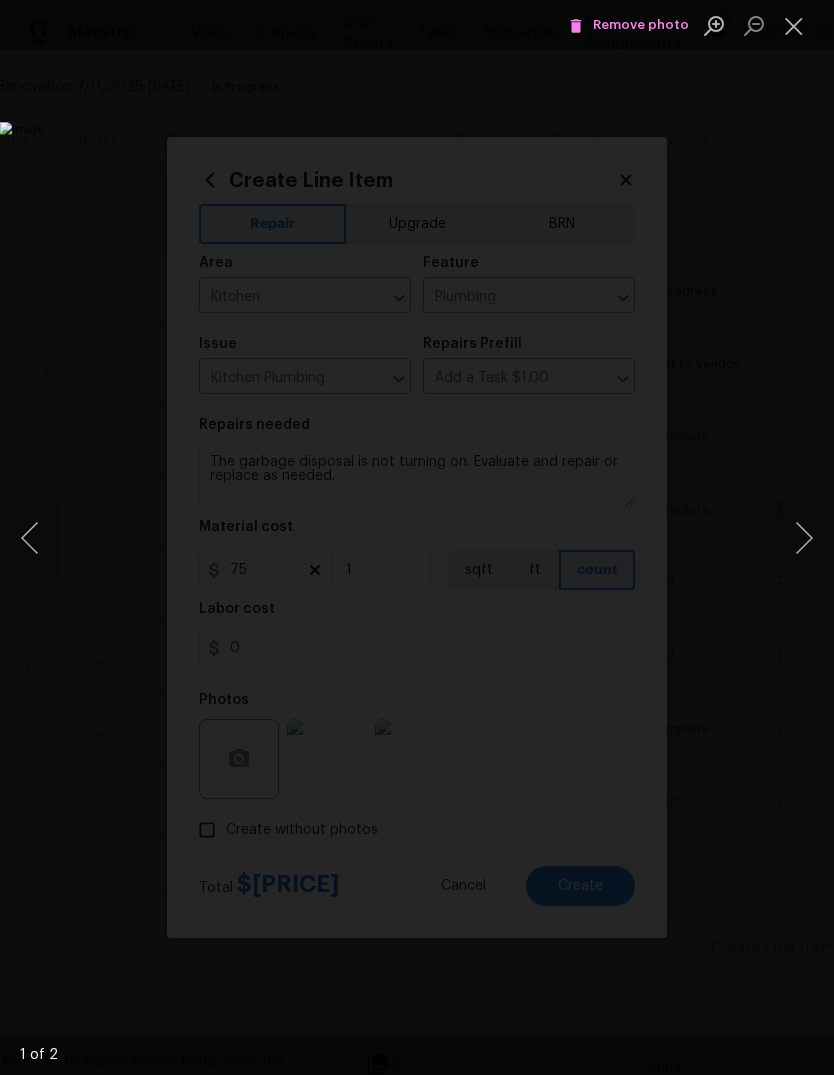 click at bounding box center [794, 25] 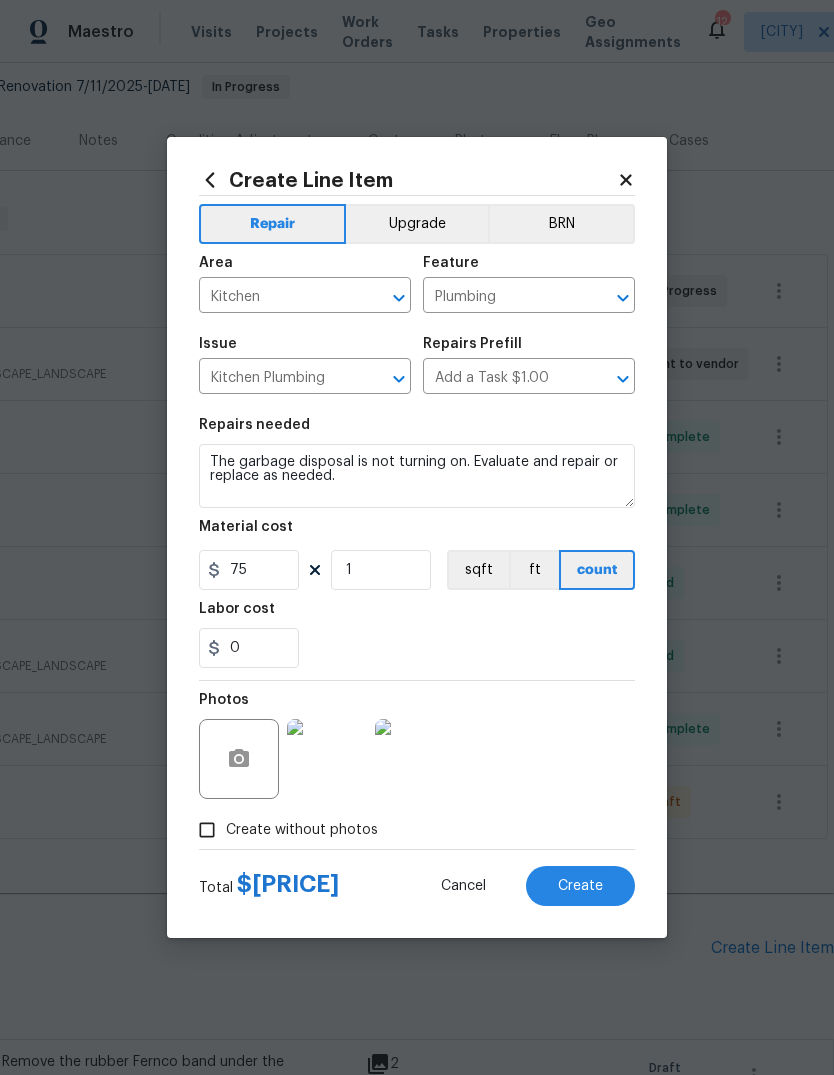 click on "Create" at bounding box center [580, 886] 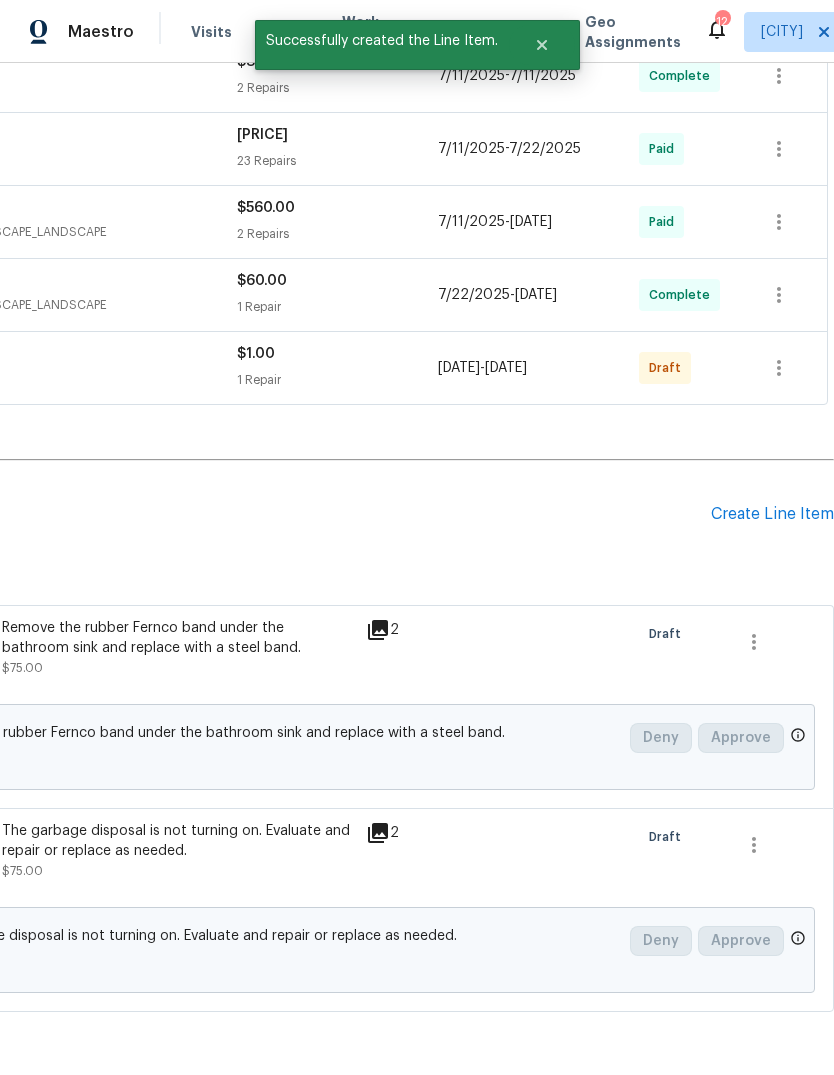 scroll, scrollTop: 625, scrollLeft: 296, axis: both 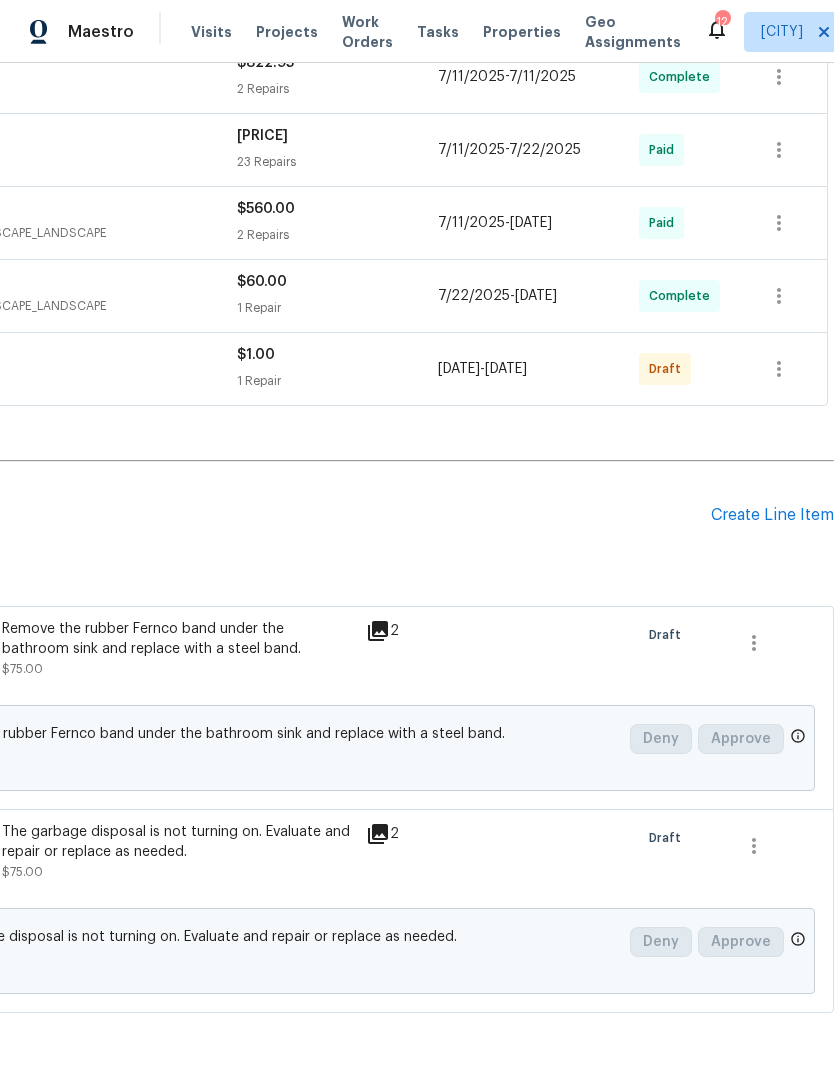 click on "Create Line Item" at bounding box center [772, 515] 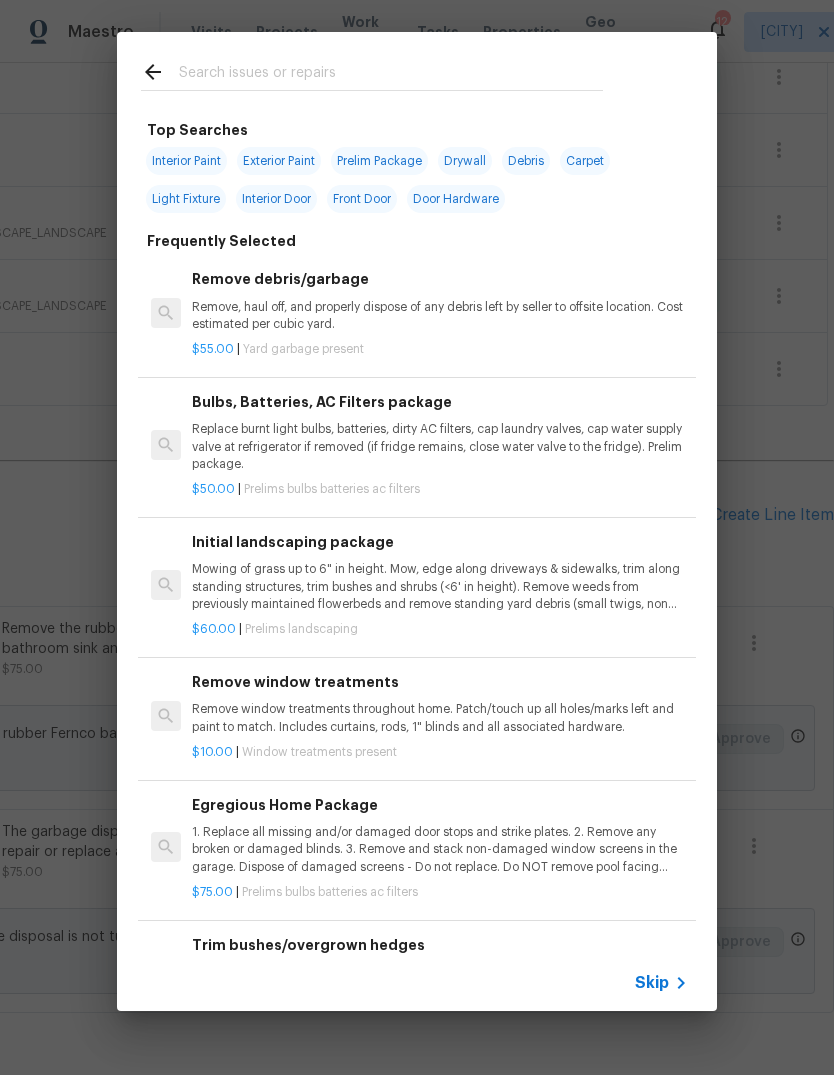 click 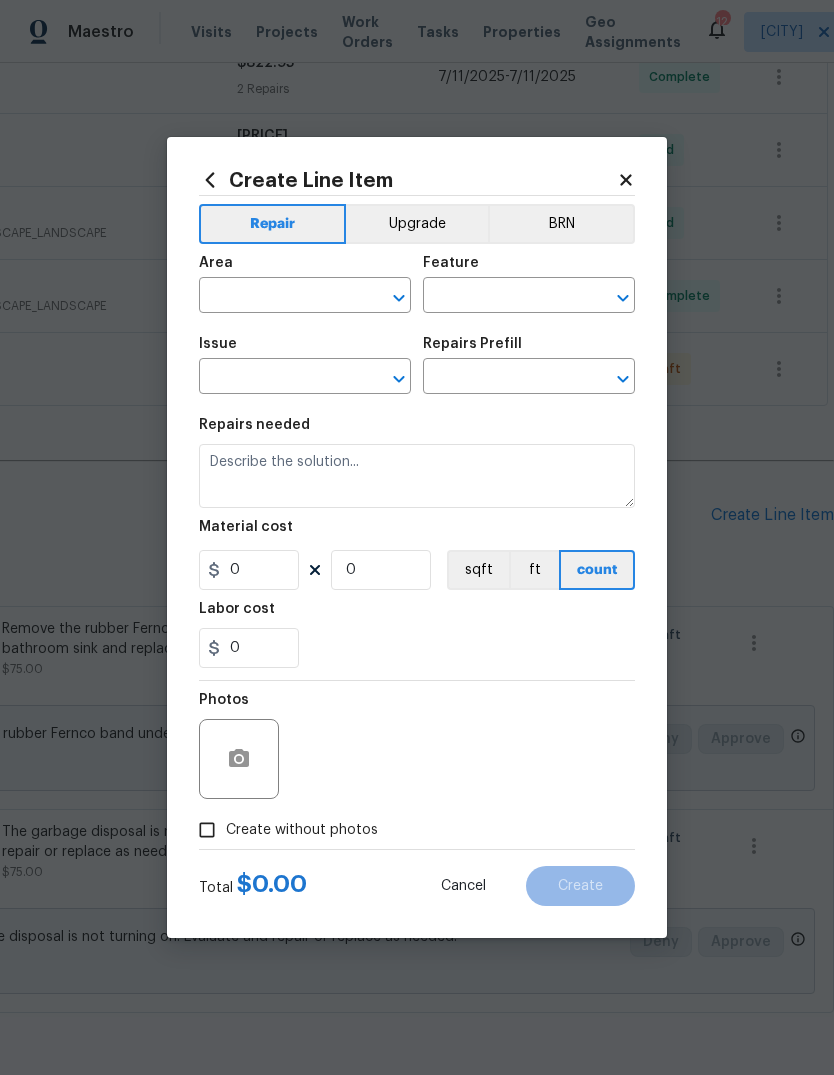 click at bounding box center (277, 297) 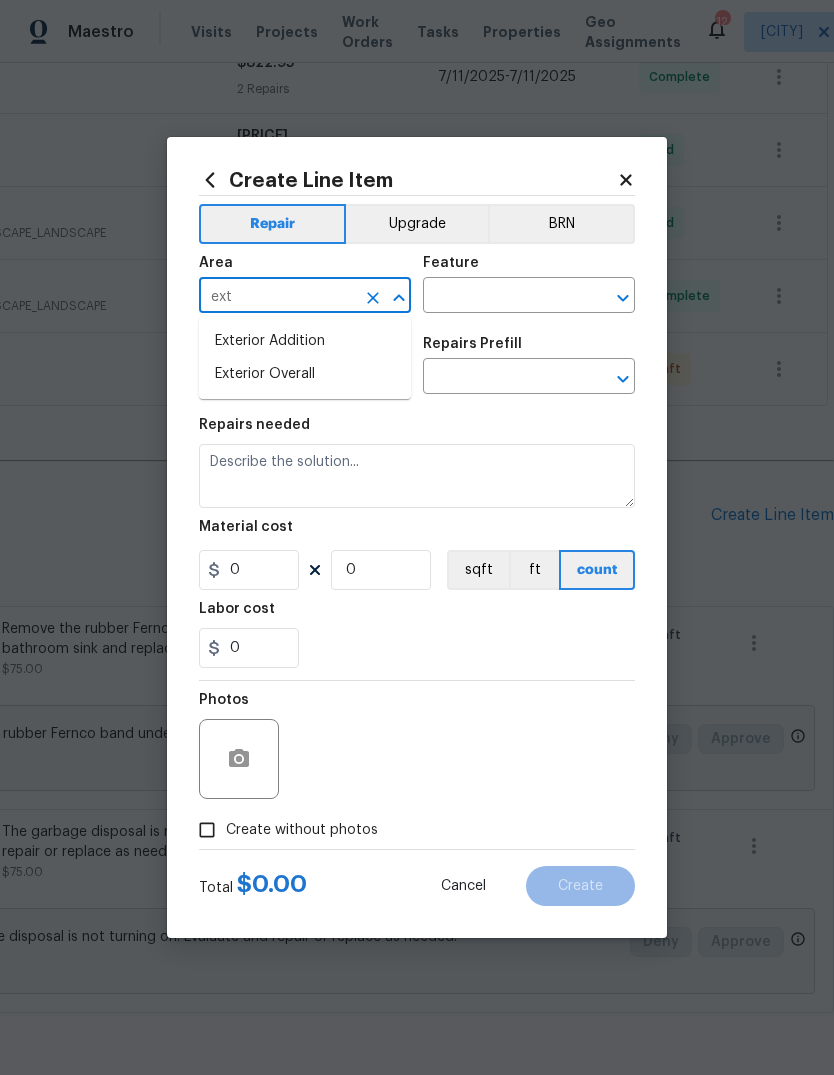 click on "Exterior Overall" at bounding box center [305, 374] 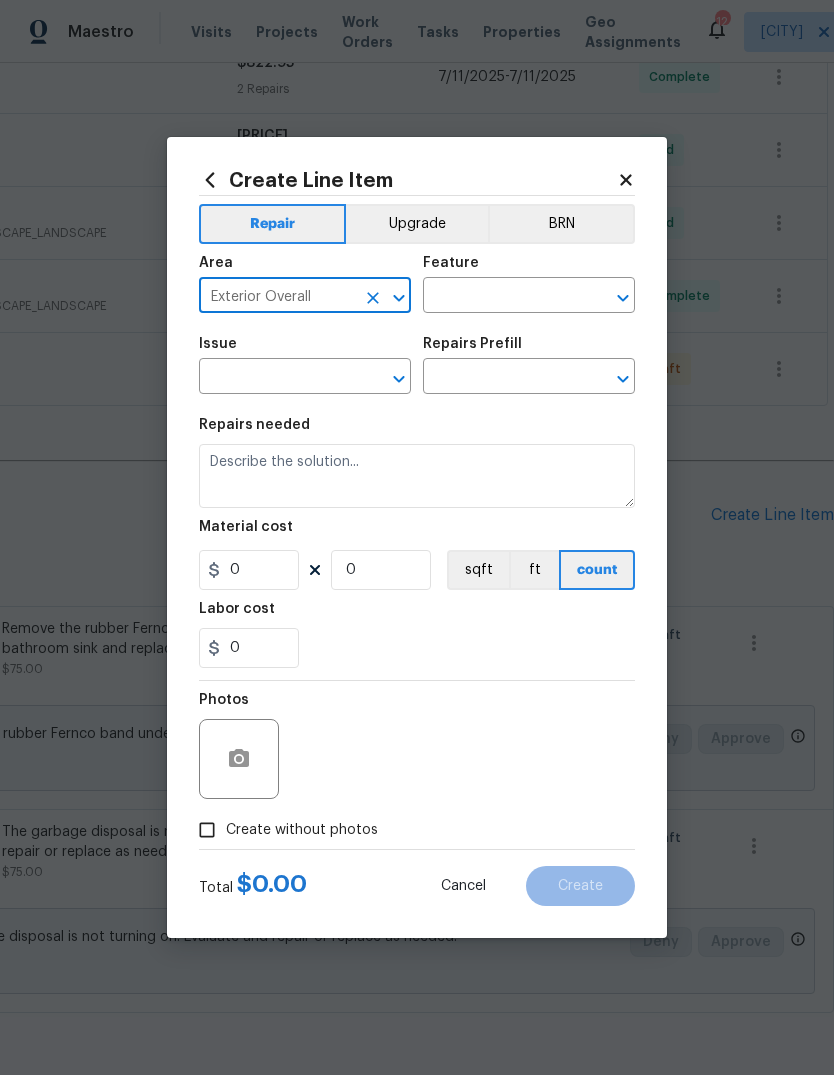 click at bounding box center (501, 297) 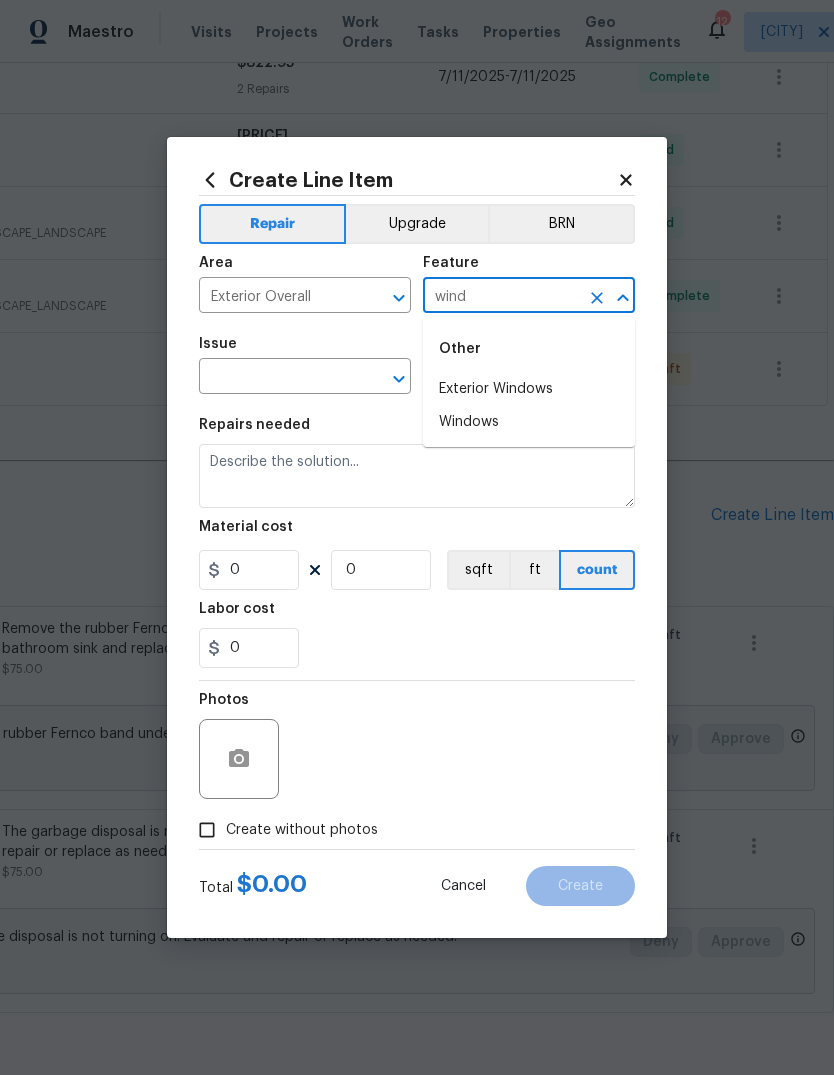 click on "Exterior Windows" at bounding box center [529, 389] 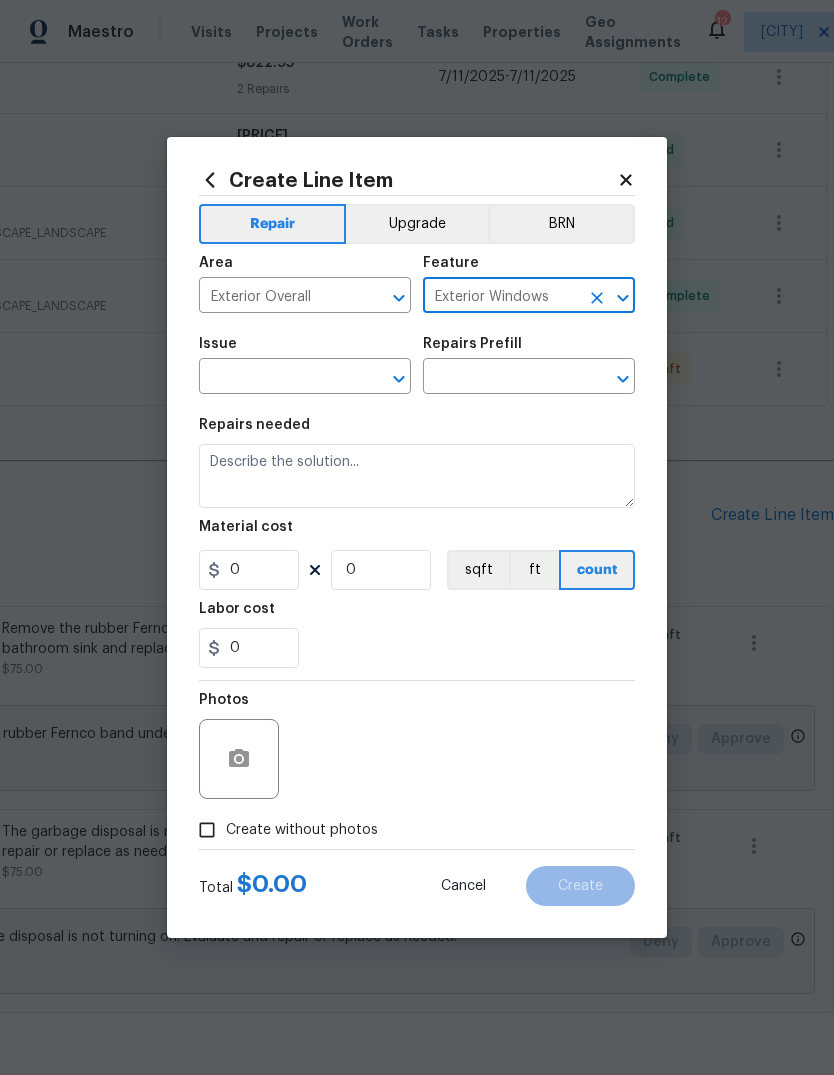 click at bounding box center [277, 378] 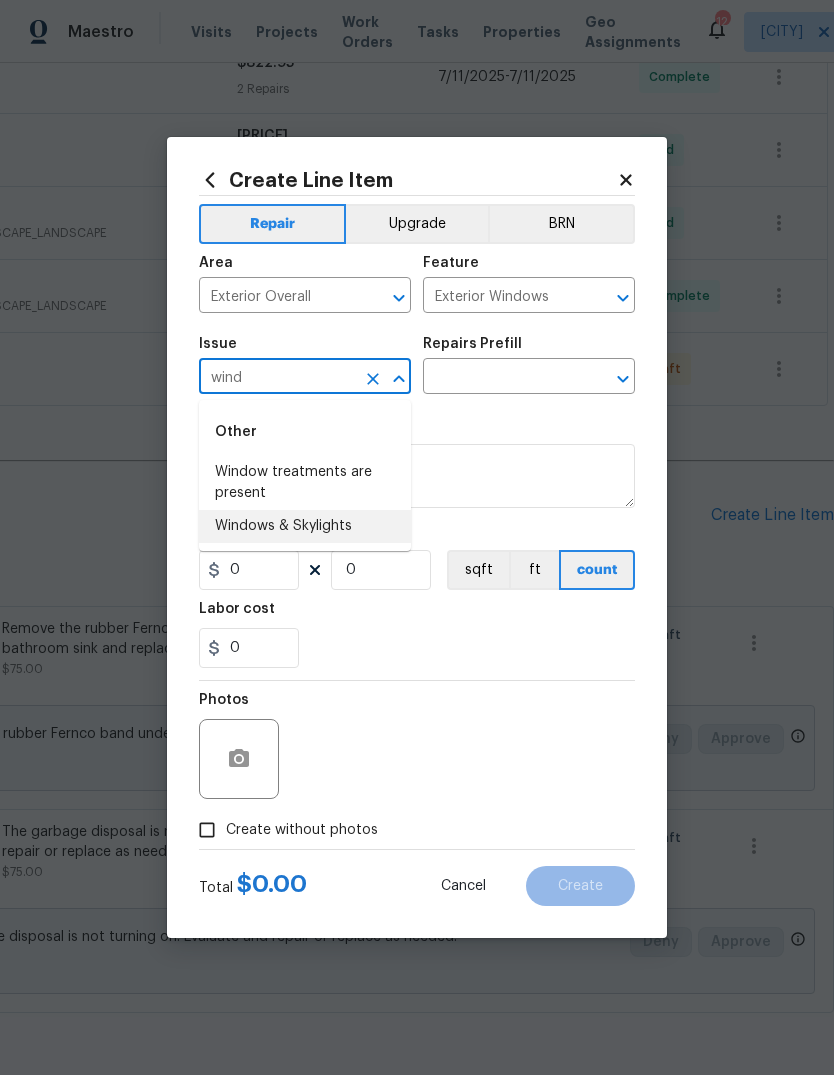 click on "Windows & Skylights" at bounding box center [305, 526] 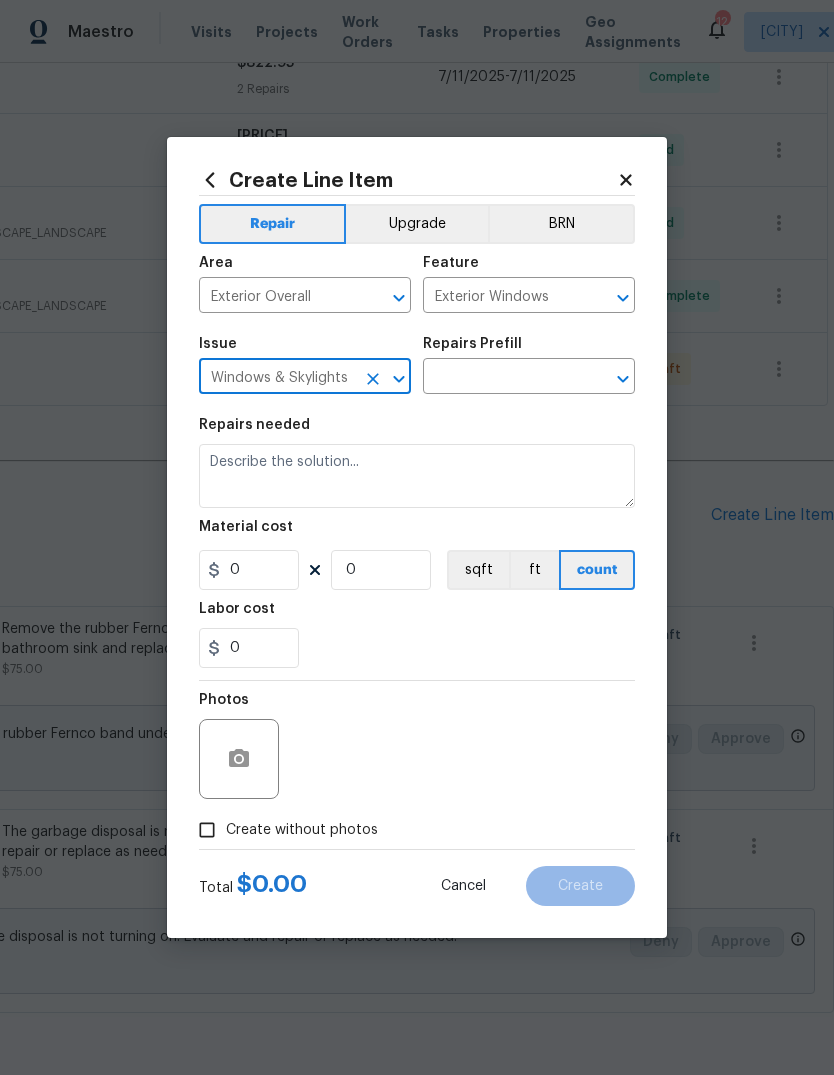 click at bounding box center [501, 378] 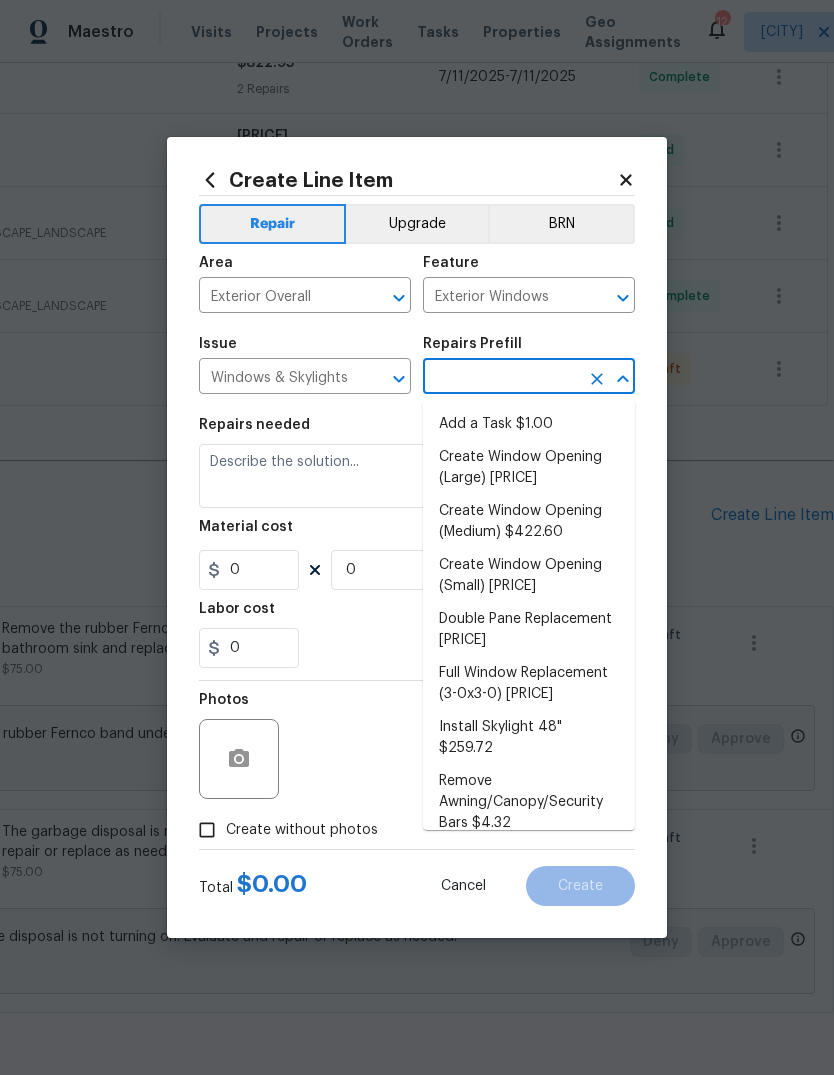 click on "Add a Task $[PRICE]" at bounding box center [529, 424] 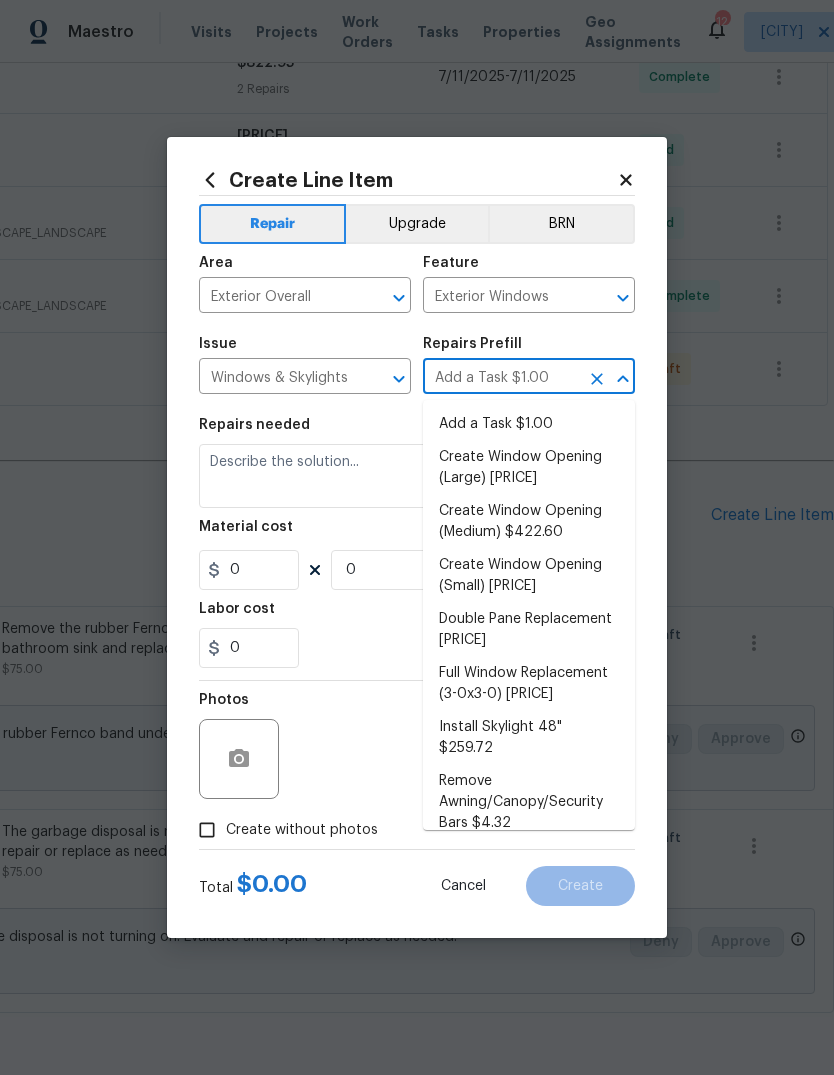 type on "HPM to detail" 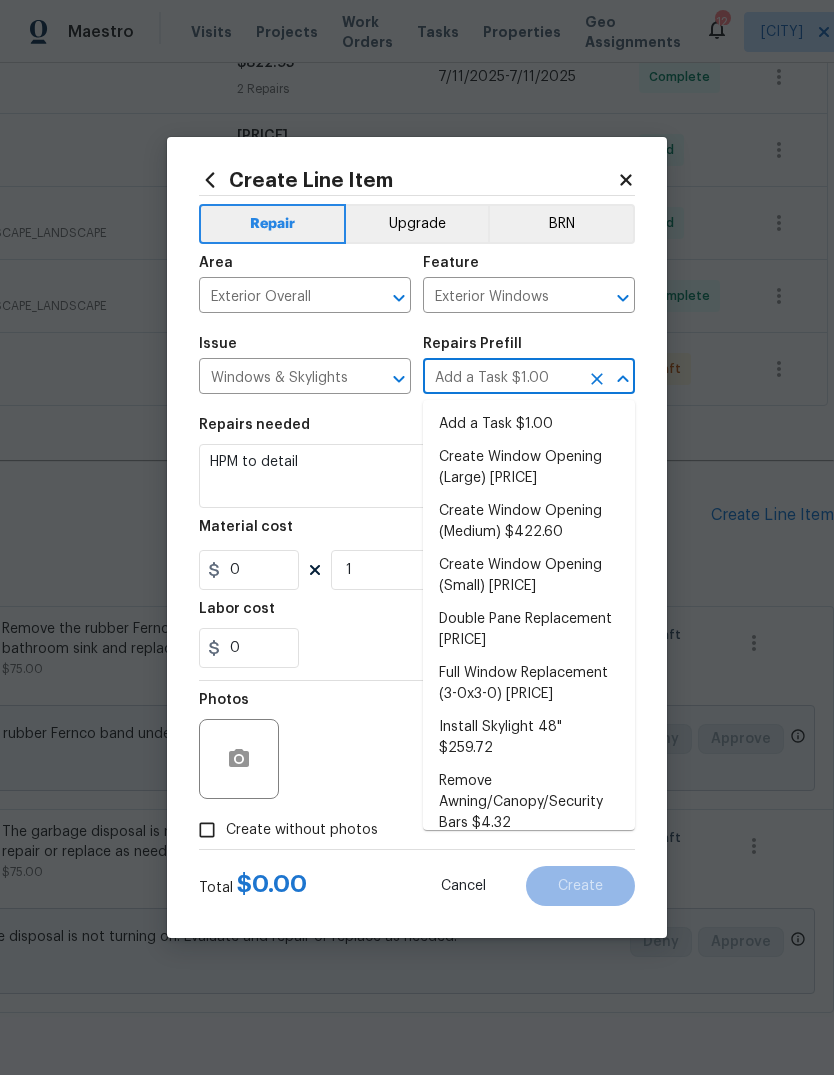 type on "1" 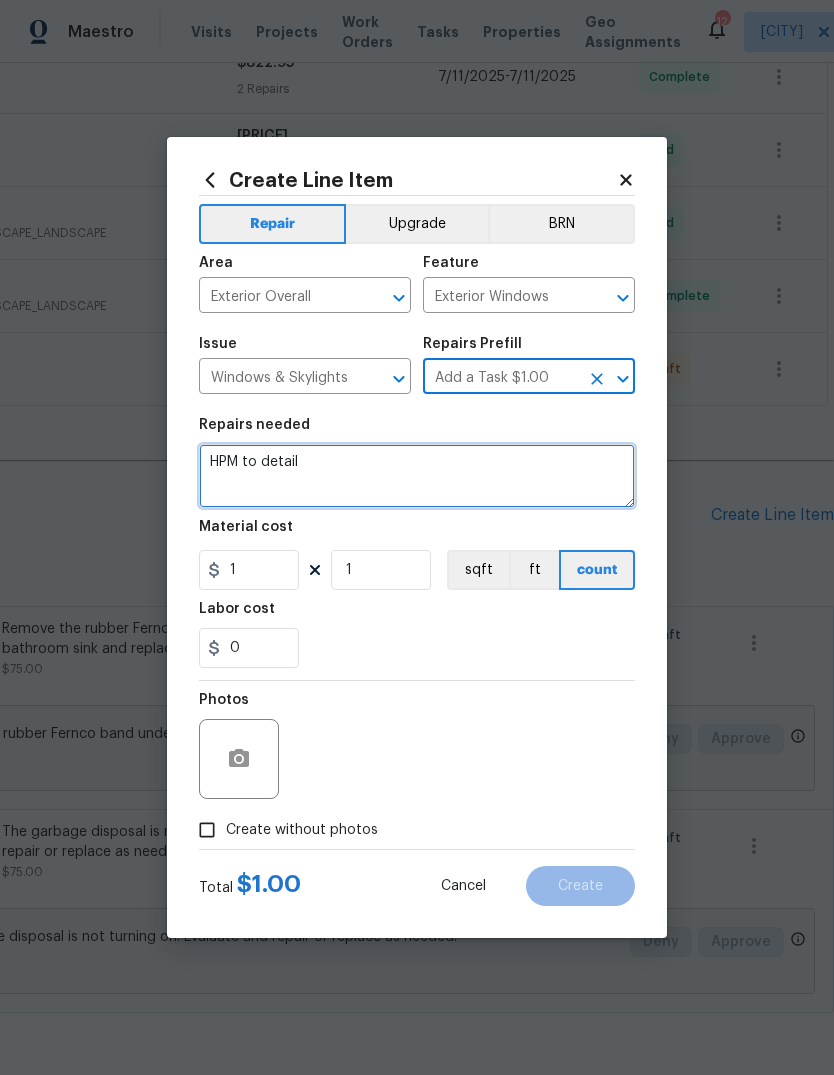 click on "HPM to detail" at bounding box center (417, 476) 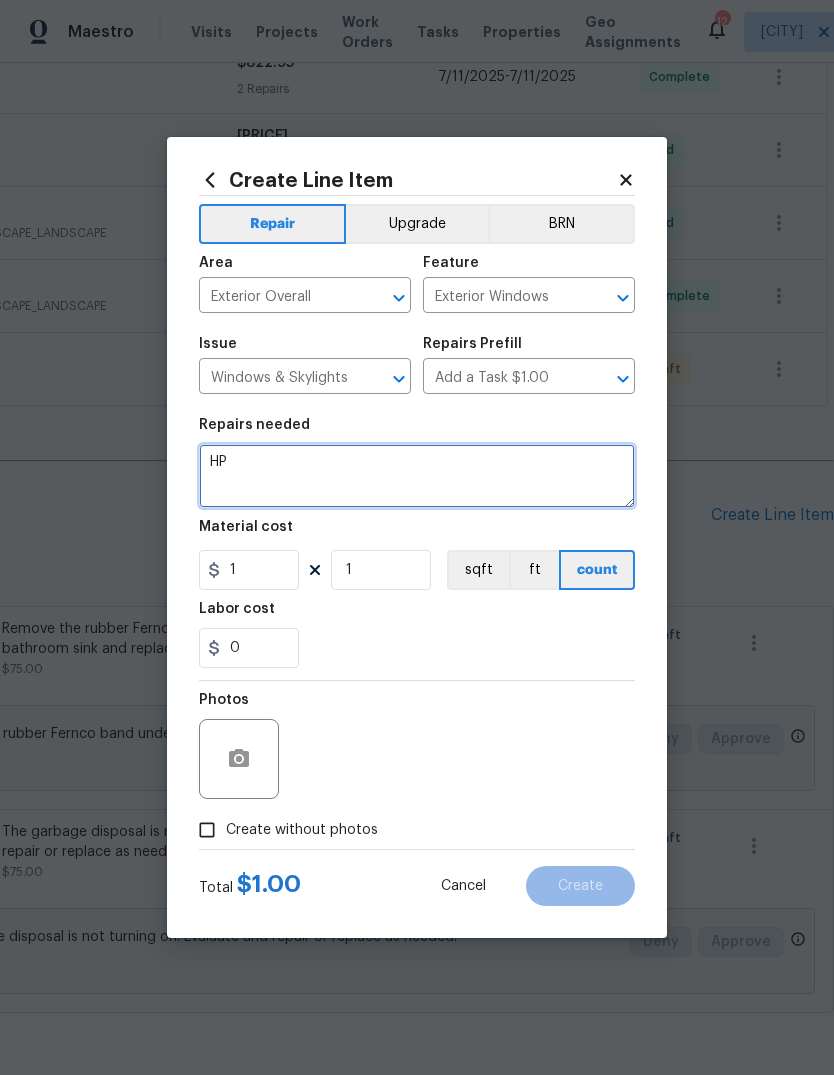 type on "H" 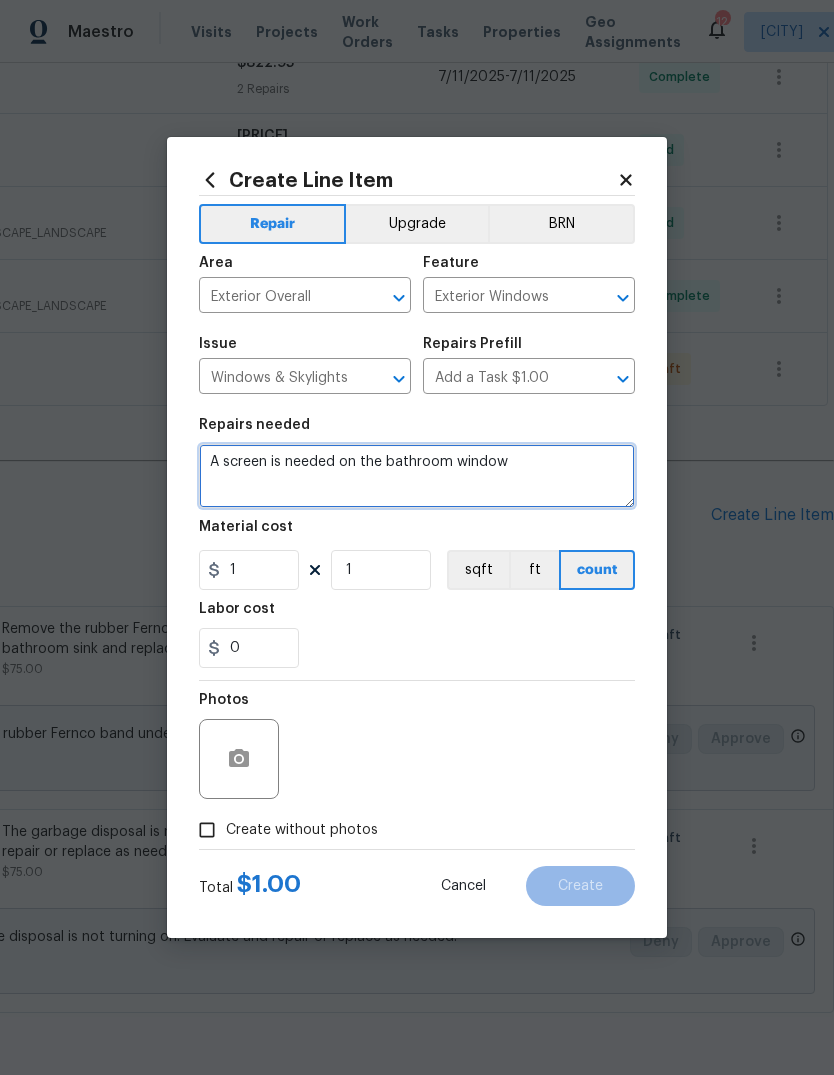 type on "A screen is needed on the bathroom window" 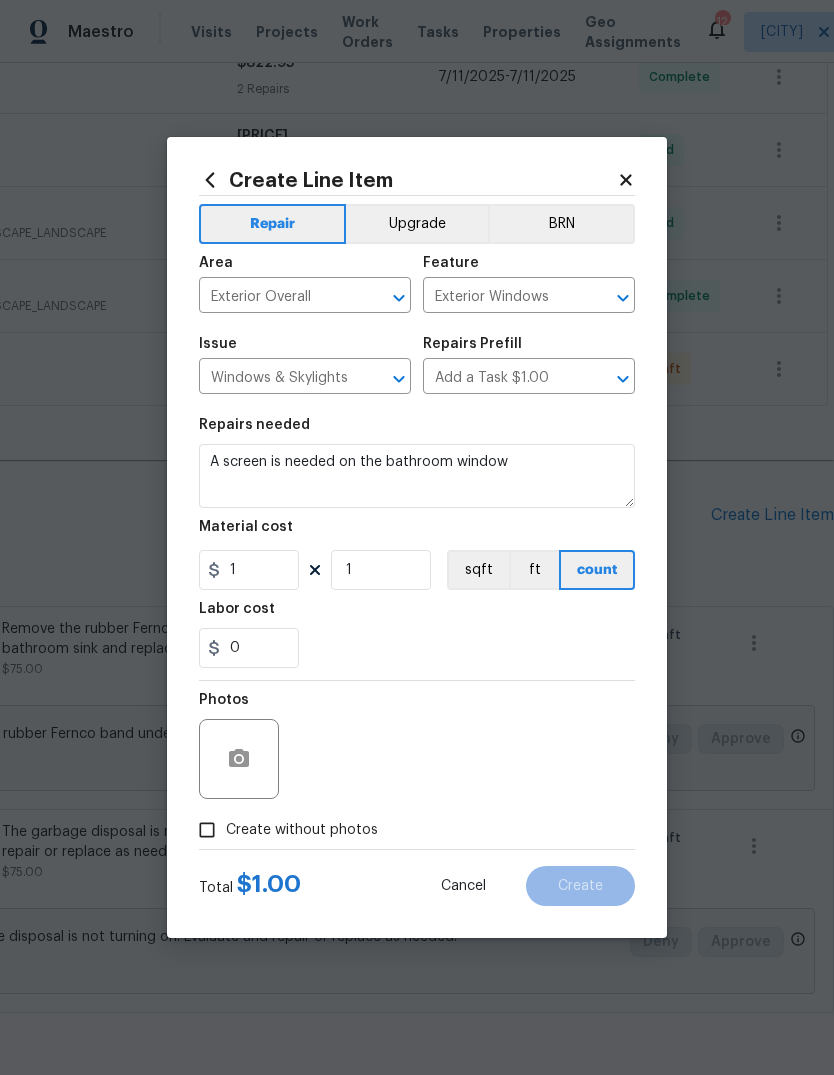 click on "0" at bounding box center (417, 648) 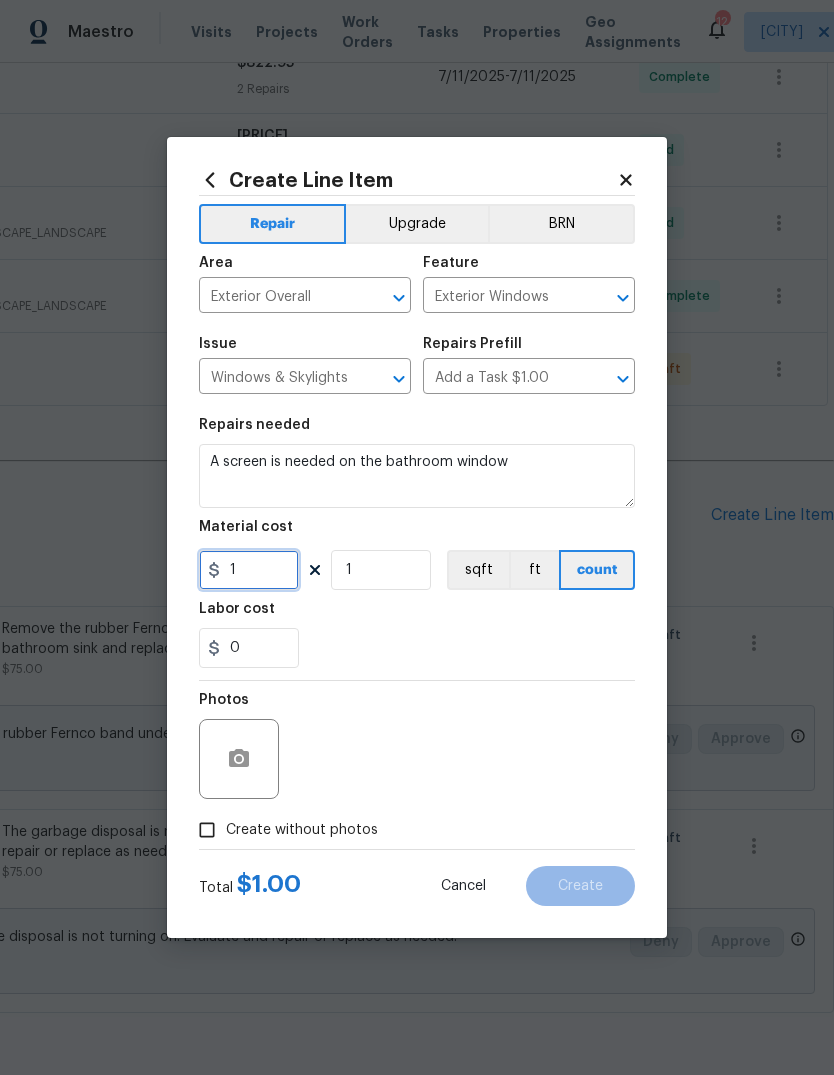 click on "1" at bounding box center [249, 570] 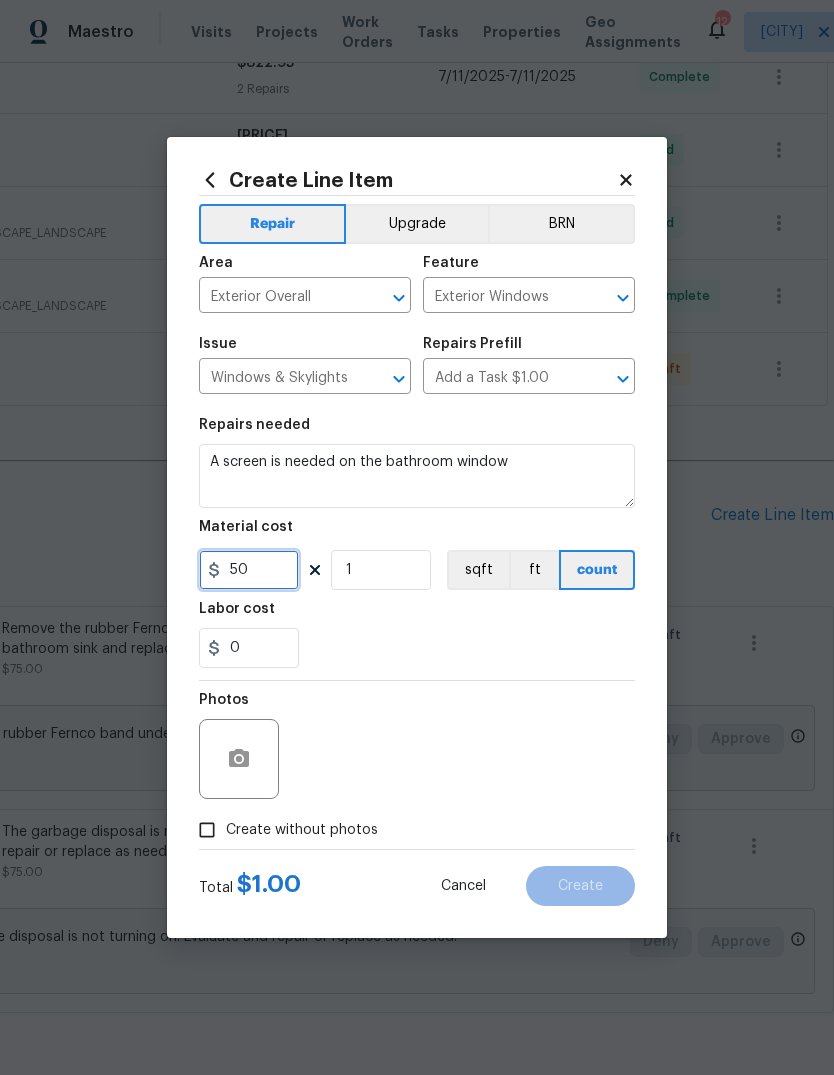 type on "50" 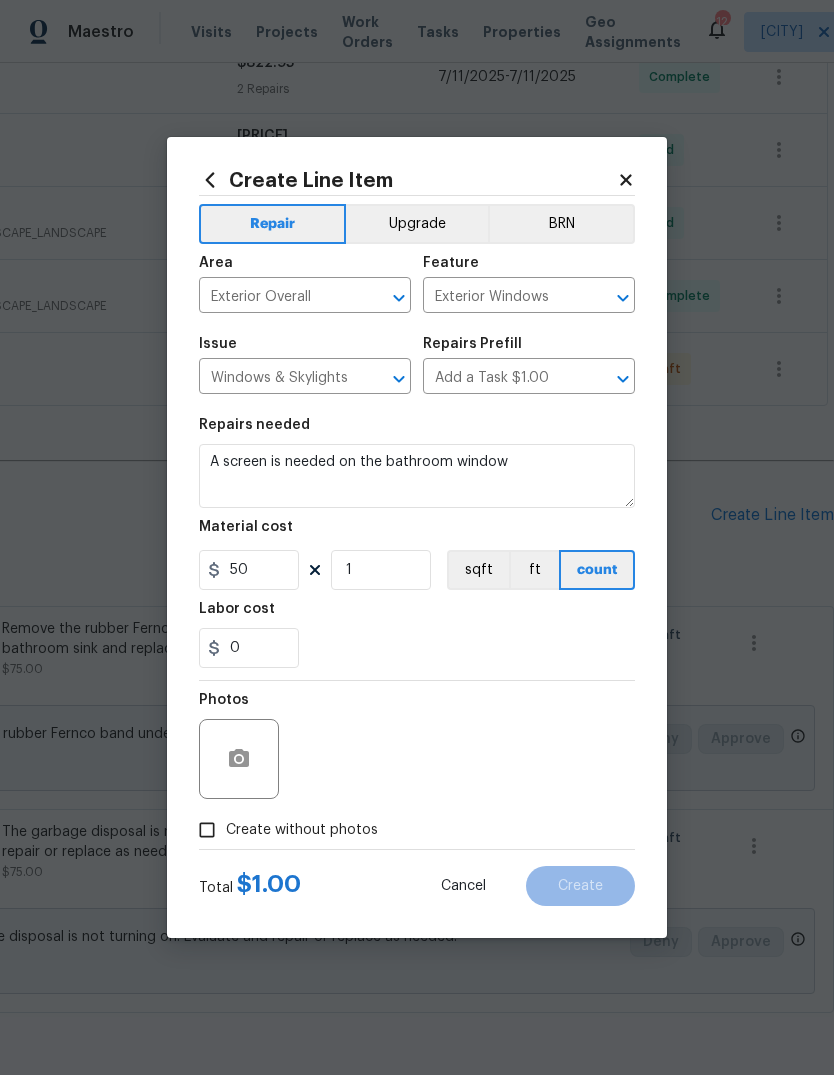 click on "0" at bounding box center (417, 648) 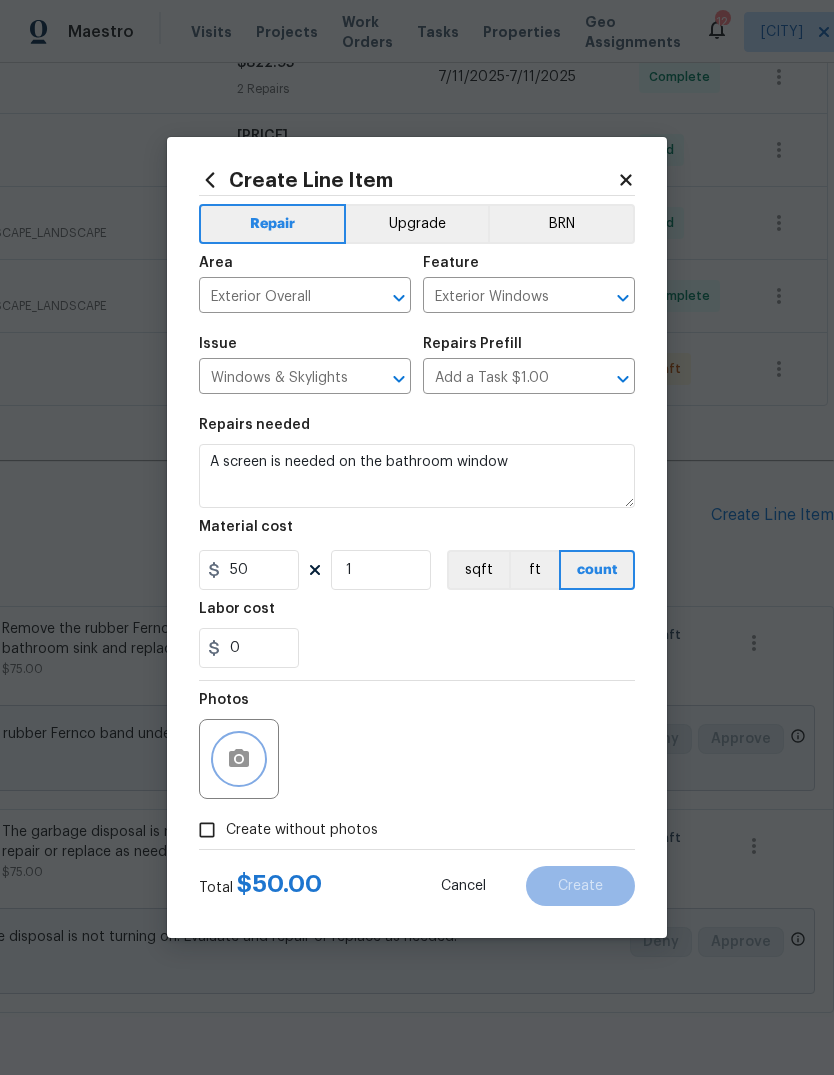 click 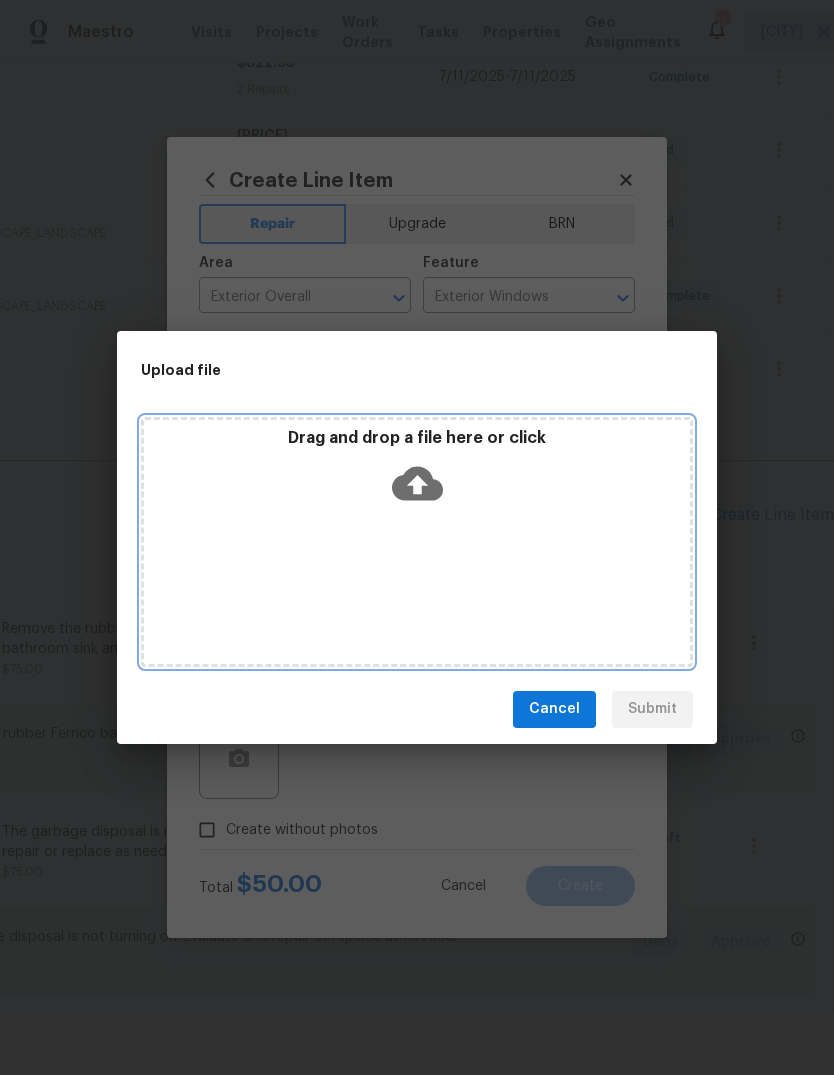 click 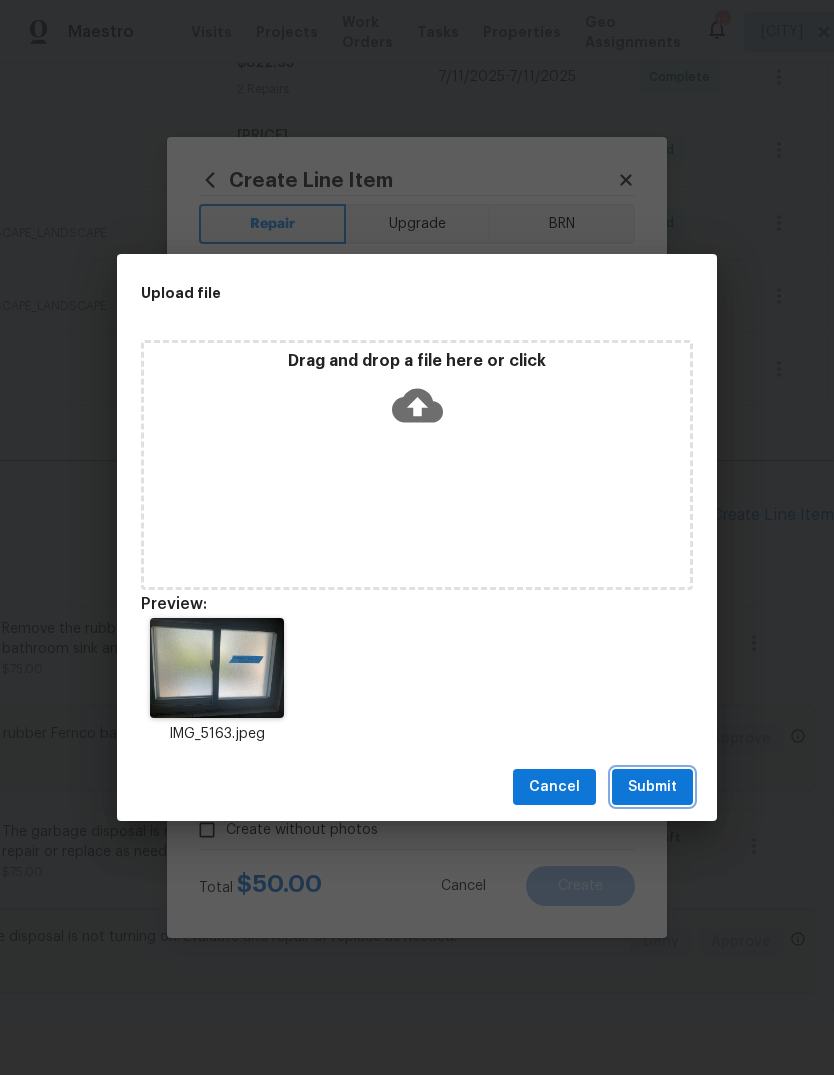 click on "Submit" at bounding box center (652, 787) 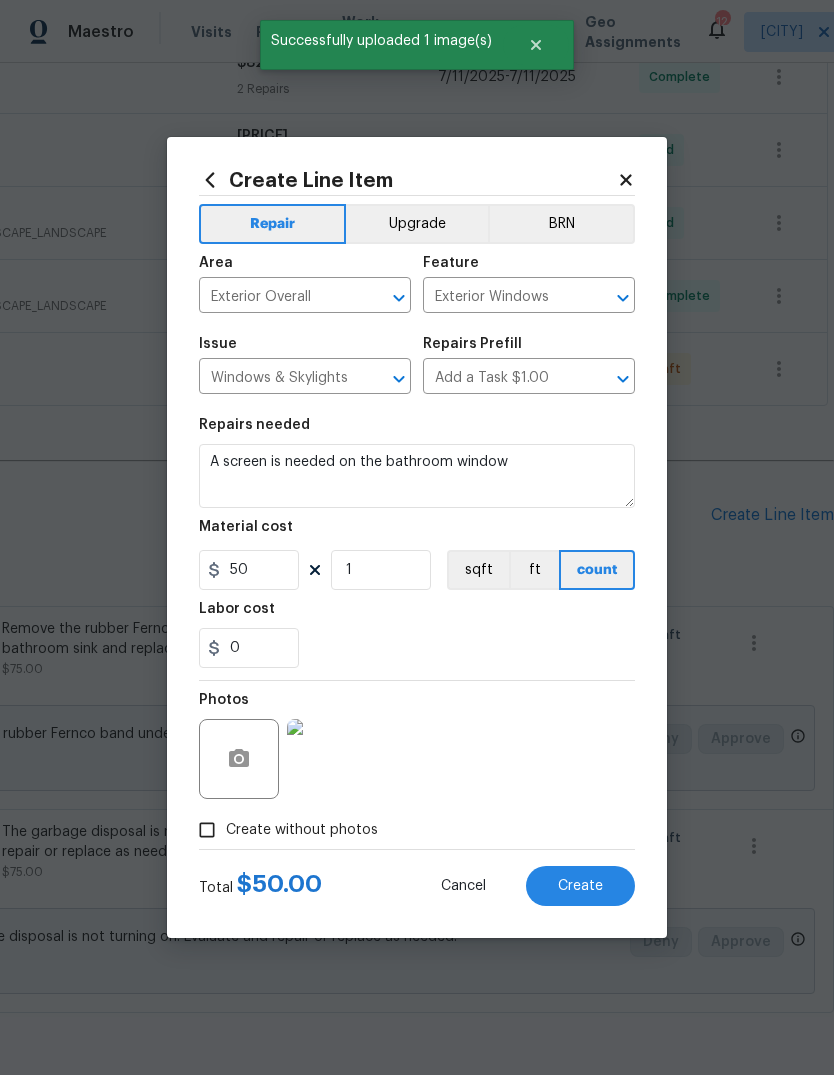 click on "Create" at bounding box center (580, 886) 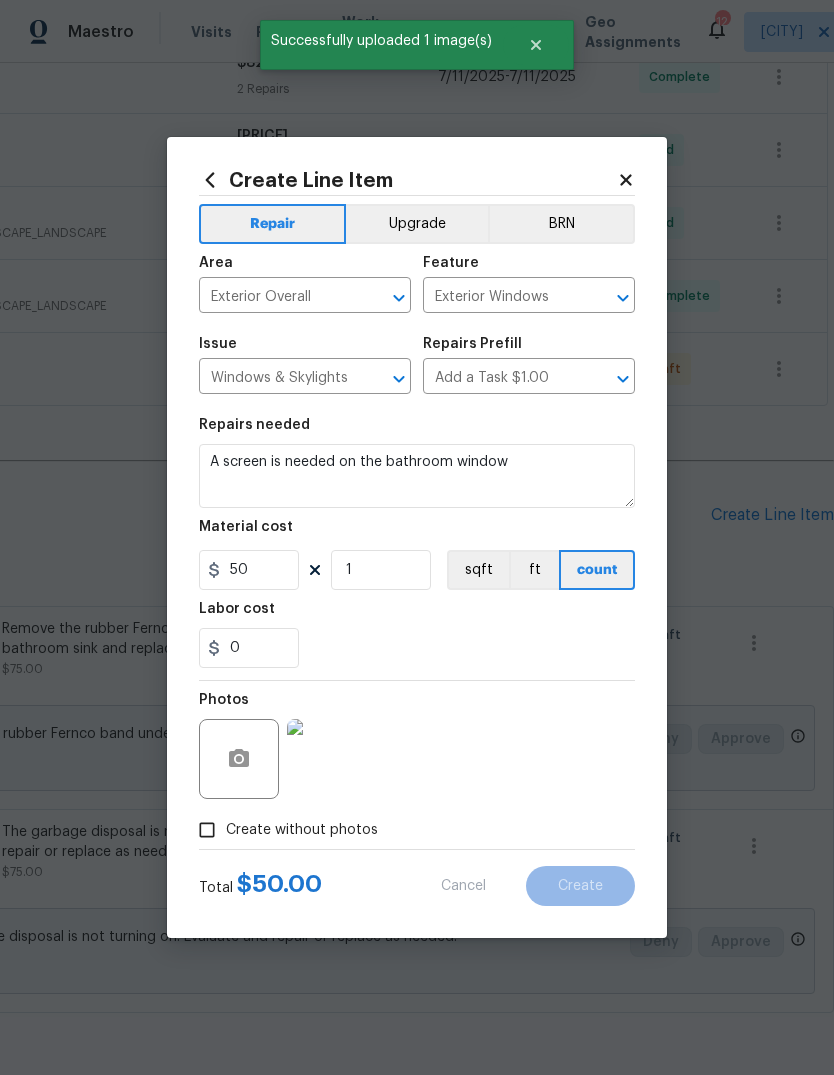 type 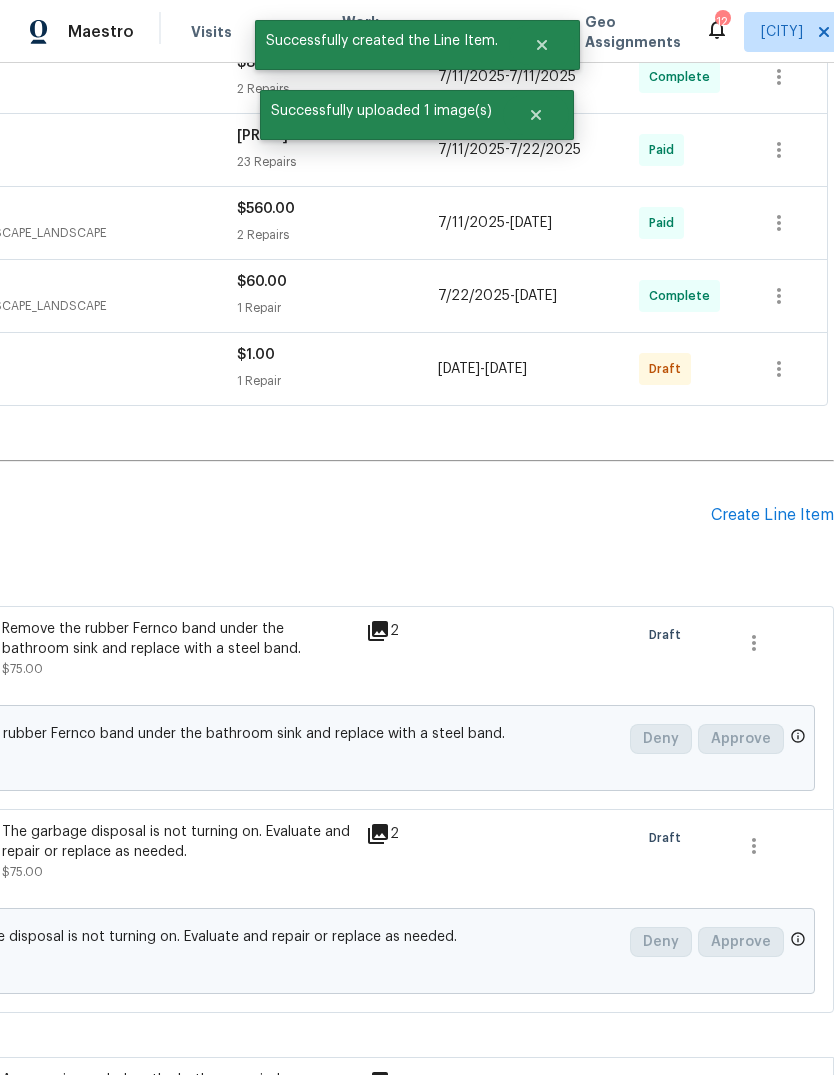 click on "Create Line Item" at bounding box center [772, 515] 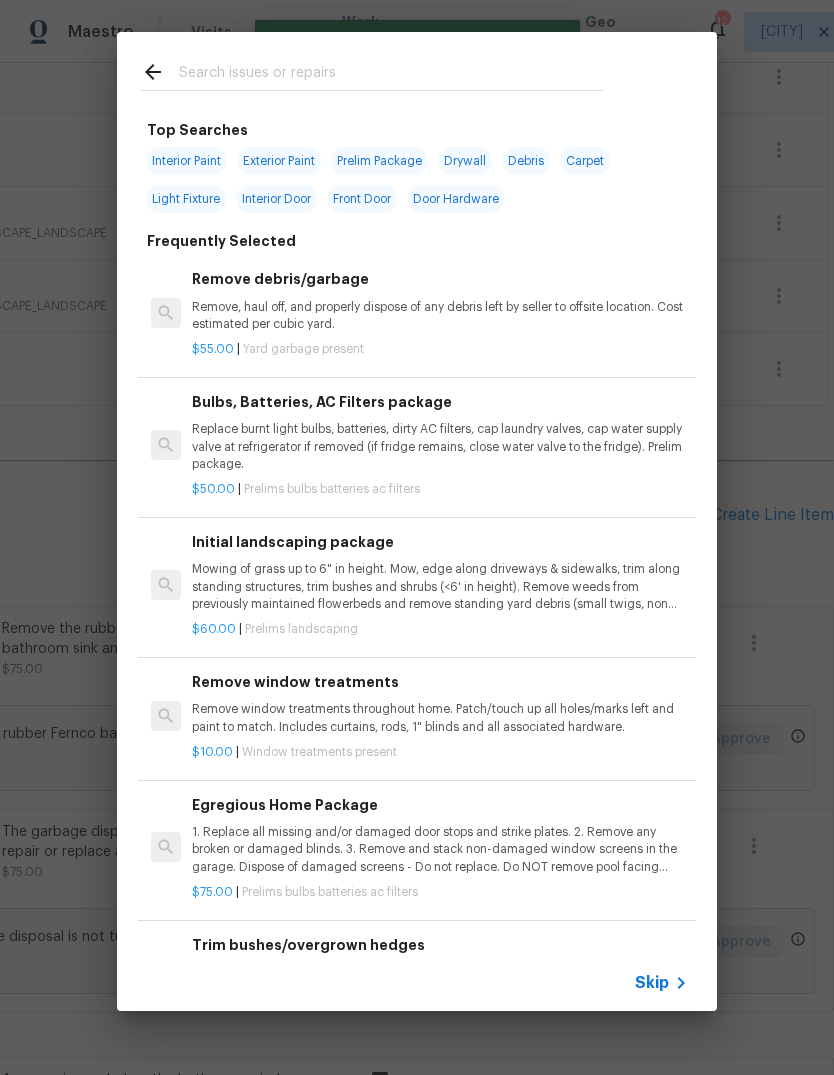 click on "Skip" at bounding box center (652, 983) 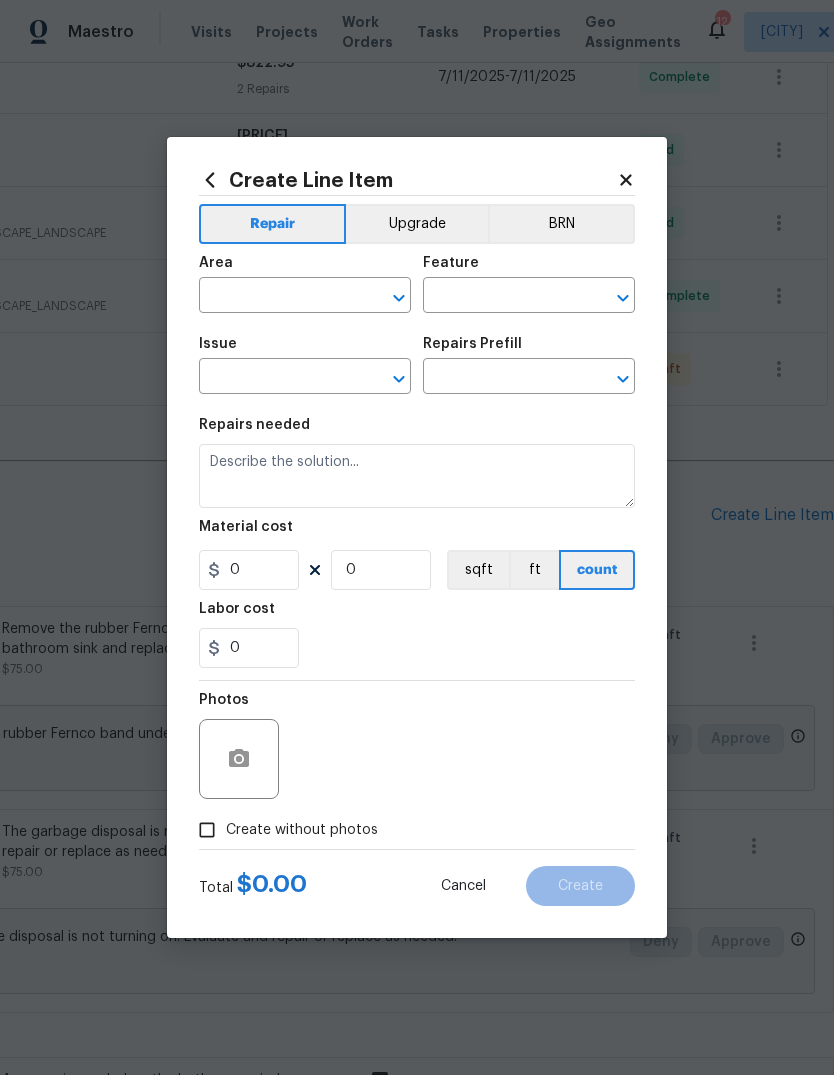 click at bounding box center [277, 297] 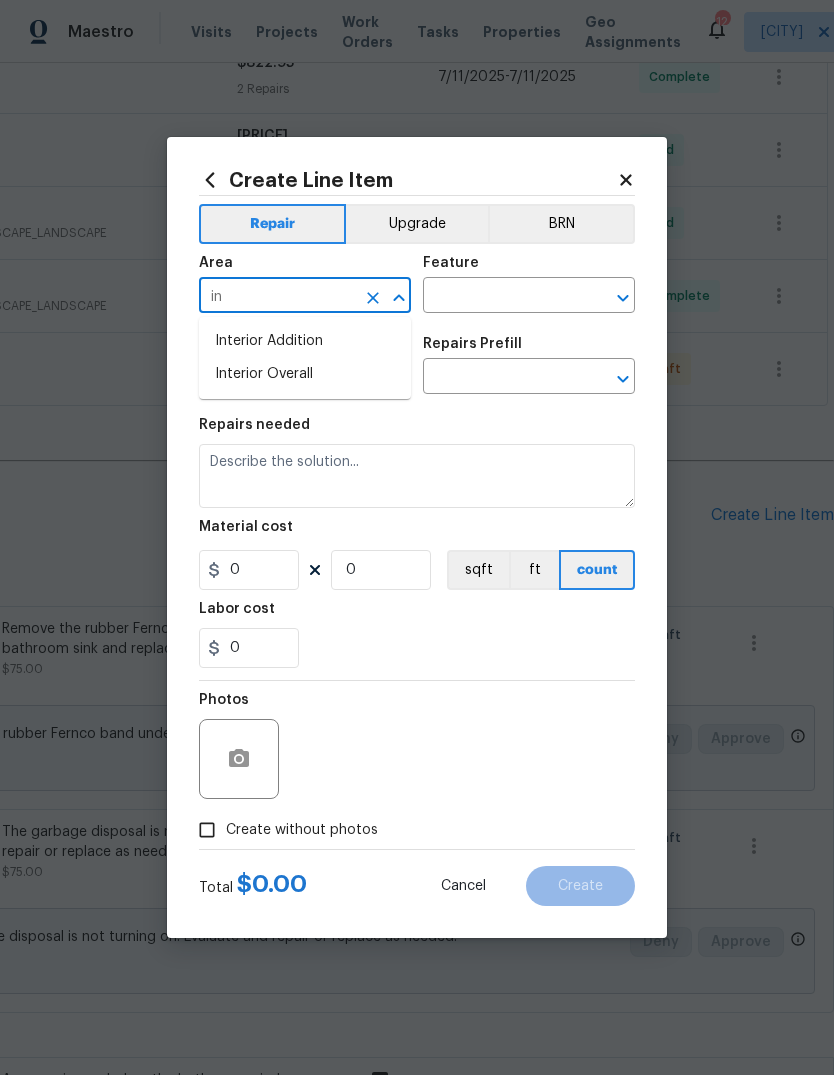 type on "i" 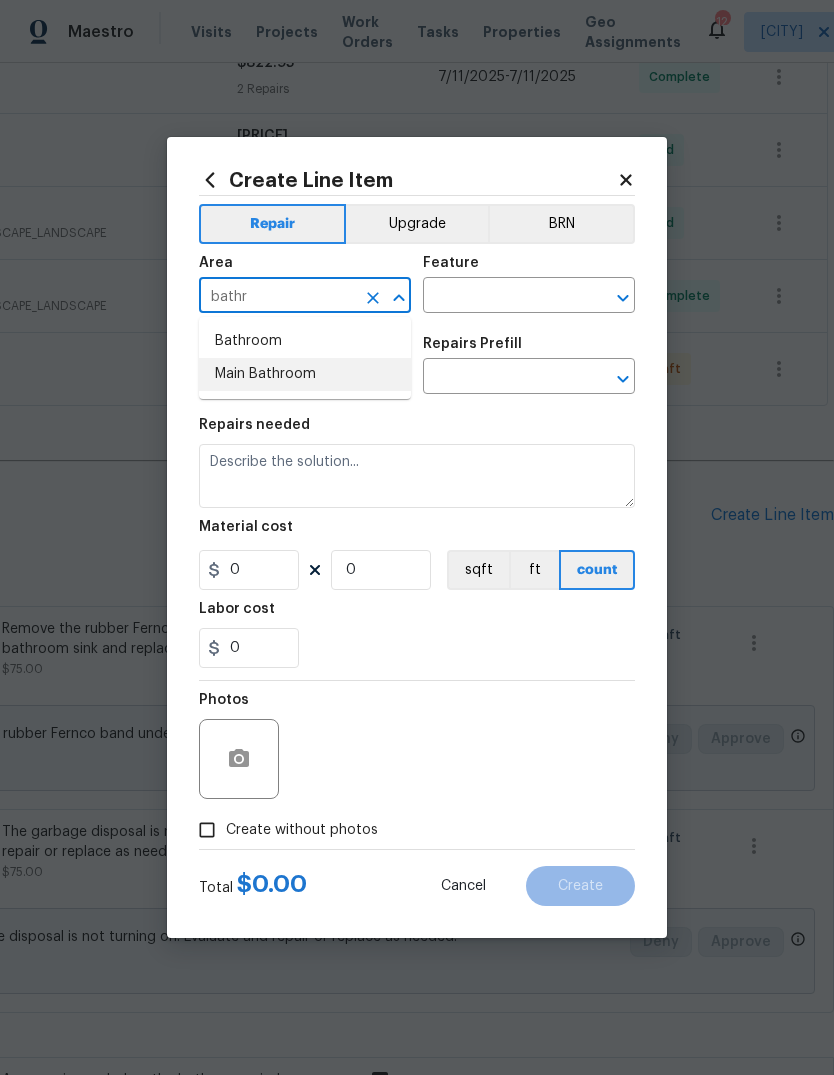 click on "Main Bathroom" at bounding box center (305, 374) 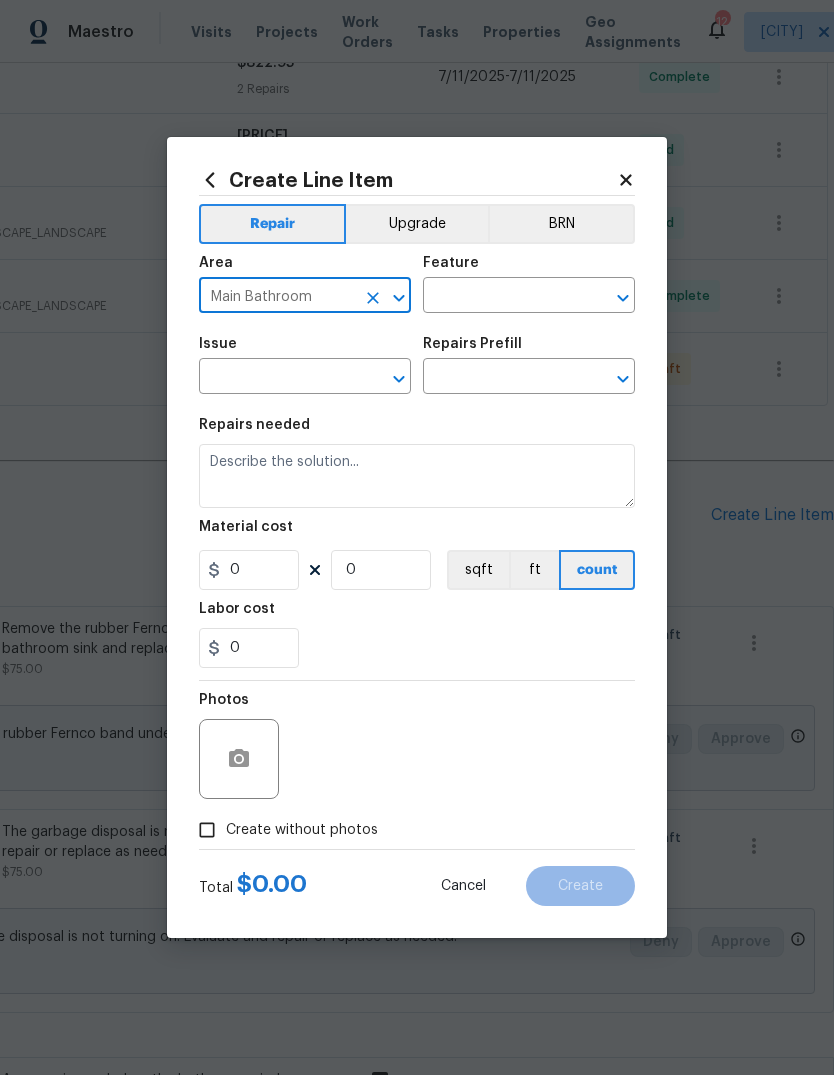 click at bounding box center [501, 297] 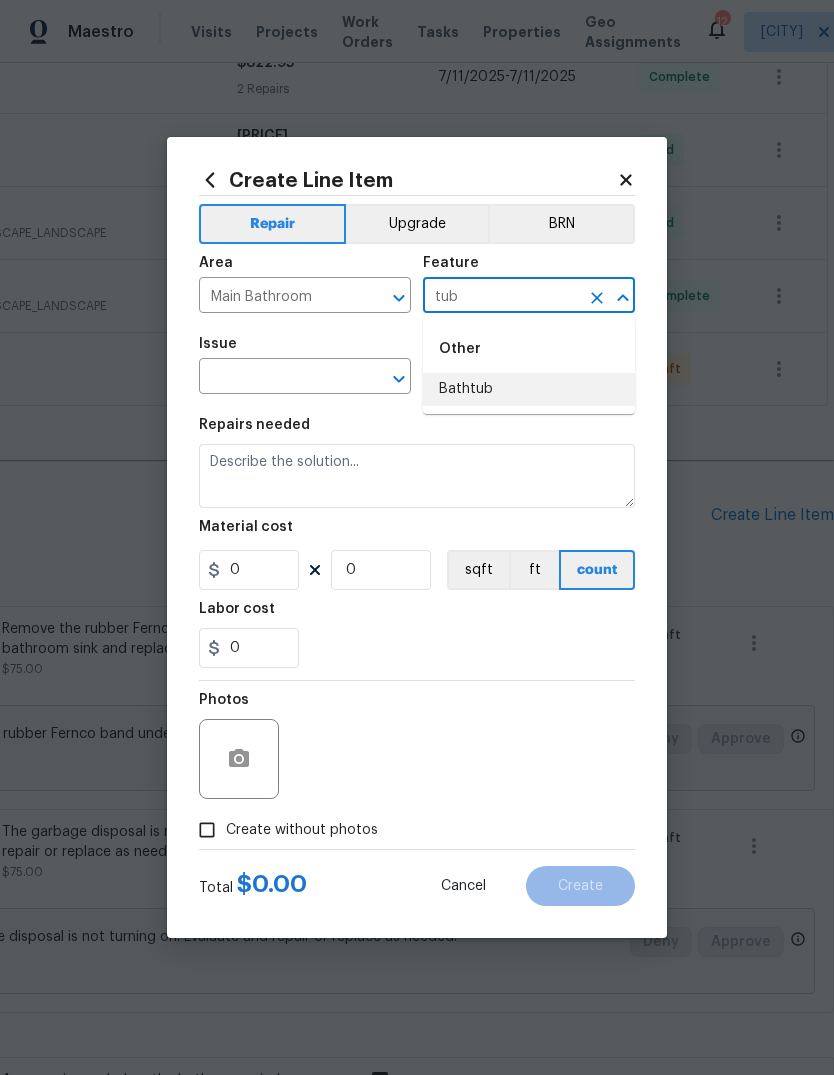 click on "Bathtub" at bounding box center [529, 389] 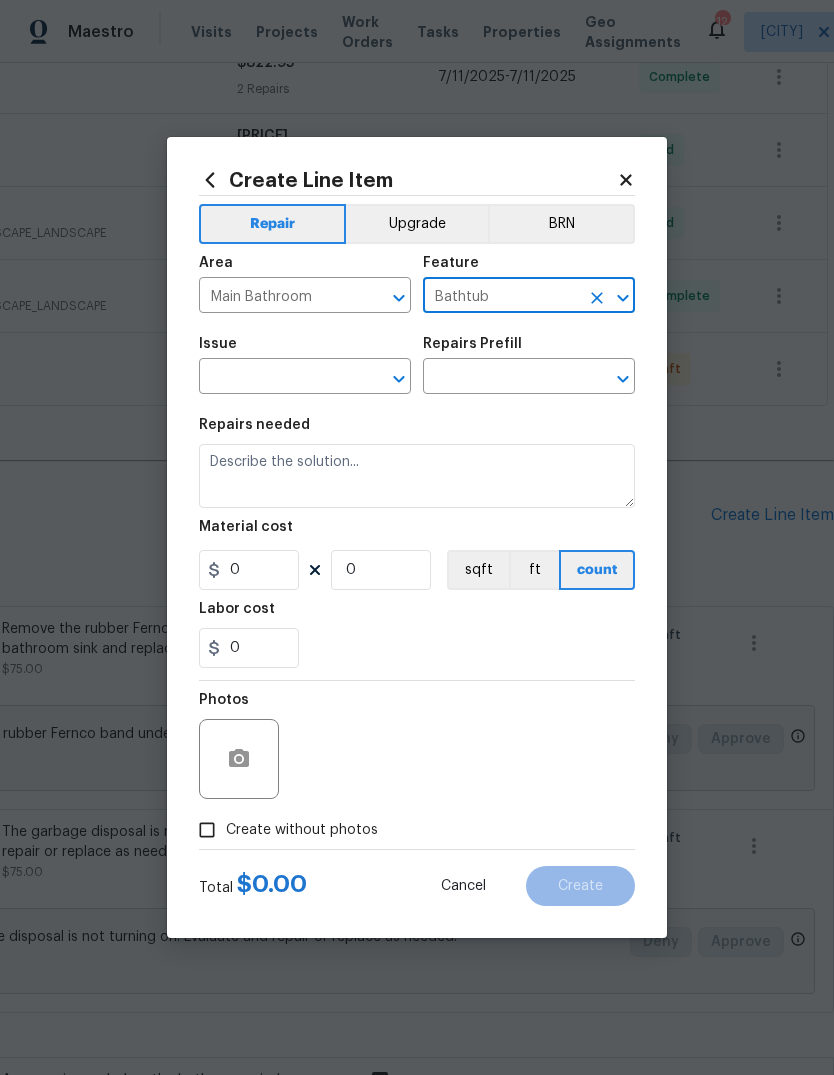 click at bounding box center [373, 379] 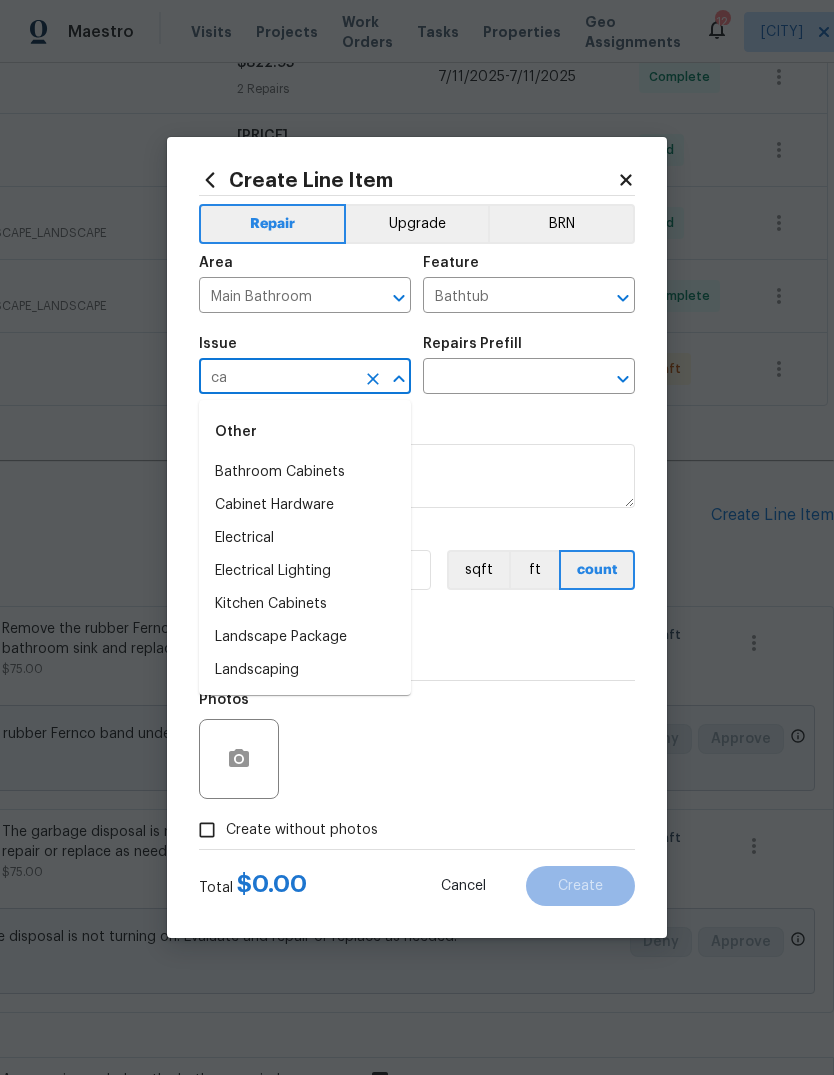 type on "c" 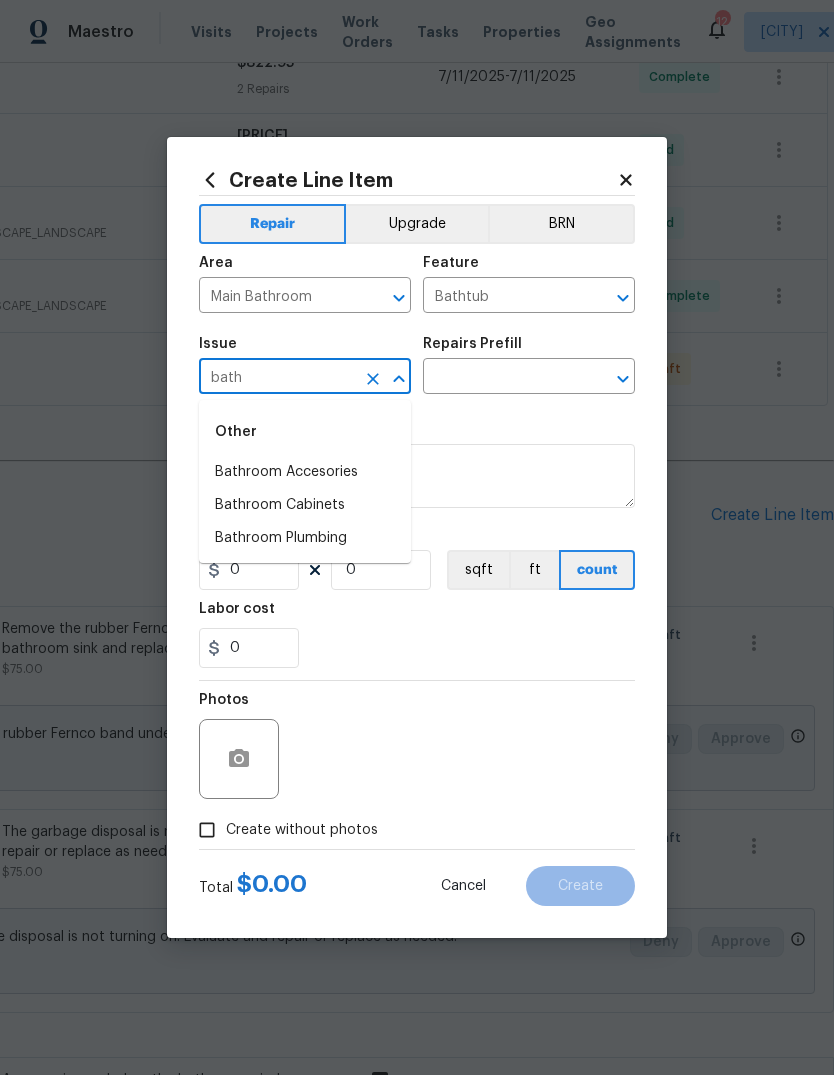 click on "Bathroom Accesories" at bounding box center (305, 472) 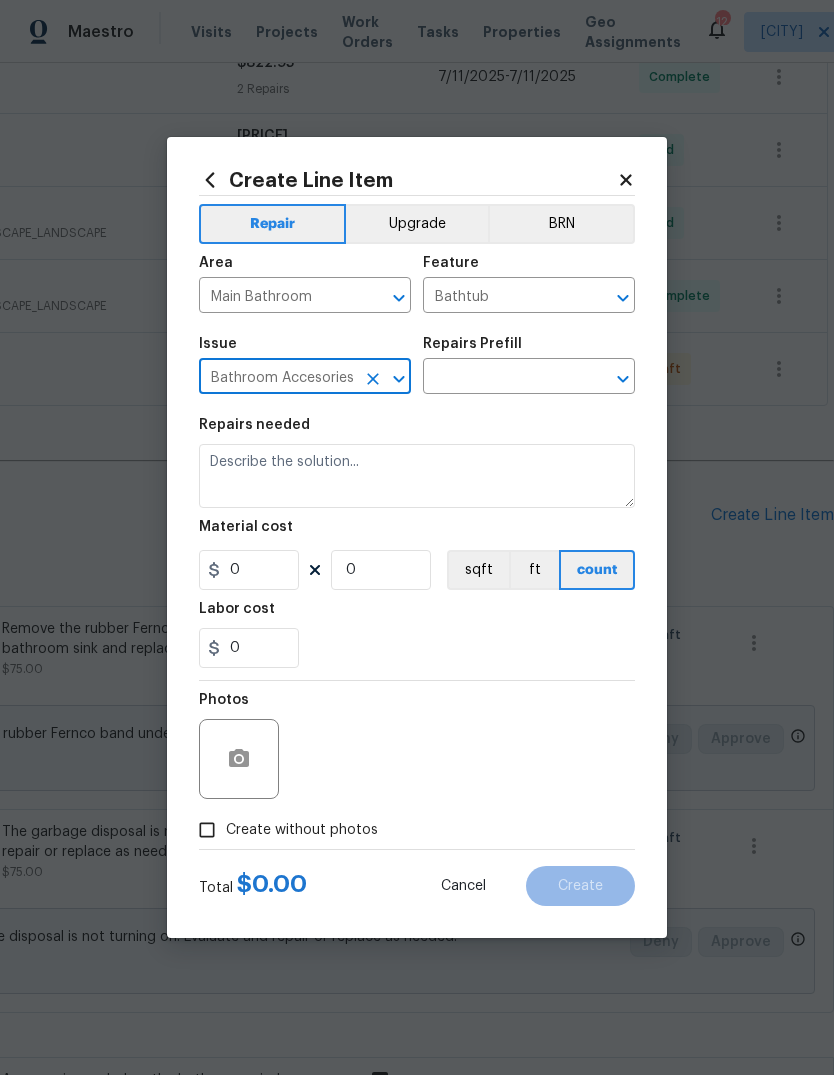 click at bounding box center (501, 378) 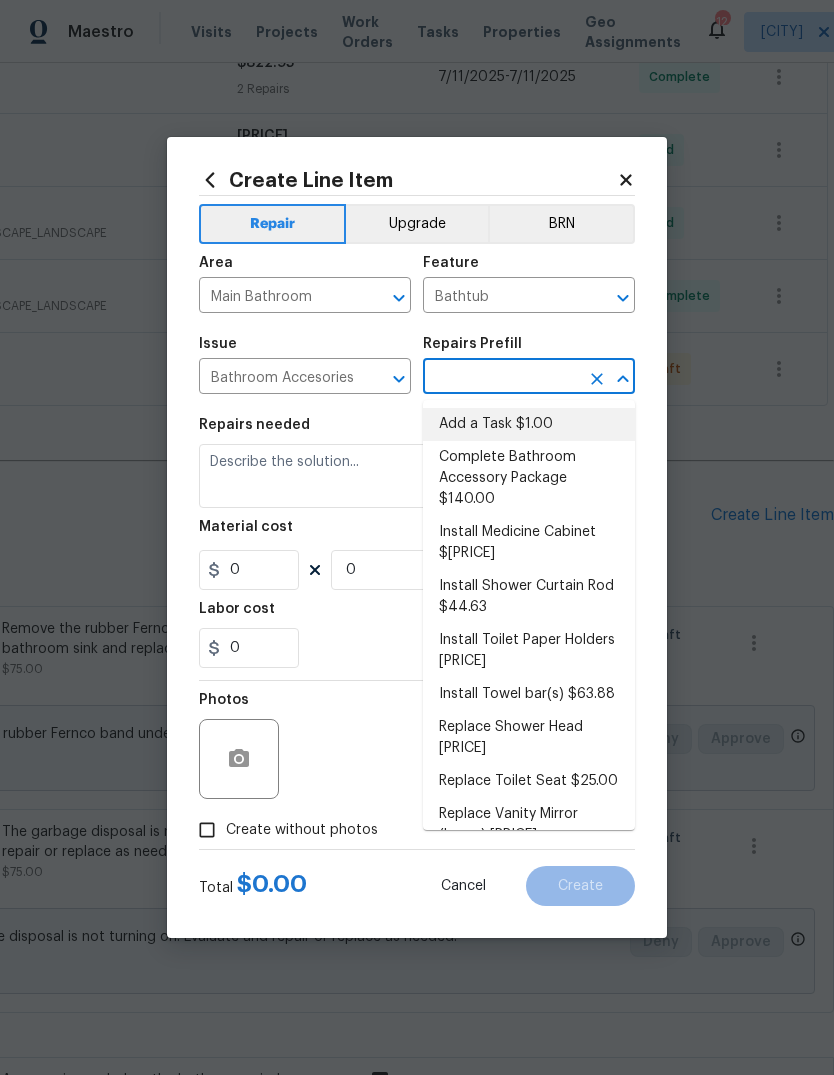 click on "Add a Task $[PRICE]" at bounding box center [529, 424] 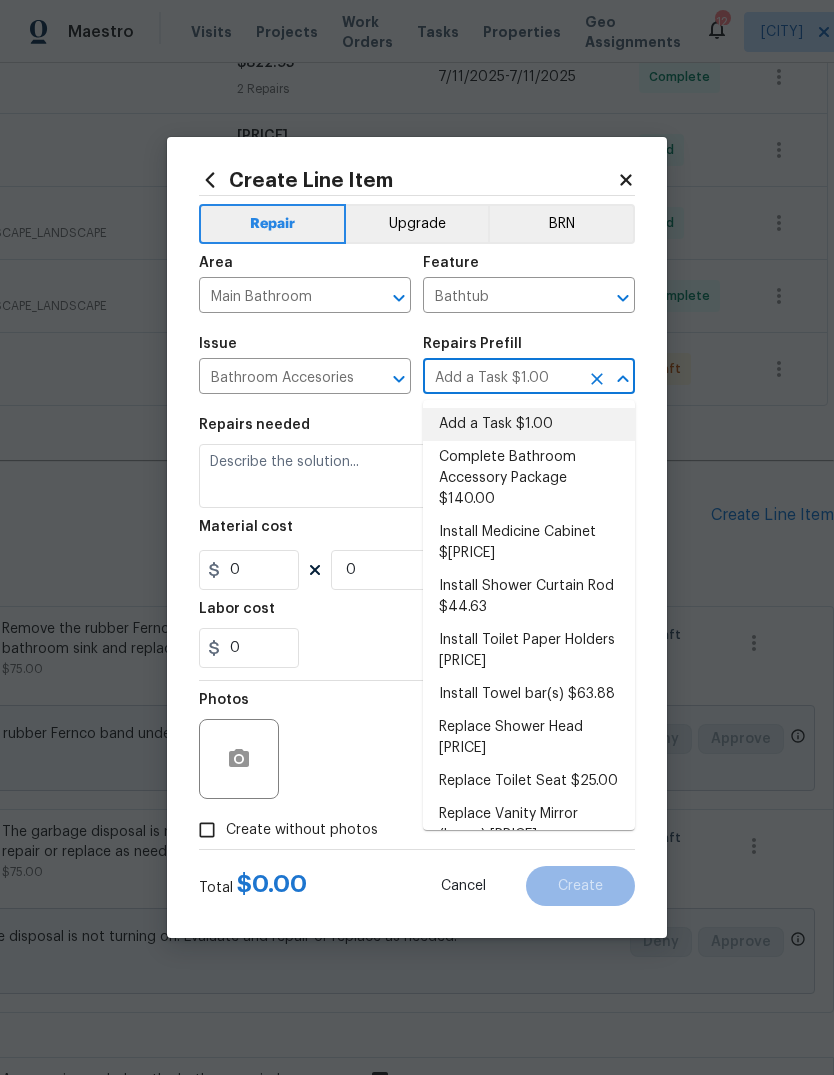 type on "Interior Trim" 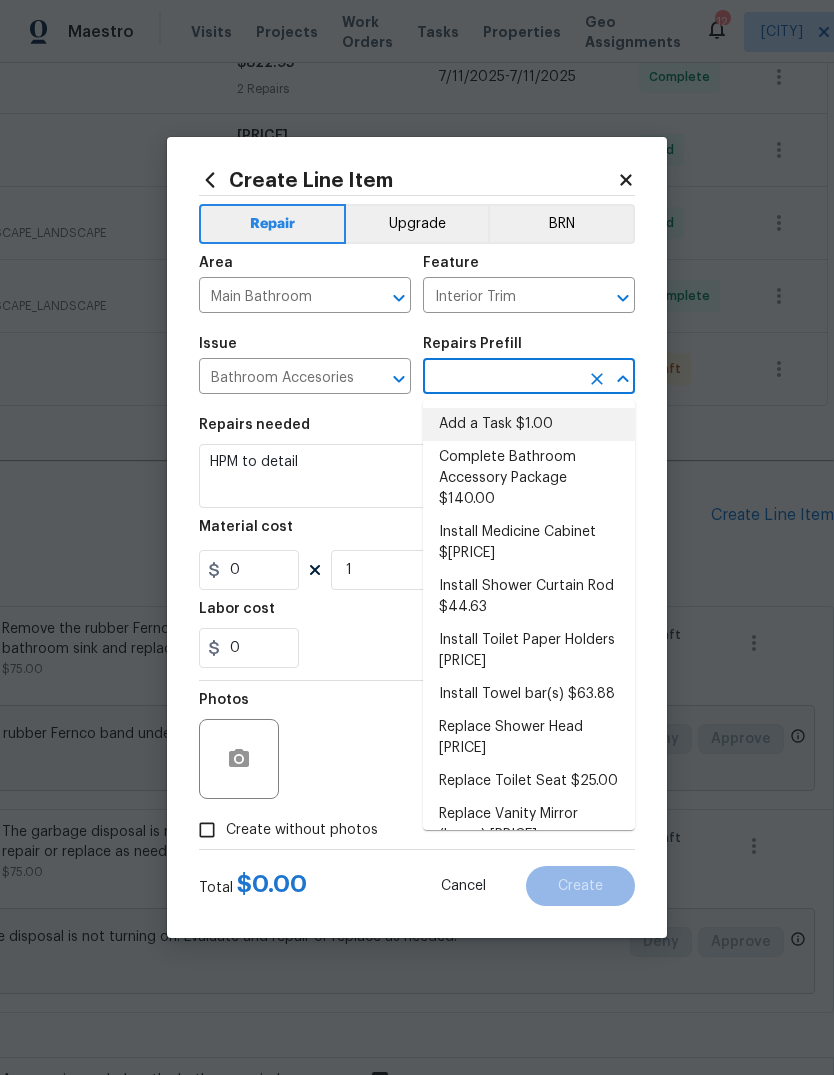 type on "Add a Task $[PRICE]" 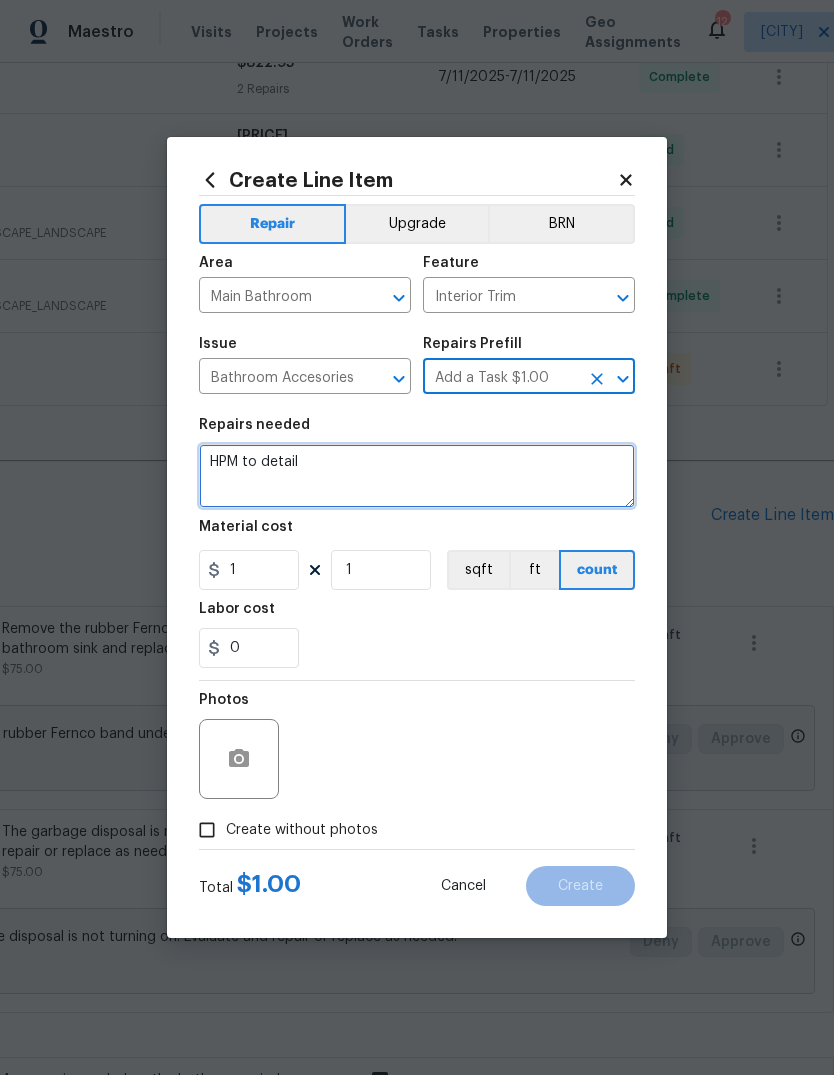 click on "HPM to detail" at bounding box center (417, 476) 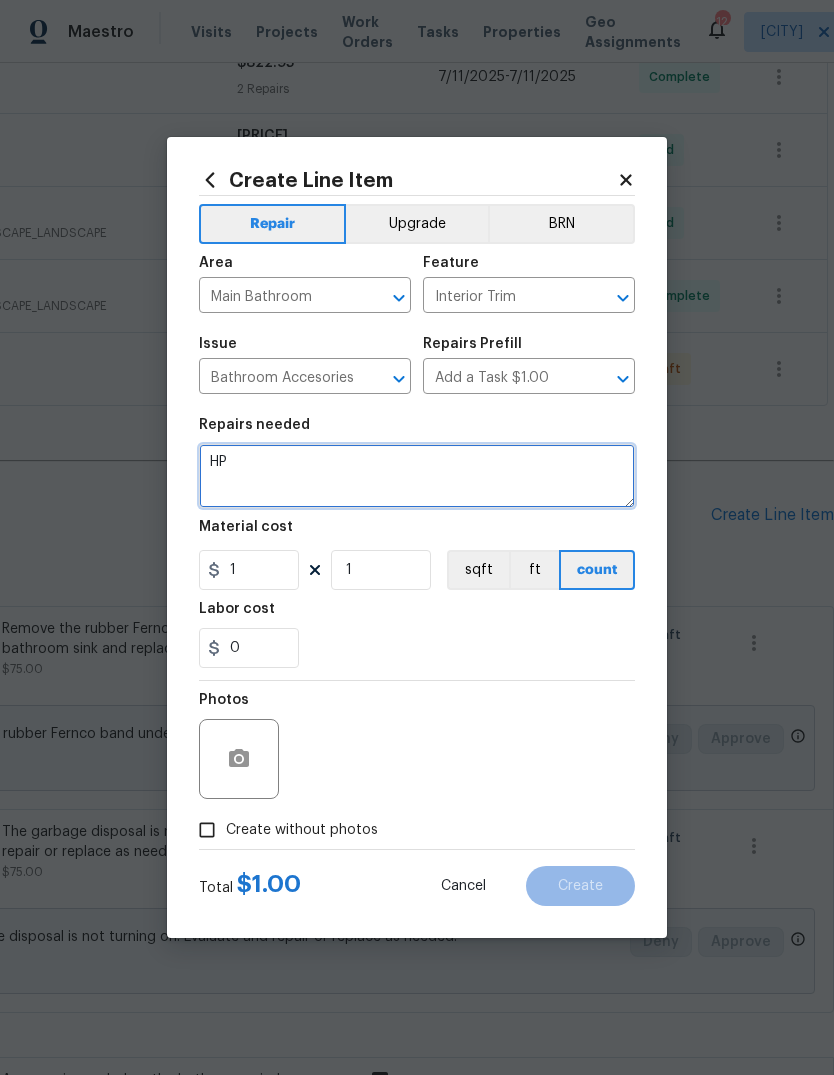 type on "H" 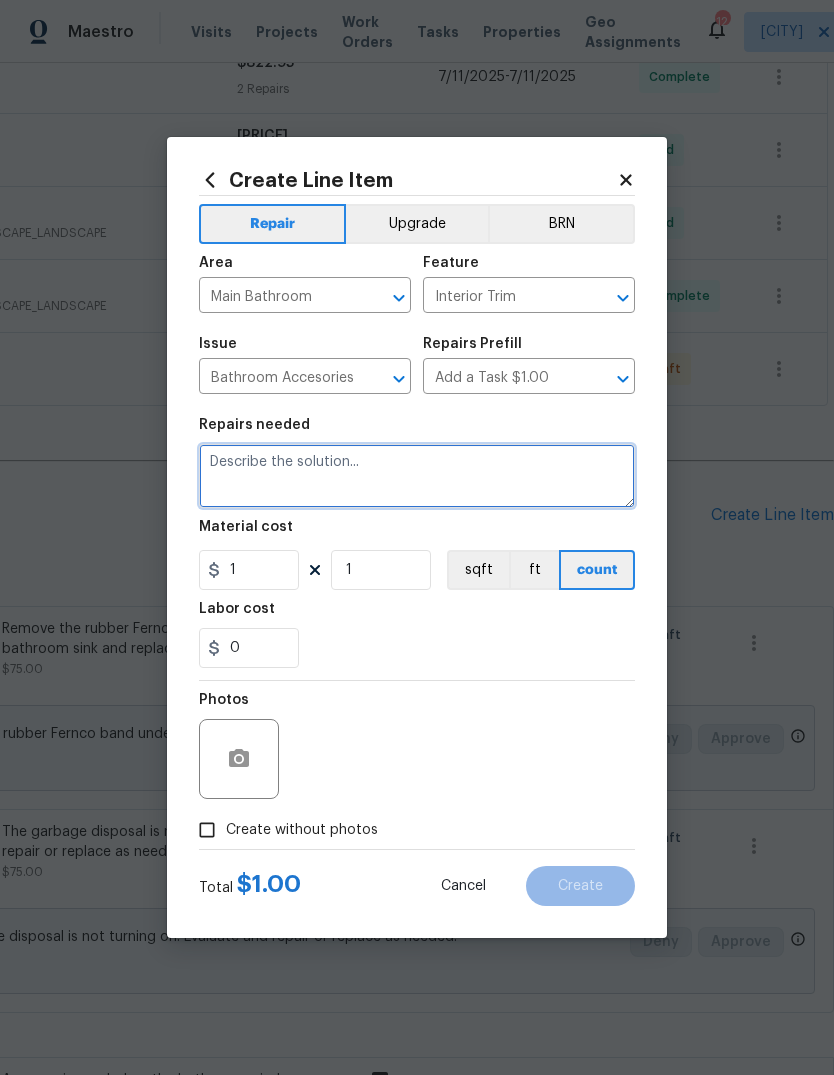 type 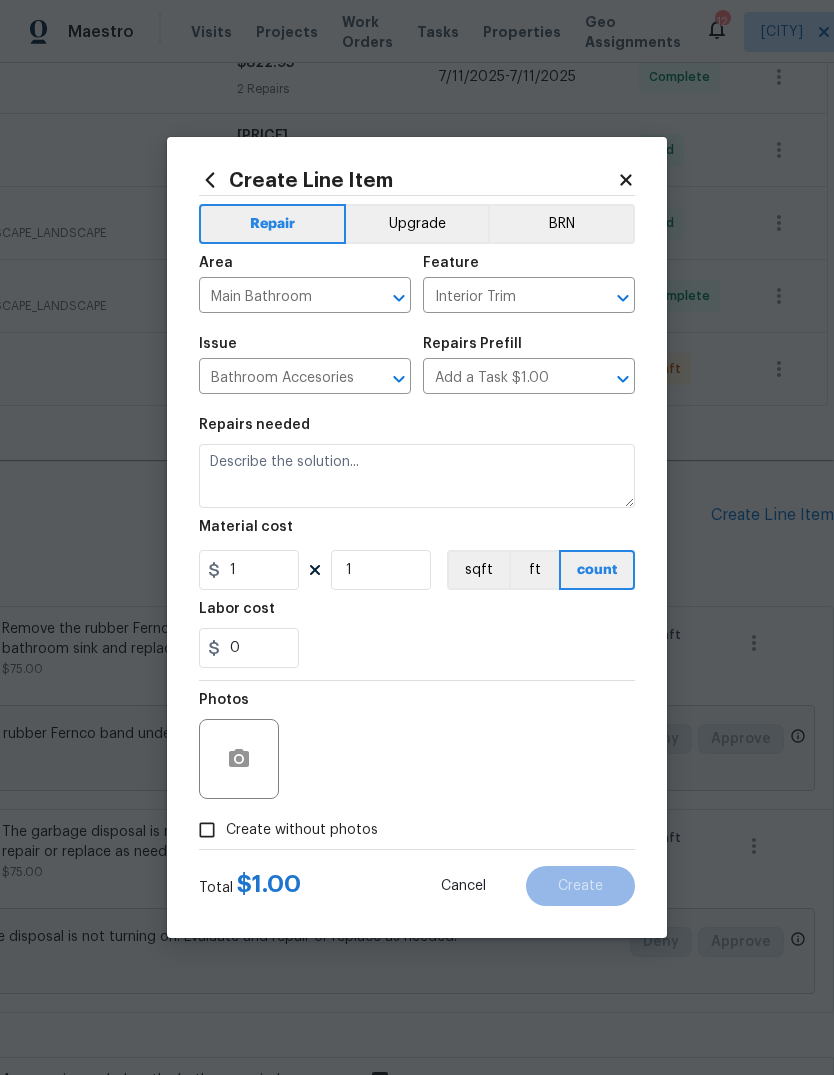 click on "Main Bathroom" at bounding box center (277, 297) 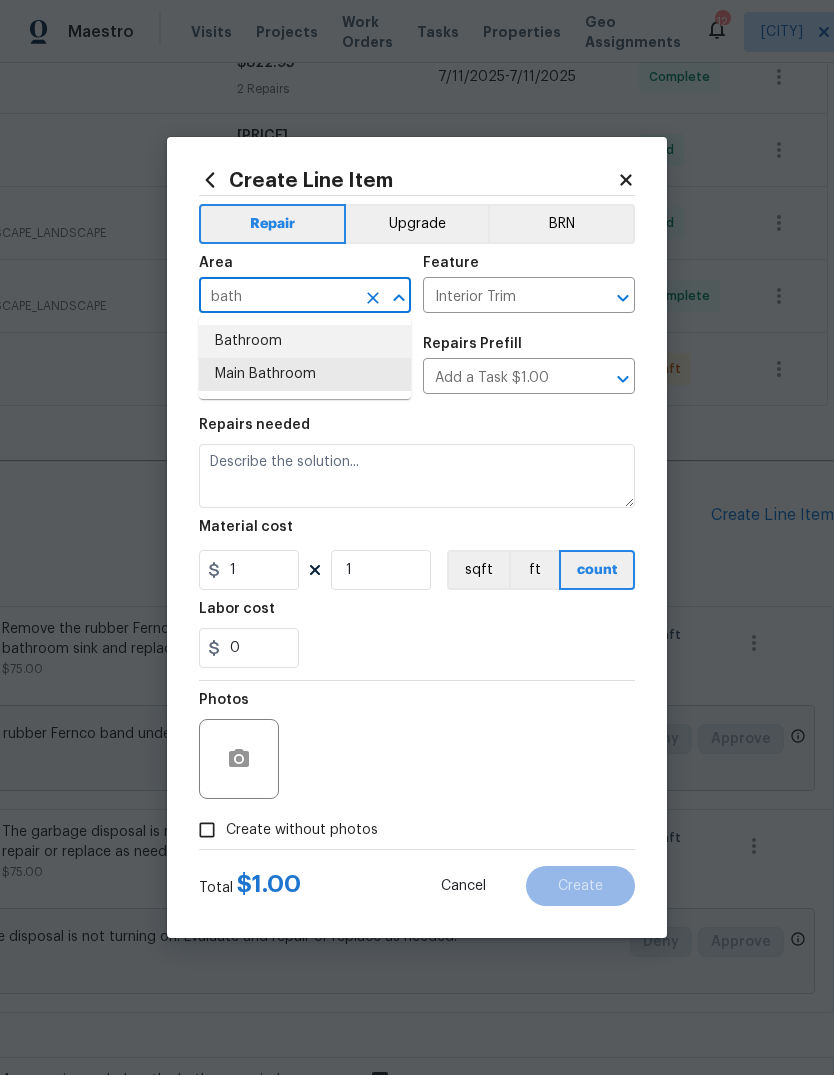 click on "Bathroom" at bounding box center [305, 341] 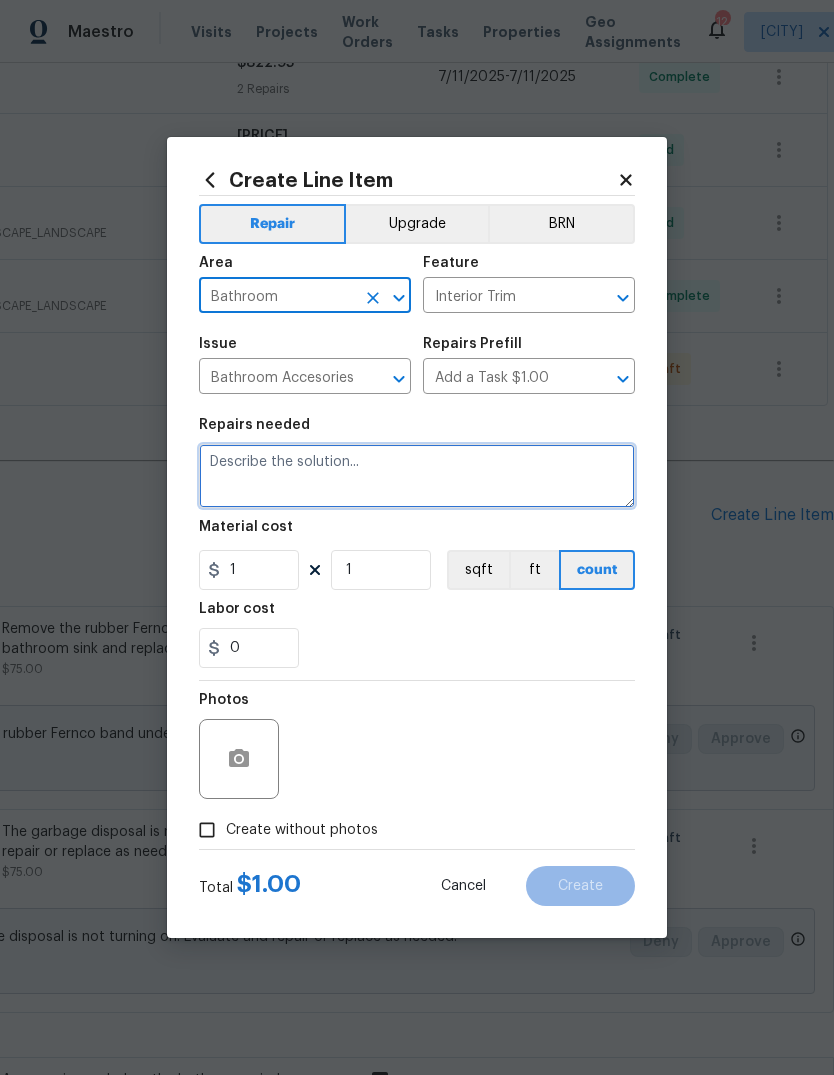 click at bounding box center (417, 476) 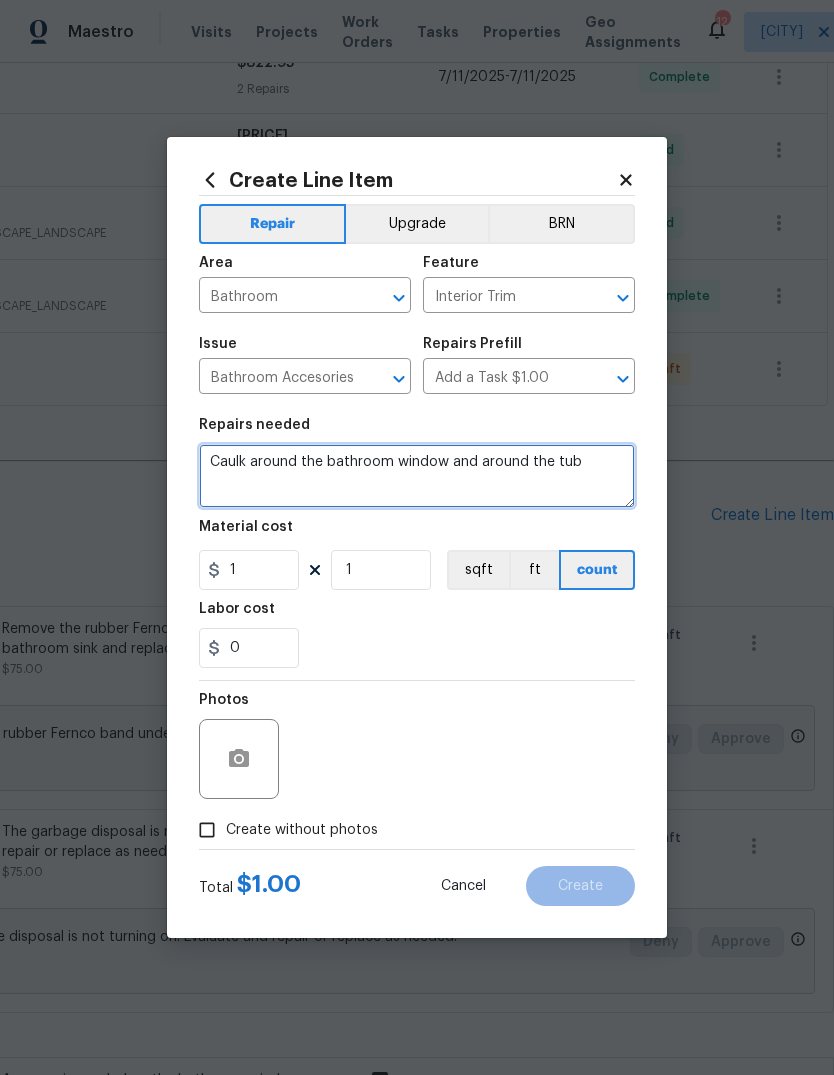 type on "Caulk around the bathroom window and around the tub" 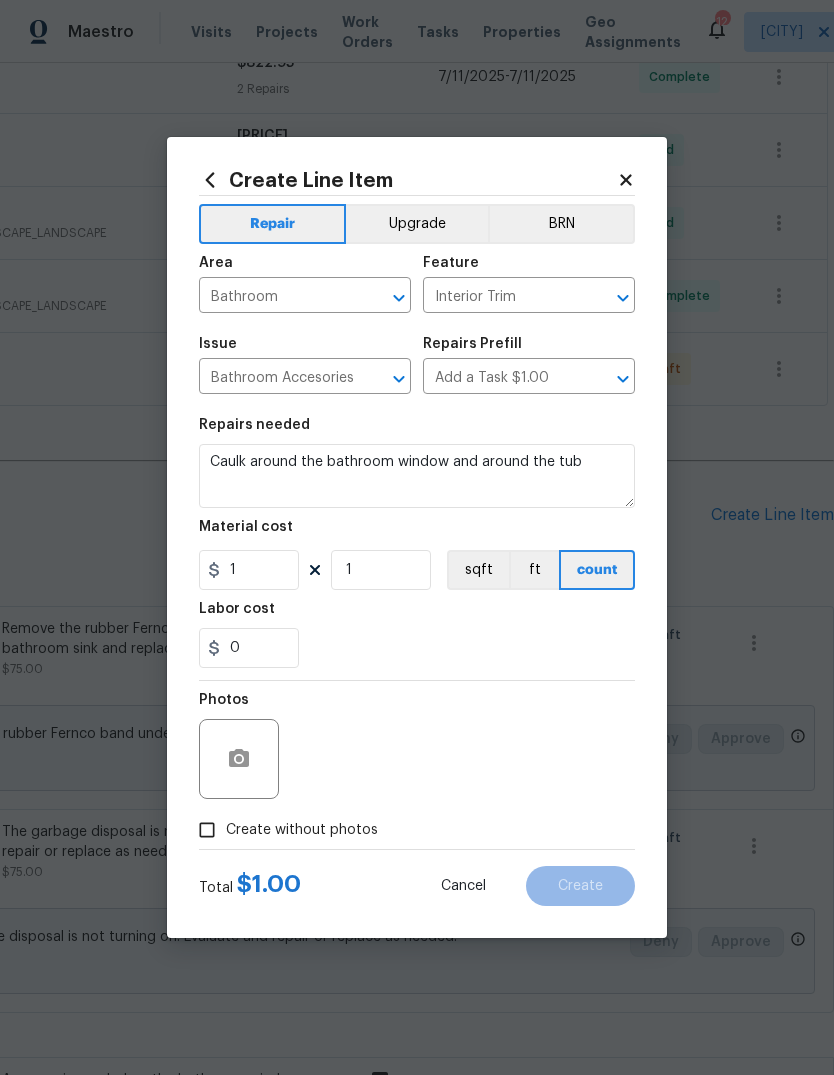 click on "0" at bounding box center [417, 648] 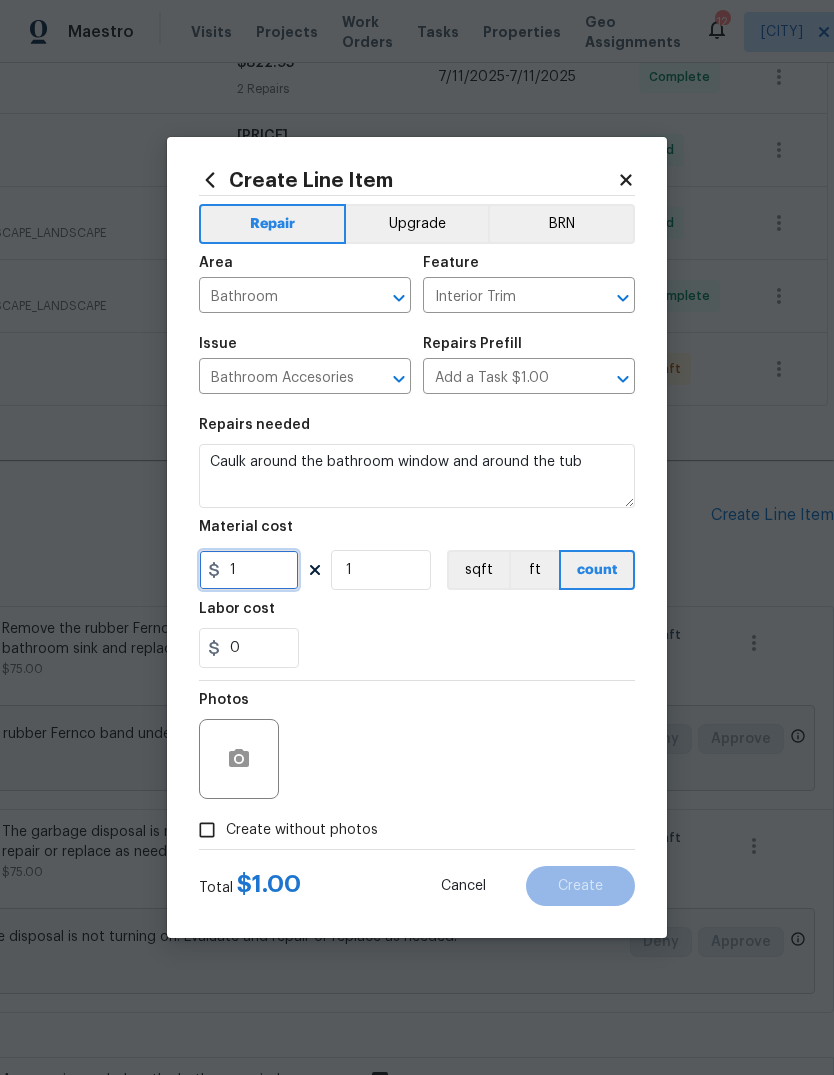 click on "1" at bounding box center (249, 570) 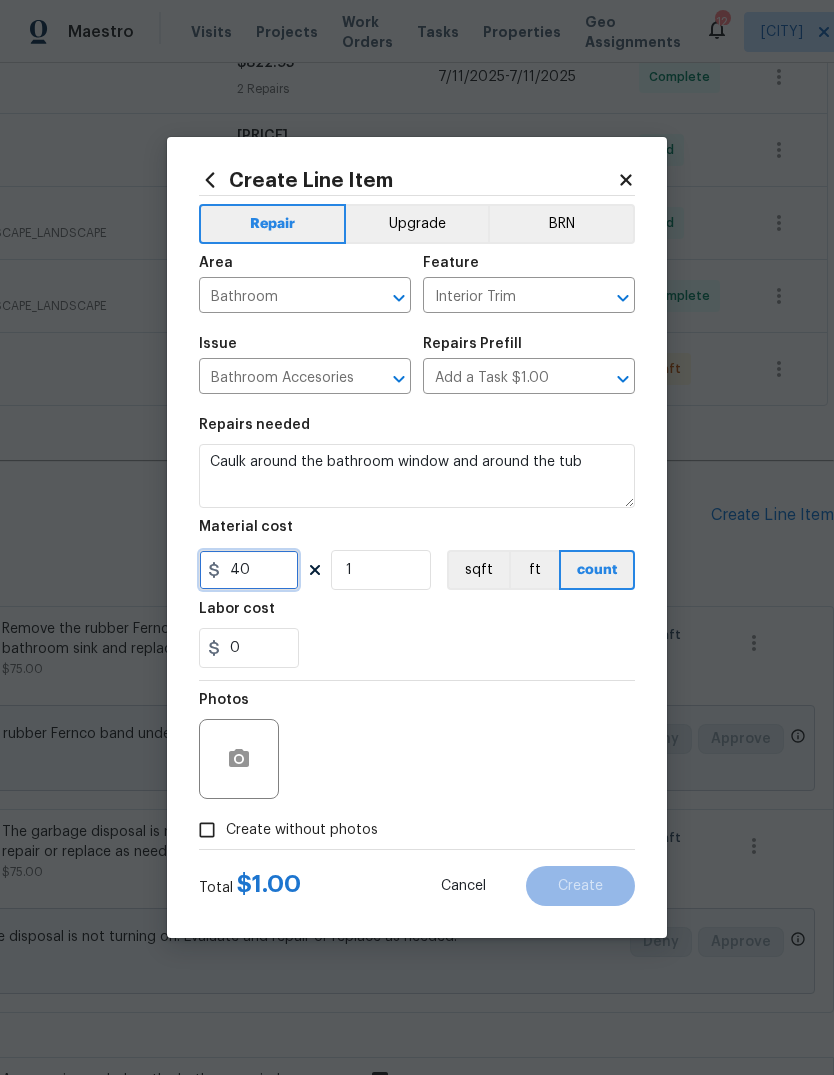 type on "40" 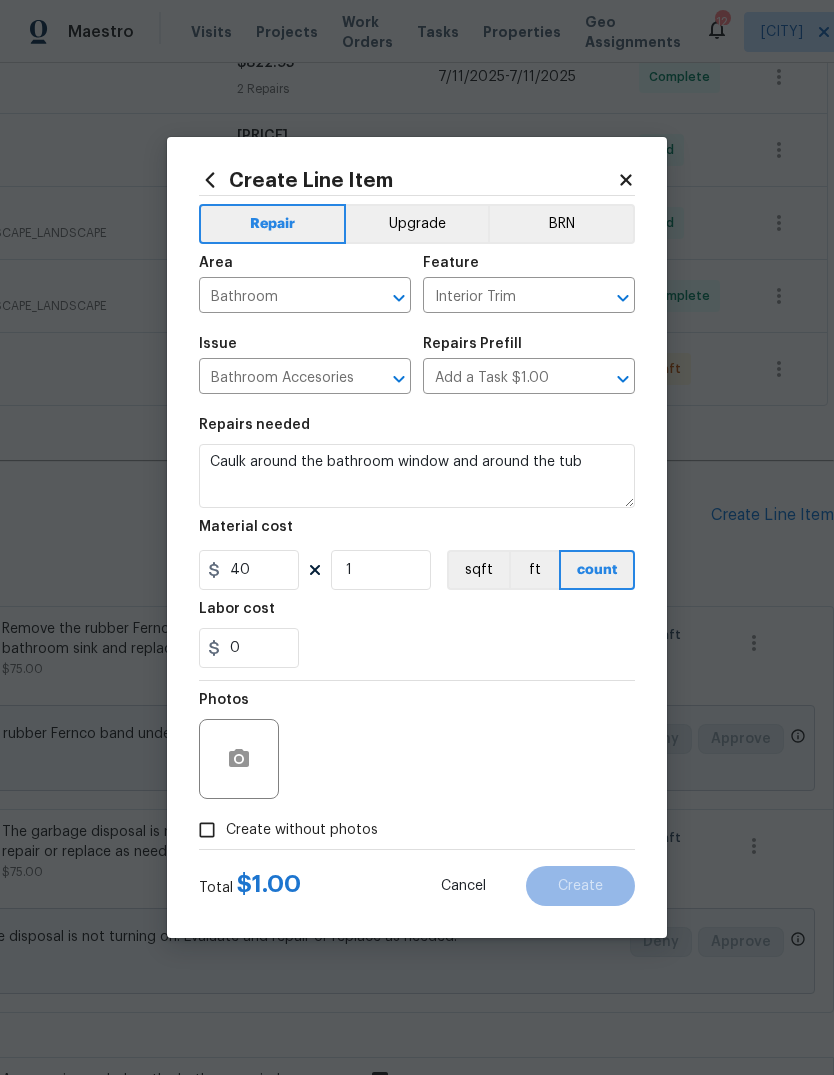 click on "0" at bounding box center [417, 648] 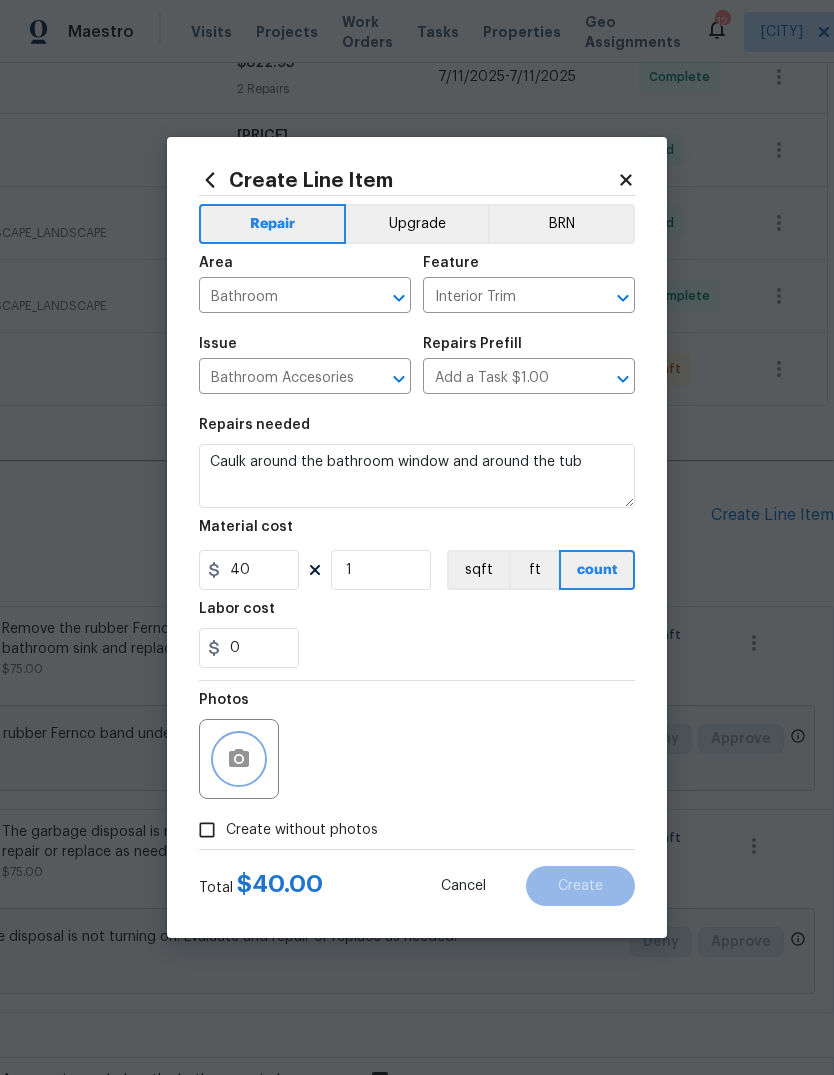 click at bounding box center [239, 759] 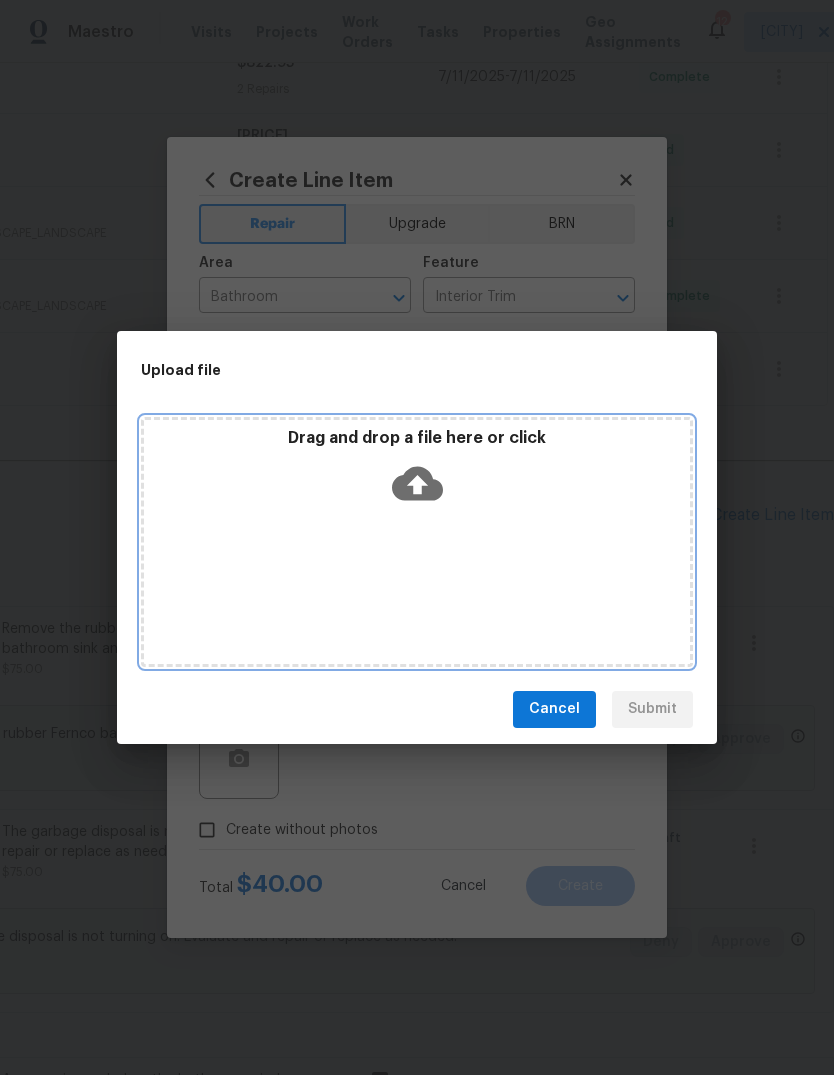click 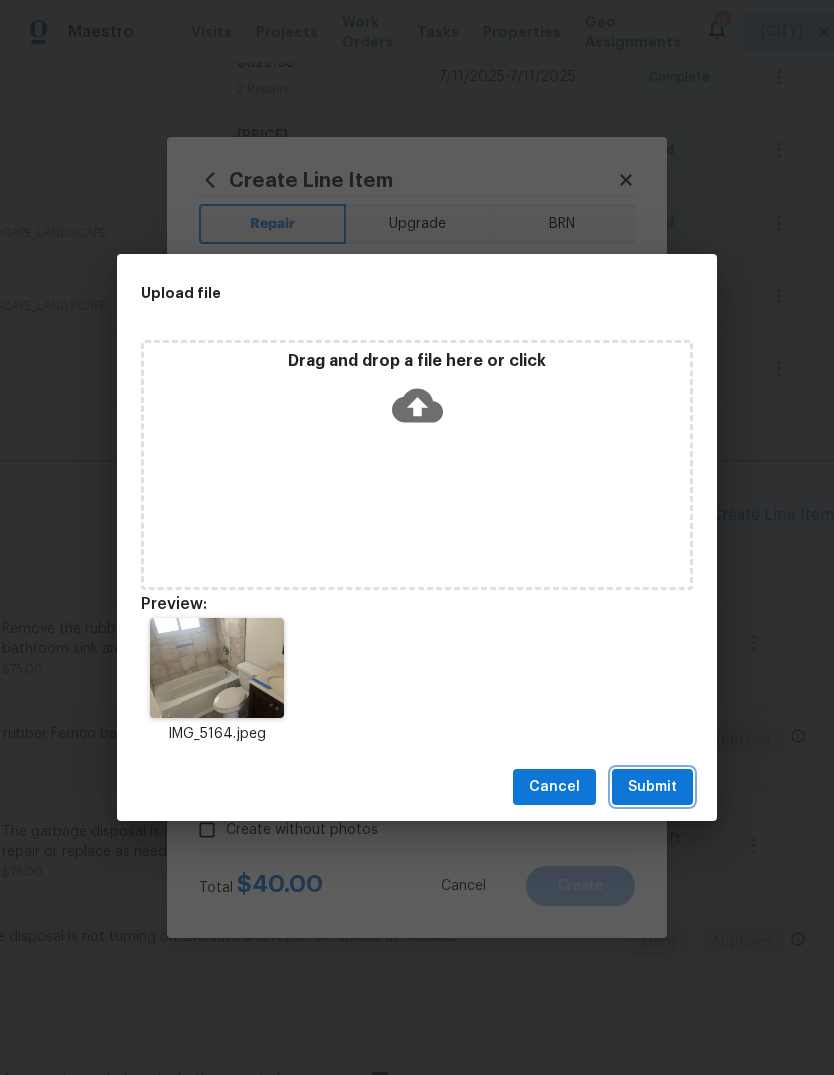 click on "Submit" at bounding box center [652, 787] 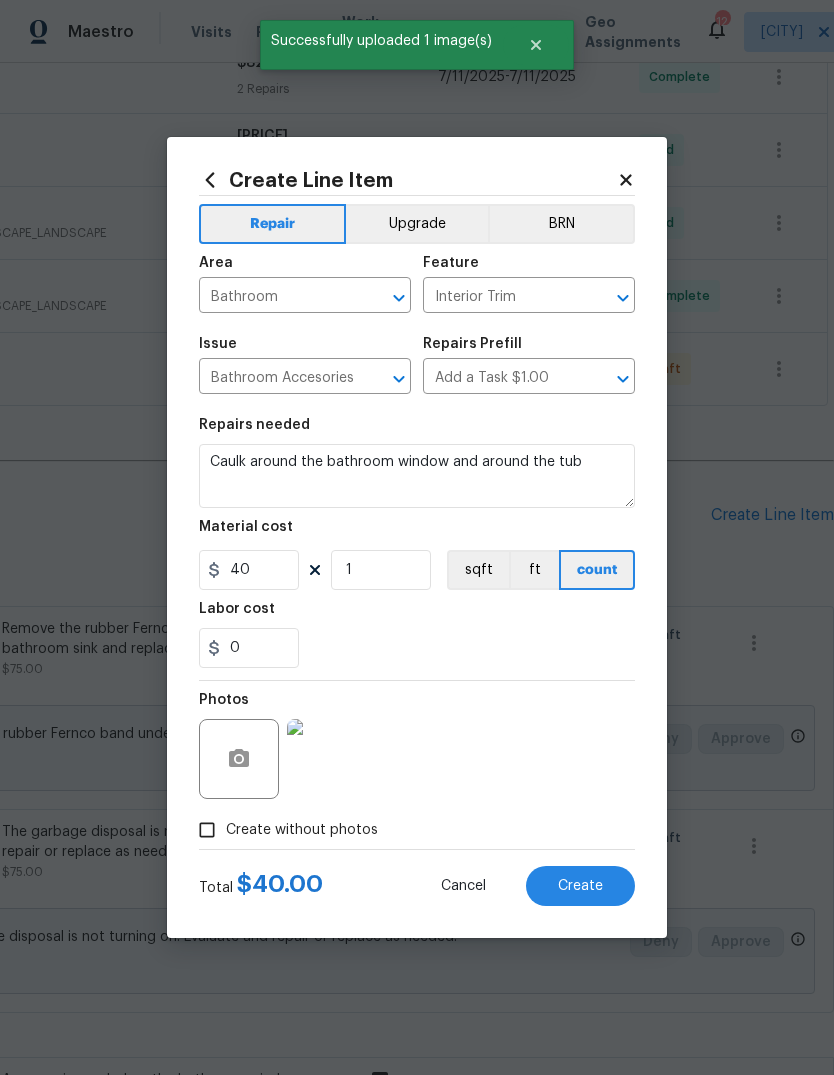 click on "Create" at bounding box center (580, 886) 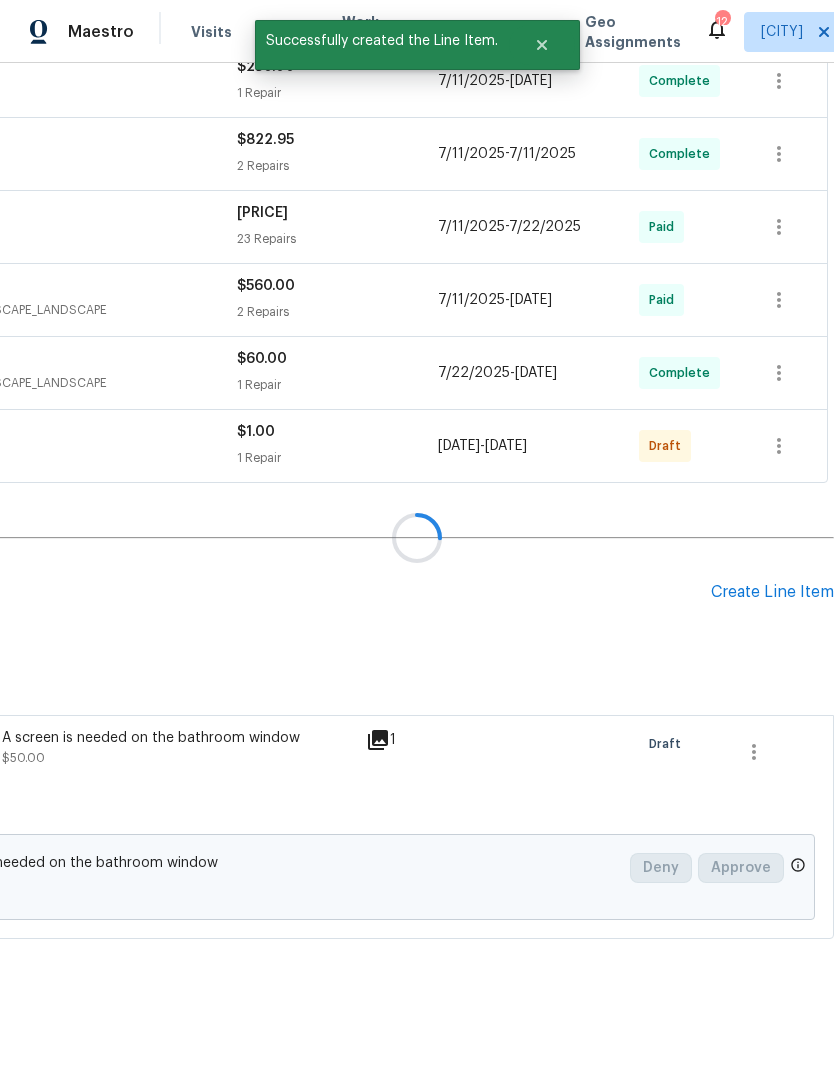 scroll, scrollTop: 474, scrollLeft: 296, axis: both 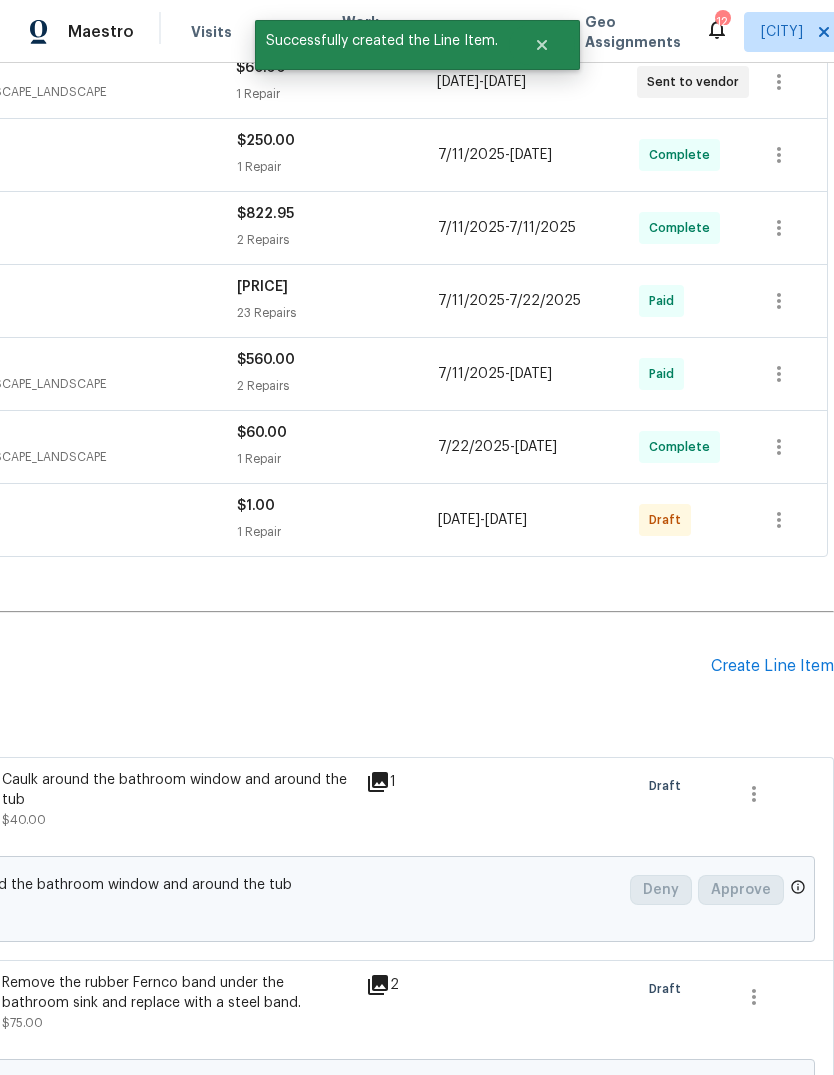 click on "Create Line Item" at bounding box center (772, 666) 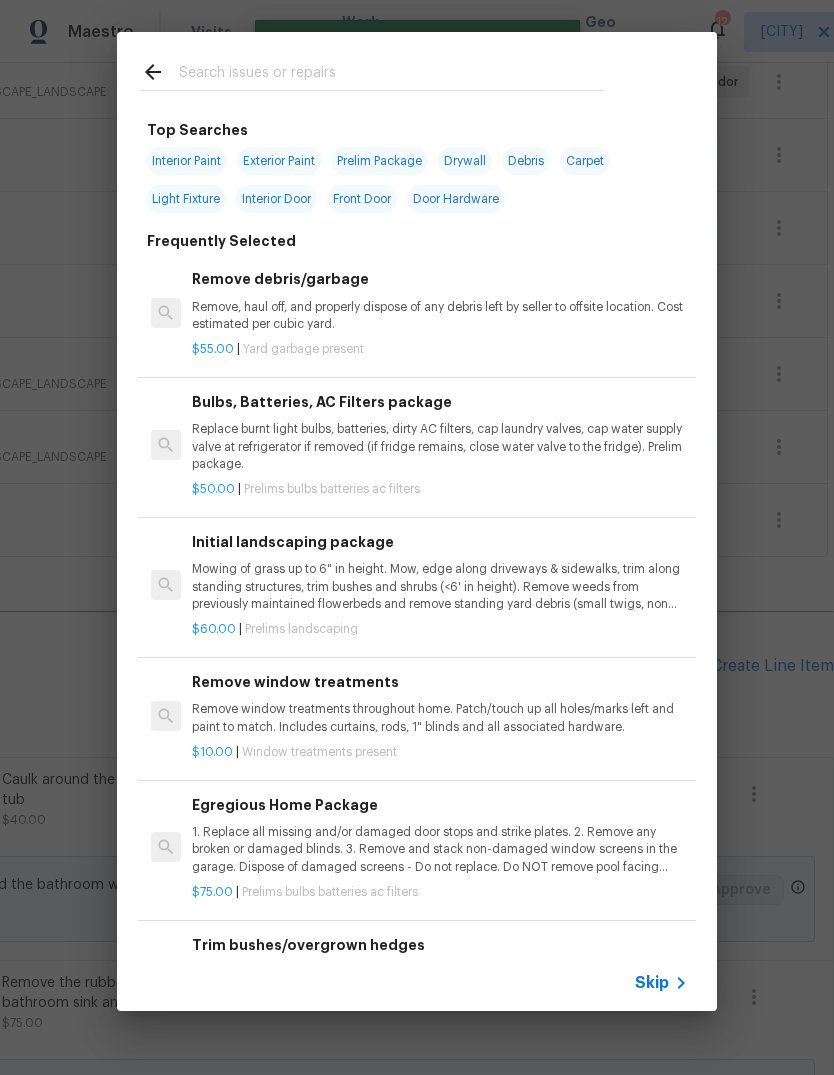 click 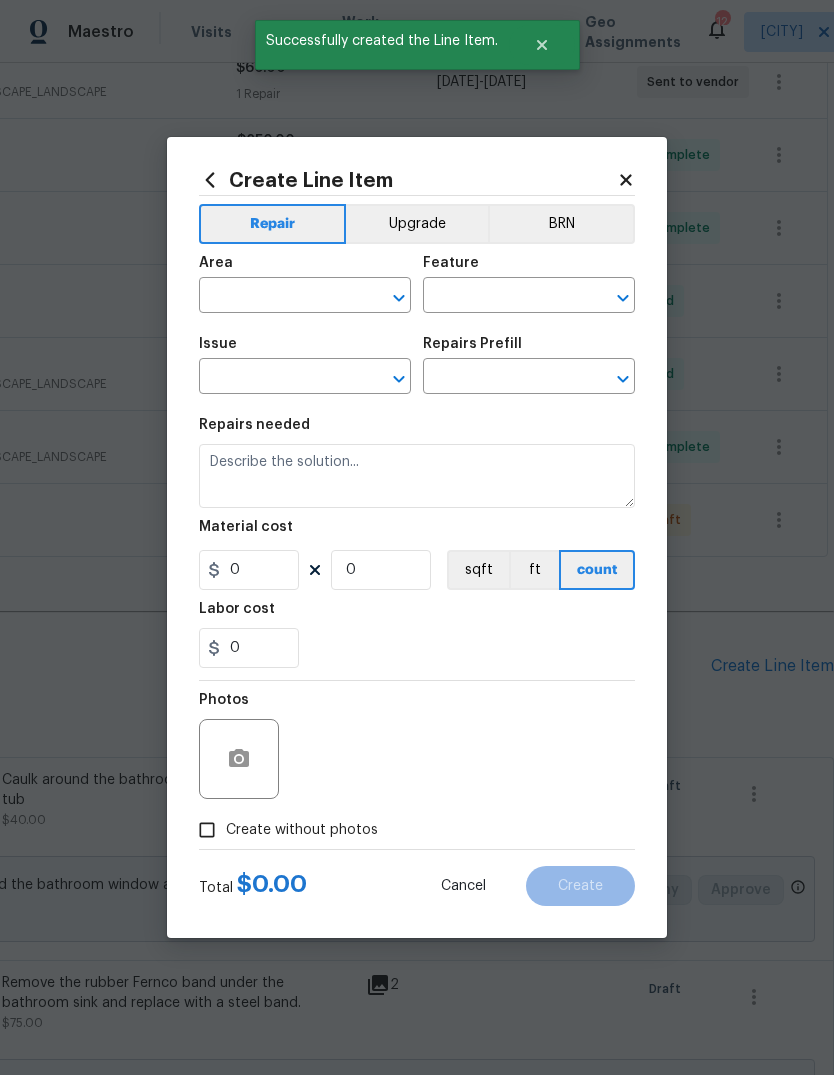 click at bounding box center [277, 297] 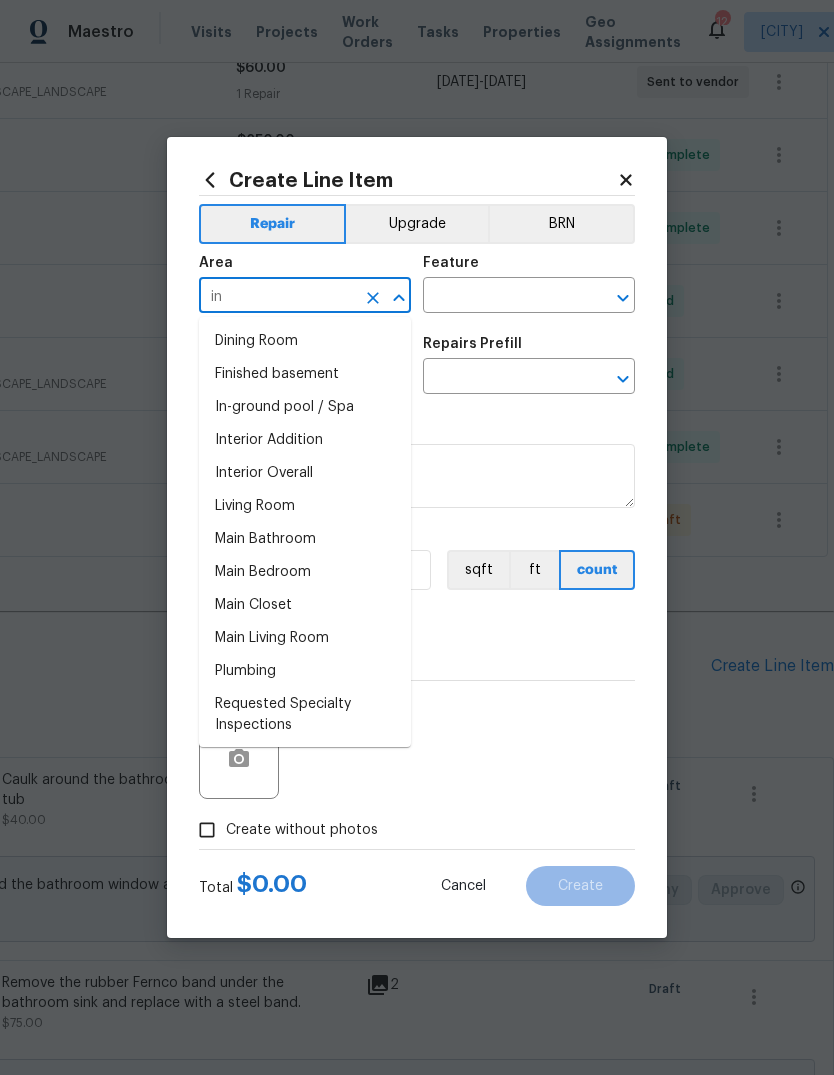 type on "i" 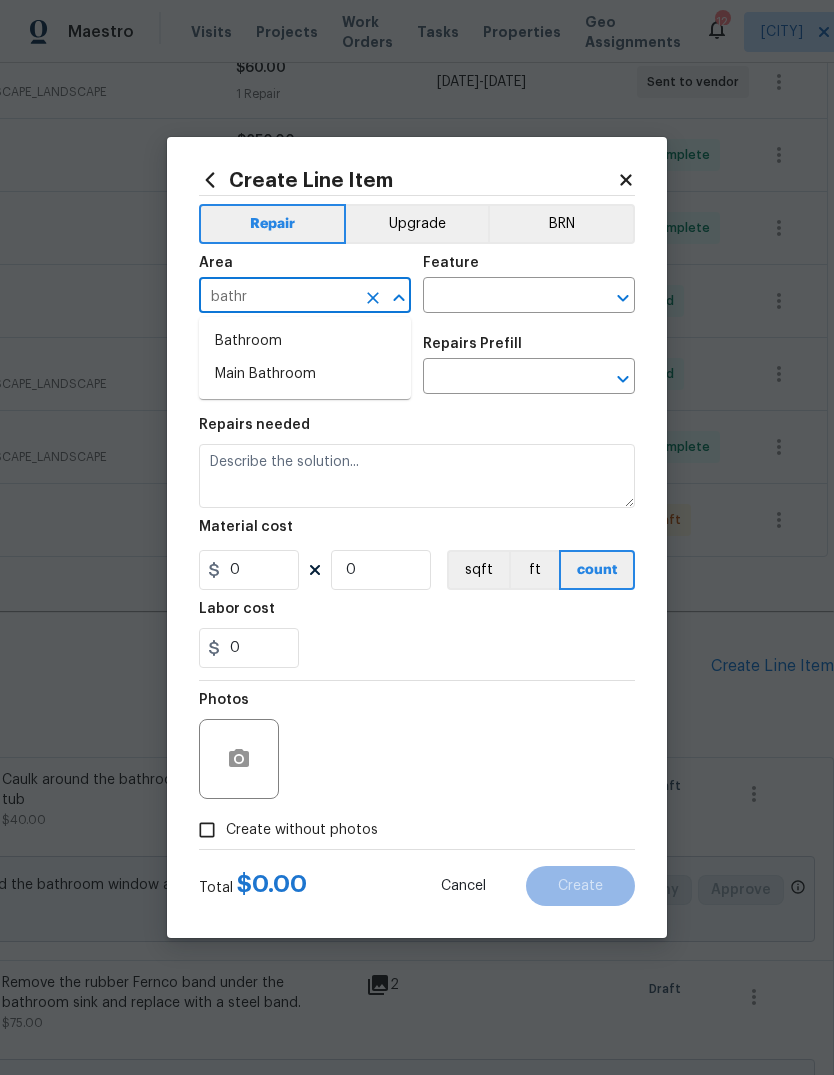 click on "Bathroom" at bounding box center [305, 341] 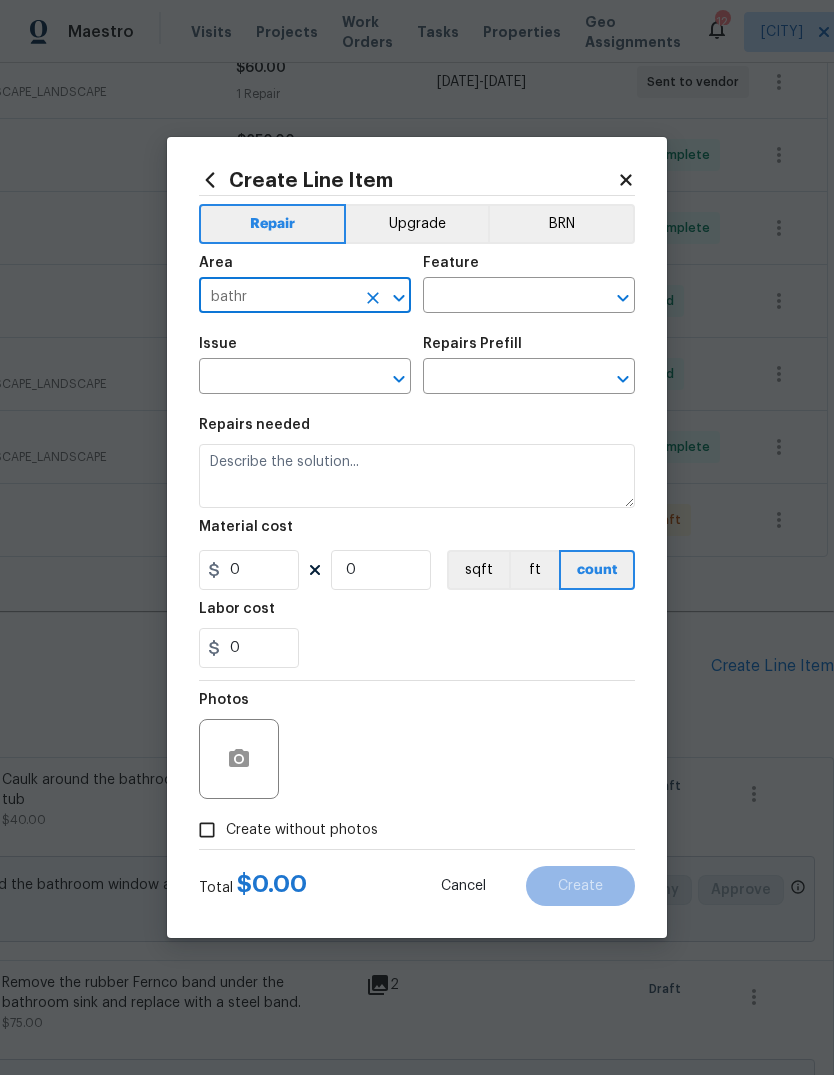 type on "Bathroom" 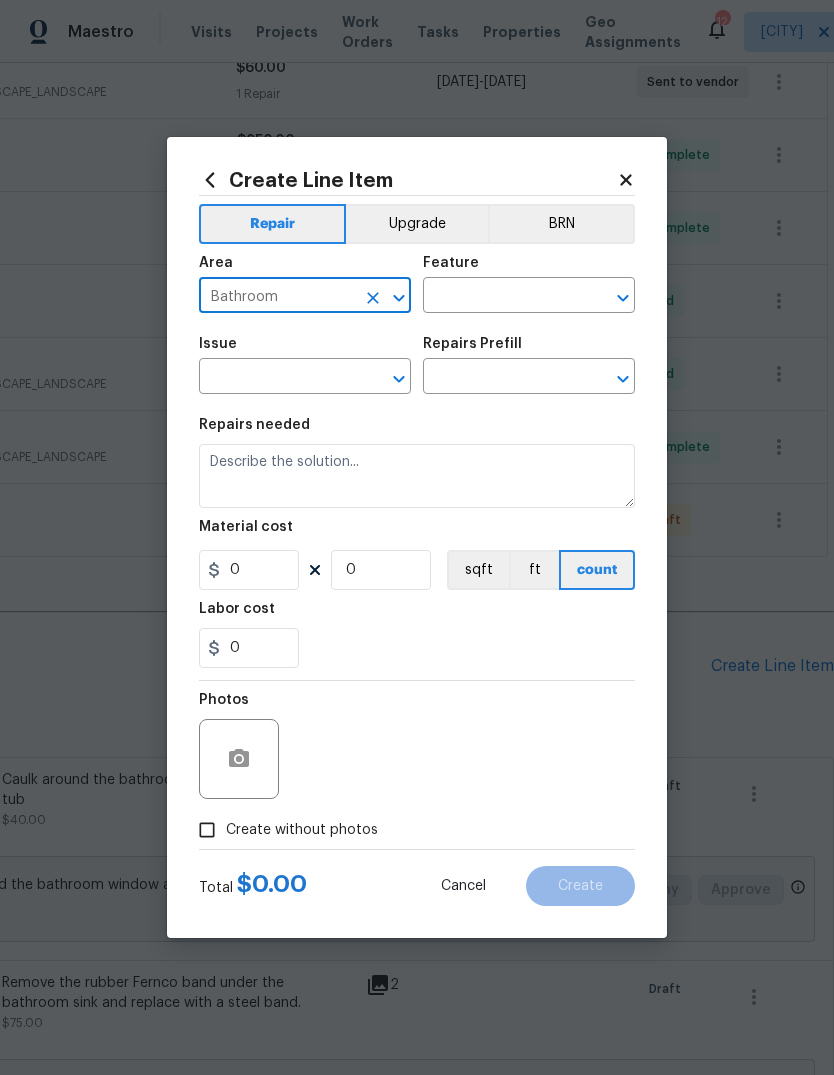 click at bounding box center (501, 297) 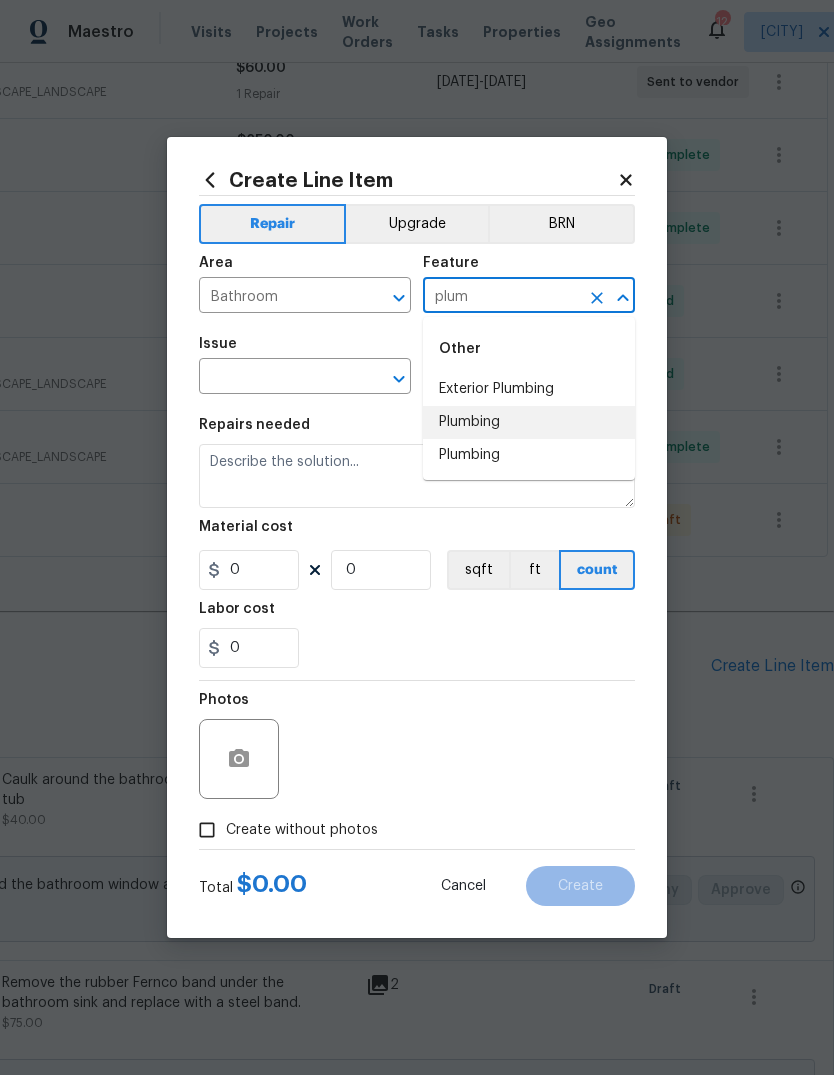 click on "Plumbing" at bounding box center [529, 422] 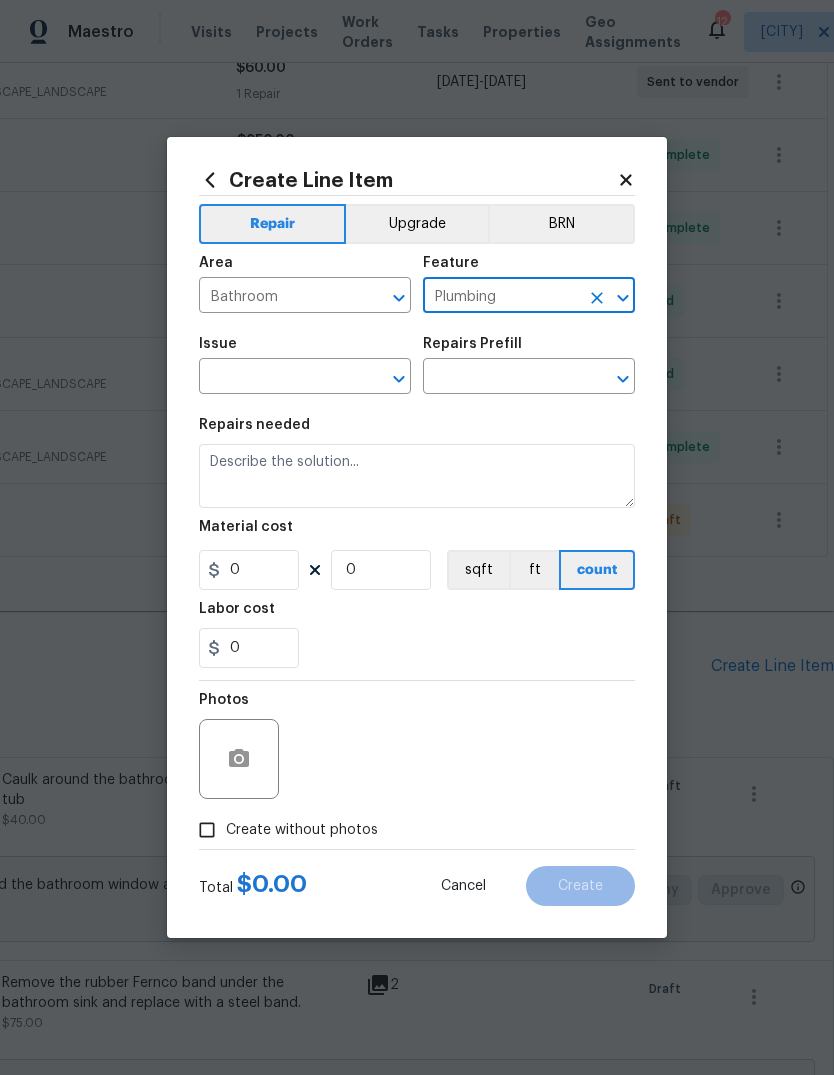 click on "​" at bounding box center [305, 378] 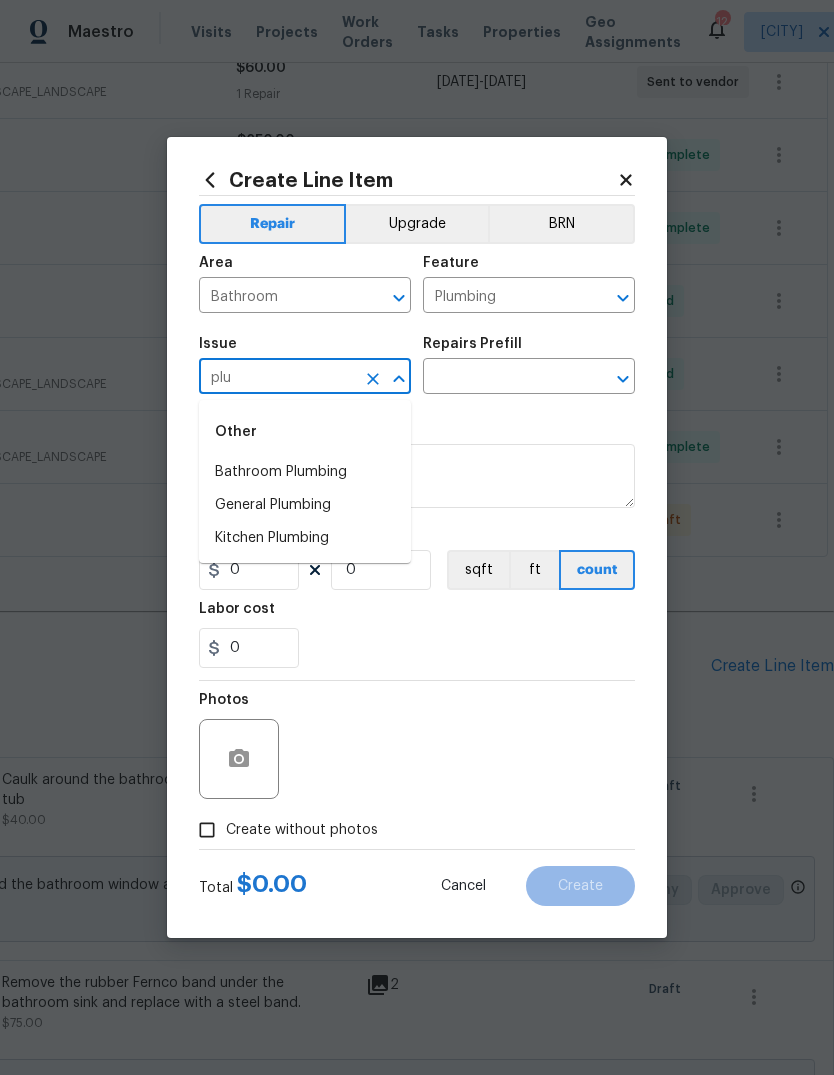 type on "plu" 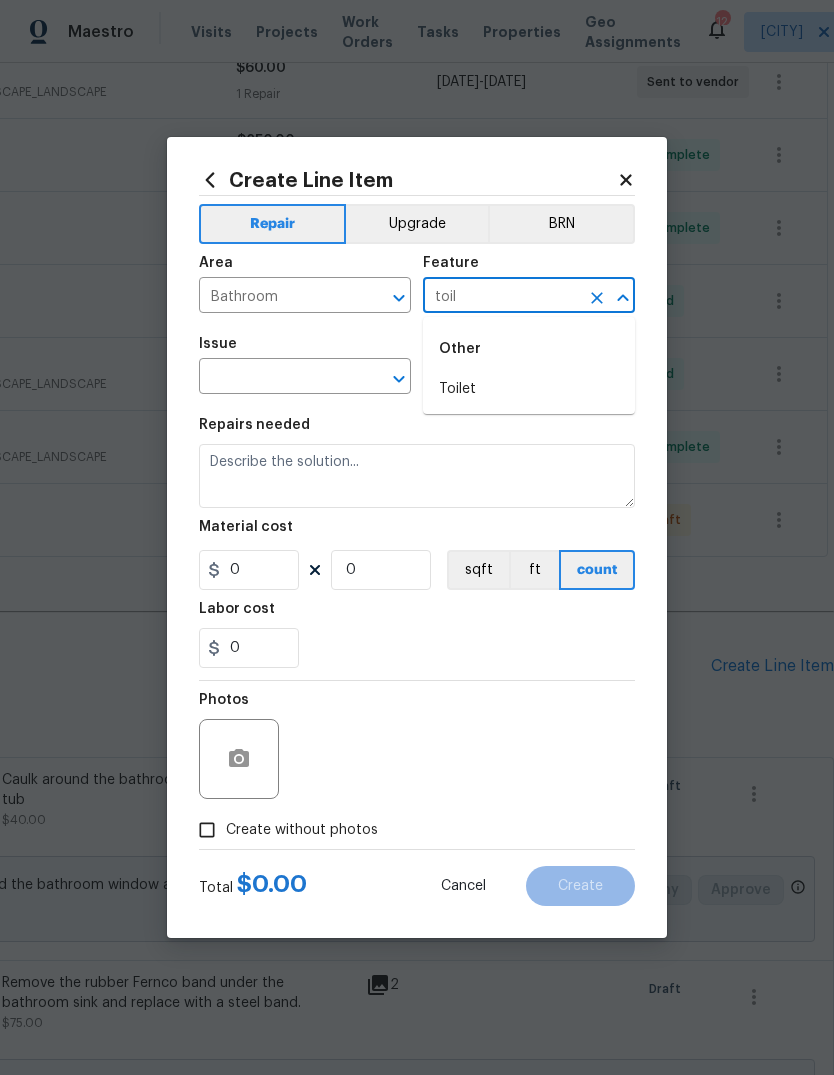 click on "Toilet" at bounding box center [529, 389] 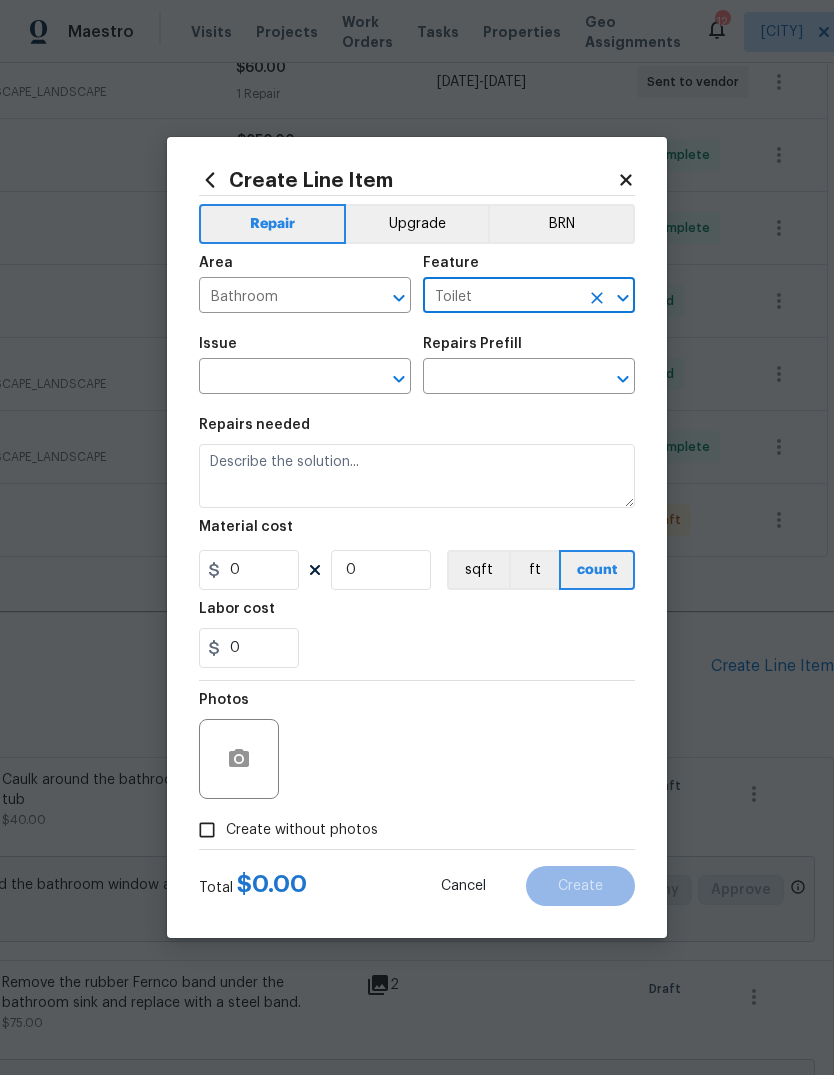 click 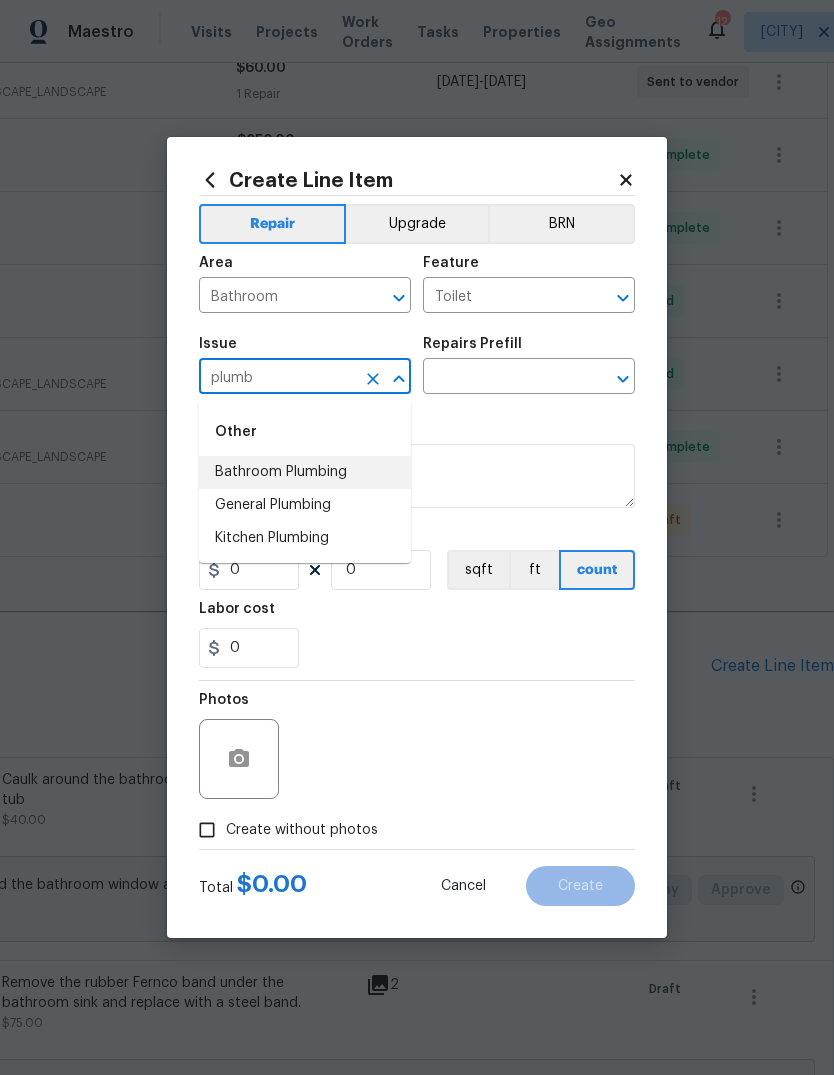 click on "Bathroom Plumbing" at bounding box center [305, 472] 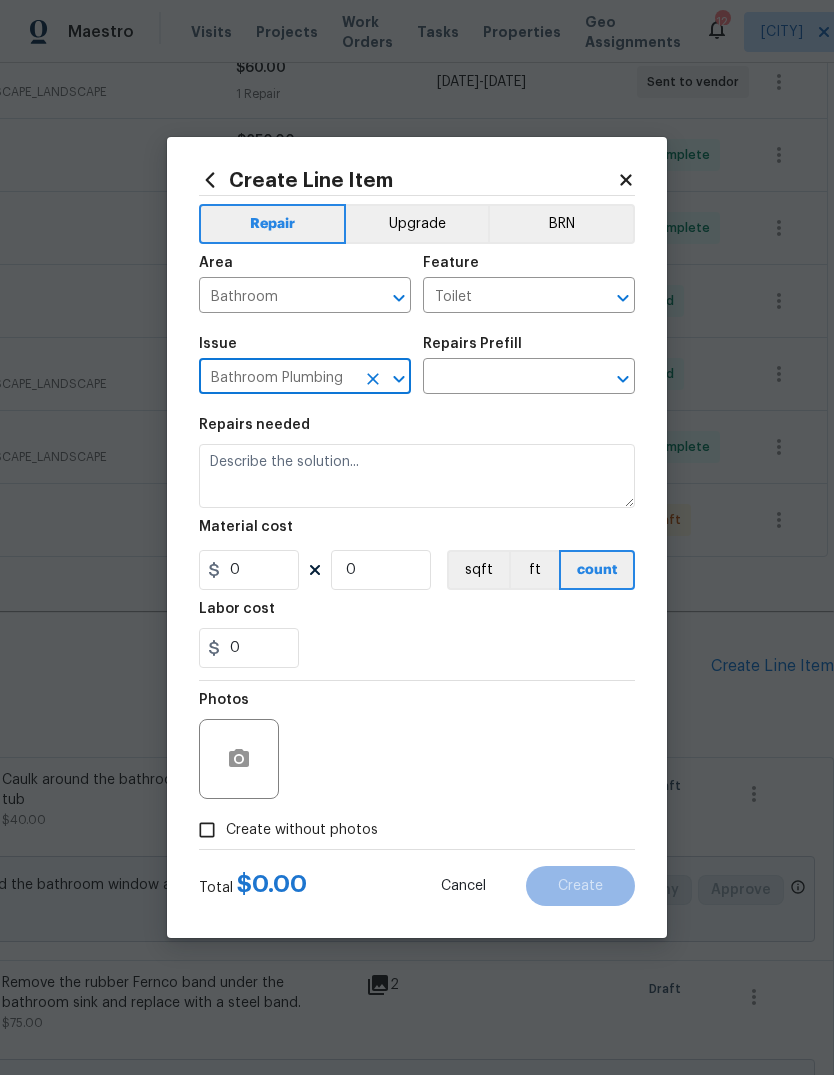 click at bounding box center (501, 378) 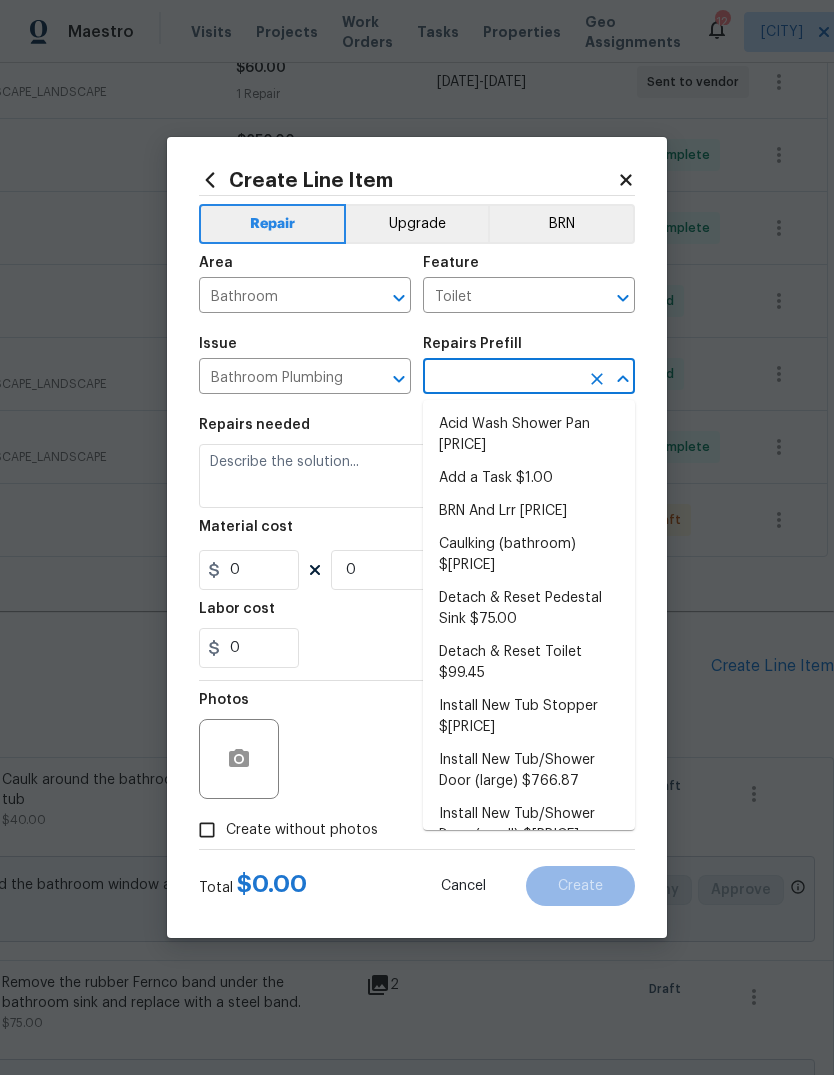 scroll, scrollTop: 0, scrollLeft: 0, axis: both 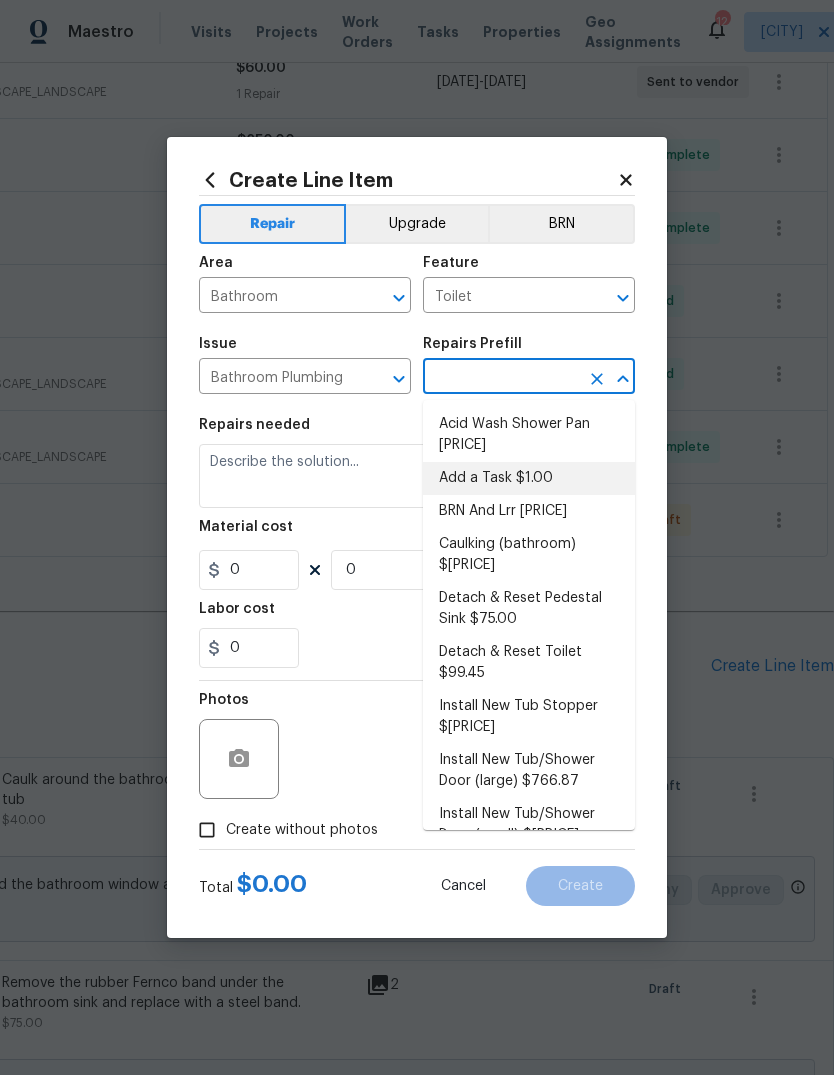click on "Add a Task $[PRICE]" at bounding box center [529, 478] 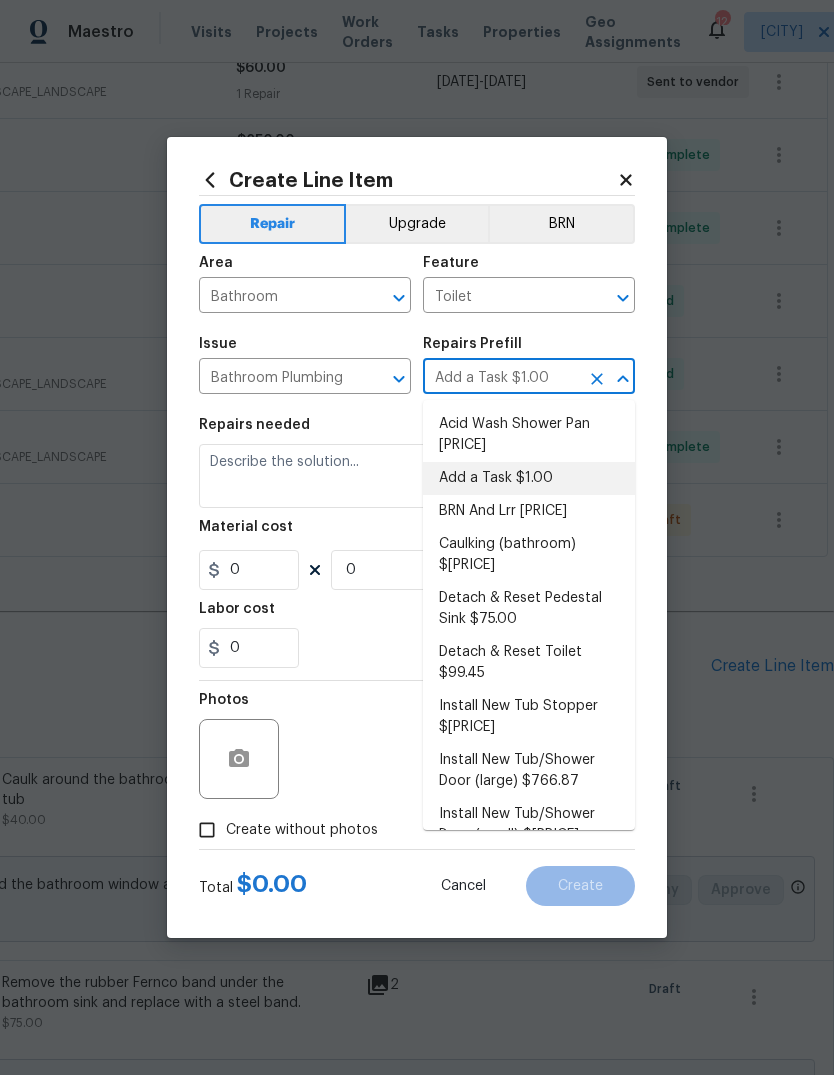 type on "Plumbing" 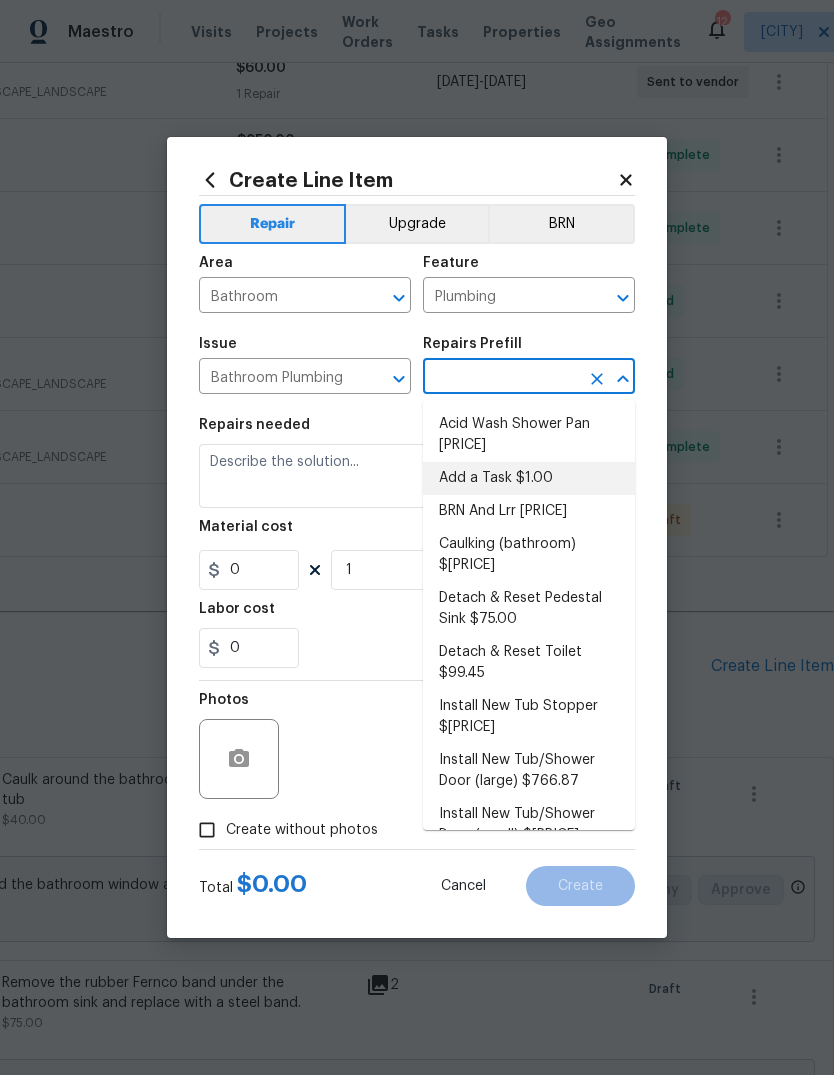 type on "Add a Task $[PRICE]" 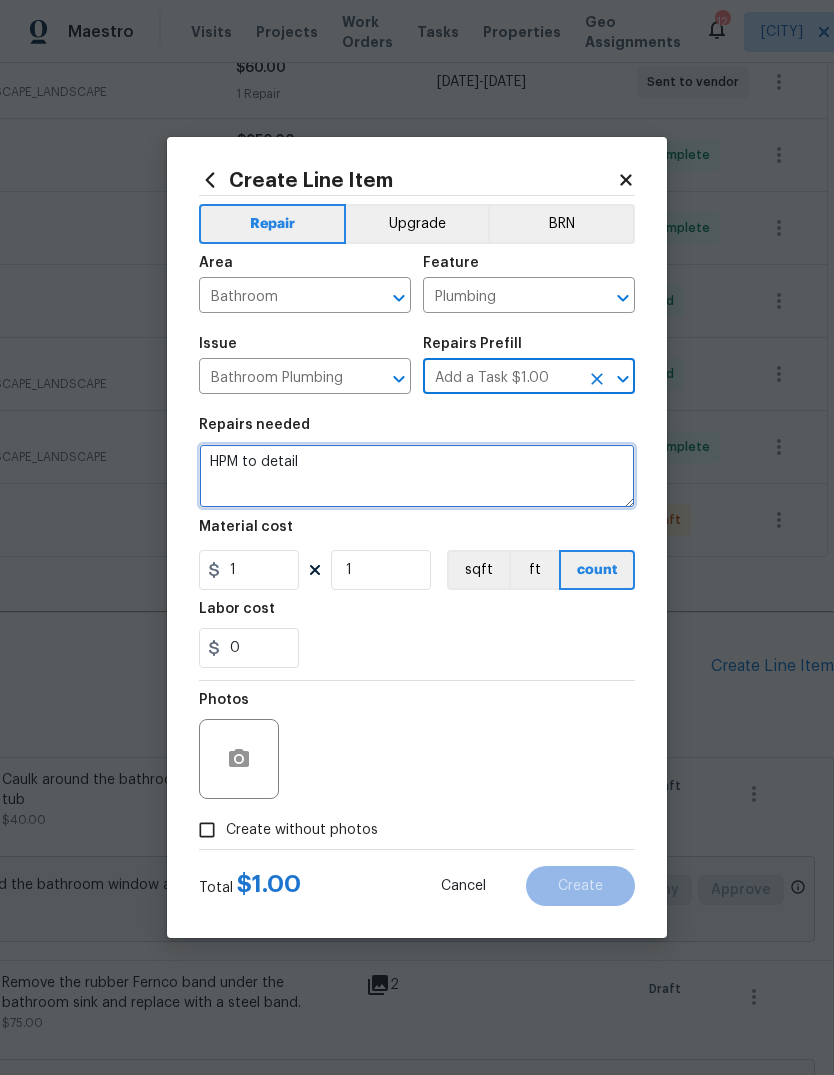 click on "HPM to detail" at bounding box center [417, 476] 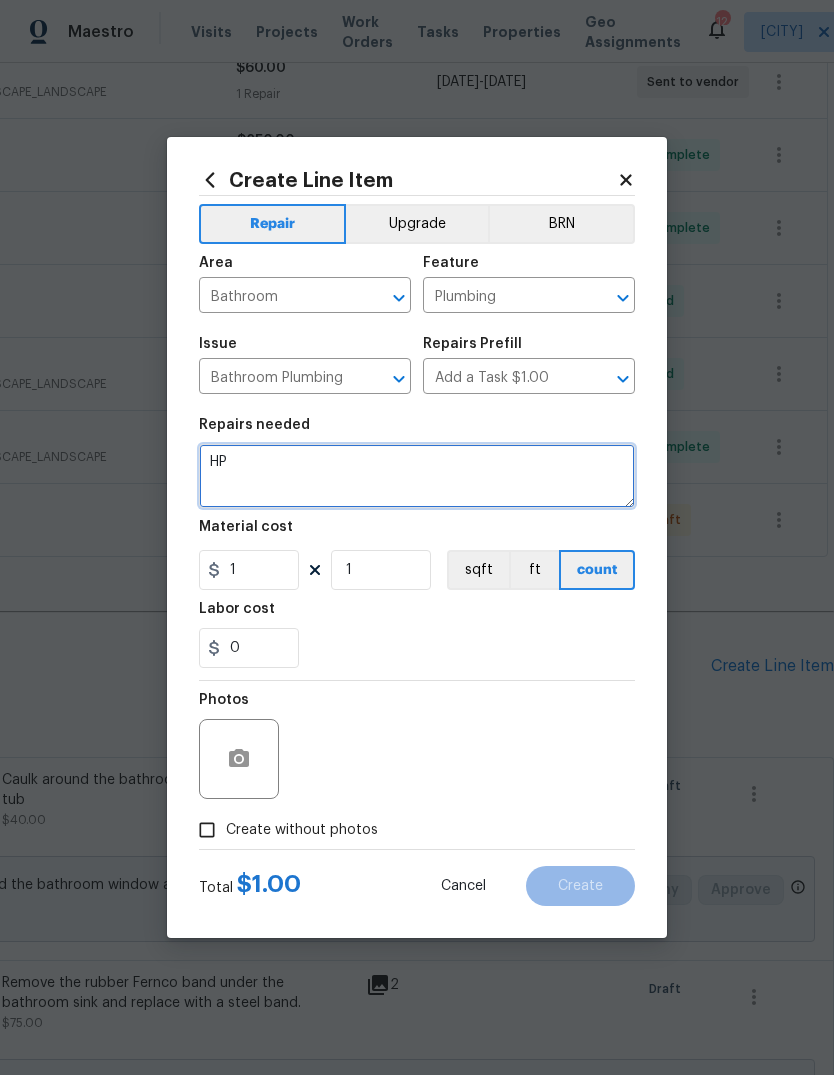 type on "H" 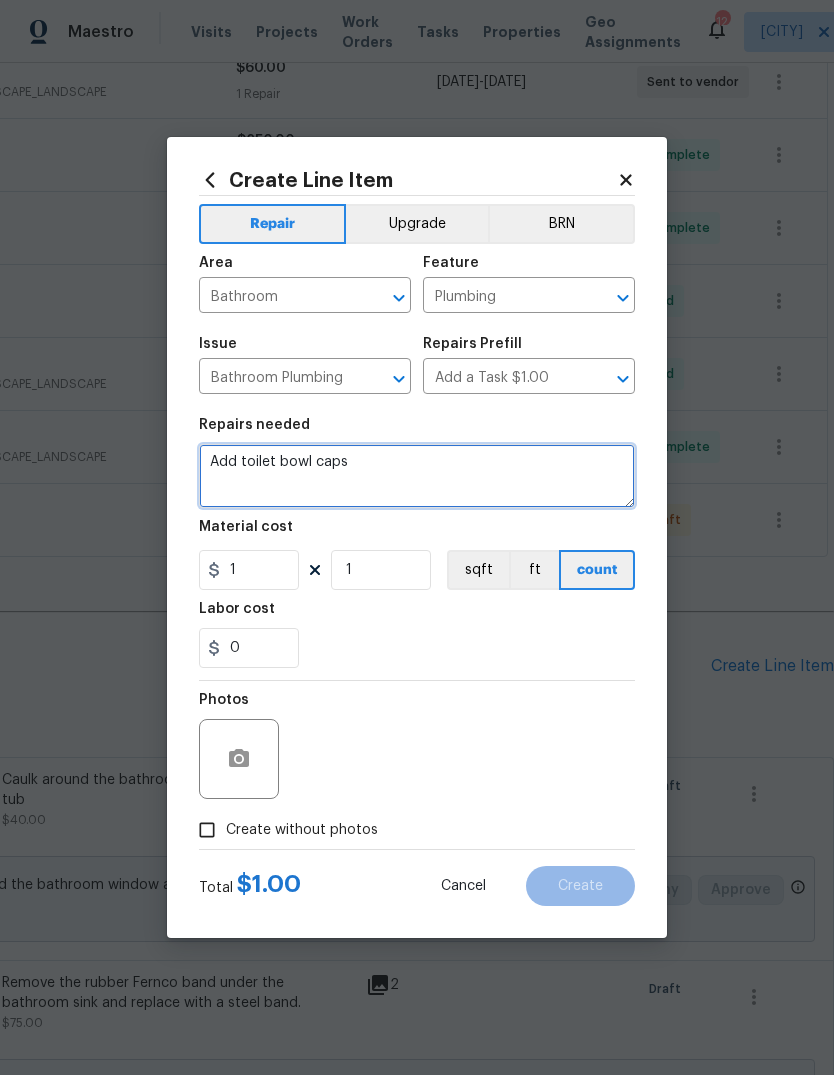 type on "Add toilet bowl caps" 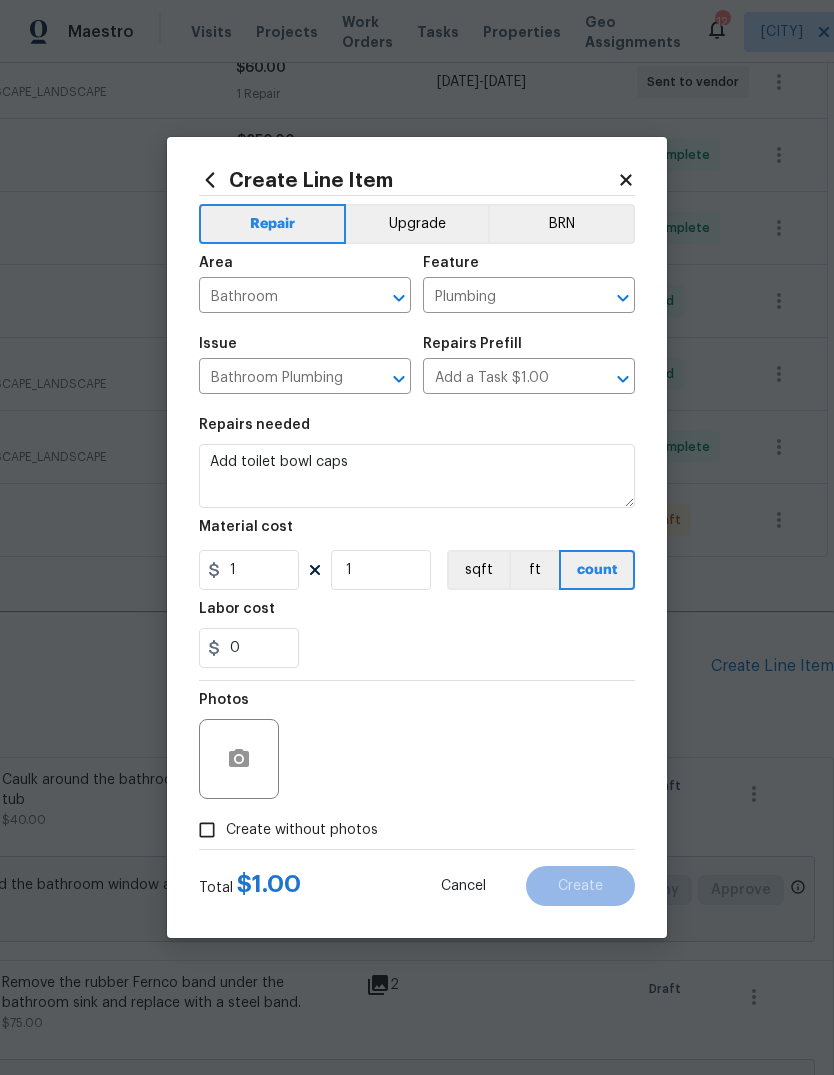 click on "0" at bounding box center [417, 648] 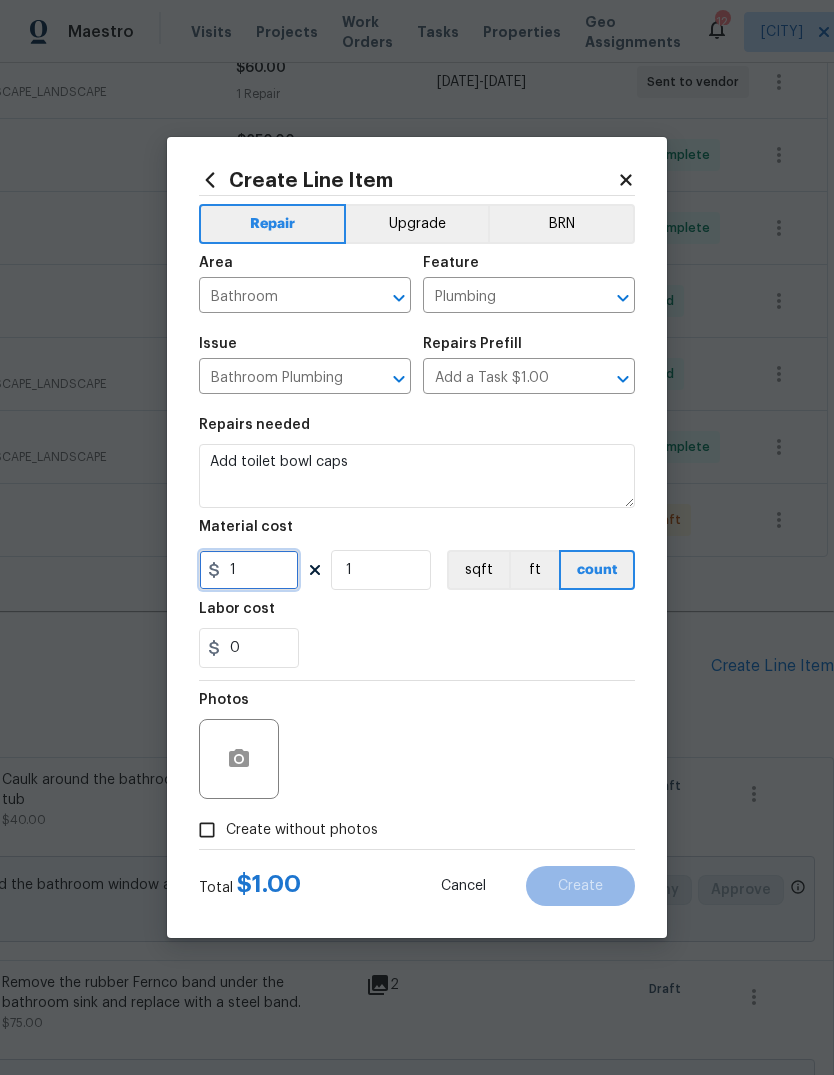 click on "1" at bounding box center (249, 570) 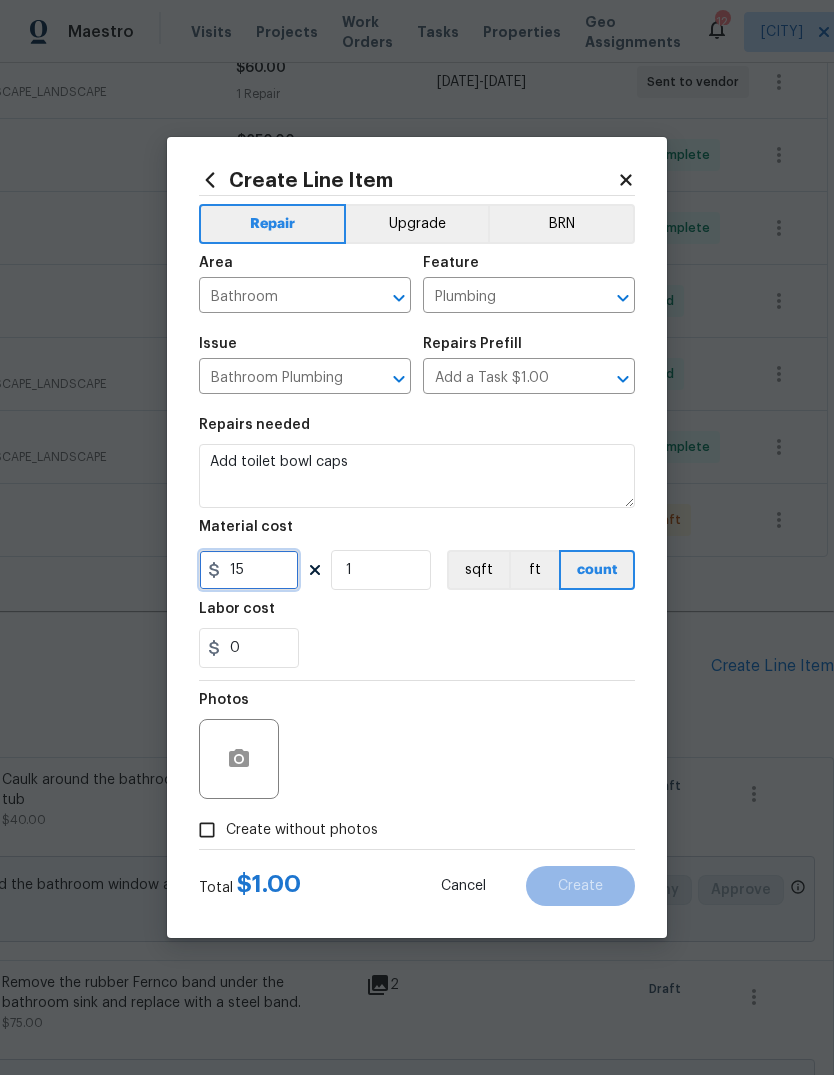type on "15" 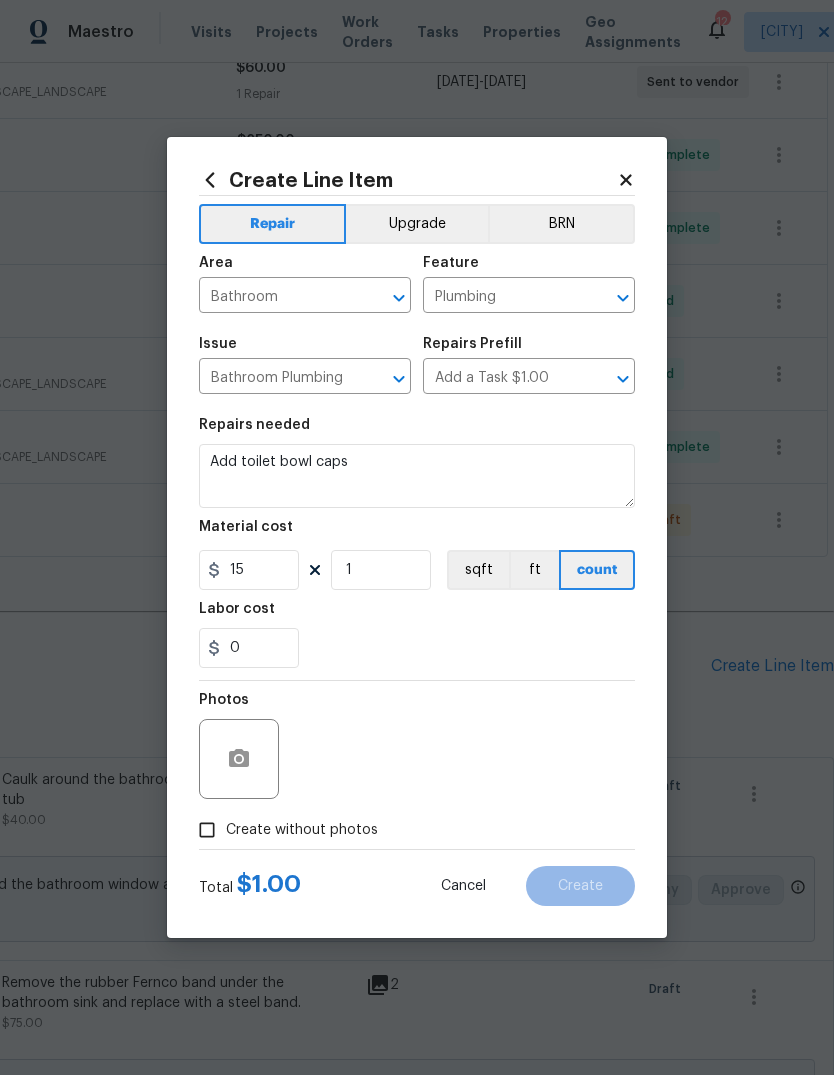 click on "0" at bounding box center (417, 648) 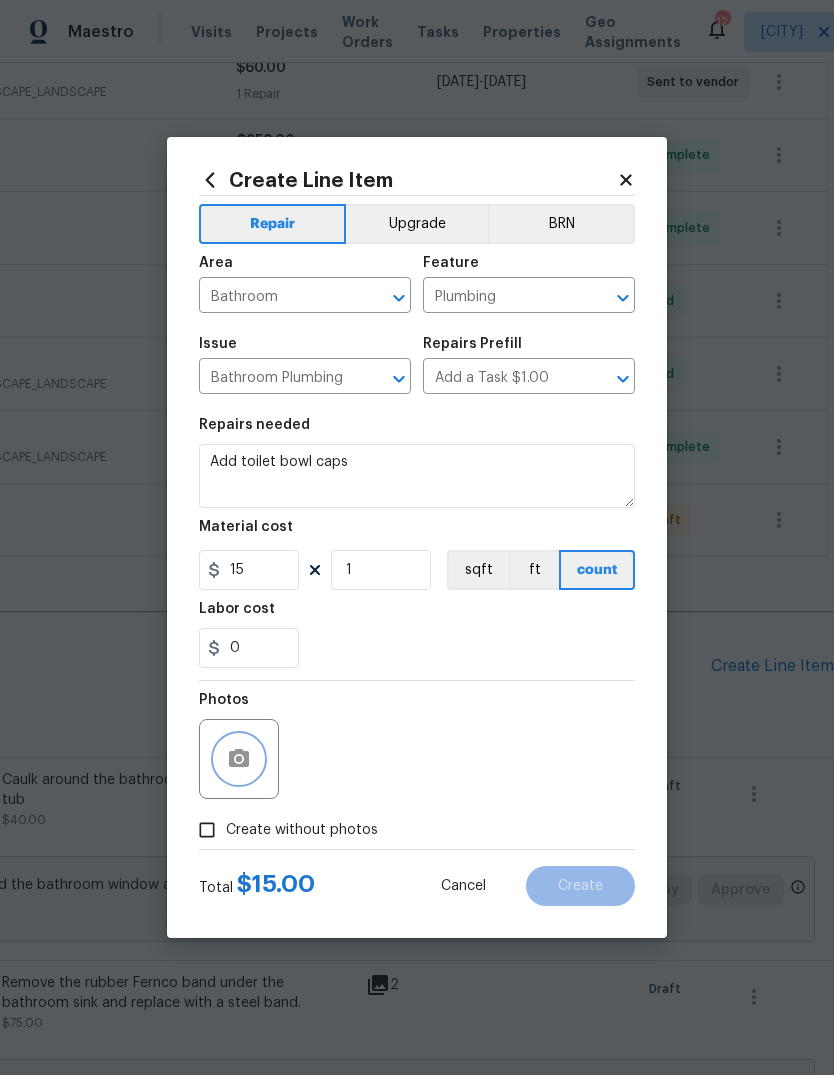 click at bounding box center (239, 759) 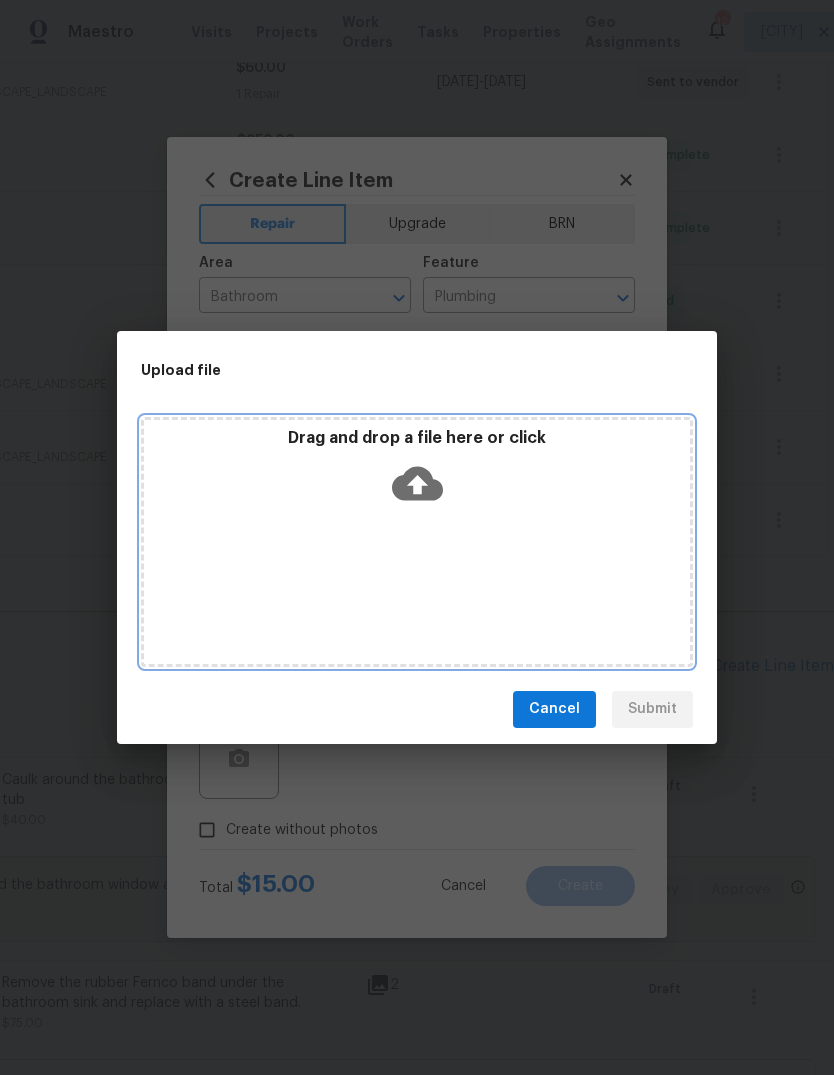 click 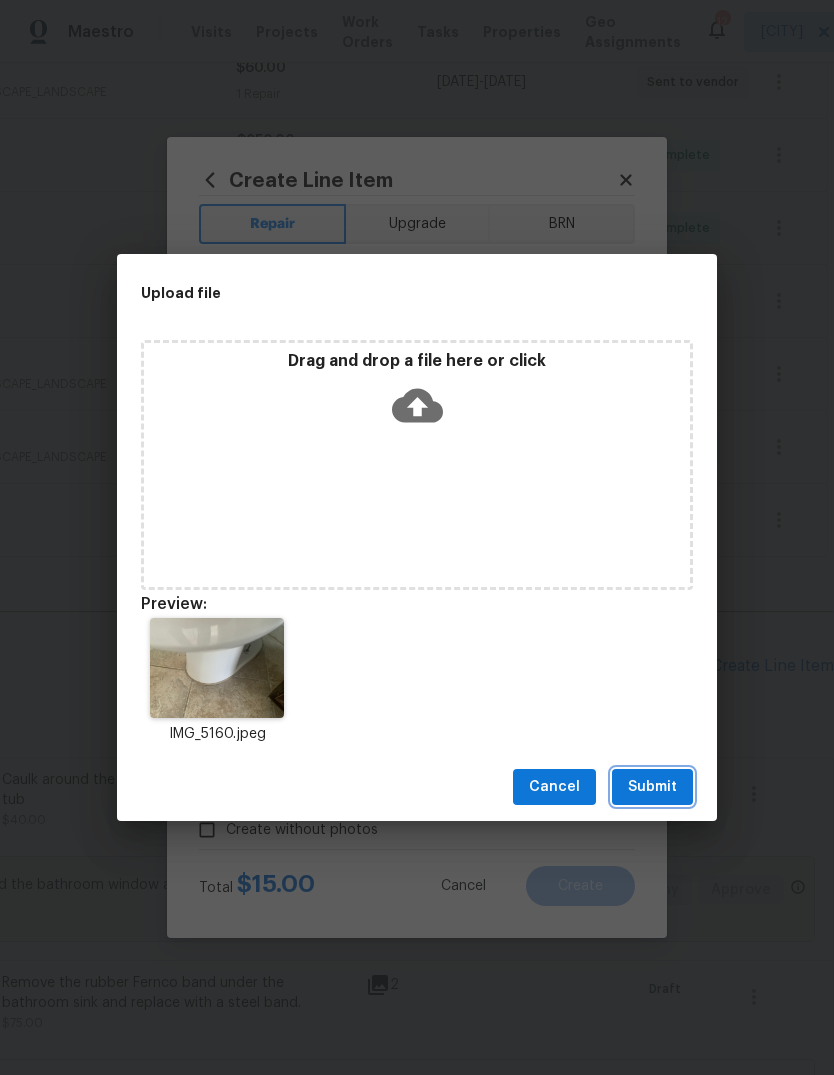 click on "Submit" at bounding box center [652, 787] 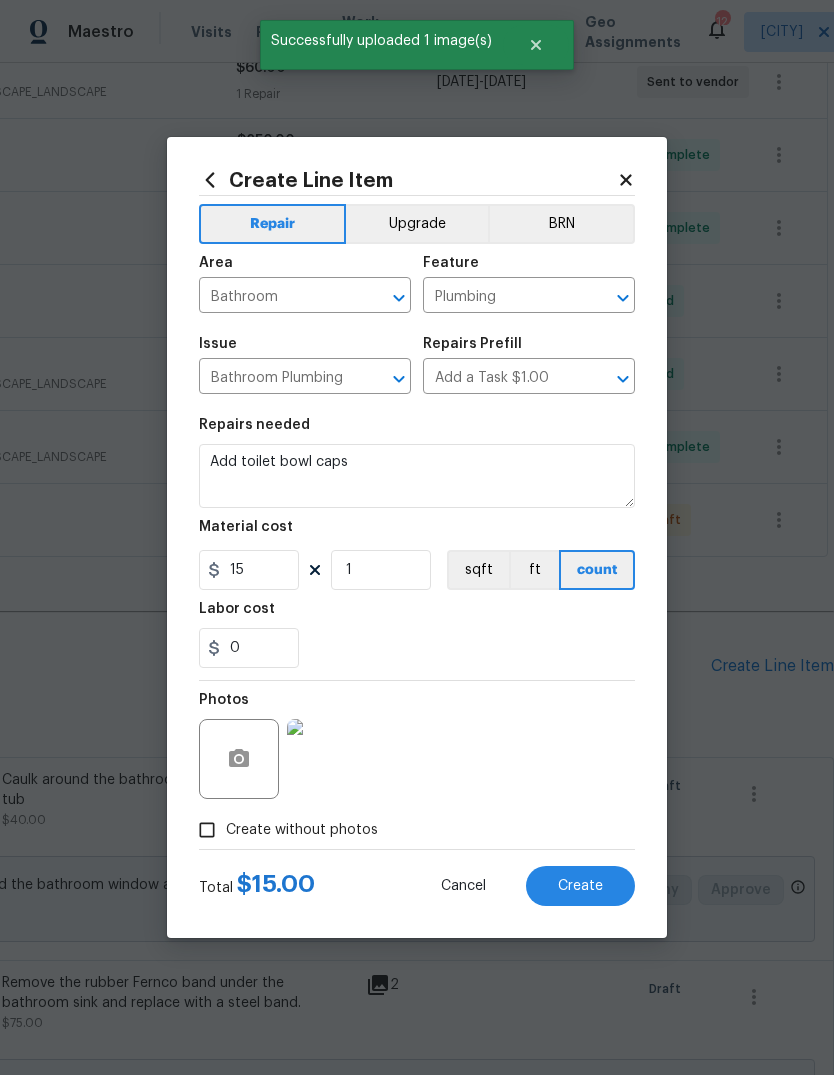 click at bounding box center [327, 759] 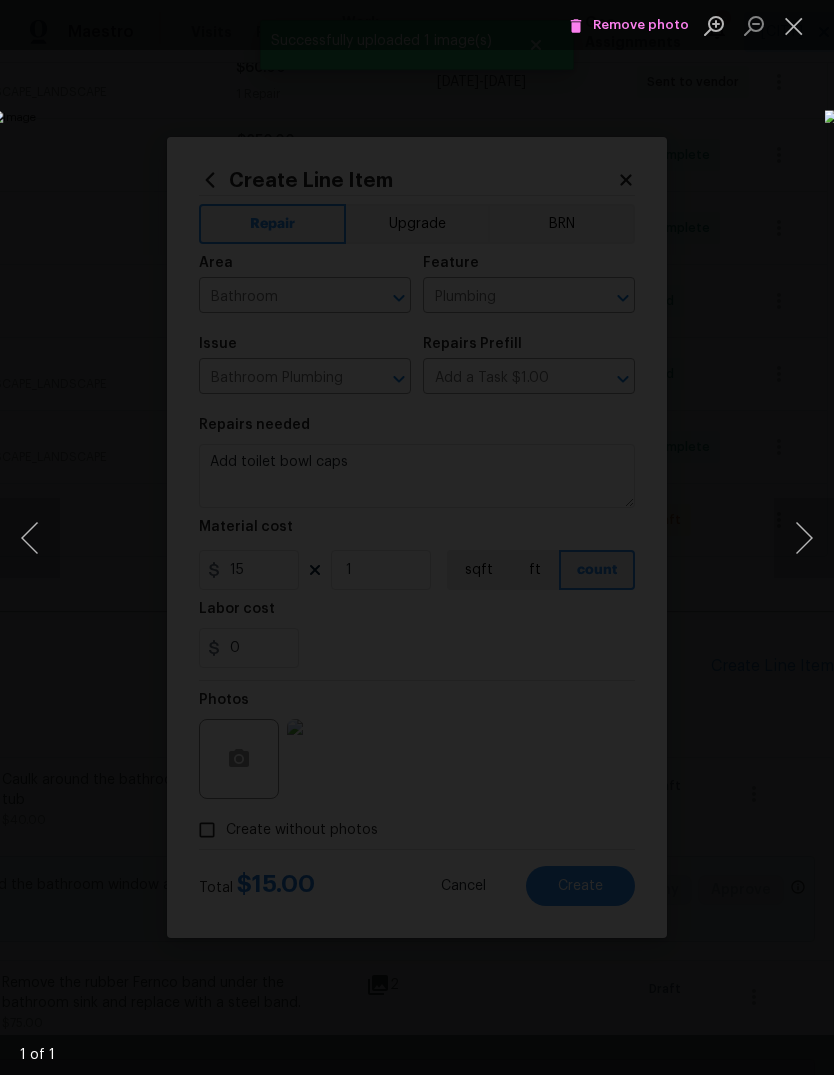 click at bounding box center [794, 25] 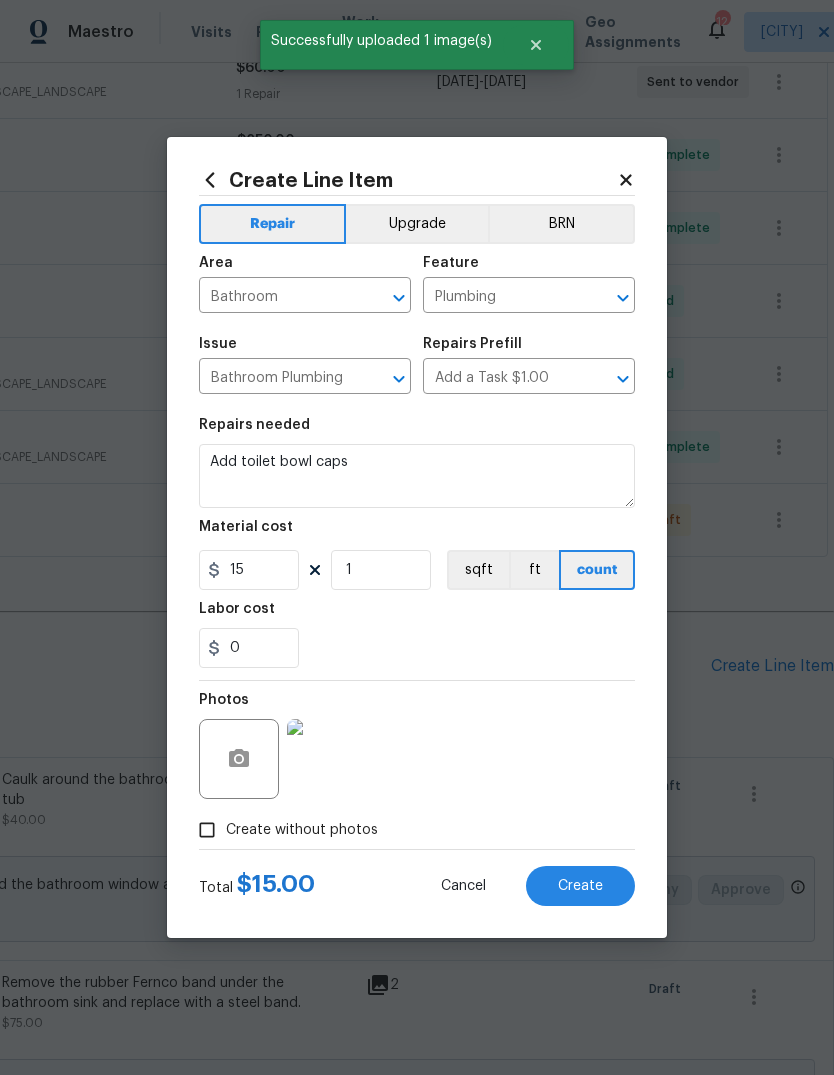 click on "Create" at bounding box center (580, 886) 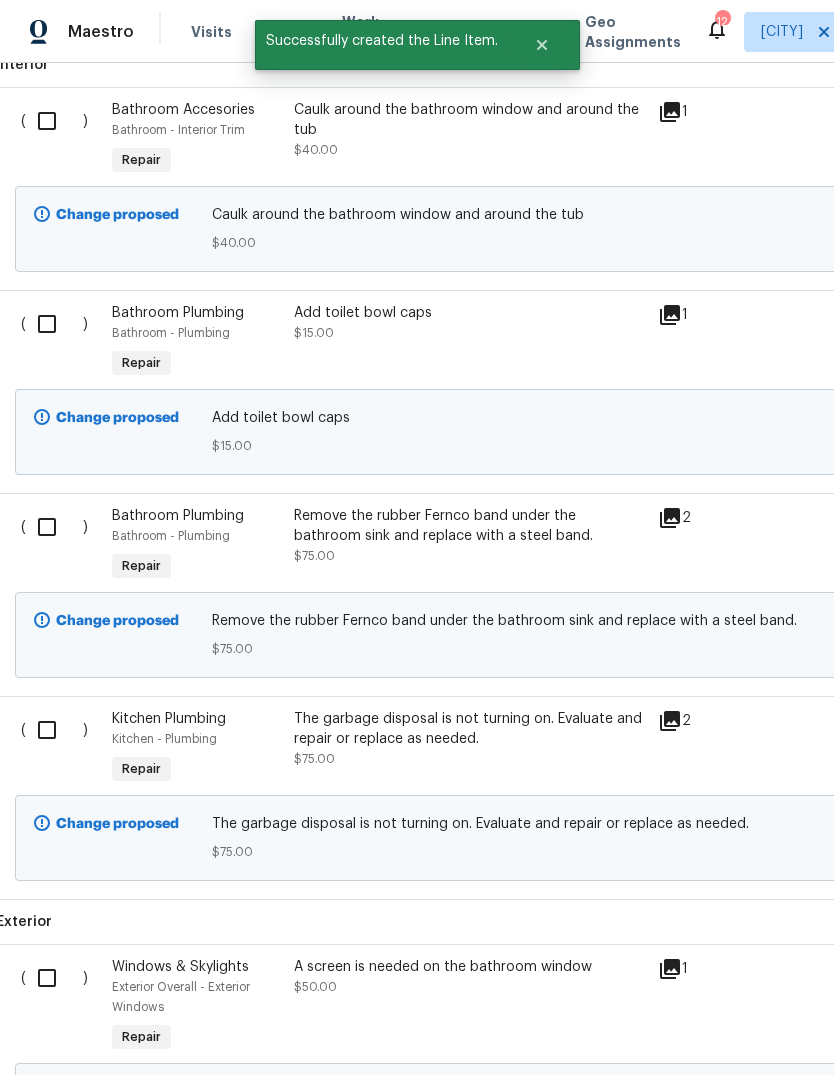 scroll, scrollTop: 1144, scrollLeft: 3, axis: both 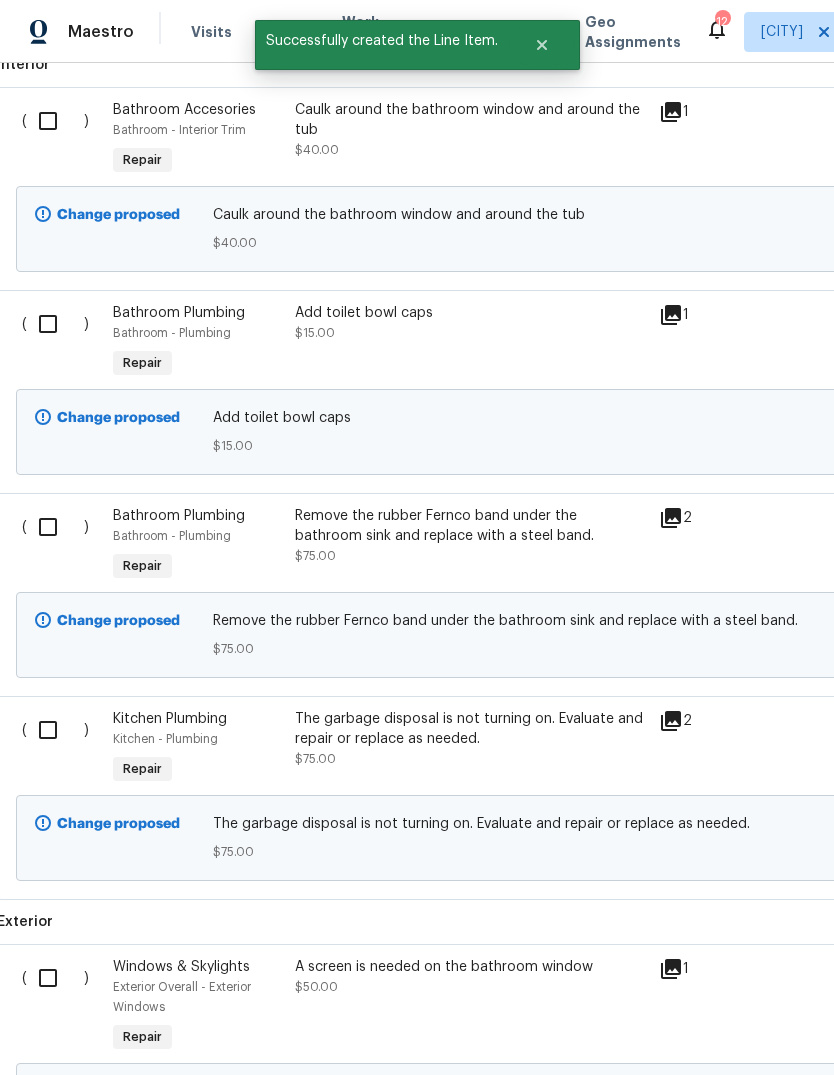 click at bounding box center (55, 121) 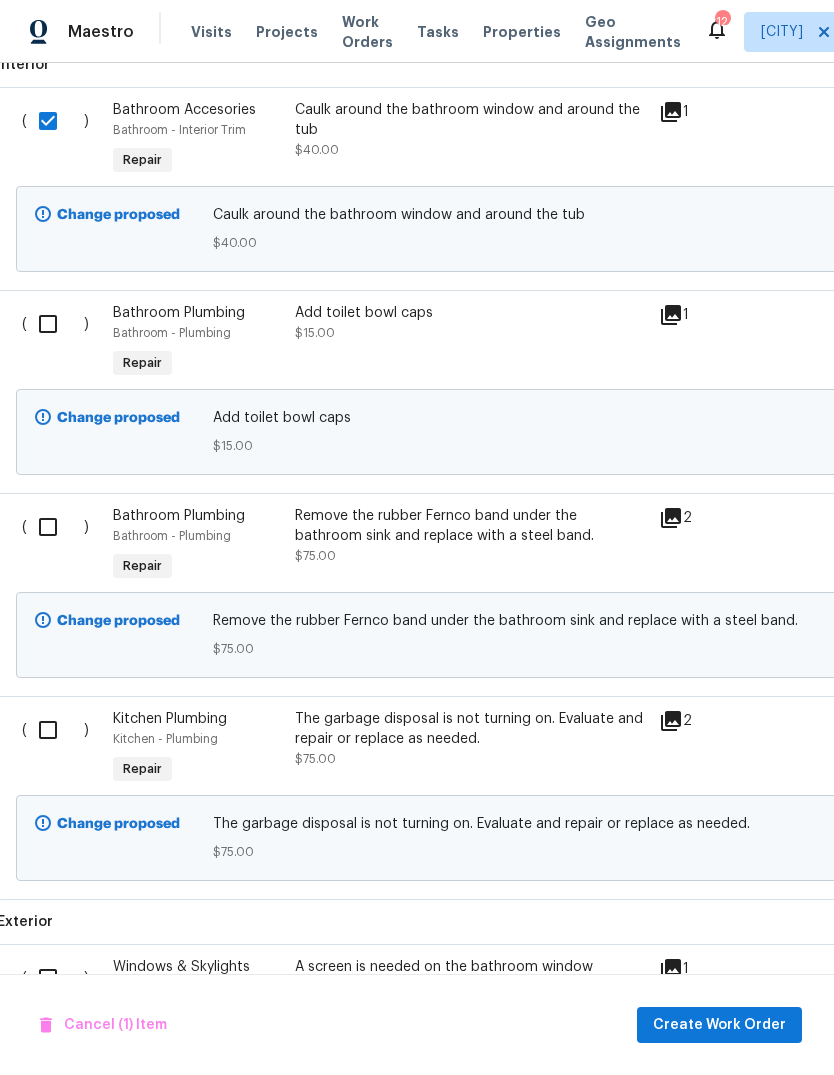 click at bounding box center [55, 324] 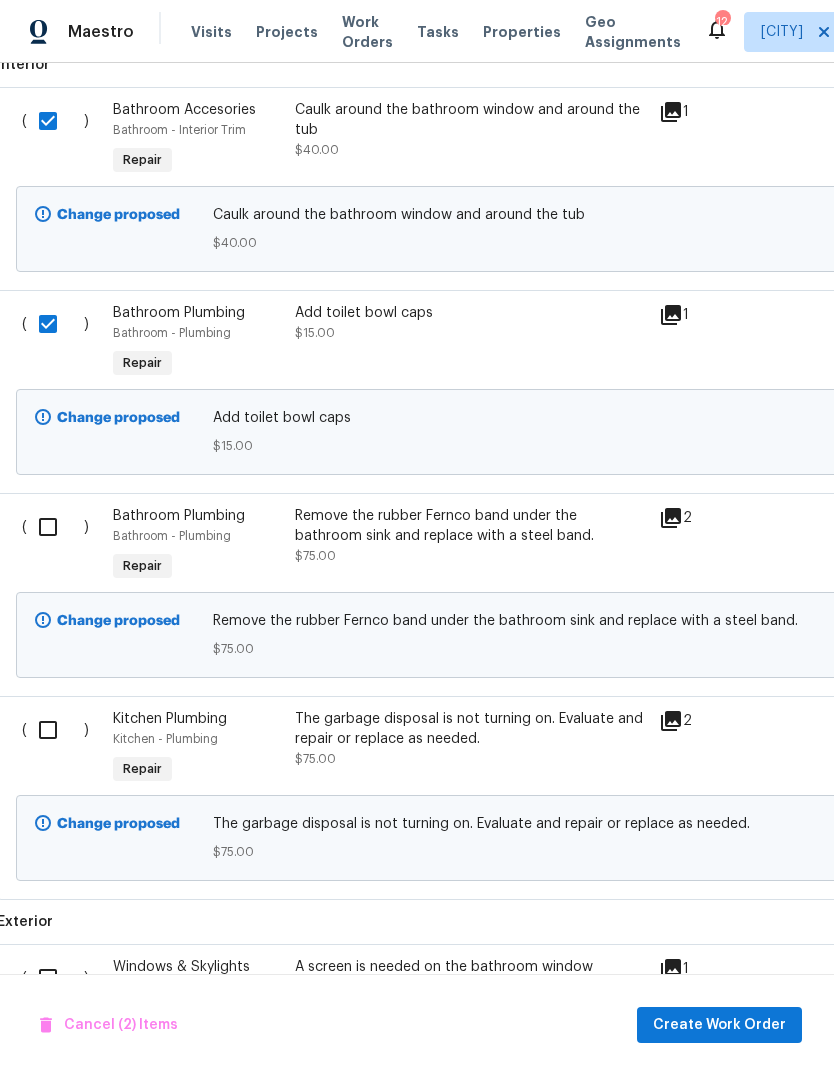 click at bounding box center (55, 527) 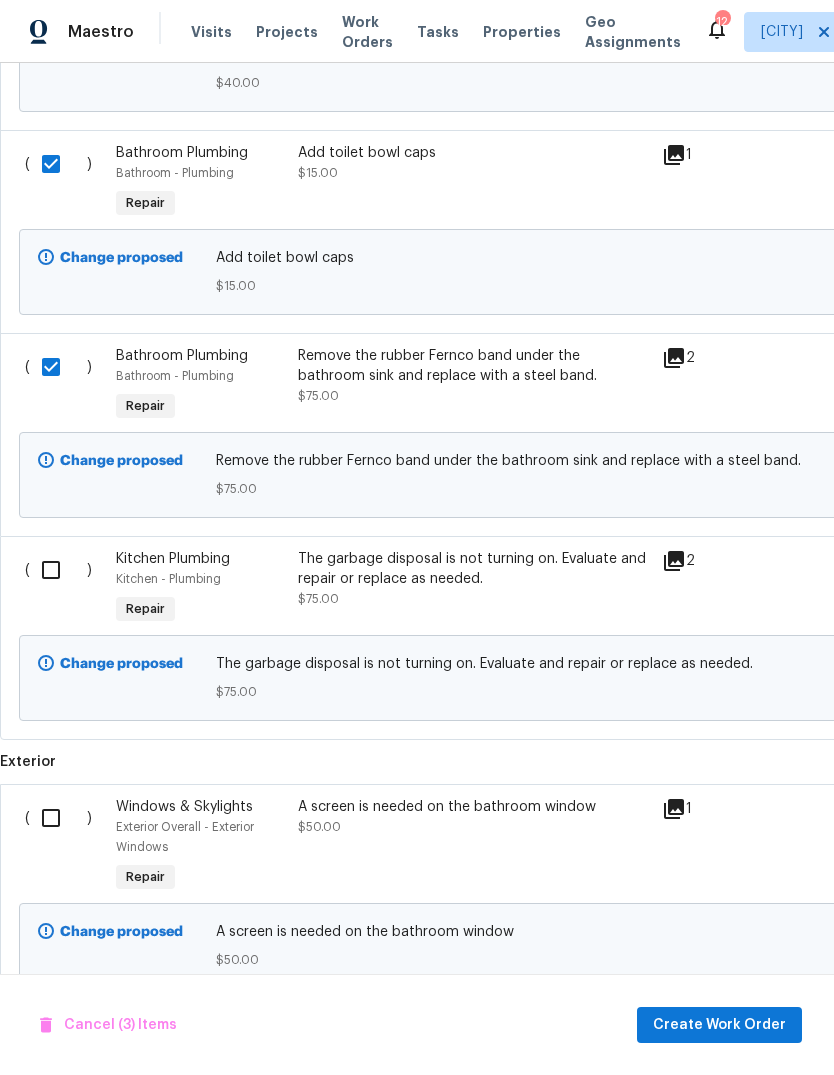 scroll, scrollTop: 1303, scrollLeft: 0, axis: vertical 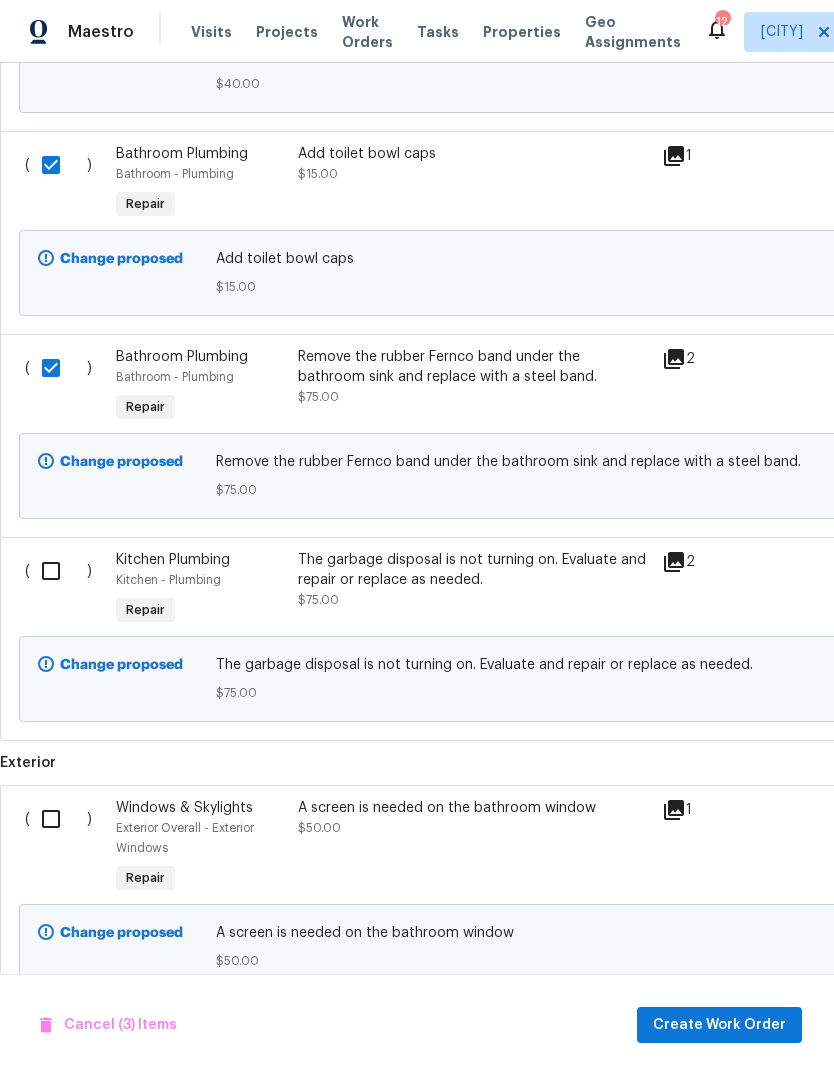 click at bounding box center [58, 571] 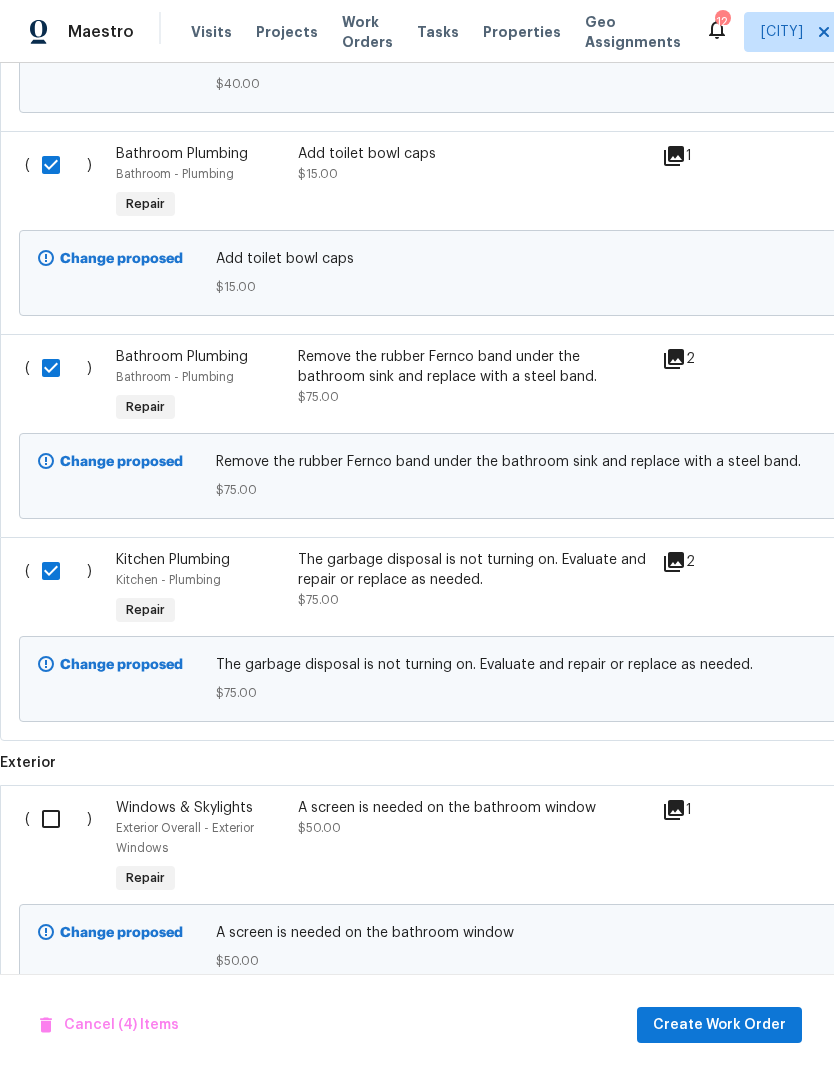scroll, scrollTop: 75, scrollLeft: 0, axis: vertical 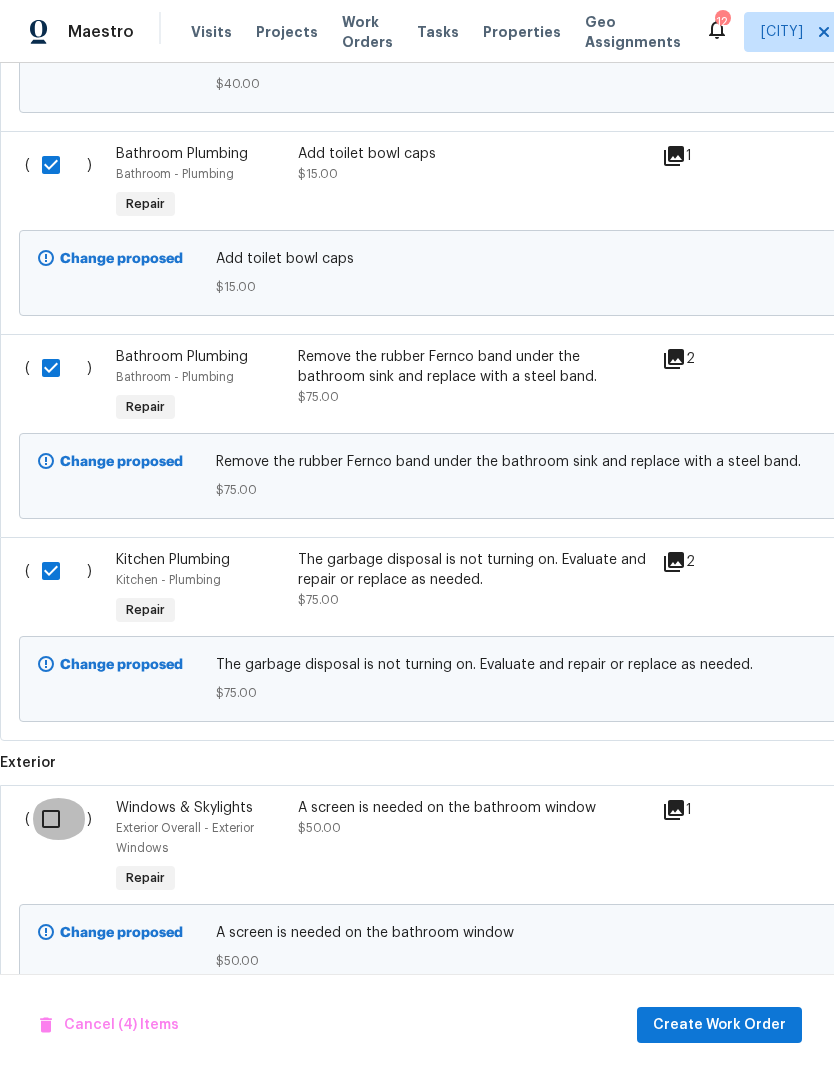 click at bounding box center (58, 819) 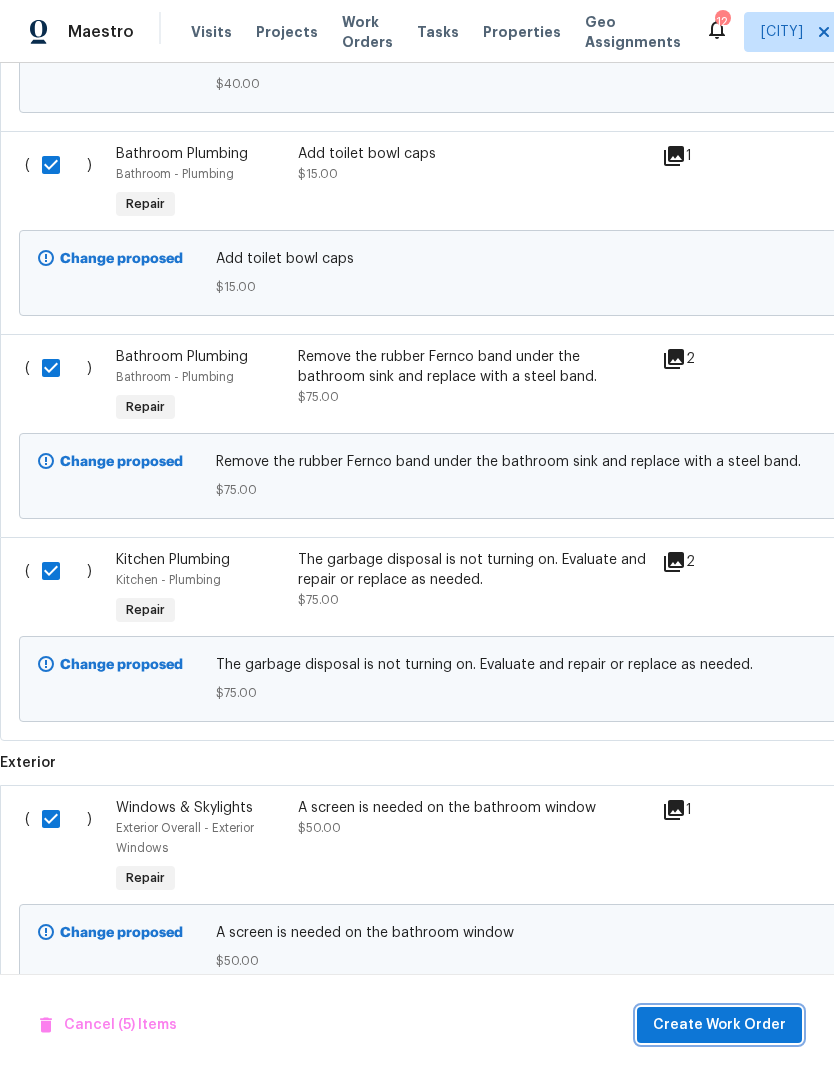 click on "Create Work Order" at bounding box center [719, 1025] 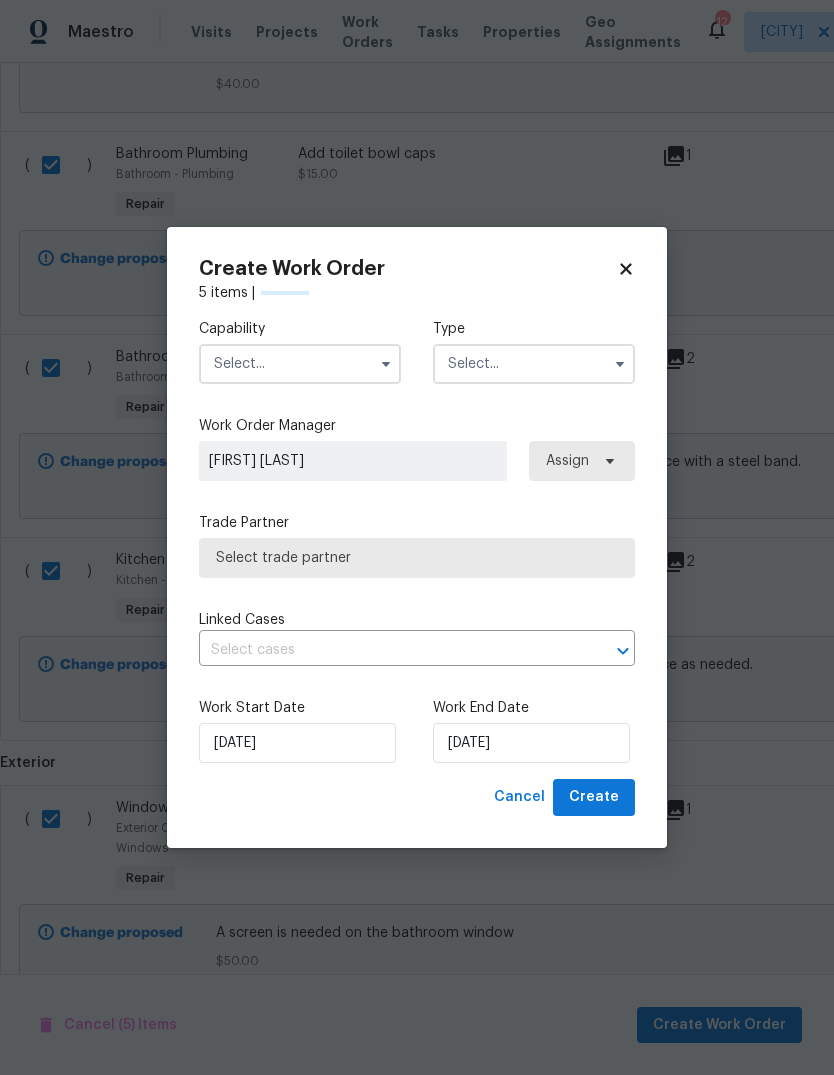 checkbox on "false" 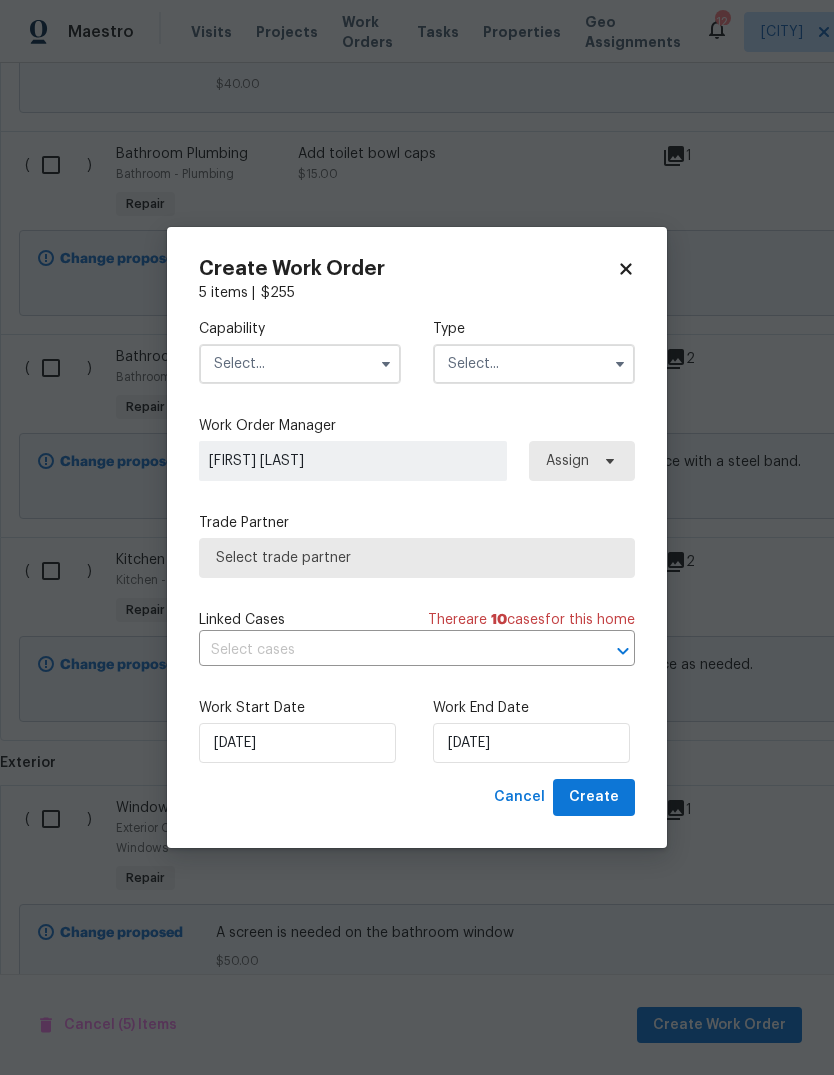 click at bounding box center (300, 364) 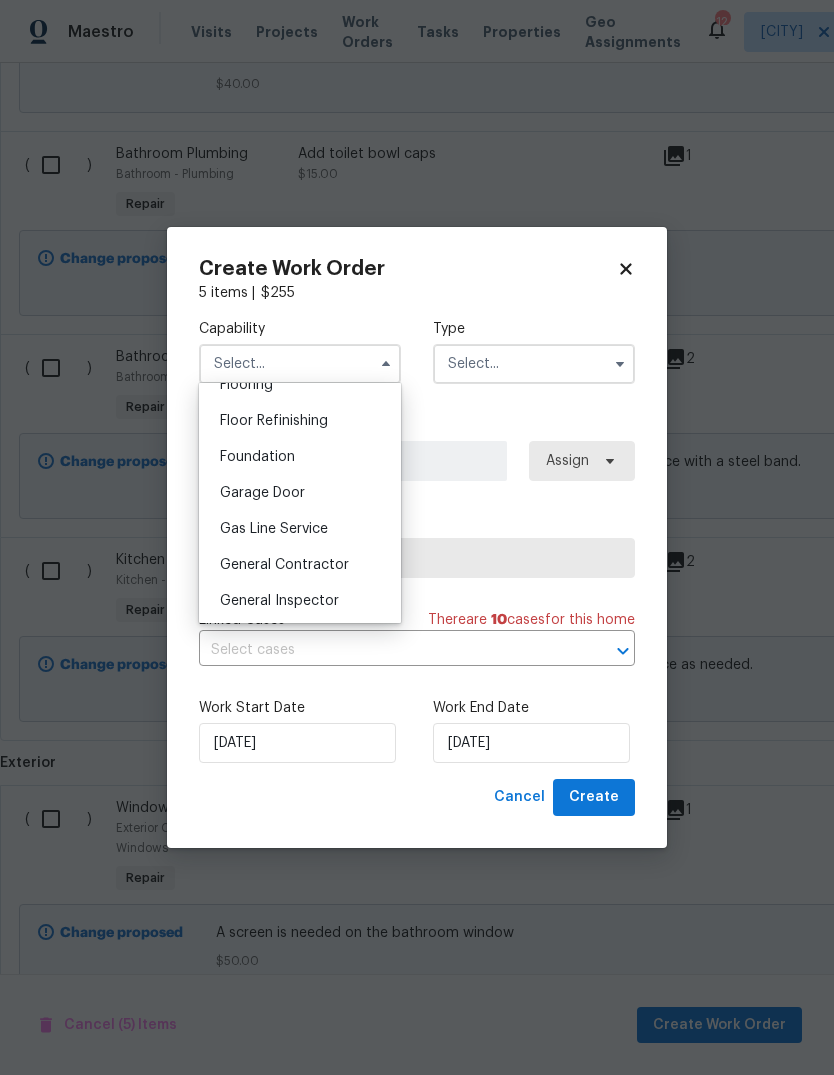 scroll, scrollTop: 853, scrollLeft: 0, axis: vertical 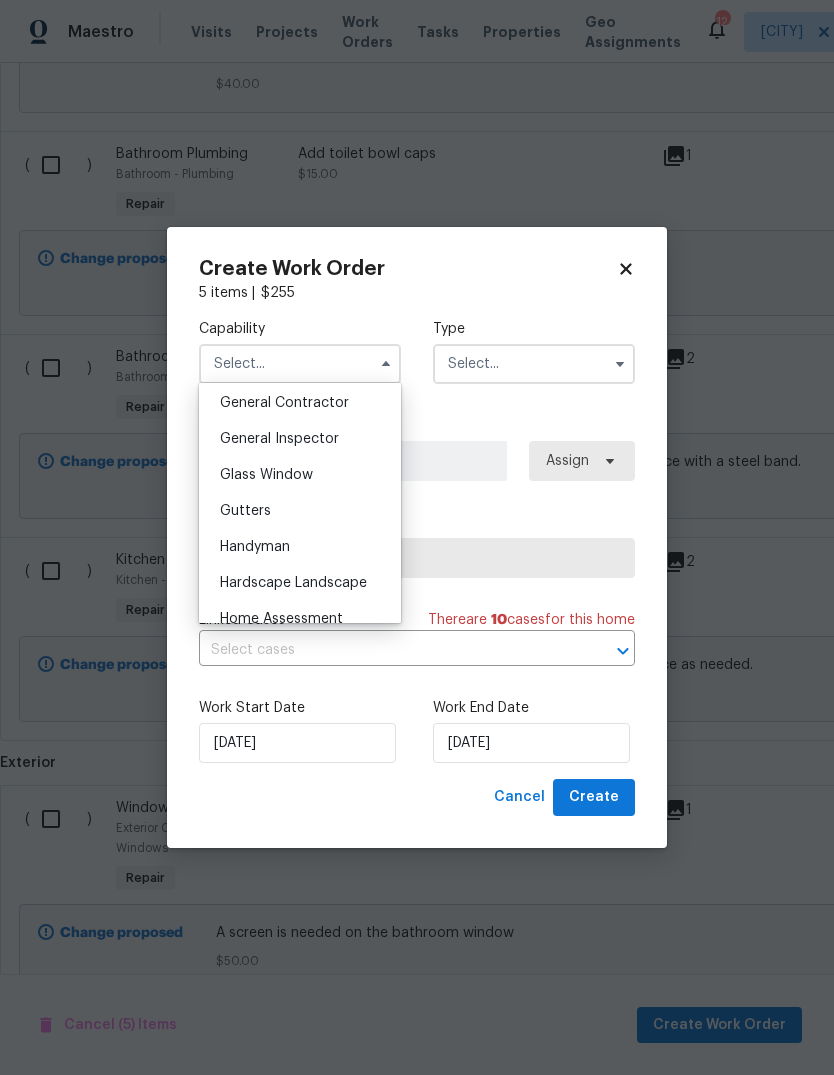 click on "General Contractor" at bounding box center [300, 403] 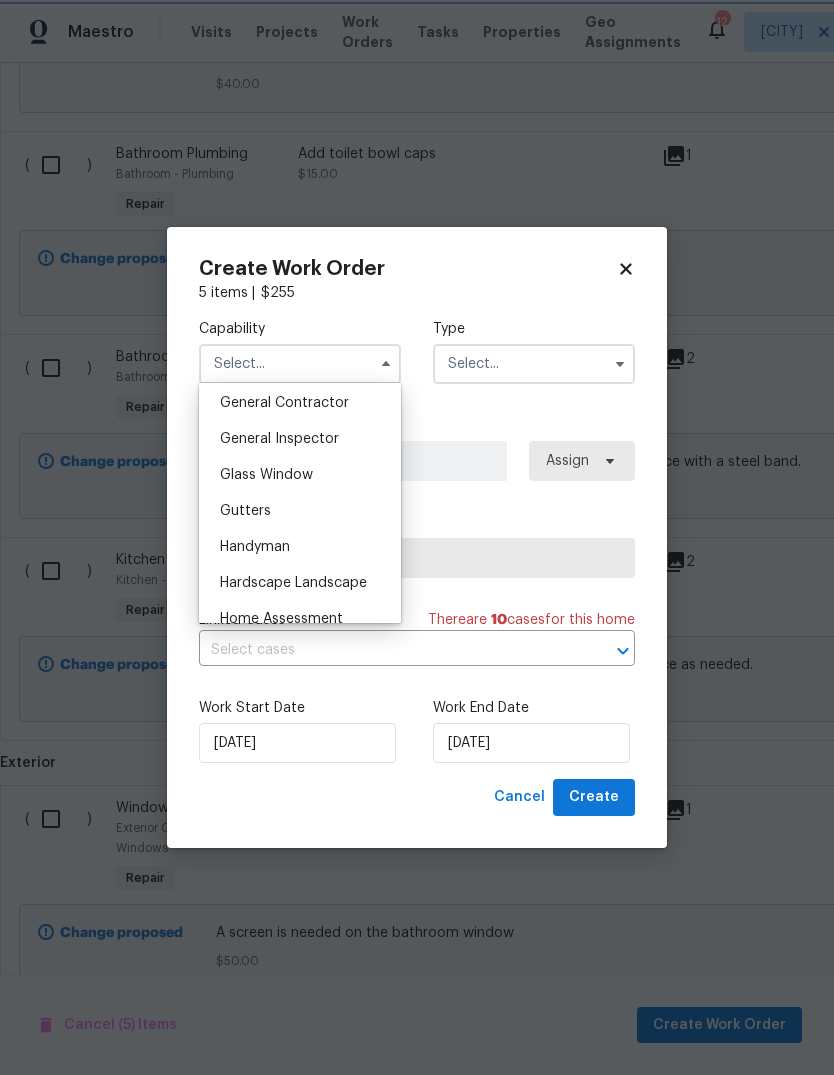 type on "General Contractor" 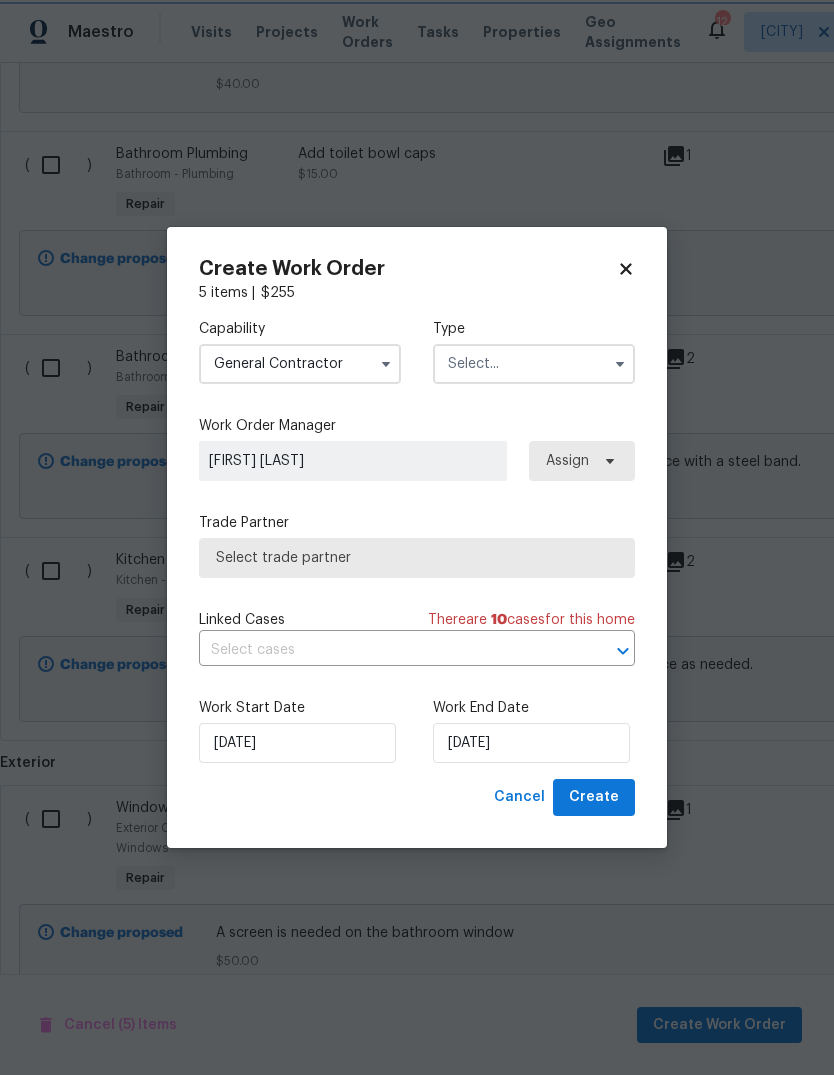 scroll, scrollTop: 920, scrollLeft: 0, axis: vertical 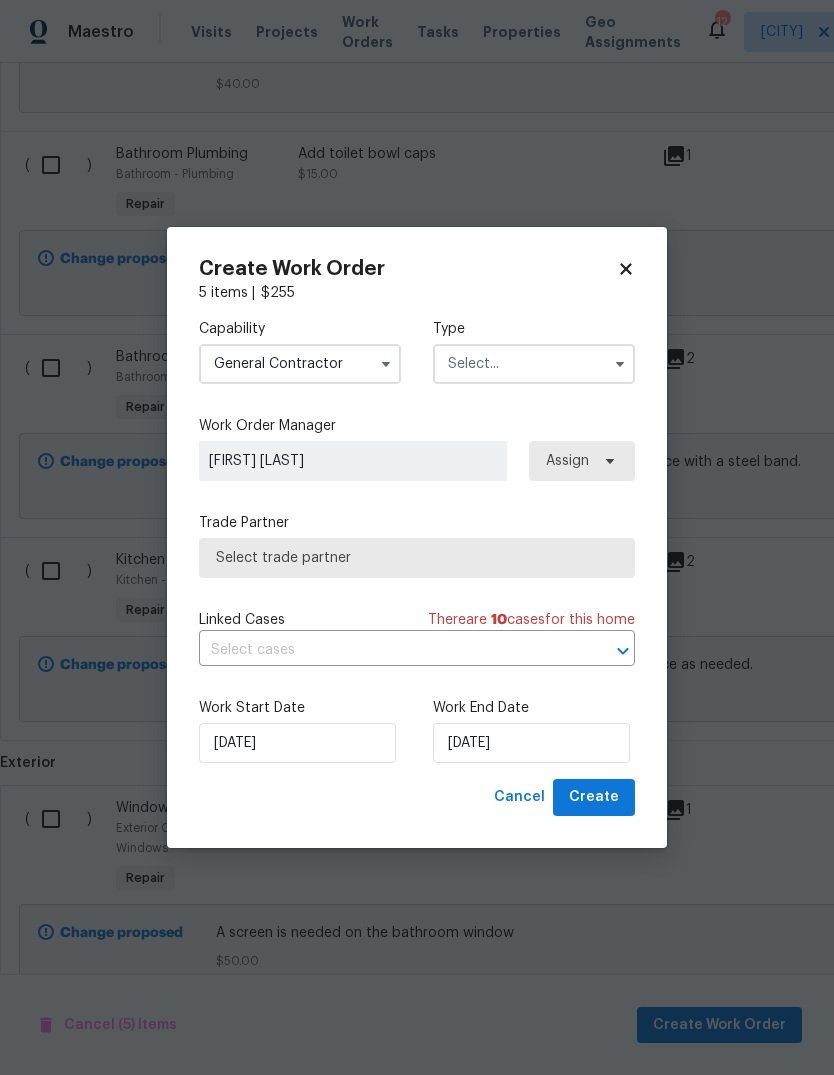 click at bounding box center (534, 364) 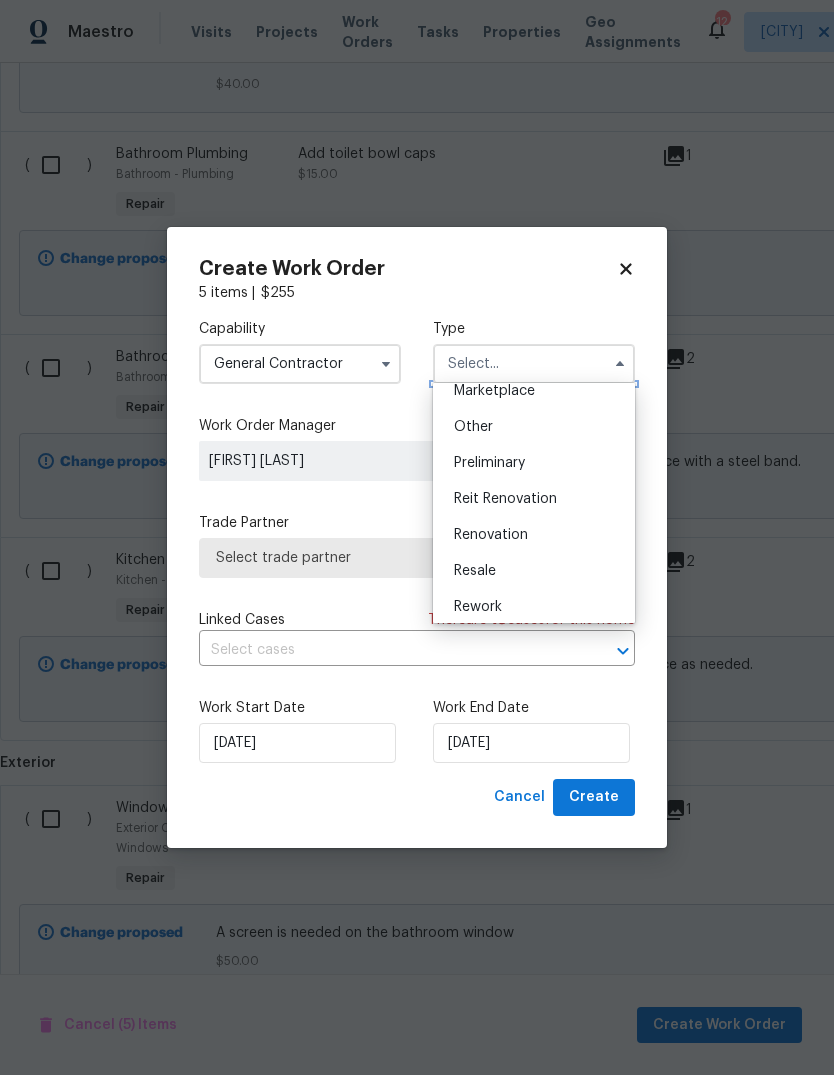scroll, scrollTop: 384, scrollLeft: 0, axis: vertical 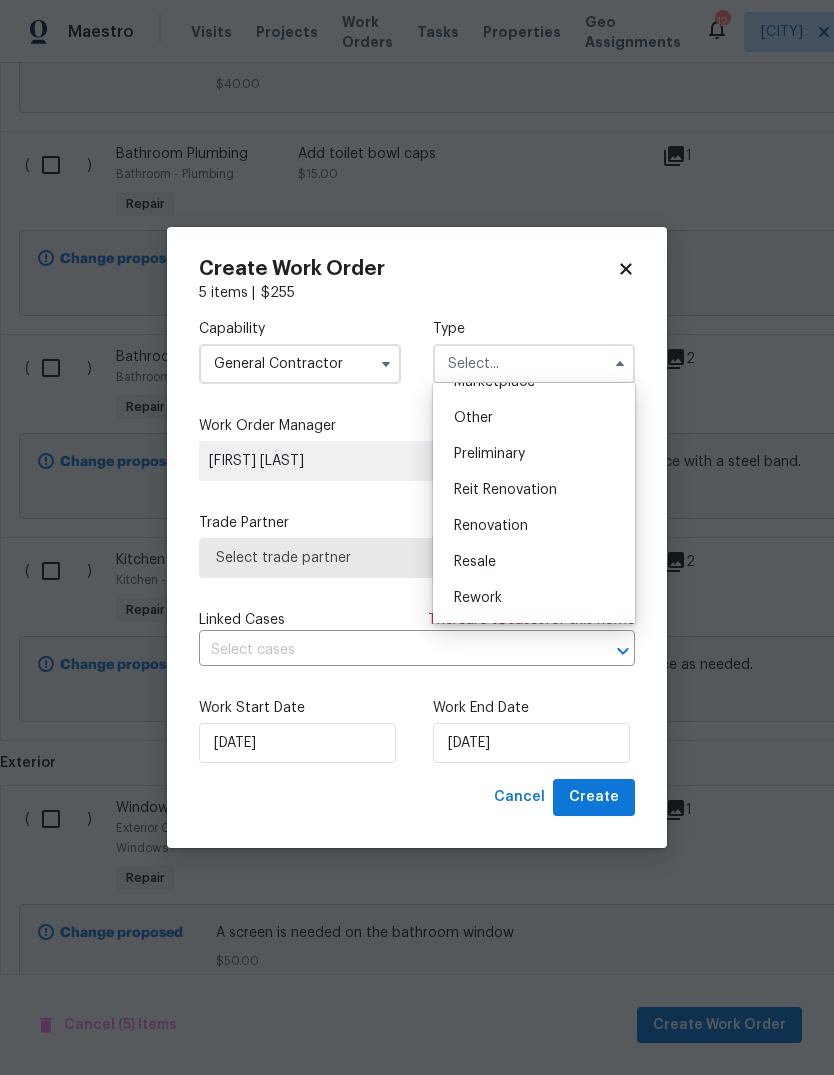 click on "Renovation" at bounding box center [534, 526] 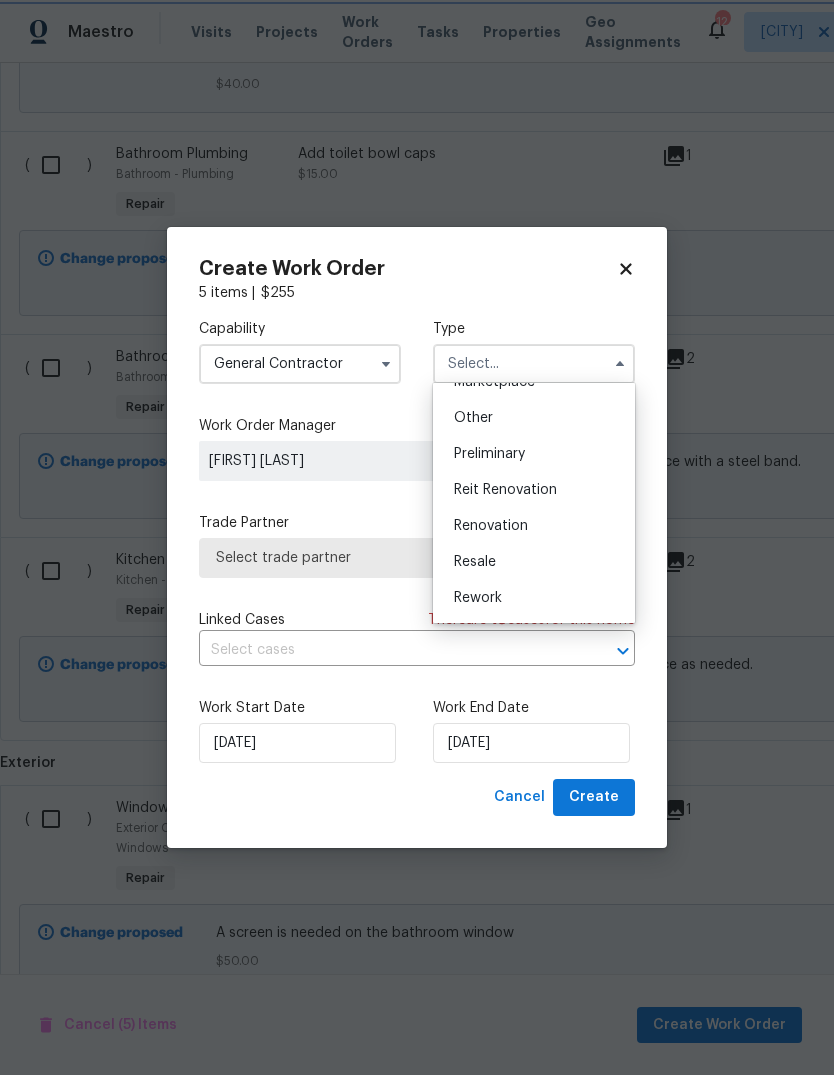 type on "Renovation" 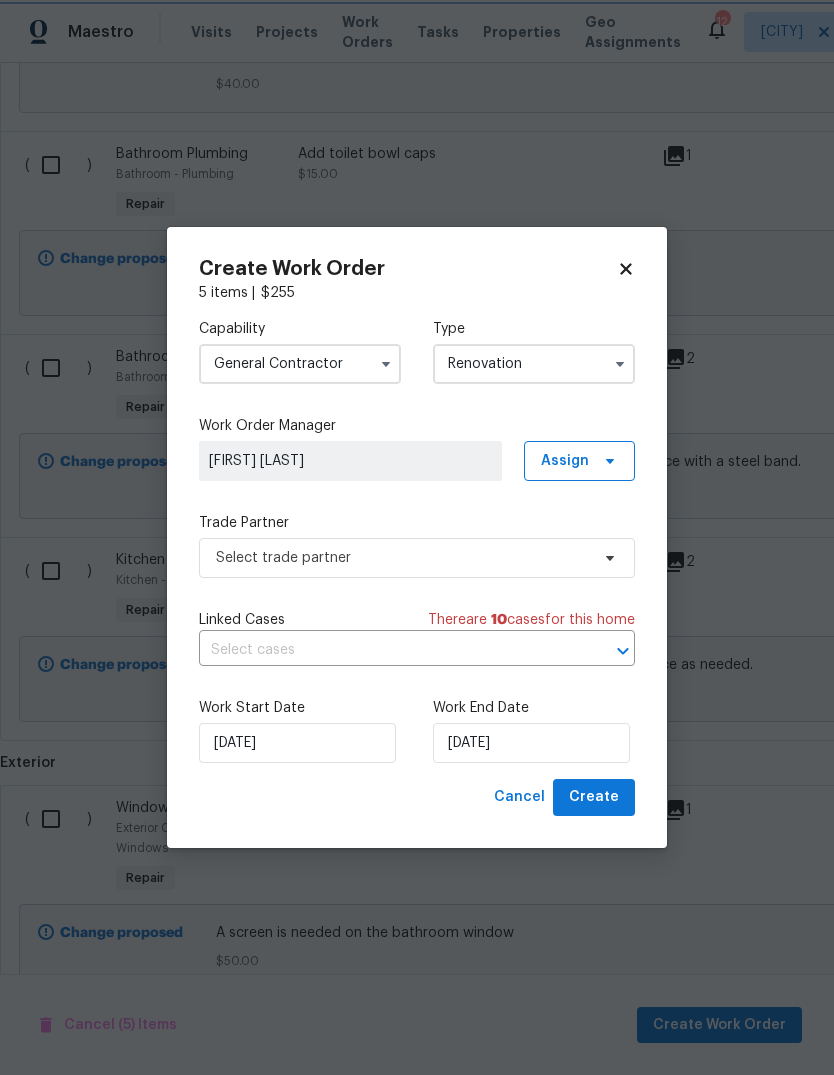 scroll, scrollTop: 0, scrollLeft: 0, axis: both 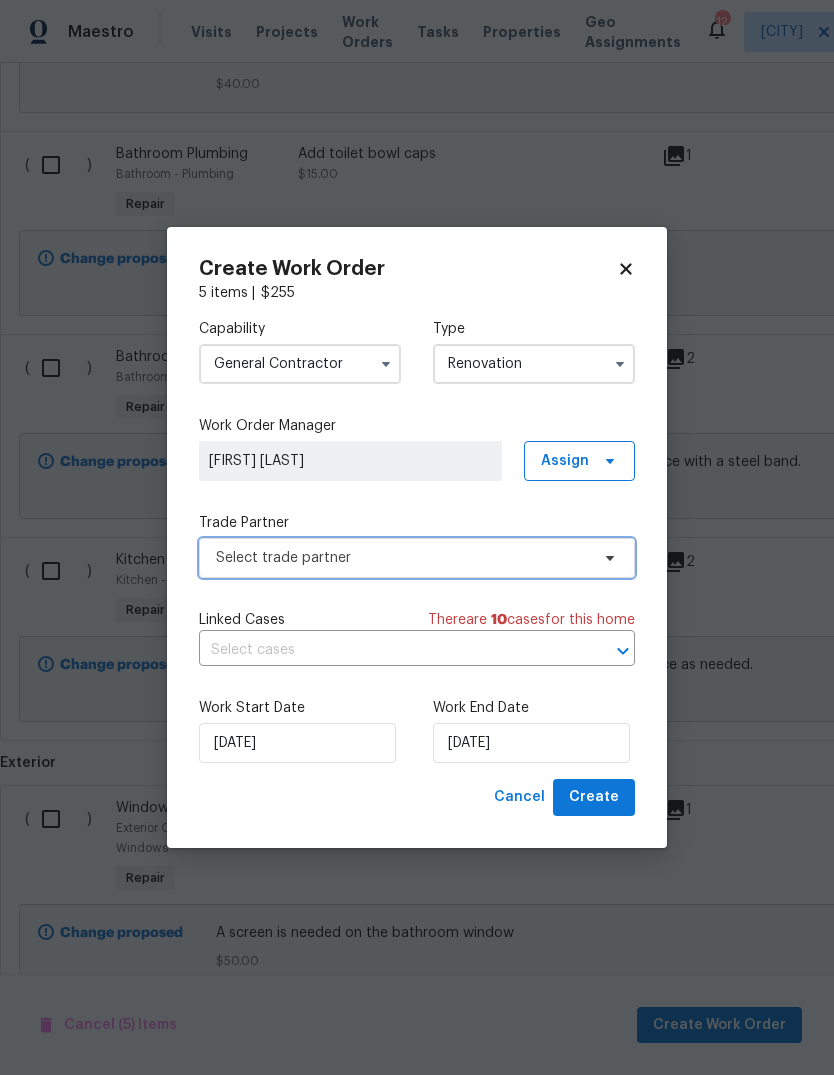 click on "Select trade partner" at bounding box center (402, 558) 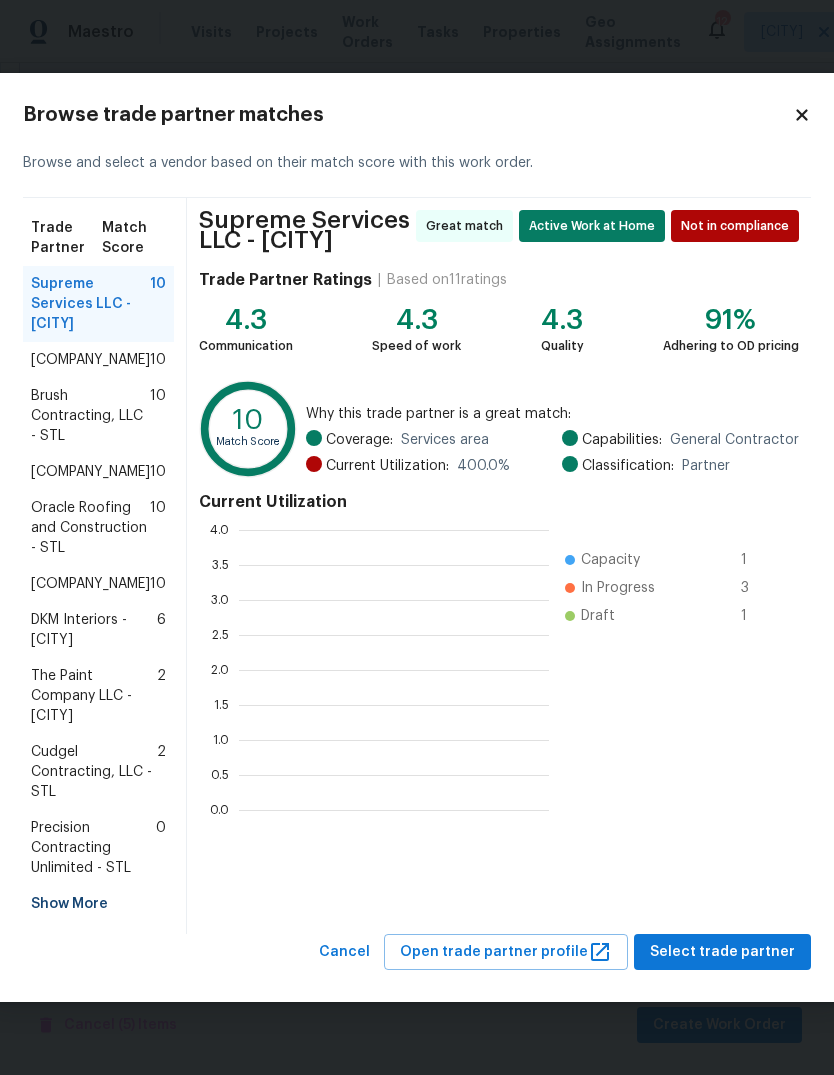 scroll, scrollTop: 2, scrollLeft: 2, axis: both 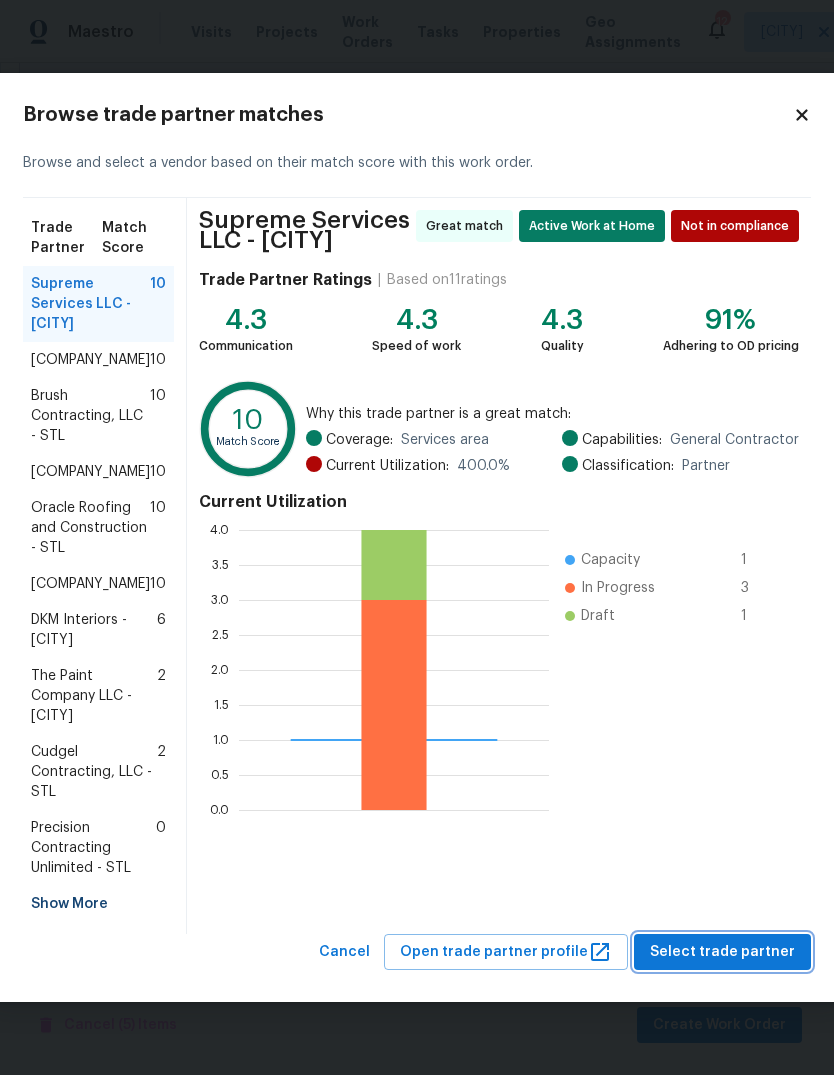 click on "Select trade partner" at bounding box center (722, 952) 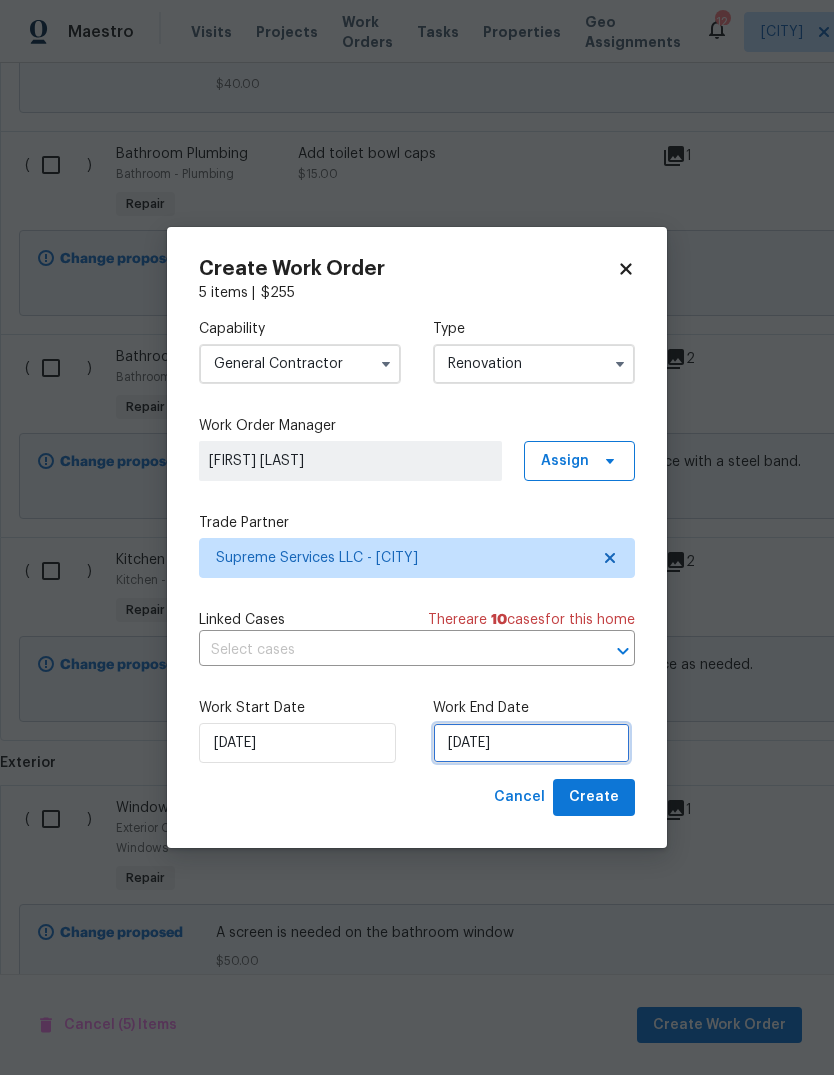 click on "[DATE]" at bounding box center (531, 743) 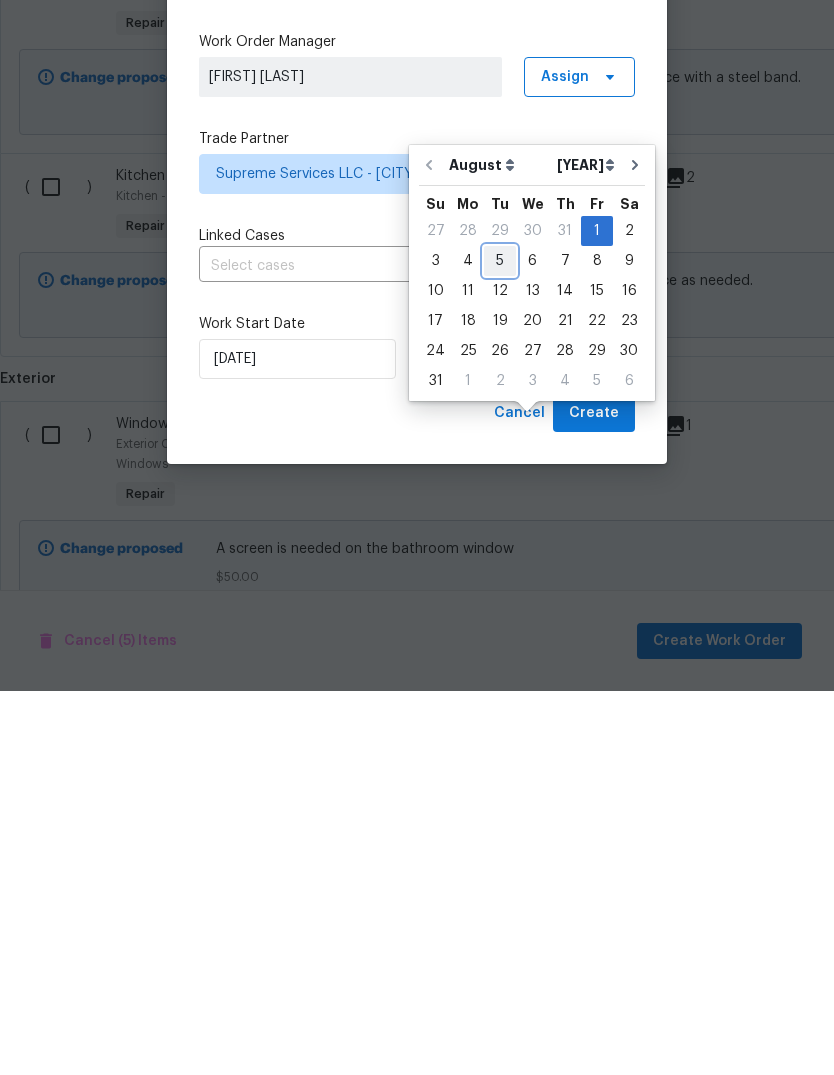 click on "5" at bounding box center (500, 645) 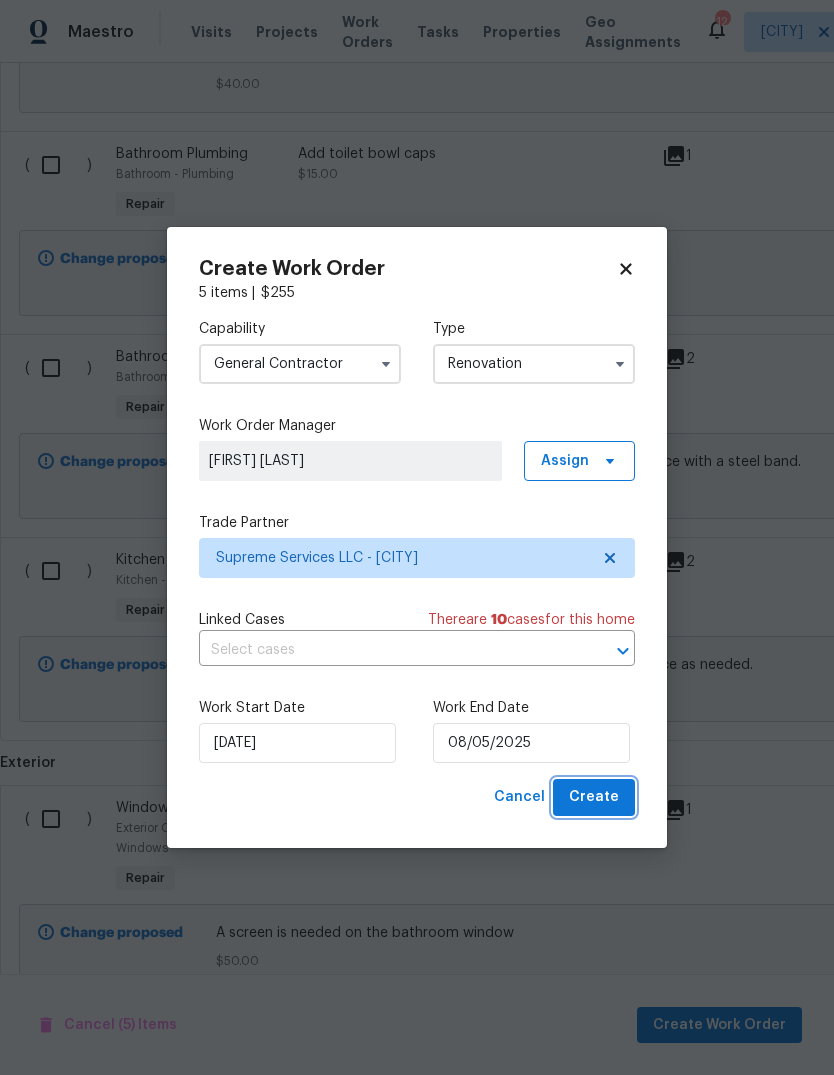 click on "Create" at bounding box center (594, 797) 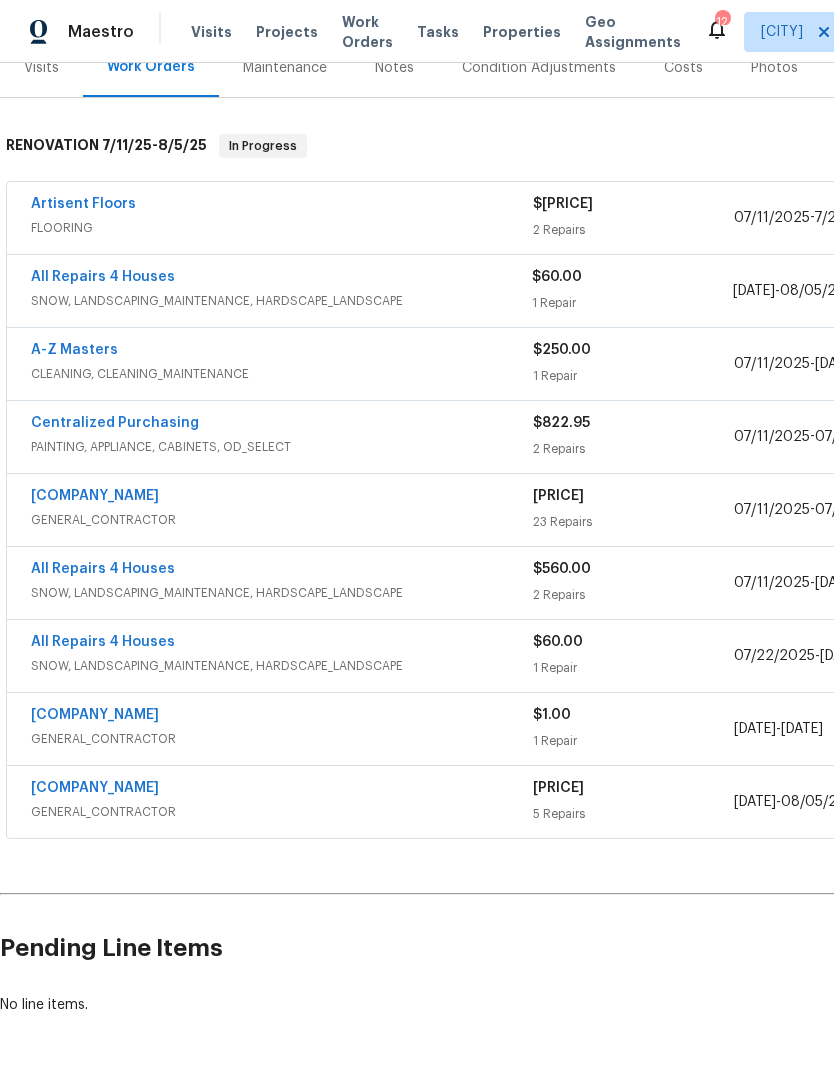 scroll, scrollTop: 265, scrollLeft: 0, axis: vertical 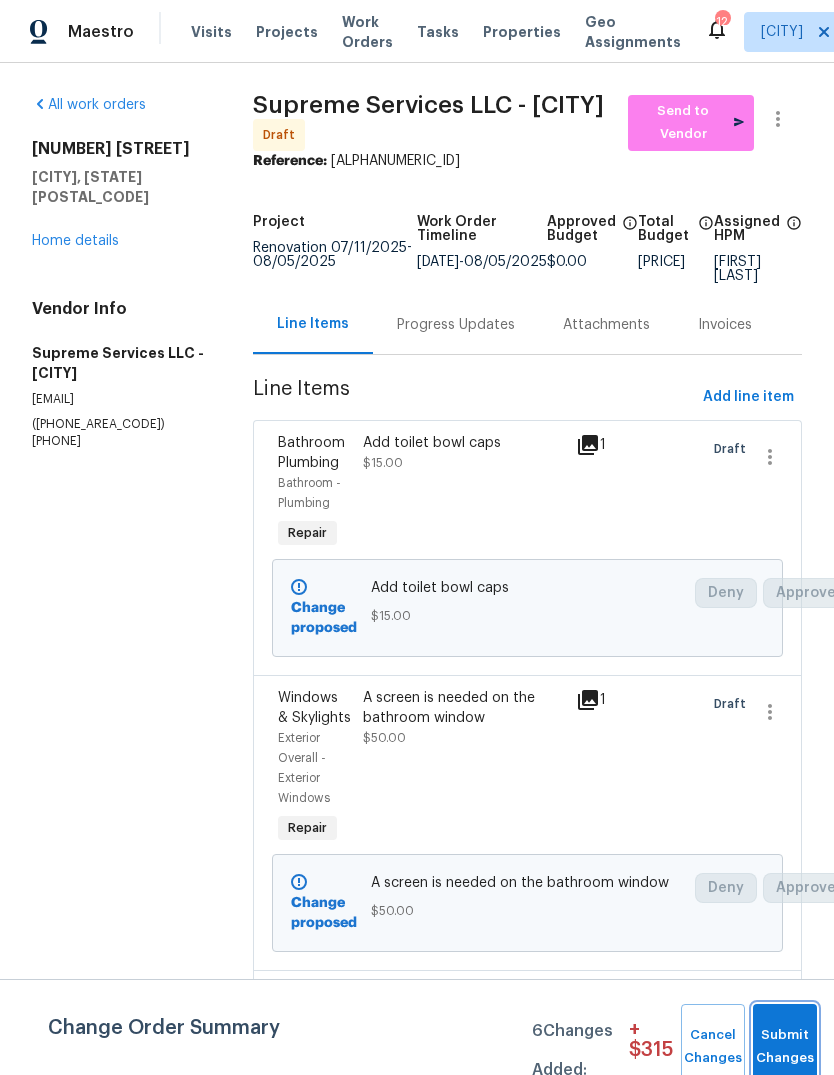 click on "Submit Changes" at bounding box center [785, 1047] 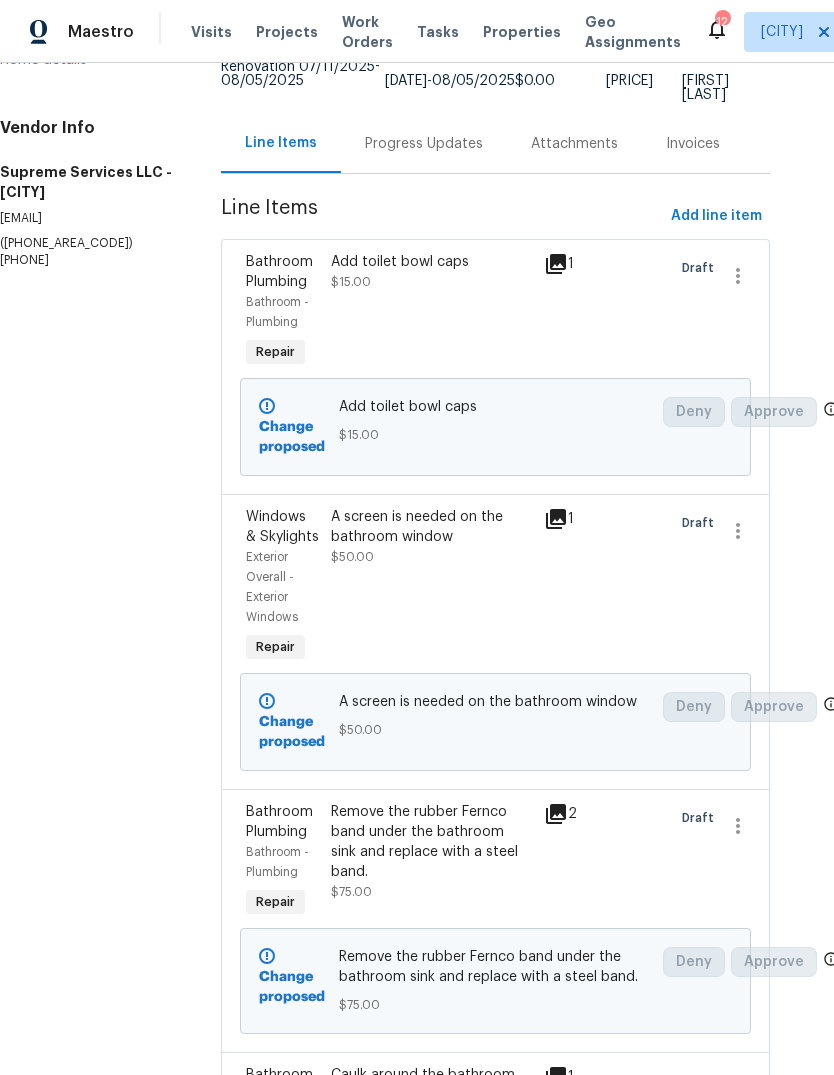 scroll, scrollTop: 181, scrollLeft: 32, axis: both 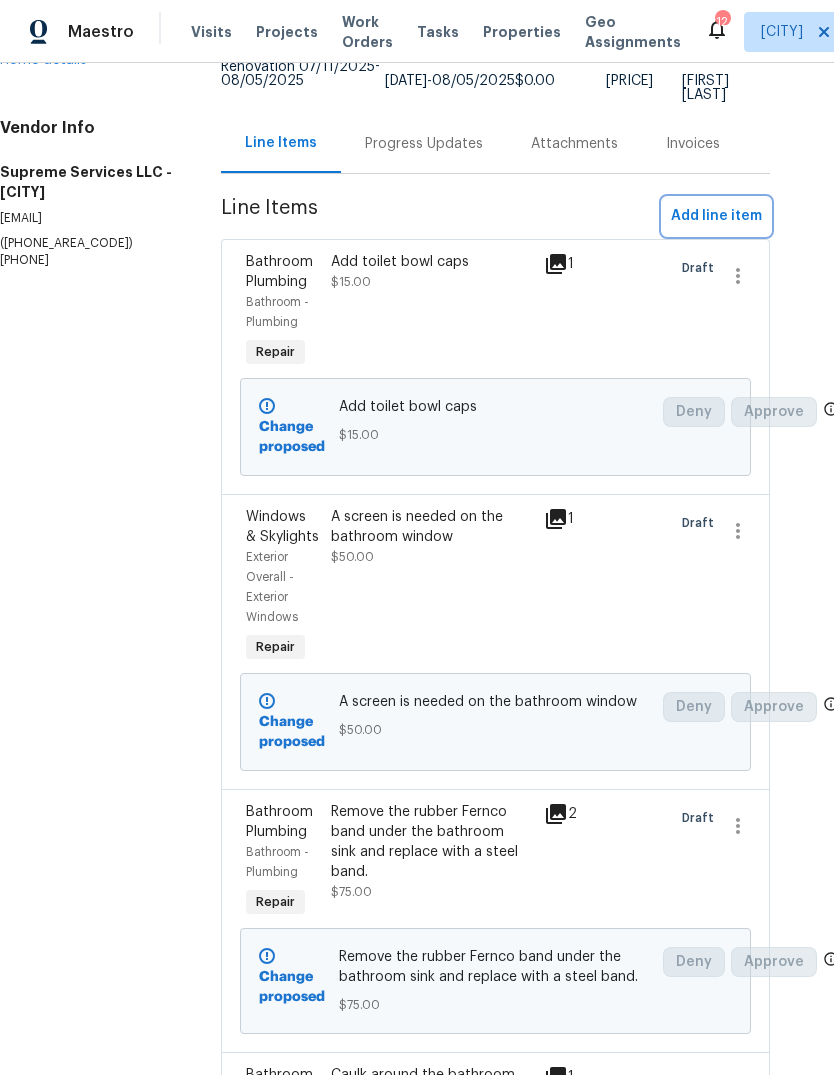click on "Add line item" at bounding box center [716, 216] 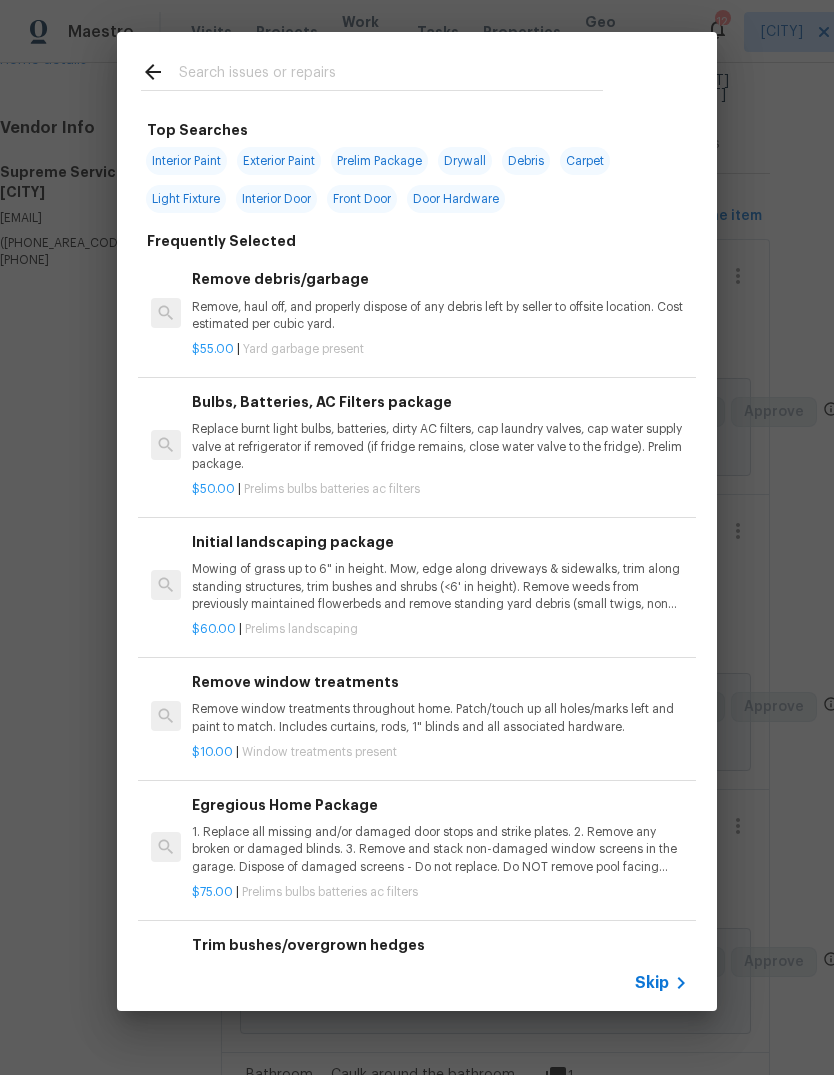 click 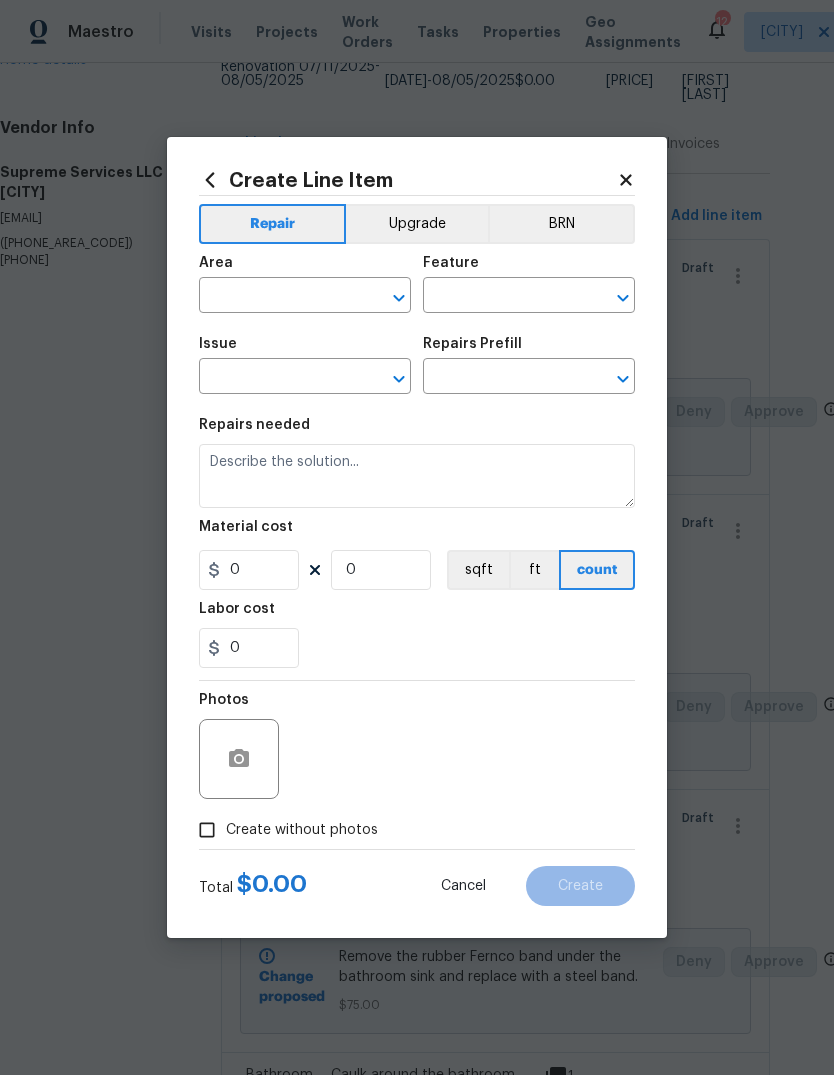 click at bounding box center (277, 297) 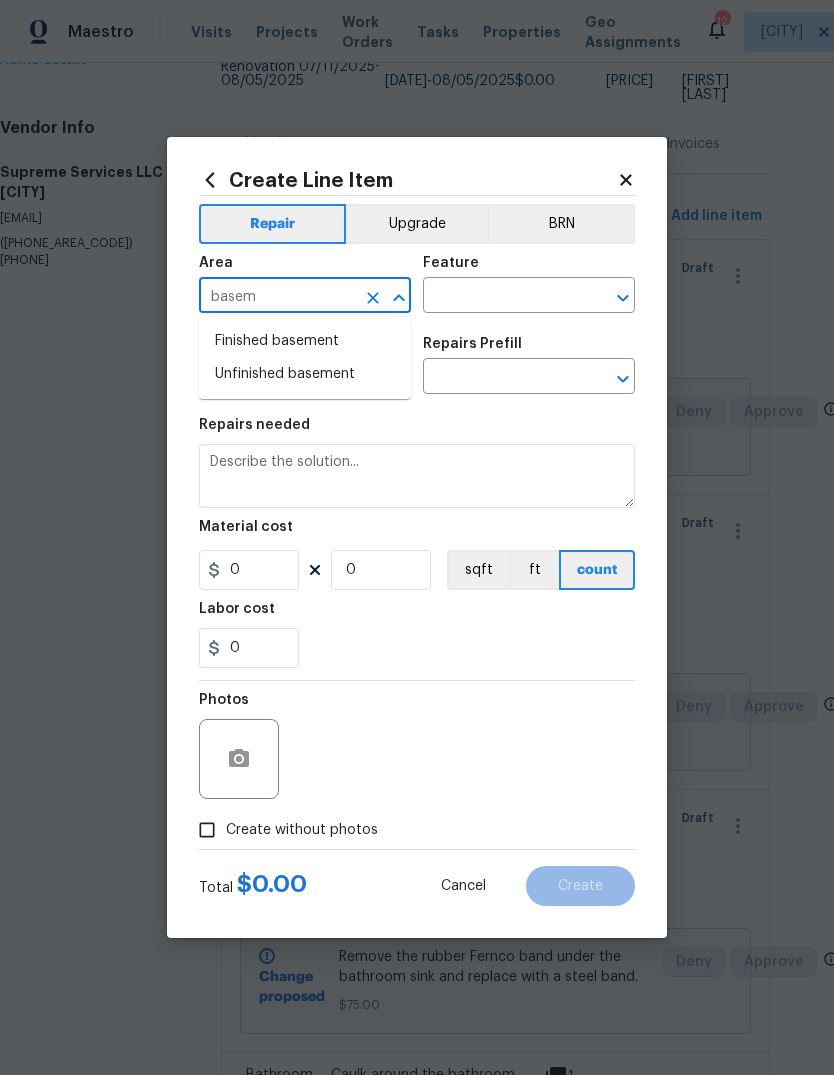 click on "Unfinished basement" at bounding box center [305, 374] 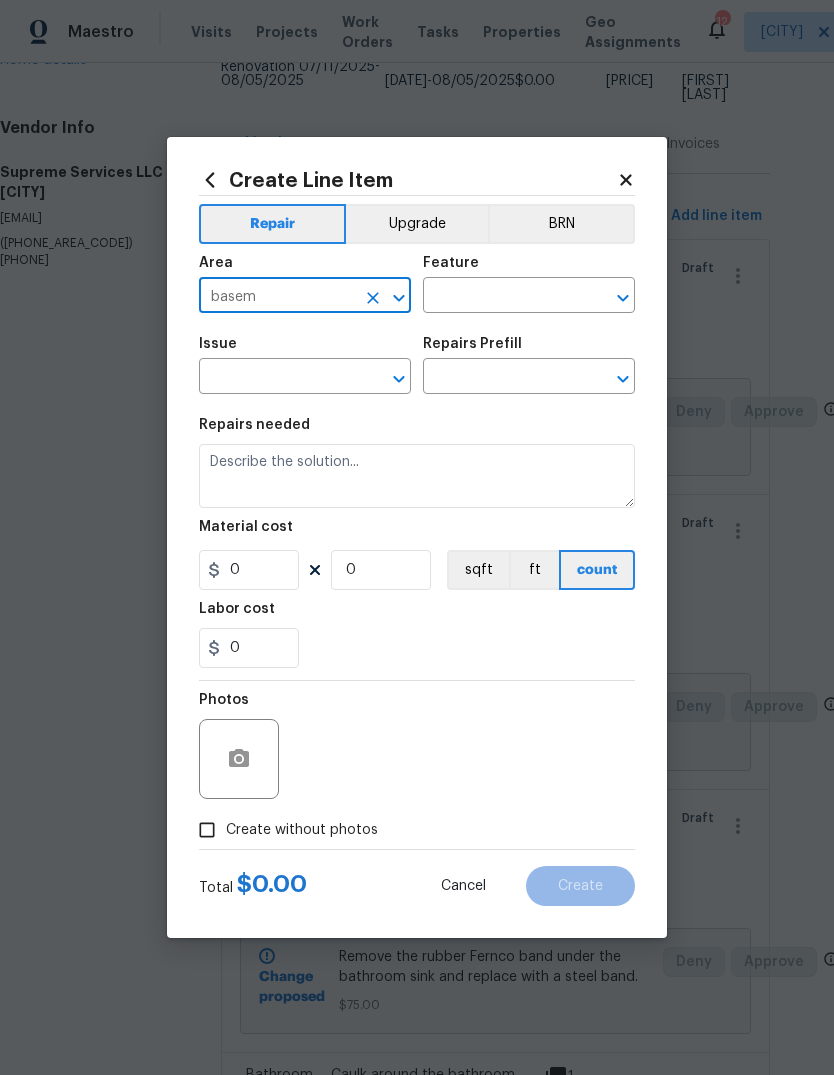 type on "Unfinished basement" 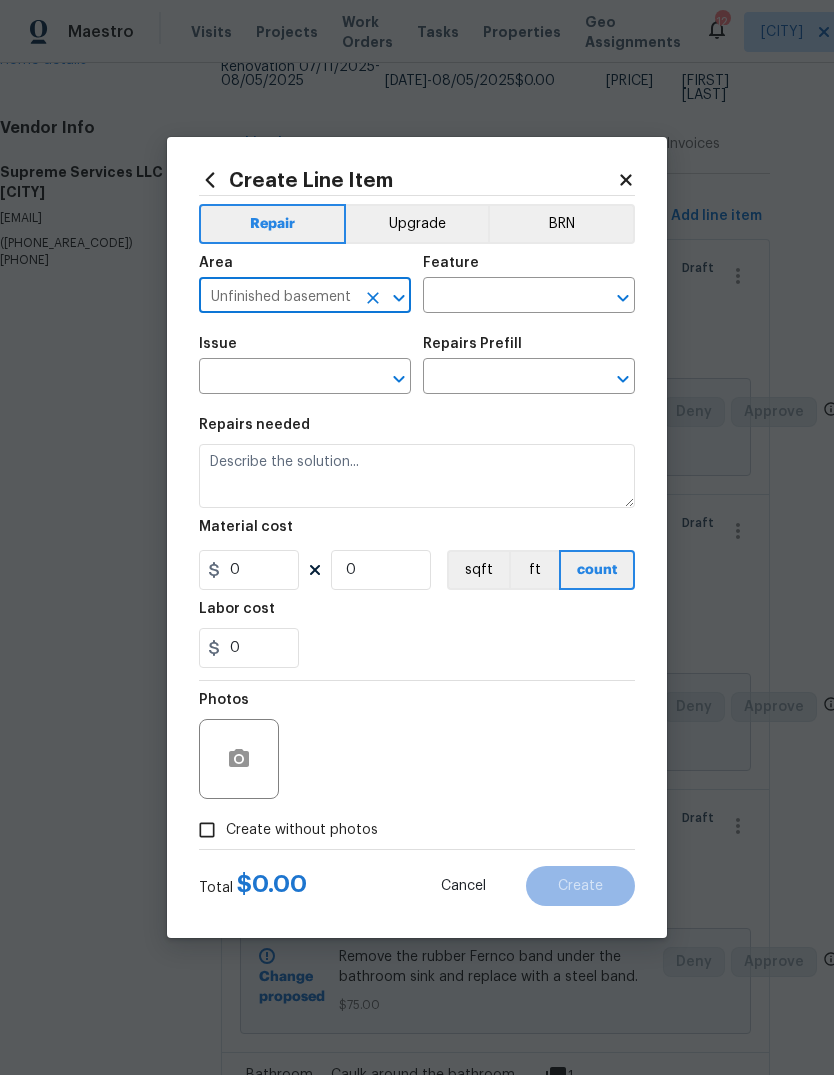 click at bounding box center (501, 297) 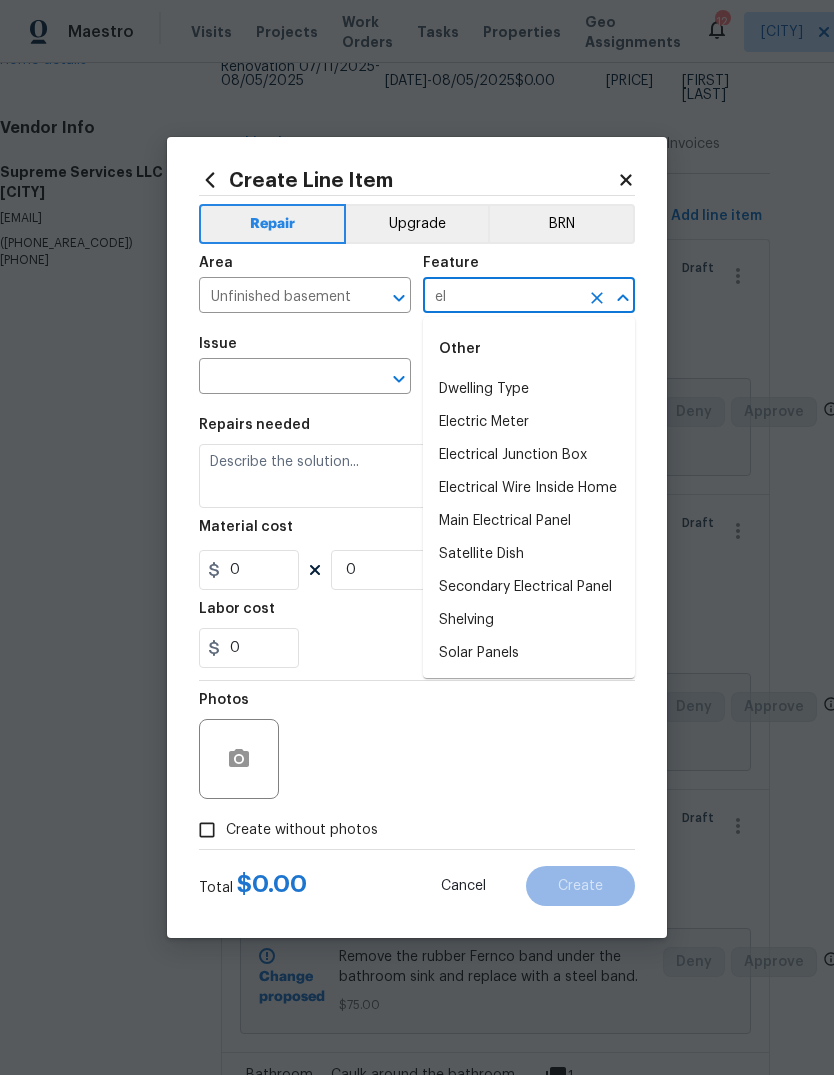 type on "e" 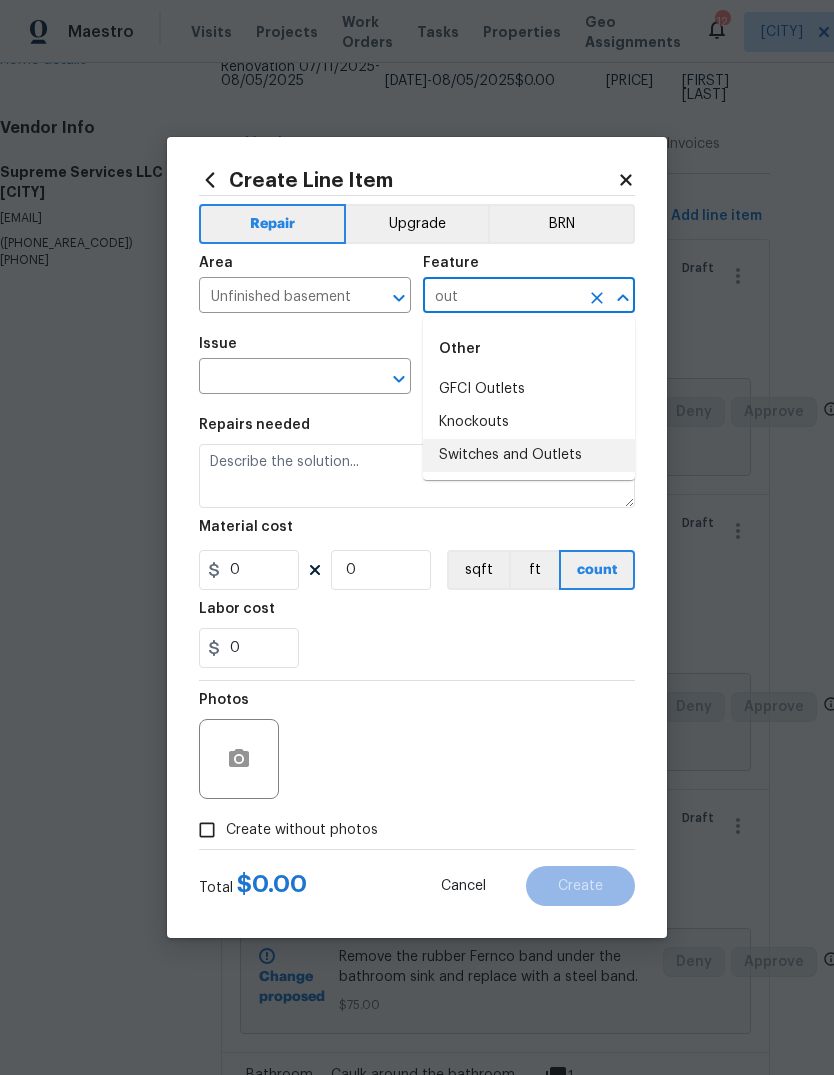 click on "Switches and Outlets" at bounding box center (529, 455) 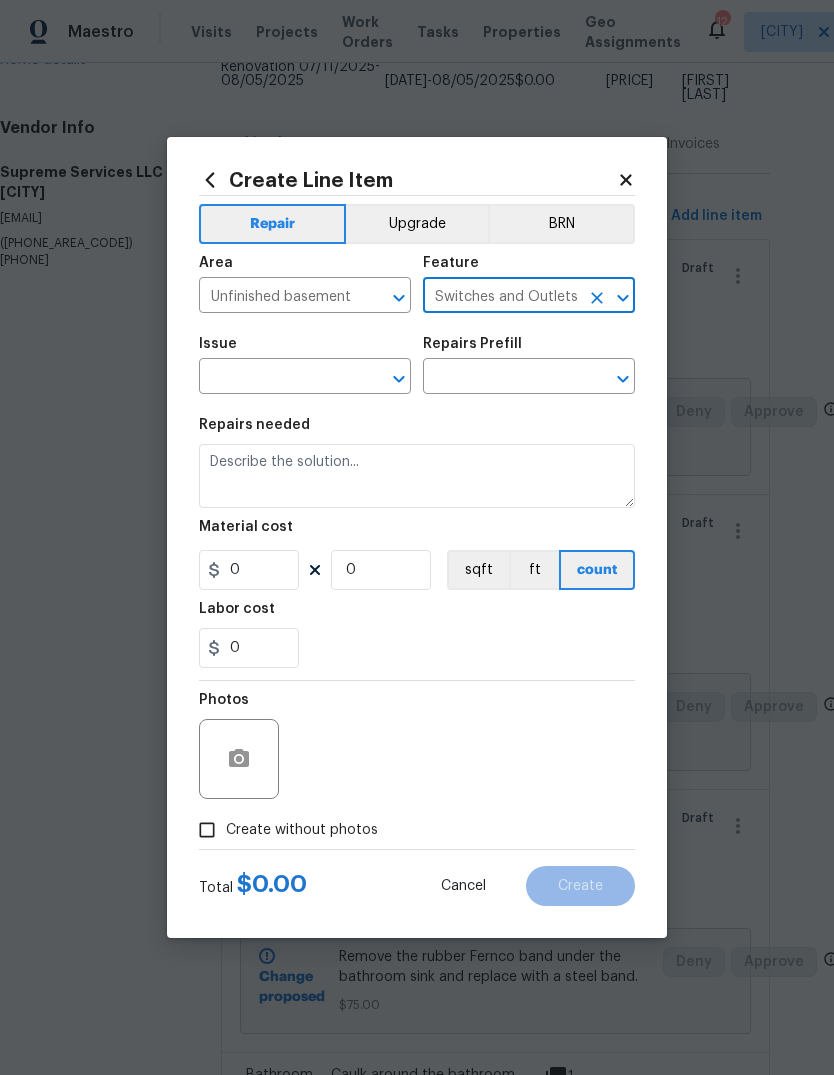 click on "Issue ​" at bounding box center (305, 365) 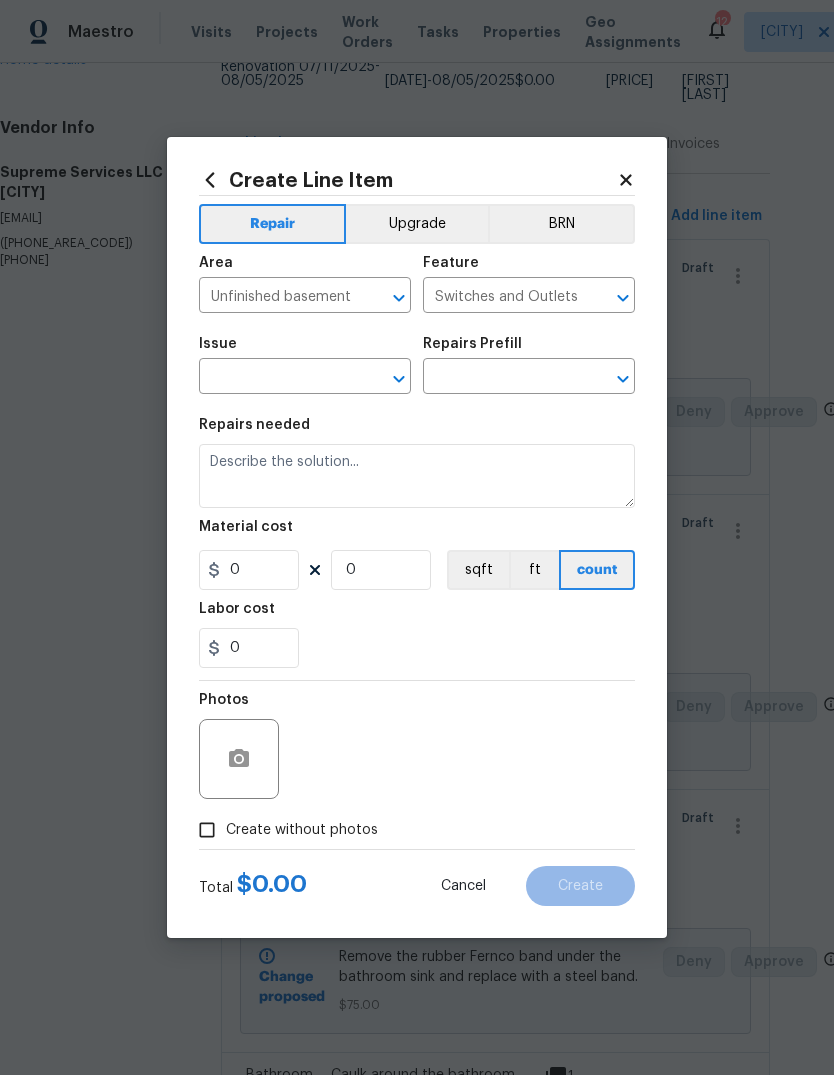 click at bounding box center (277, 378) 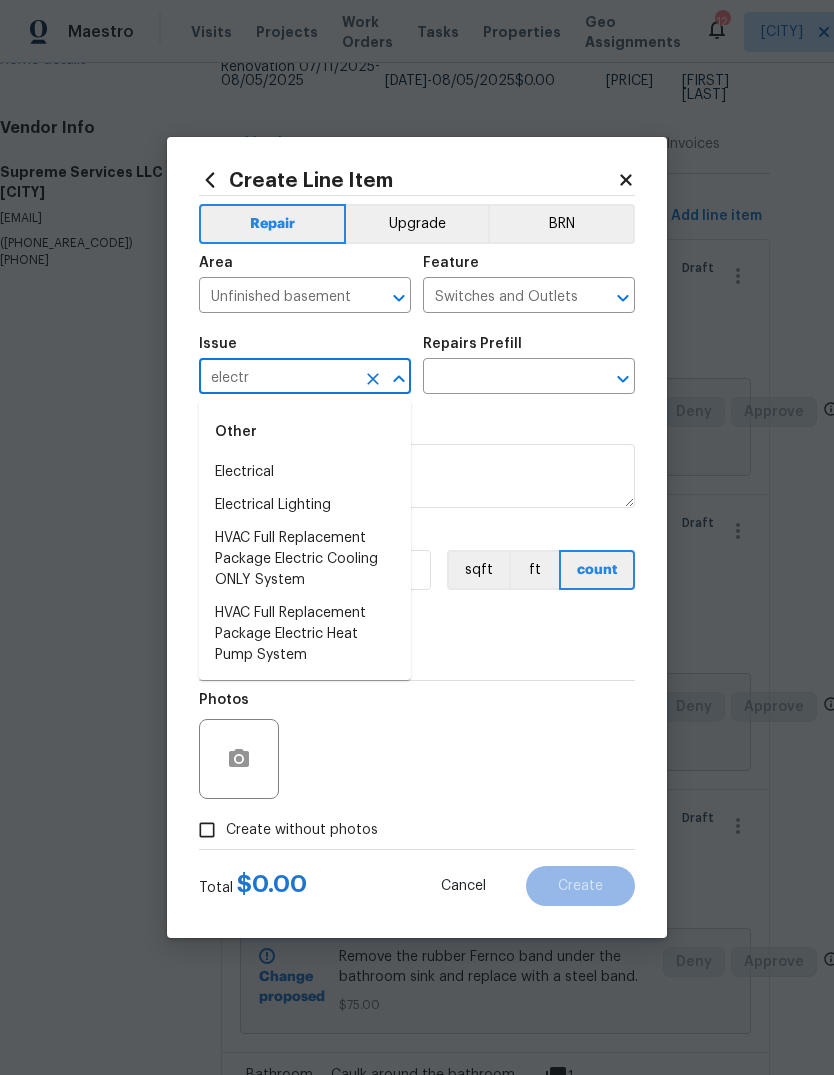click on "Electrical" at bounding box center [305, 472] 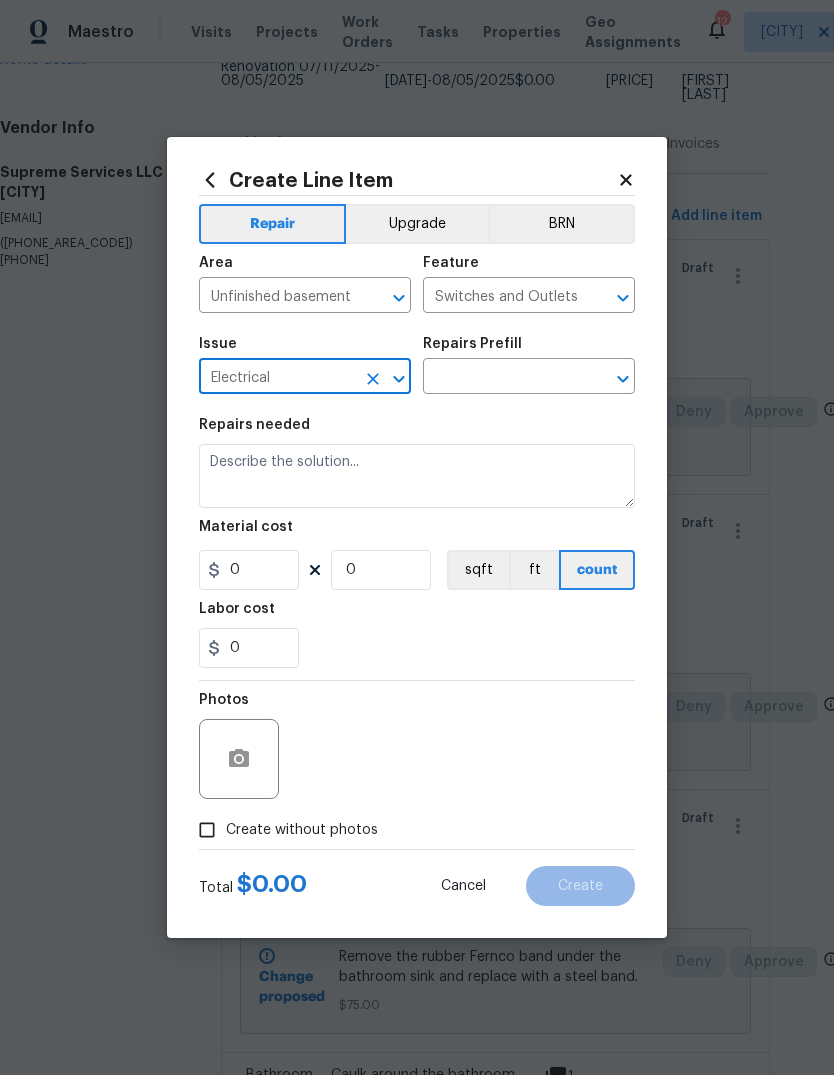 click at bounding box center (501, 378) 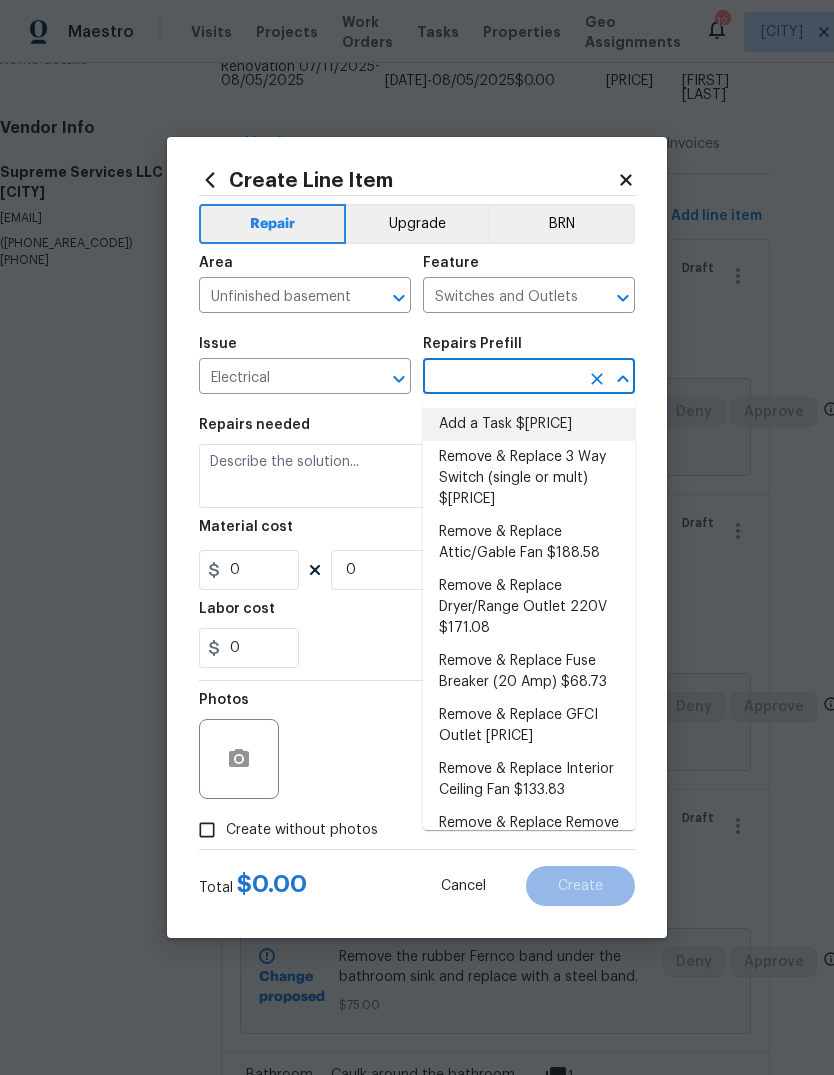 click on "Add a Task $[PRICE]" at bounding box center [529, 424] 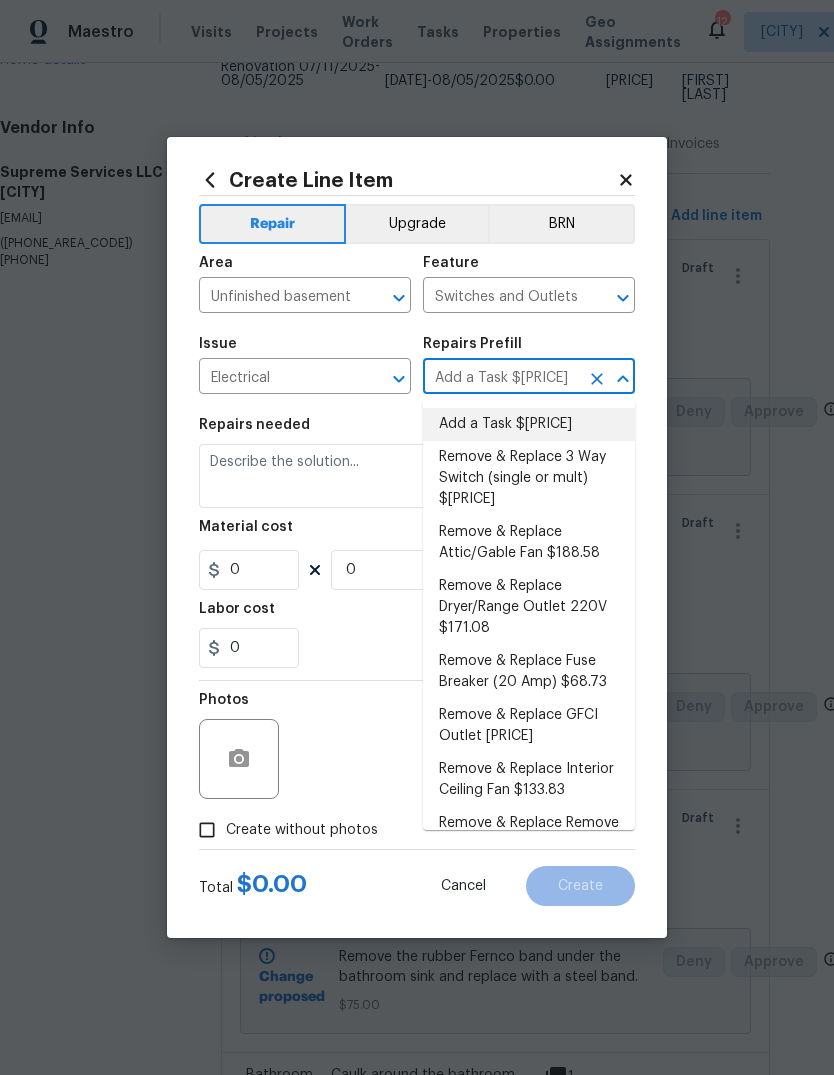 type on "HPM to detail" 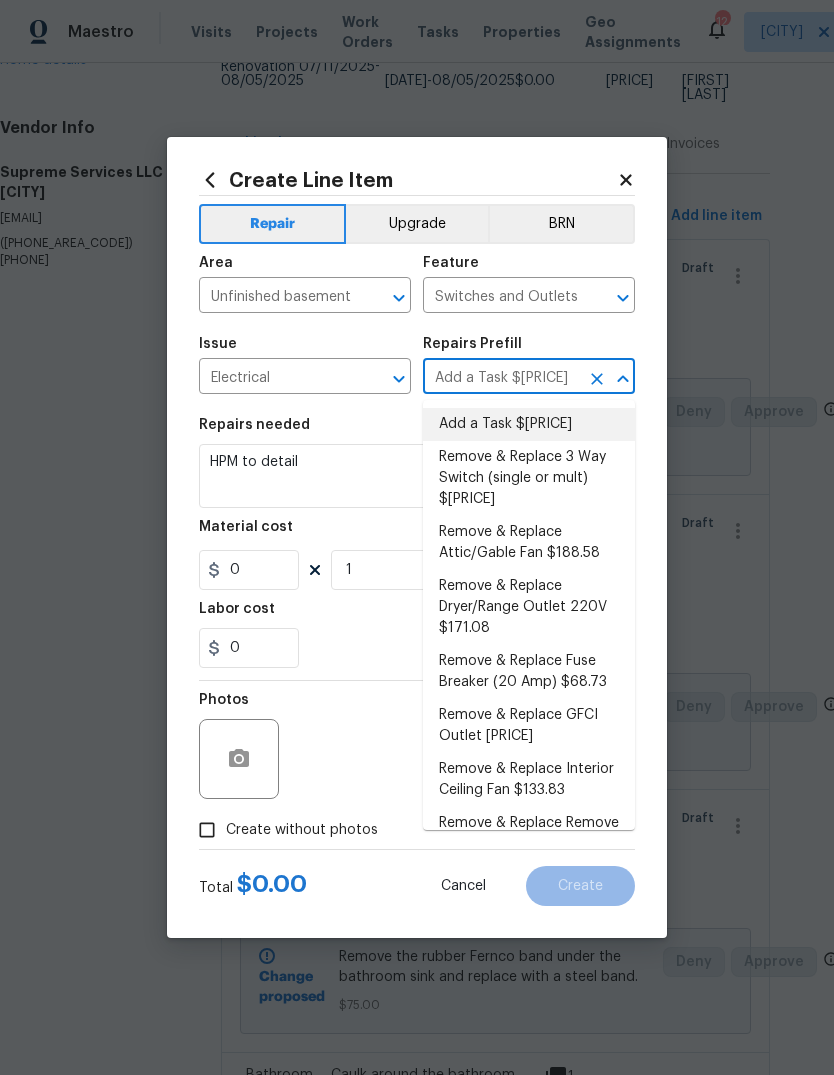 type on "1" 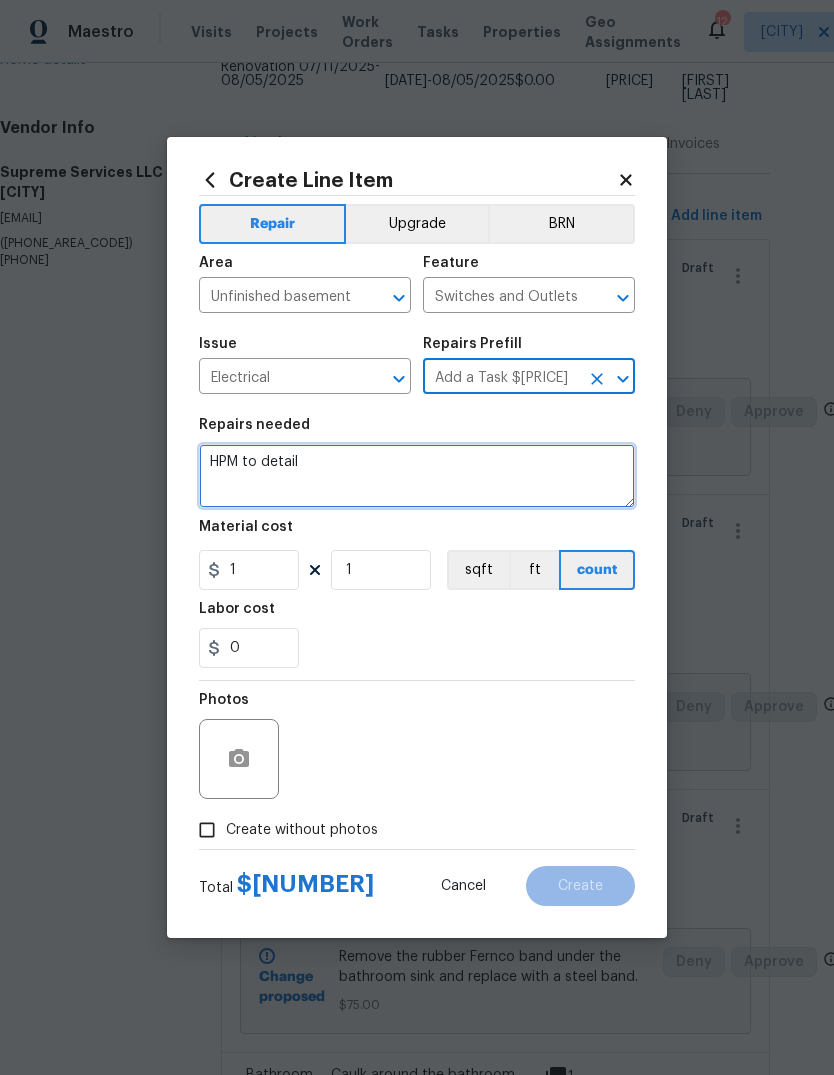 click on "HPM to detail" at bounding box center (417, 476) 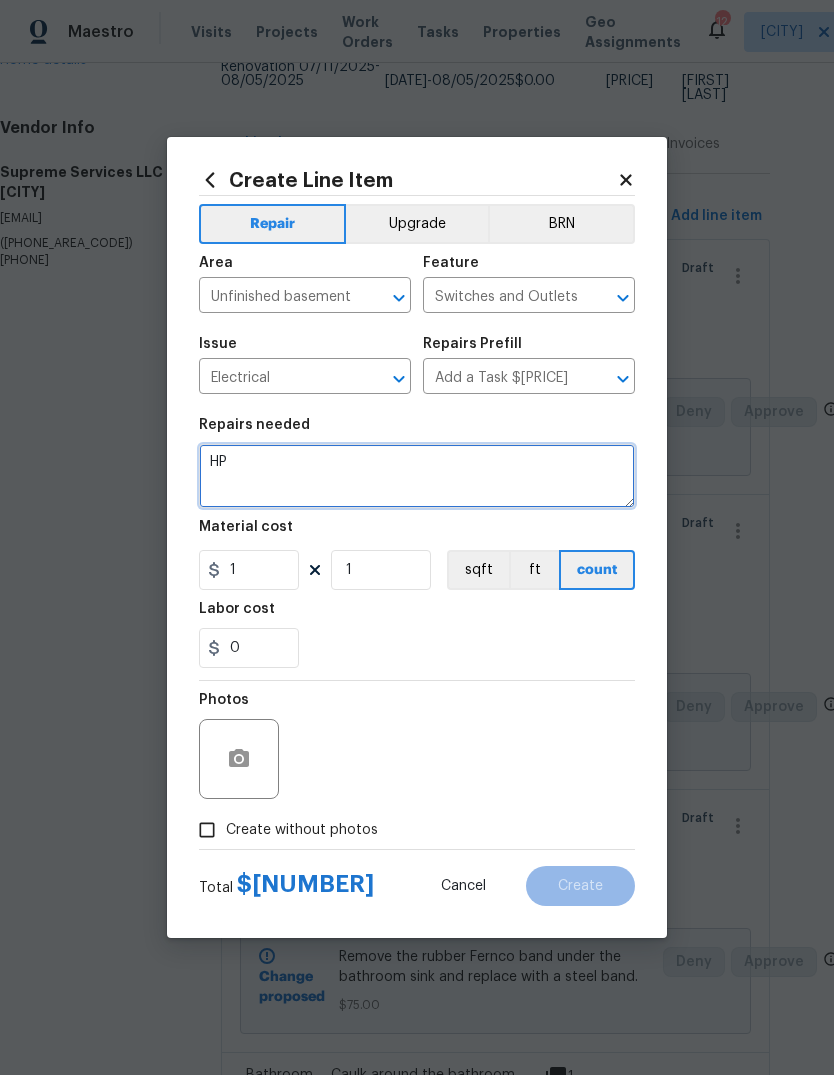 type on "H" 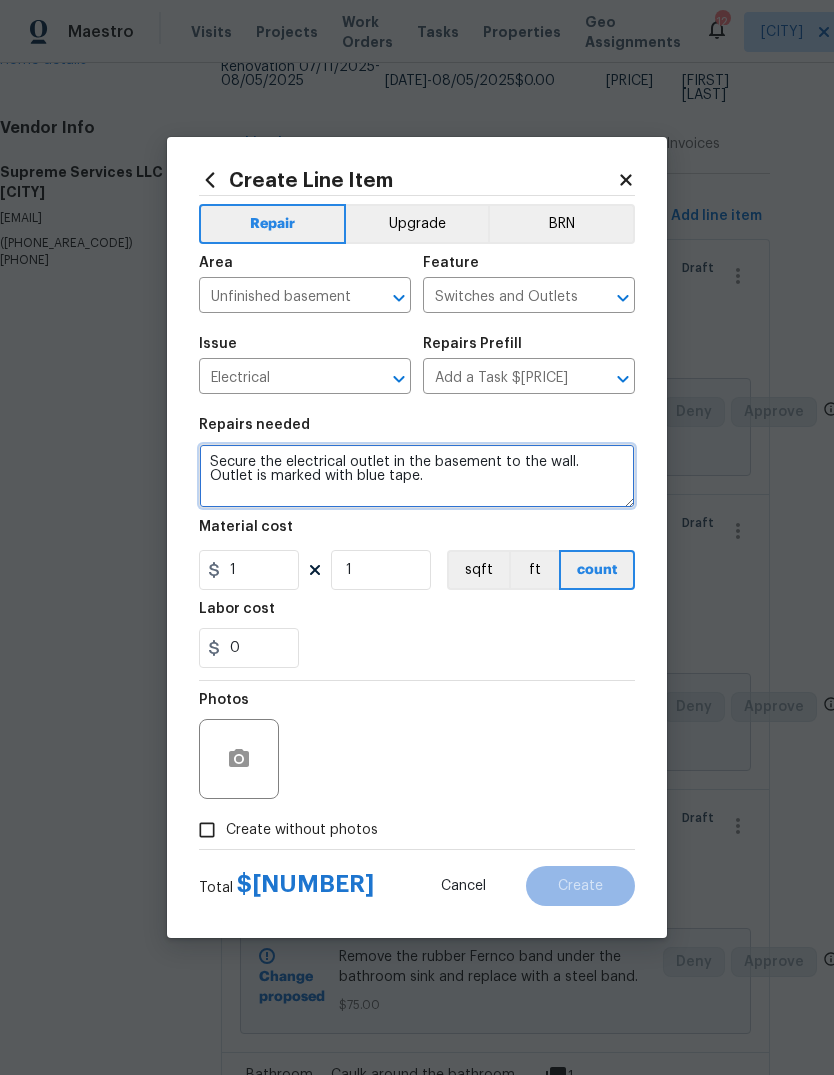 type on "Secure the electrical outlet in the basement to the wall. Outlet is marked with blue tape." 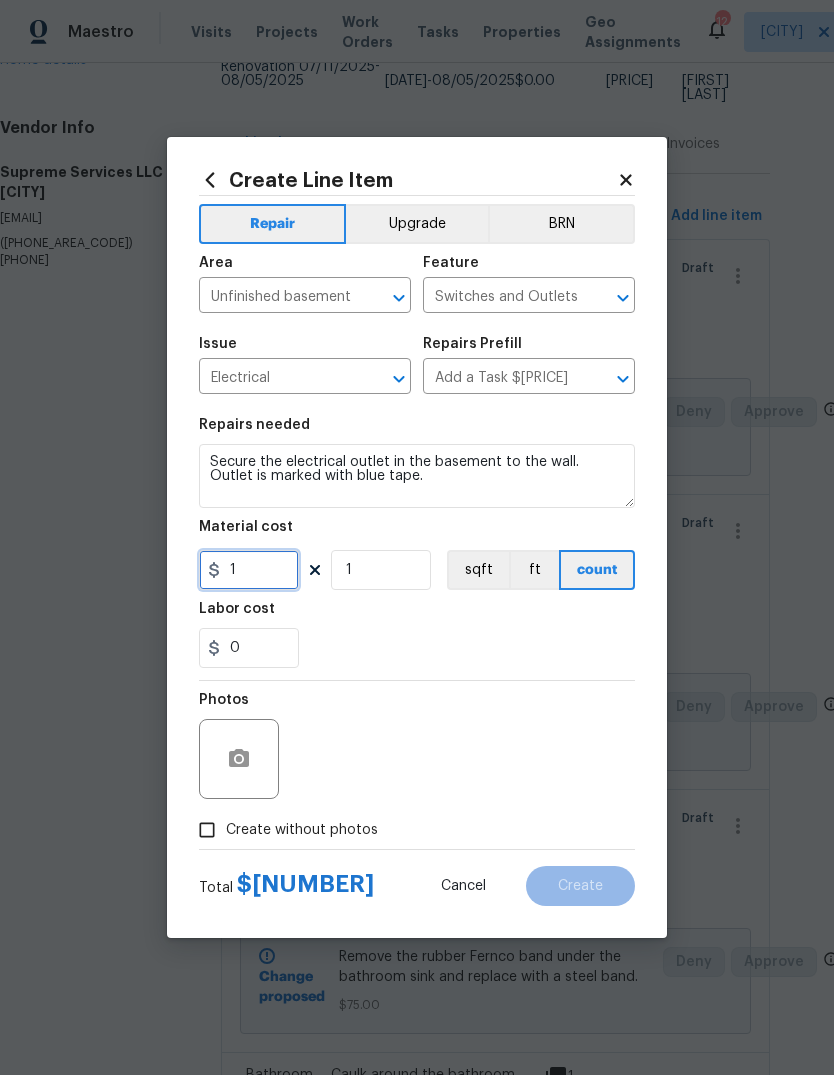 click on "1" at bounding box center (249, 570) 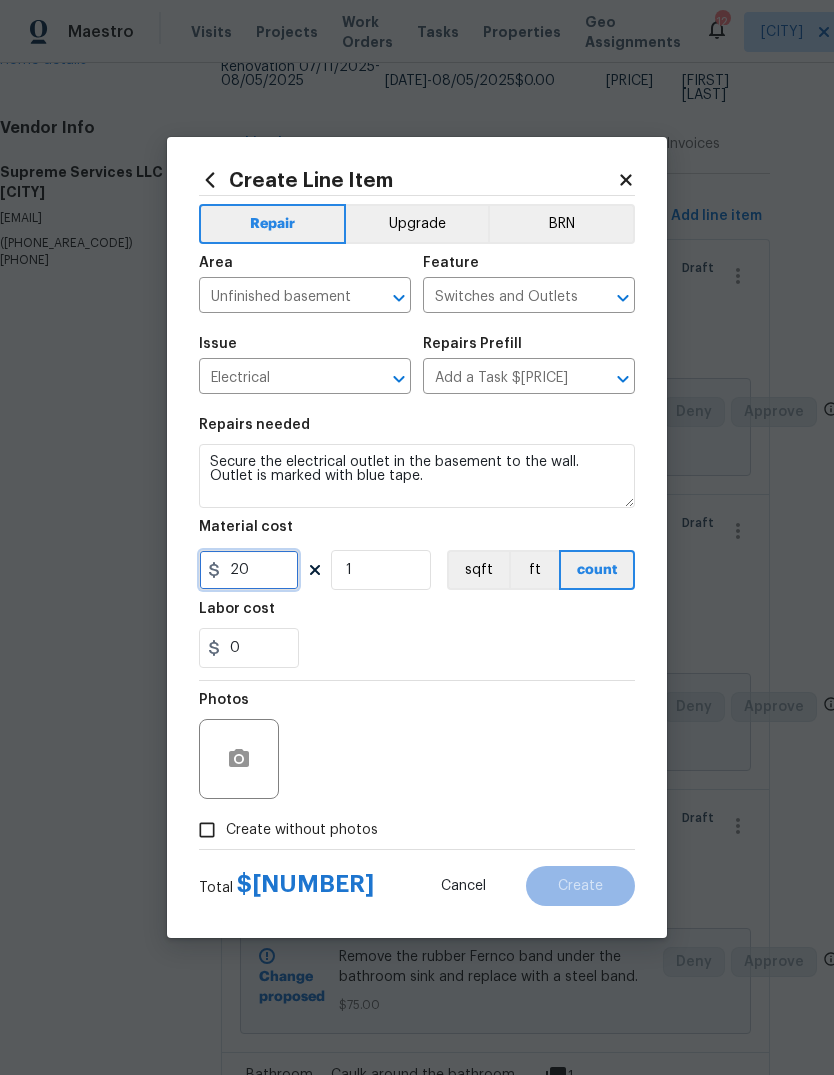 type on "20" 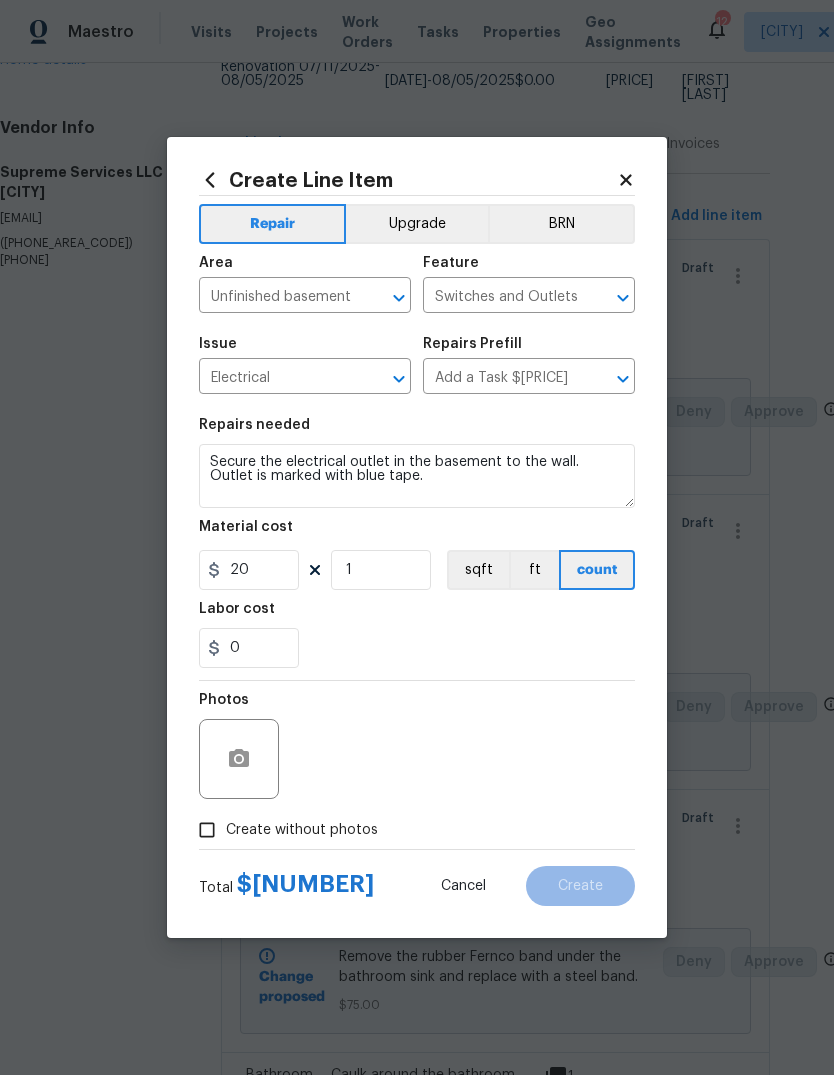 click on "Labor cost" at bounding box center [417, 615] 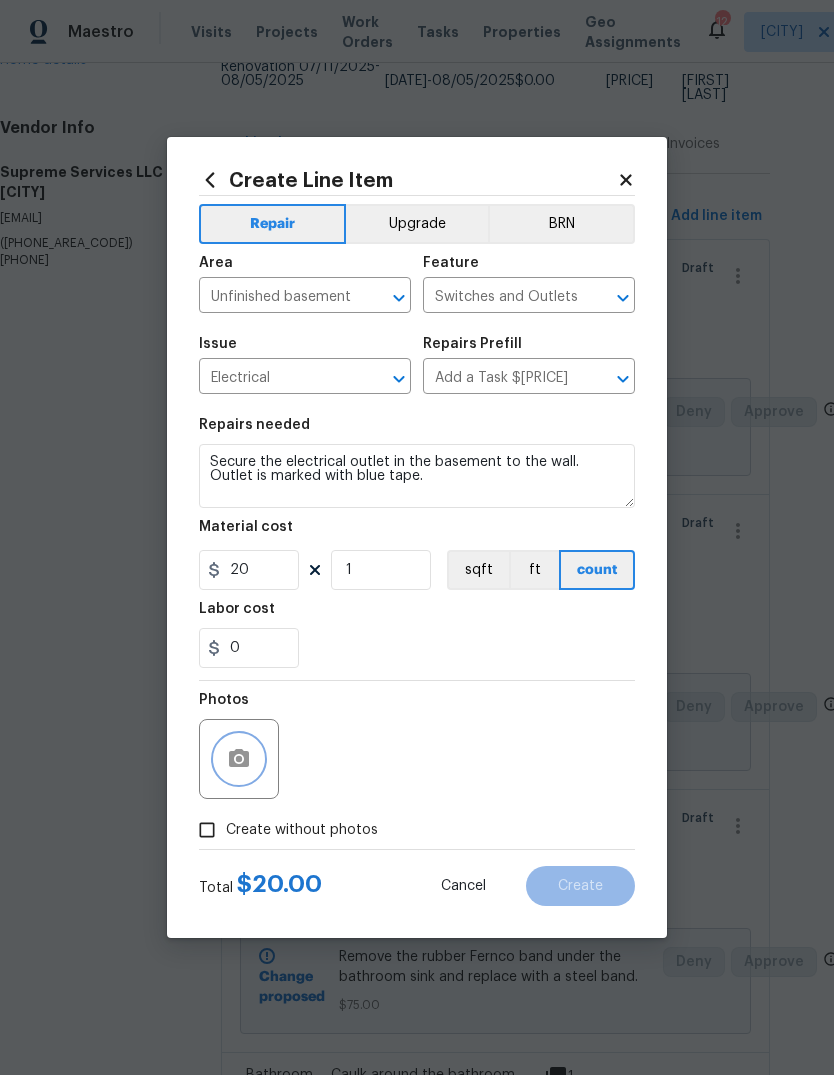 click 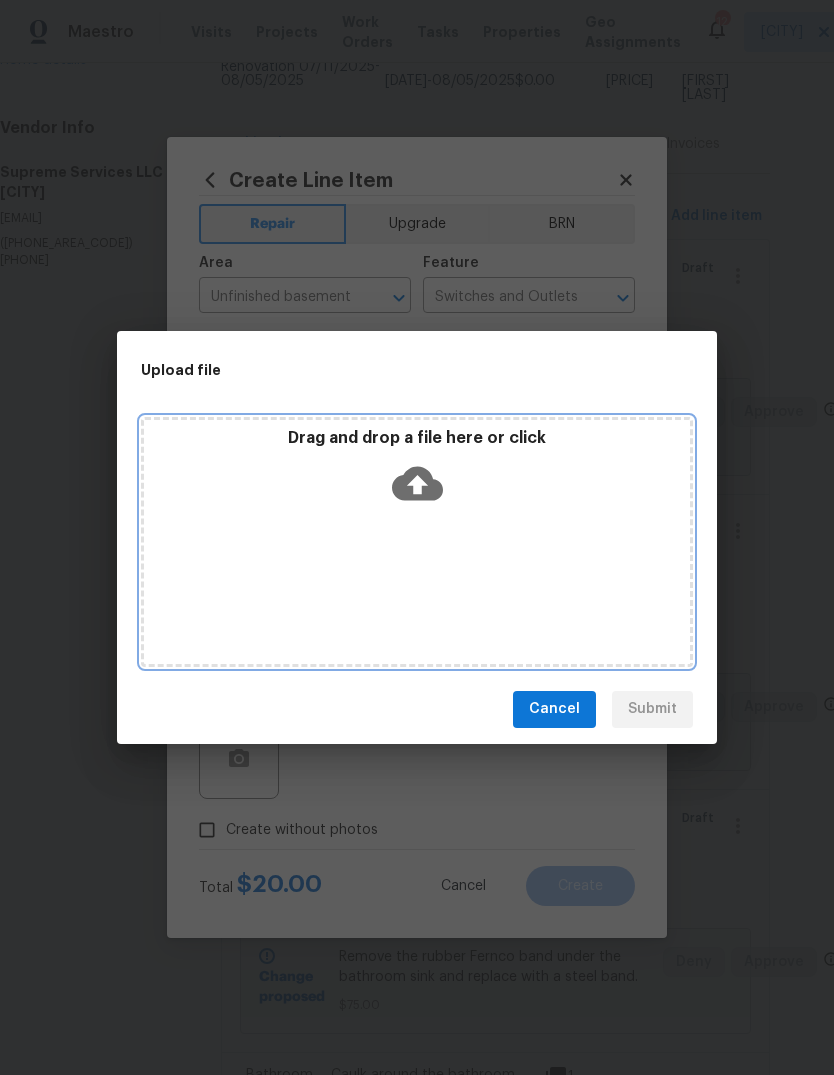 click 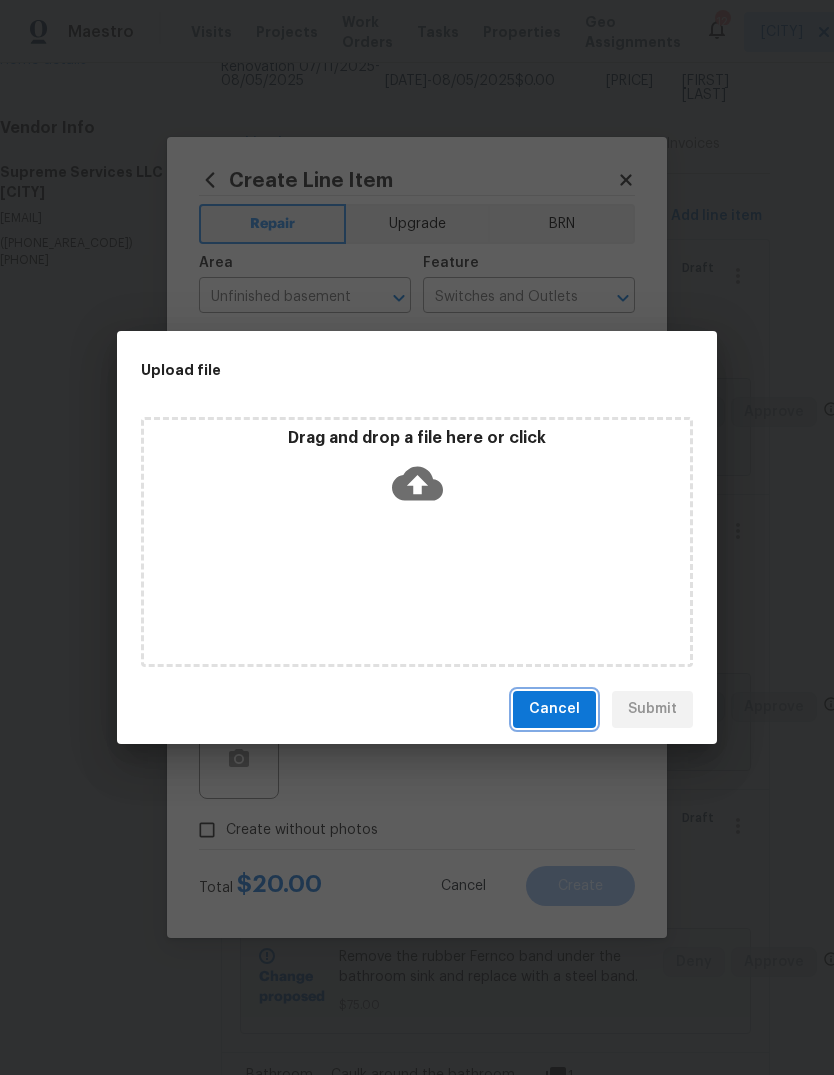 click on "Cancel" at bounding box center [554, 709] 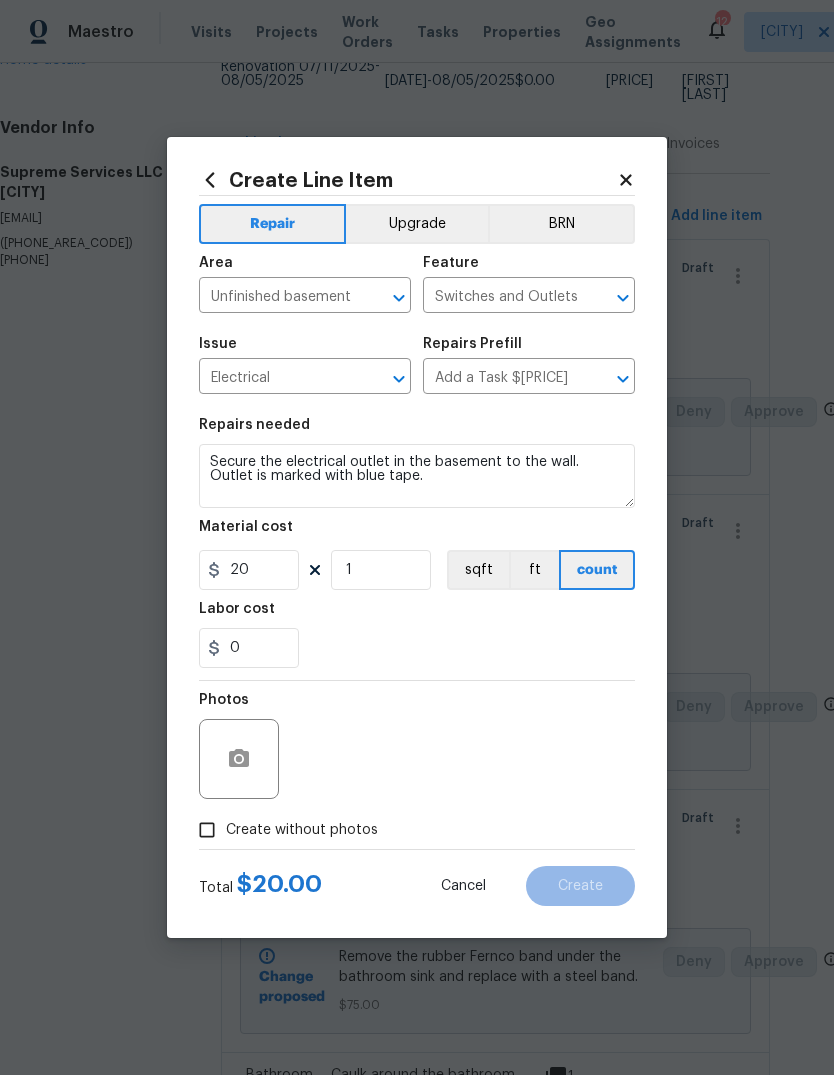 click on "Create without photos" at bounding box center (283, 830) 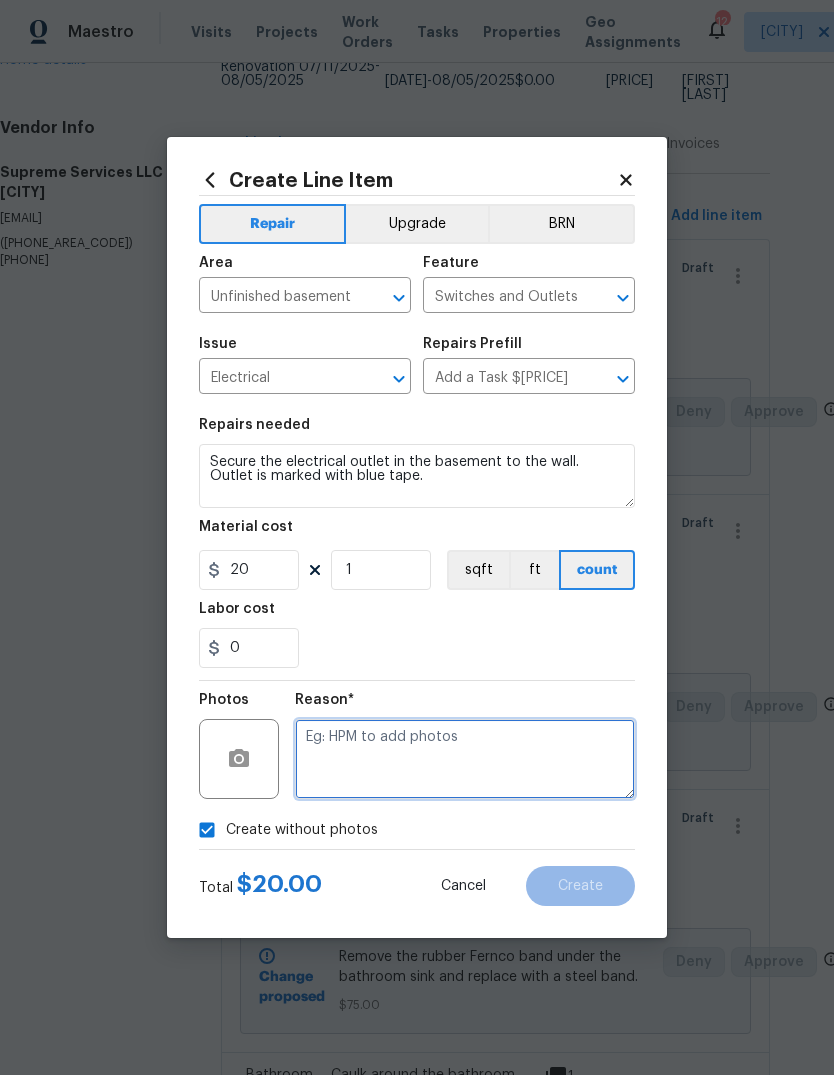 click at bounding box center [465, 759] 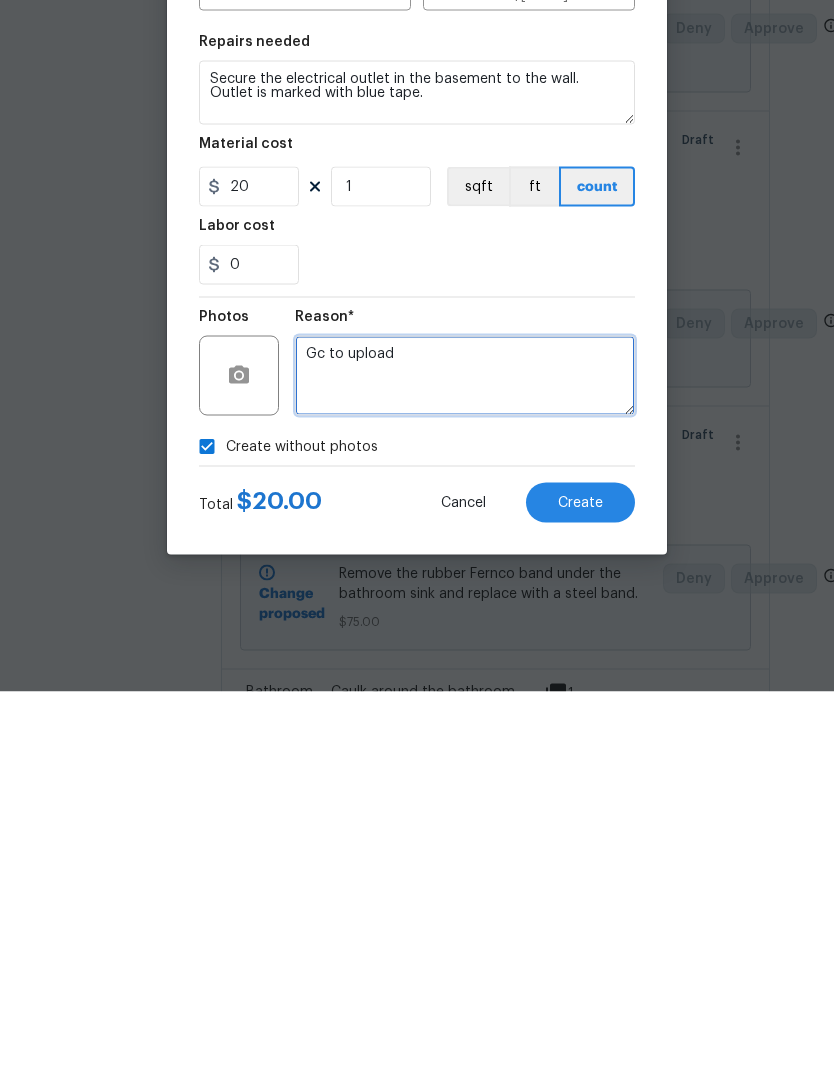 type on "Gc to upload" 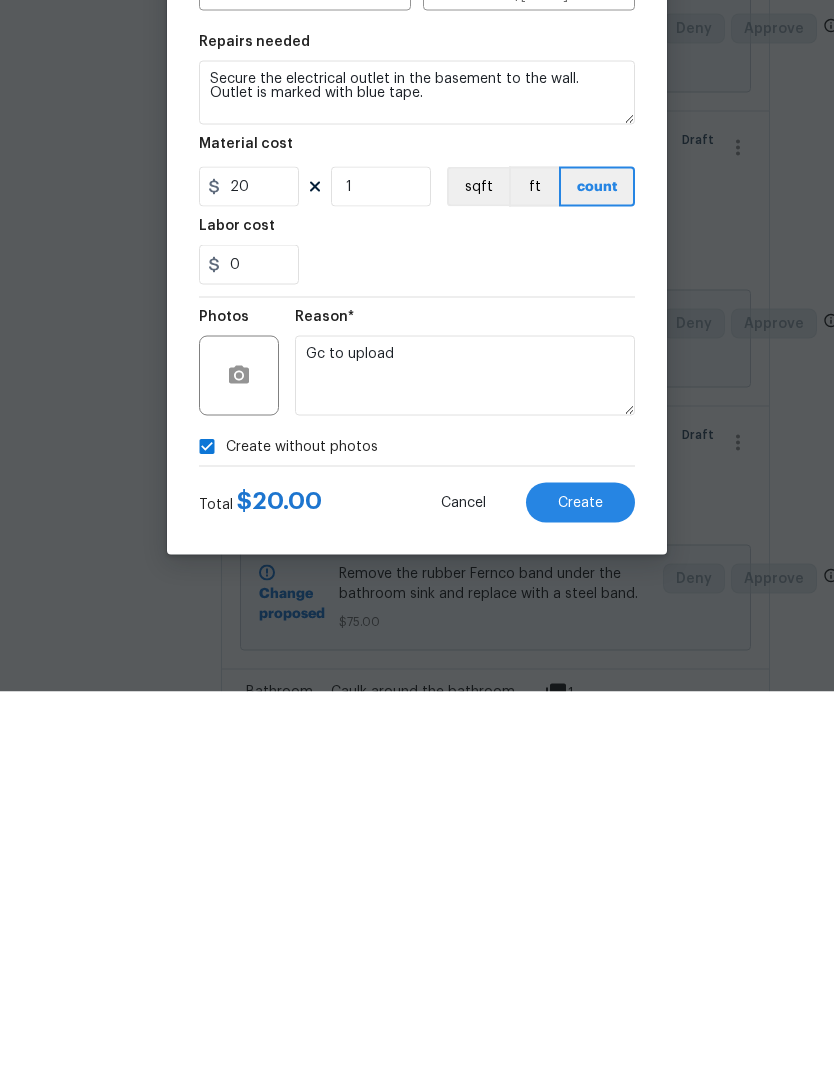 click on "Create" at bounding box center [580, 886] 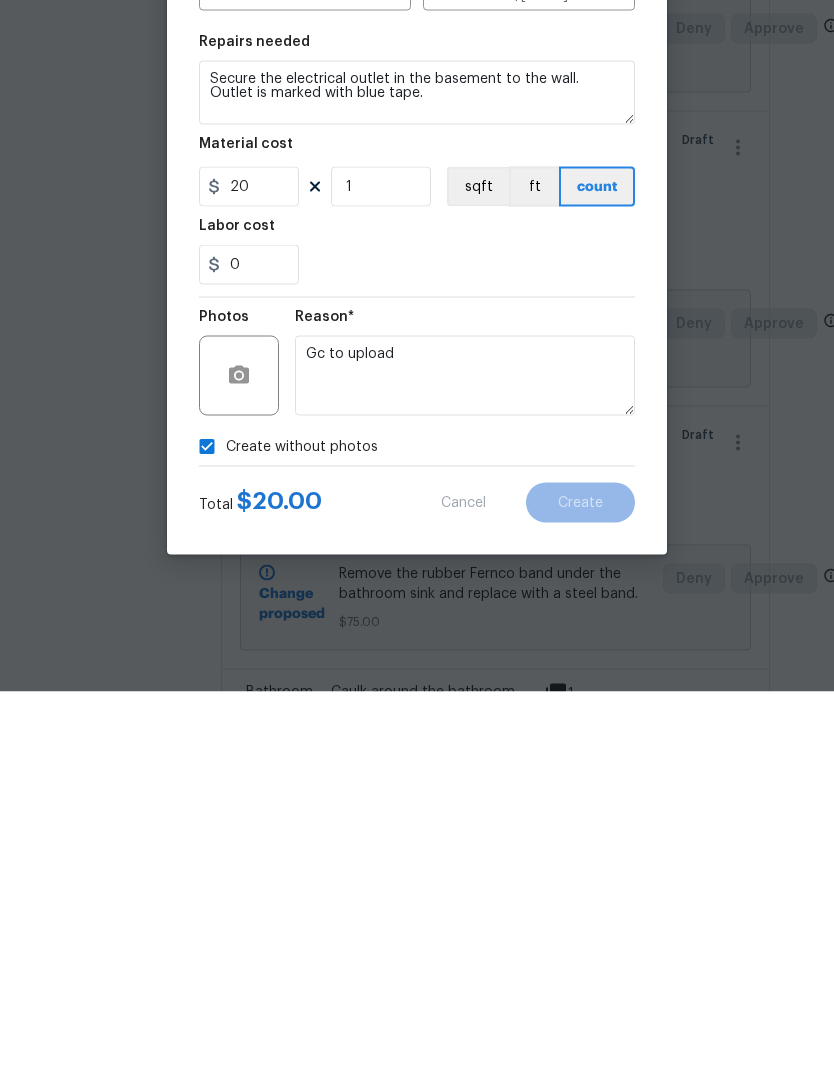 scroll, scrollTop: 75, scrollLeft: 0, axis: vertical 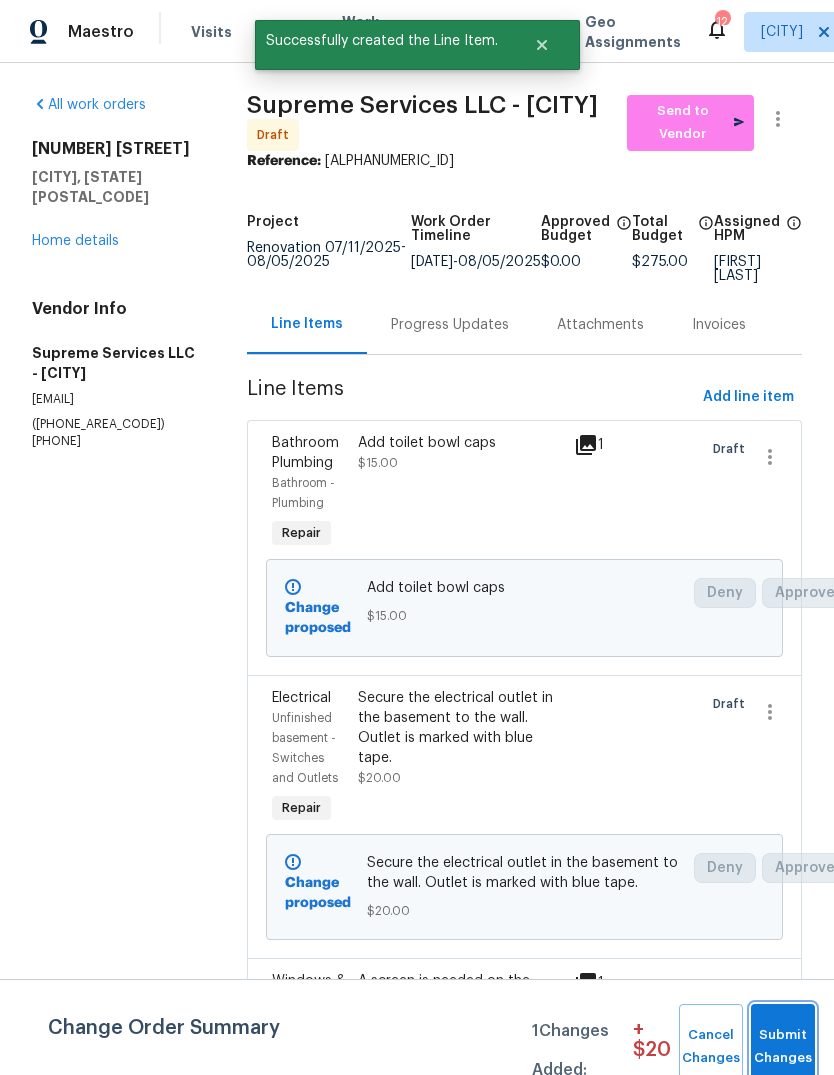 click on "Submit Changes" at bounding box center (783, 1047) 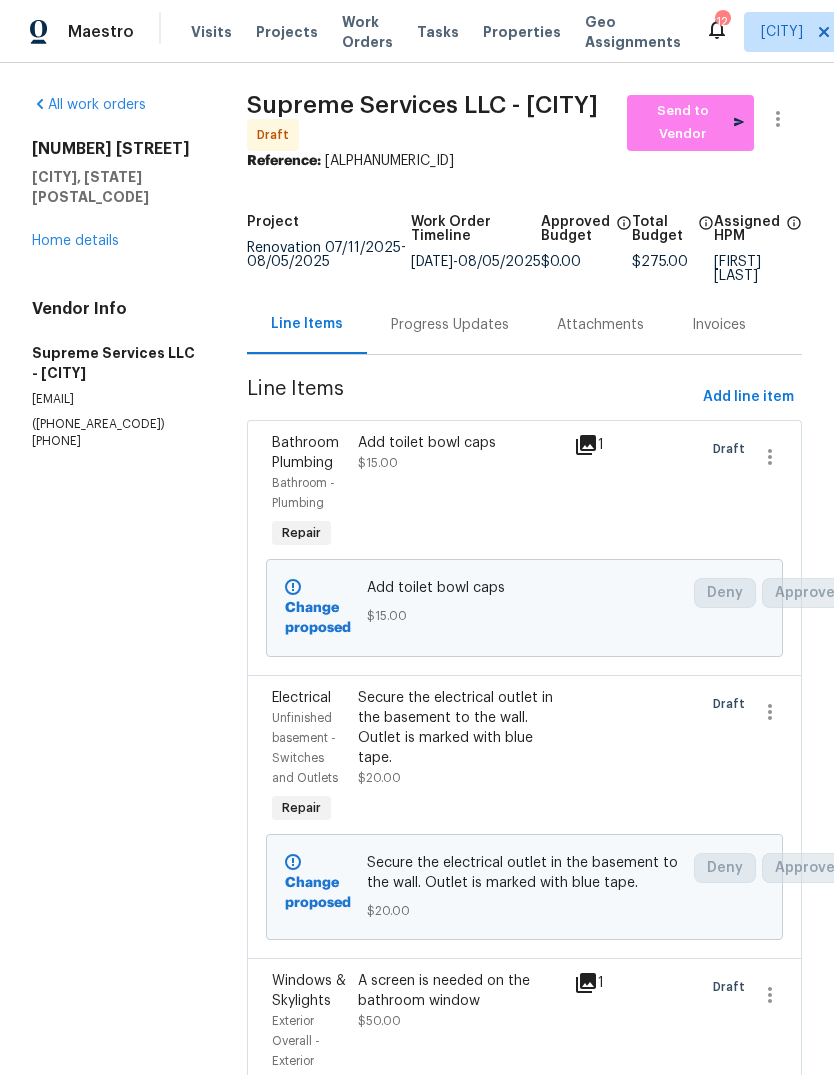 scroll, scrollTop: 0, scrollLeft: 0, axis: both 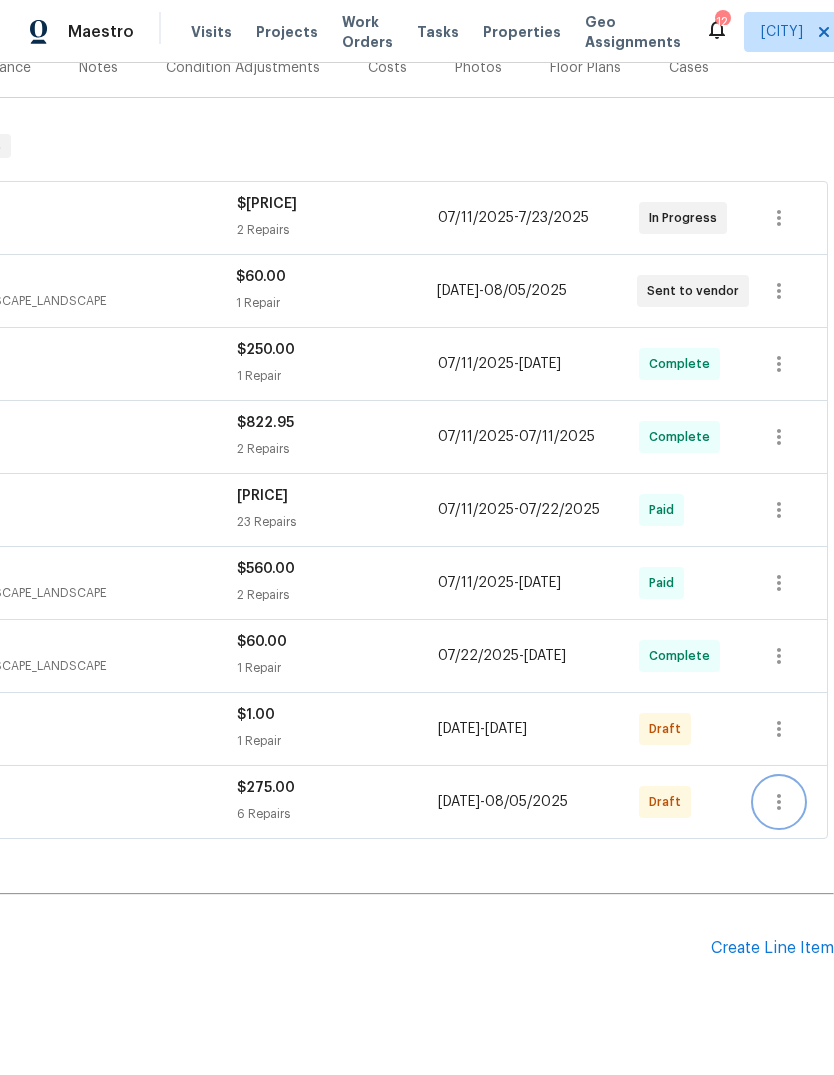 click 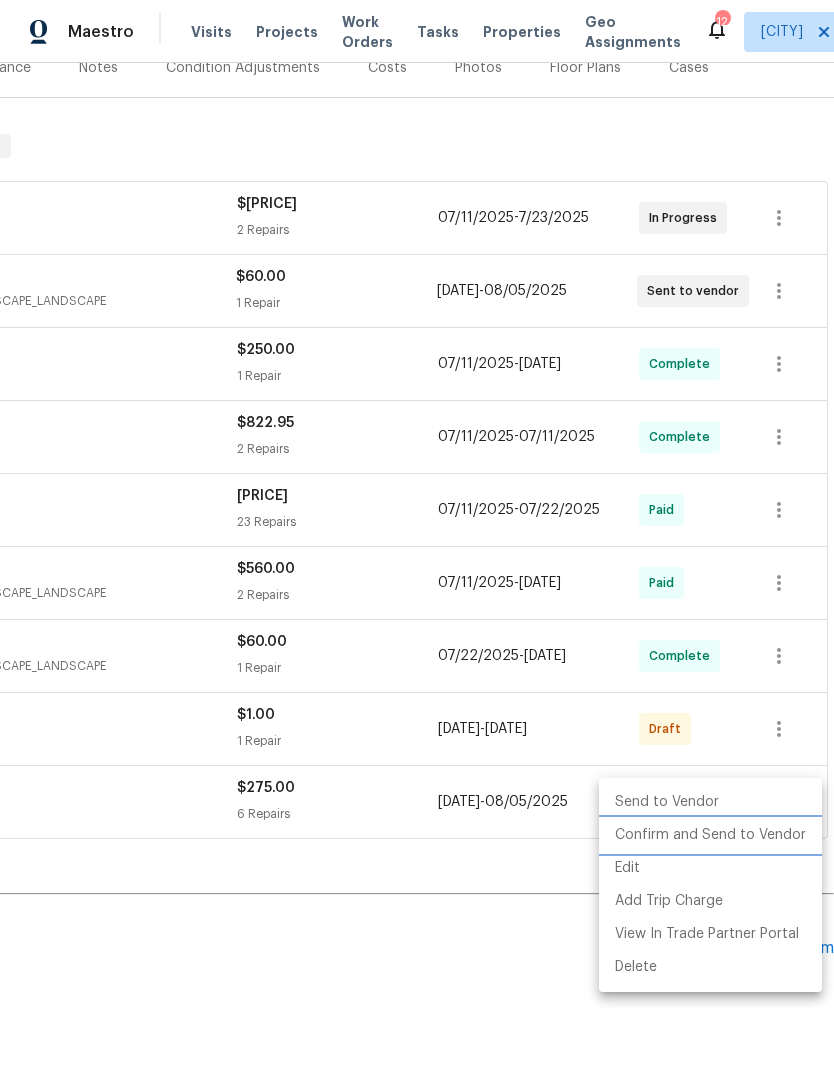 click on "Confirm and Send to Vendor" at bounding box center (710, 835) 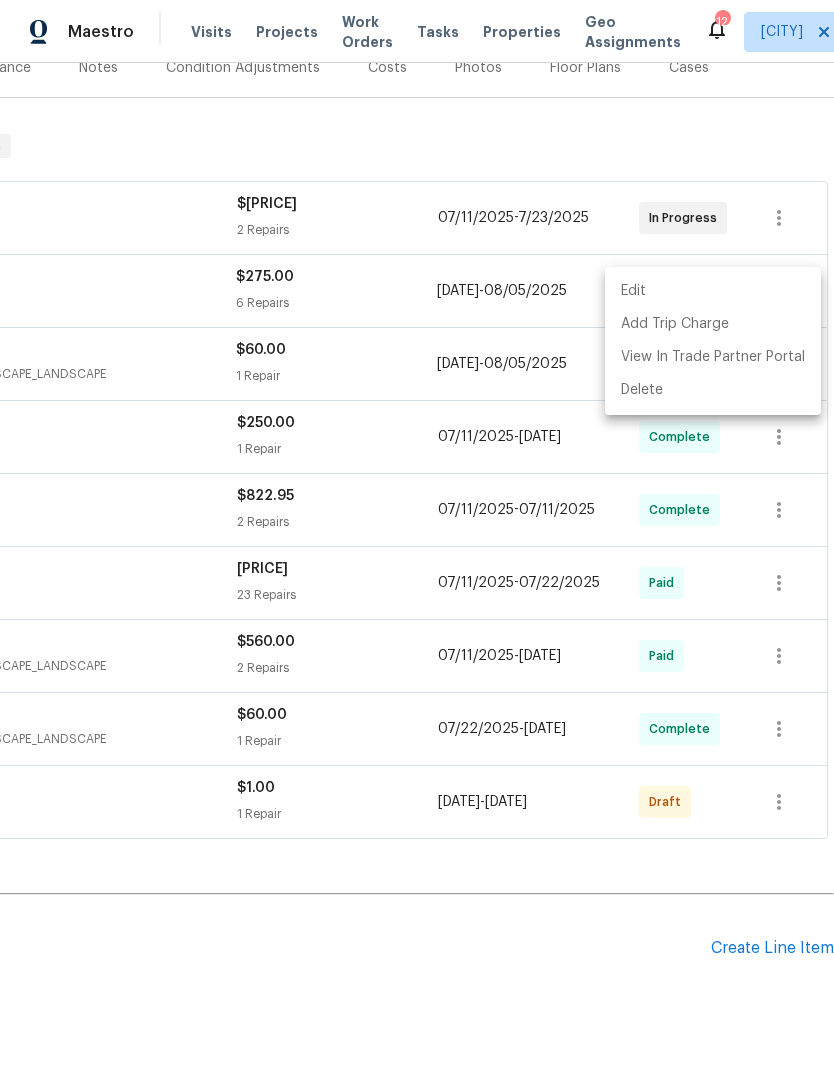 click at bounding box center (417, 537) 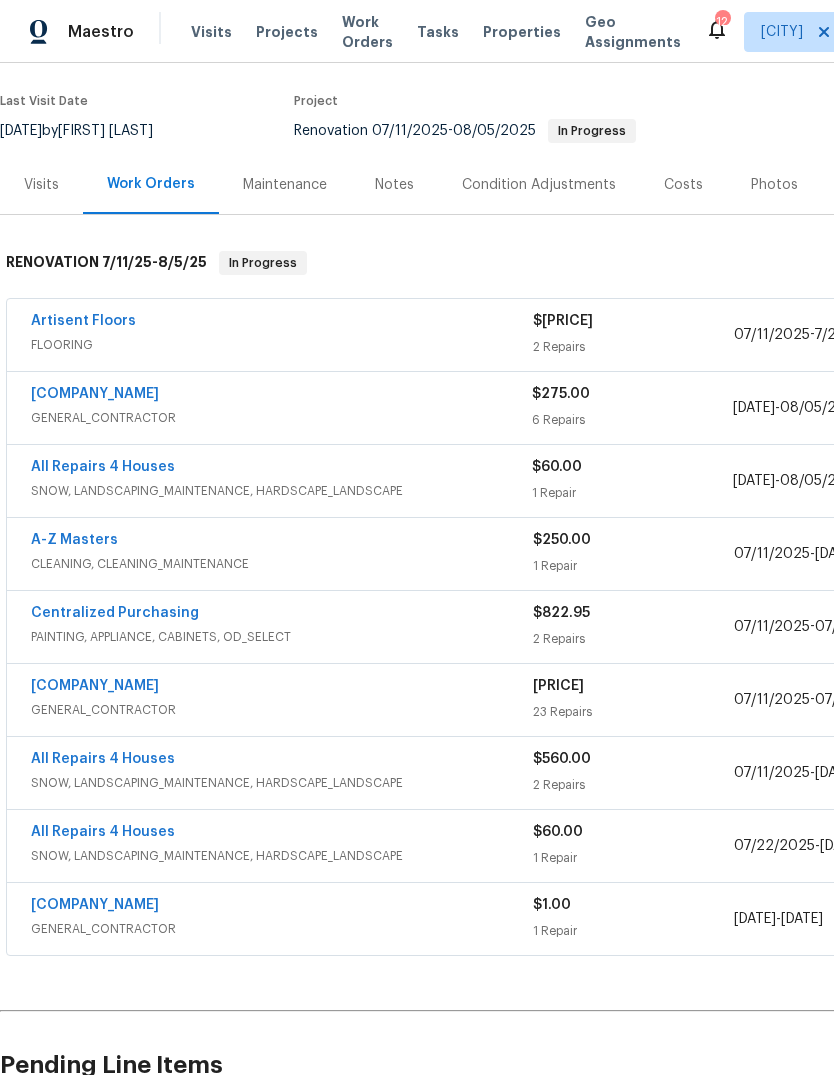 scroll, scrollTop: 149, scrollLeft: 0, axis: vertical 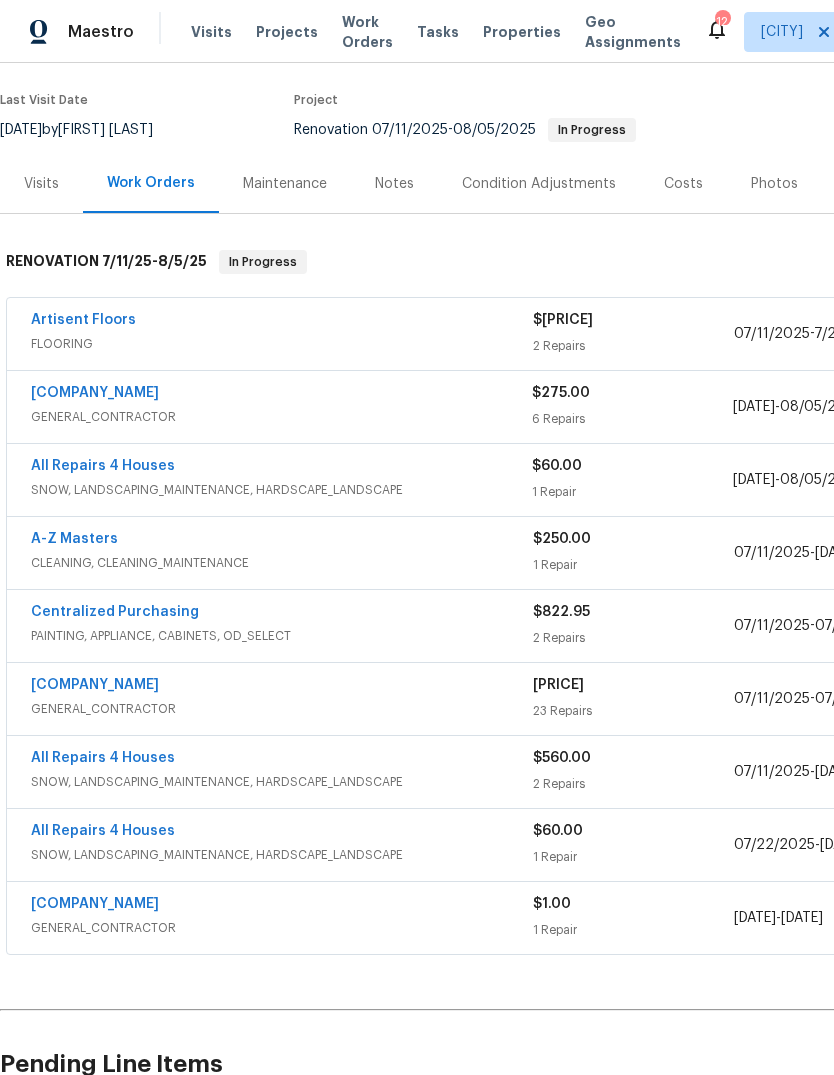click on "Supreme Services LLC" at bounding box center (95, 393) 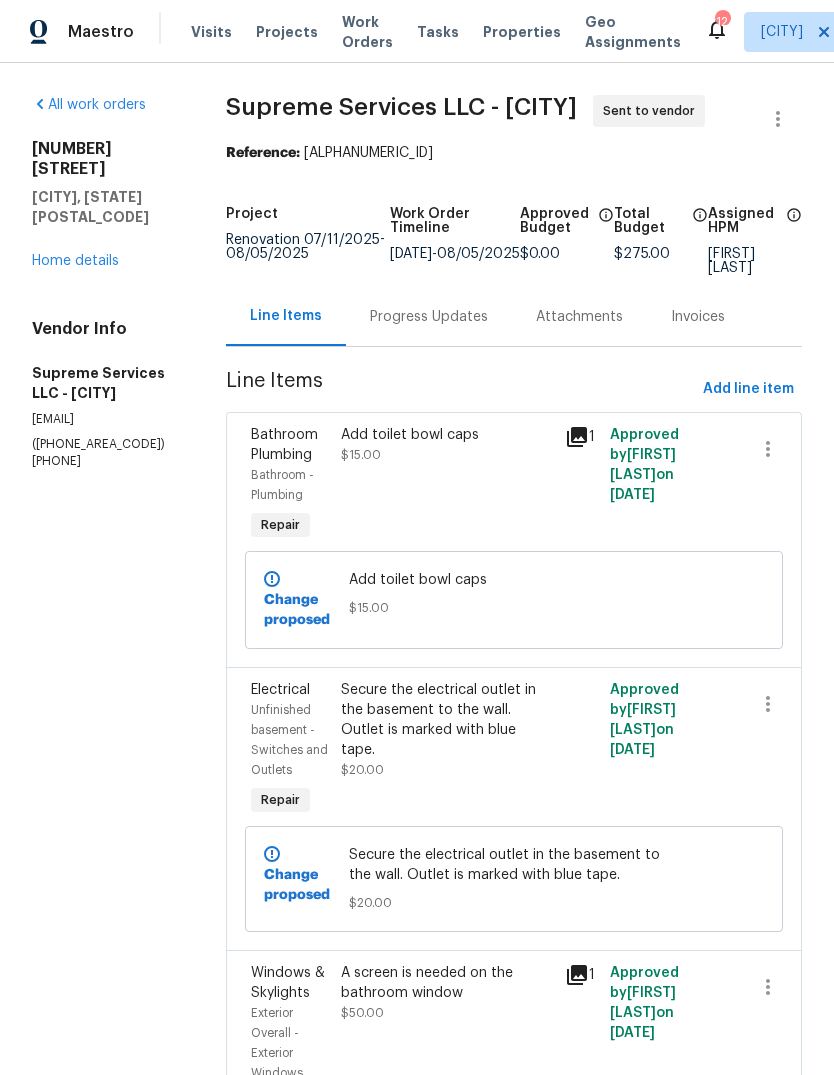 click on "Progress Updates" at bounding box center [429, 317] 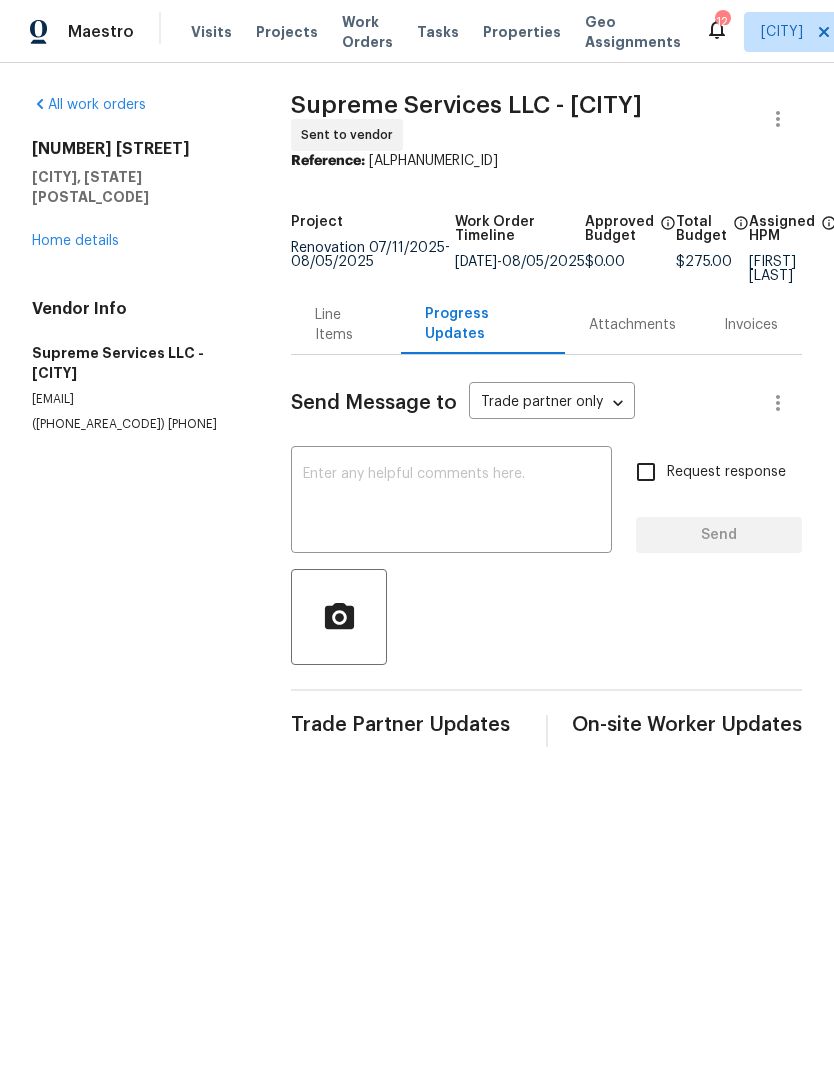 click at bounding box center (451, 502) 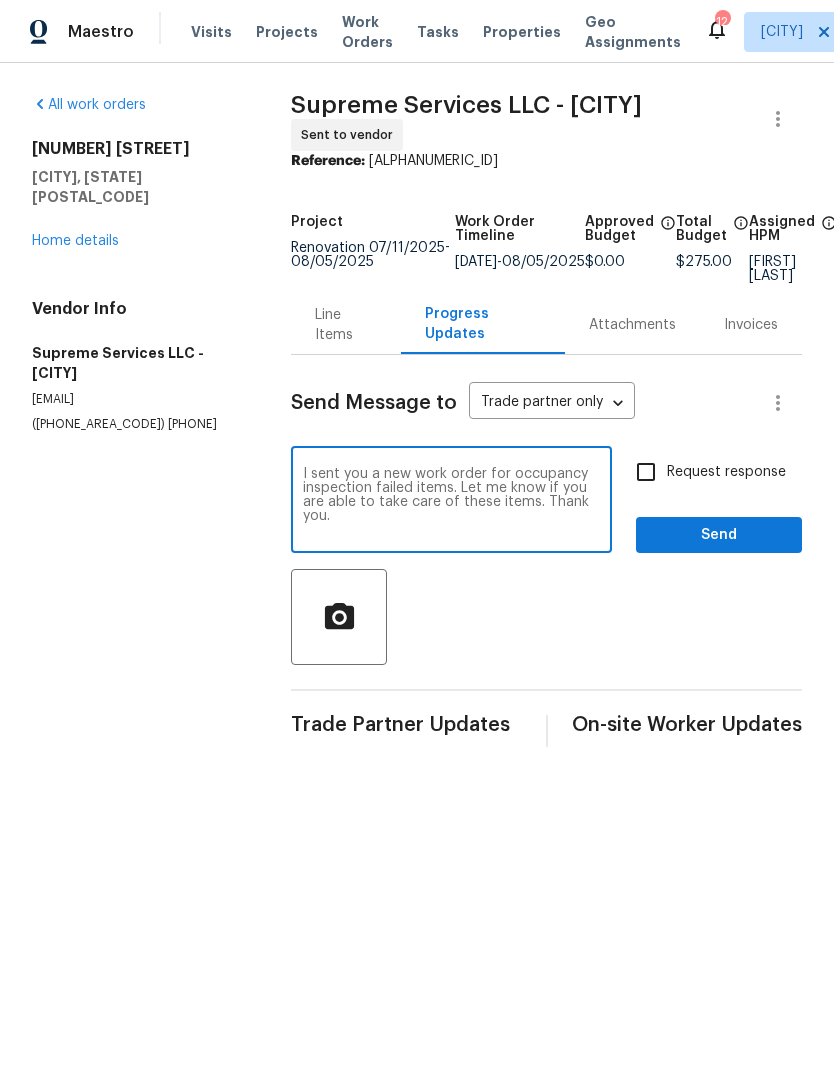 type on "I sent you a new work order for occupancy inspection failed items. Let me know if you are able to take care of these items. Thank you." 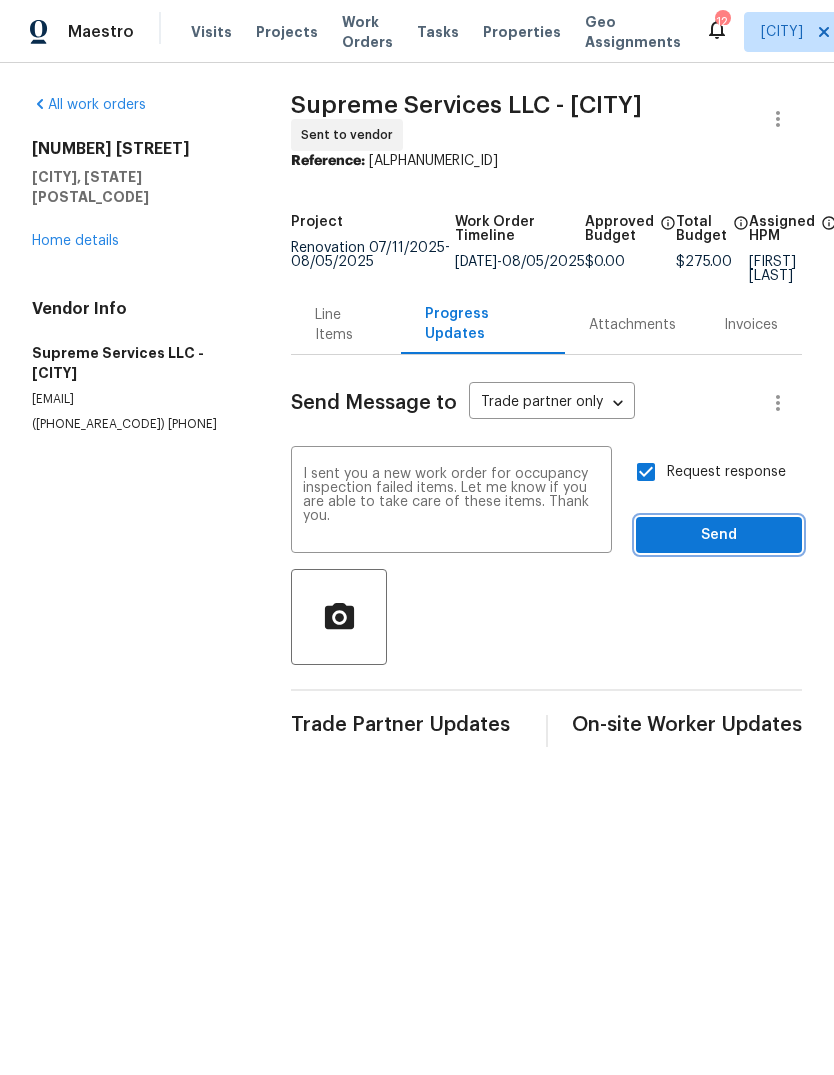 click on "Send" at bounding box center [719, 535] 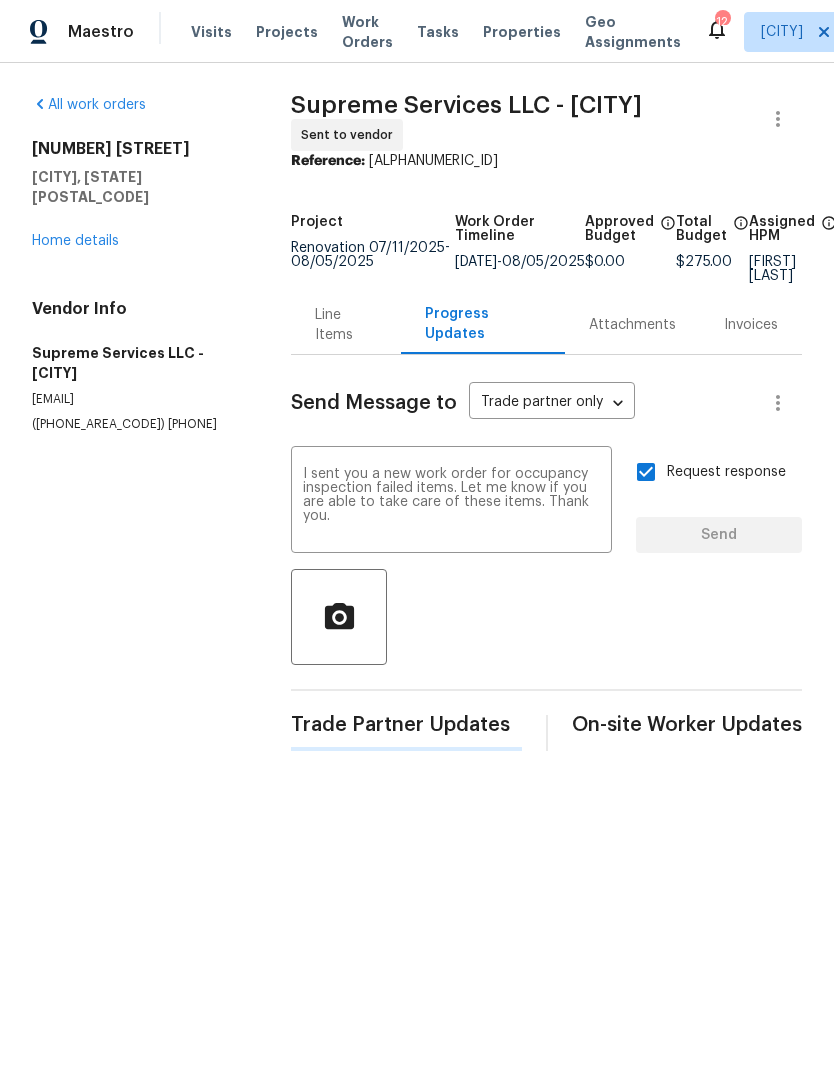 type 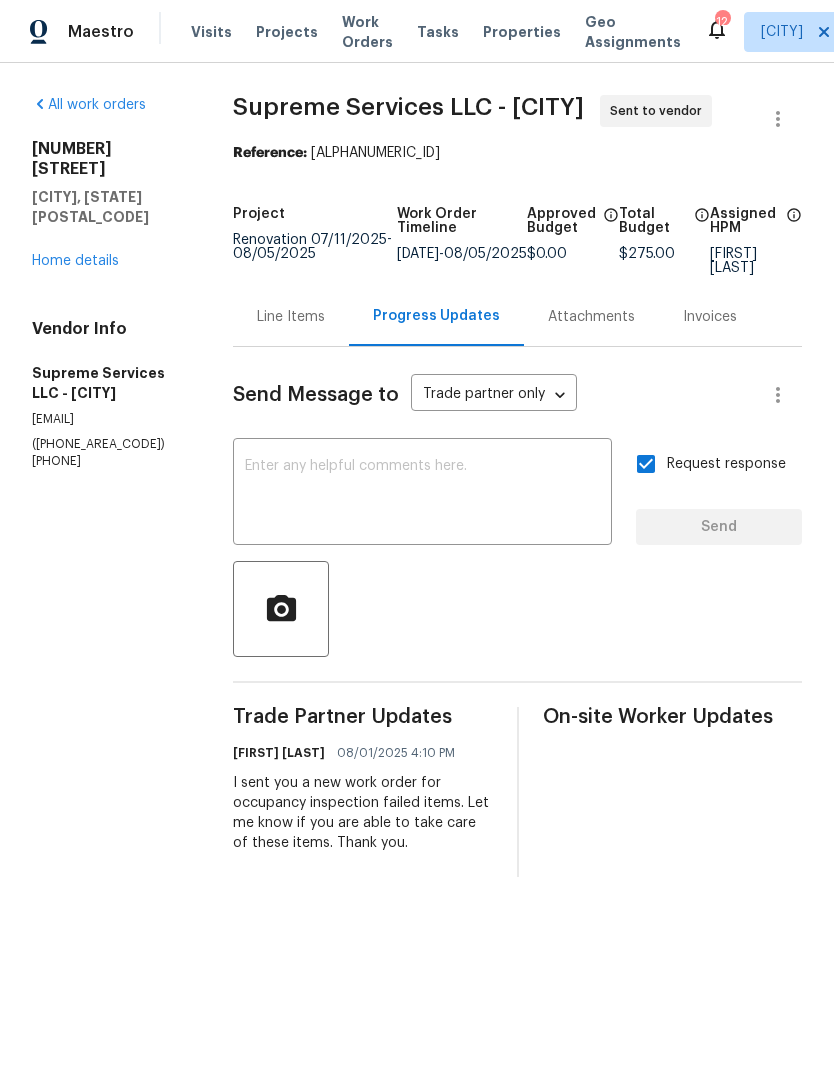 click on "Home details" at bounding box center (75, 261) 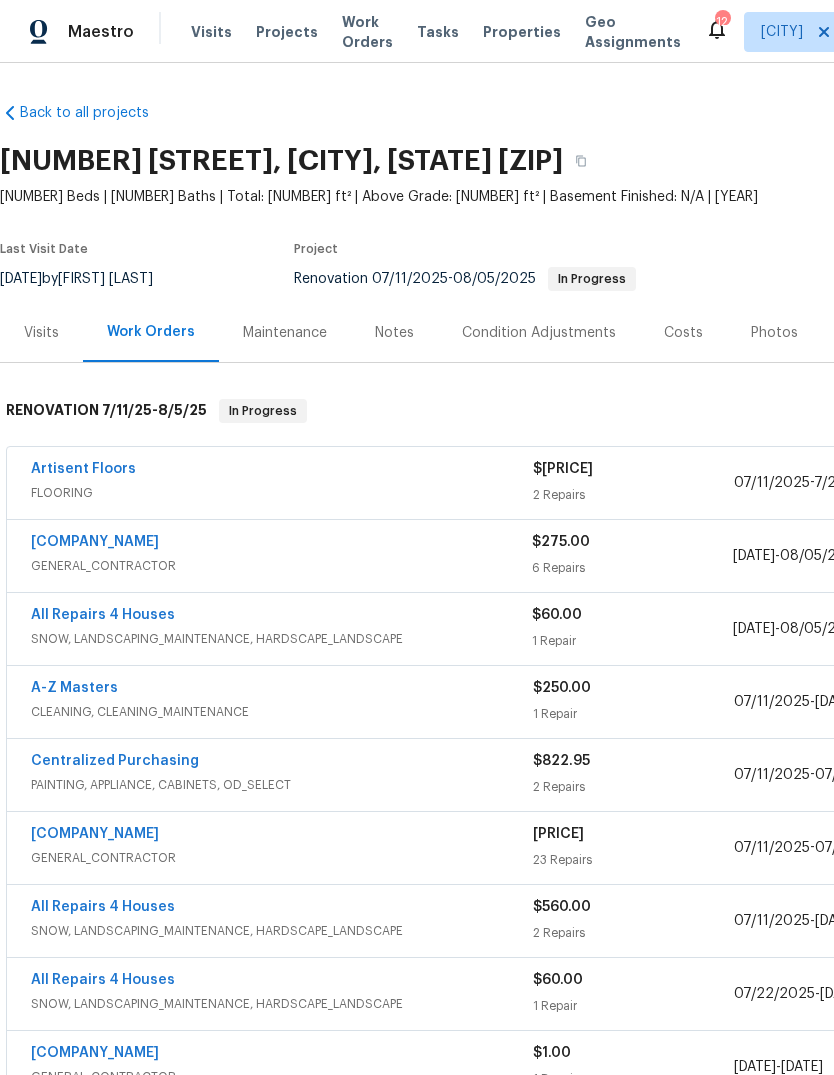 click on "Projects" at bounding box center [287, 32] 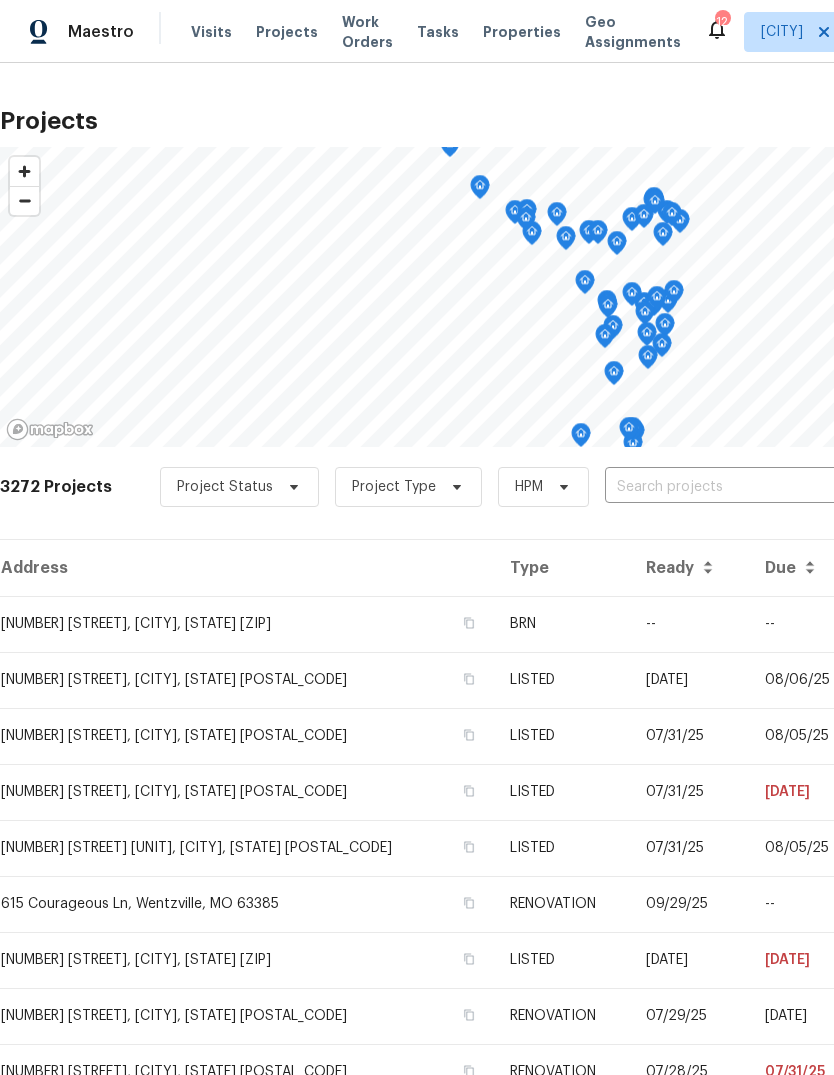 click at bounding box center (719, 487) 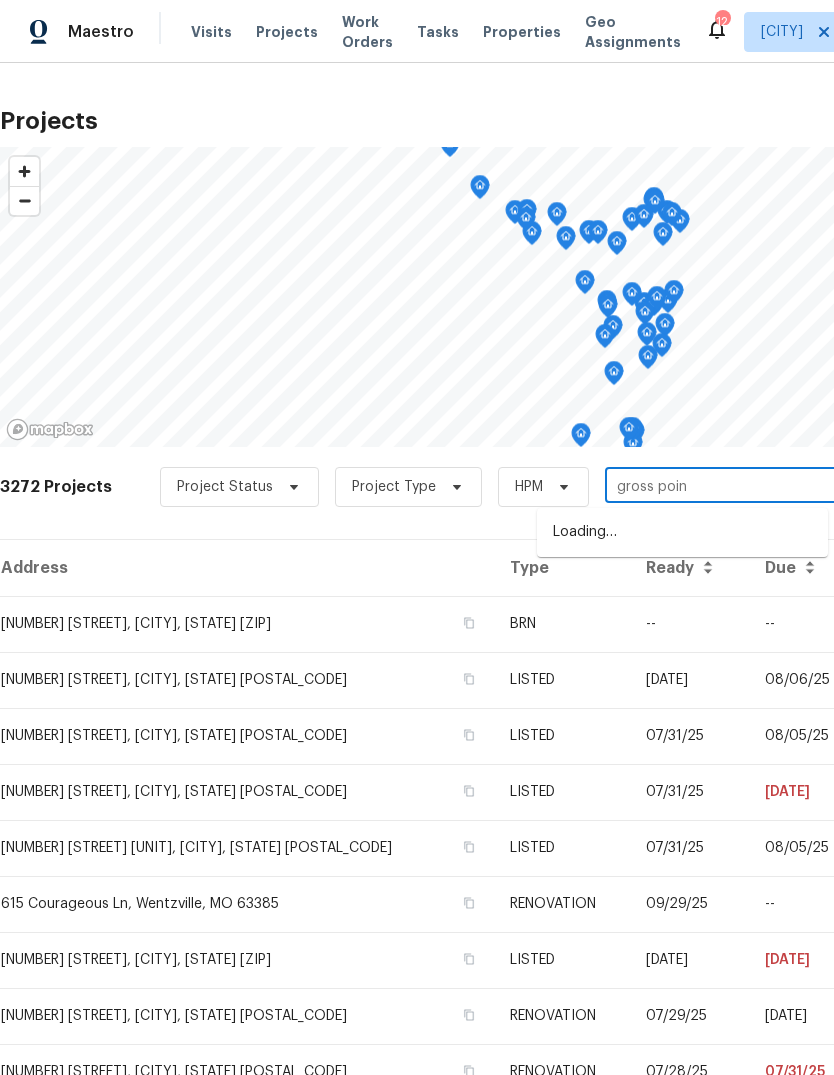 type on "gross point" 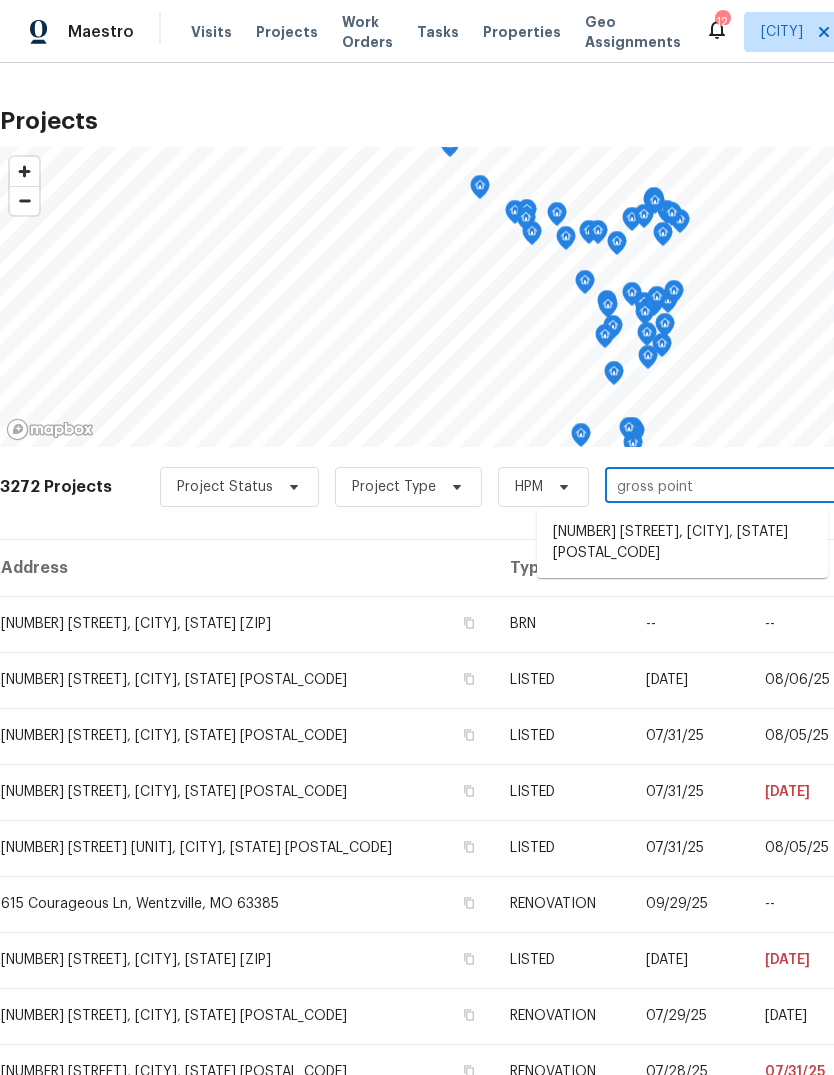 click on "2381 Gross Point Ln, Wildwood, MO 63011" at bounding box center [682, 543] 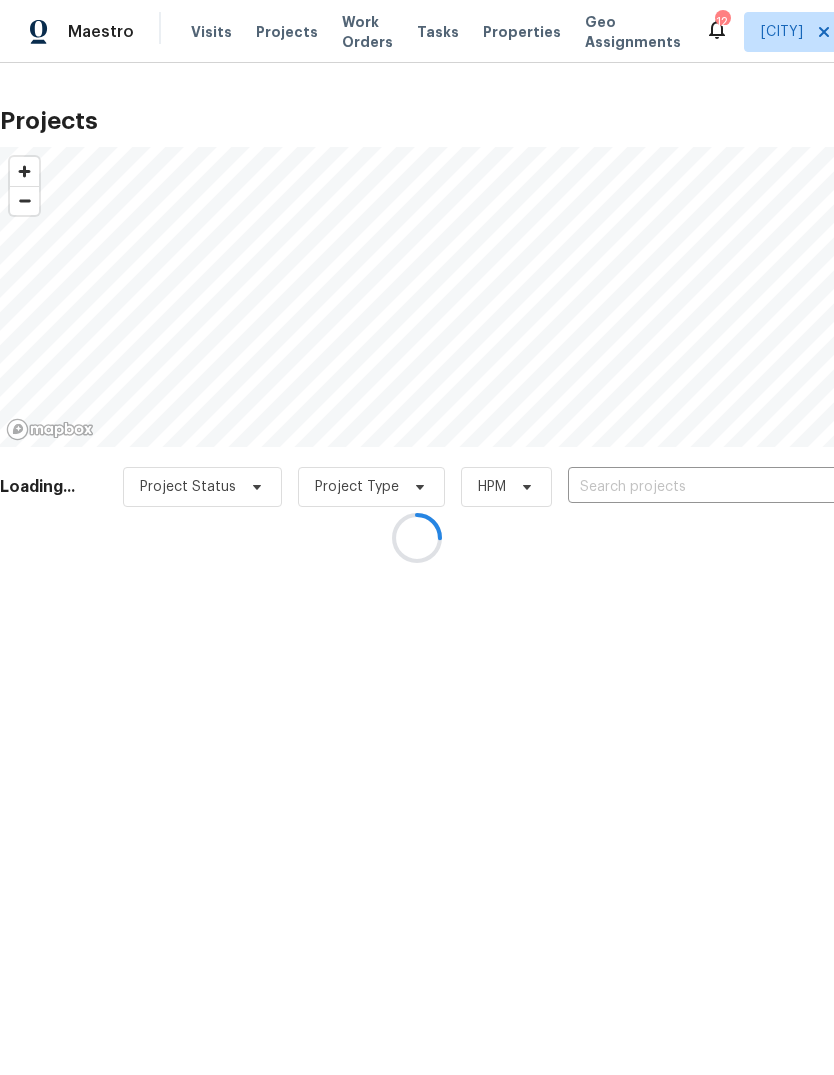 type on "2381 Gross Point Ln, Wildwood, MO 63011" 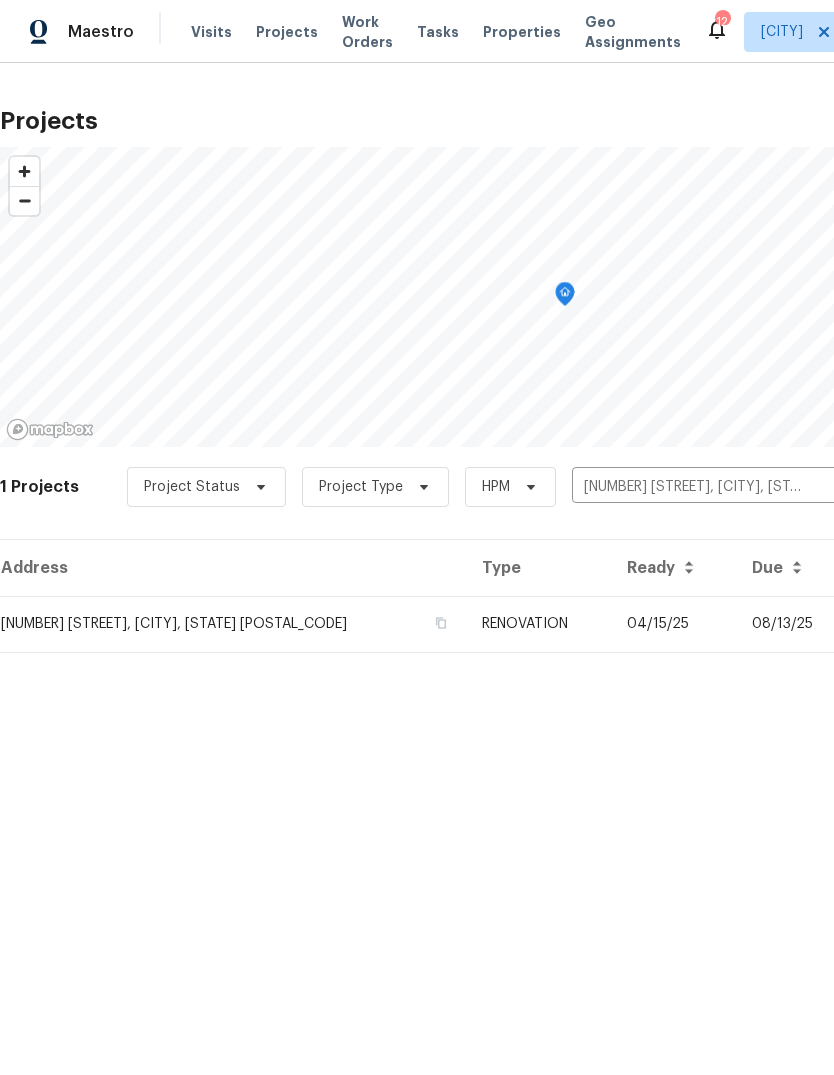 click on "04/15/25" at bounding box center (673, 624) 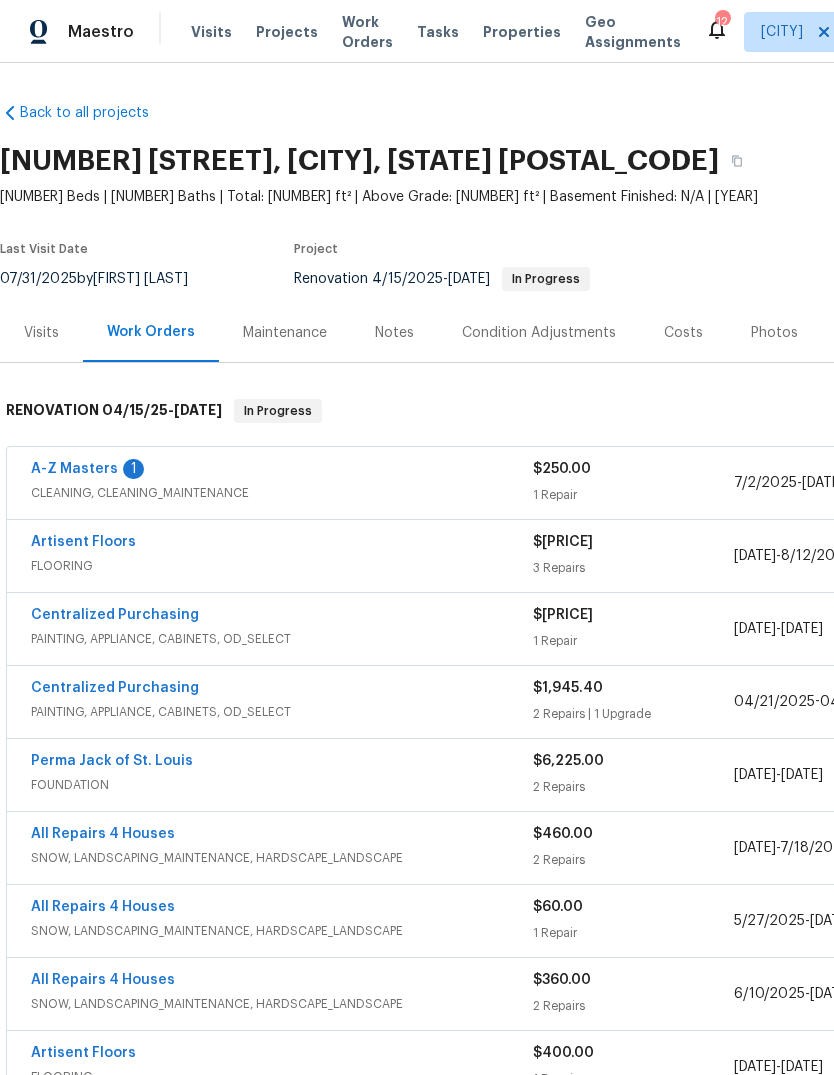 scroll, scrollTop: 0, scrollLeft: 0, axis: both 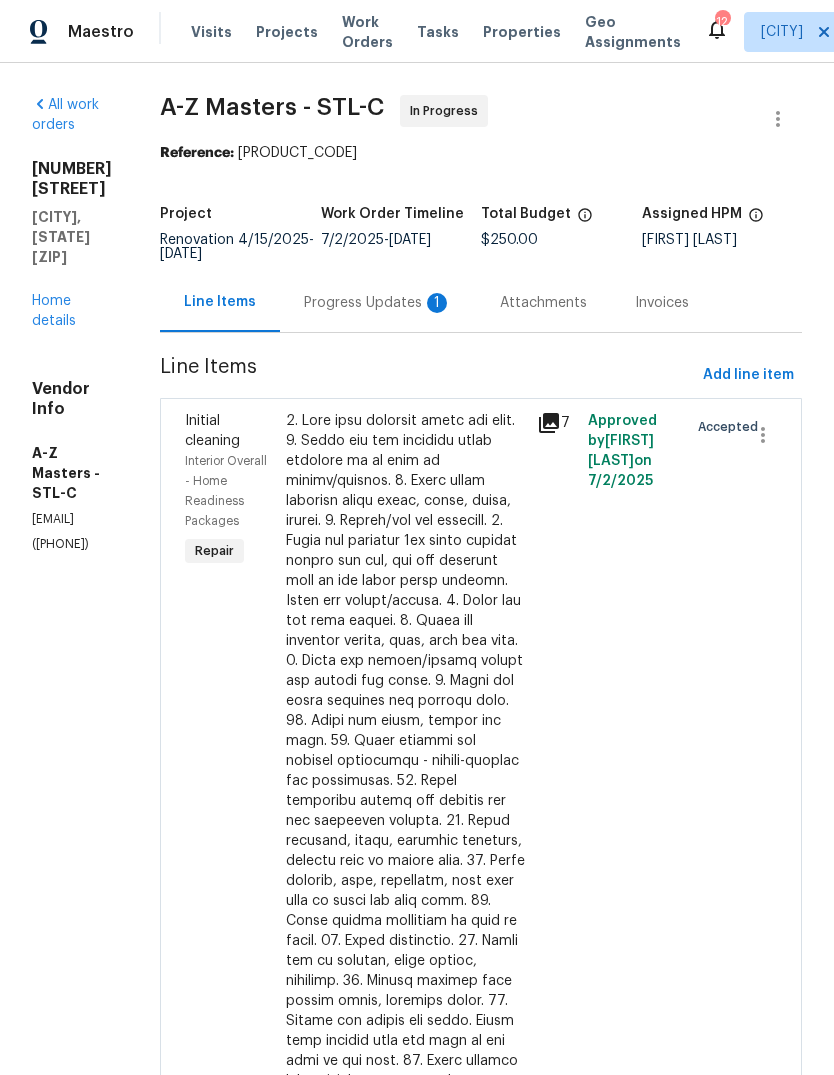 click on "Progress Updates 1" at bounding box center (378, 303) 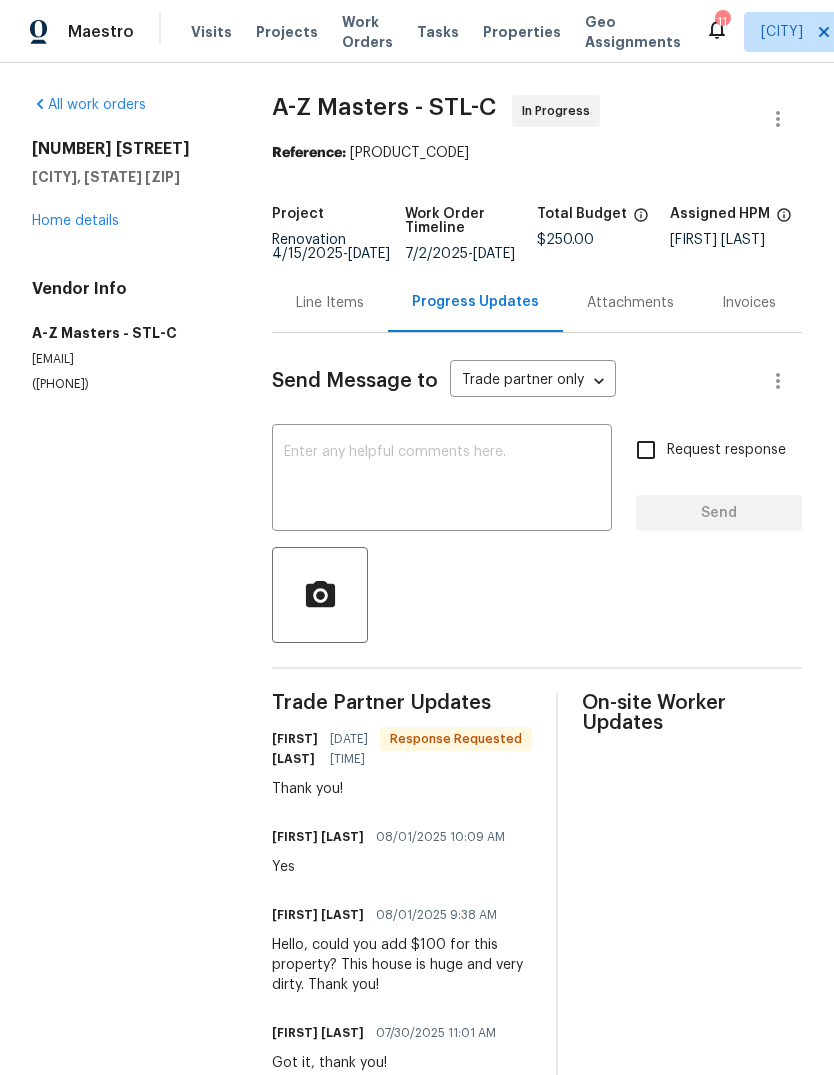 click on "Line Items" at bounding box center [330, 303] 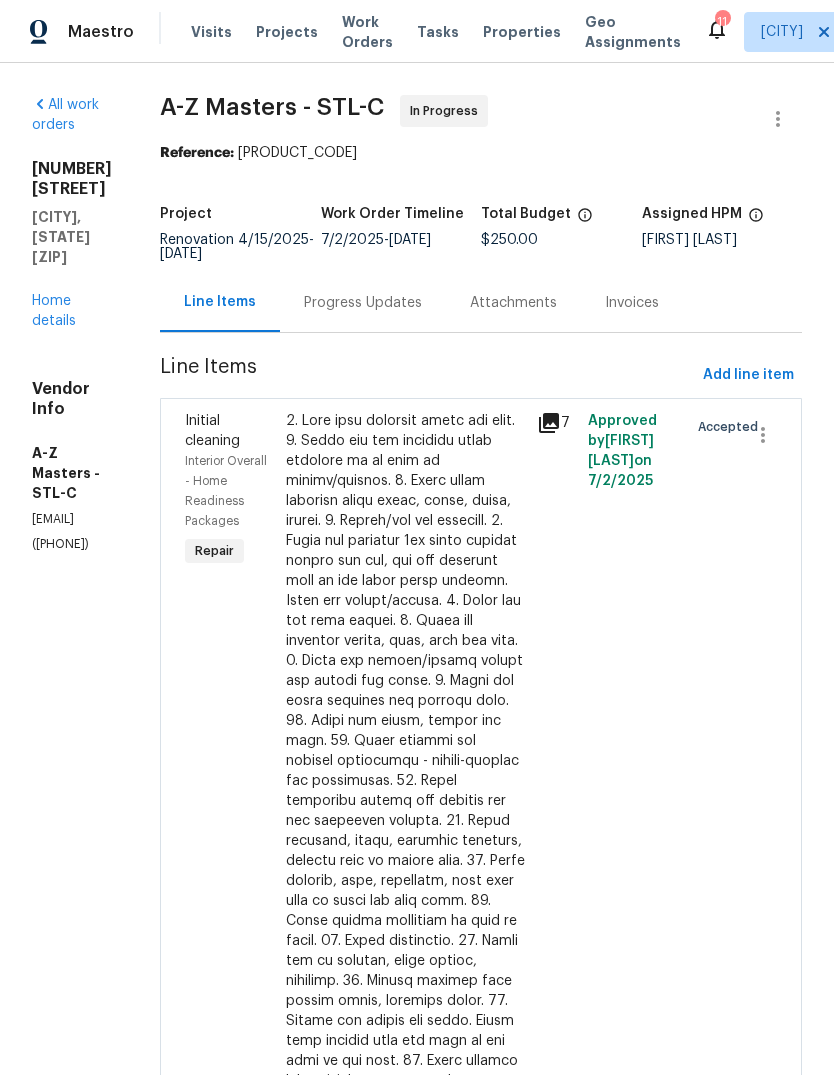 scroll, scrollTop: 0, scrollLeft: 0, axis: both 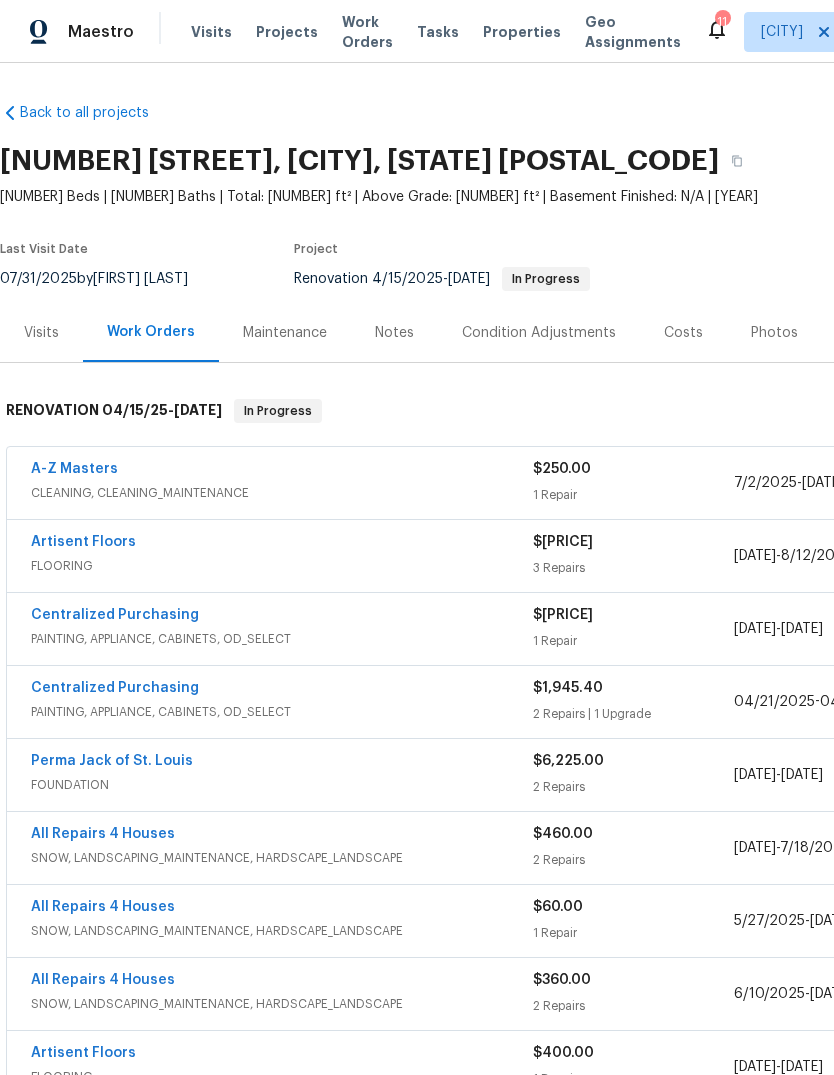 click on "Notes" at bounding box center [394, 333] 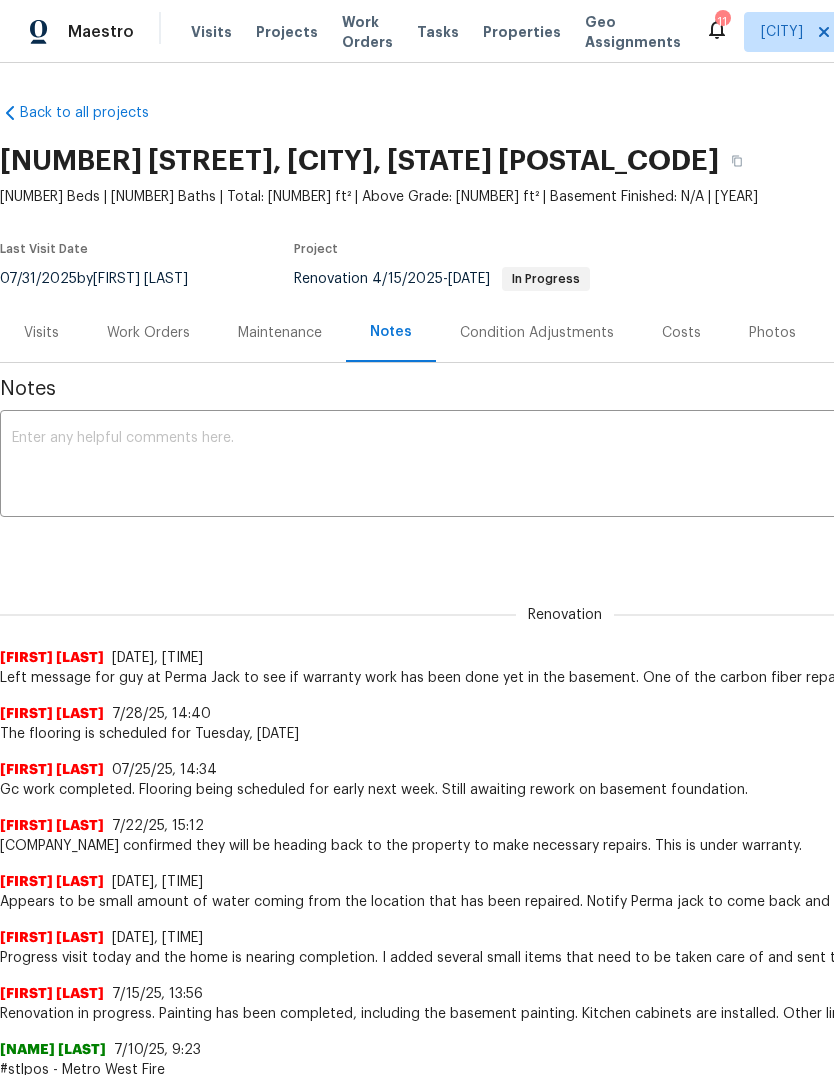 click at bounding box center [565, 466] 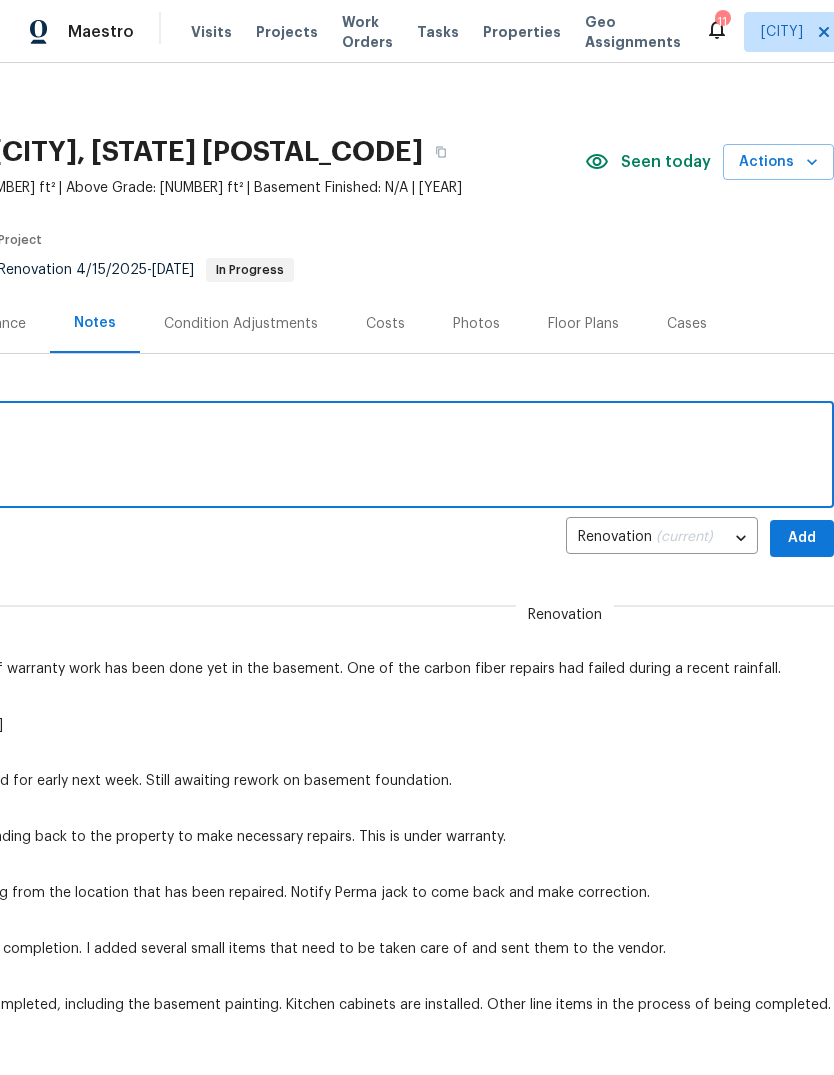 scroll, scrollTop: 9, scrollLeft: 296, axis: both 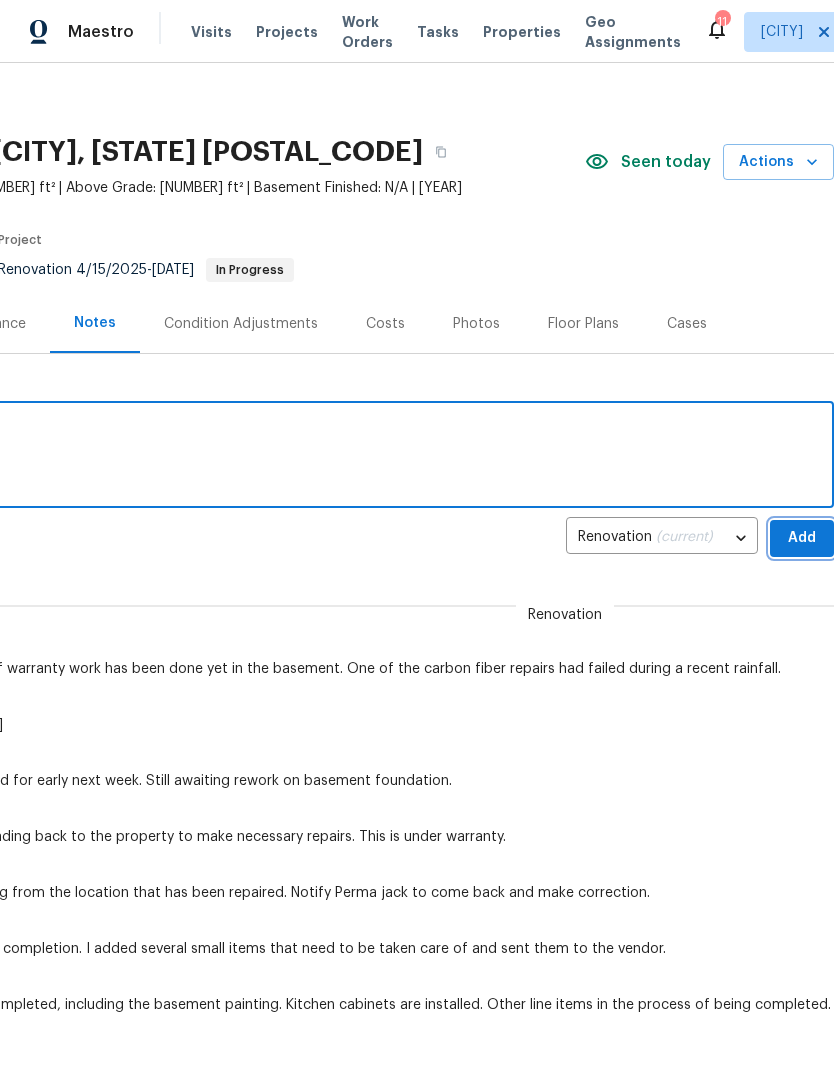 click on "Add" at bounding box center (802, 538) 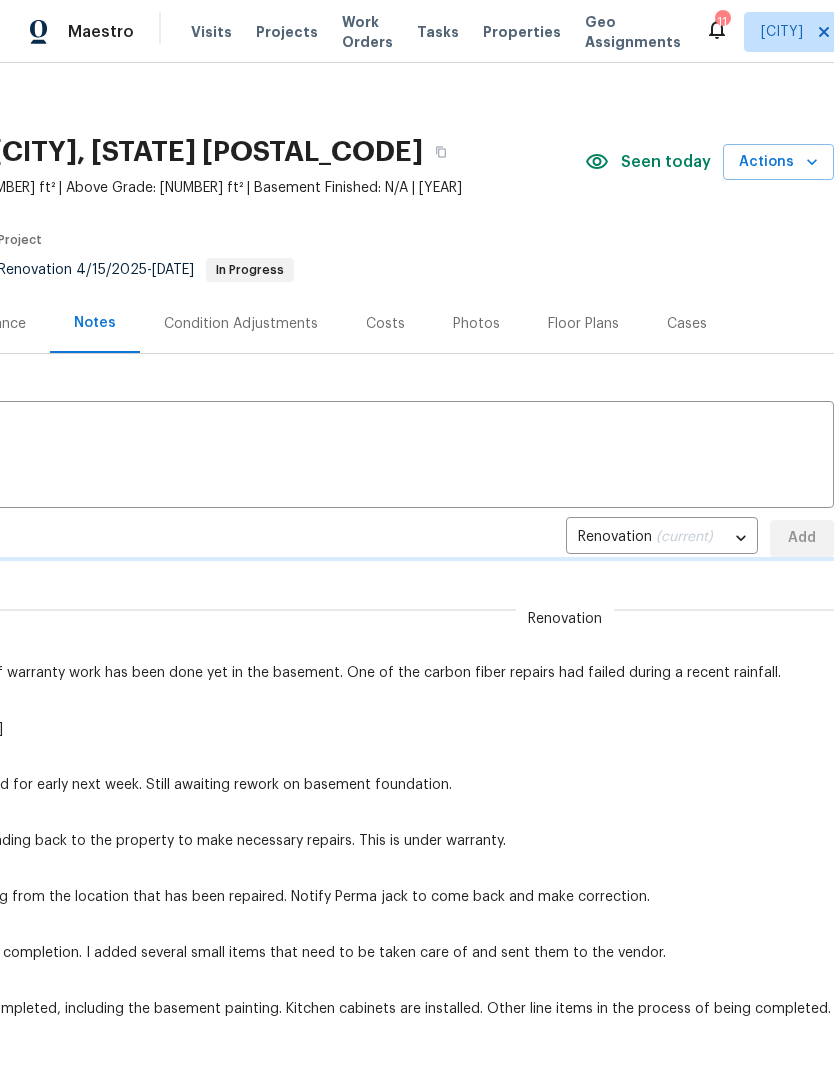 type 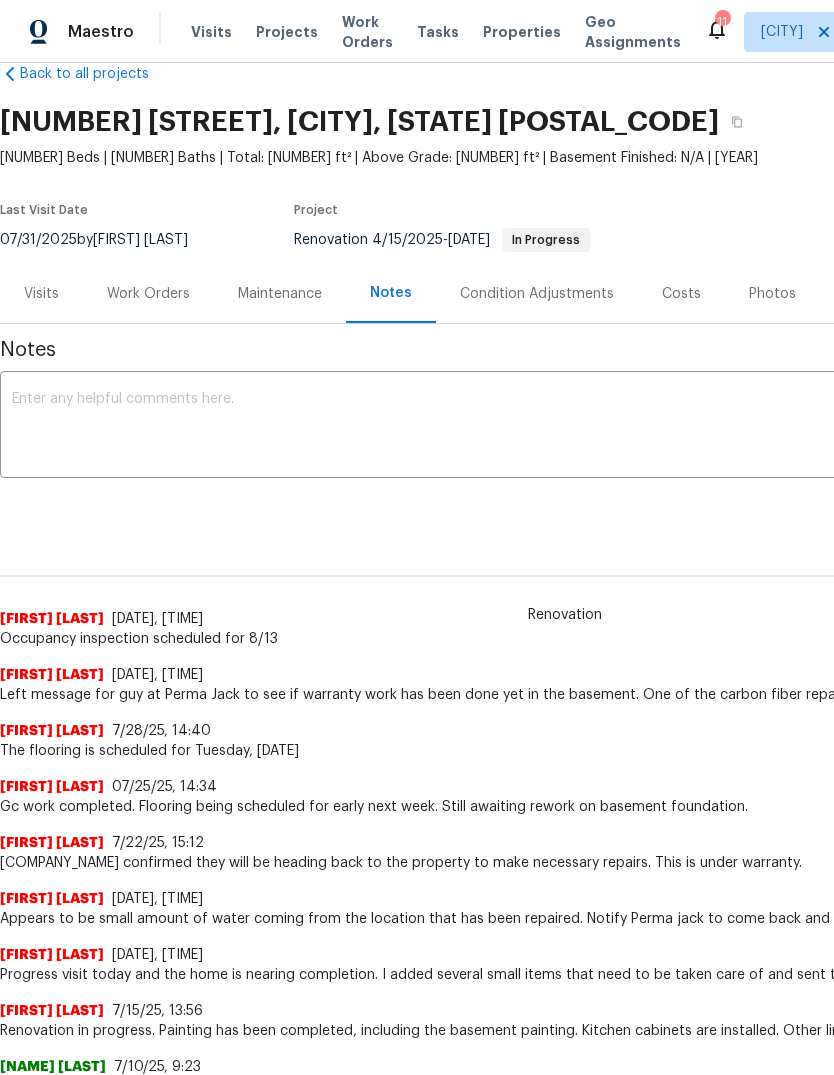 scroll, scrollTop: 40, scrollLeft: 0, axis: vertical 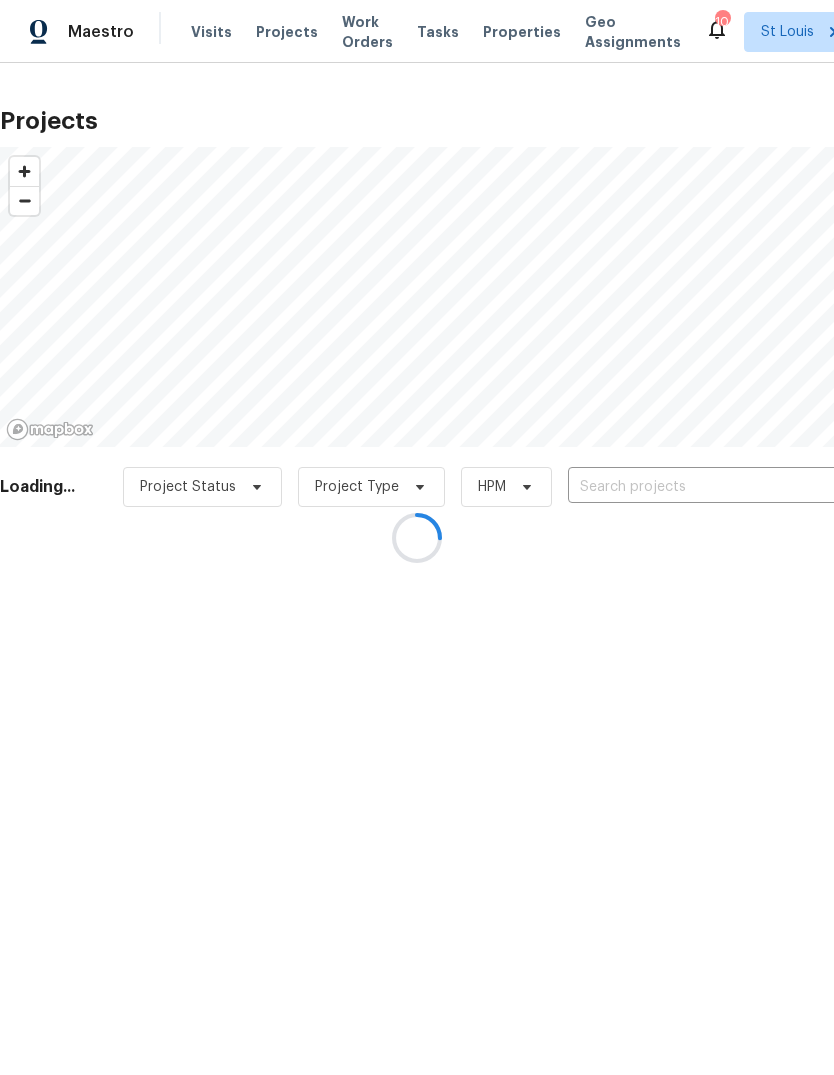 click at bounding box center (417, 537) 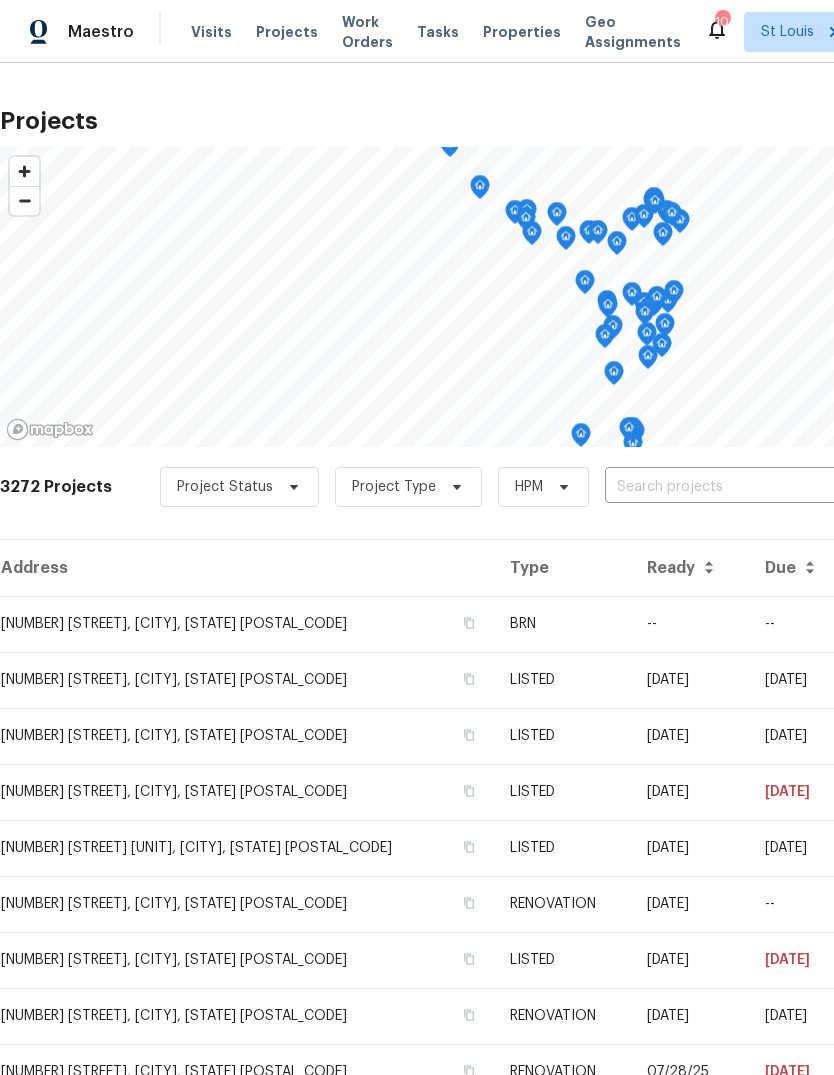 click at bounding box center (719, 487) 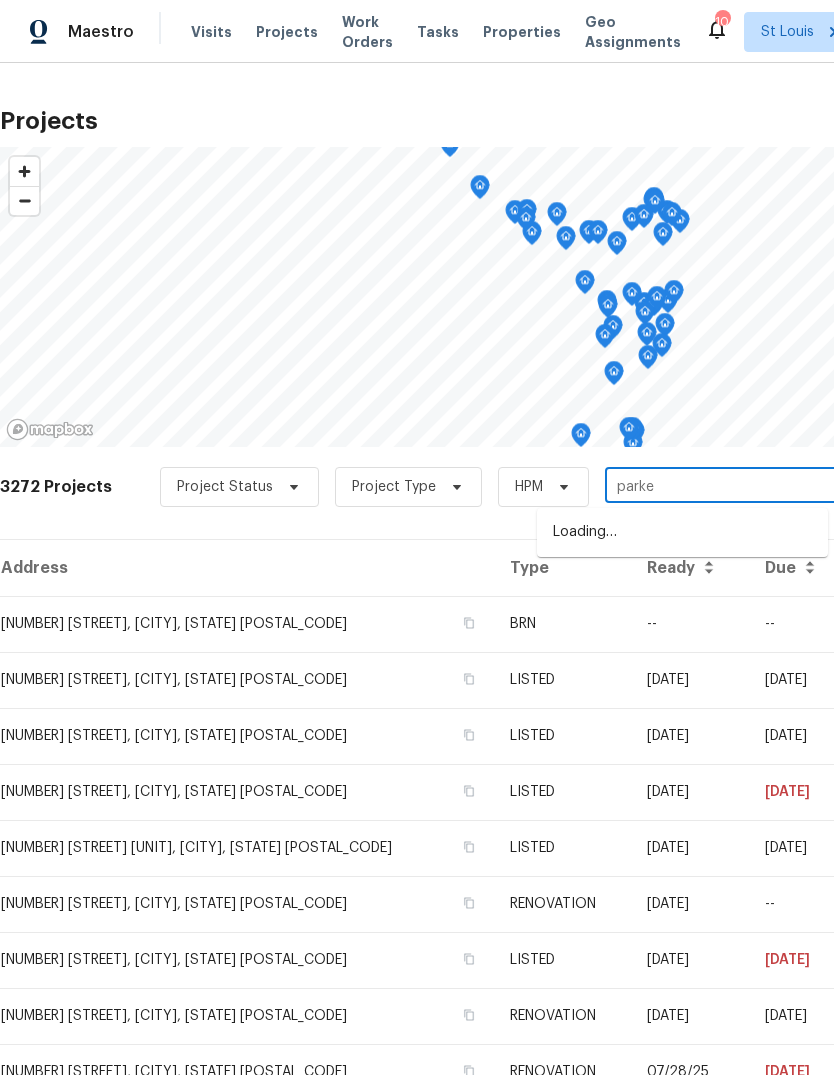 type on "[NAME]" 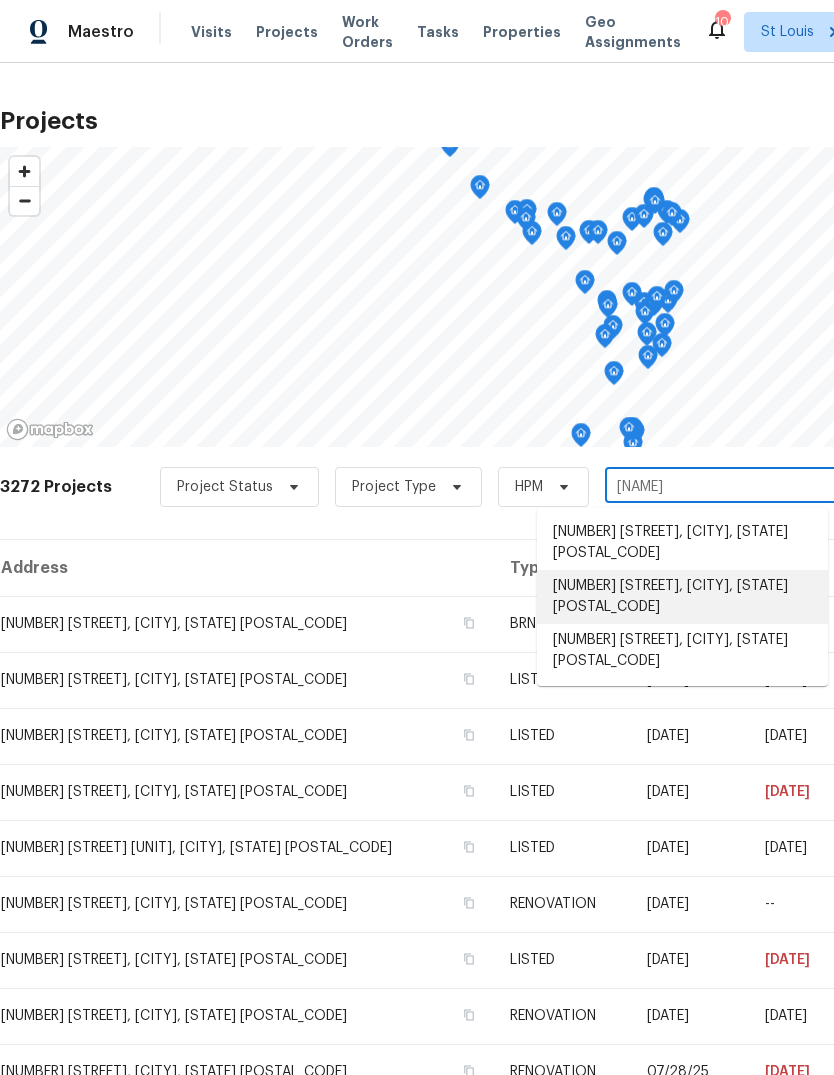 click on "[NUMBER] [STREET], [CITY], [STATE] [POSTAL_CODE]" at bounding box center [682, 597] 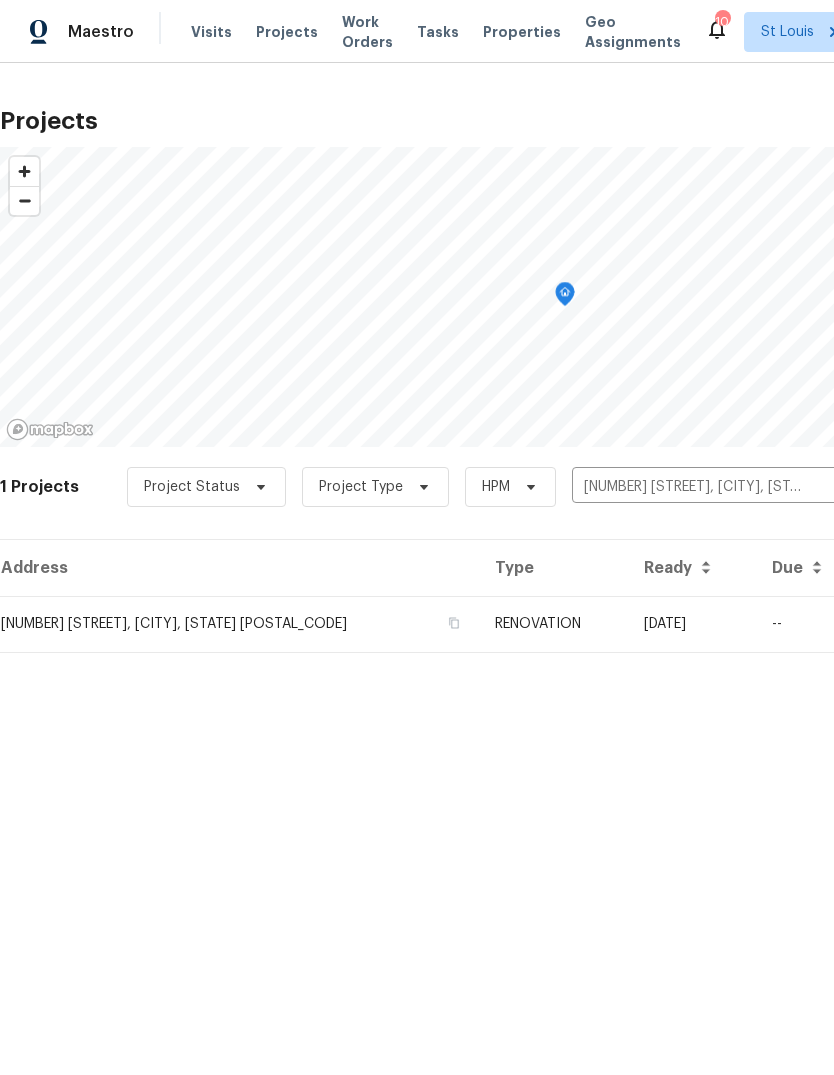 click on "RENOVATION" at bounding box center [553, 624] 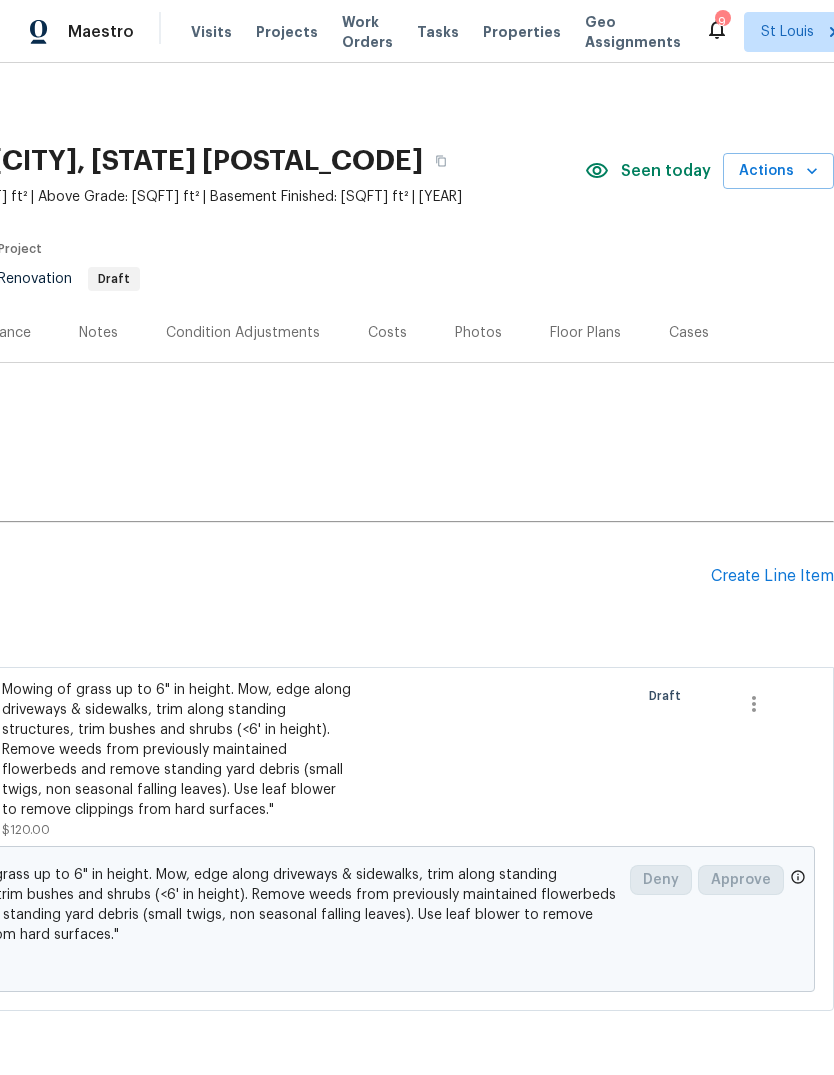 scroll, scrollTop: 0, scrollLeft: 296, axis: horizontal 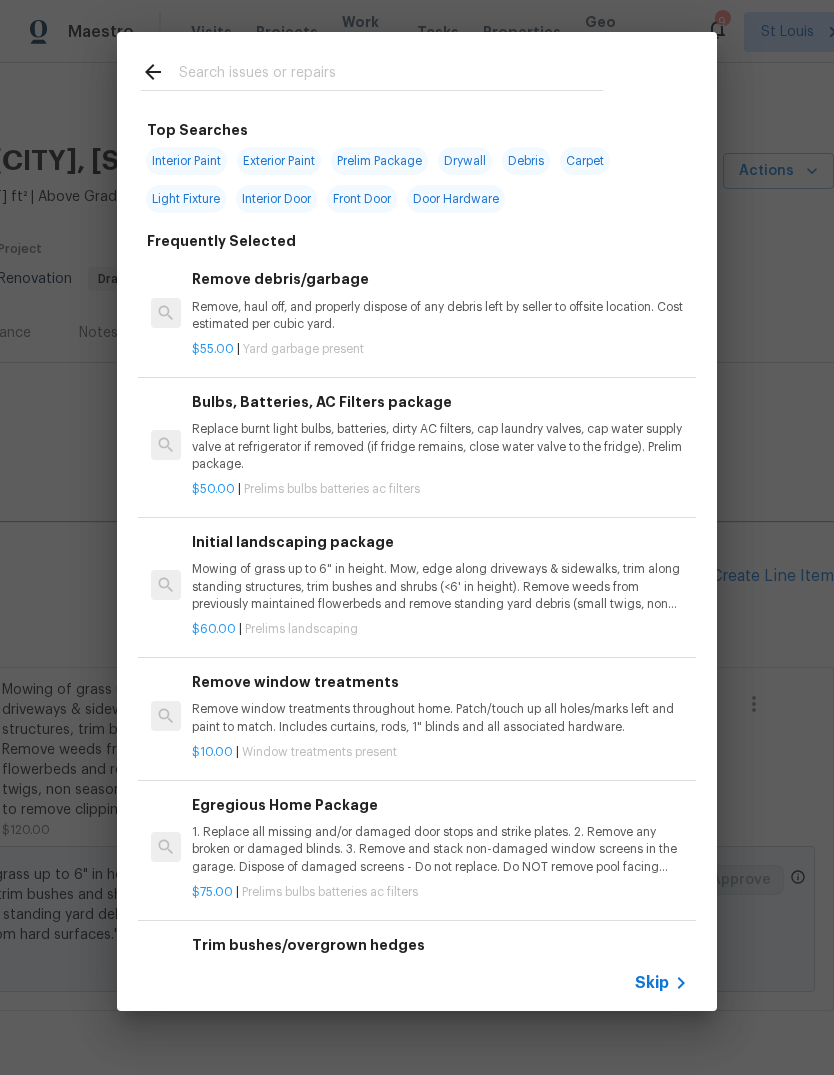 click on "Skip" at bounding box center [652, 983] 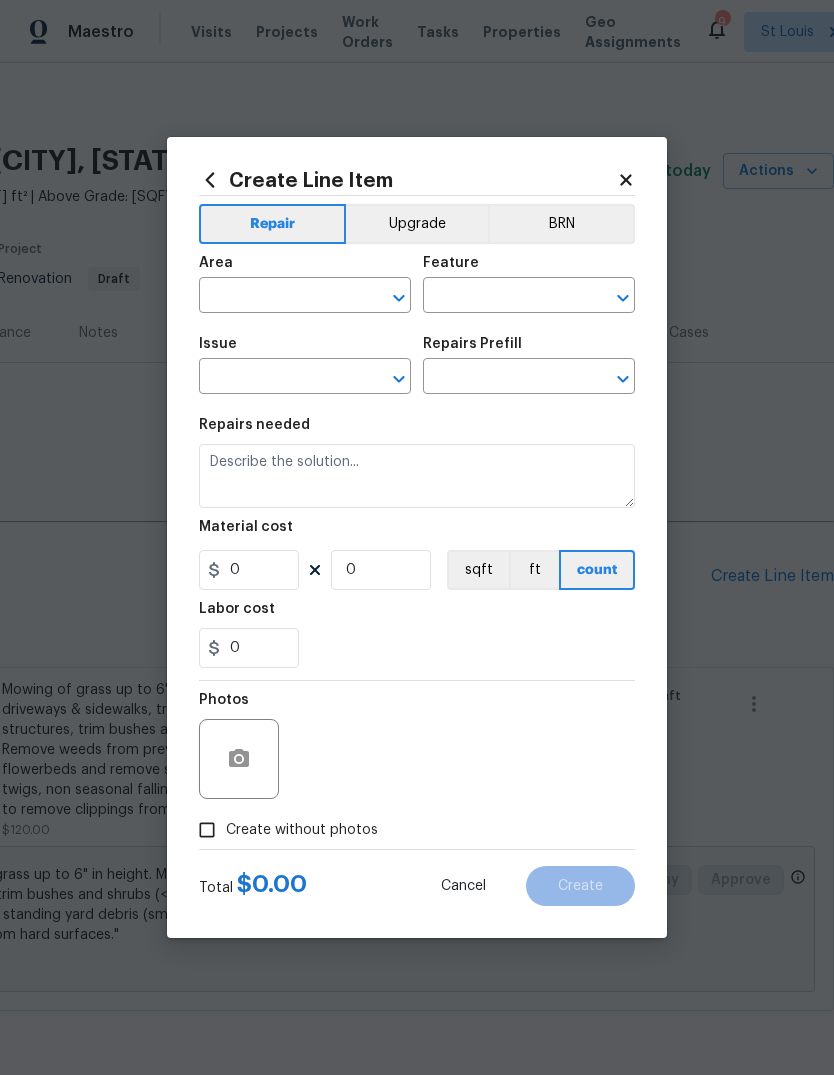 click at bounding box center (277, 297) 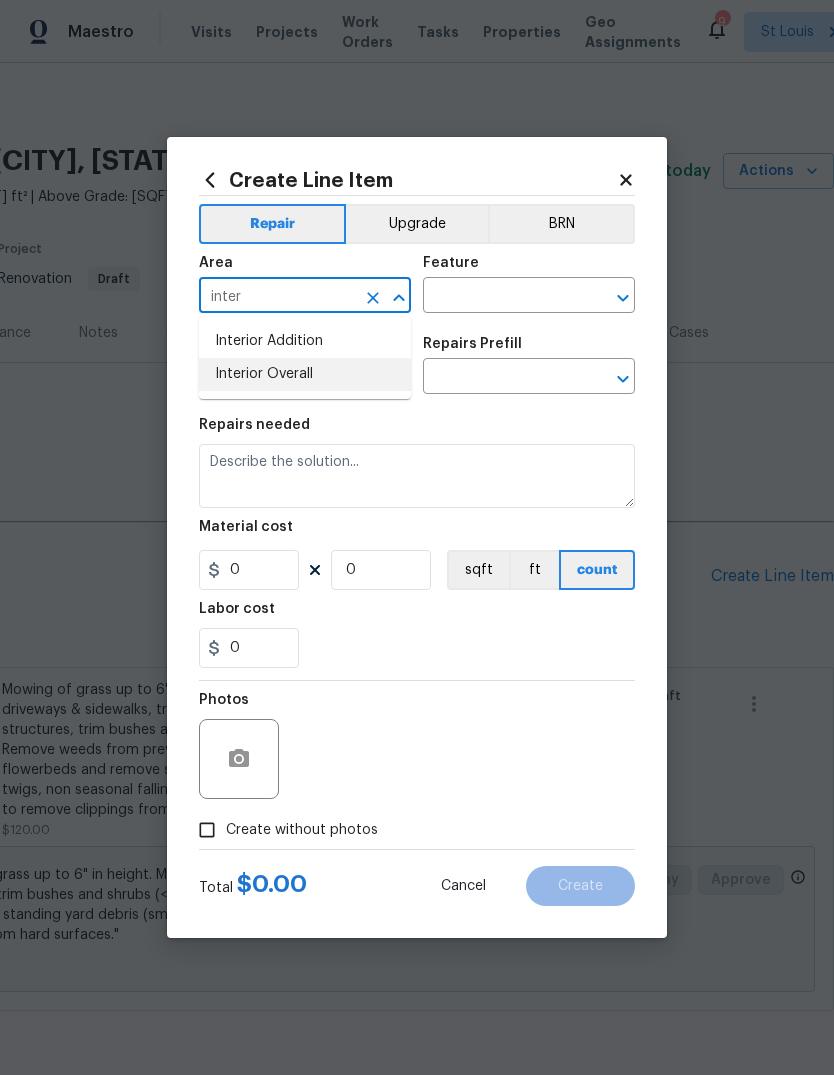 click on "Interior Overall" at bounding box center (305, 374) 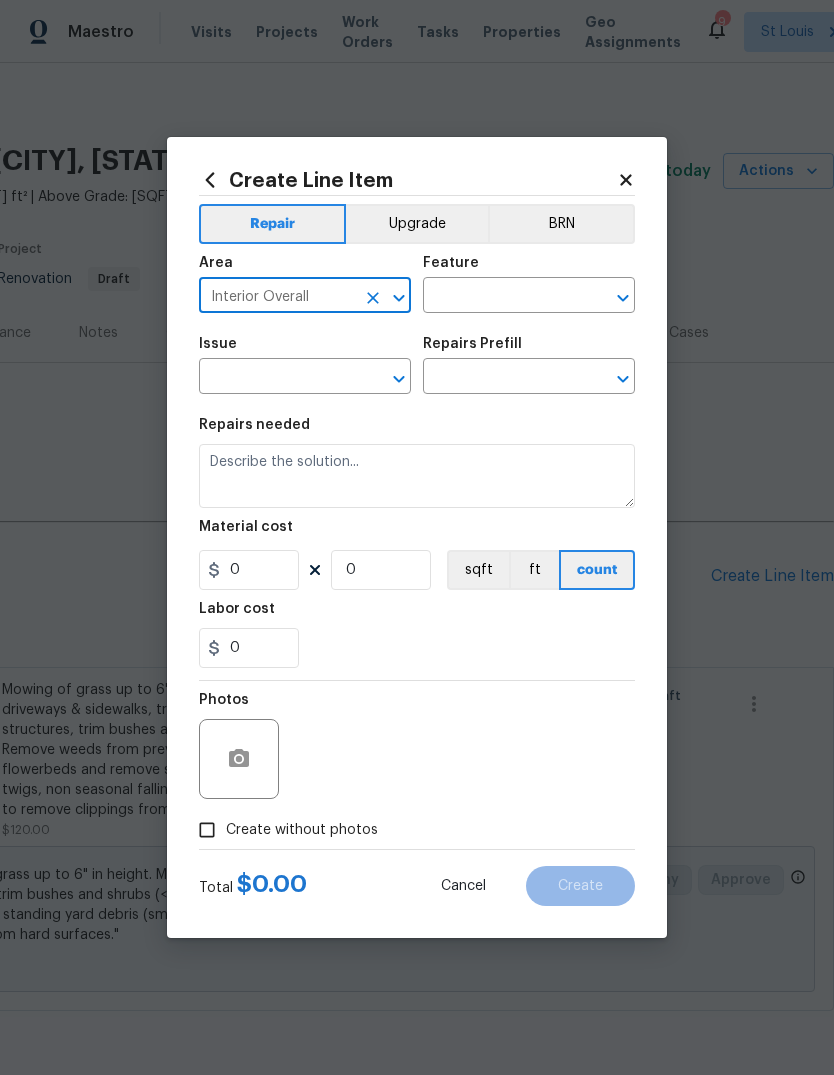 click at bounding box center (501, 297) 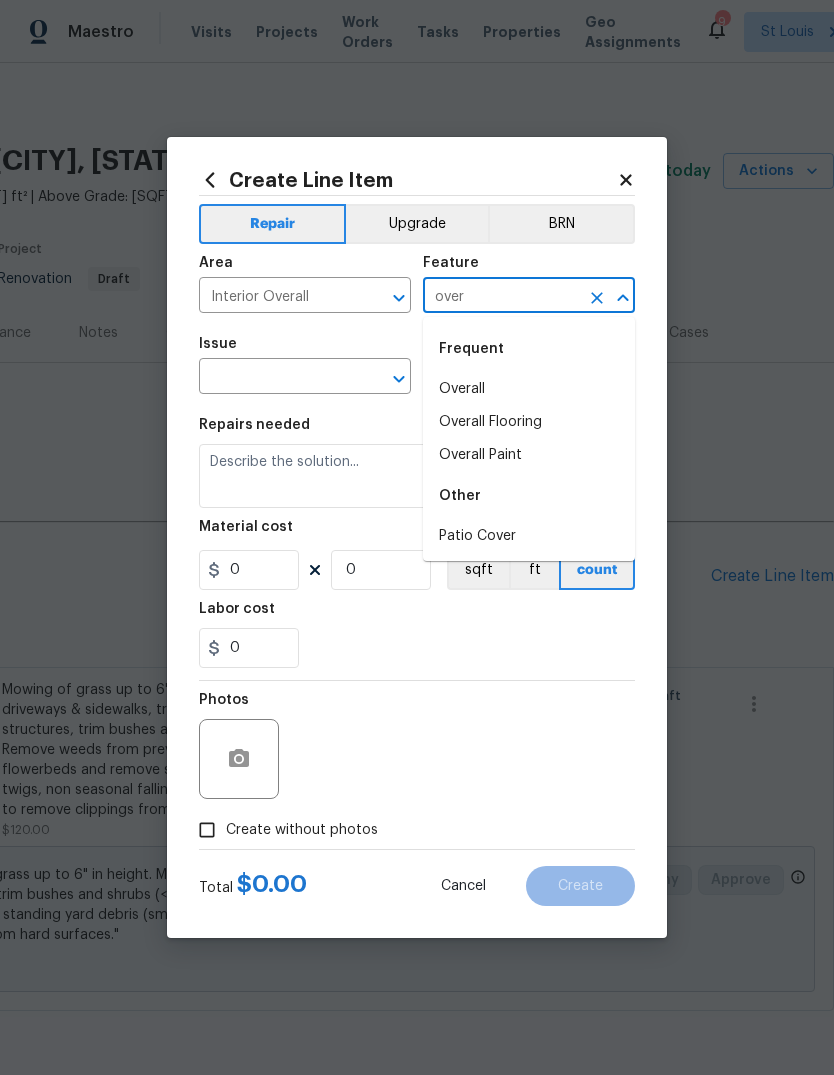 click on "Overall" at bounding box center (529, 389) 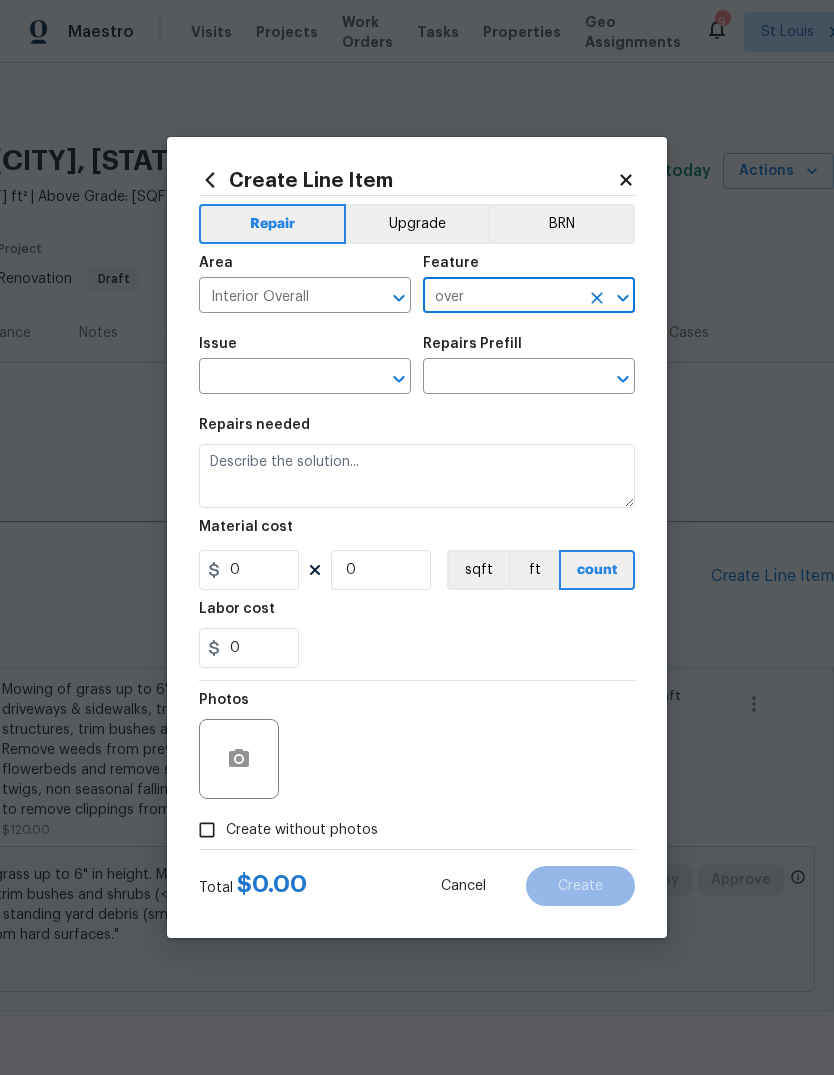 type on "Overall" 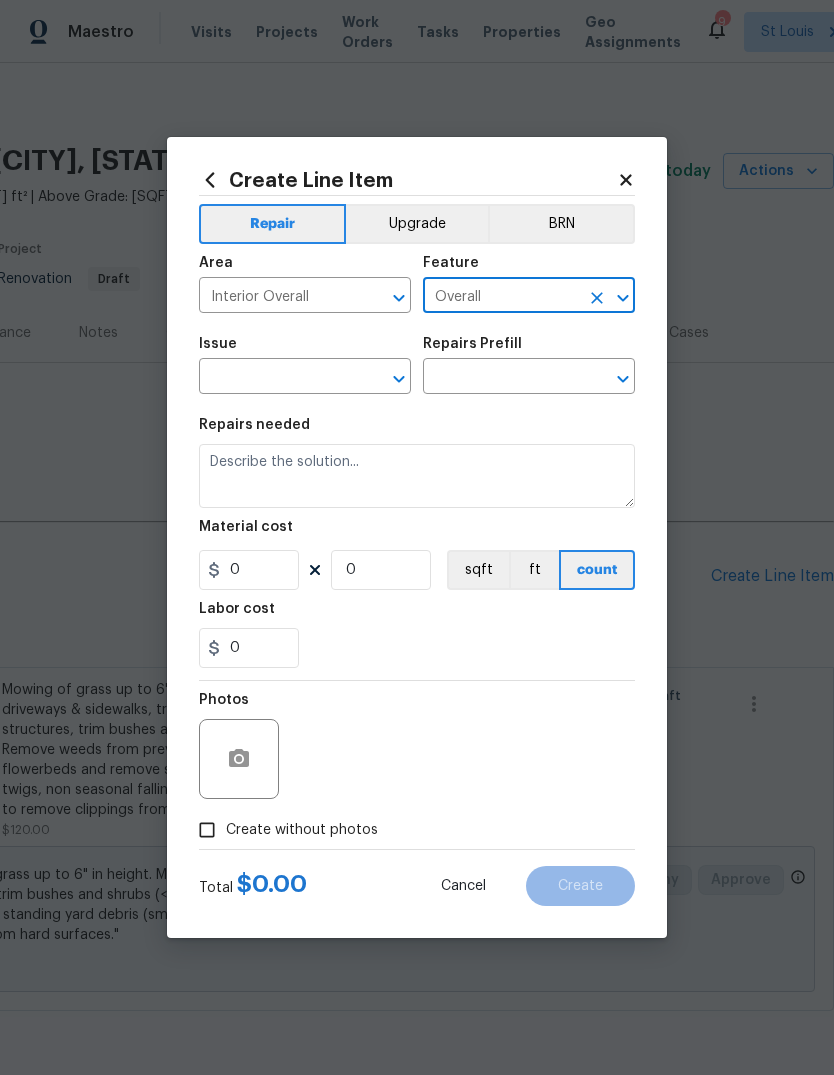 click 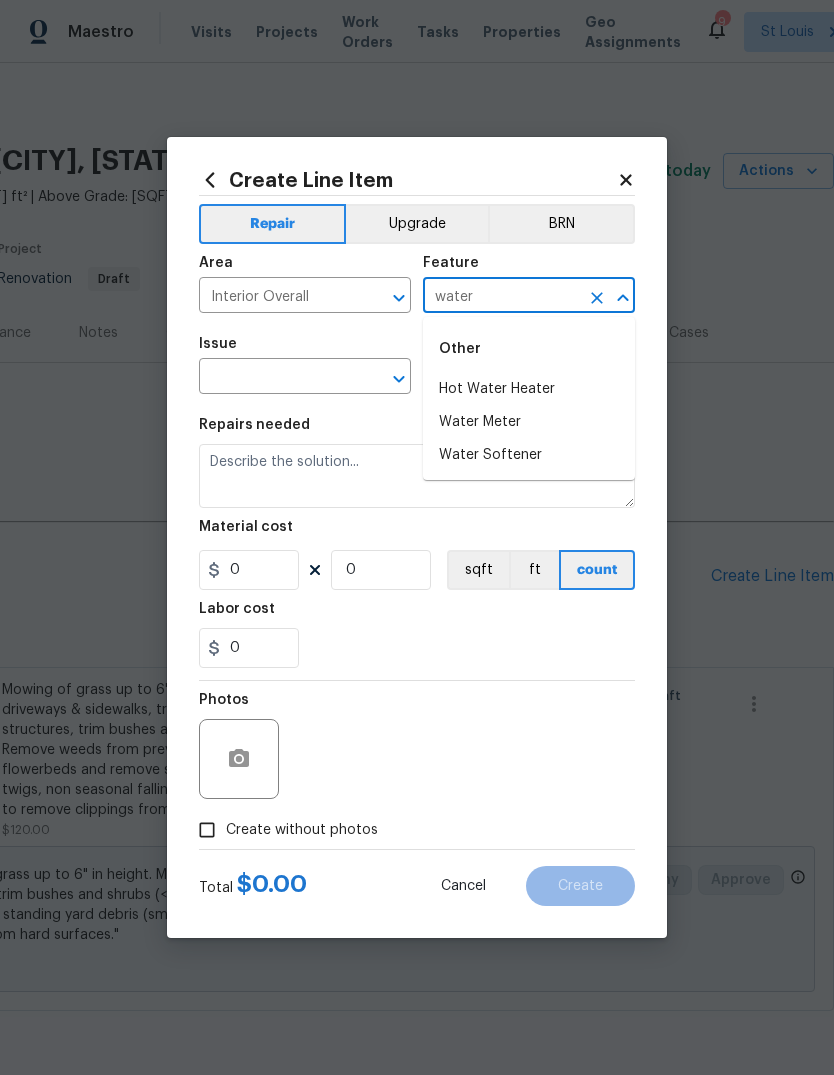 click on "Hot Water Heater" at bounding box center [529, 389] 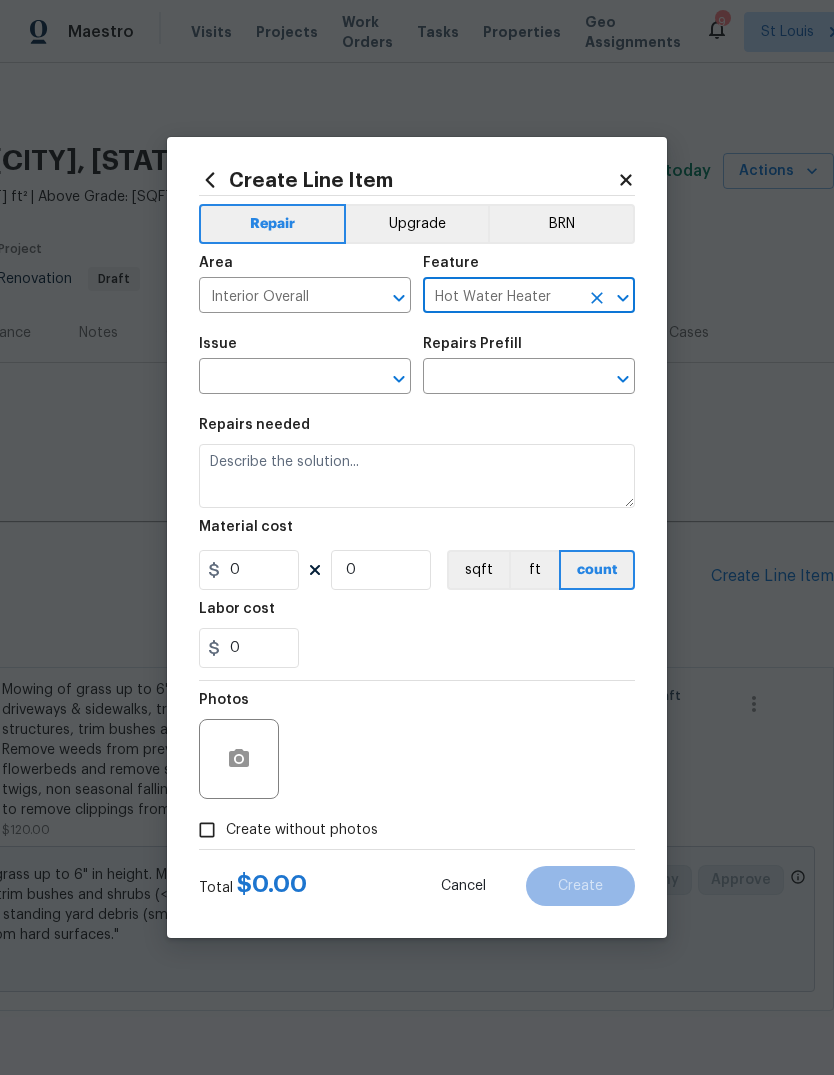 click at bounding box center [277, 378] 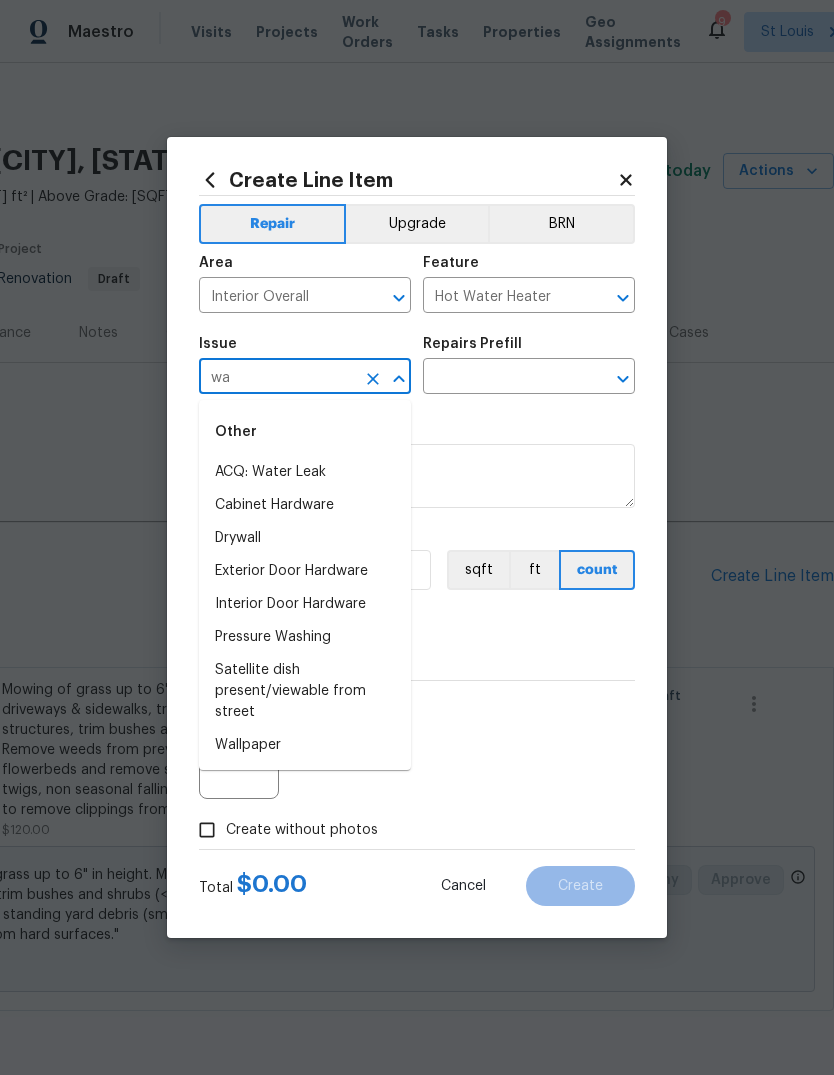type on "w" 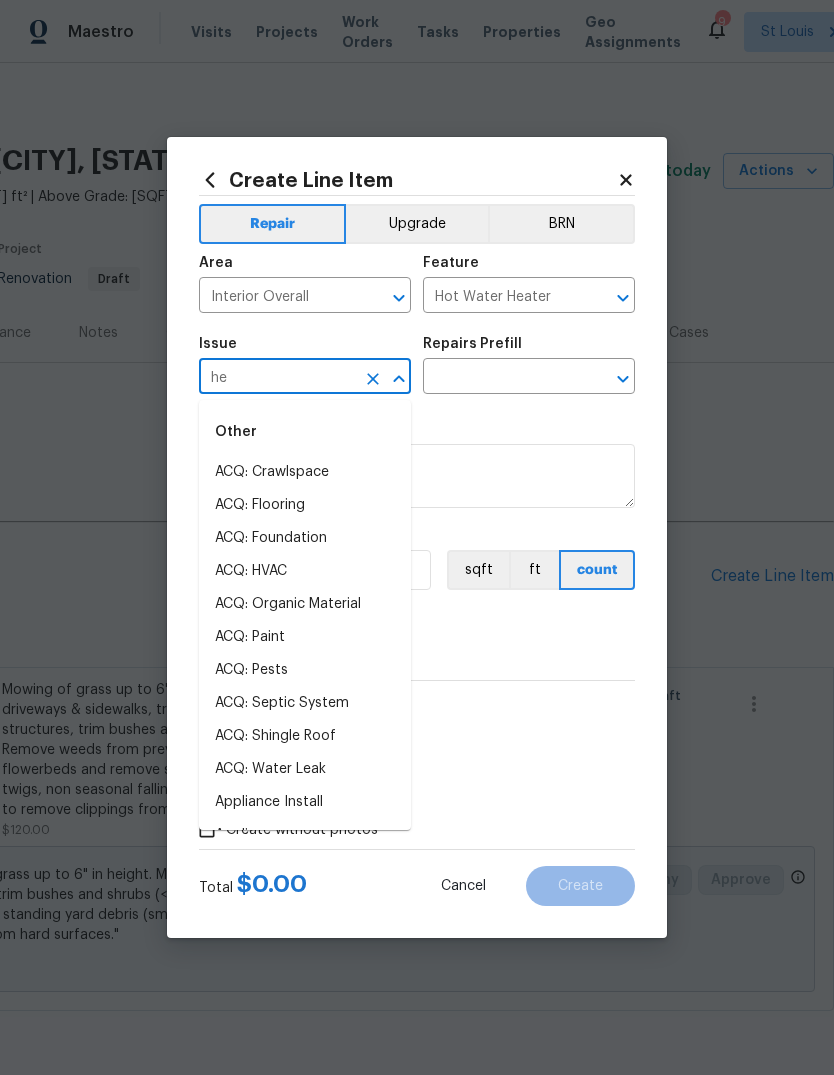 type on "h" 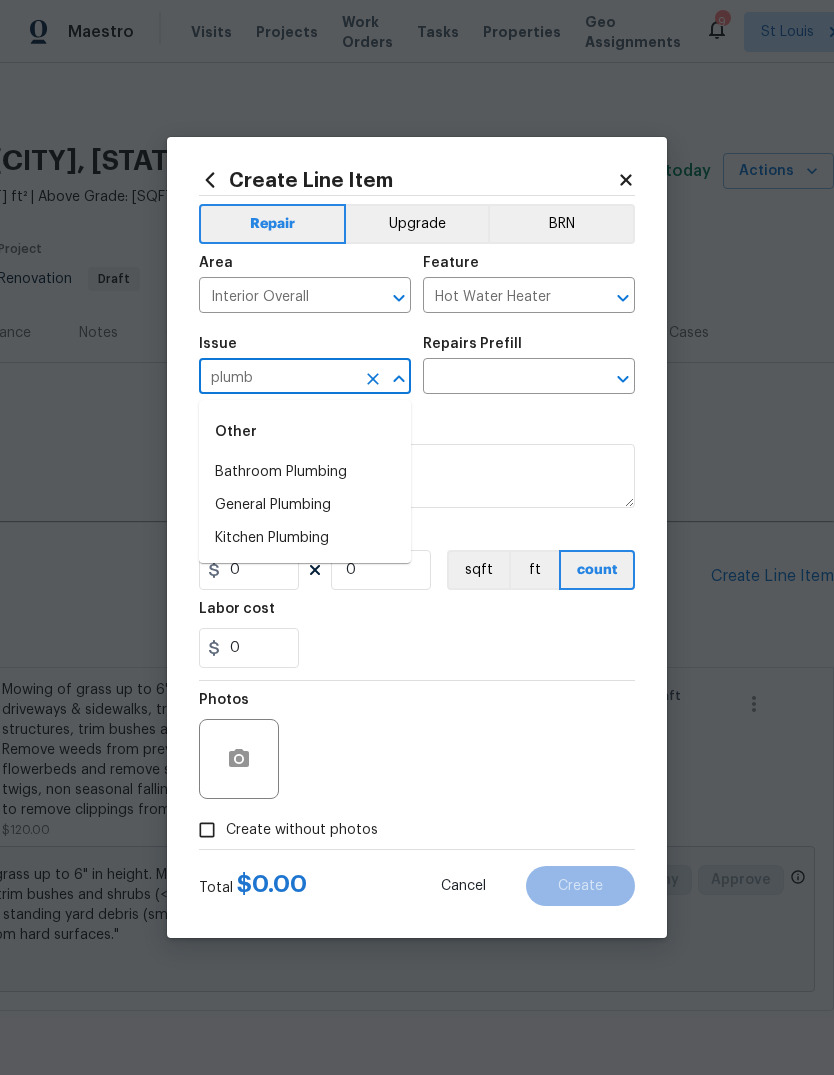 click on "General Plumbing" at bounding box center [305, 505] 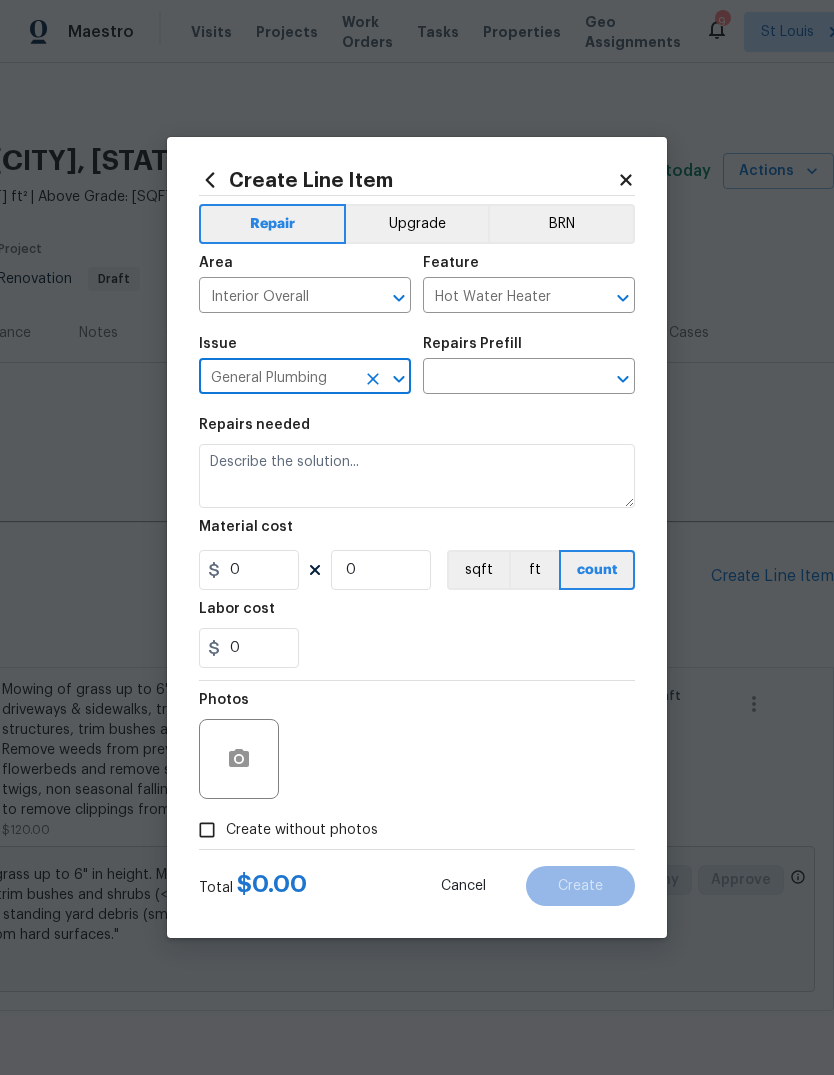 click at bounding box center (501, 378) 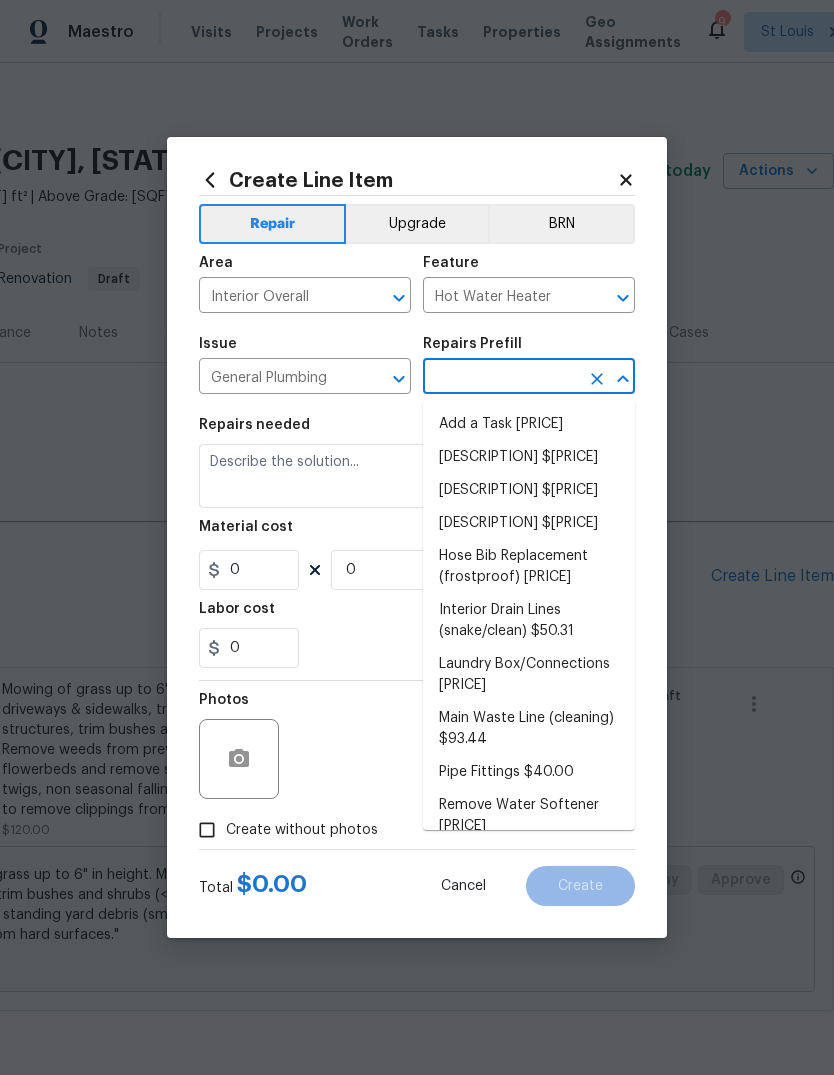 click on "Add a Task $[PRICE]" at bounding box center (529, 424) 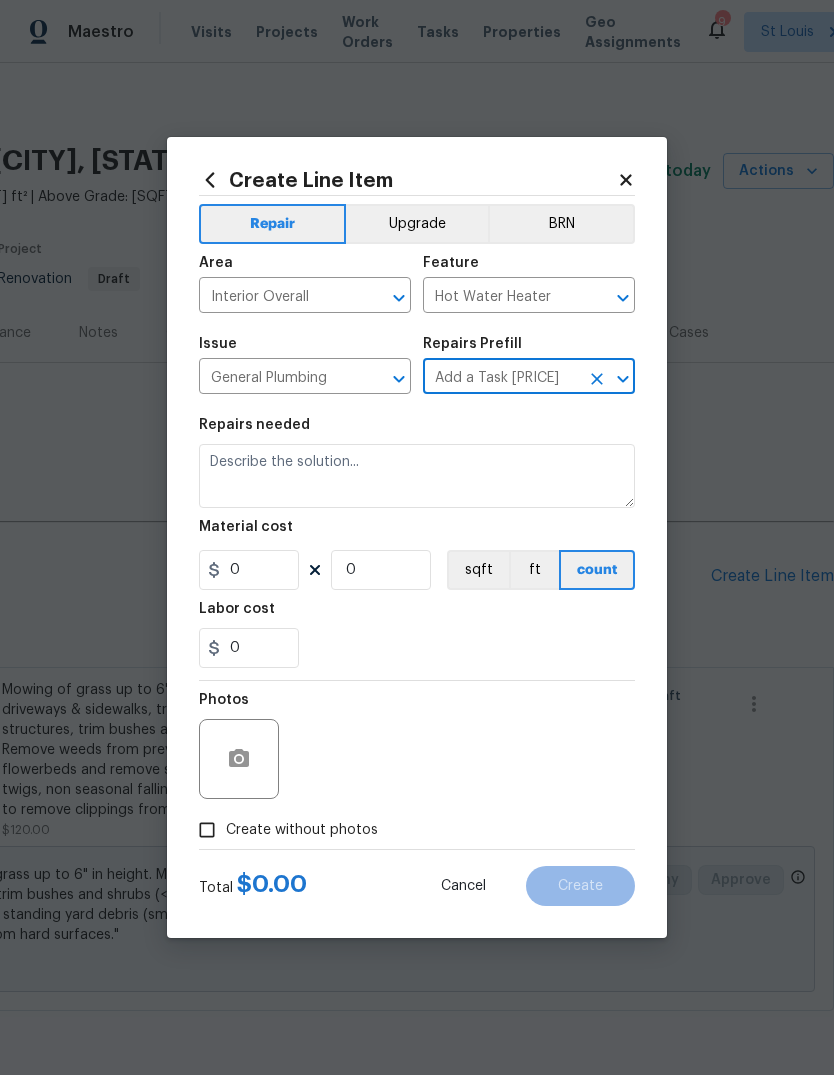 type on "Add a Task $[PRICE]" 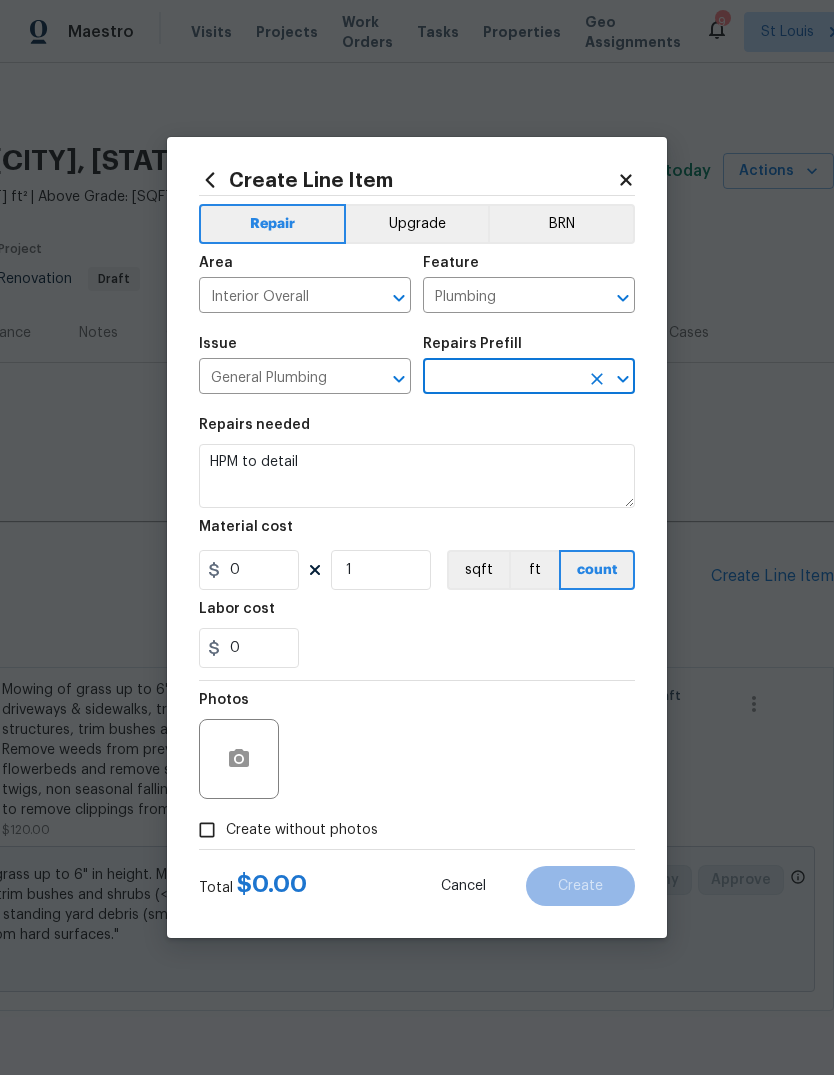 type on "Add a Task $[PRICE]" 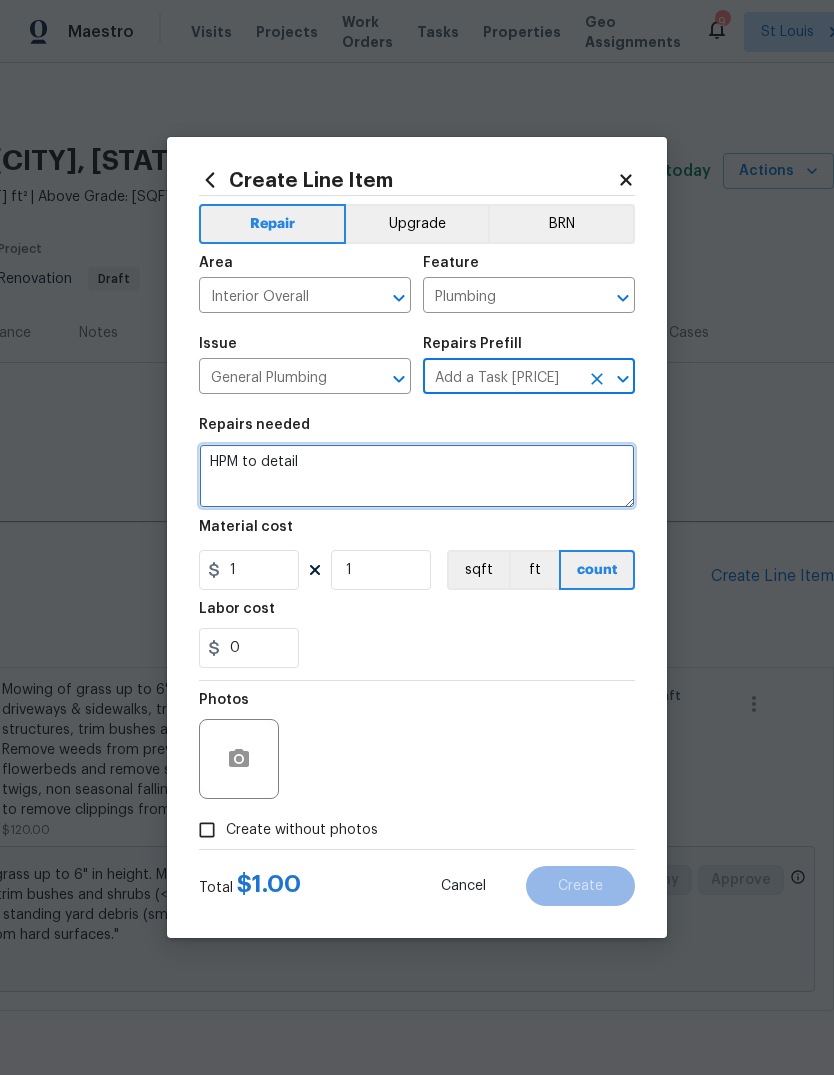 click on "HPM to detail" at bounding box center (417, 476) 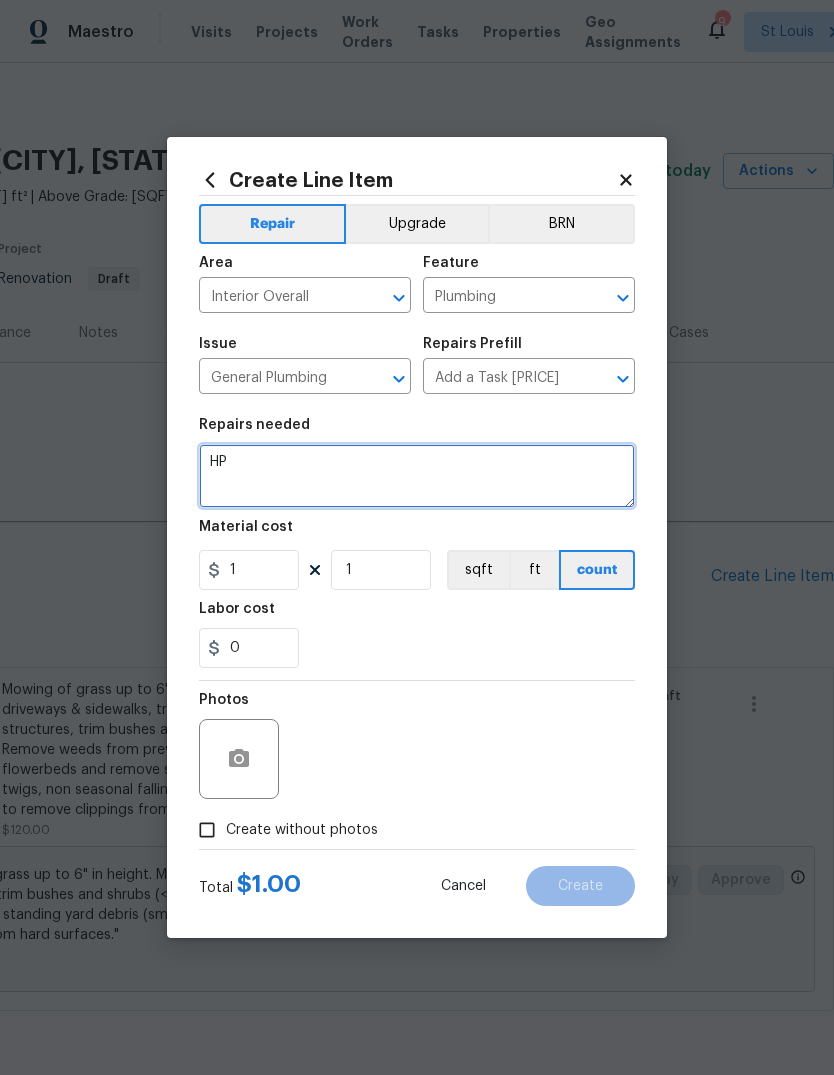 type on "H" 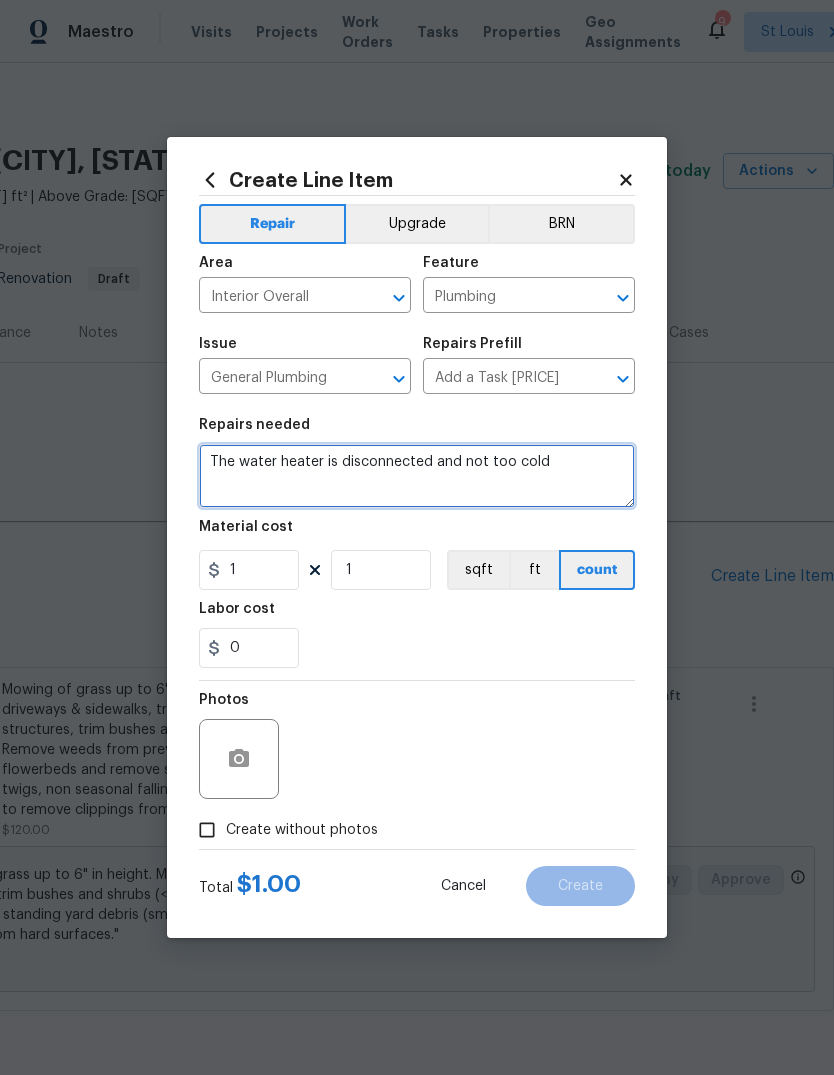 click on "The water heater is disconnected and not too cold" at bounding box center (417, 476) 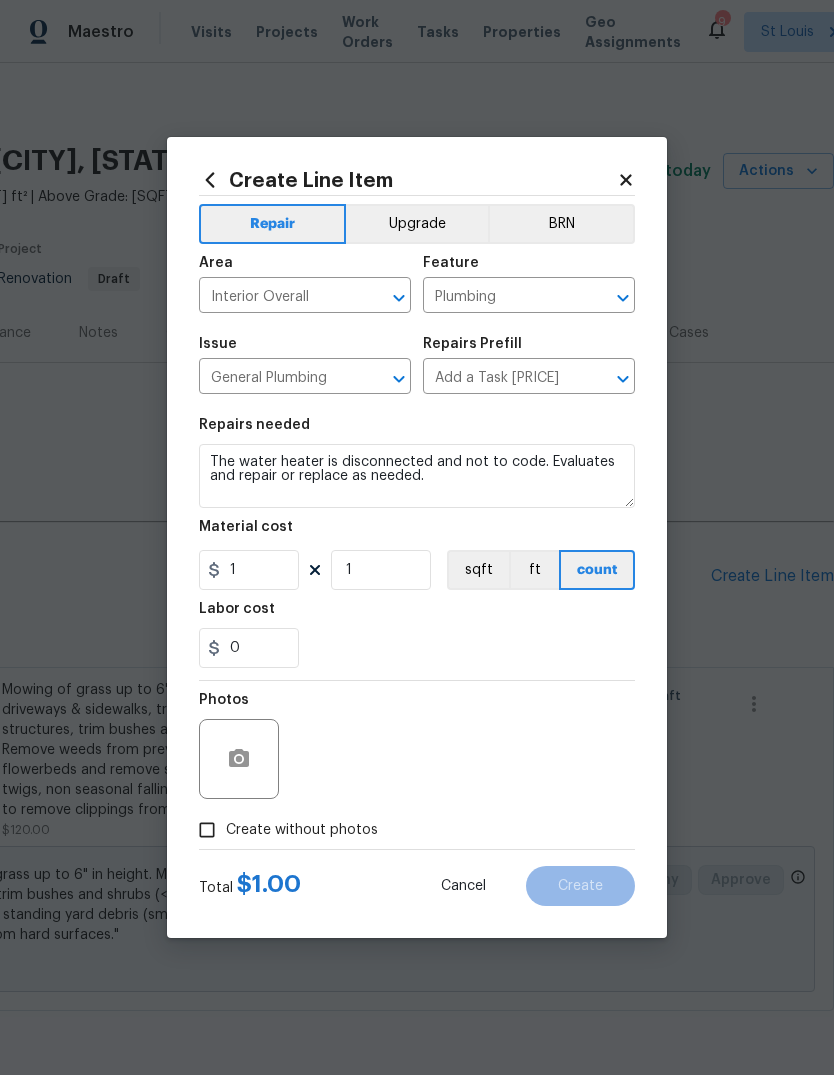 click on "0" at bounding box center (417, 648) 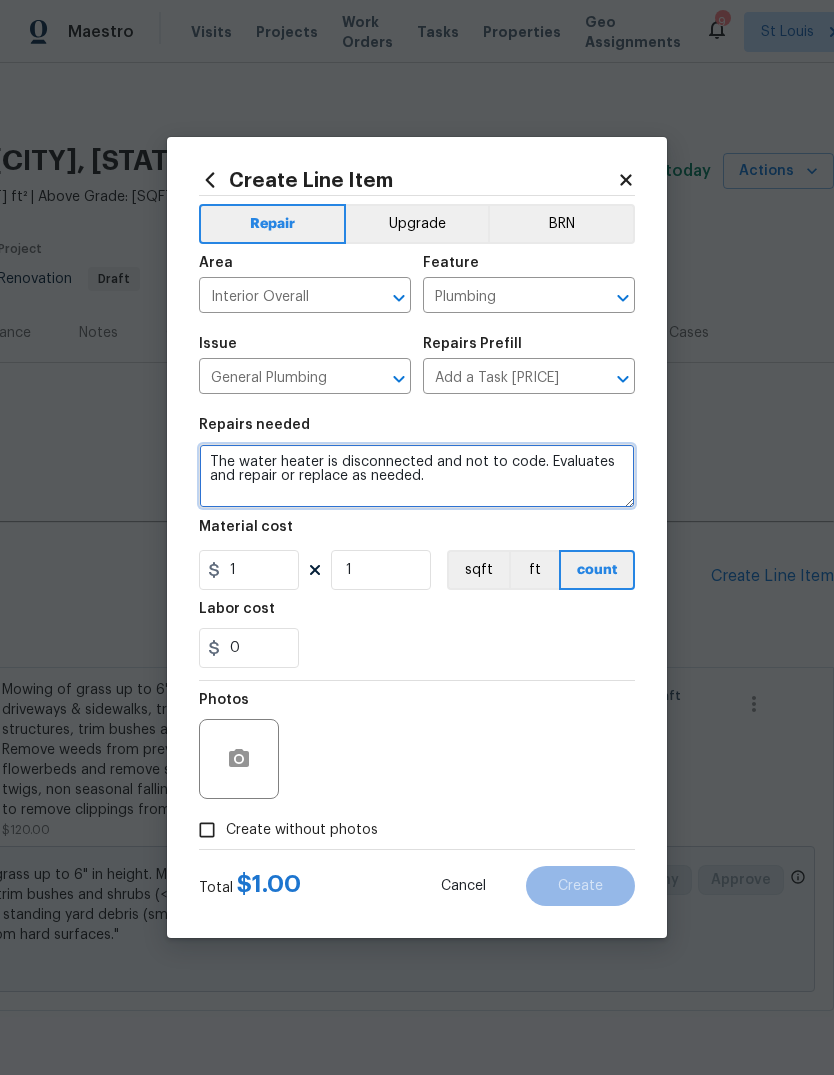 click on "The water heater is disconnected and not to code.  Evaluates and repair or replace as needed." at bounding box center [417, 476] 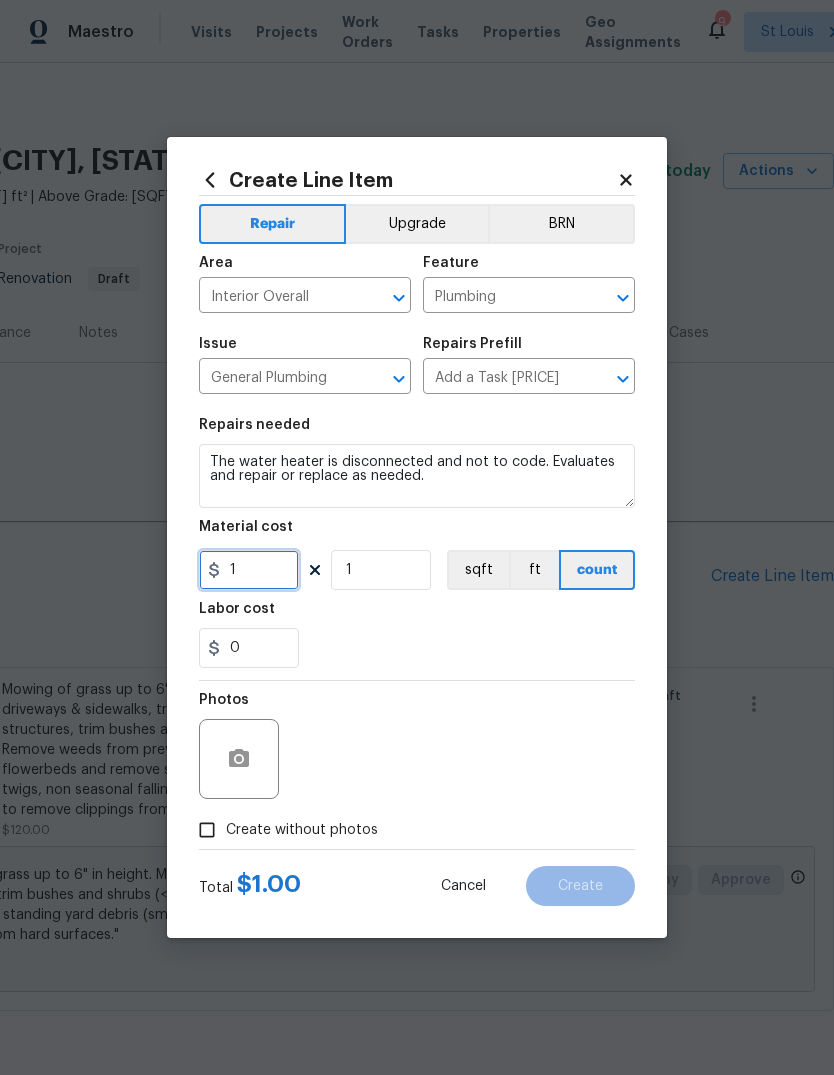 click on "1" at bounding box center (249, 570) 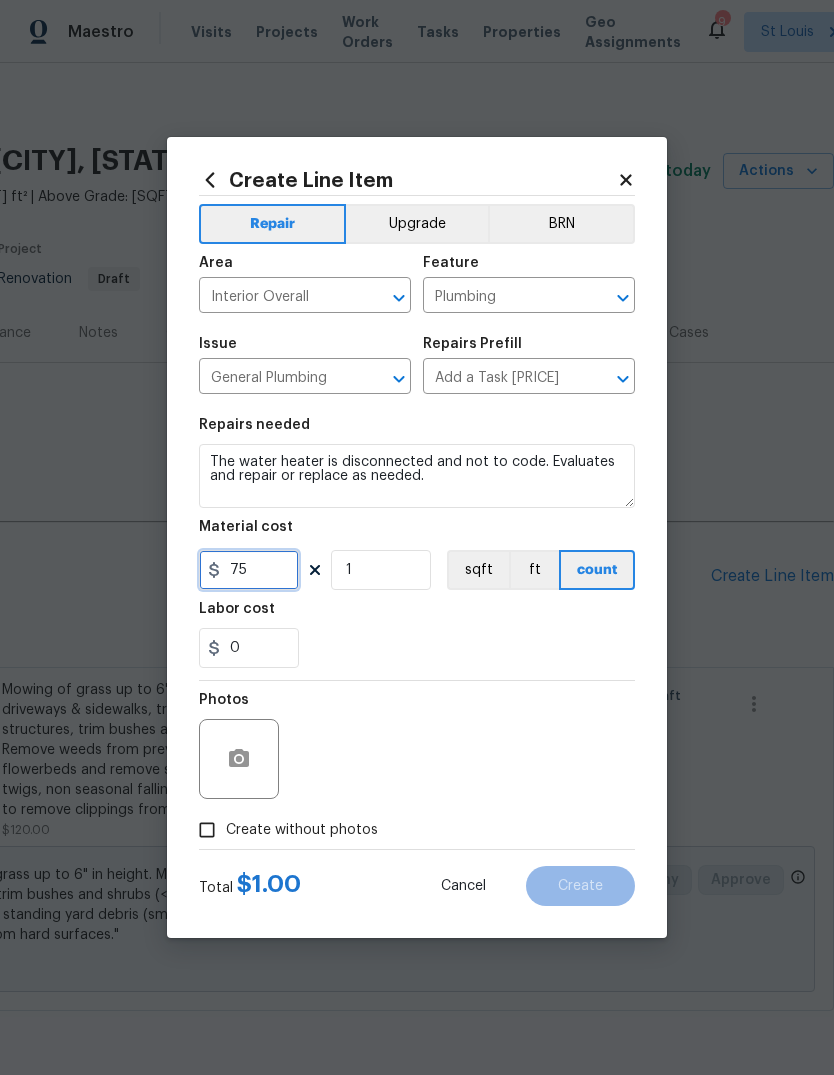 type on "75" 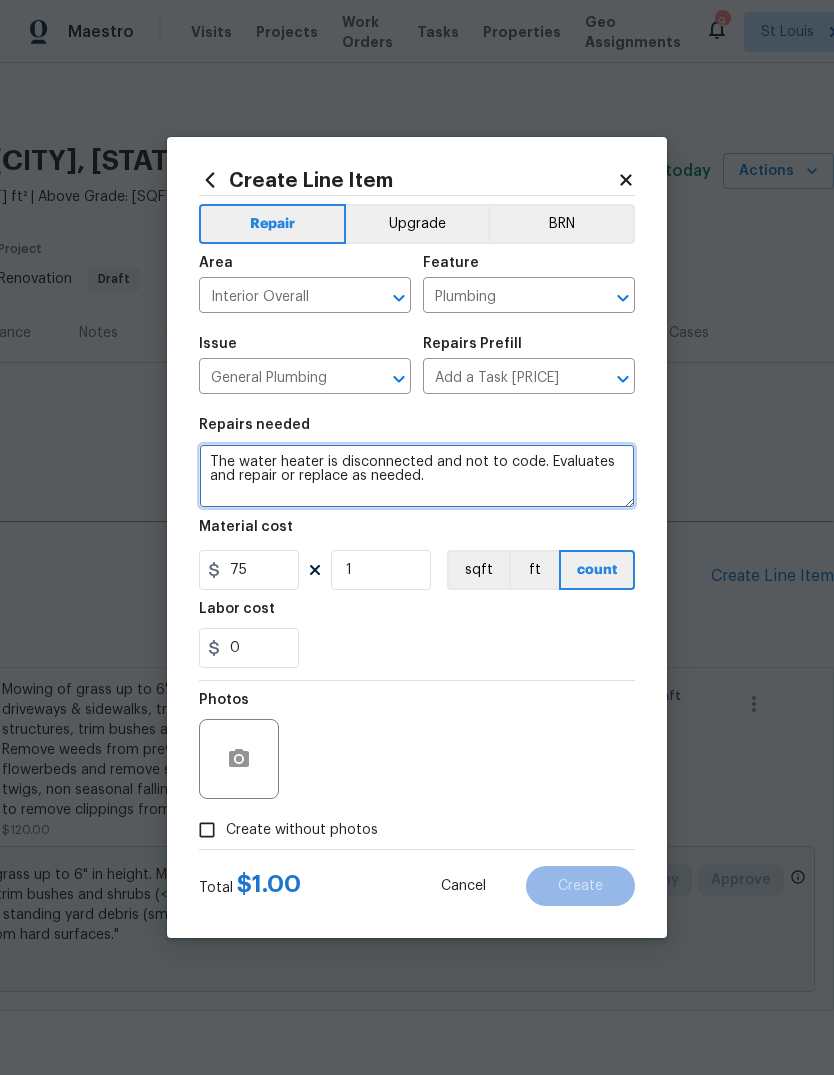 click on "The water heater is disconnected and not to code.  Evaluates and repair or replace as needed." at bounding box center [417, 476] 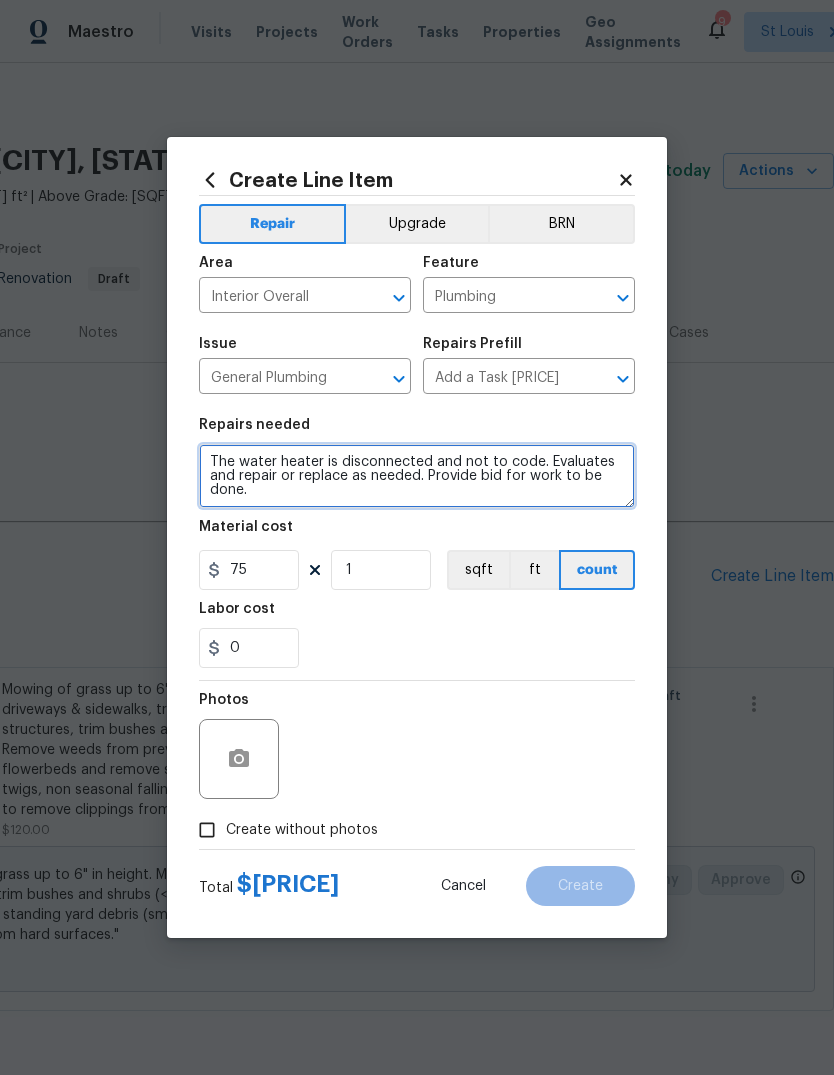 type on "The water heater is disconnected and not to code.  Evaluates and repair or replace as needed.  Provide bid for work to be done." 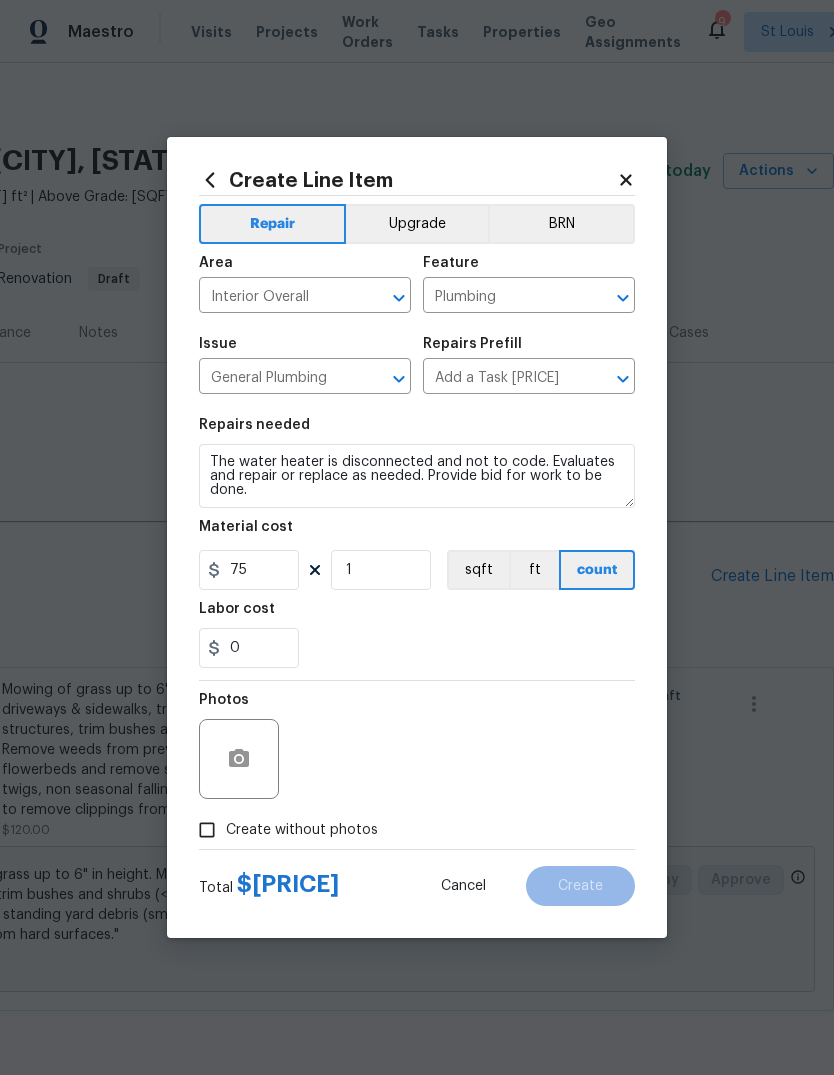 click on "0" at bounding box center [417, 648] 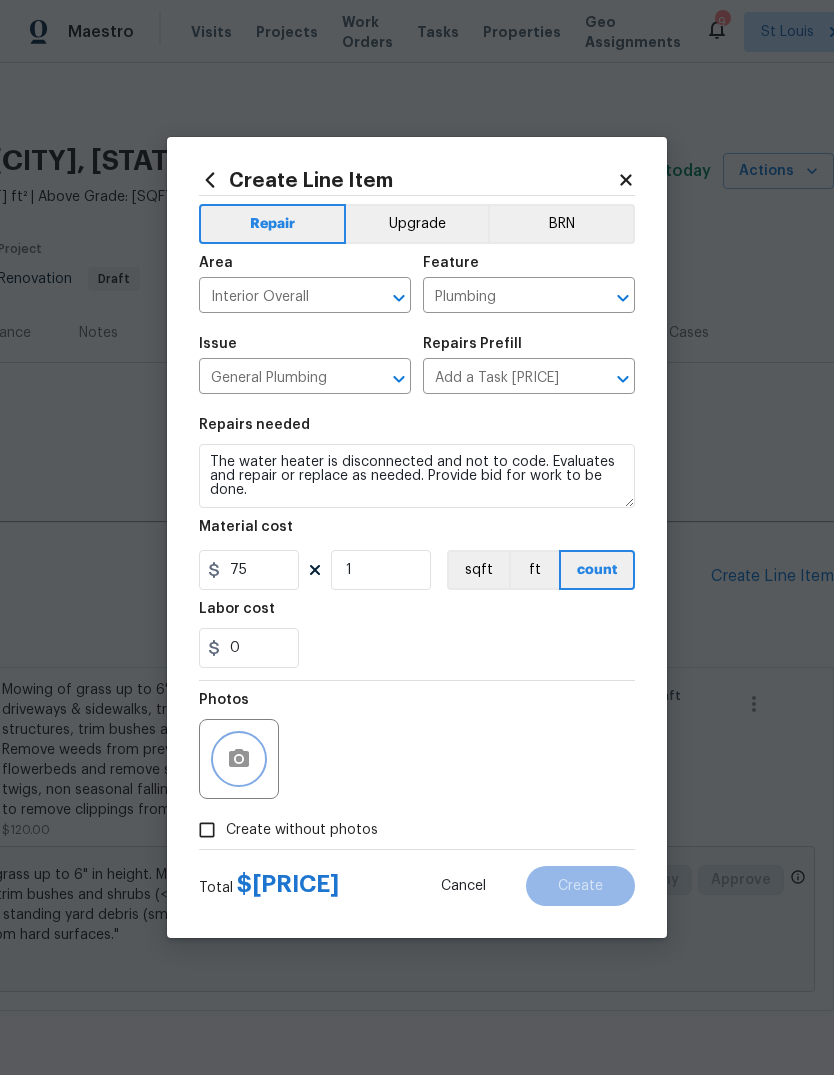 click at bounding box center [239, 759] 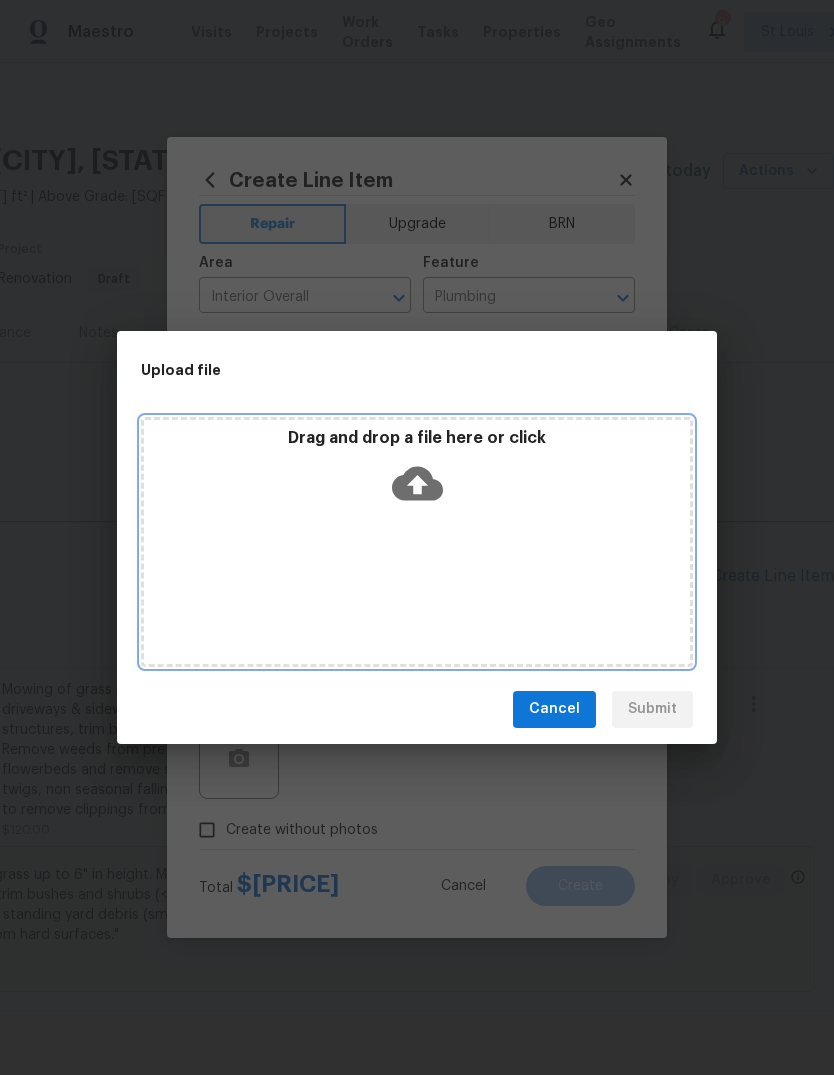 click 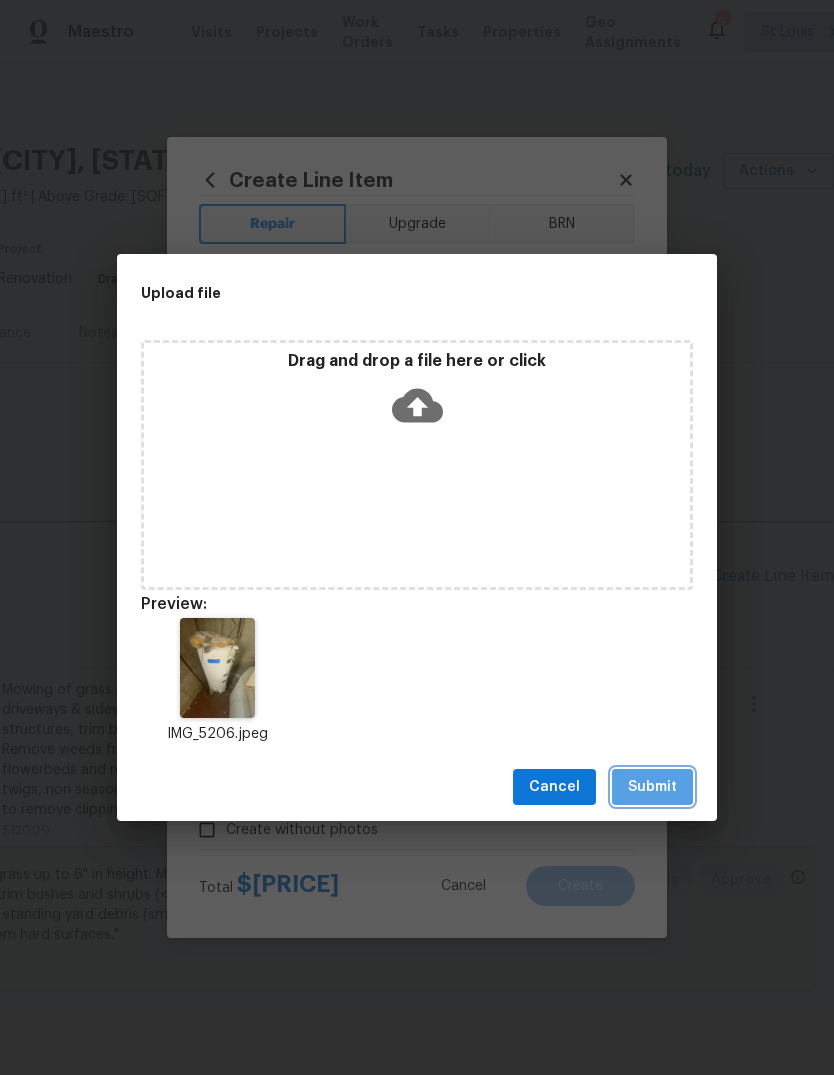 click on "Submit" at bounding box center [652, 787] 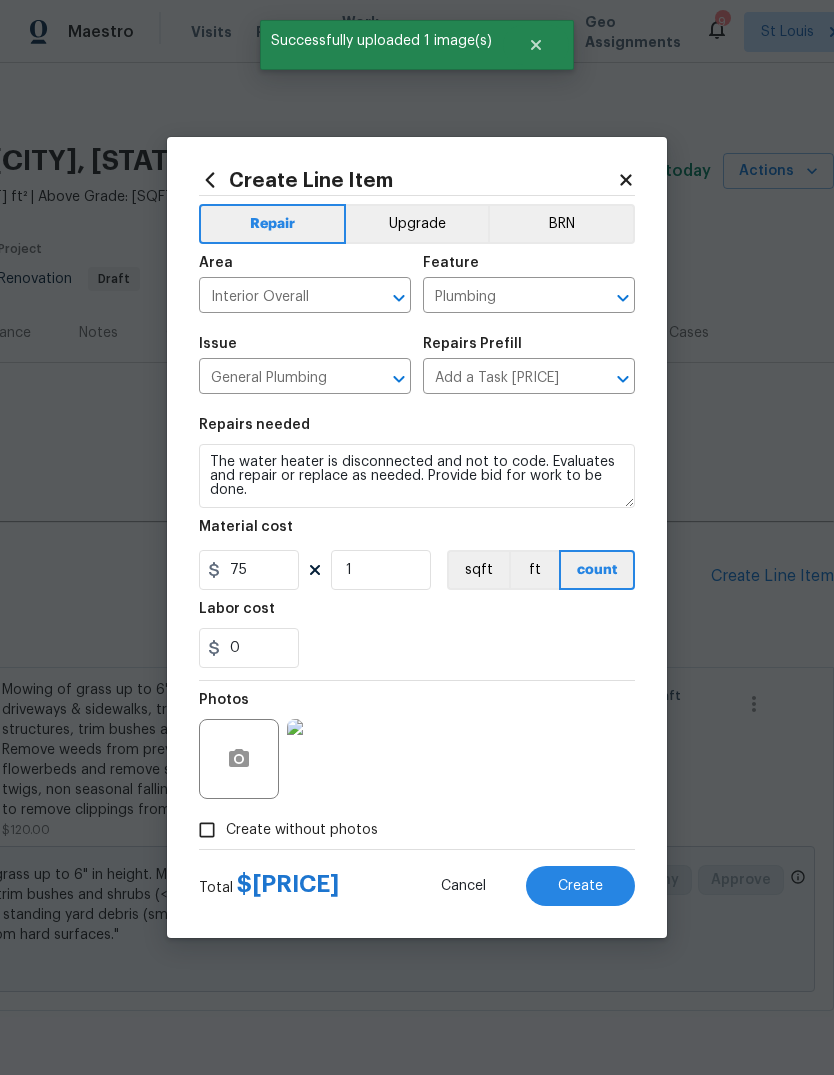 click at bounding box center [327, 759] 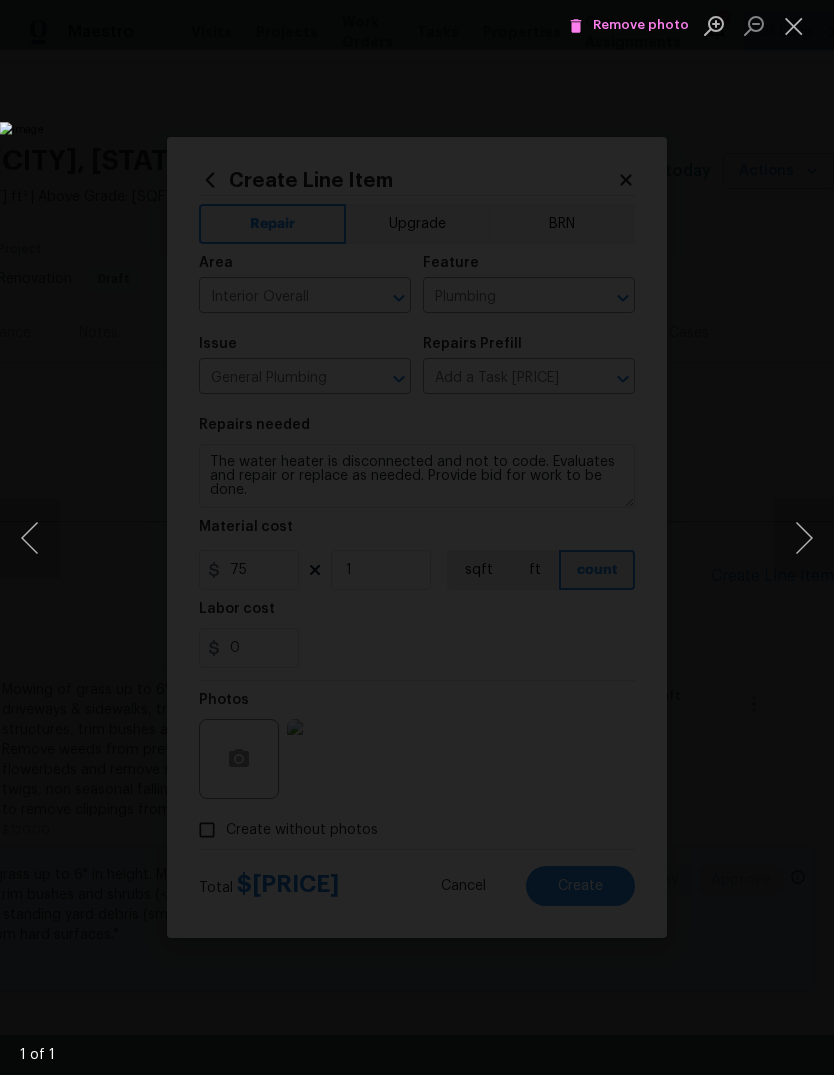 click at bounding box center [794, 25] 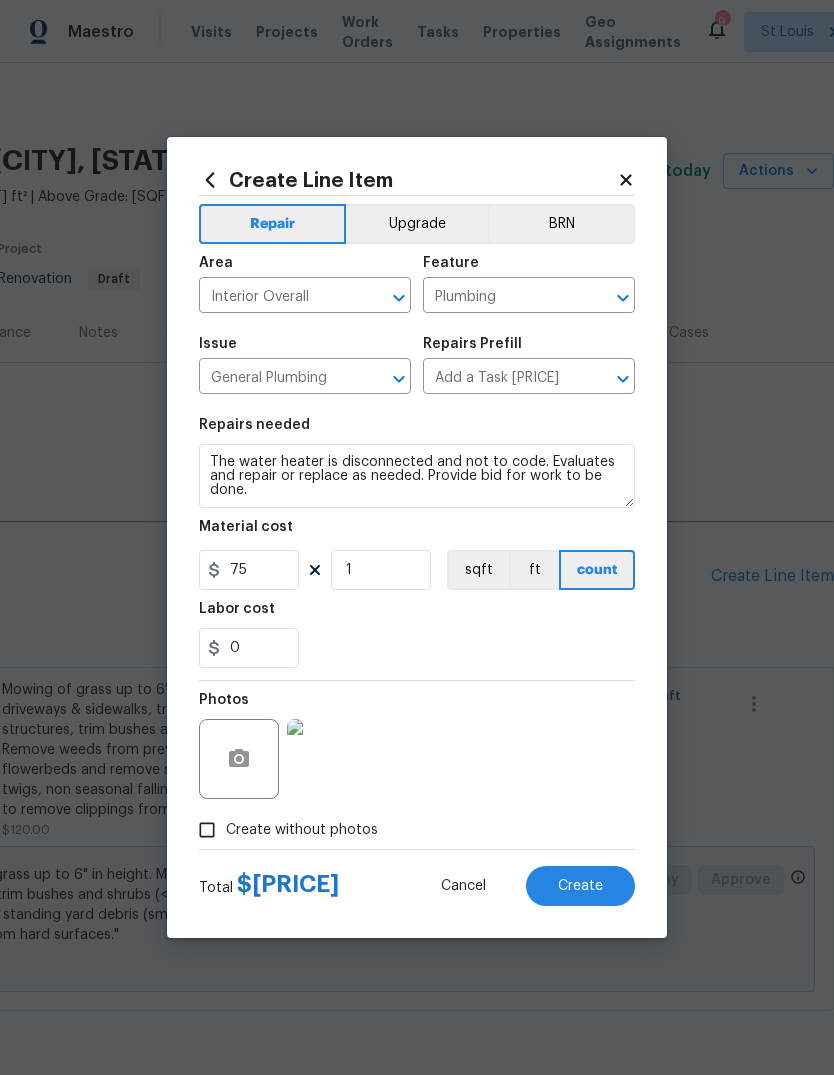 click on "Create" at bounding box center (580, 886) 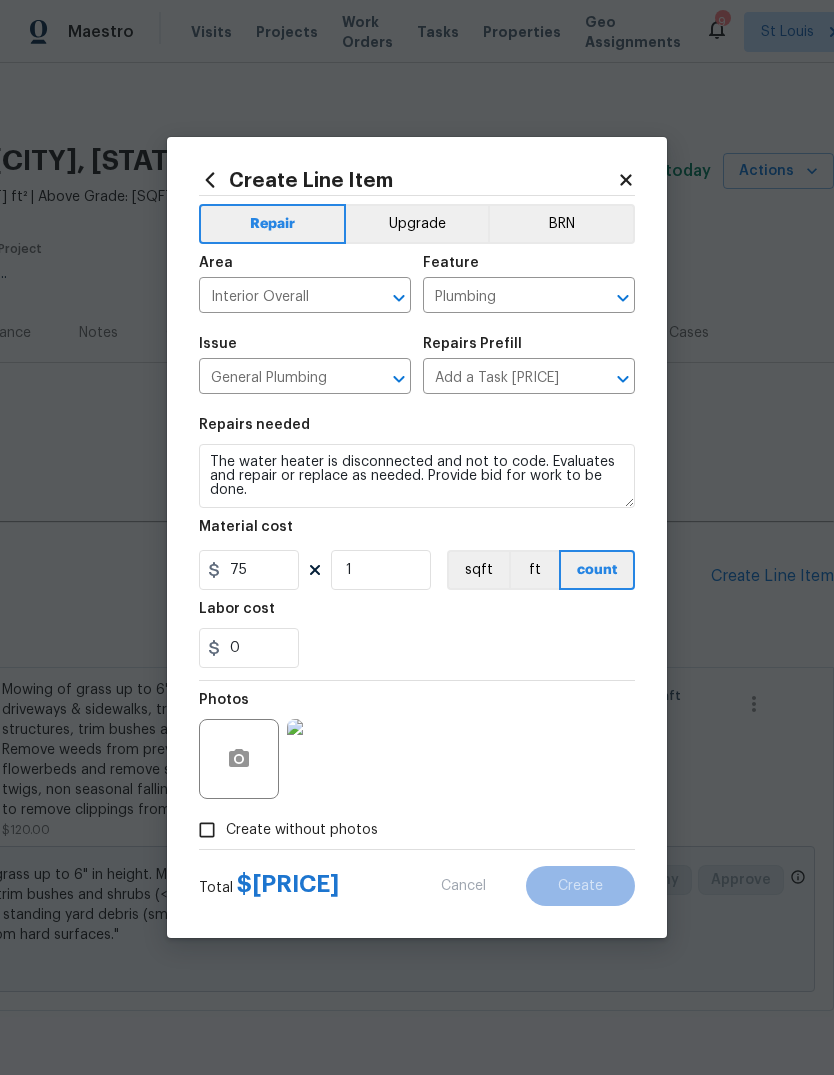 type on "0" 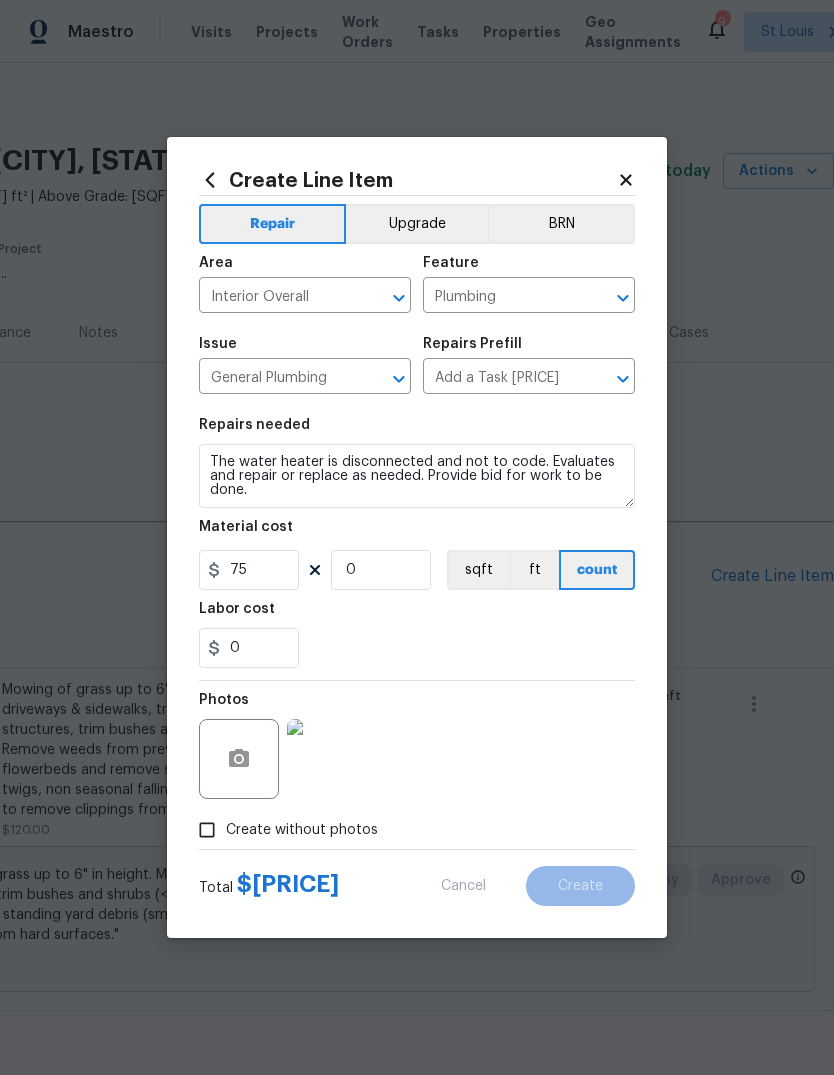 type 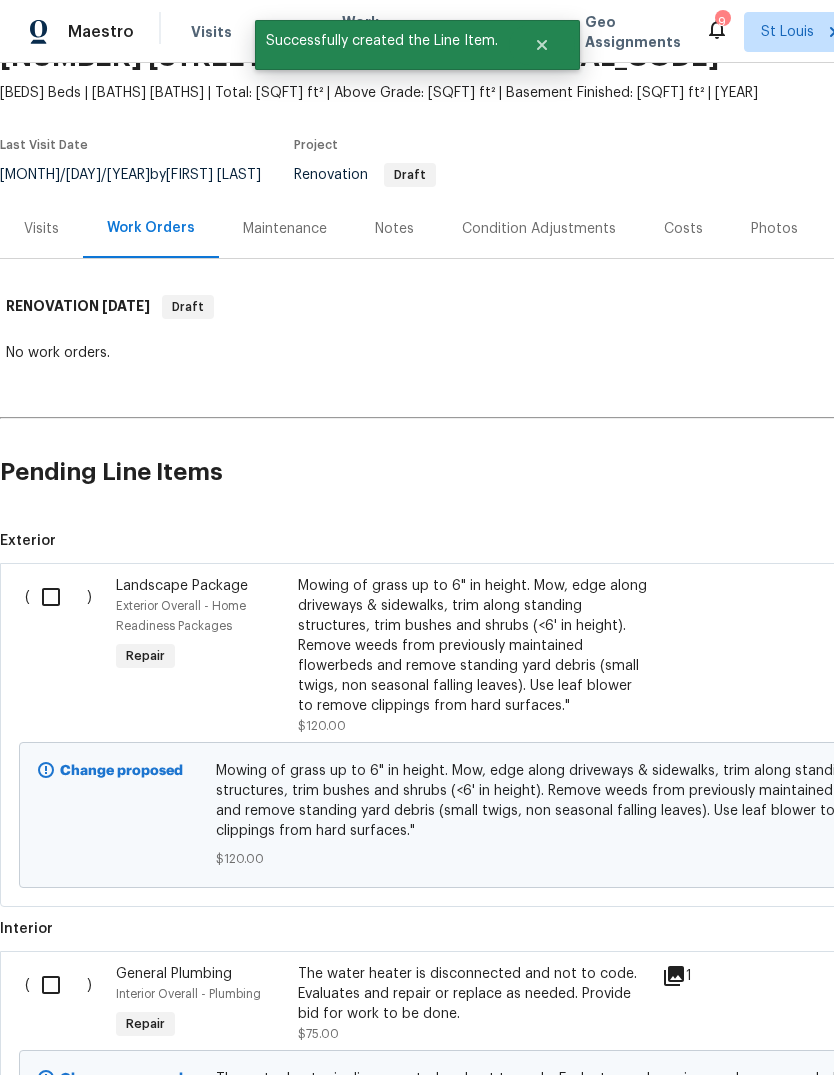 scroll, scrollTop: 94, scrollLeft: 0, axis: vertical 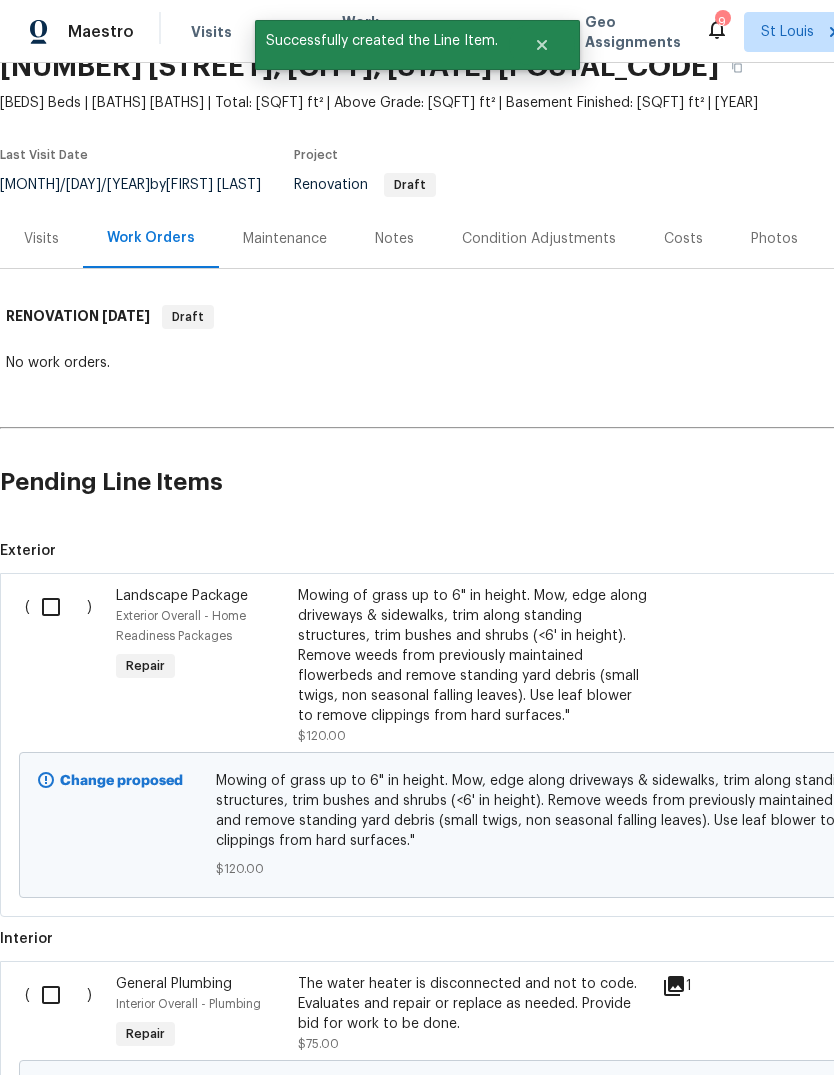 click at bounding box center (58, 995) 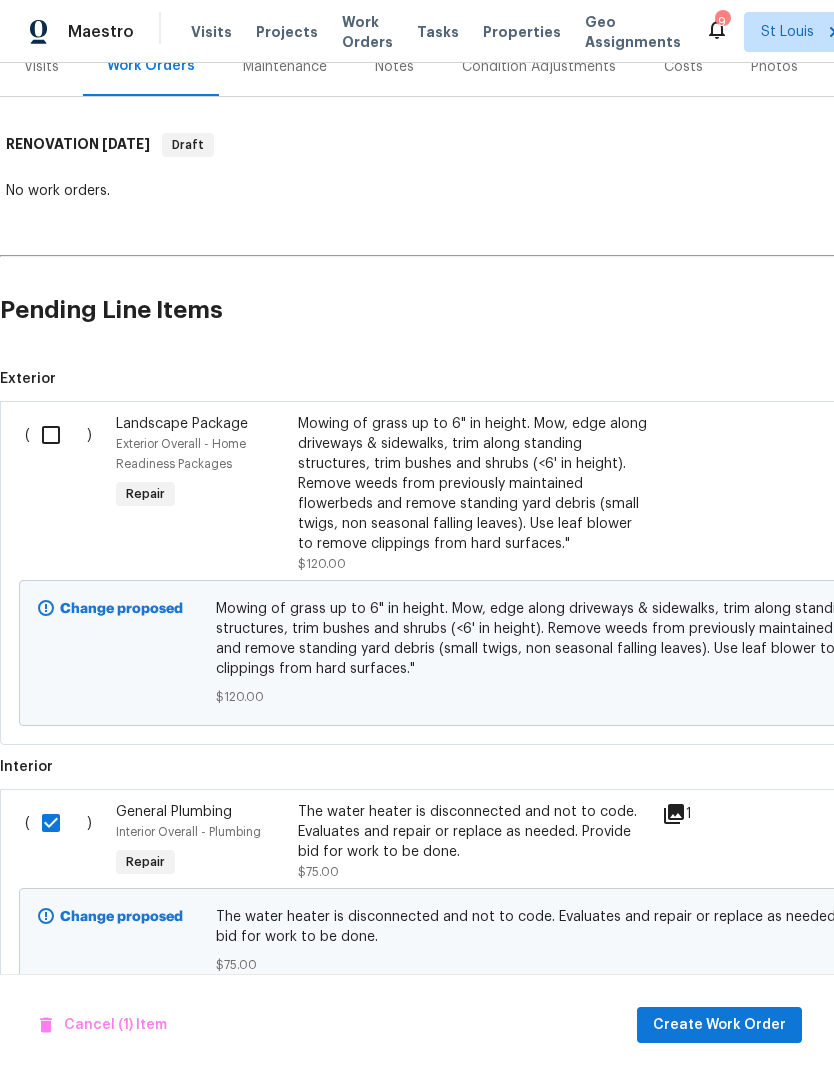 scroll, scrollTop: 266, scrollLeft: 0, axis: vertical 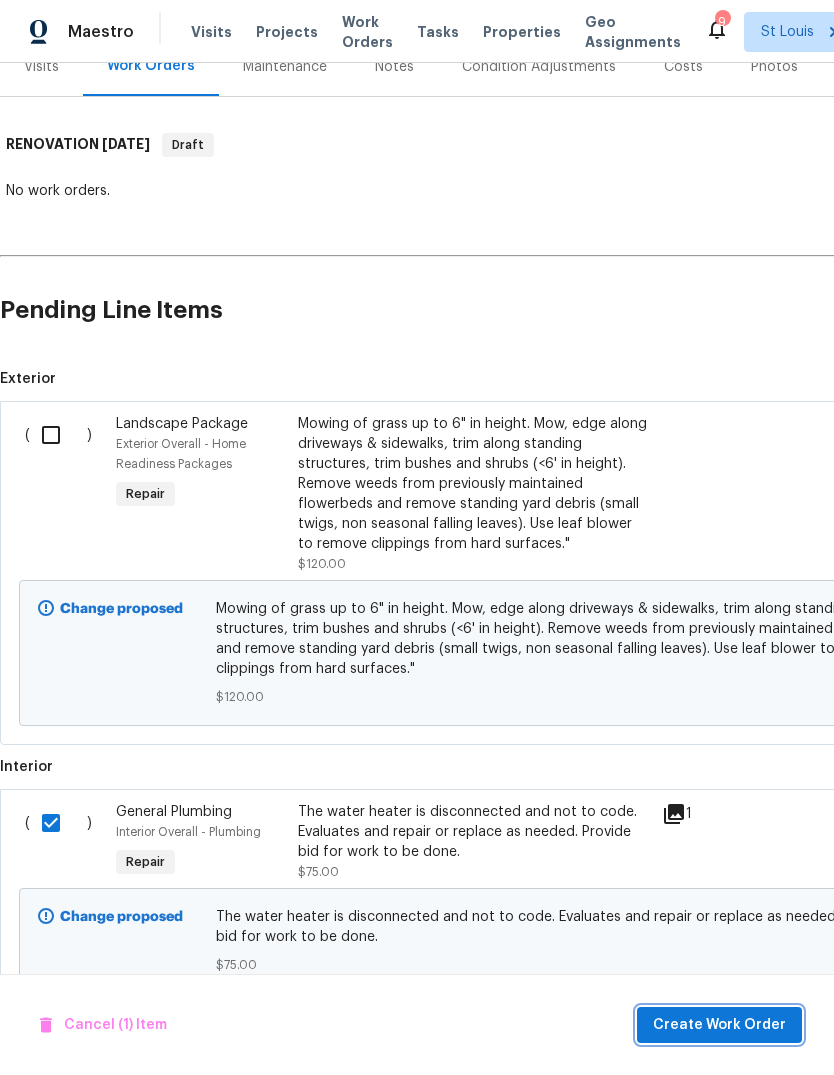 click on "Create Work Order" at bounding box center [719, 1025] 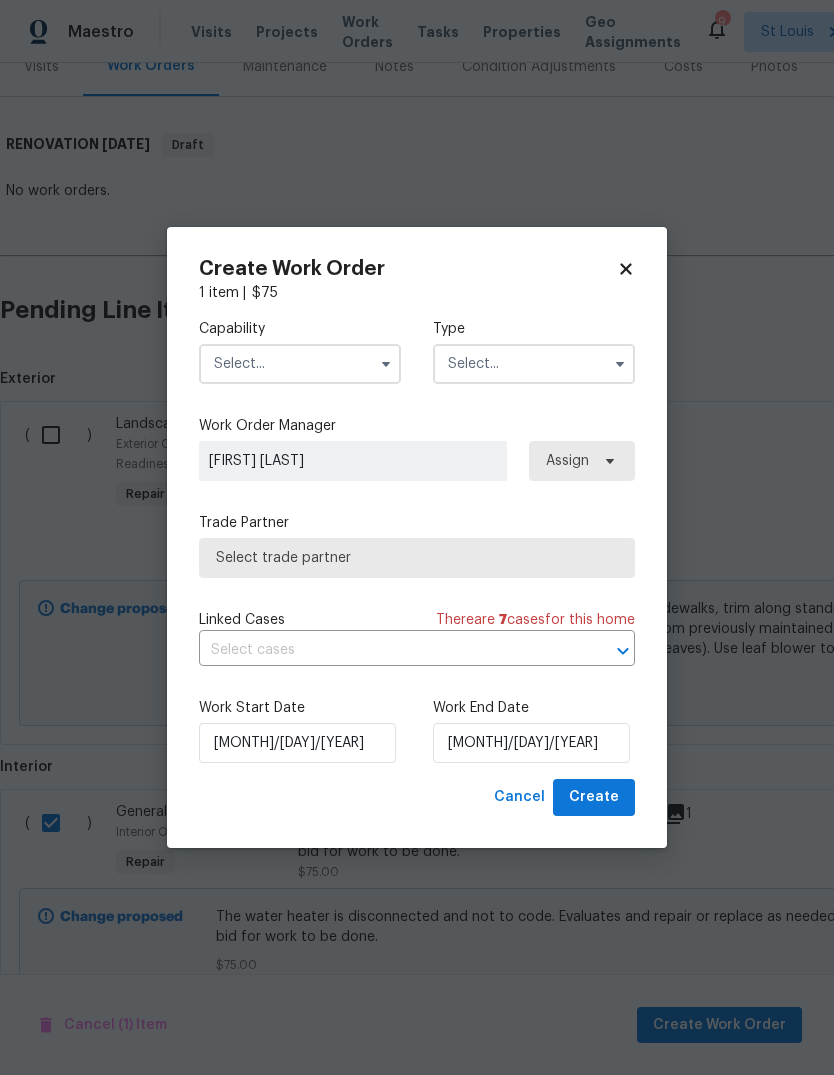 click at bounding box center (300, 364) 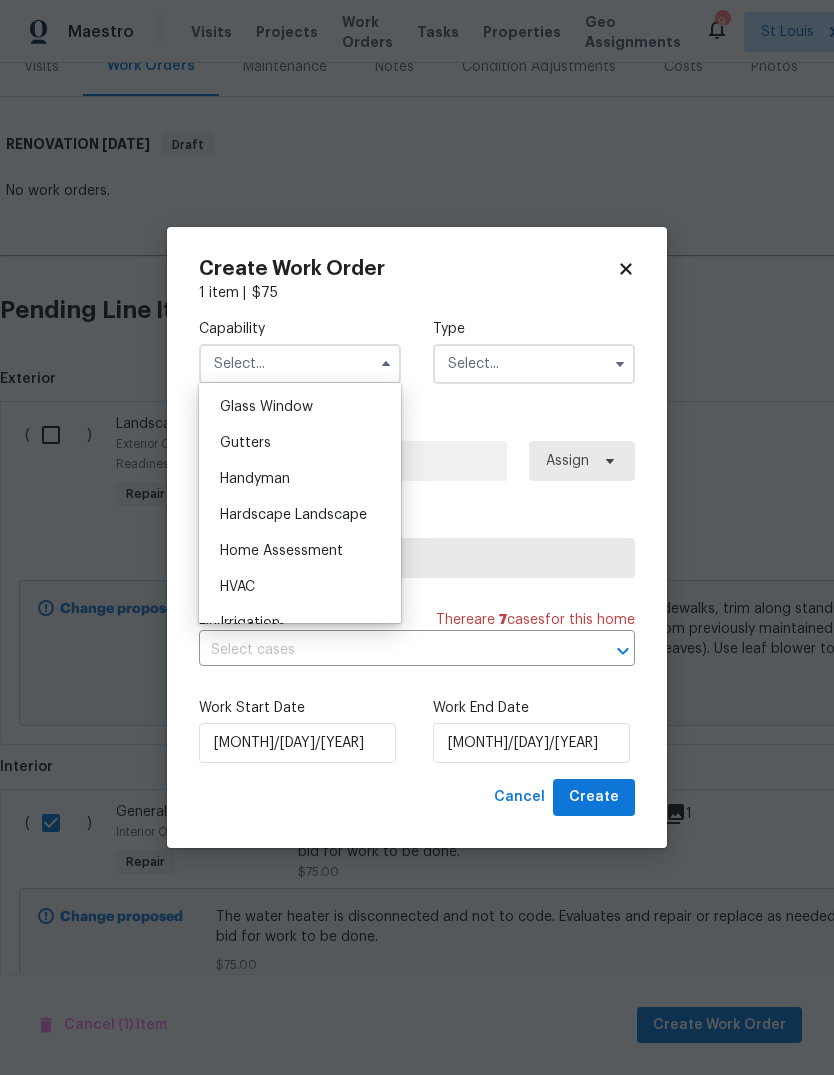 scroll, scrollTop: 1046, scrollLeft: 0, axis: vertical 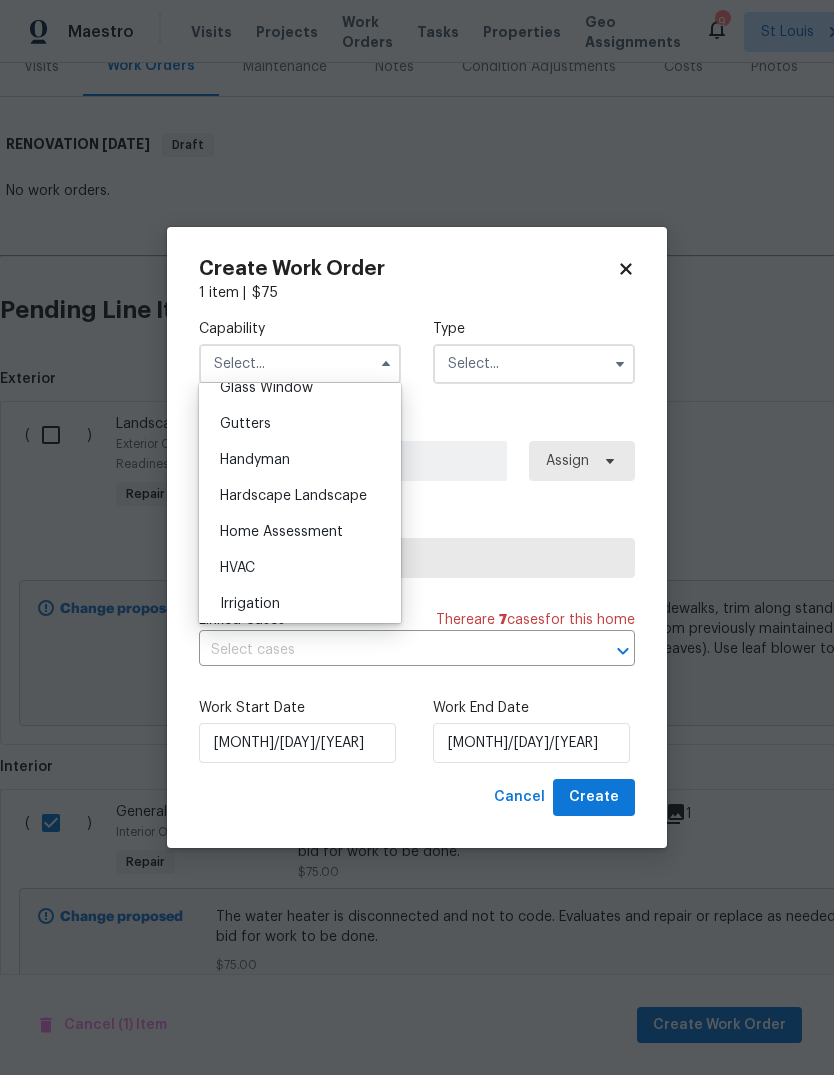click on "HVAC" at bounding box center [300, 568] 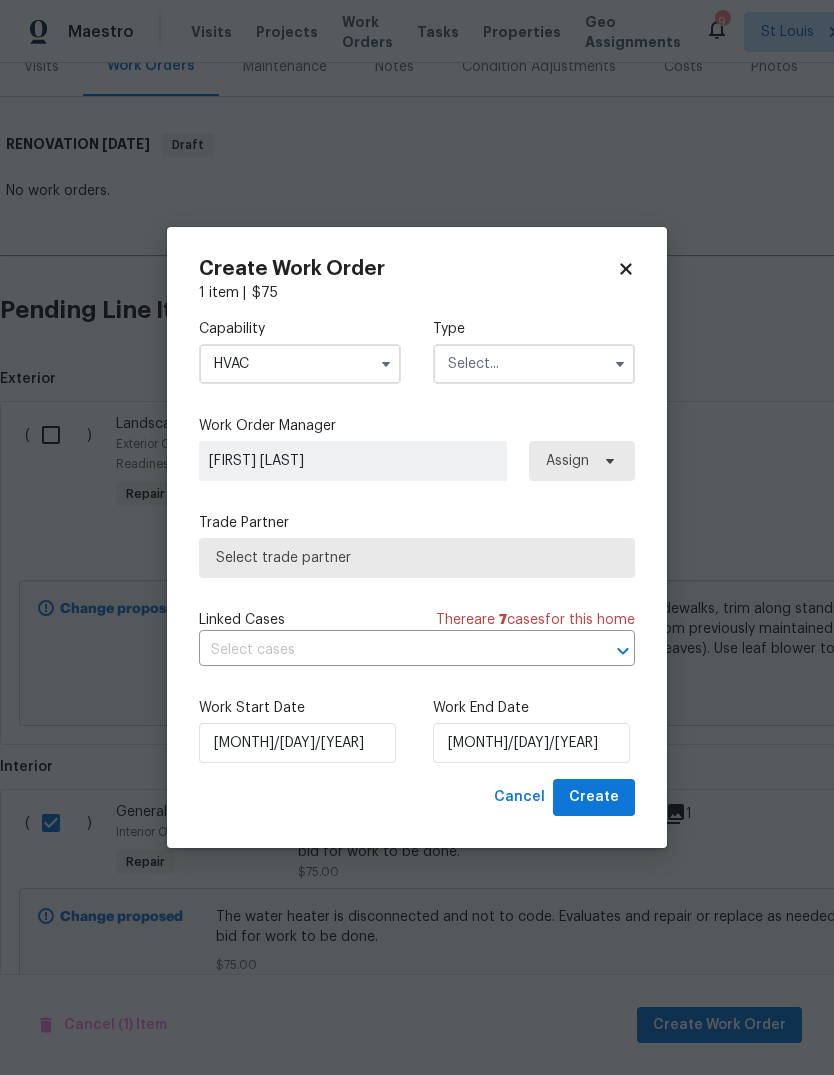 click at bounding box center (534, 364) 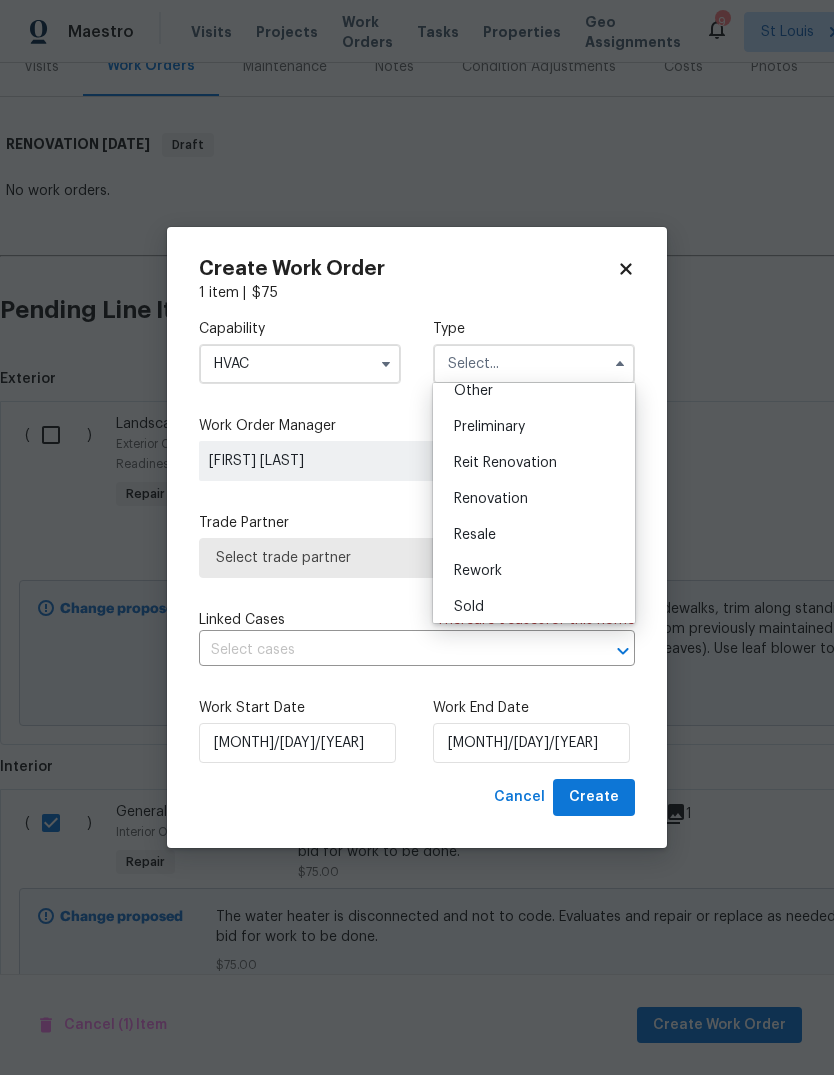 scroll, scrollTop: 419, scrollLeft: 0, axis: vertical 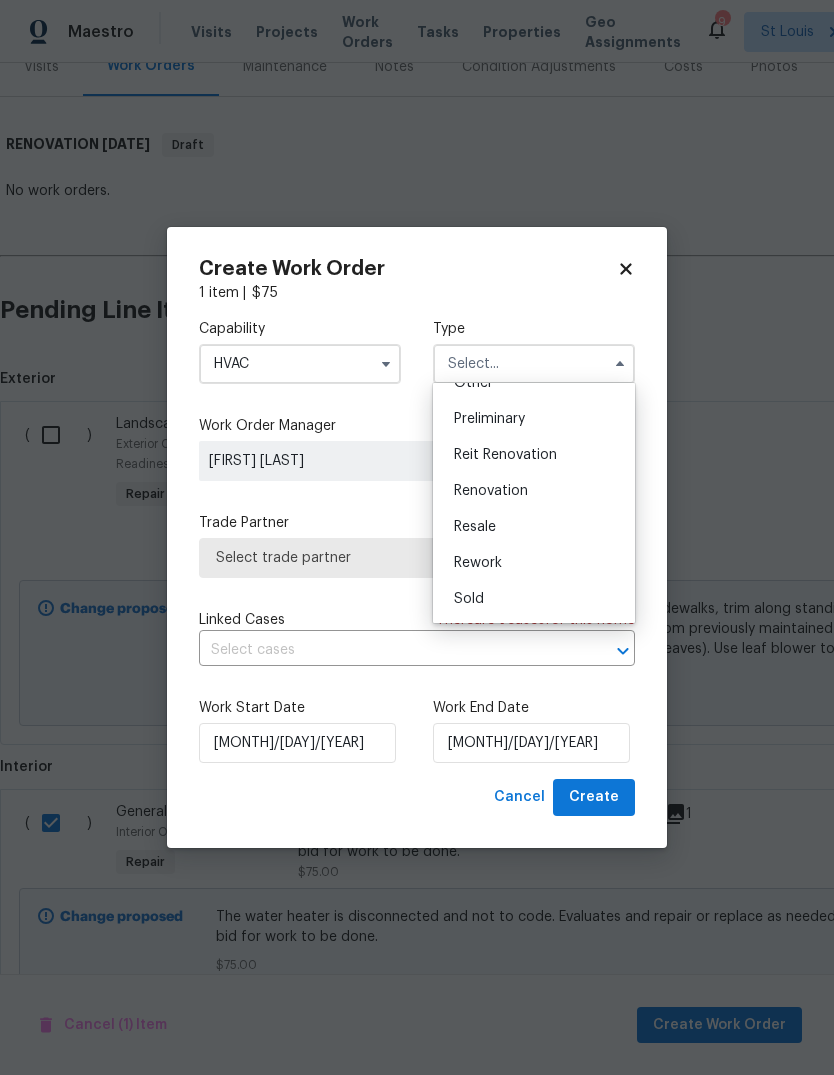 click on "Renovation" at bounding box center [534, 491] 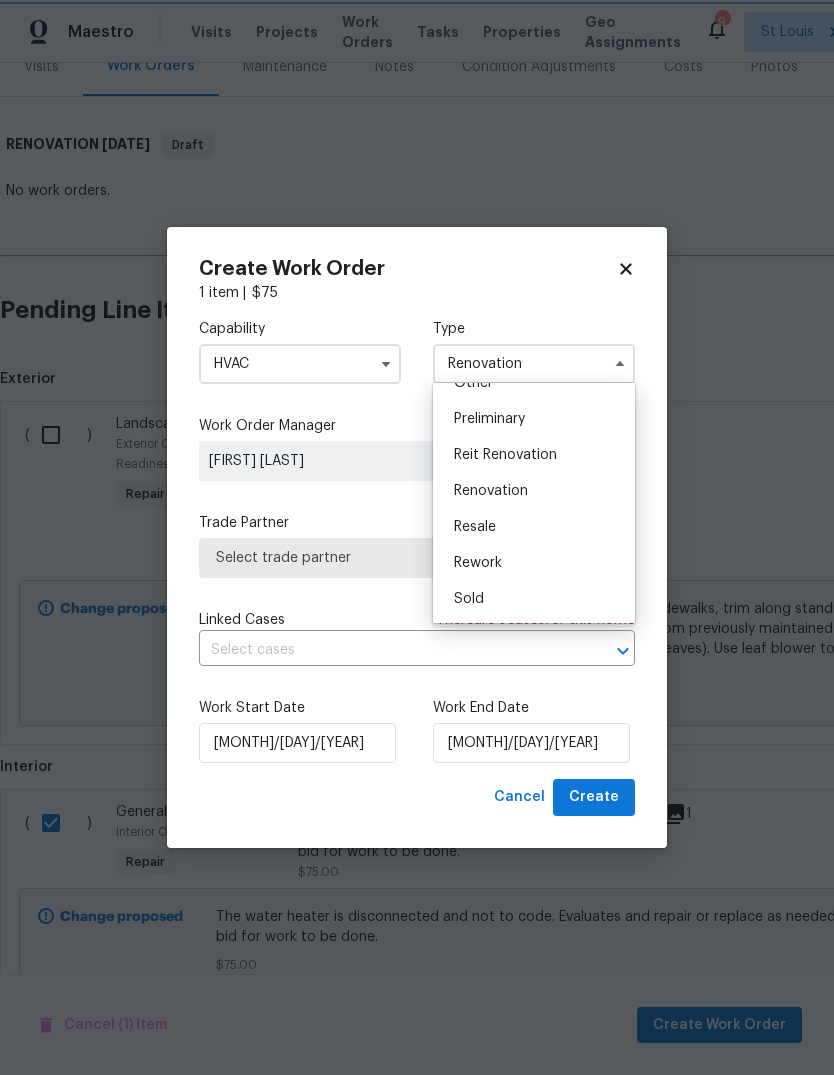 scroll, scrollTop: 0, scrollLeft: 0, axis: both 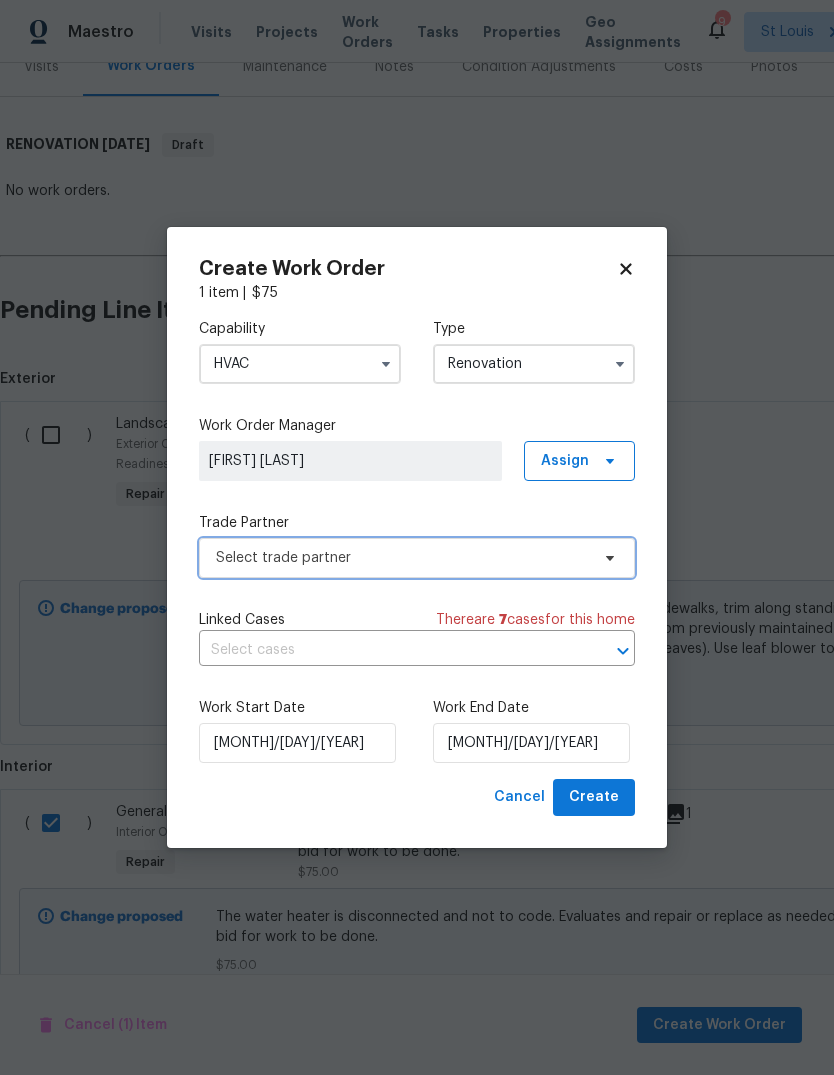 click on "Select trade partner" at bounding box center (402, 558) 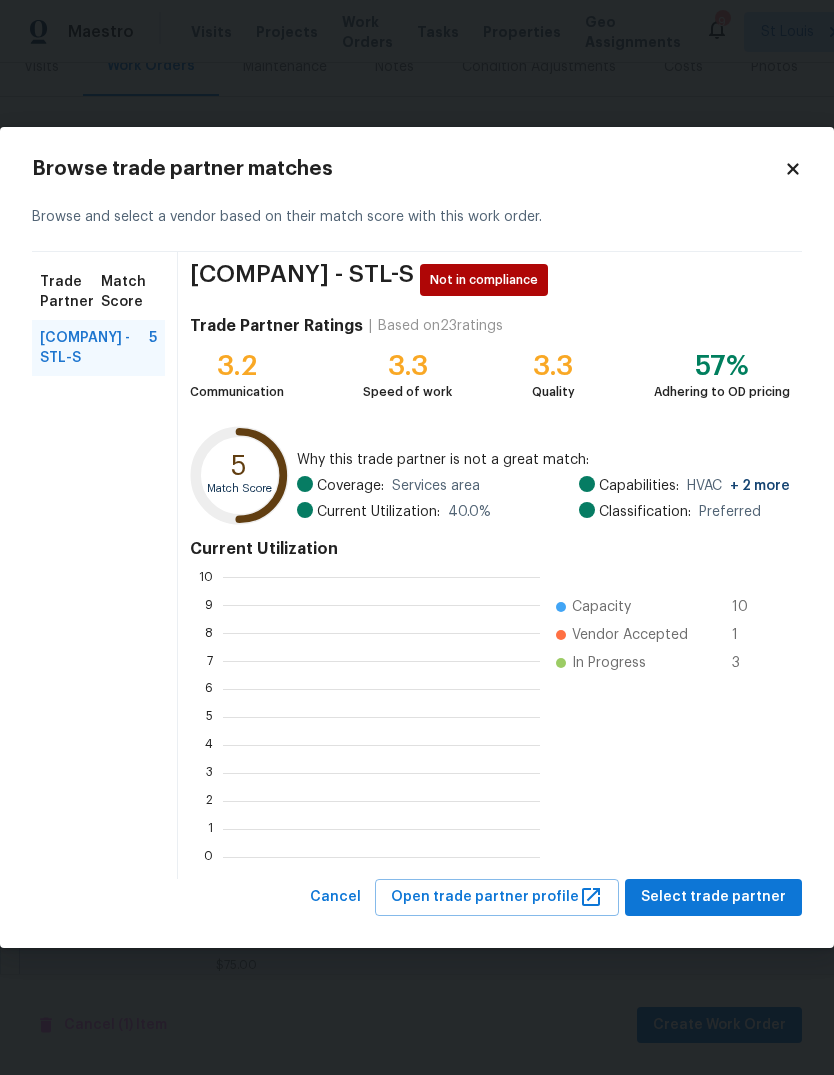 scroll, scrollTop: 2, scrollLeft: 2, axis: both 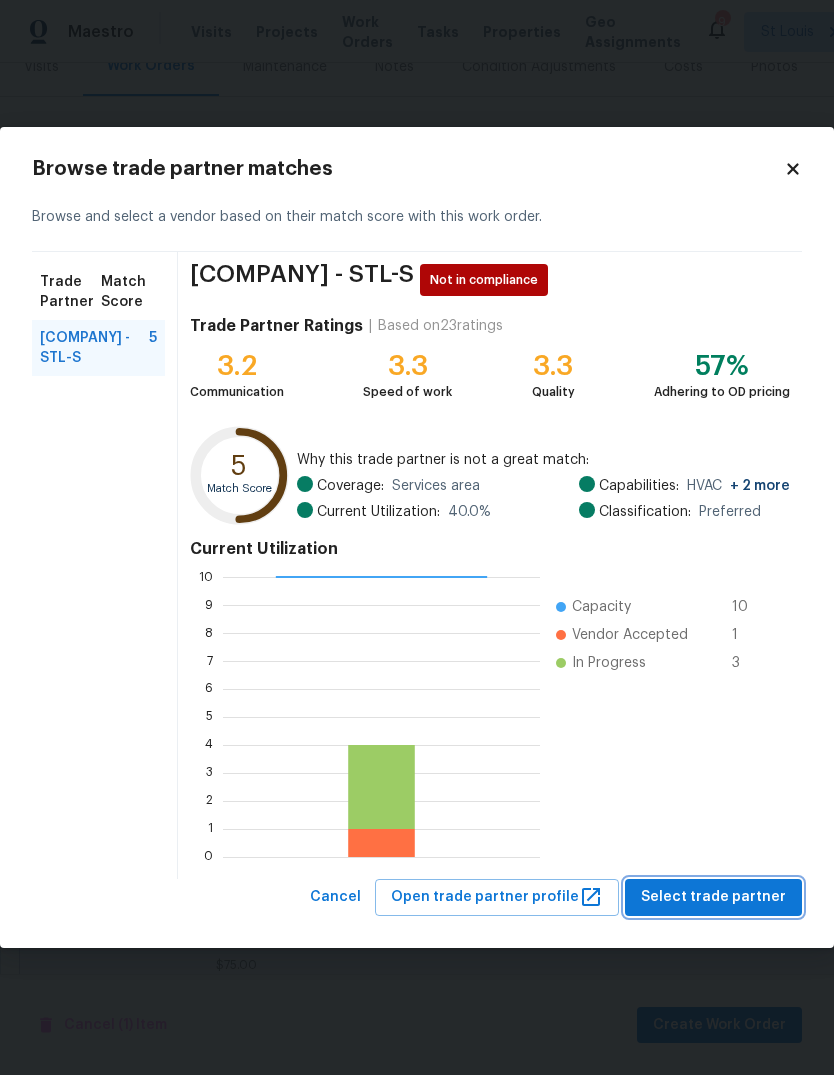 click on "Select trade partner" at bounding box center [713, 897] 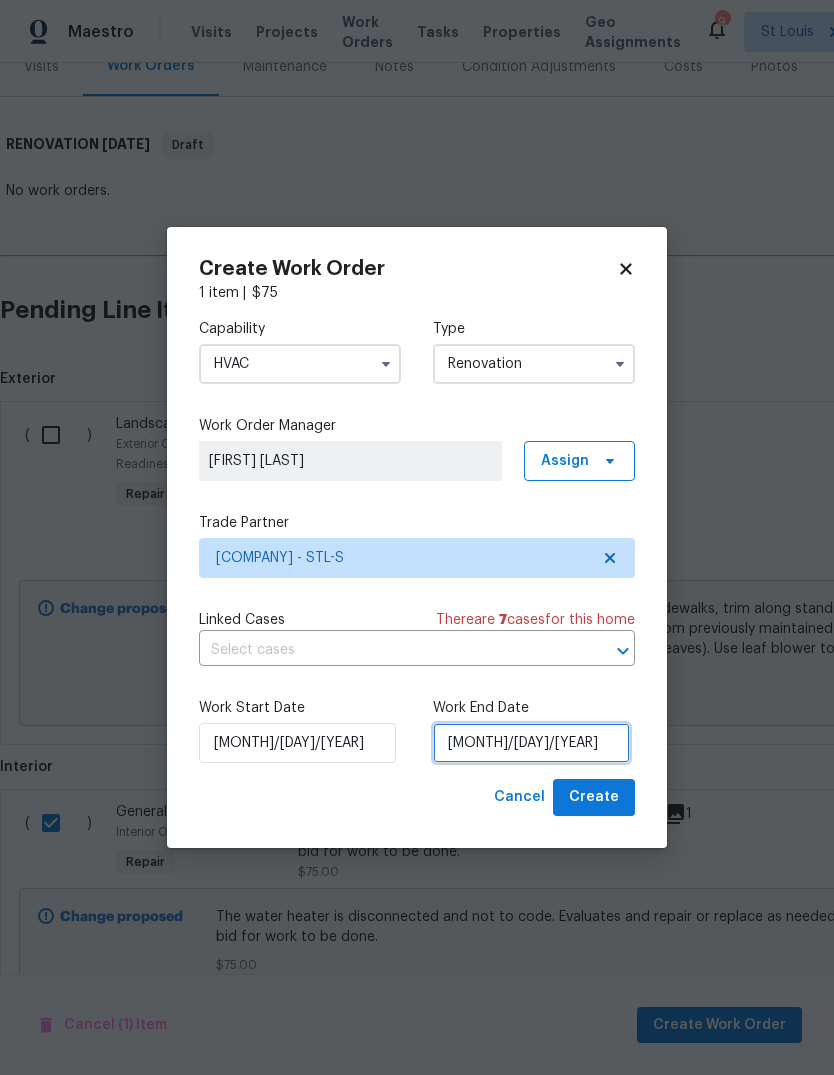 click on "[DATE]" at bounding box center [531, 743] 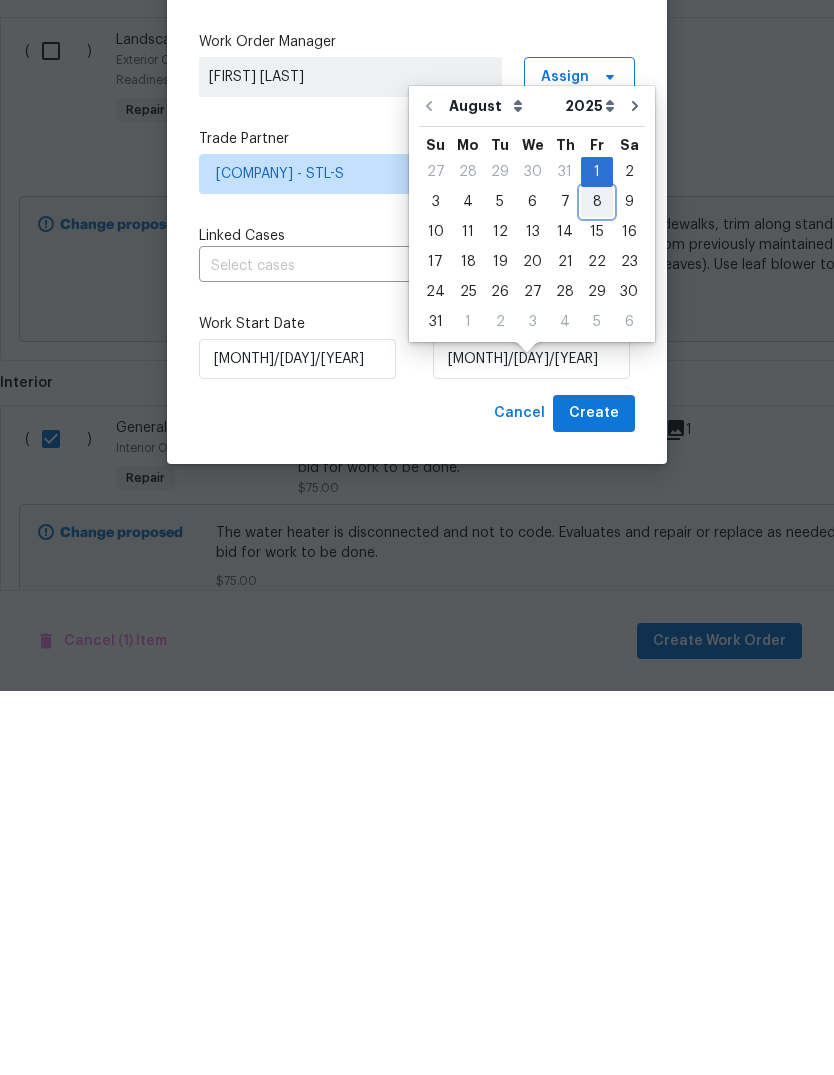 click on "8" at bounding box center [597, 586] 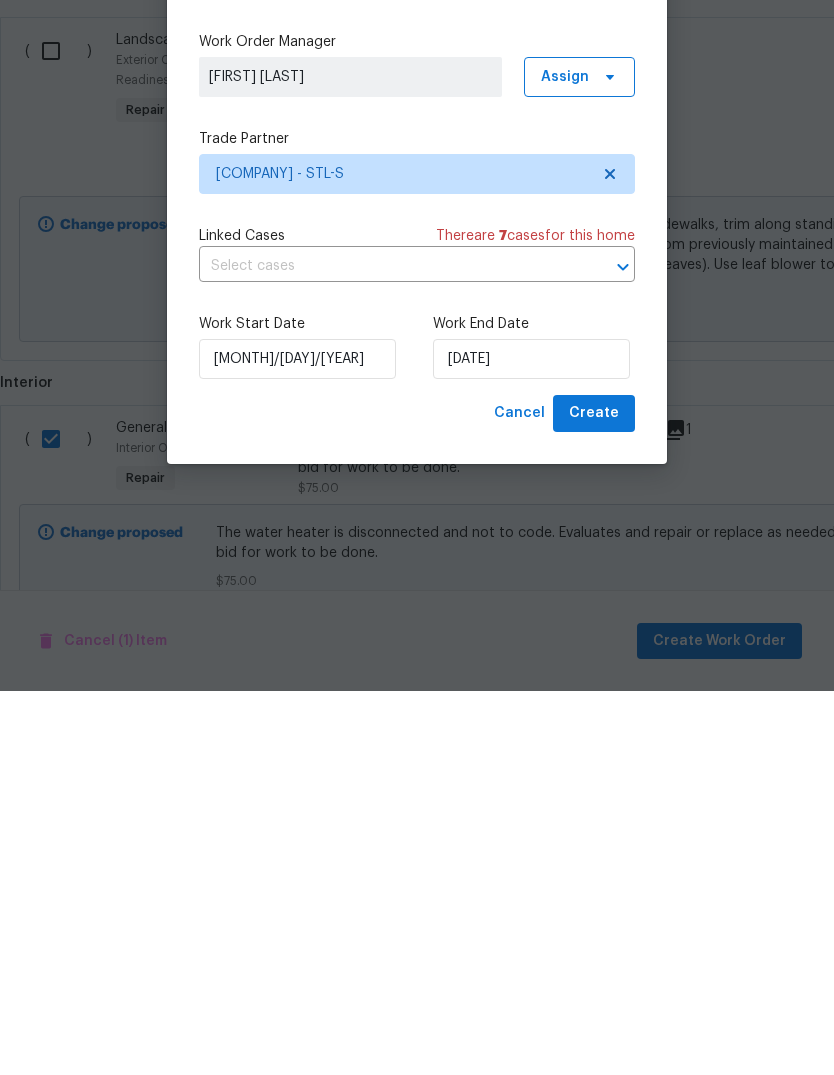 scroll, scrollTop: 75, scrollLeft: 0, axis: vertical 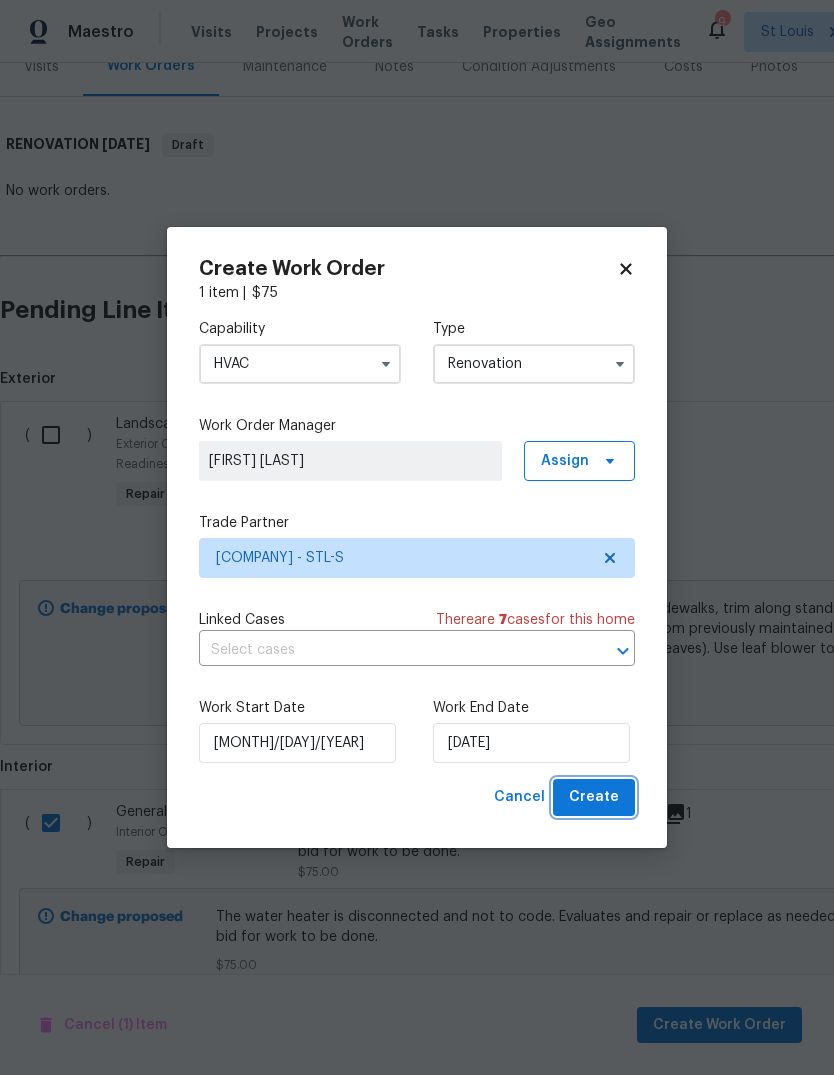 click on "Create" at bounding box center [594, 797] 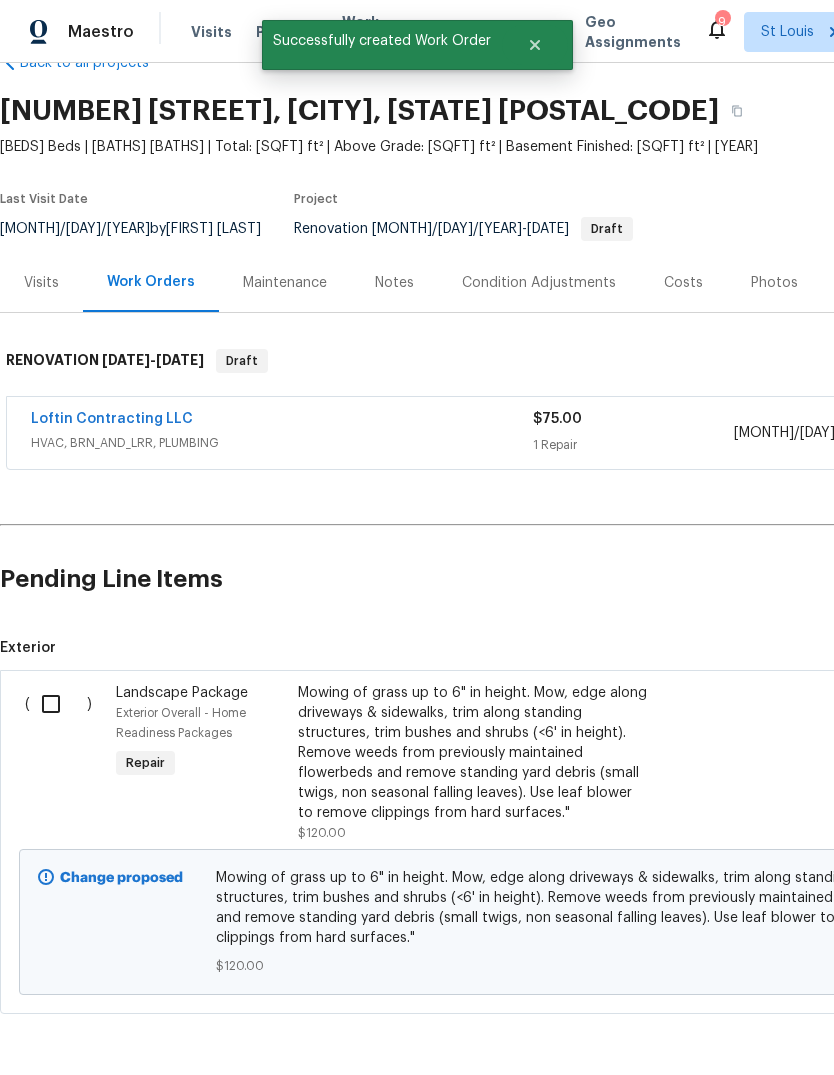 scroll, scrollTop: 50, scrollLeft: 0, axis: vertical 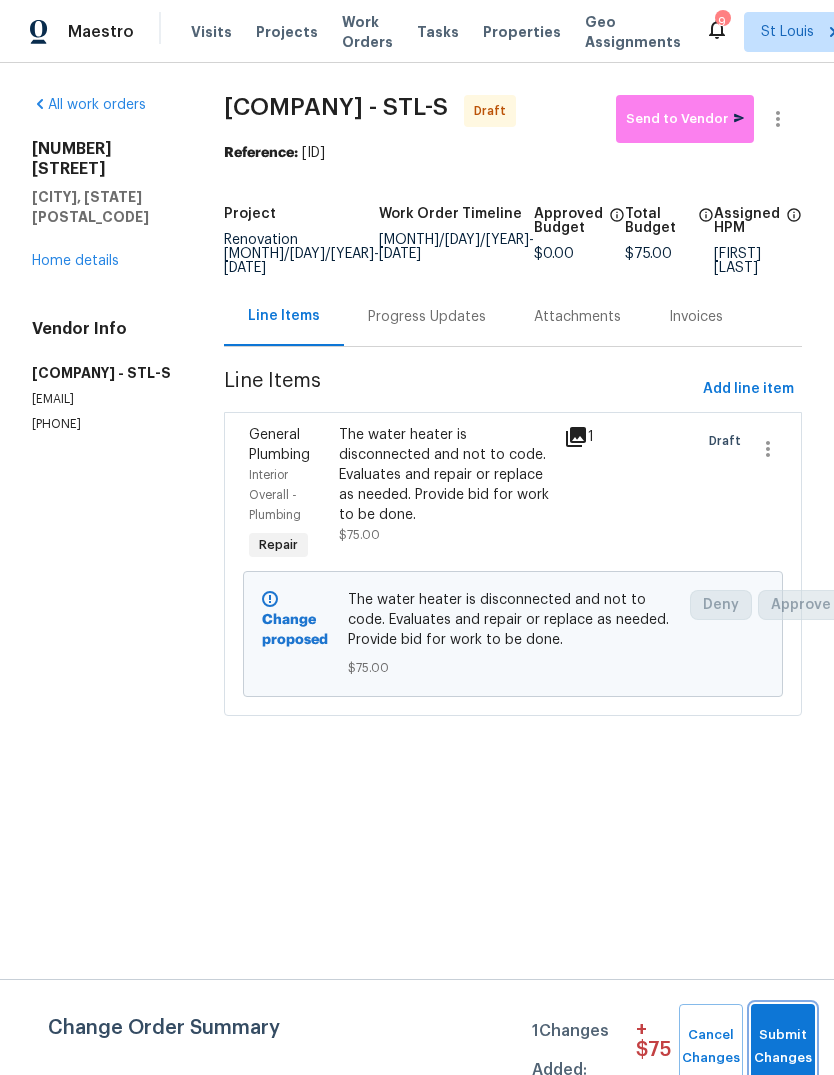 click on "Submit Changes" at bounding box center (783, 1047) 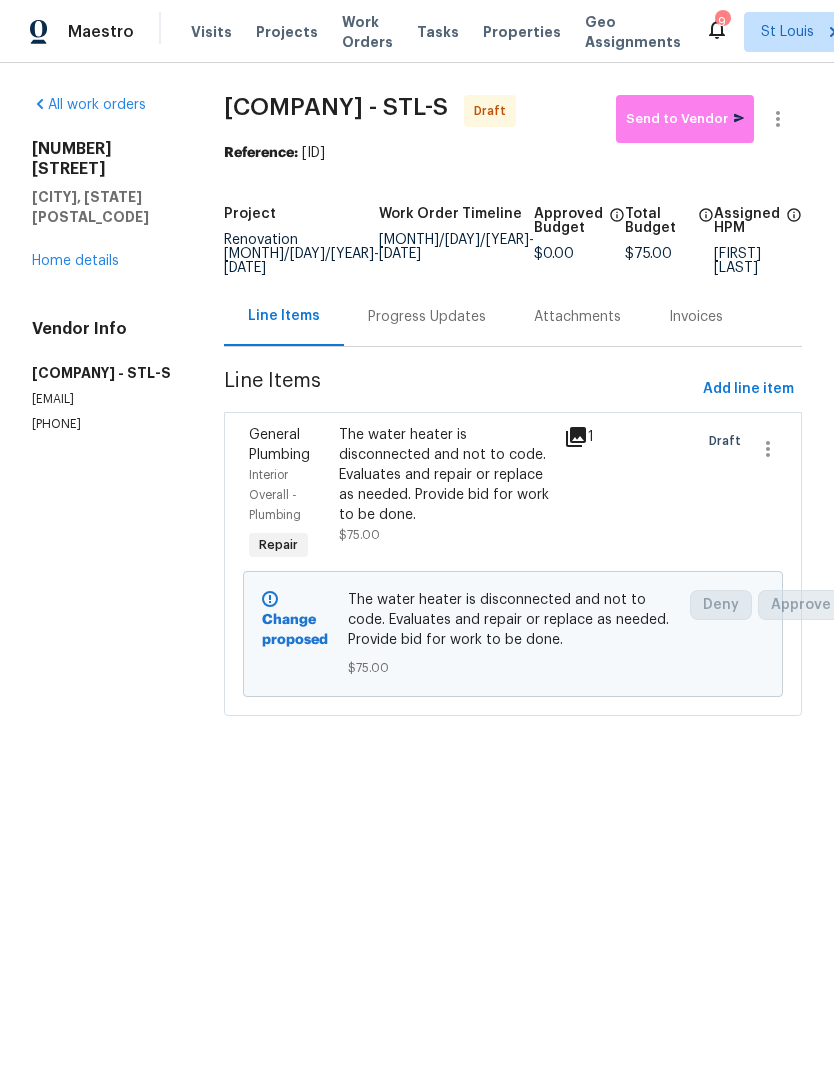 click on "Home details" at bounding box center (75, 261) 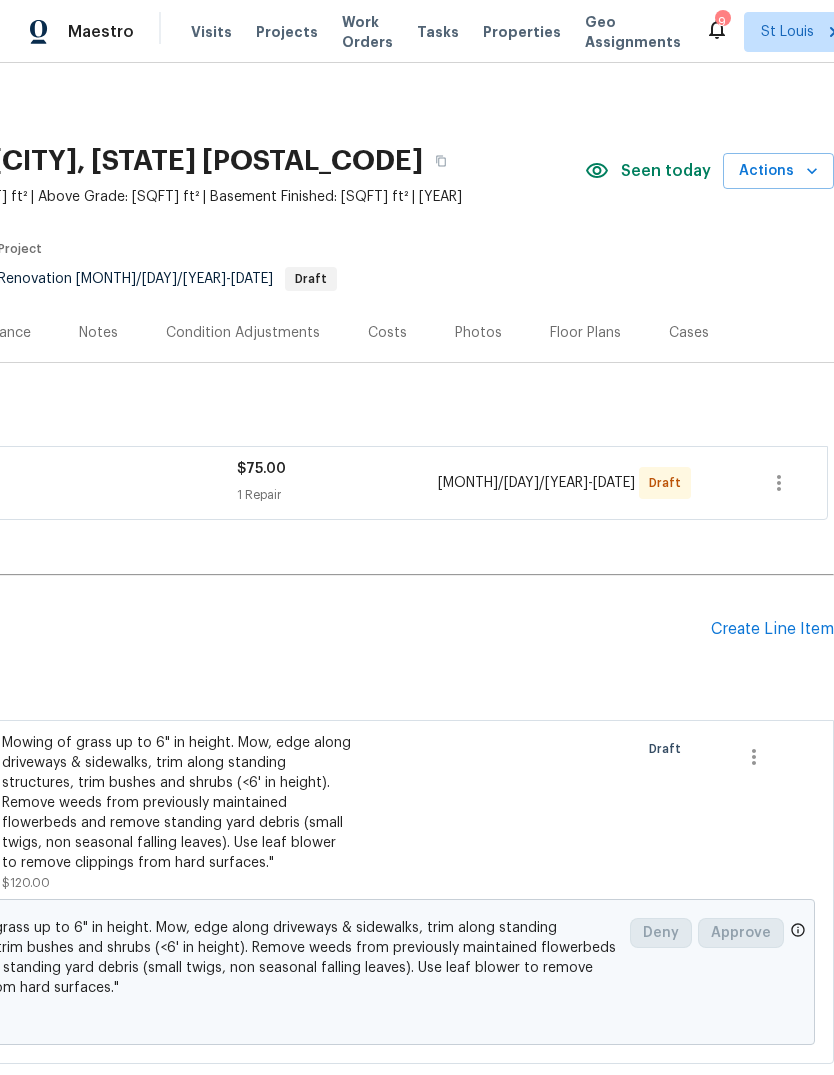 scroll, scrollTop: 0, scrollLeft: 296, axis: horizontal 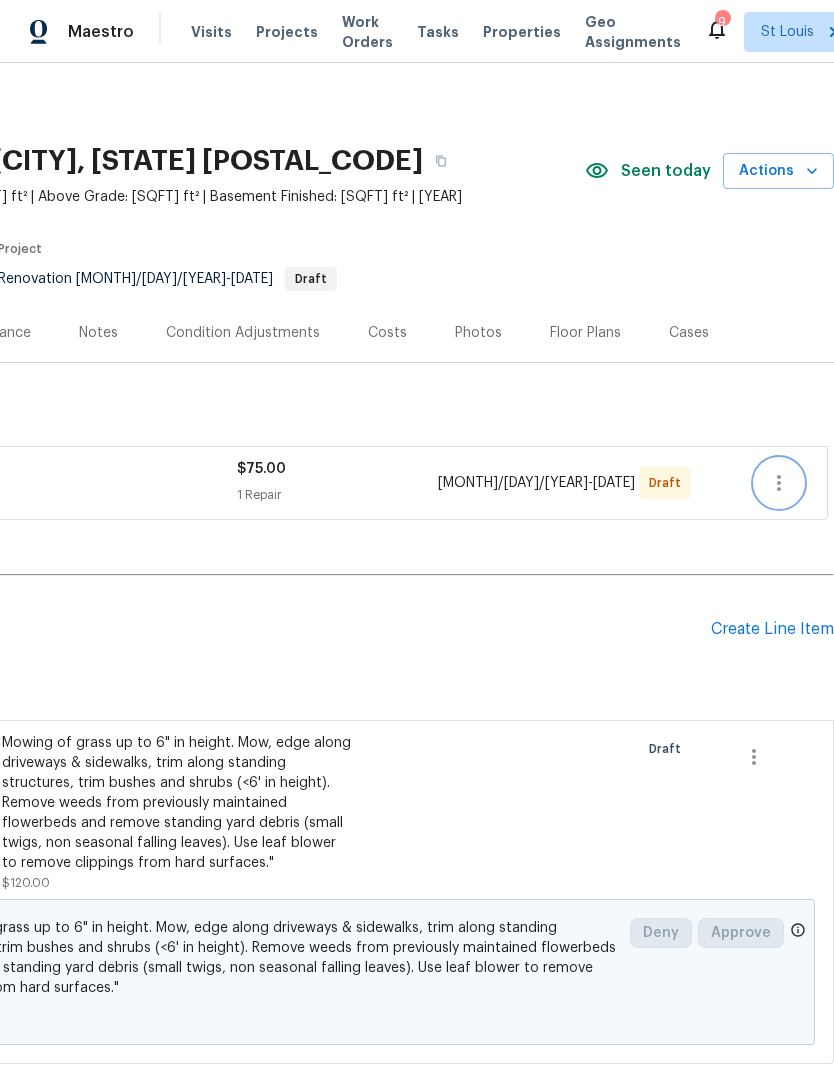 click 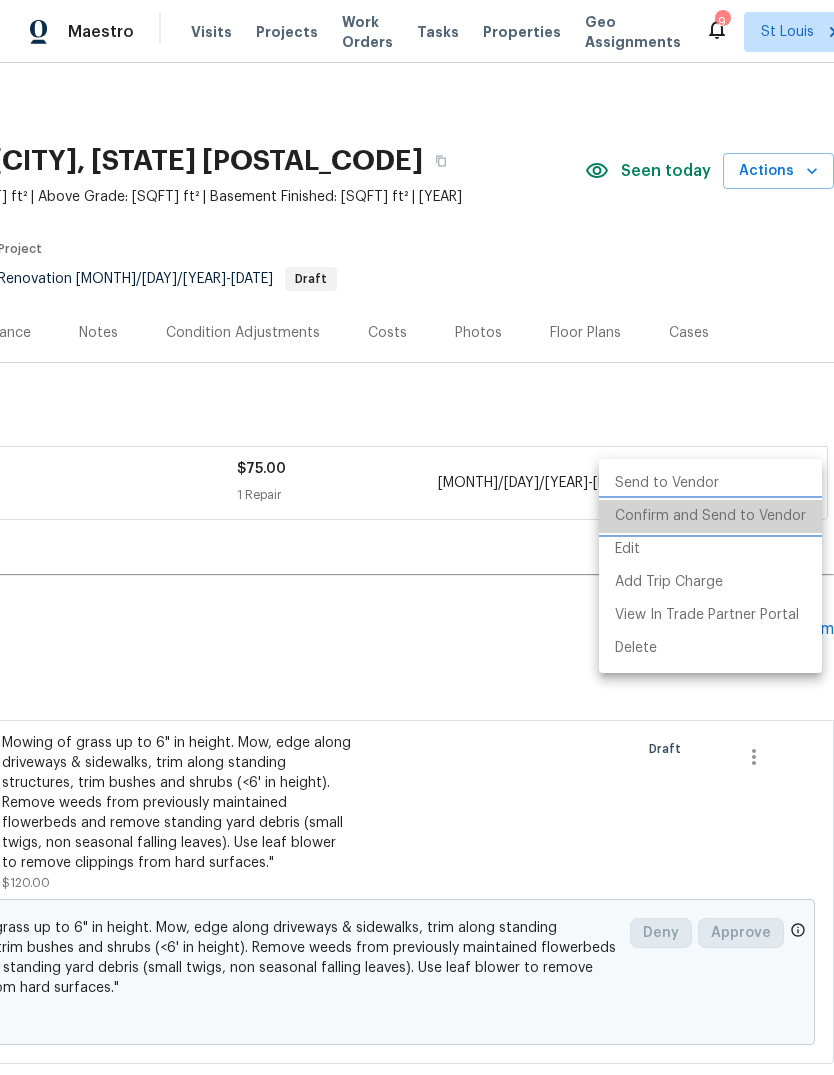 click on "Confirm and Send to Vendor" at bounding box center (710, 516) 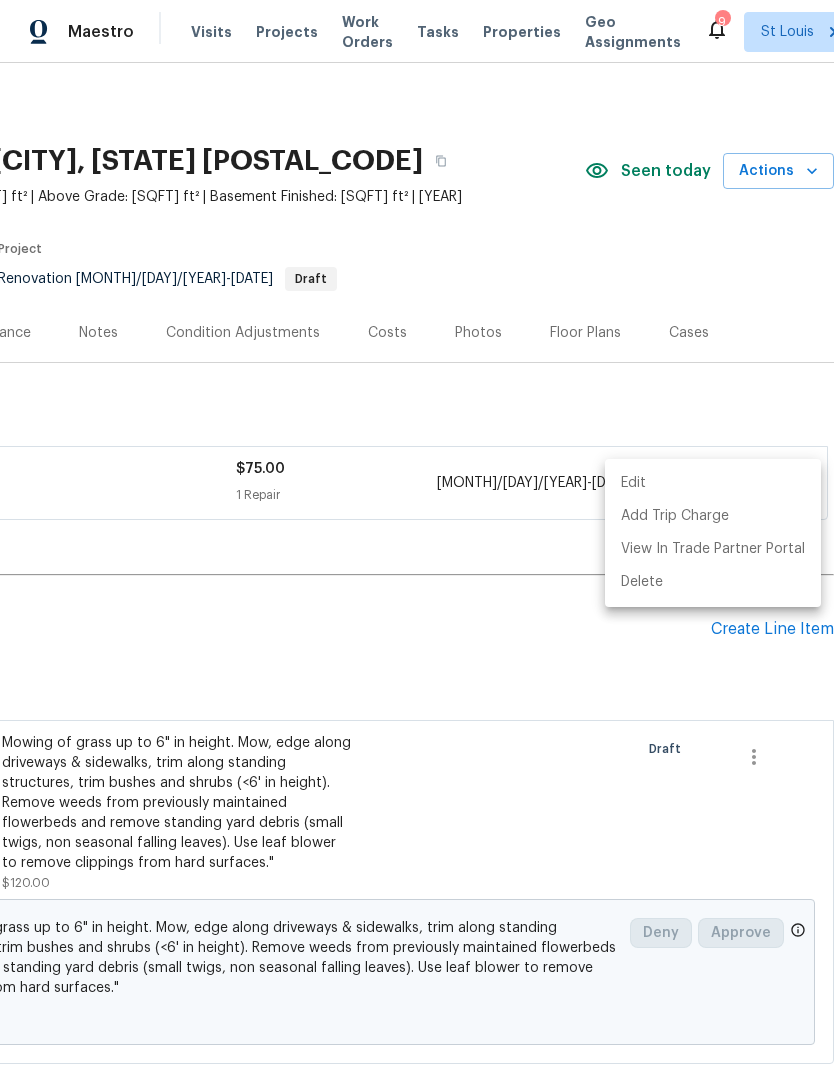 click at bounding box center [417, 537] 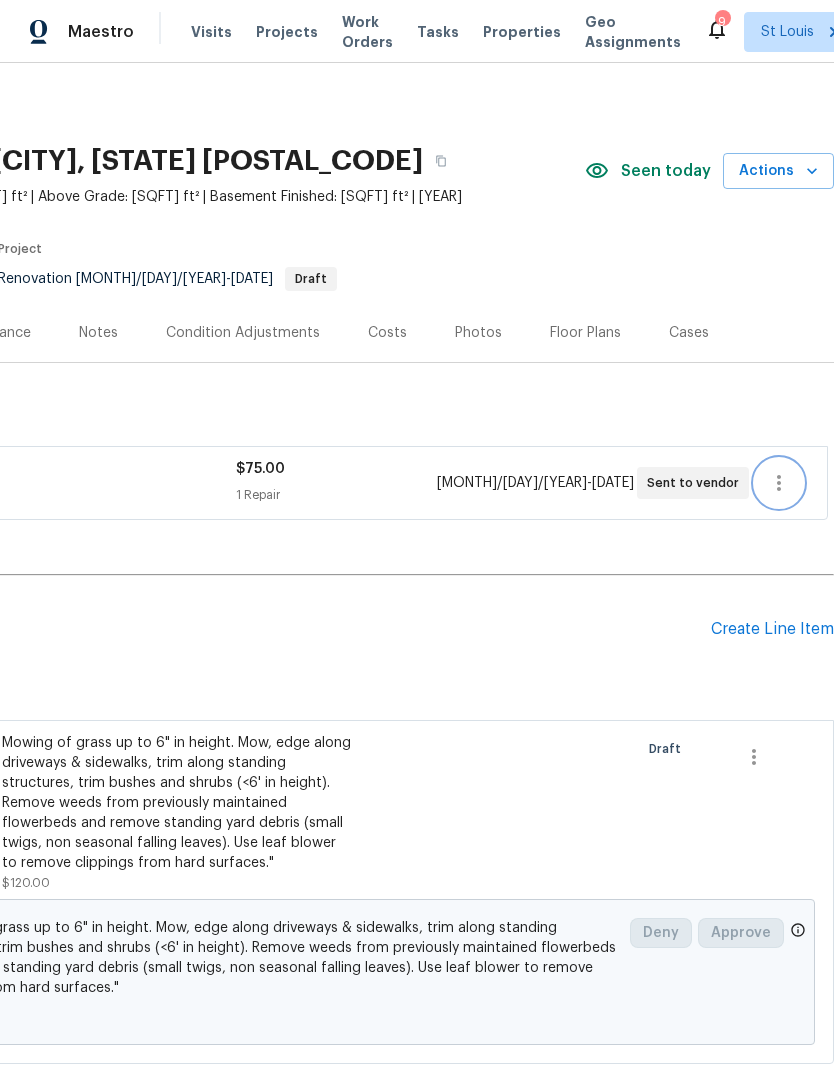 scroll, scrollTop: 0, scrollLeft: 296, axis: horizontal 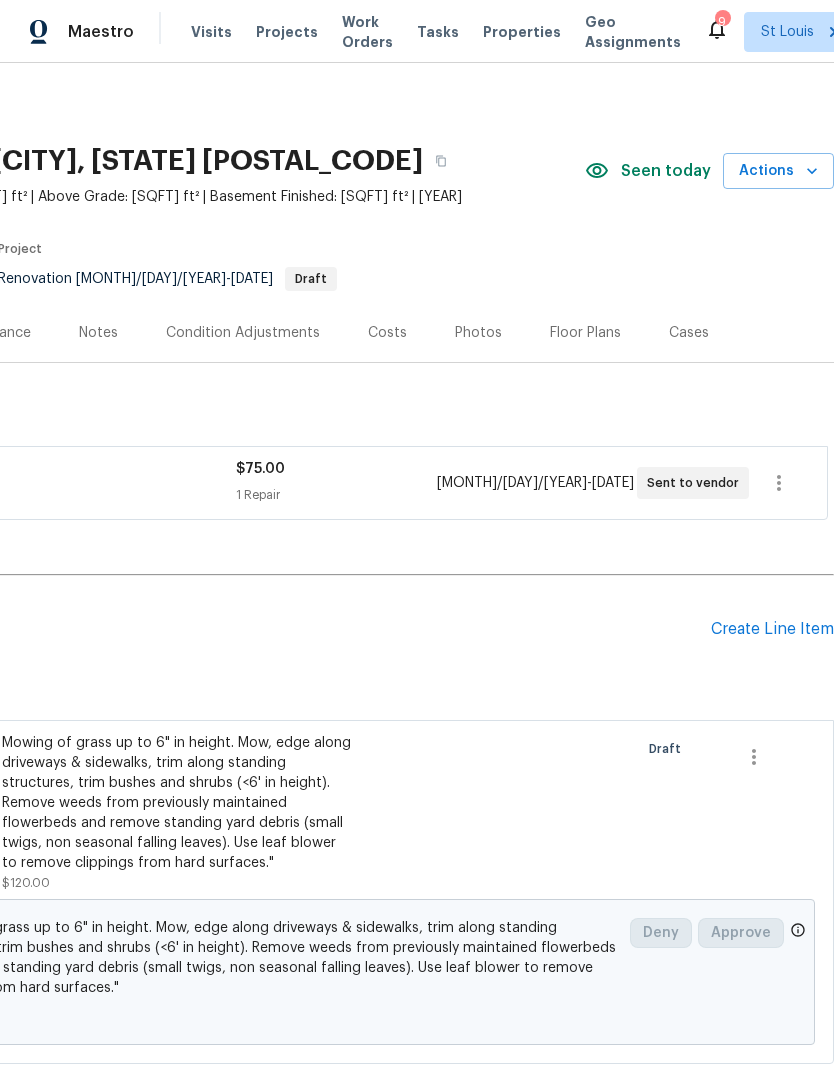 click on "Create Line Item" at bounding box center (772, 629) 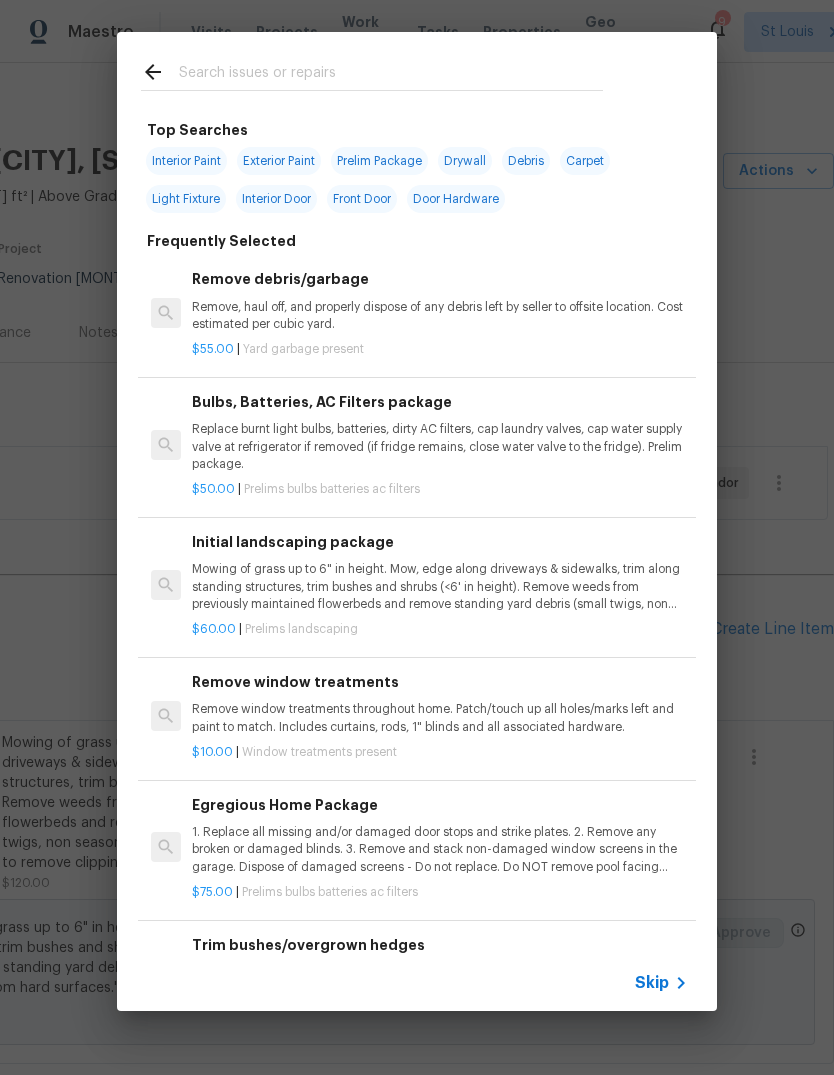 click 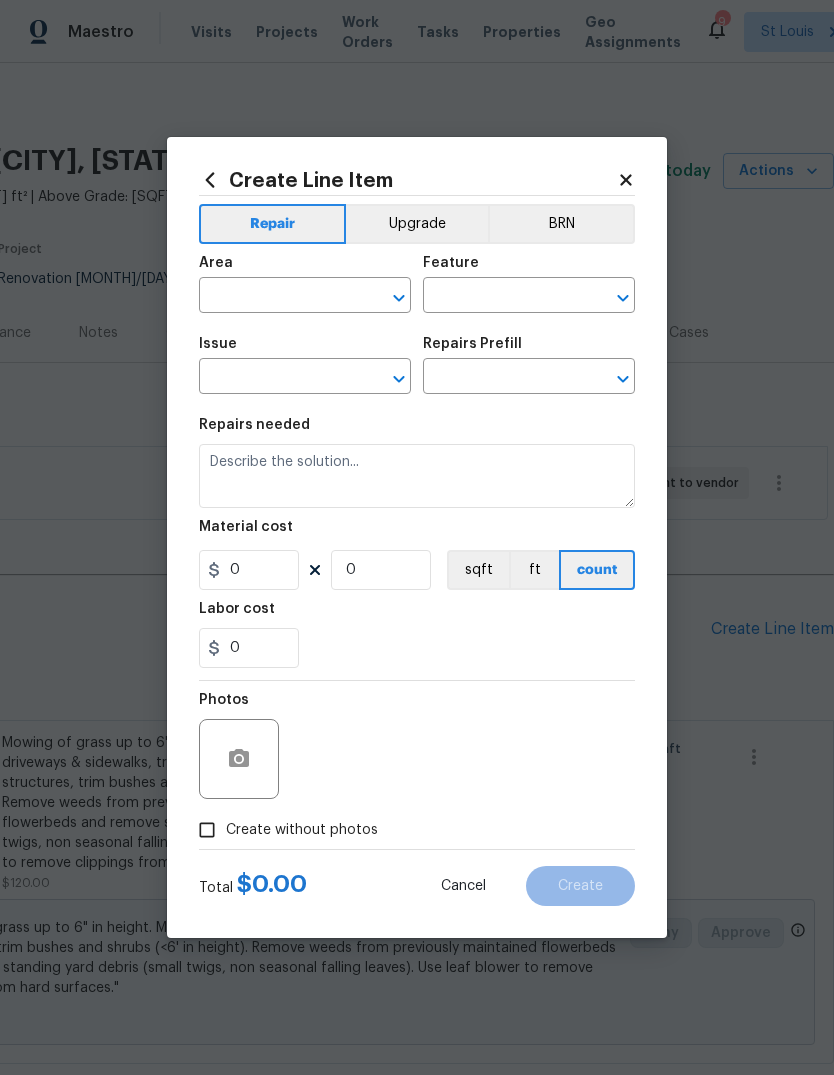 click at bounding box center [277, 297] 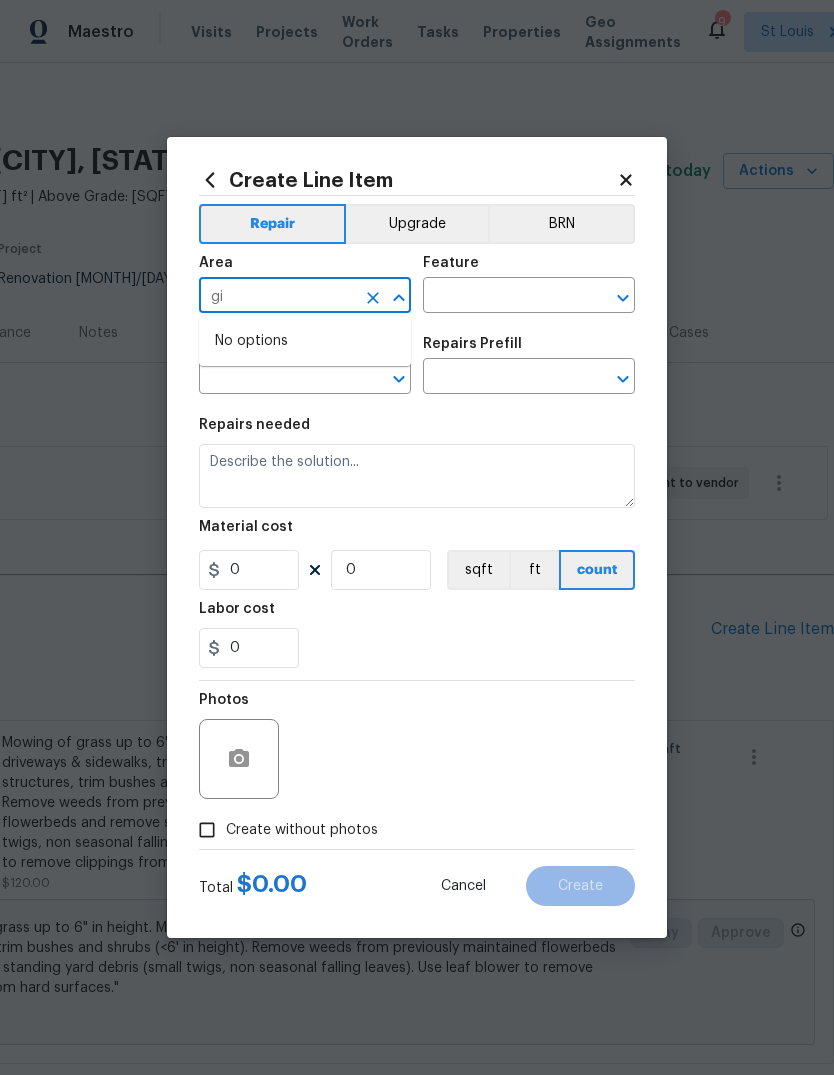 type on "g" 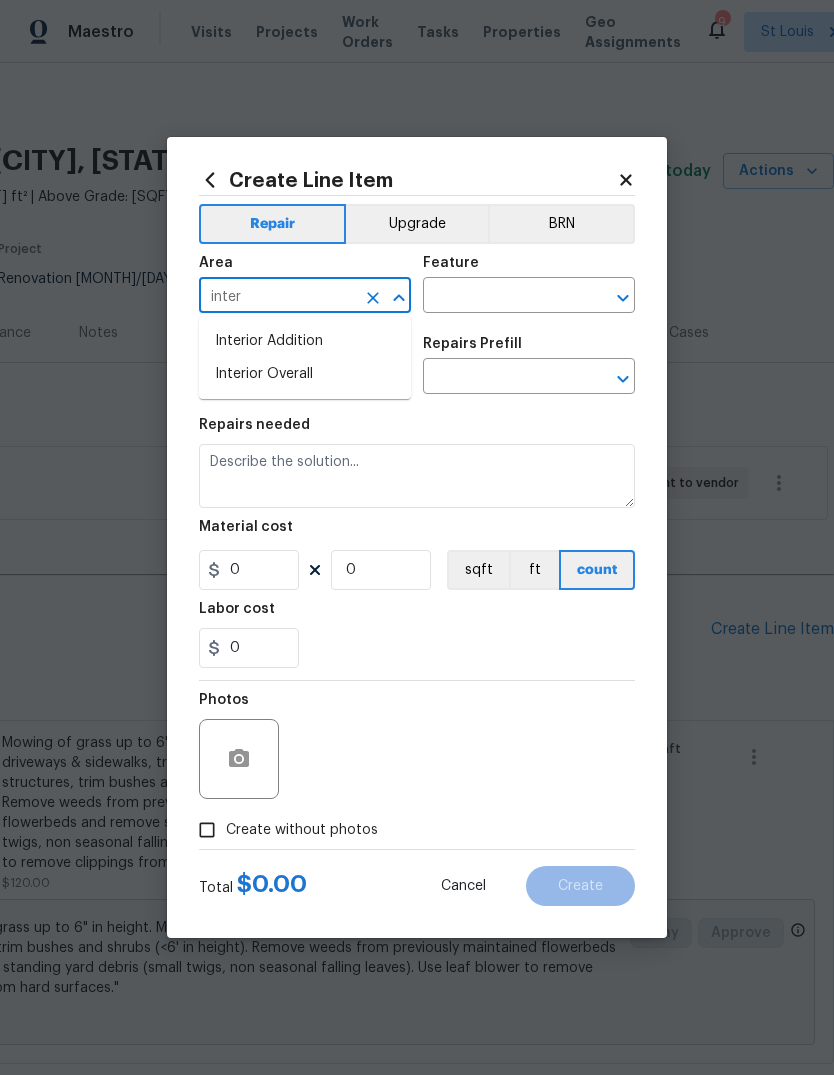 click on "Interior Overall" at bounding box center (305, 374) 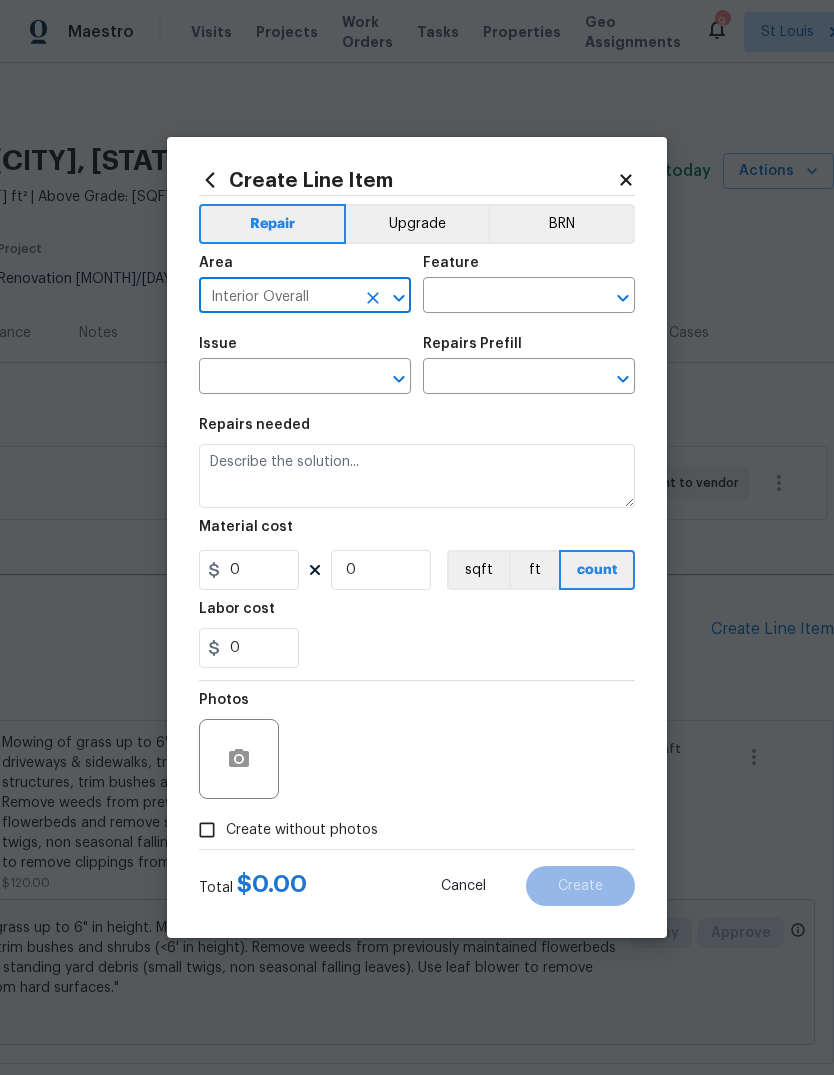click at bounding box center [501, 297] 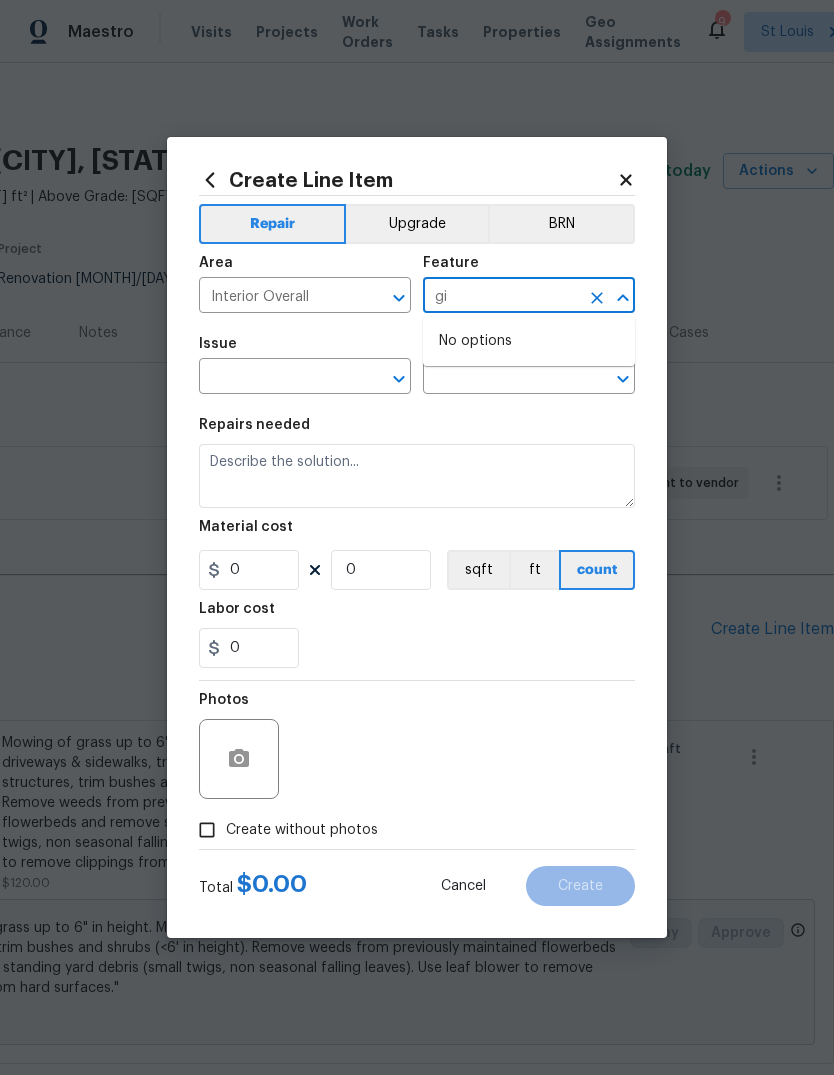 type on "g" 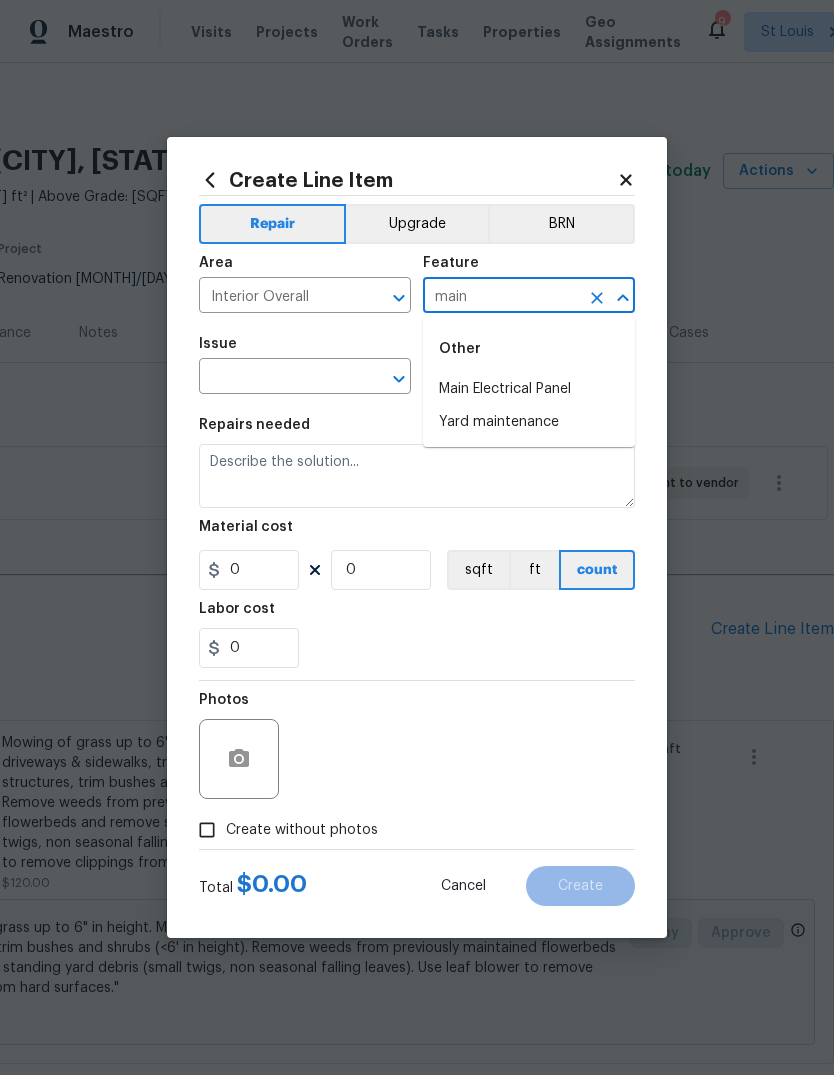 click on "Main Electrical Panel" at bounding box center (529, 389) 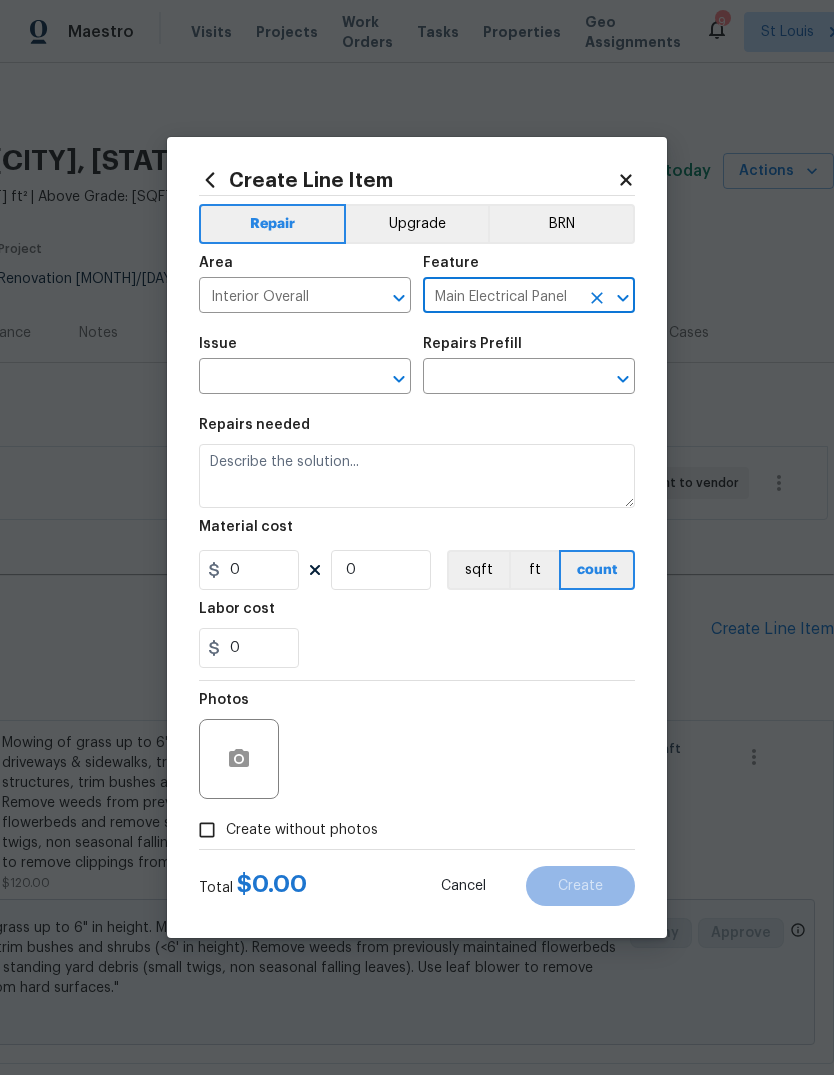 click at bounding box center (277, 378) 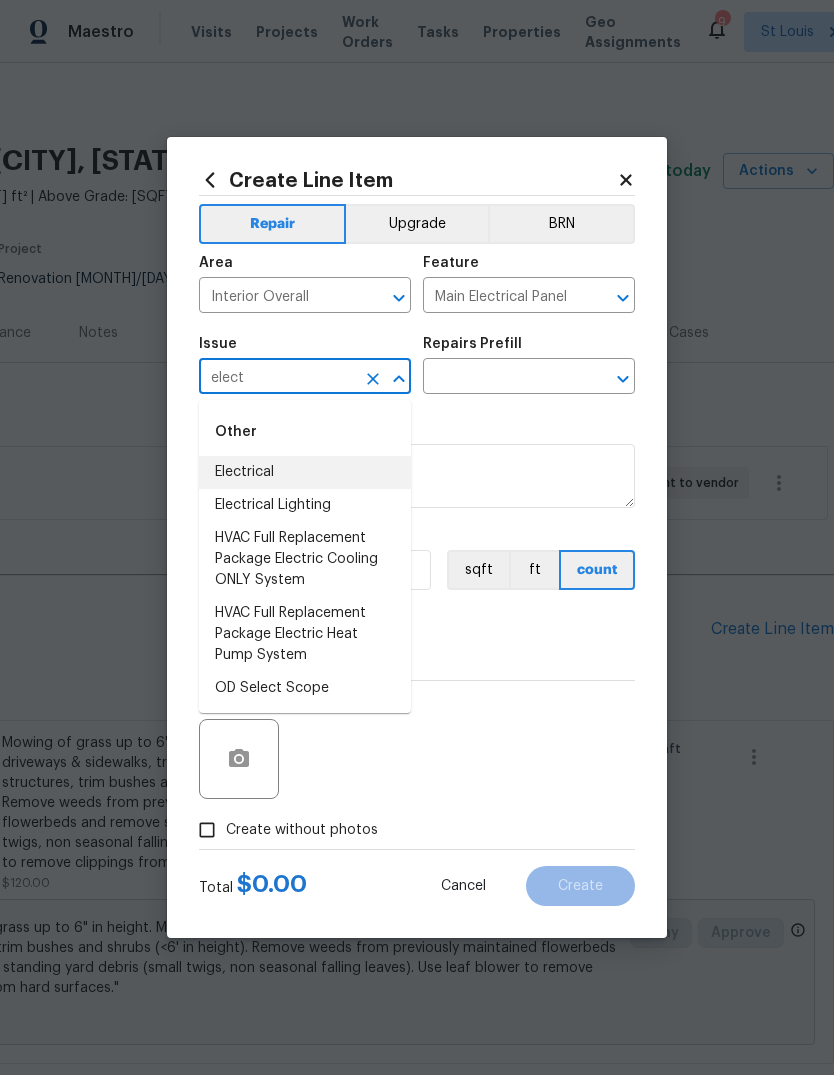 click on "Electrical" at bounding box center [305, 472] 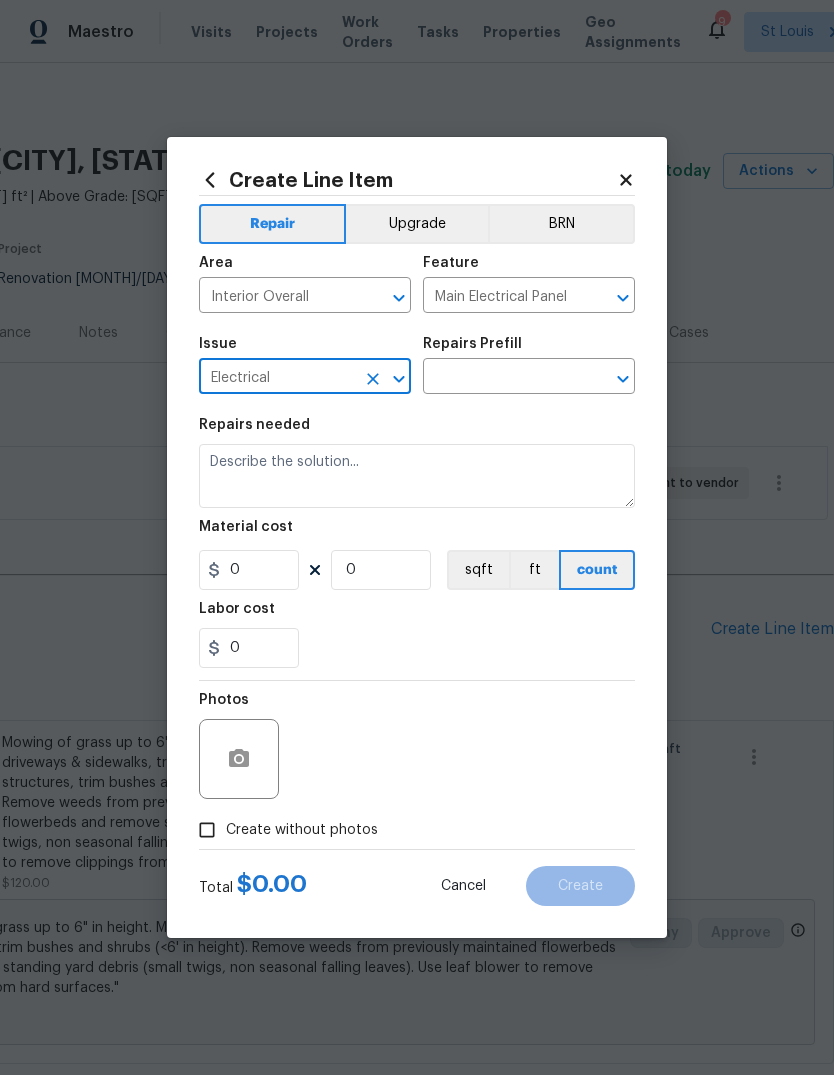 click at bounding box center (501, 378) 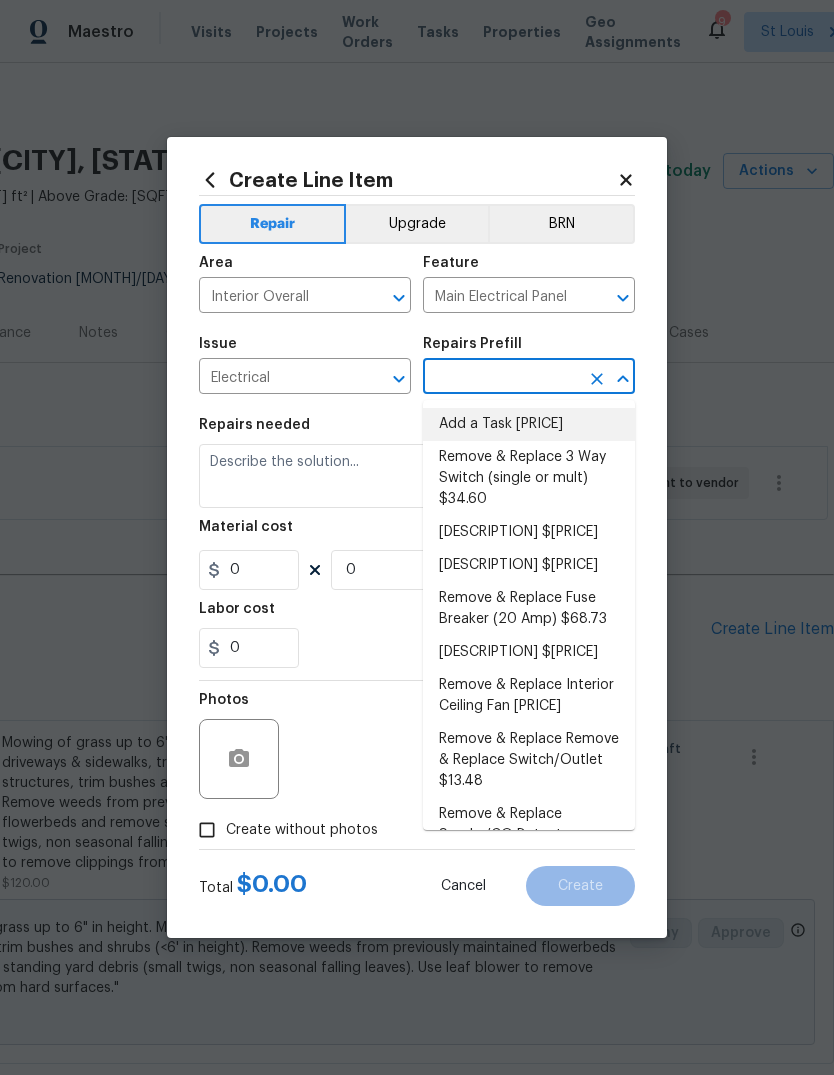 click on "Add a Task $[PRICE]" at bounding box center (529, 424) 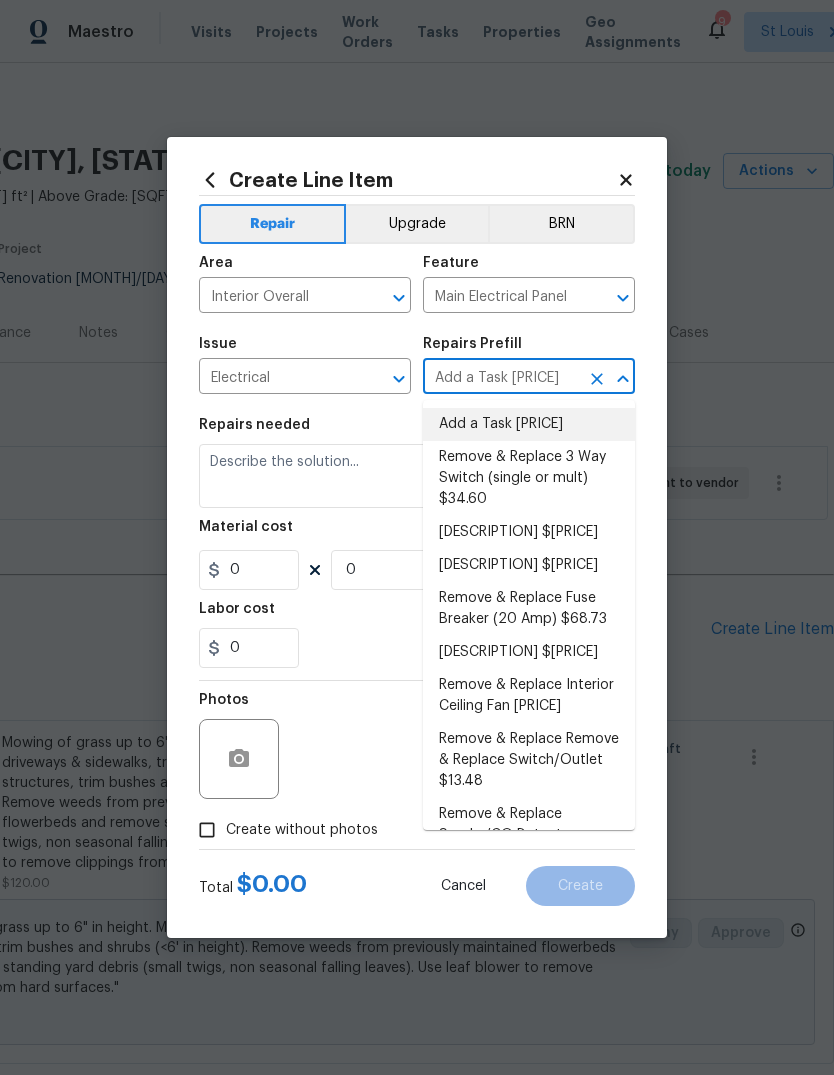 type on "HPM to detail" 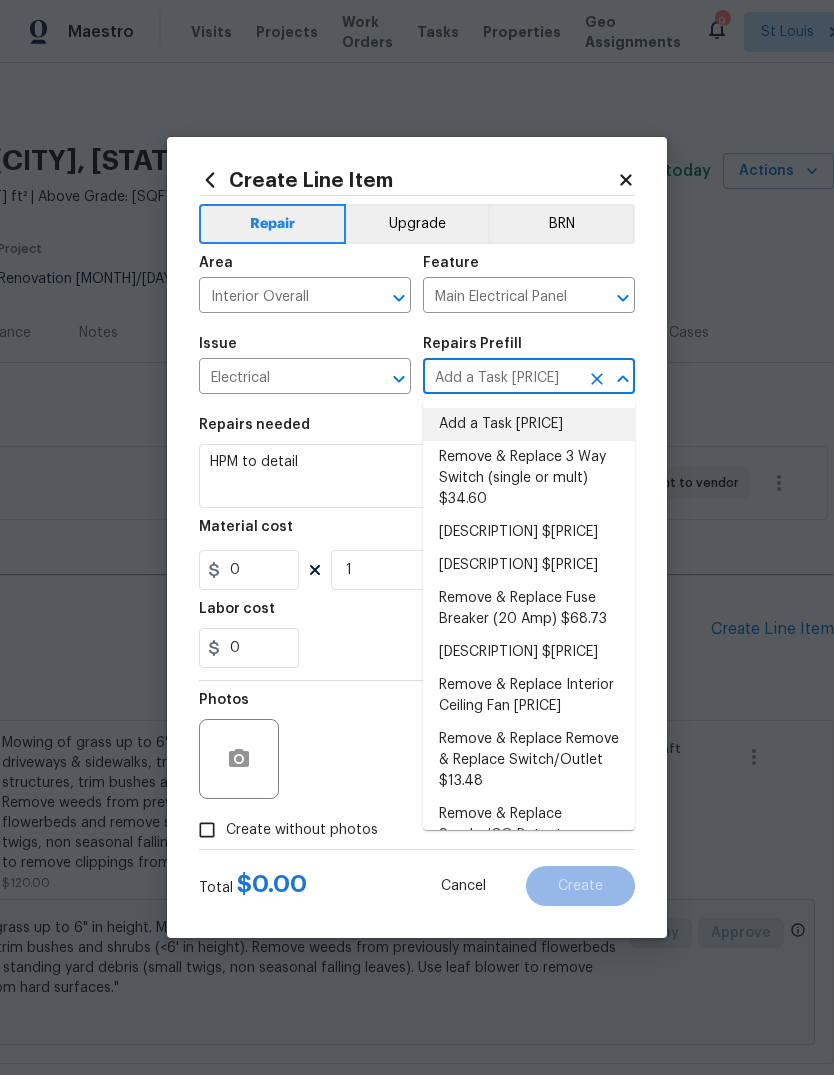 type on "1" 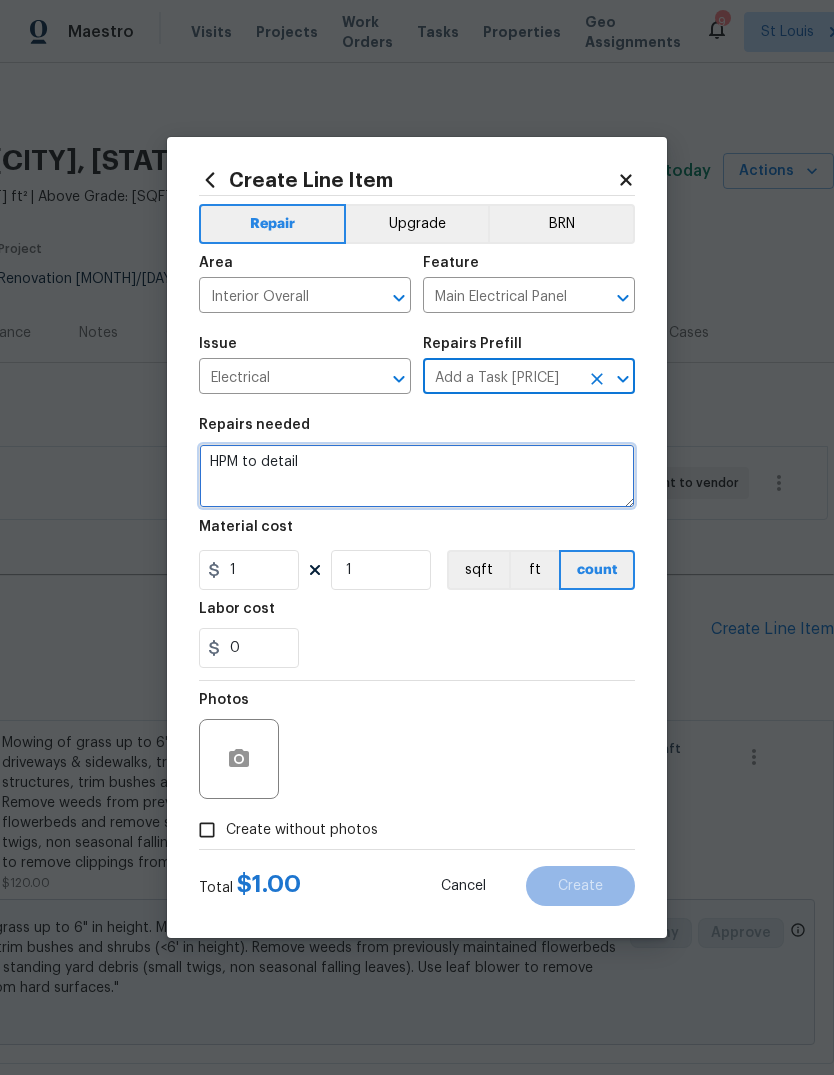 click on "HPM to detail" at bounding box center [417, 476] 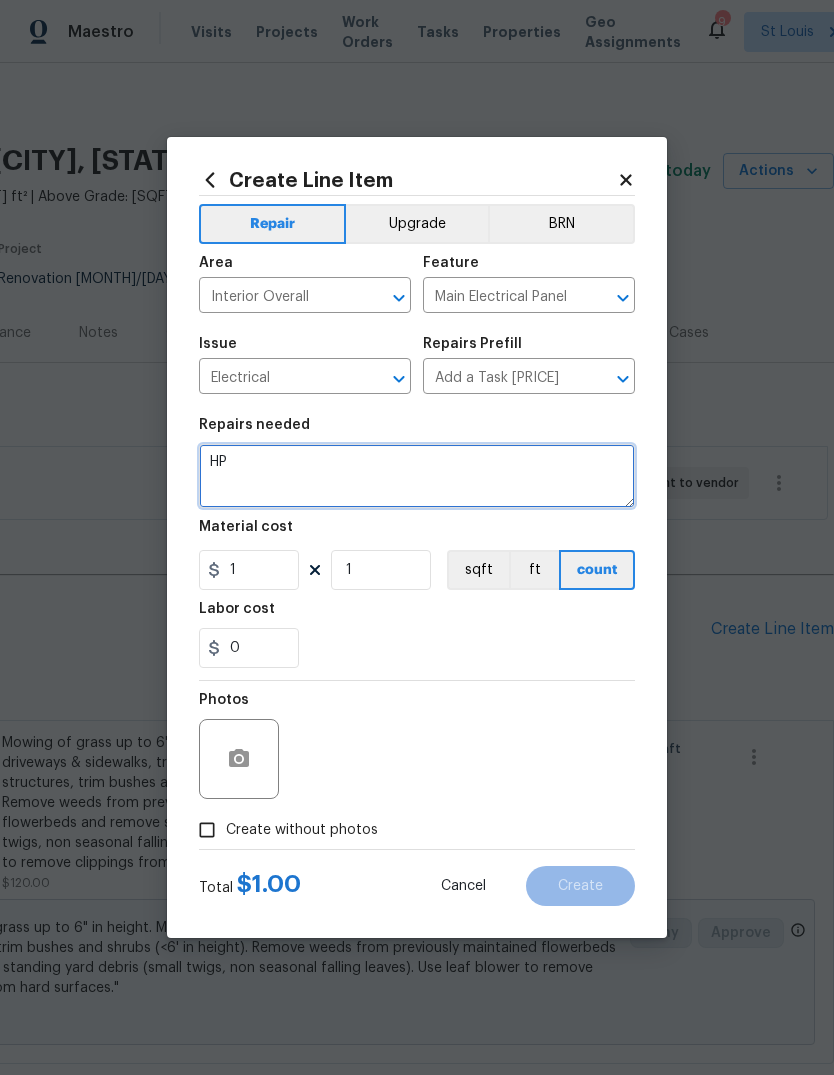 type on "H" 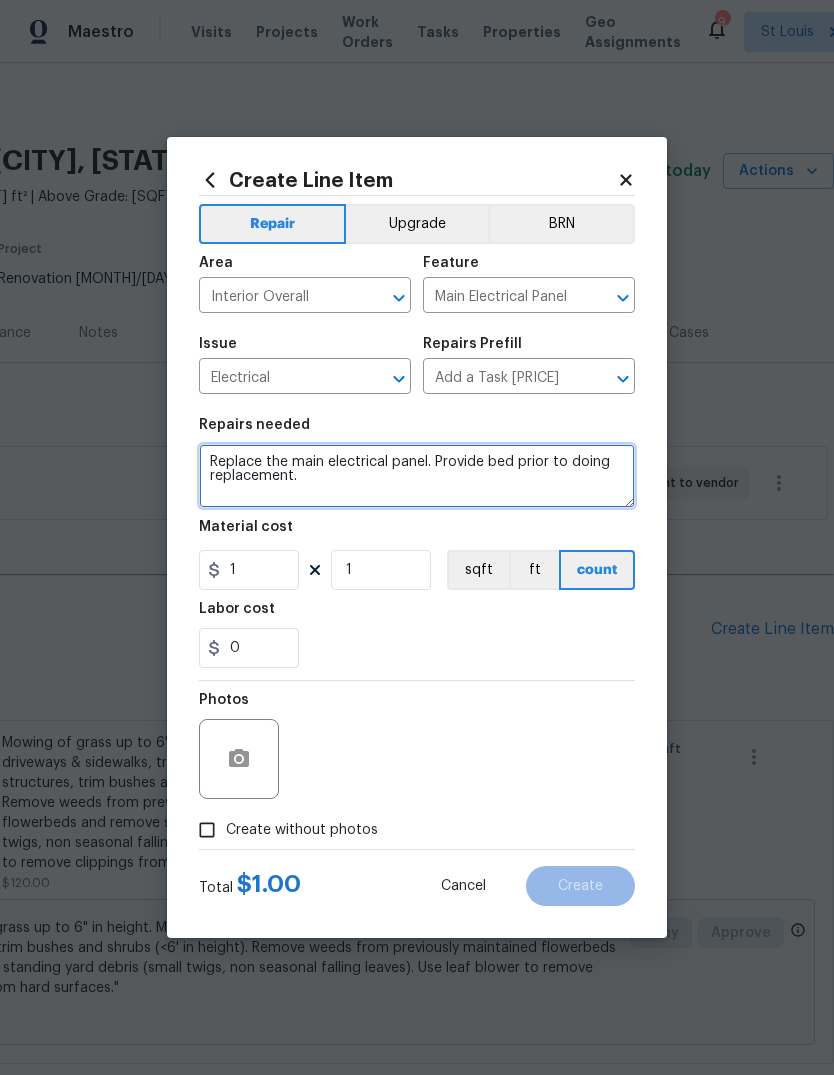 click on "Replace the main electrical panel.  Provide bed" at bounding box center (417, 476) 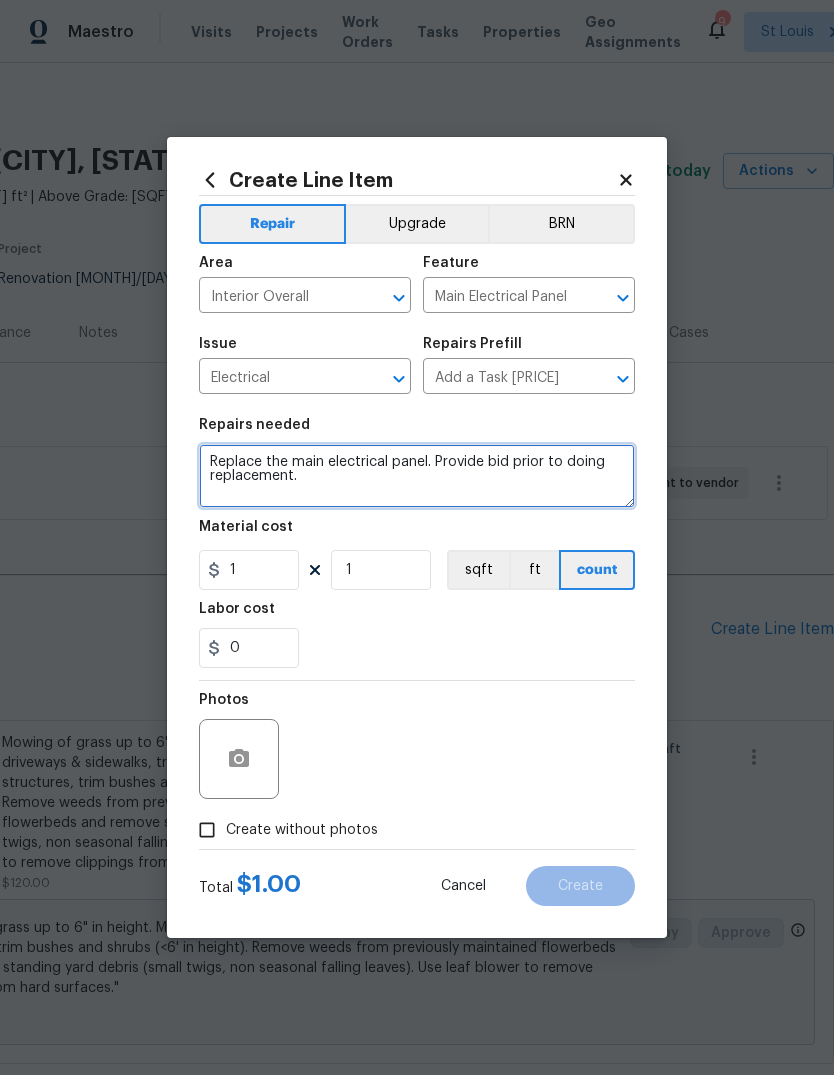 click on "Replace the main electrical panel.  Provide bid prior to doing replacement." at bounding box center [417, 476] 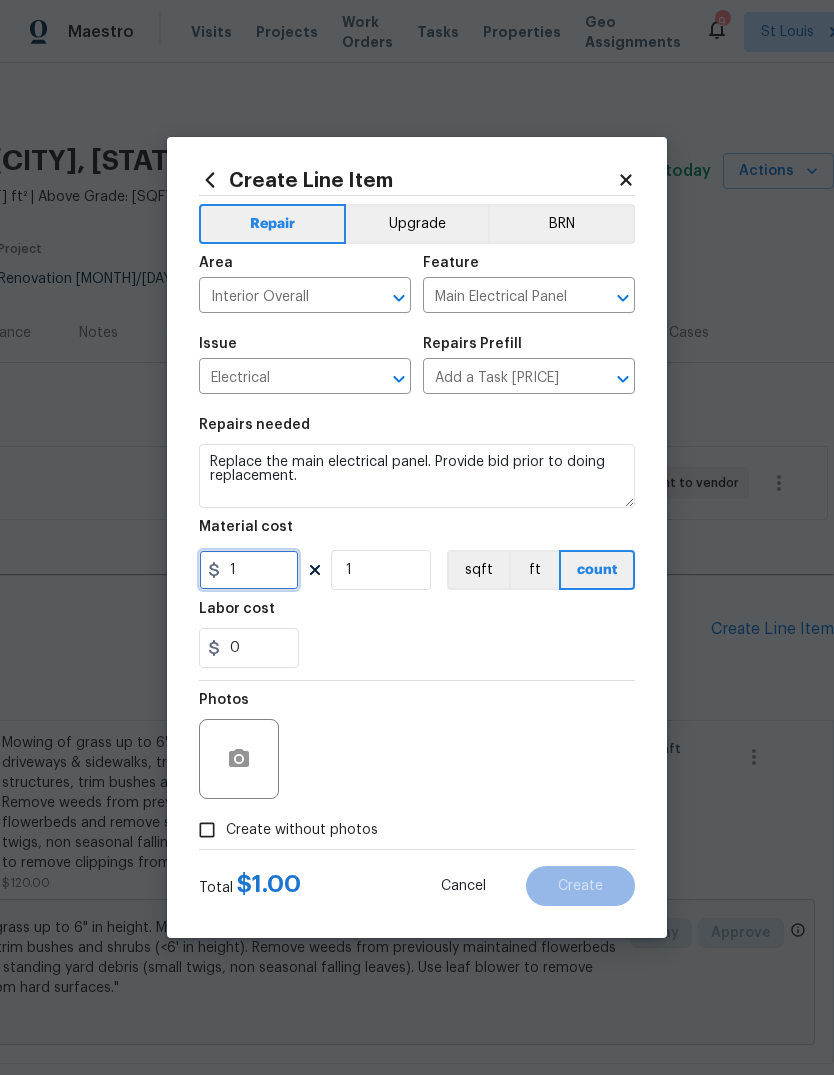 click on "1" at bounding box center [249, 570] 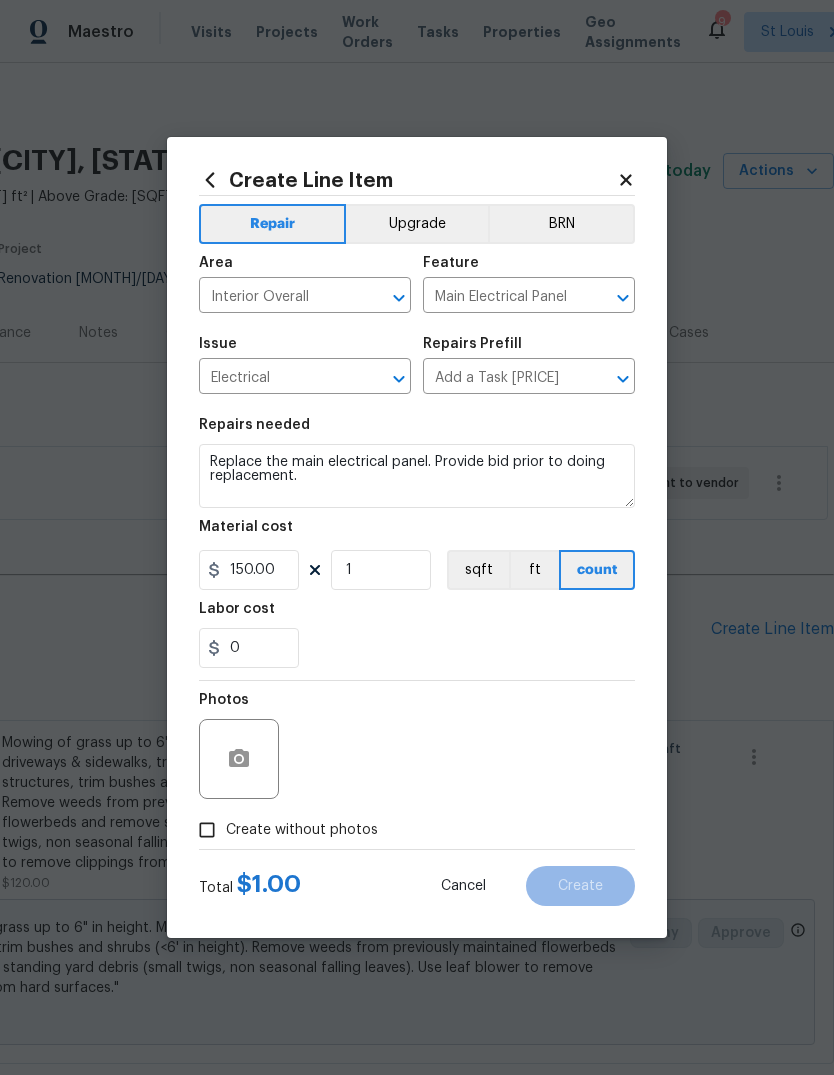 click on "0" at bounding box center [417, 648] 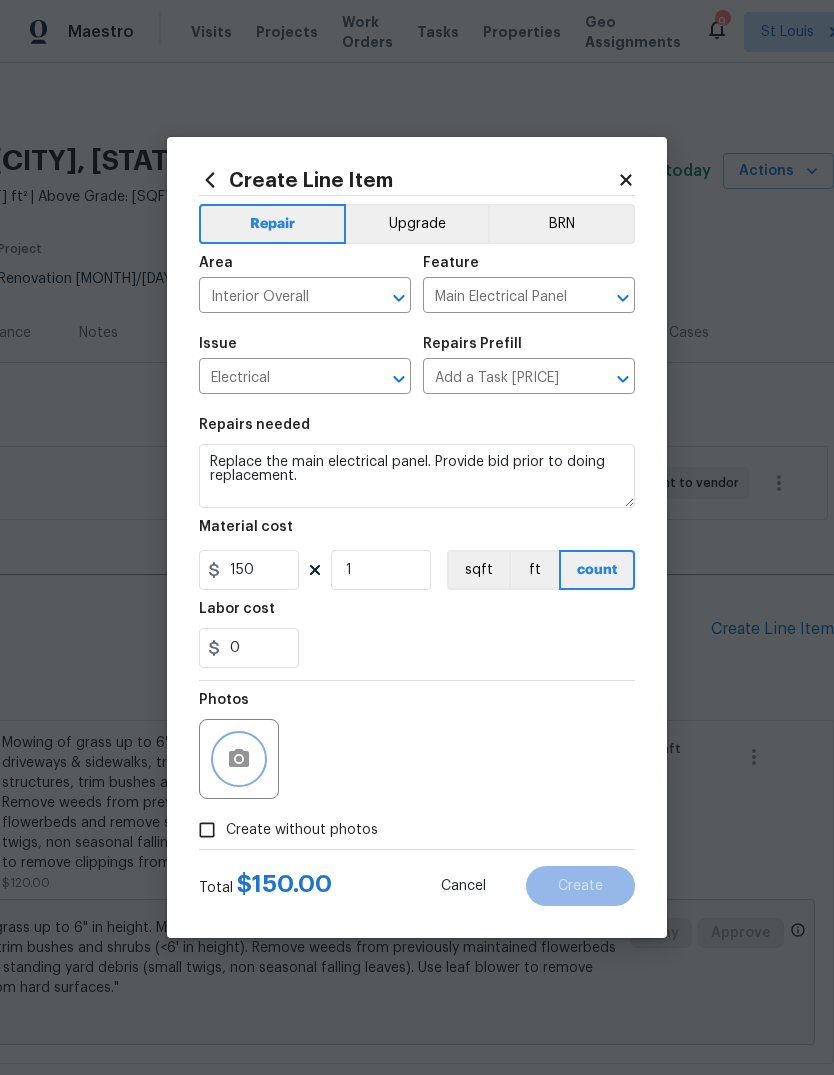 click at bounding box center (239, 759) 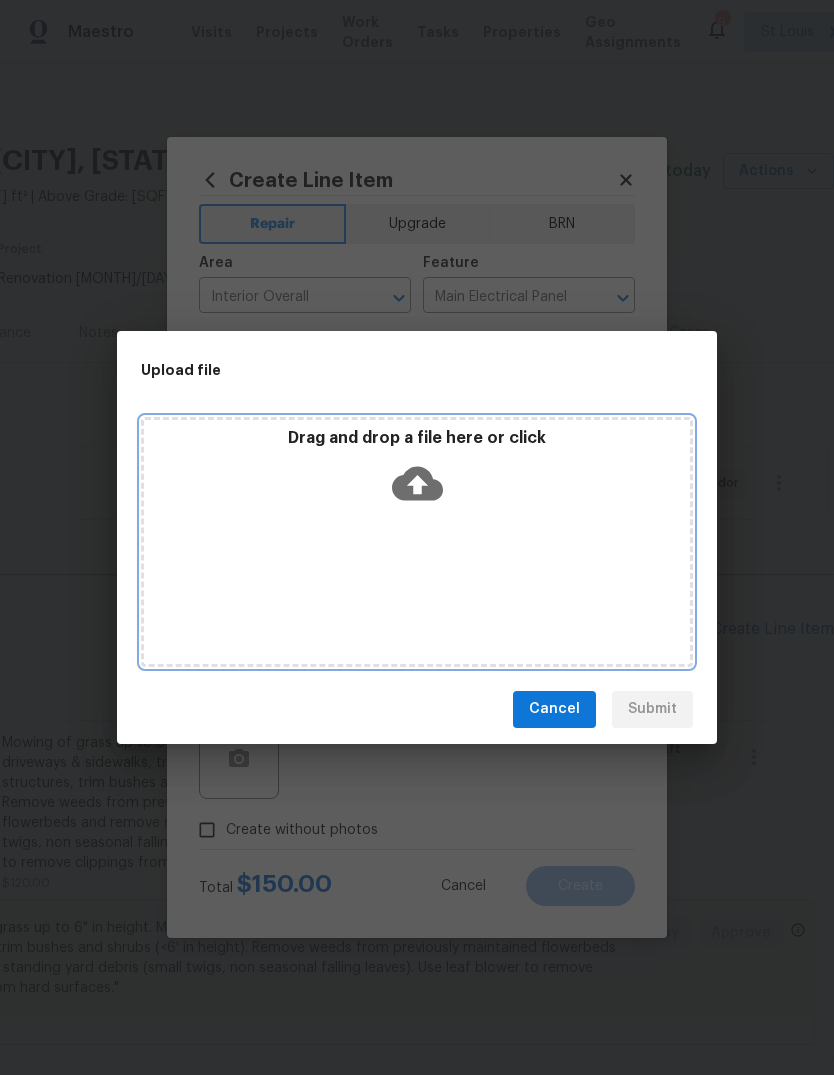click 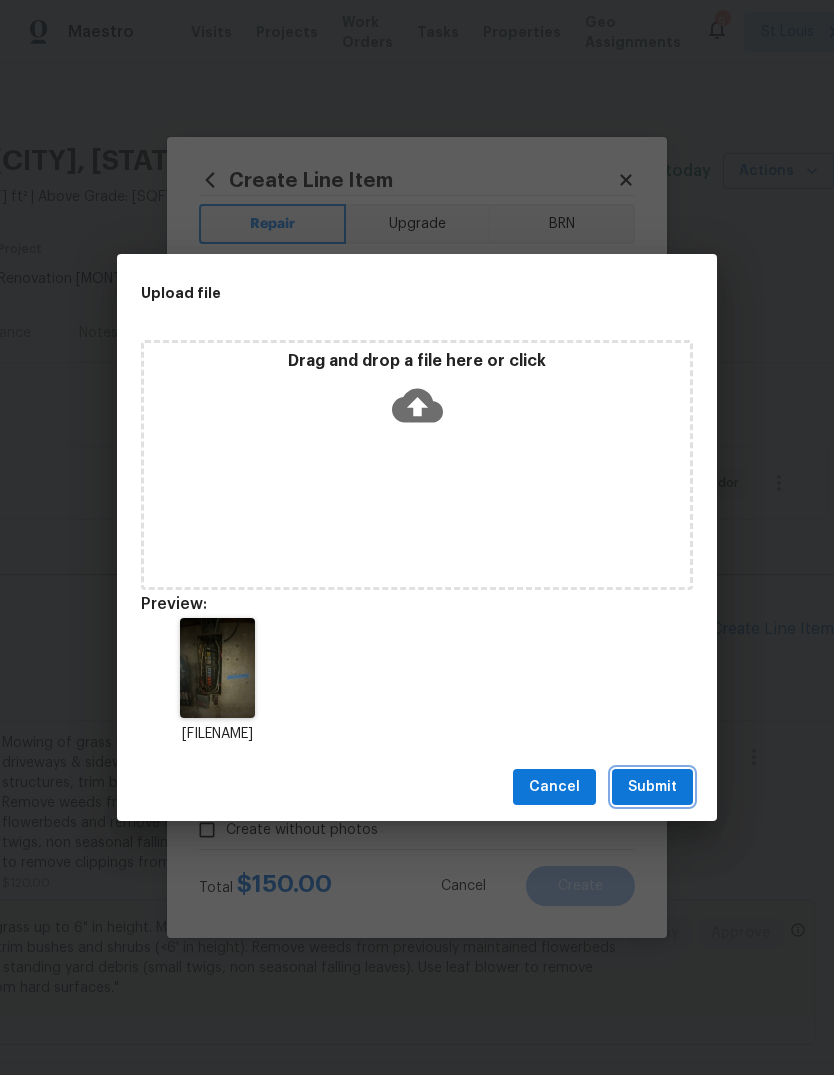 click on "Submit" at bounding box center (652, 787) 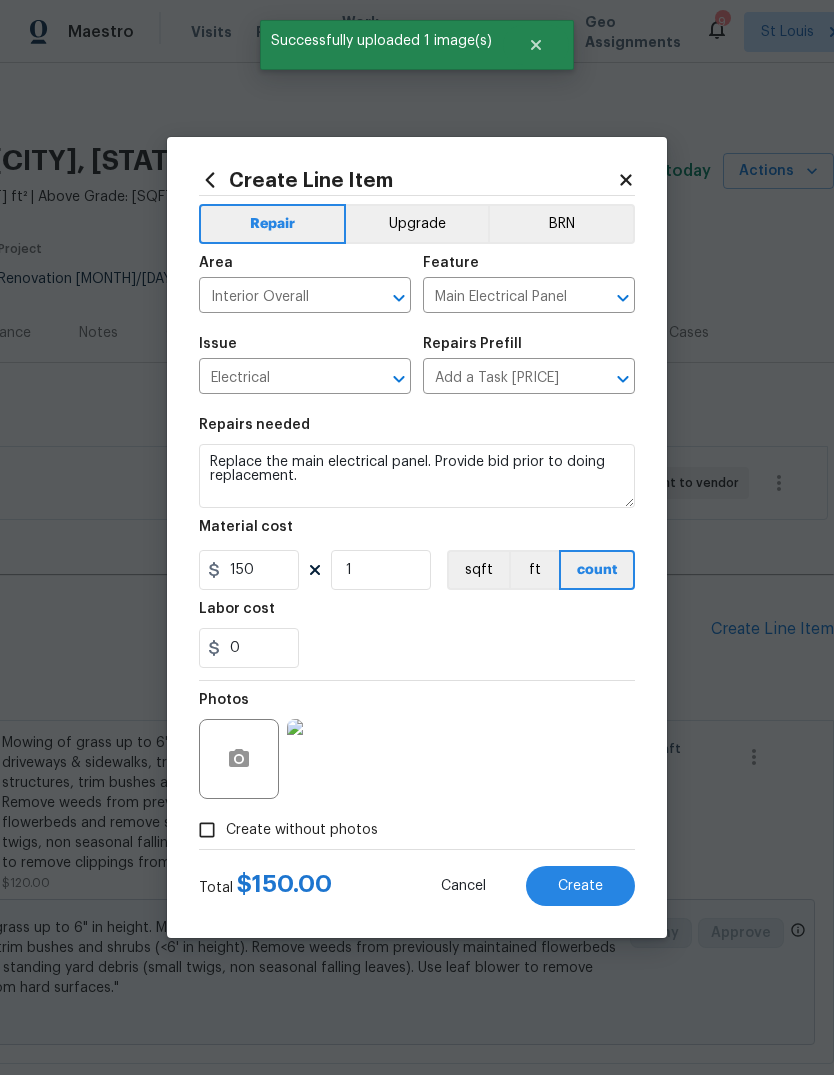 click at bounding box center (327, 759) 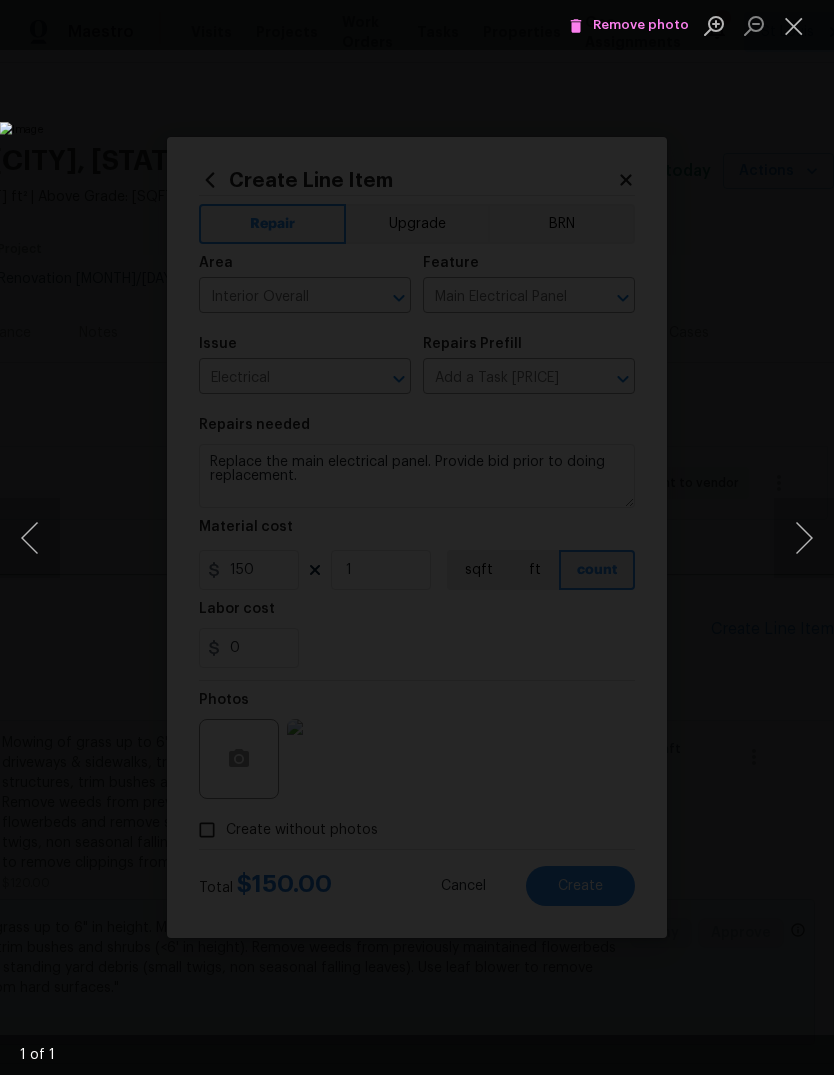 click at bounding box center (794, 25) 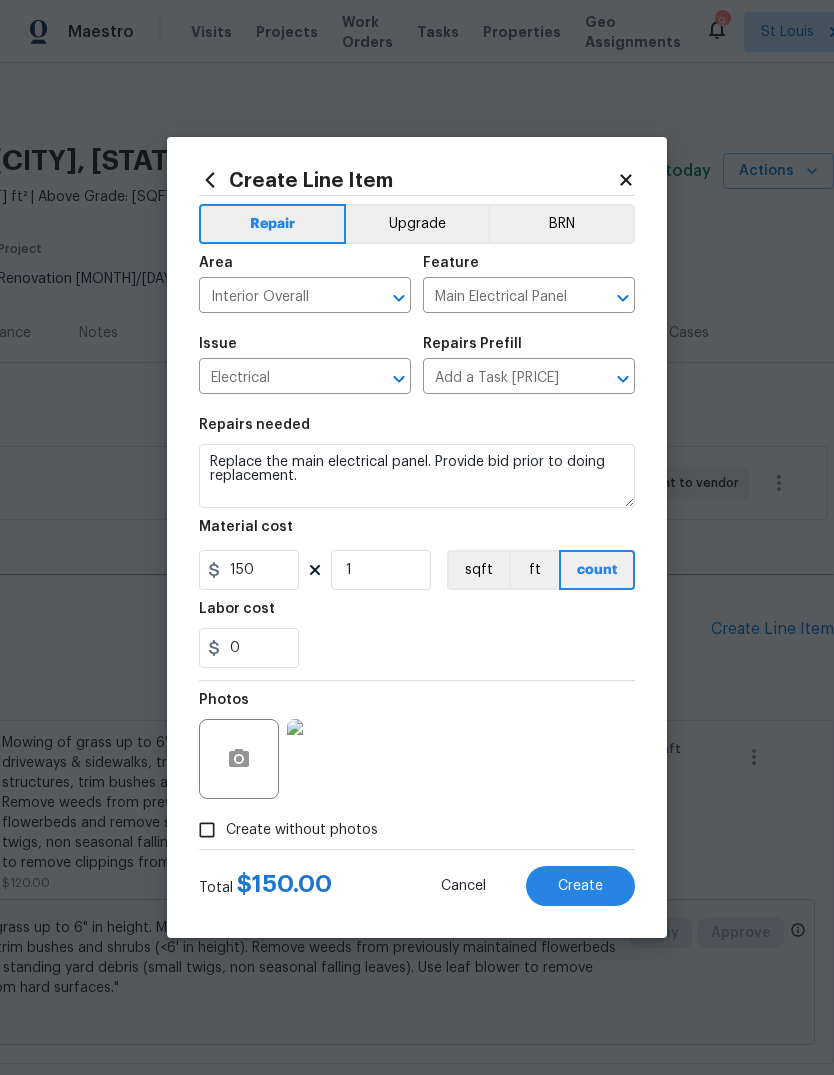 click on "Create" at bounding box center [580, 886] 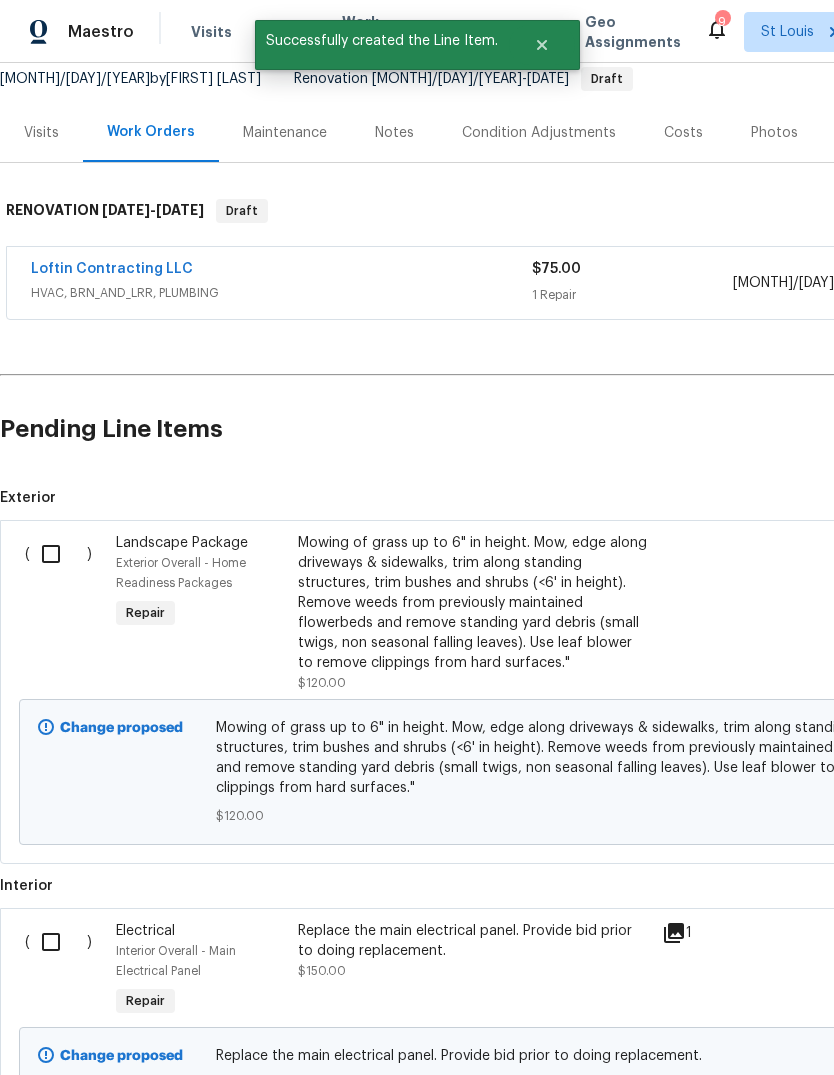 scroll, scrollTop: 199, scrollLeft: 0, axis: vertical 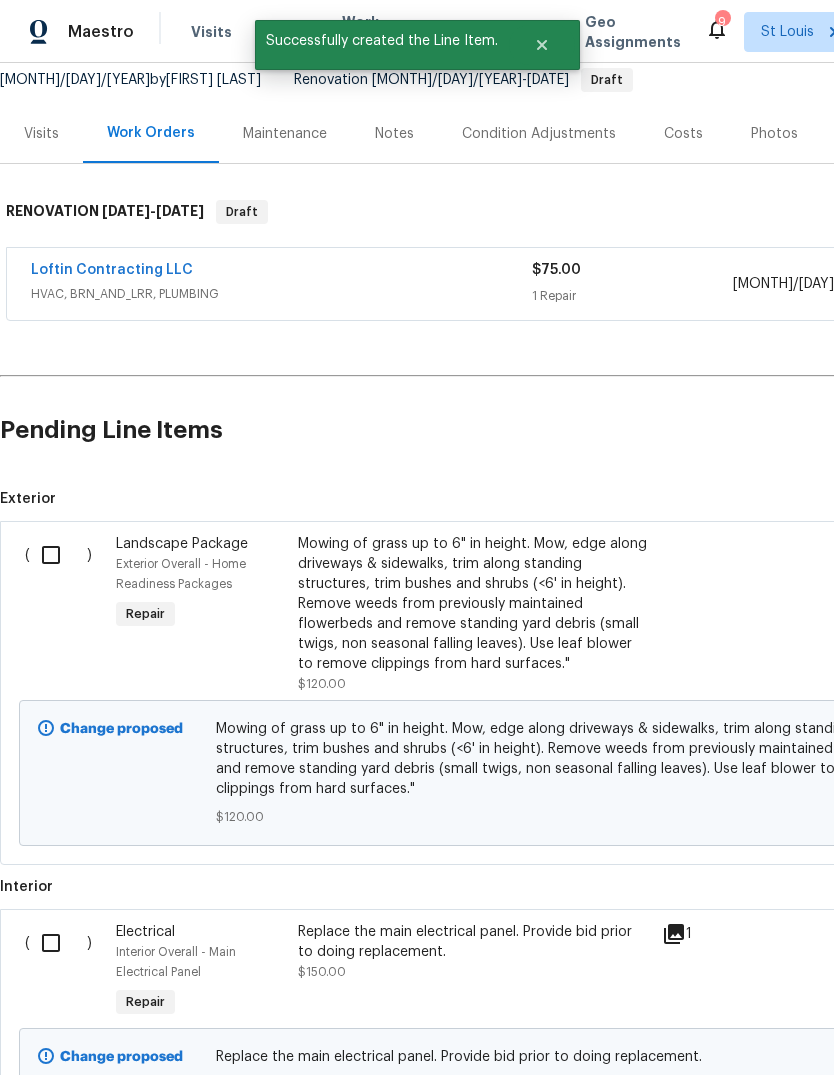 click at bounding box center (58, 943) 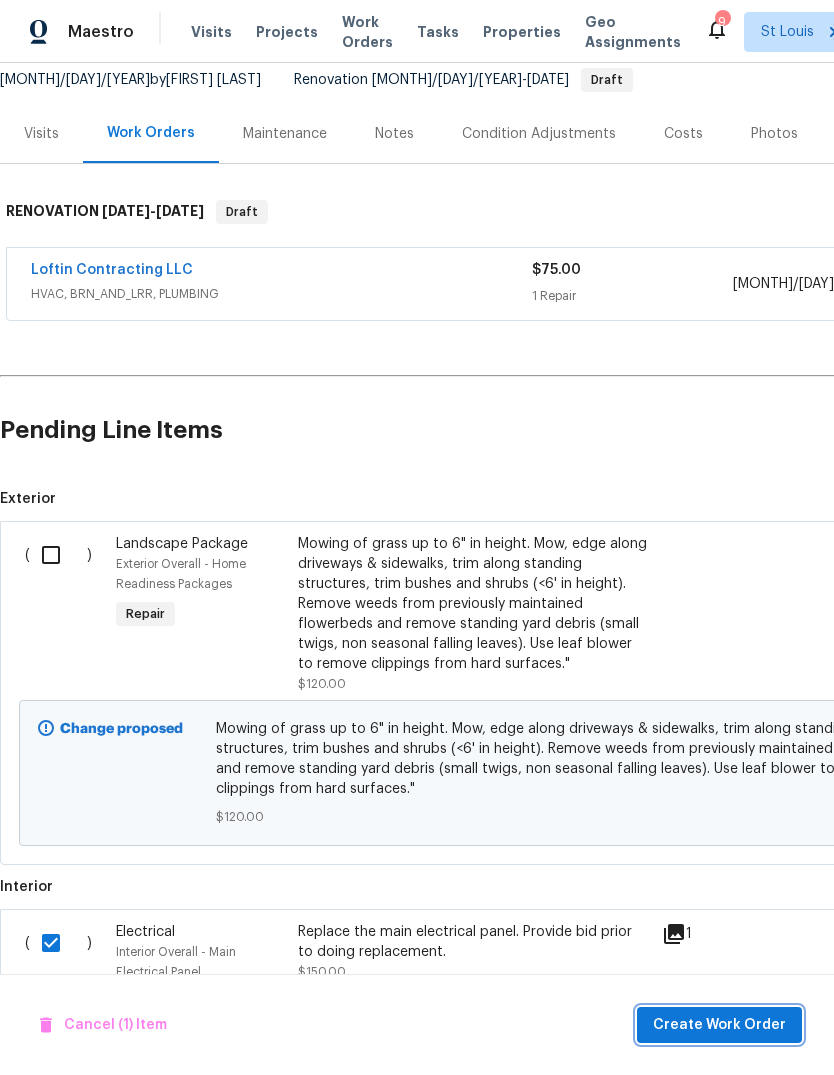 click on "Create Work Order" at bounding box center (719, 1025) 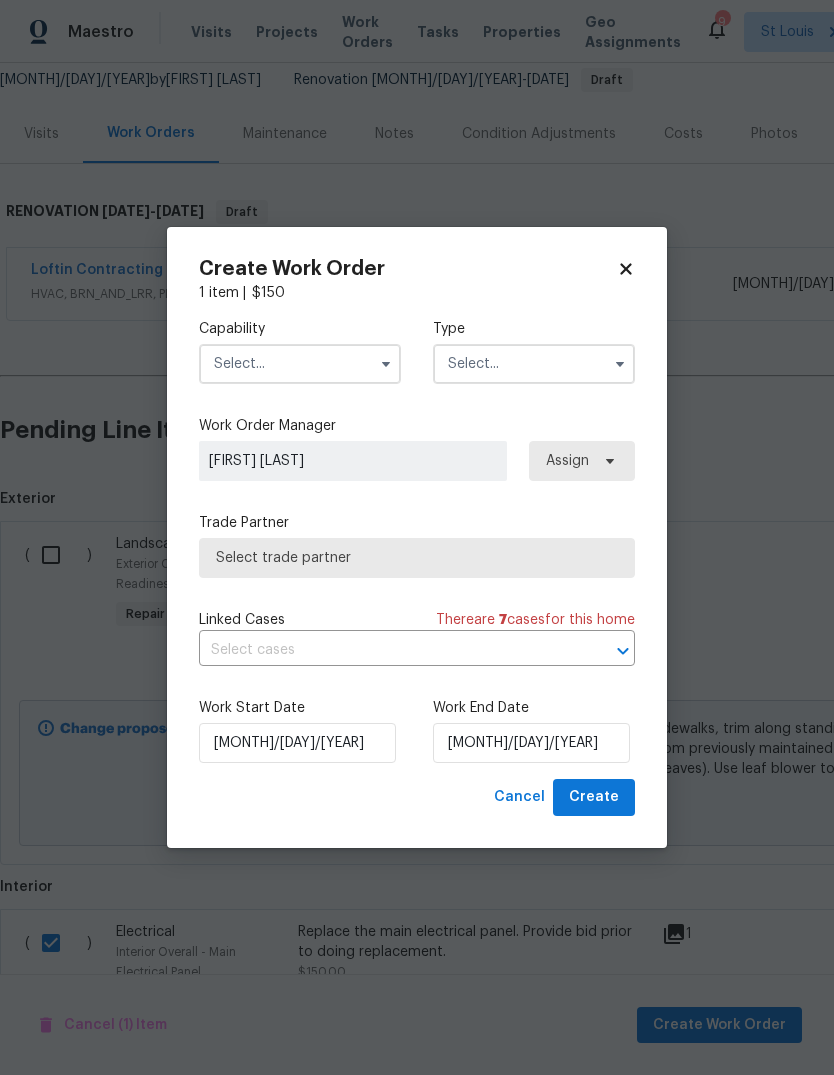 click at bounding box center [300, 364] 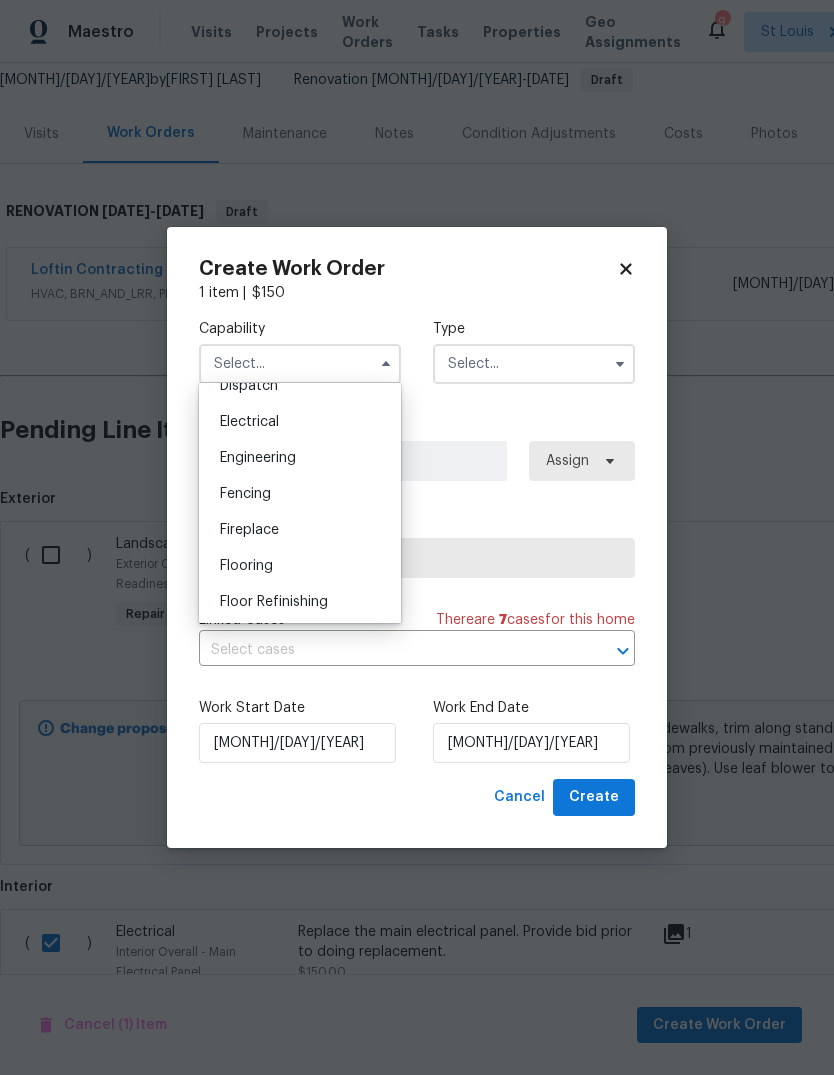 scroll, scrollTop: 618, scrollLeft: 0, axis: vertical 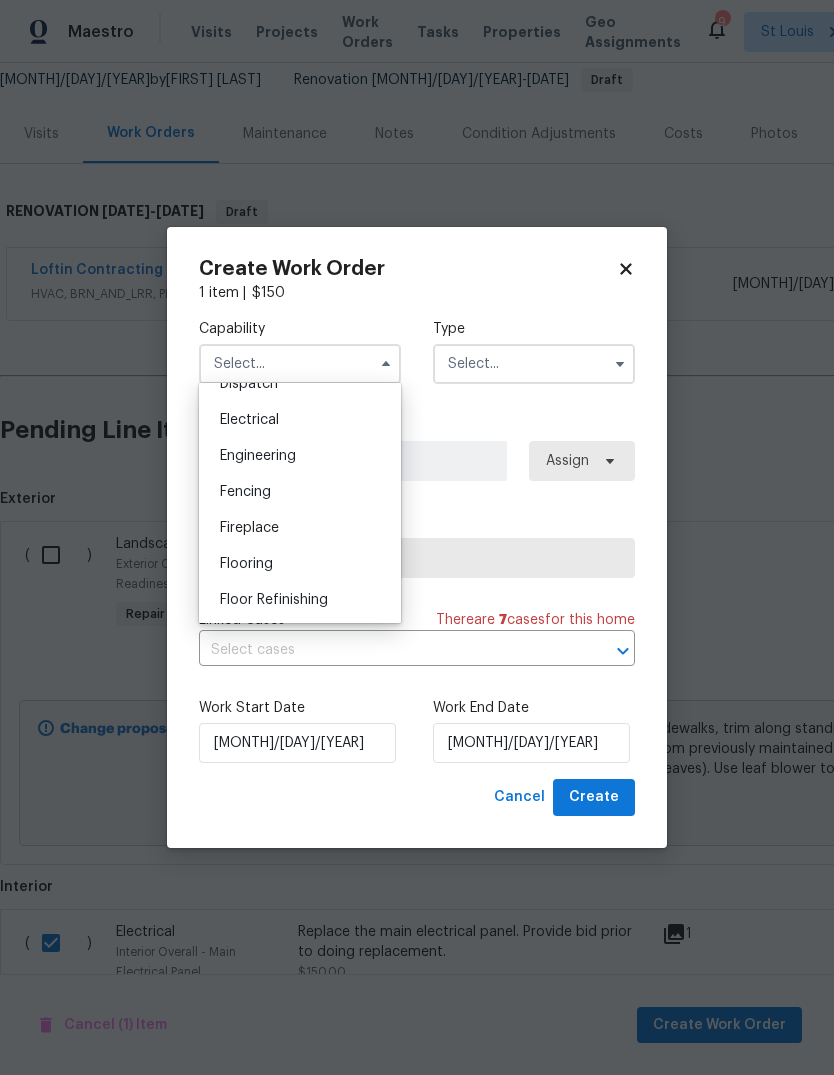 click on "Electrical" at bounding box center (300, 420) 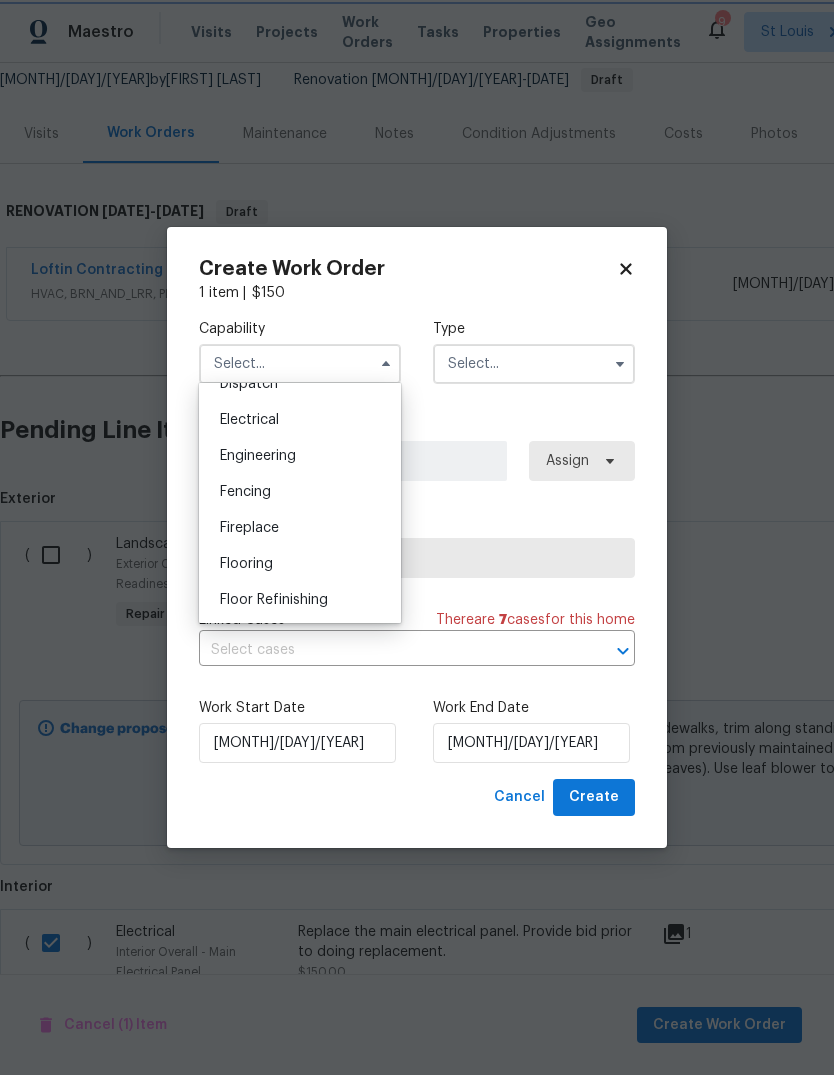 type on "Electrical" 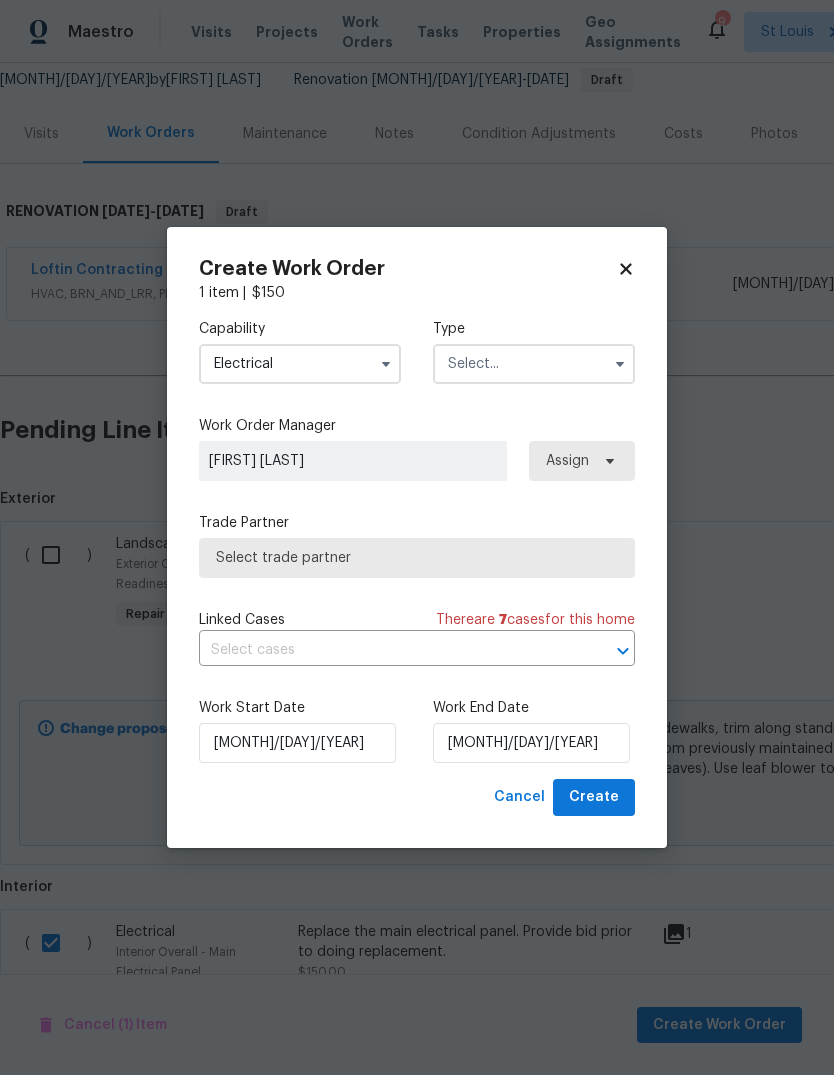 click at bounding box center (534, 364) 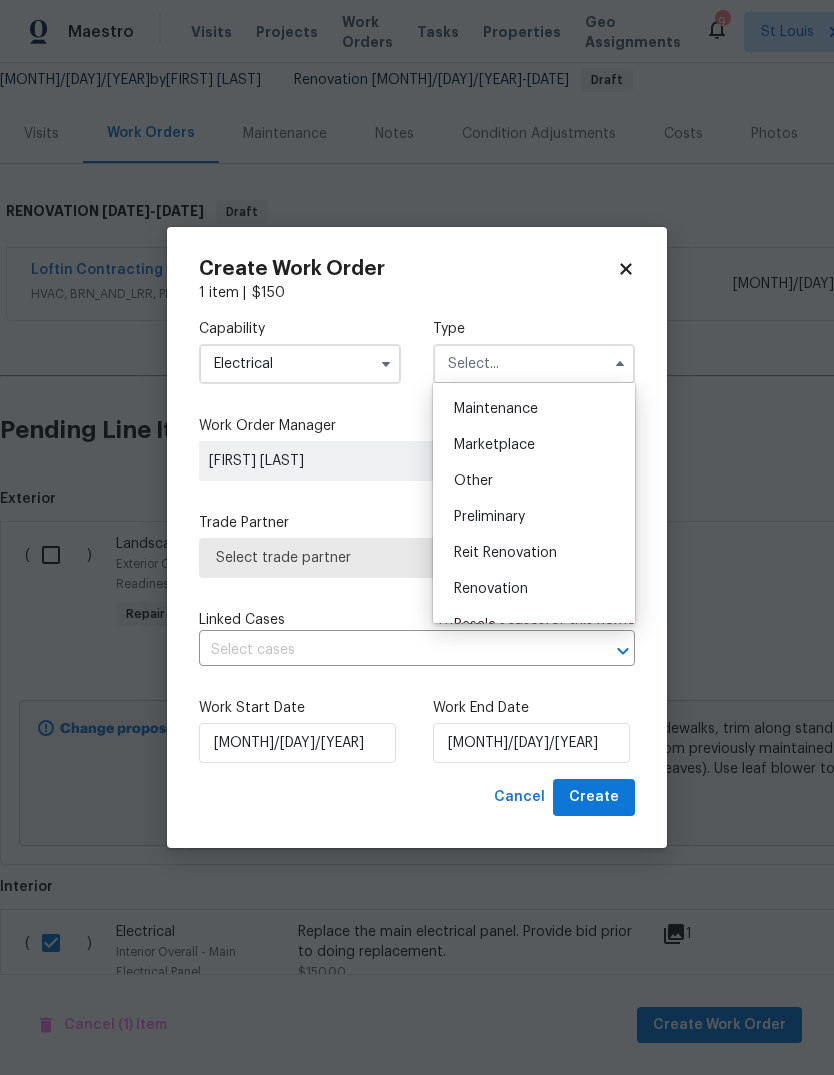 scroll, scrollTop: 324, scrollLeft: 0, axis: vertical 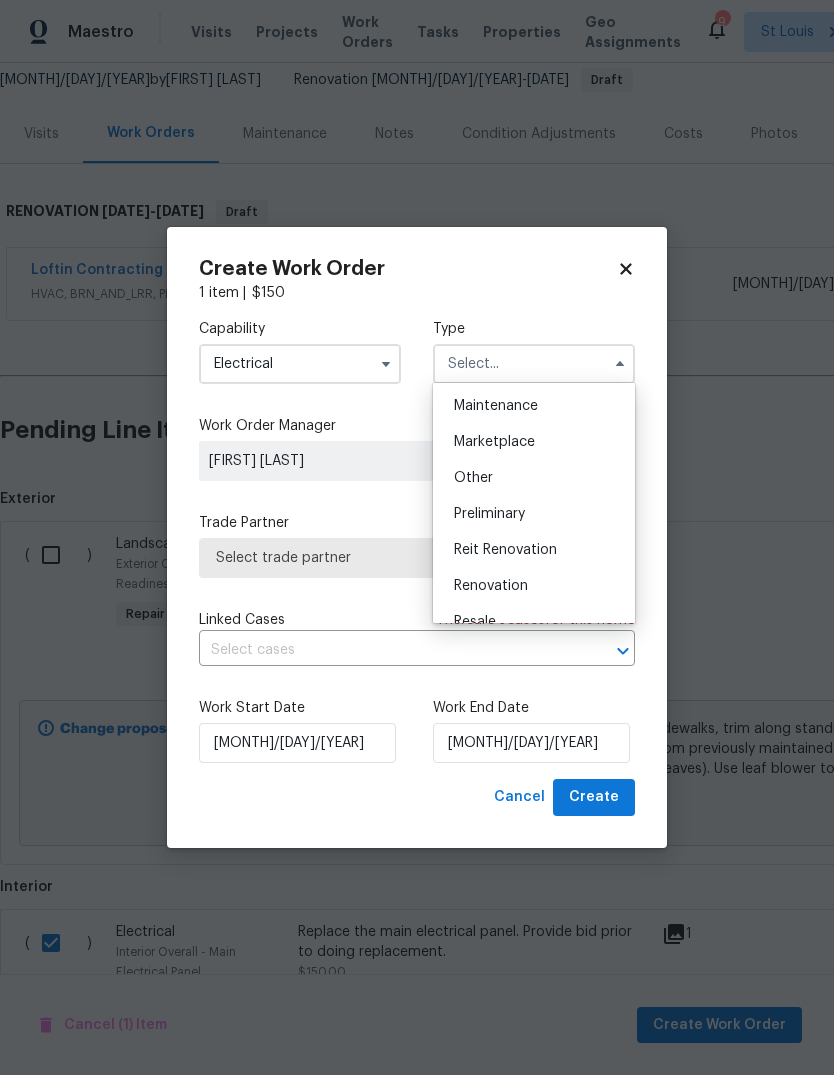 click on "Renovation" at bounding box center [534, 586] 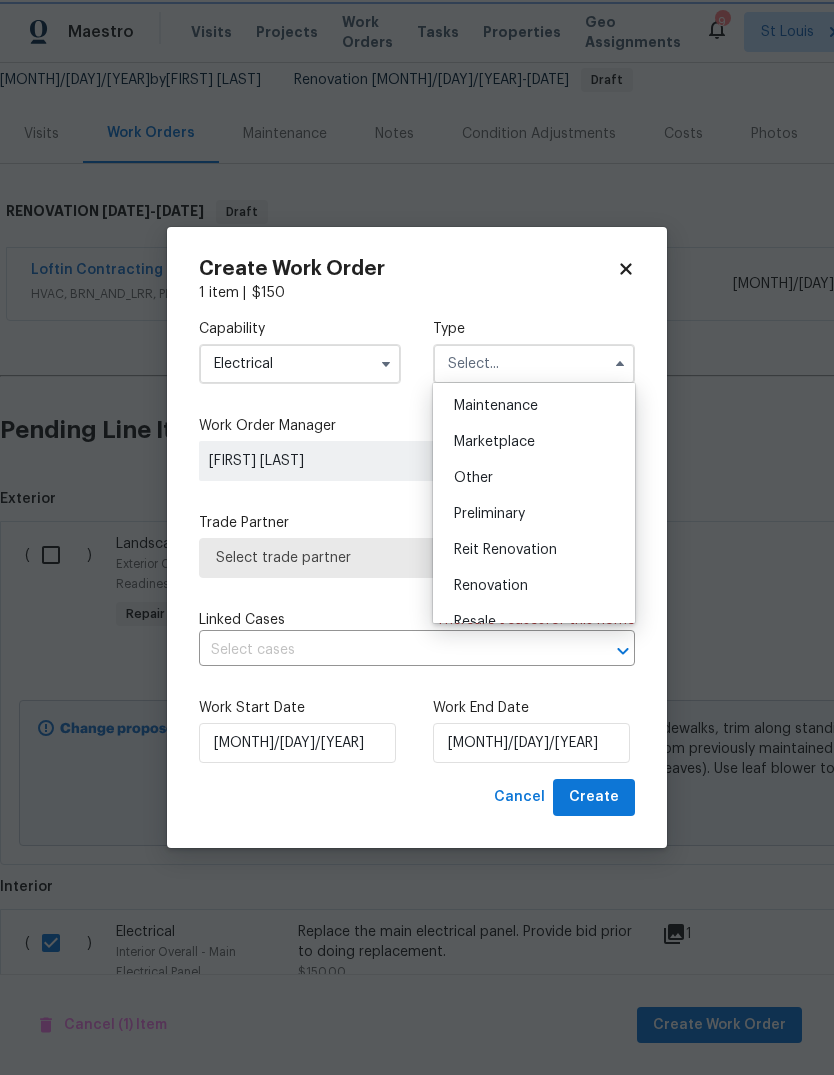 type on "Renovation" 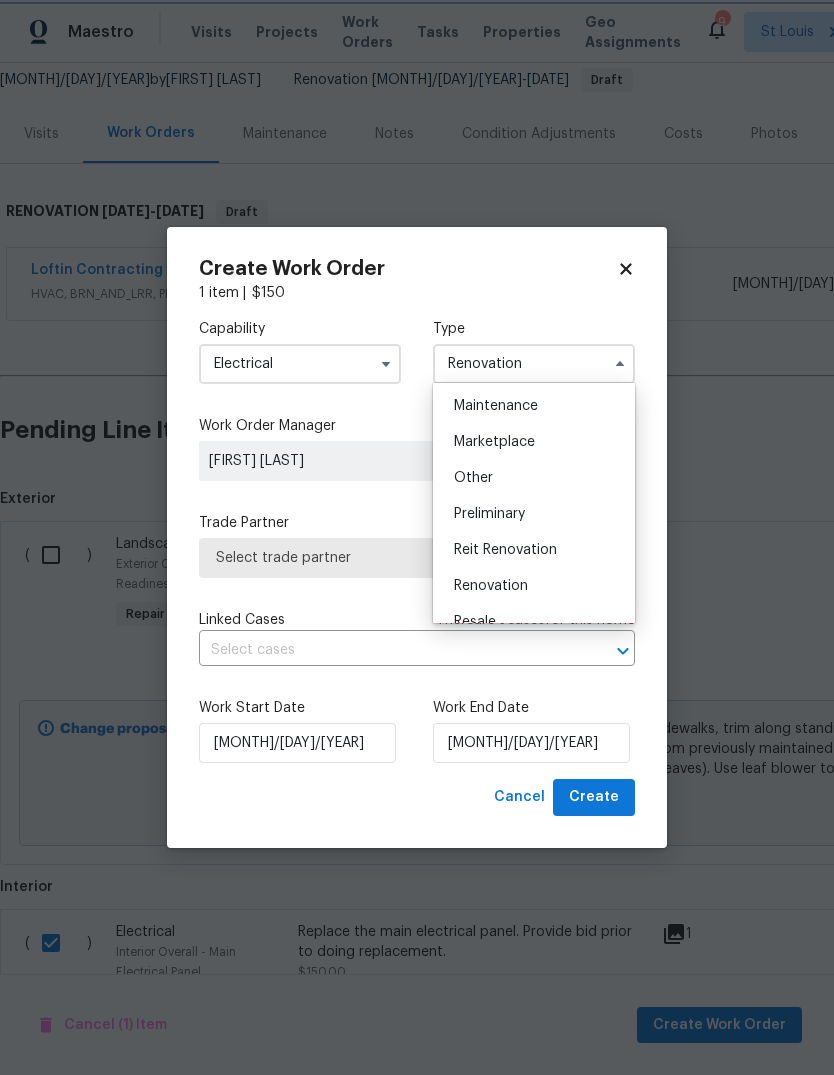 scroll, scrollTop: 0, scrollLeft: 0, axis: both 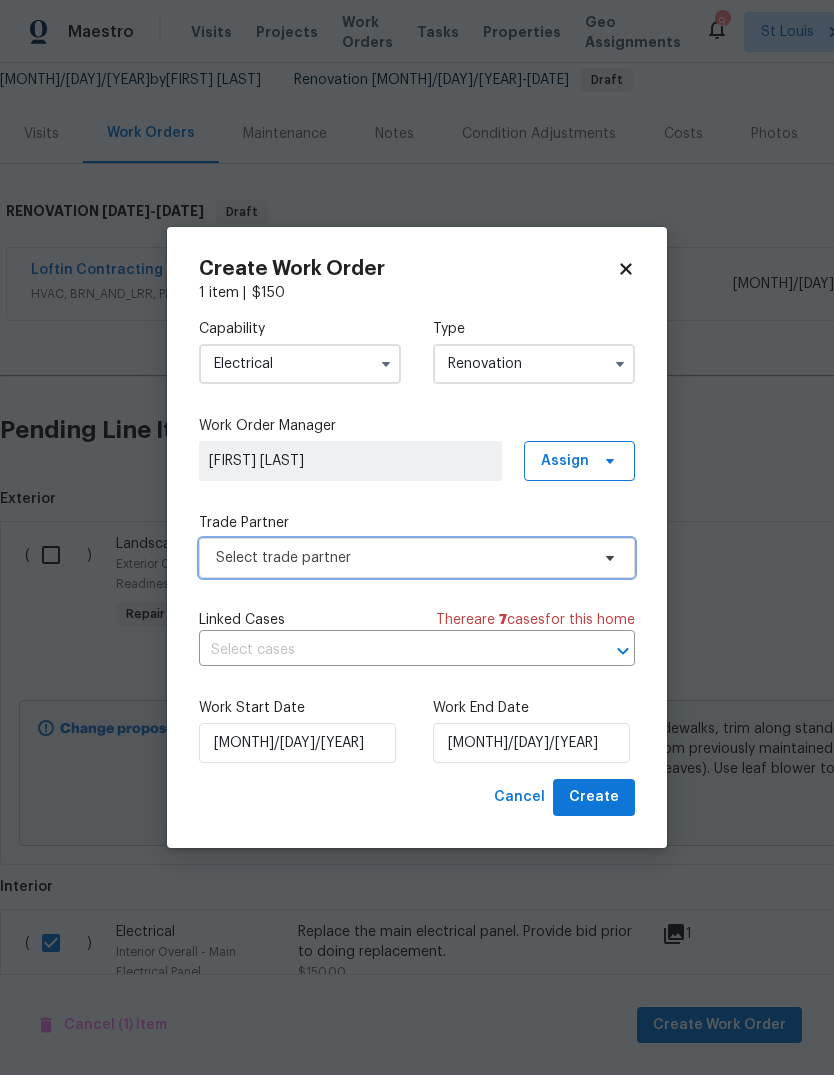 click on "Select trade partner" at bounding box center (402, 558) 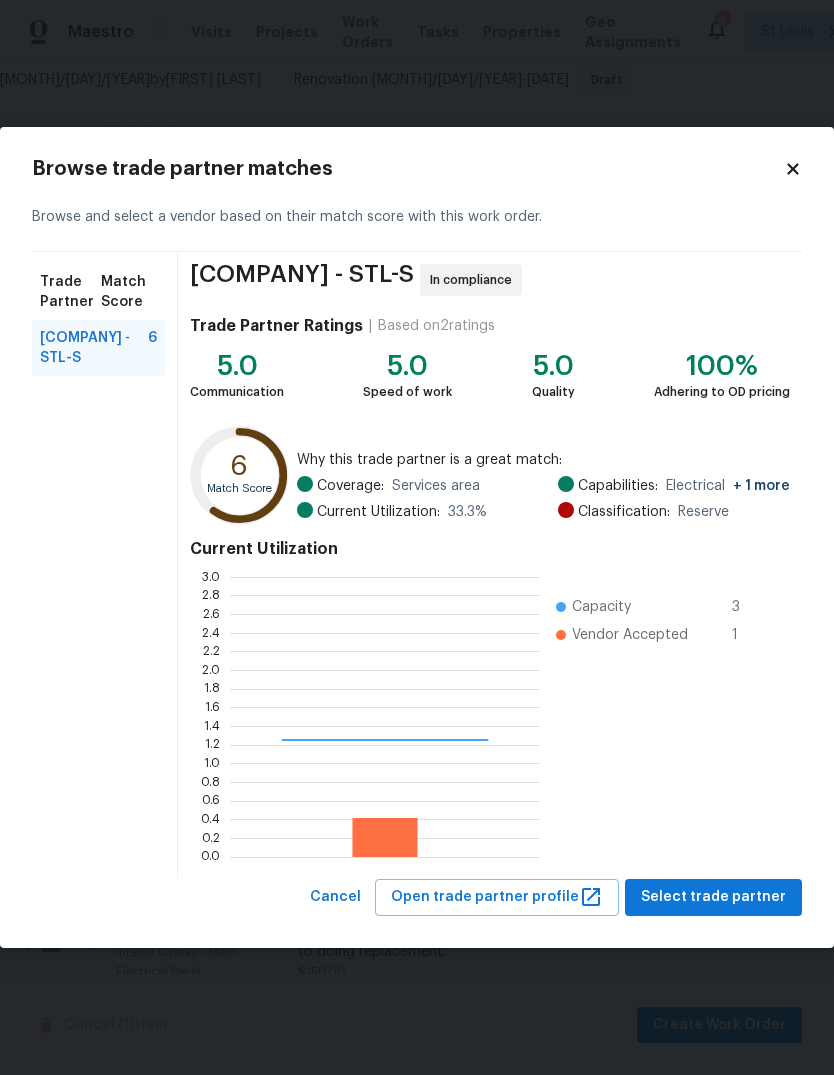 scroll, scrollTop: 2, scrollLeft: 2, axis: both 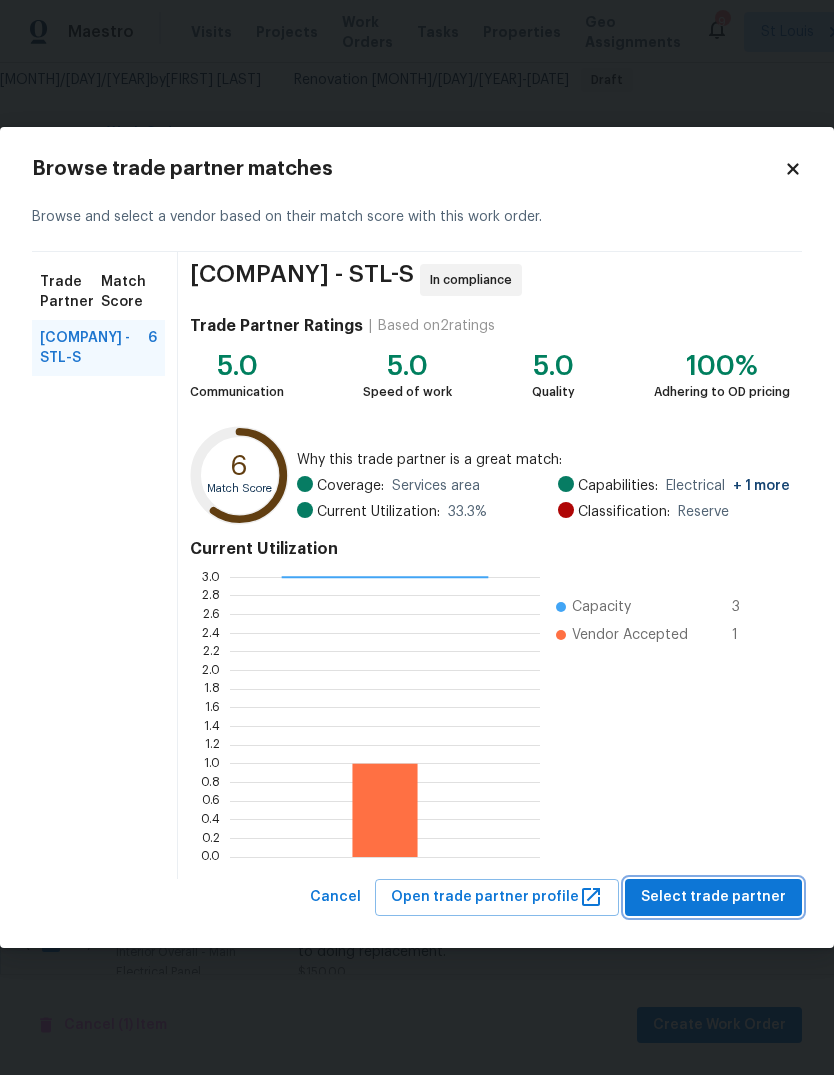 click on "Select trade partner" at bounding box center [713, 897] 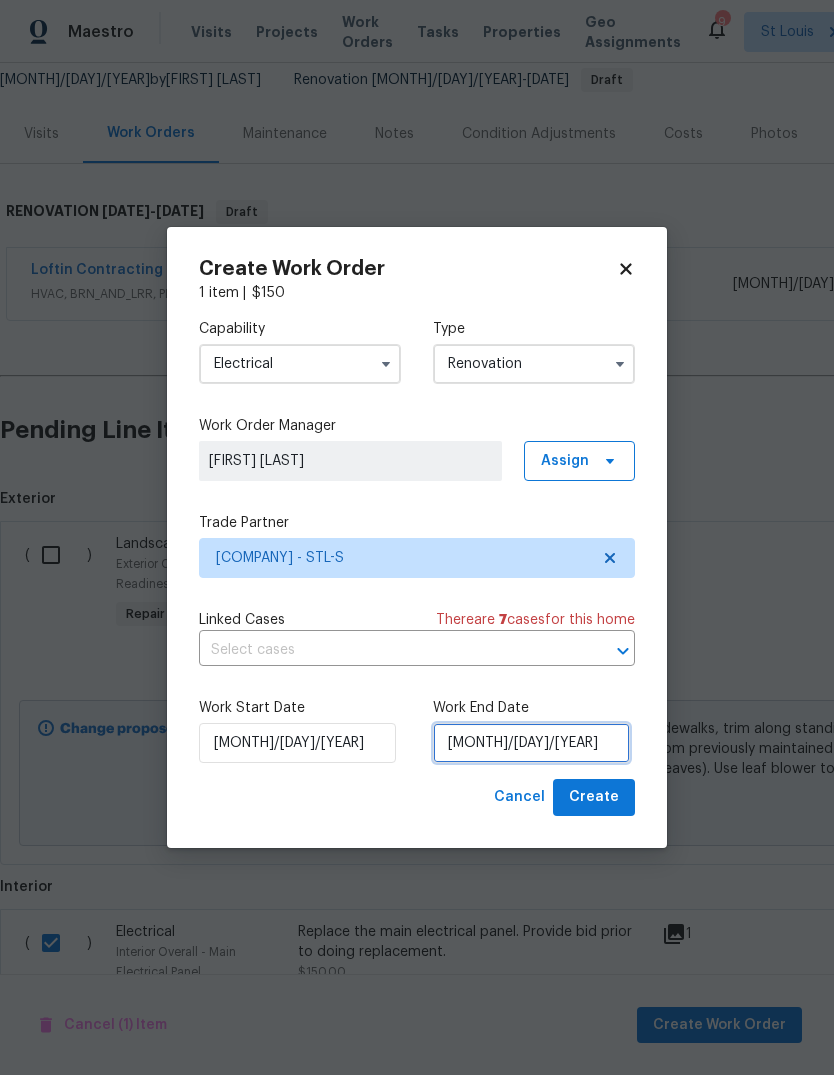 click on "[DATE]" at bounding box center [531, 743] 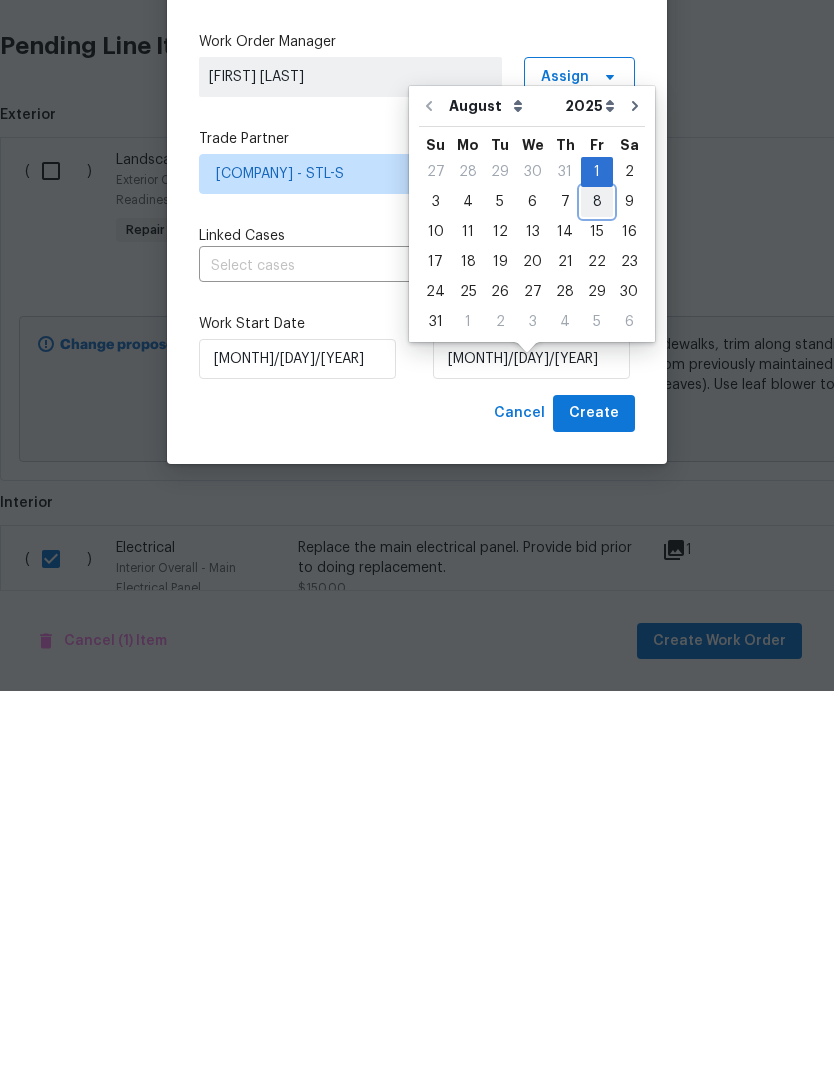 click on "8" at bounding box center [597, 586] 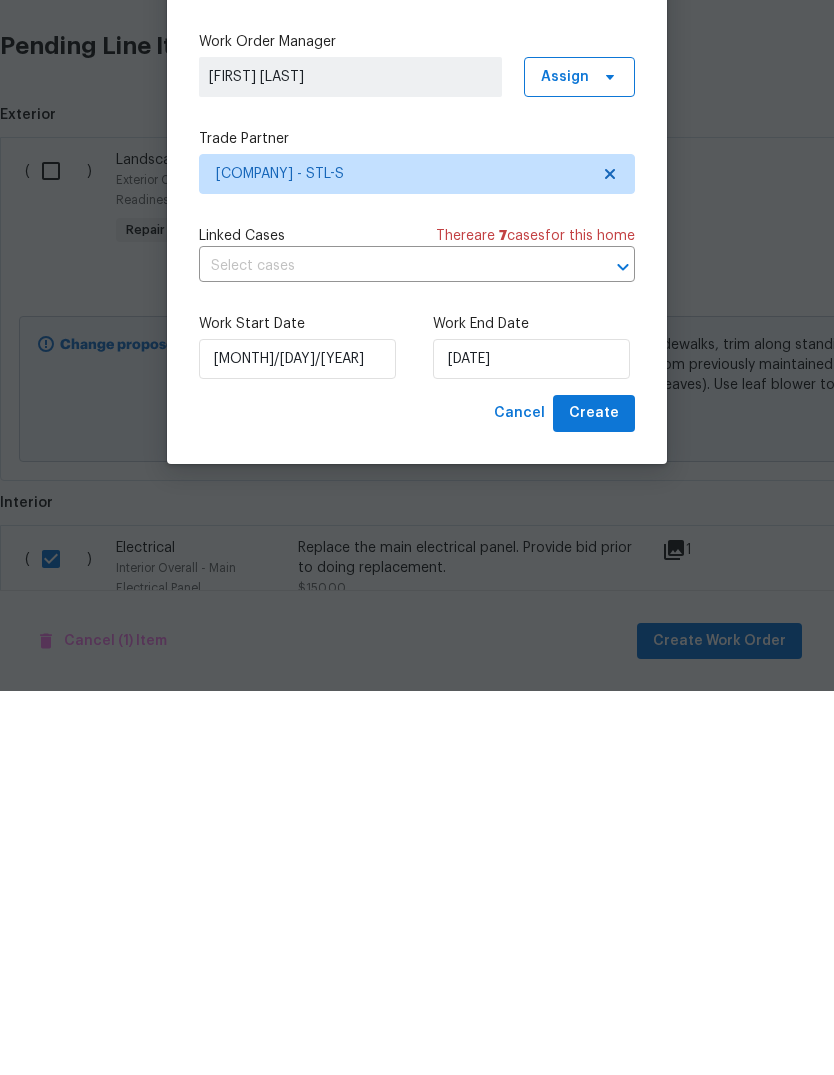 scroll, scrollTop: 75, scrollLeft: 0, axis: vertical 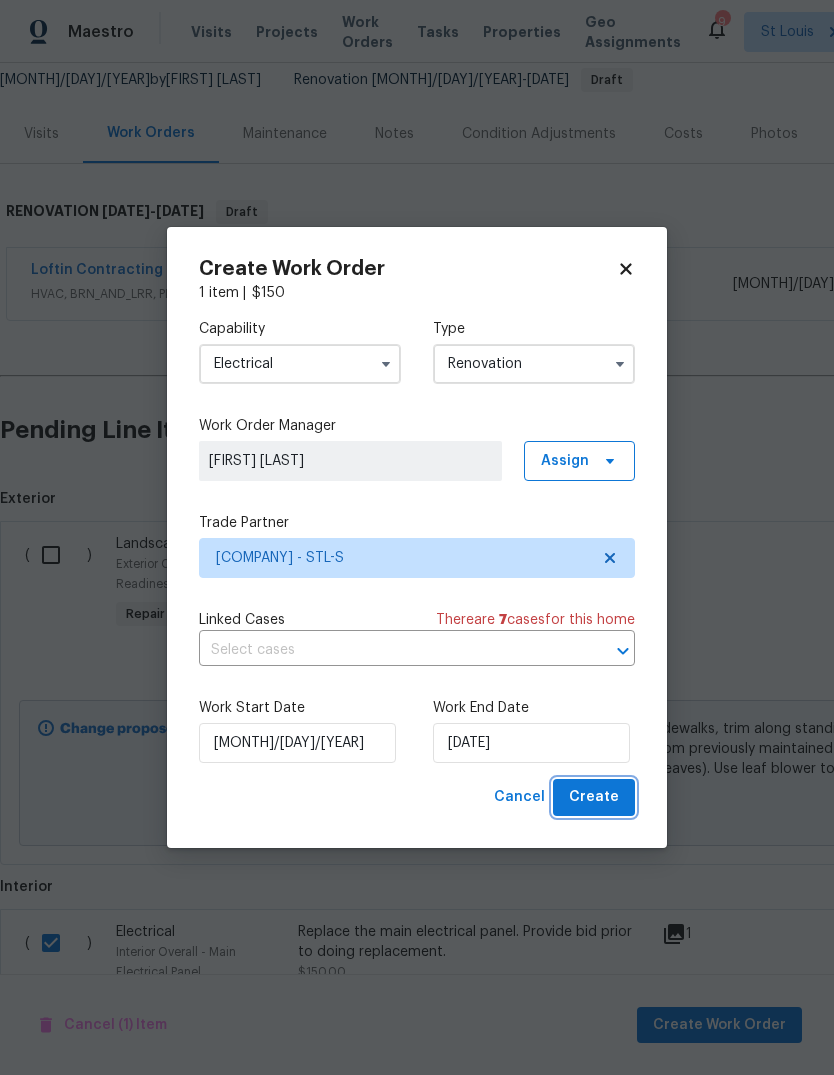 click on "Create" at bounding box center (594, 797) 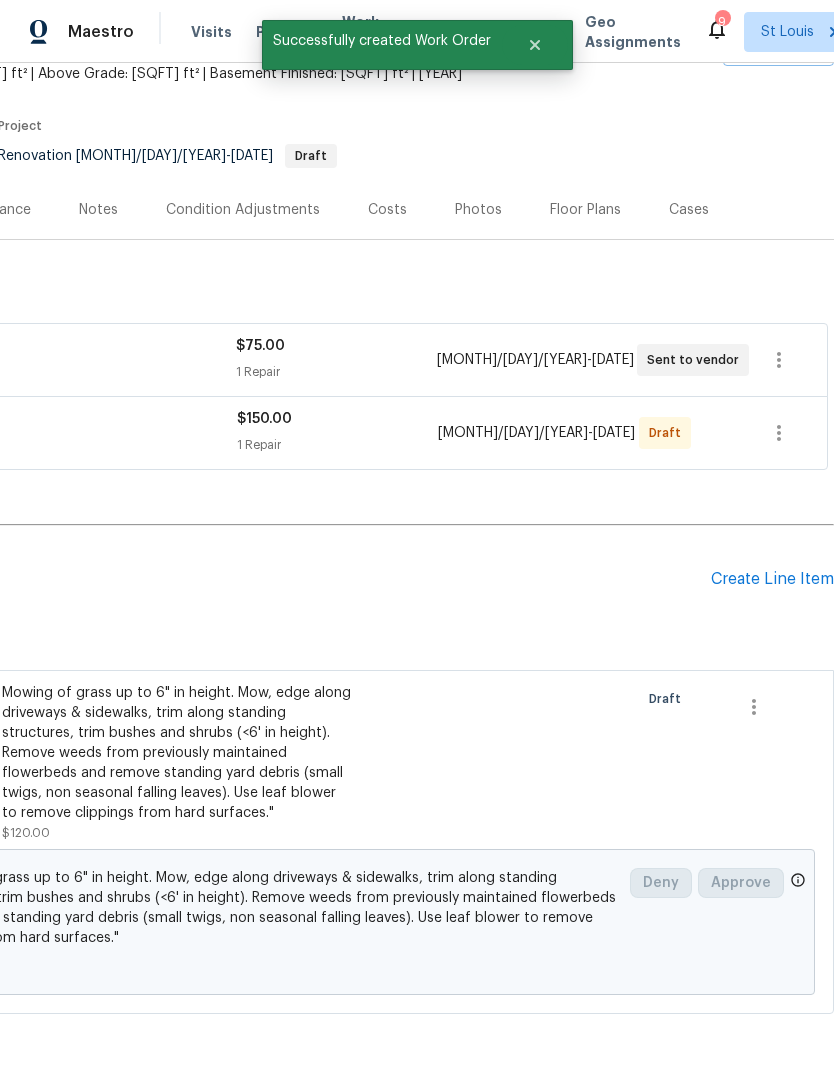 scroll, scrollTop: 123, scrollLeft: 296, axis: both 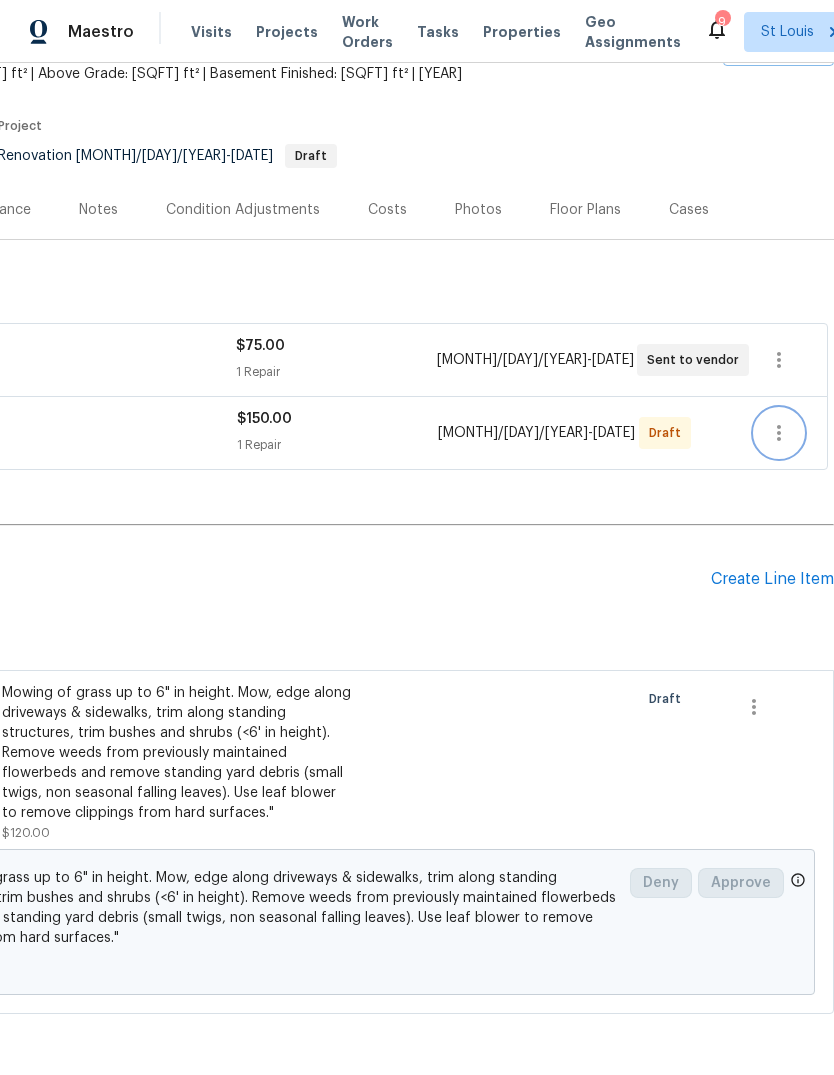 click 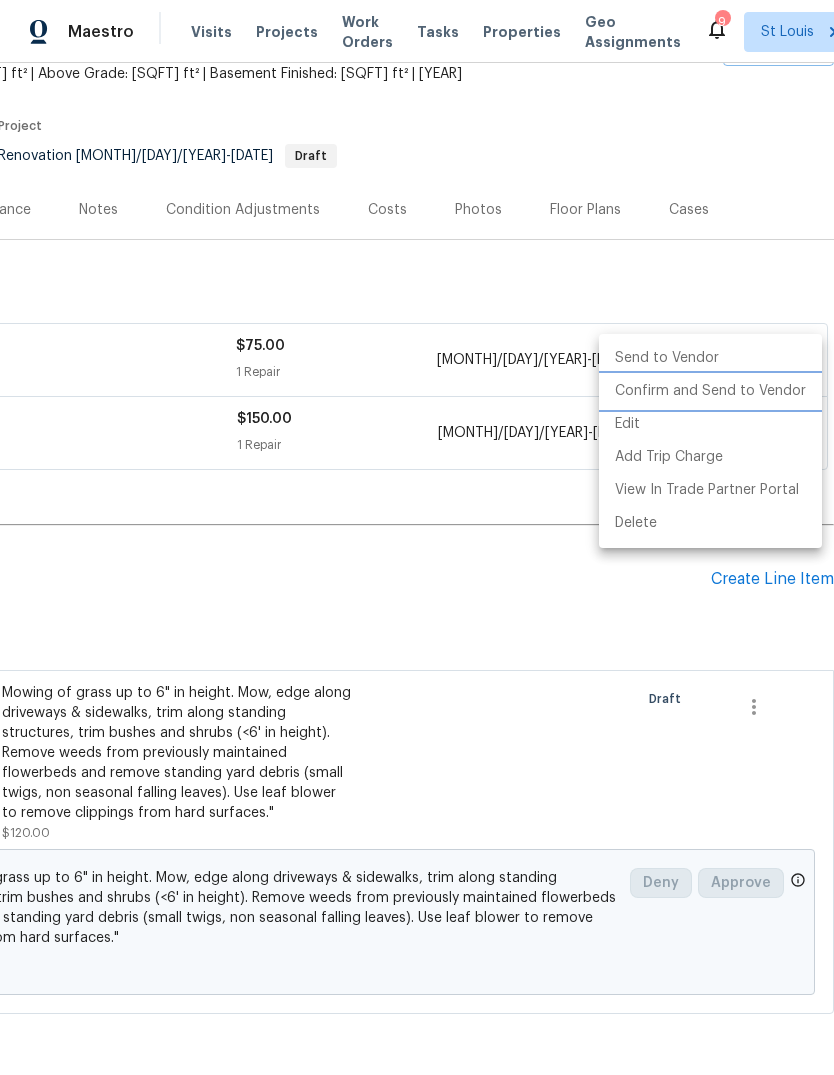 click on "Confirm and Send to Vendor" at bounding box center [710, 391] 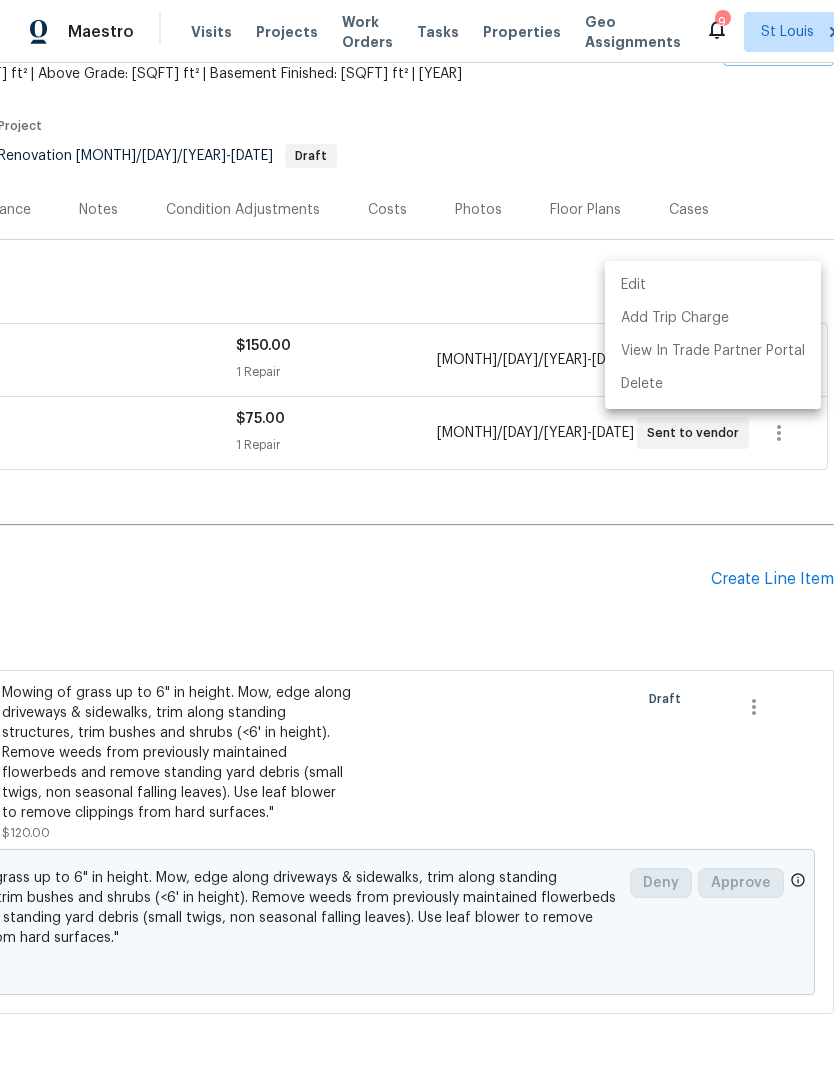 click at bounding box center (417, 537) 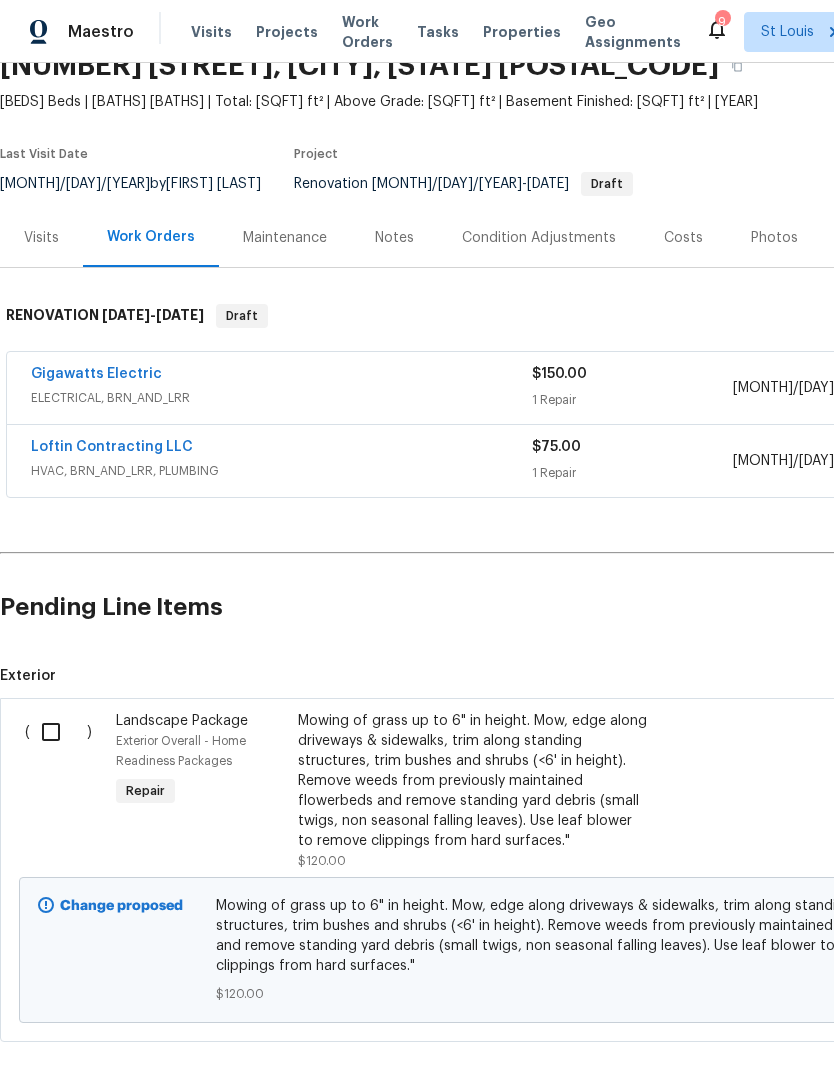 scroll, scrollTop: 94, scrollLeft: 0, axis: vertical 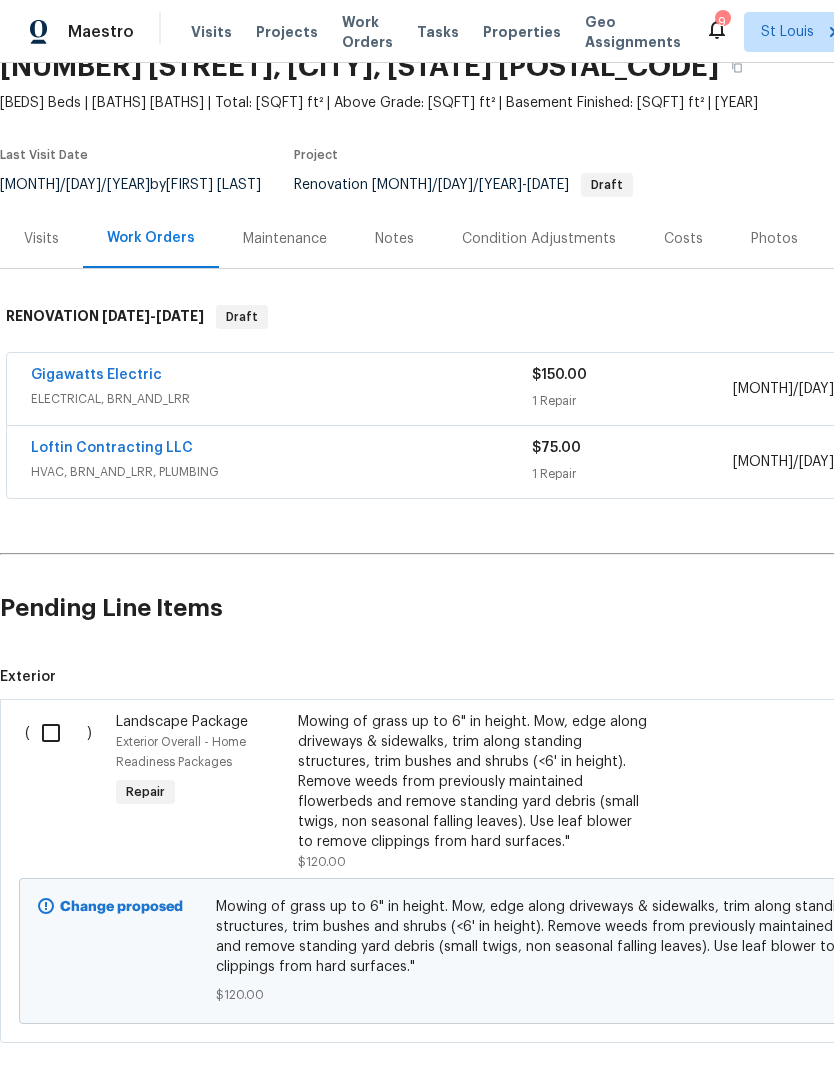 click on "Costs" at bounding box center (683, 239) 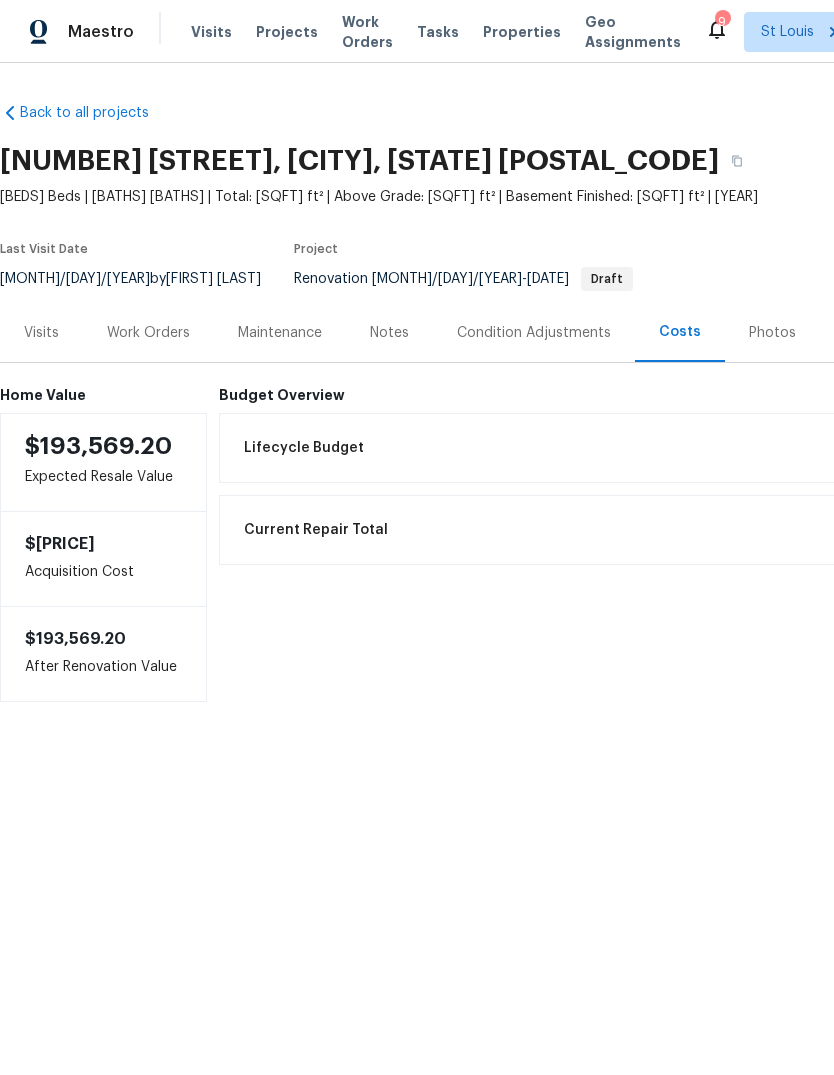 scroll, scrollTop: 0, scrollLeft: 0, axis: both 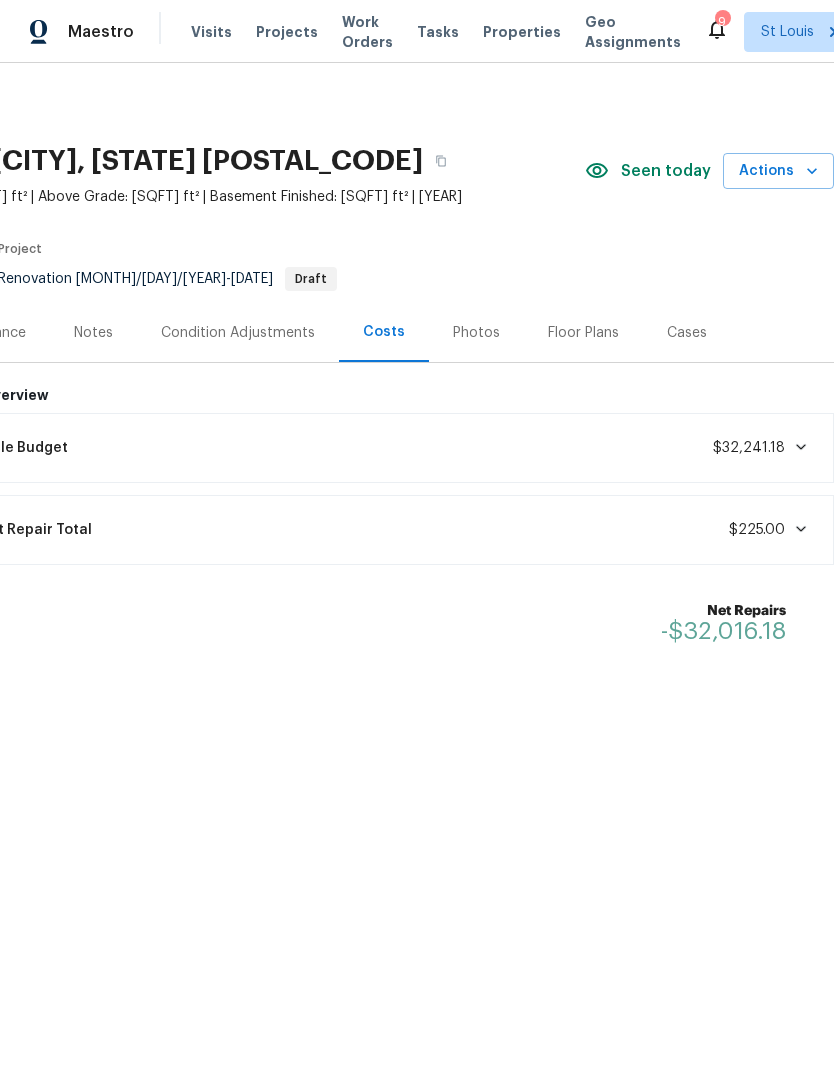 click at bounding box center (797, 447) 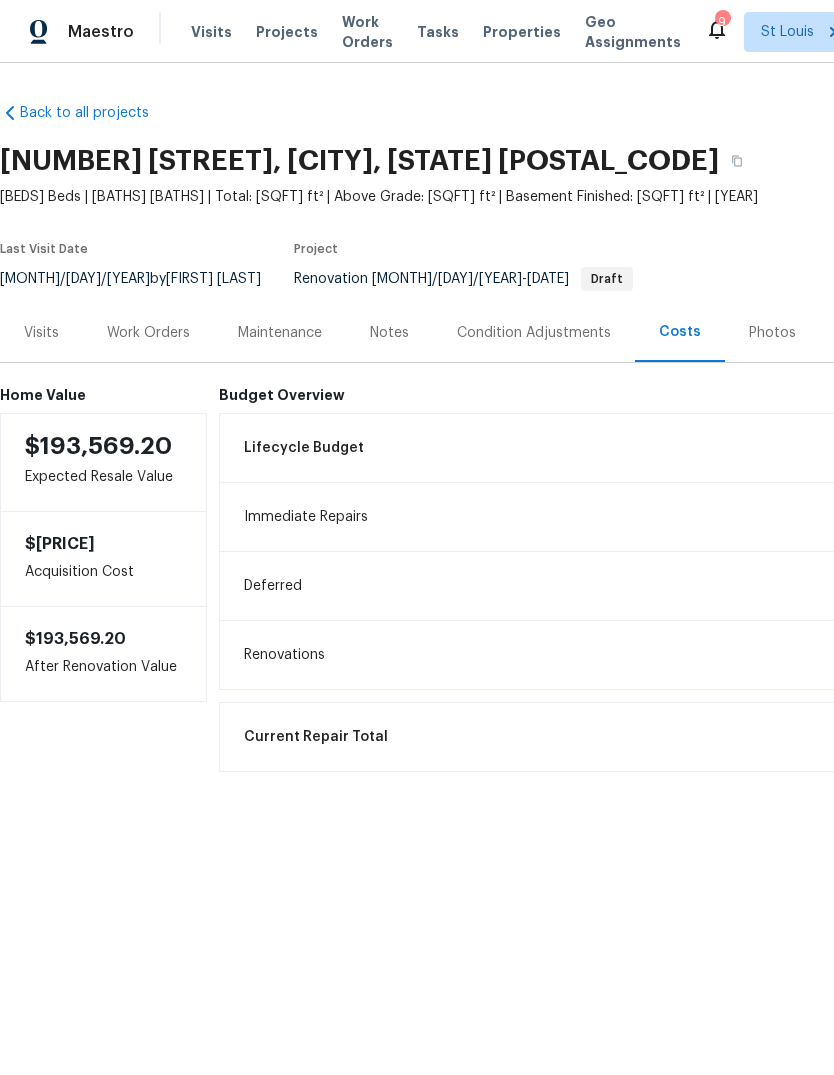 scroll, scrollTop: 0, scrollLeft: 0, axis: both 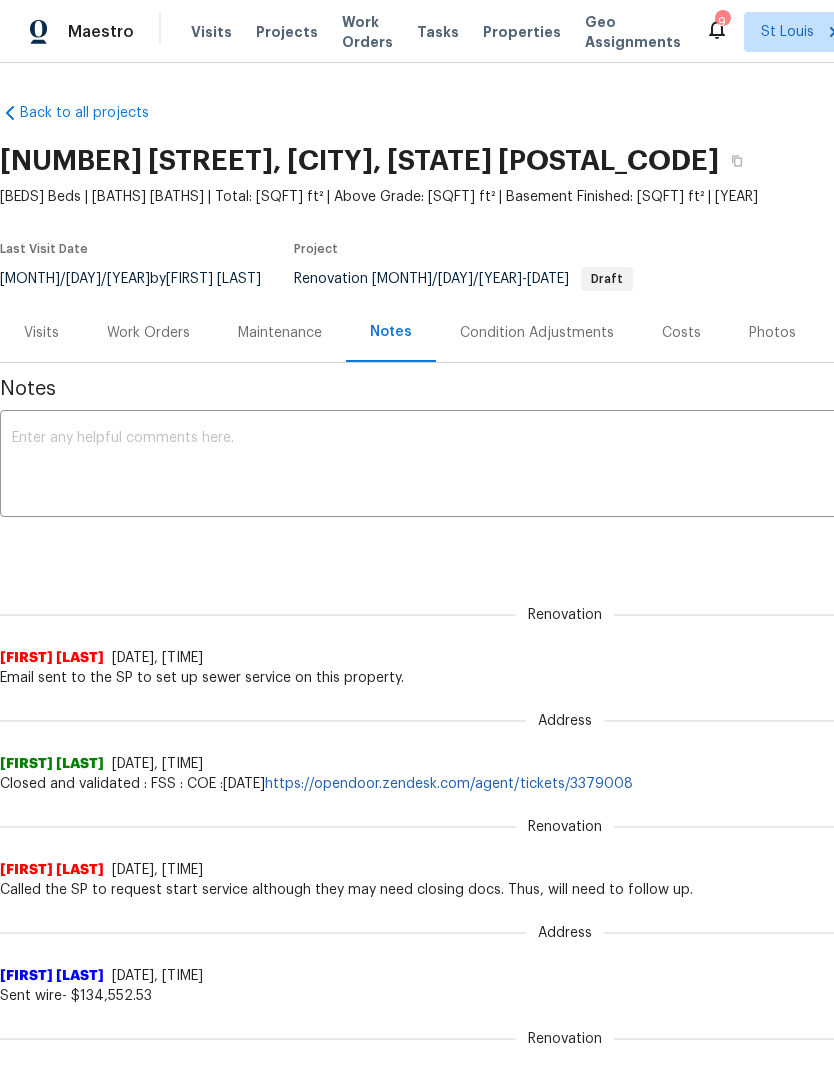 click on "Work Orders" at bounding box center [148, 333] 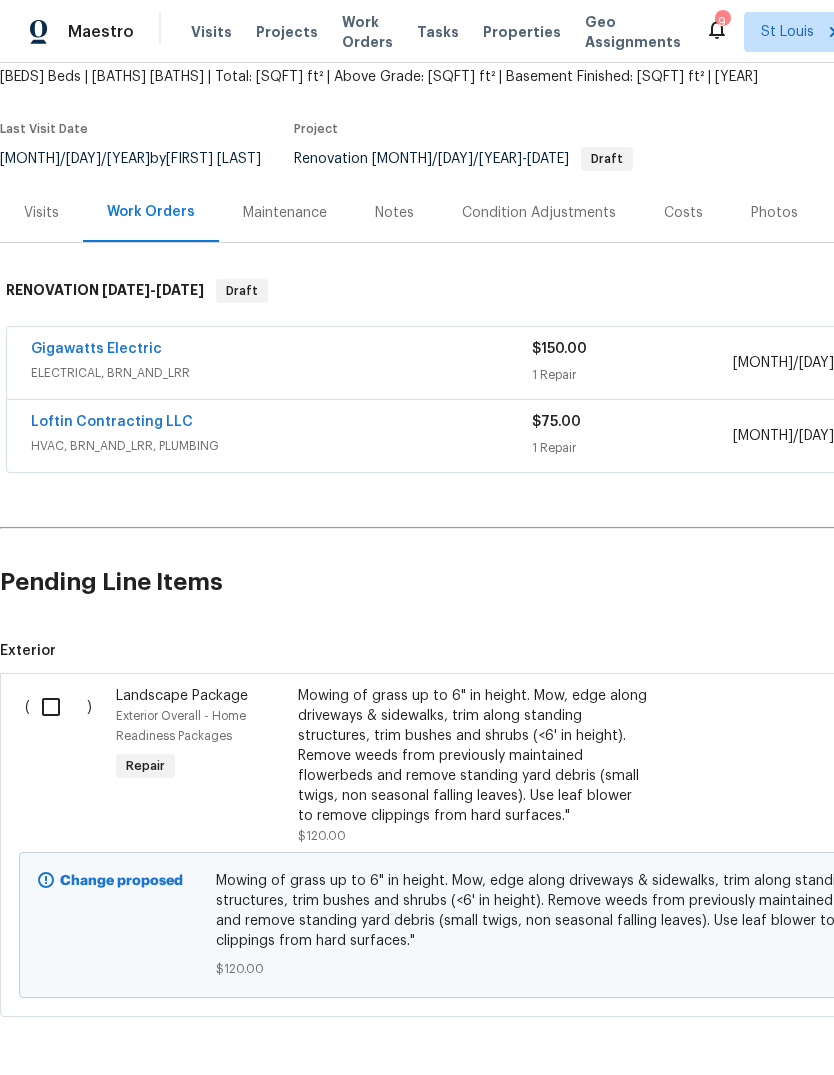 scroll, scrollTop: 120, scrollLeft: 0, axis: vertical 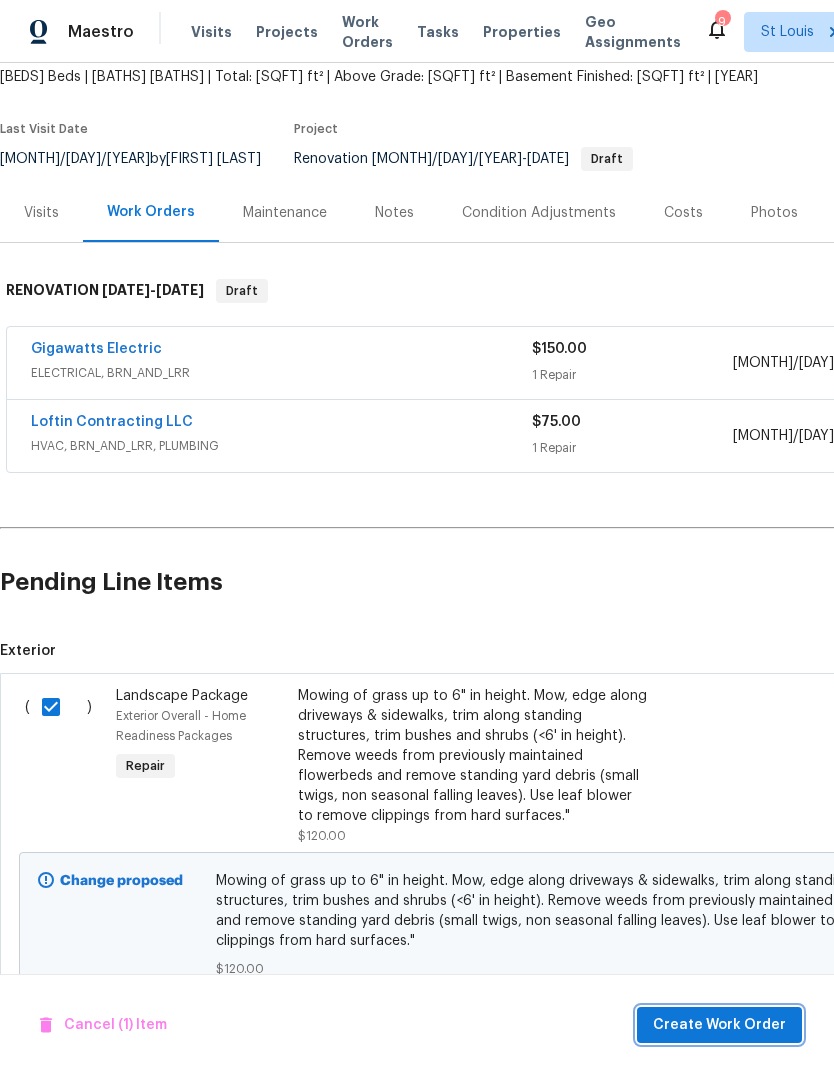 click on "Create Work Order" at bounding box center [719, 1025] 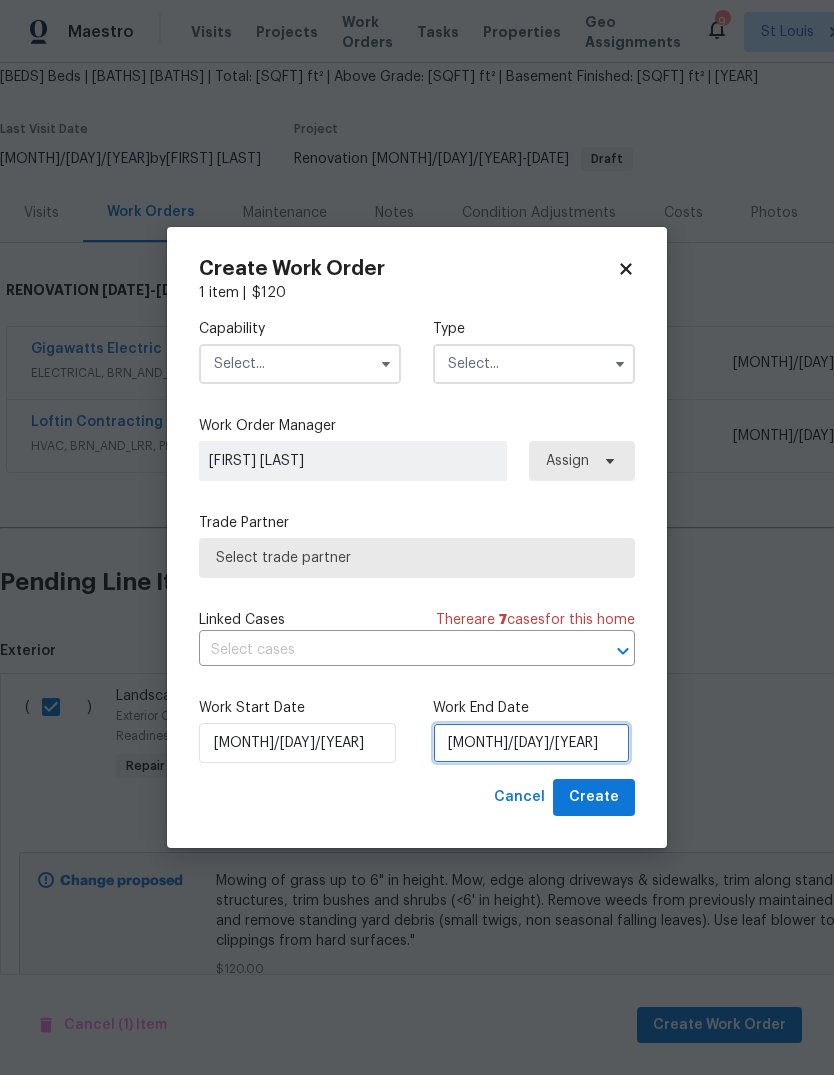 click on "[DATE]" at bounding box center (531, 743) 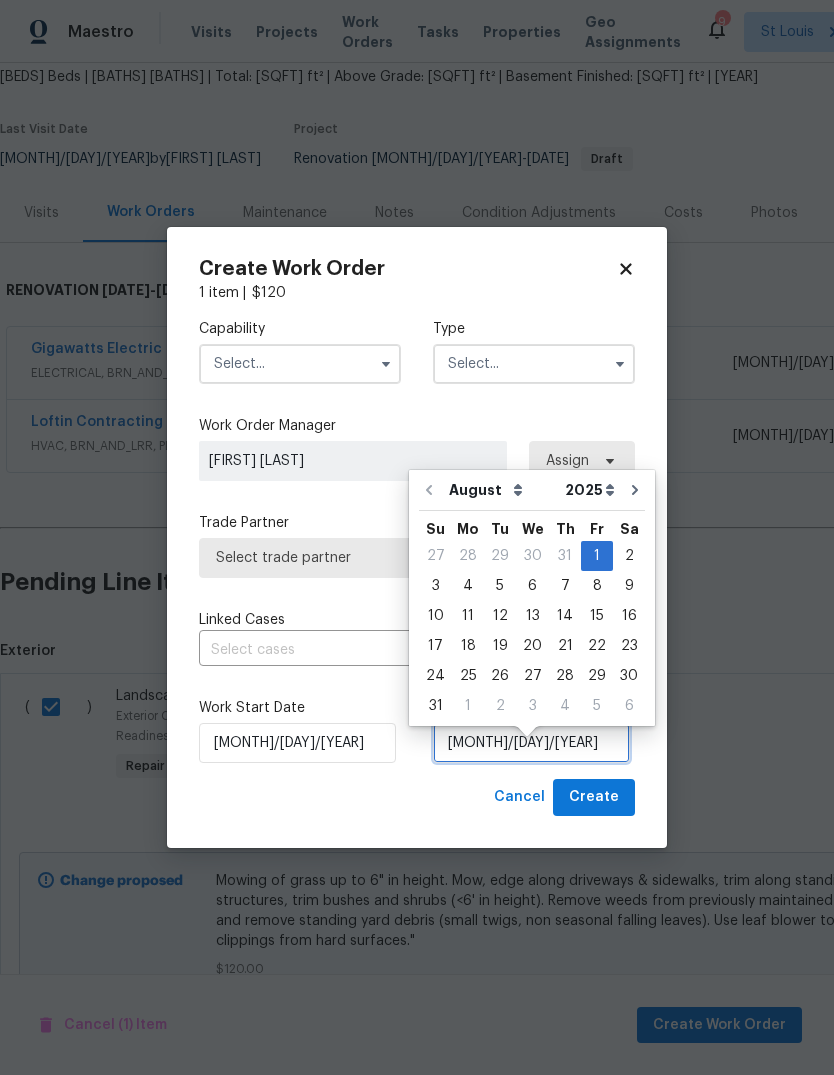 scroll, scrollTop: 15, scrollLeft: 0, axis: vertical 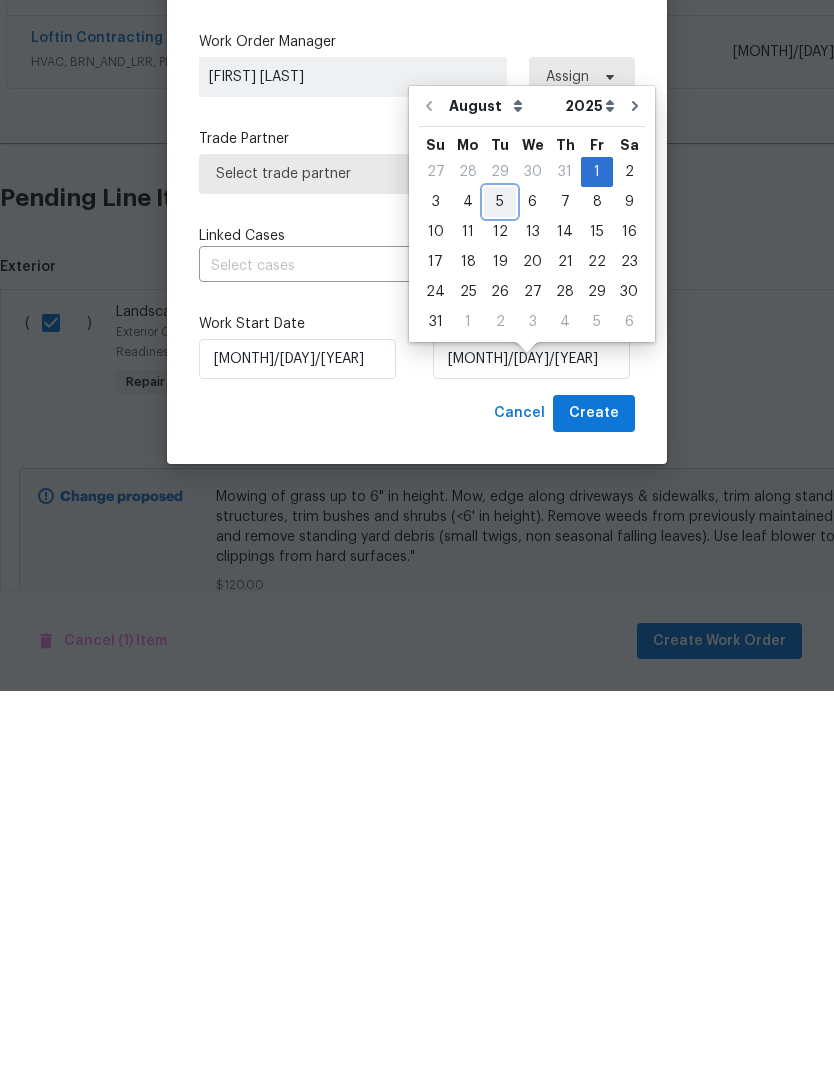 click on "5" at bounding box center (500, 586) 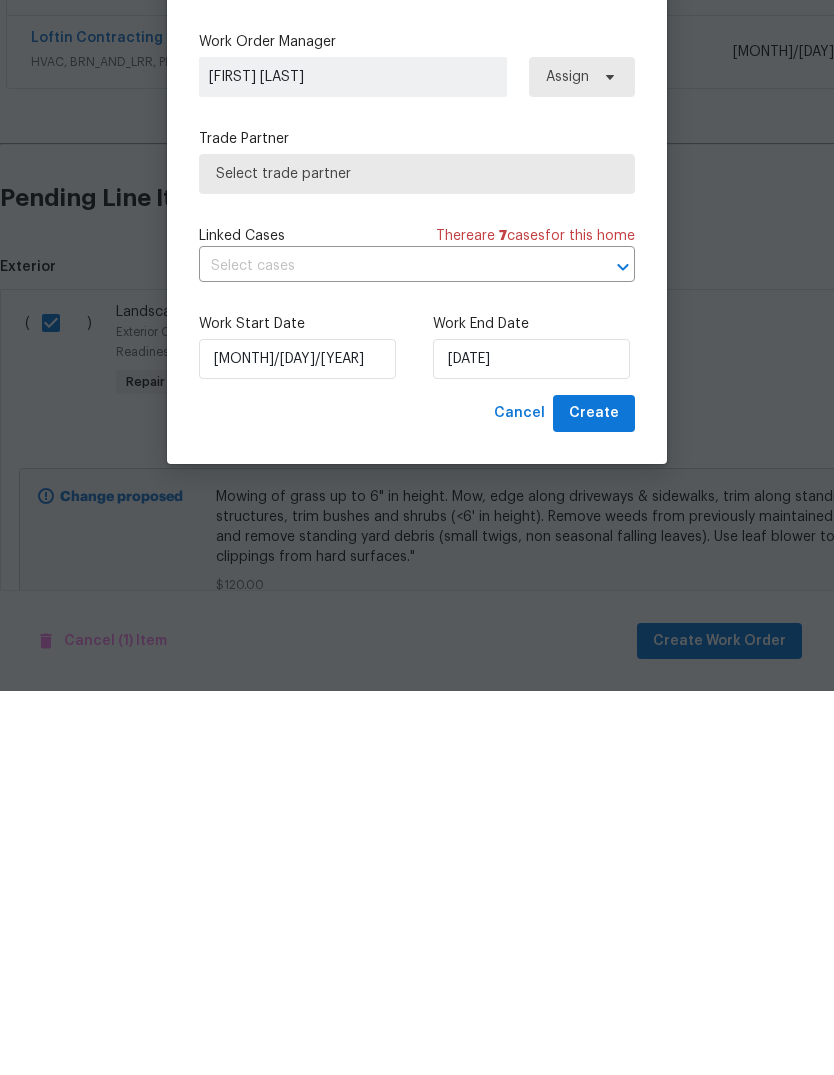 scroll, scrollTop: 75, scrollLeft: 0, axis: vertical 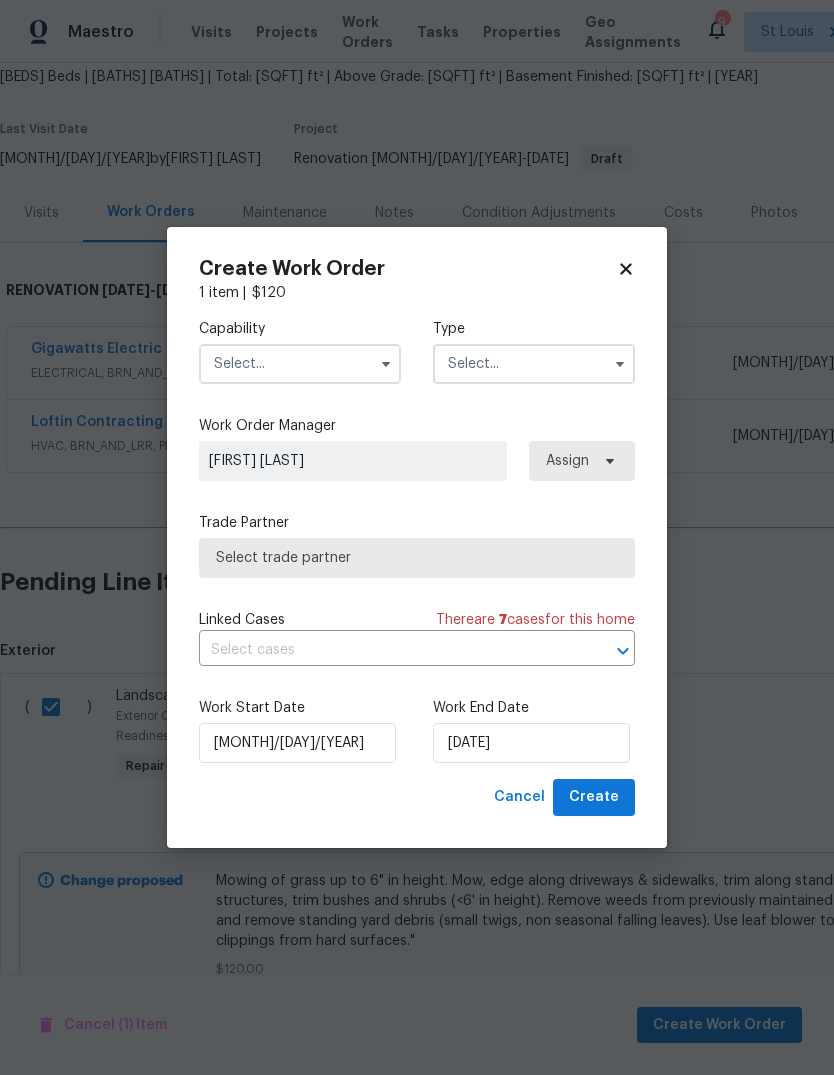 click at bounding box center (300, 364) 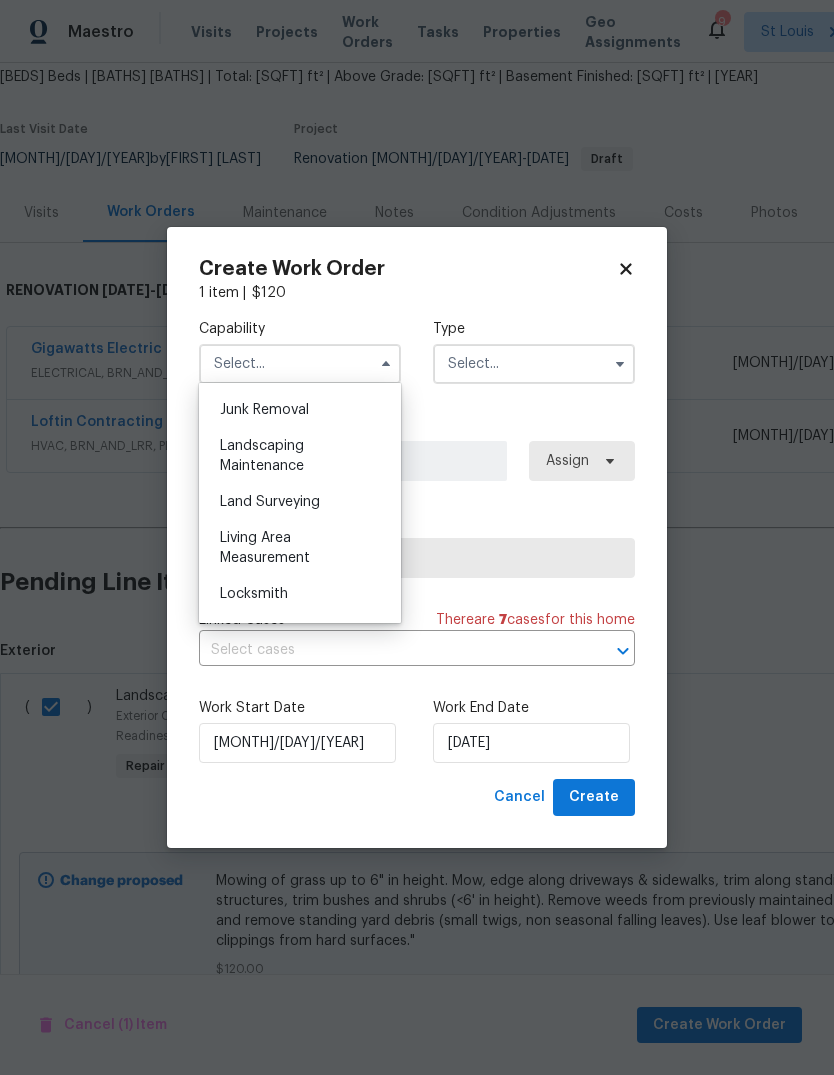scroll, scrollTop: 1277, scrollLeft: 0, axis: vertical 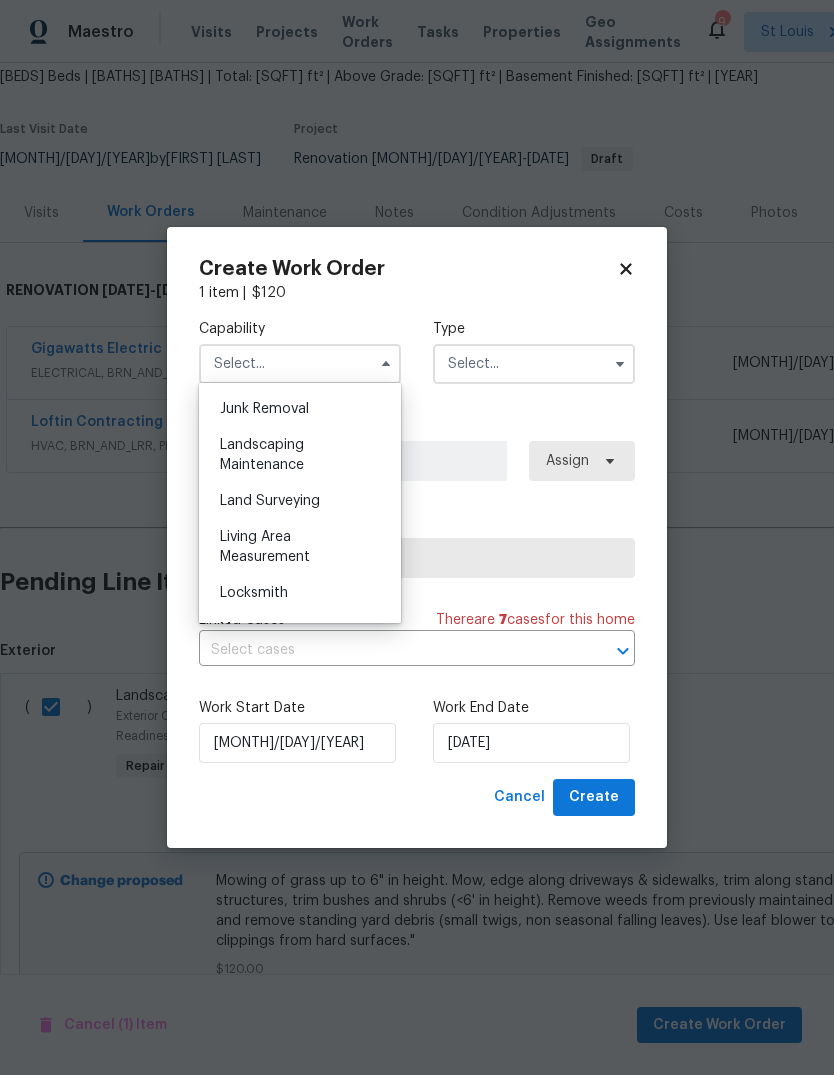 click on "Landscaping Maintenance" at bounding box center [300, 455] 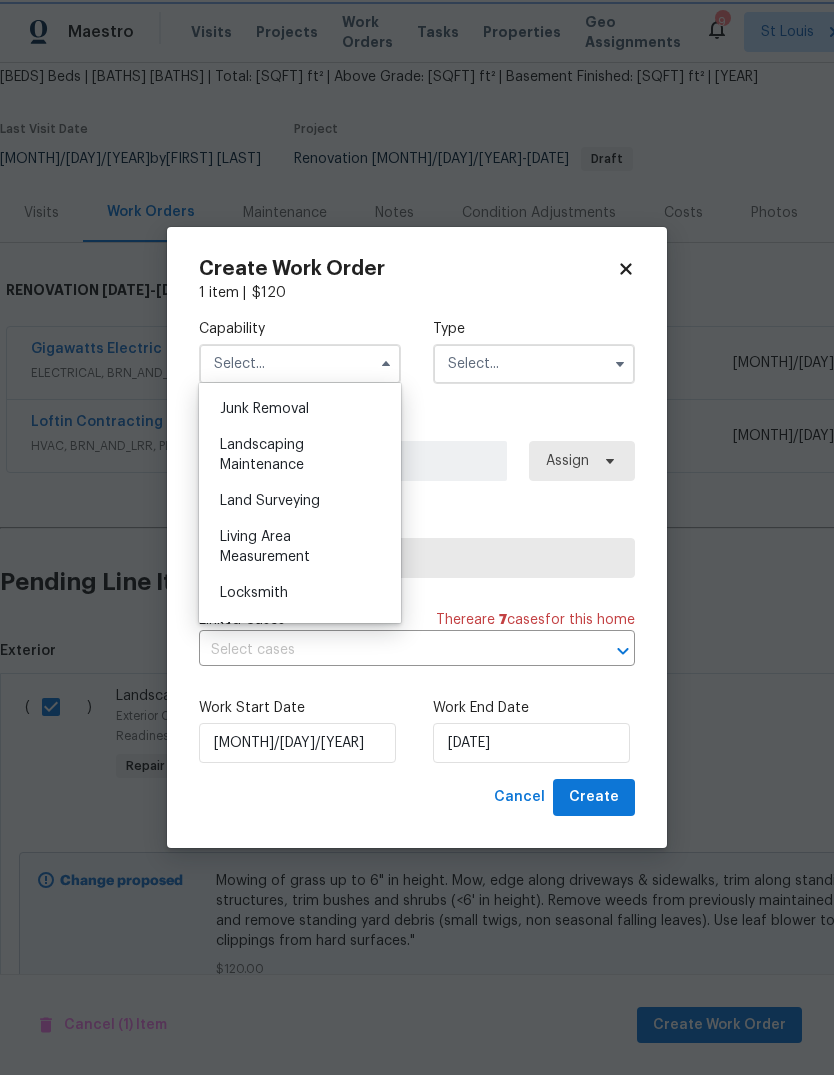 type on "Landscaping Maintenance" 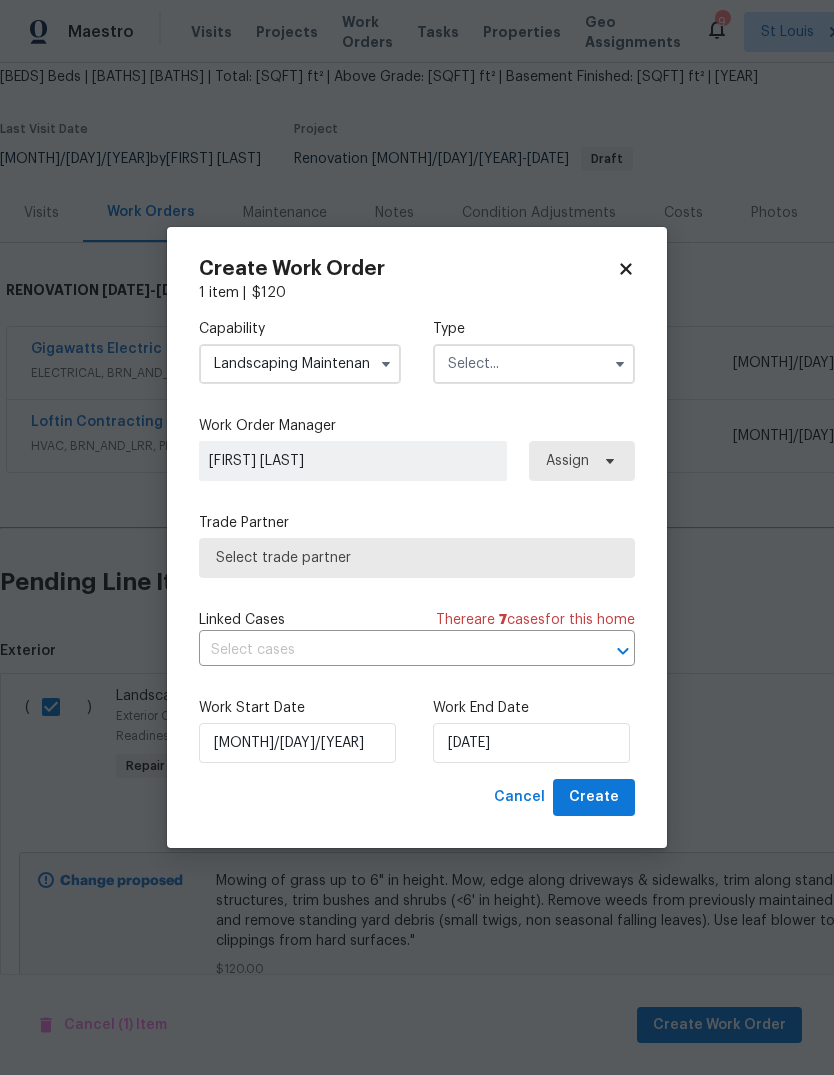 click at bounding box center (534, 364) 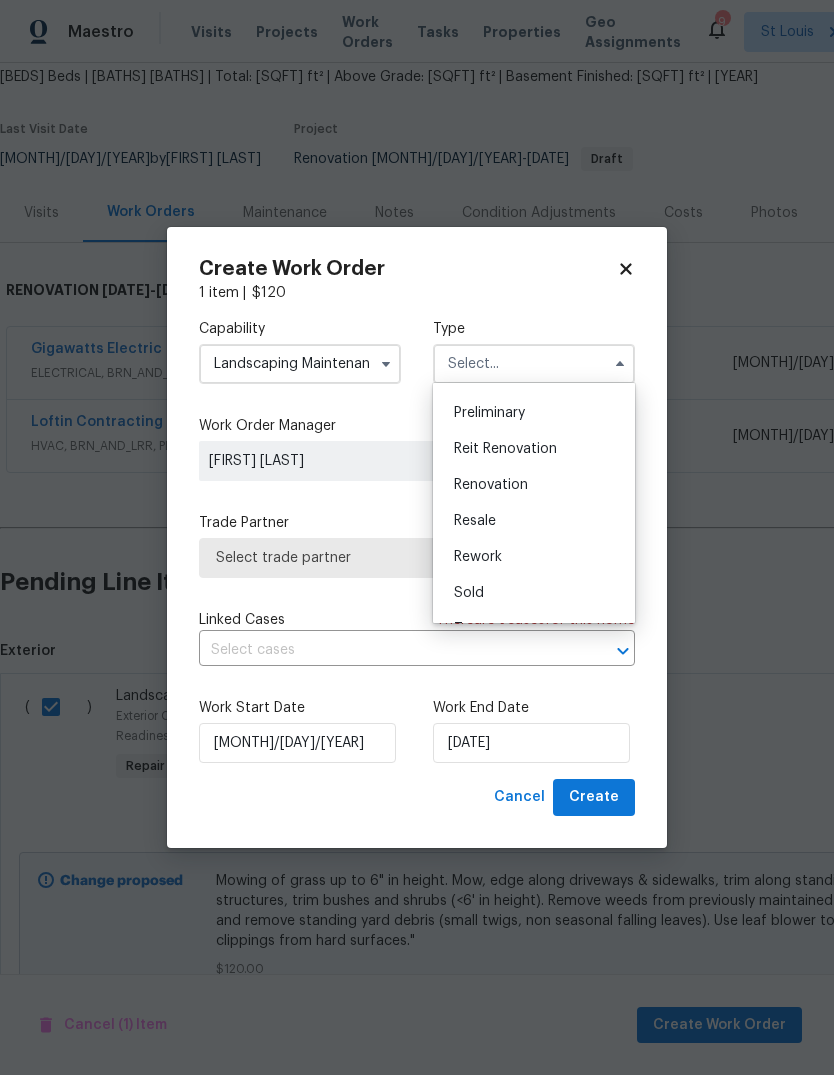 scroll, scrollTop: 427, scrollLeft: 0, axis: vertical 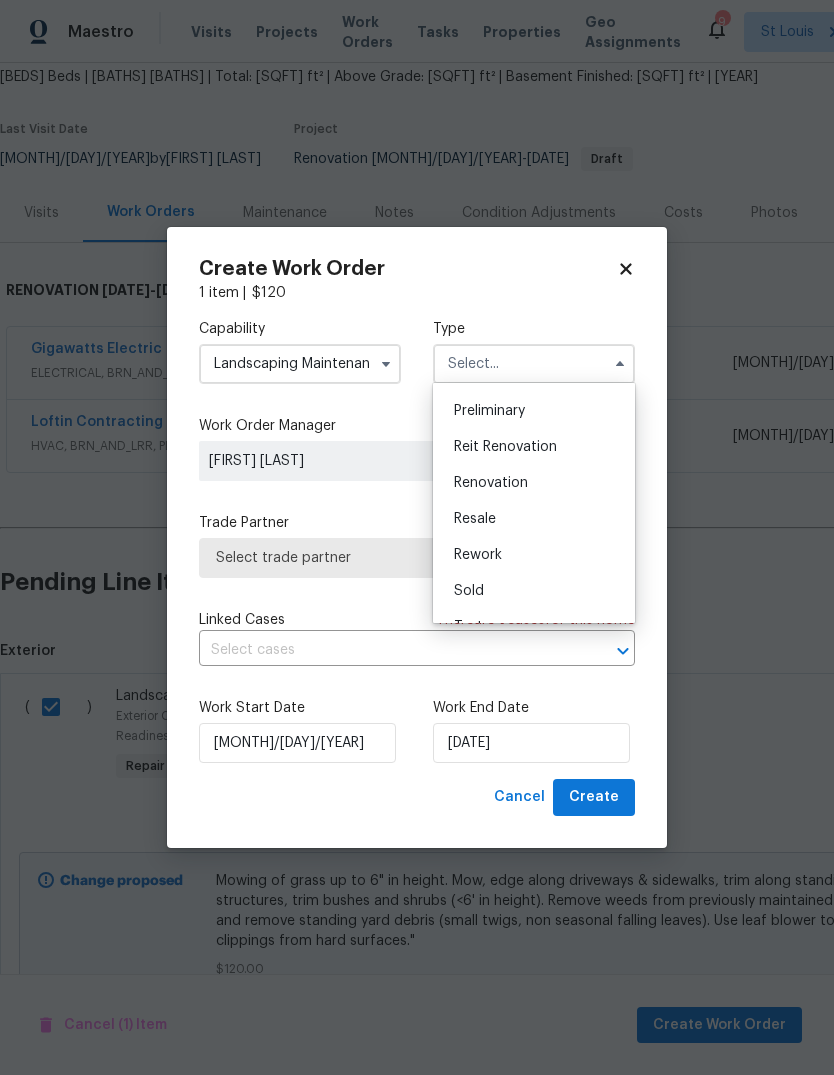 click on "Renovation" at bounding box center [534, 483] 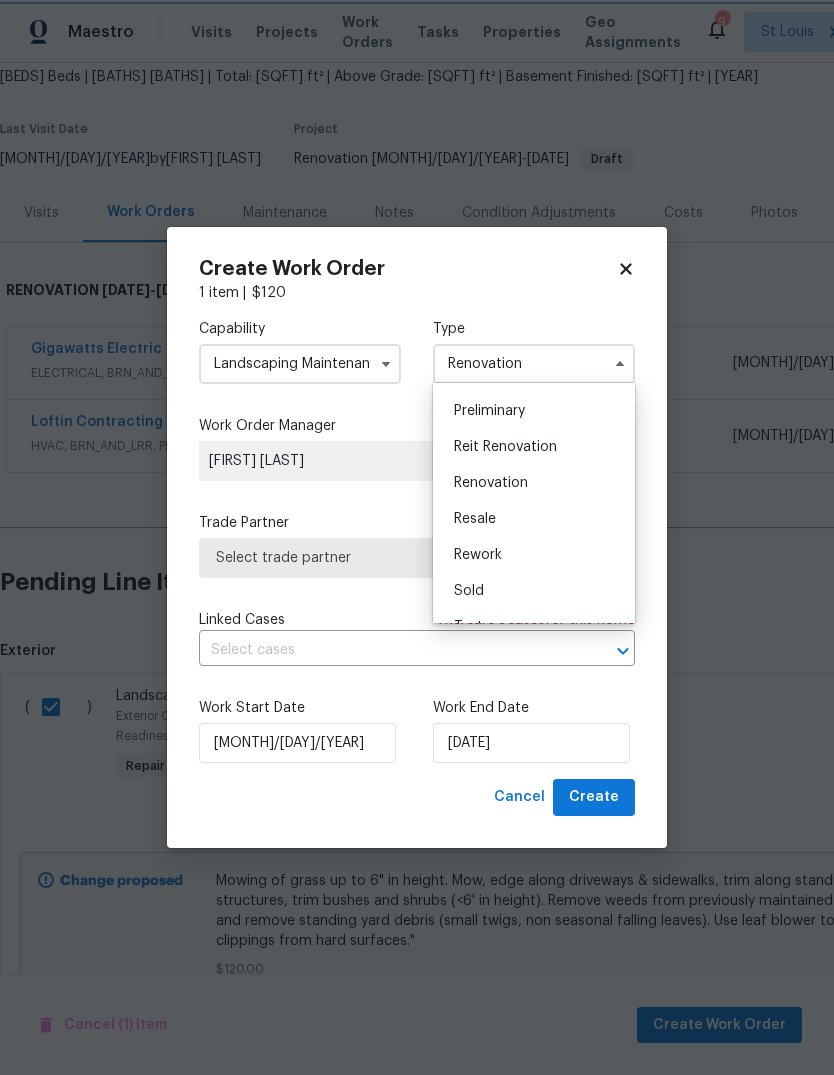 scroll, scrollTop: 0, scrollLeft: 0, axis: both 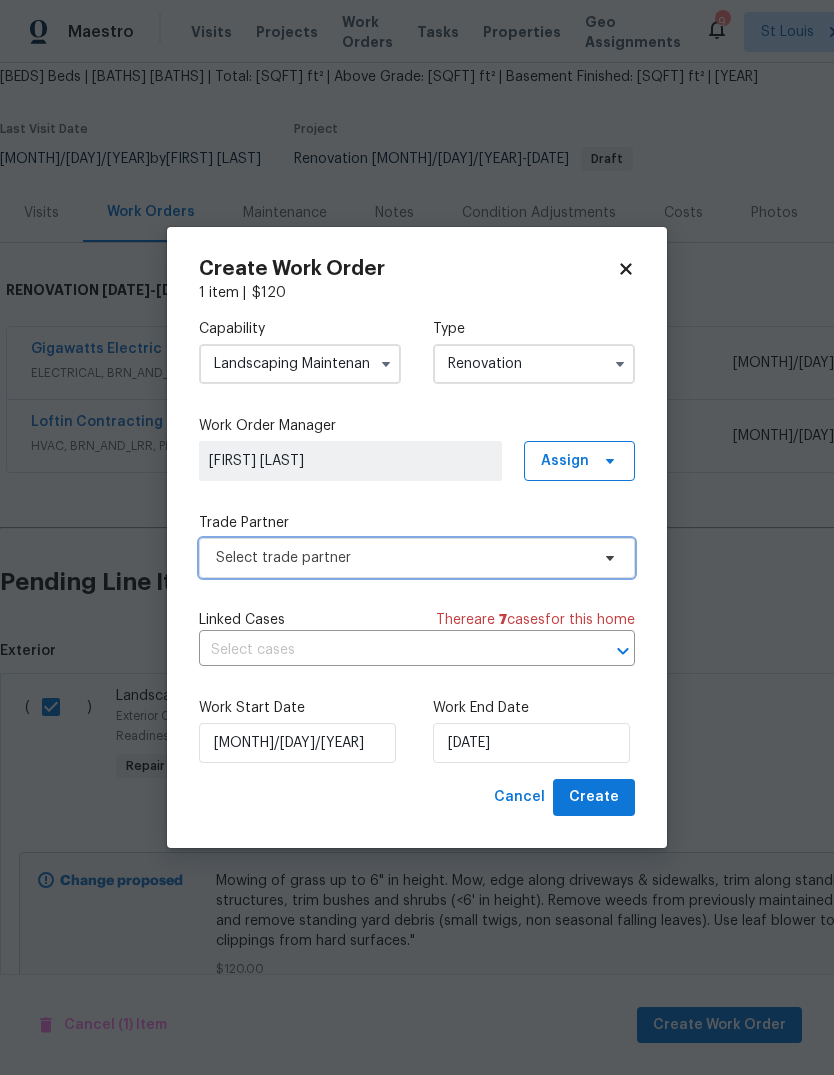 click on "Select trade partner" at bounding box center (402, 558) 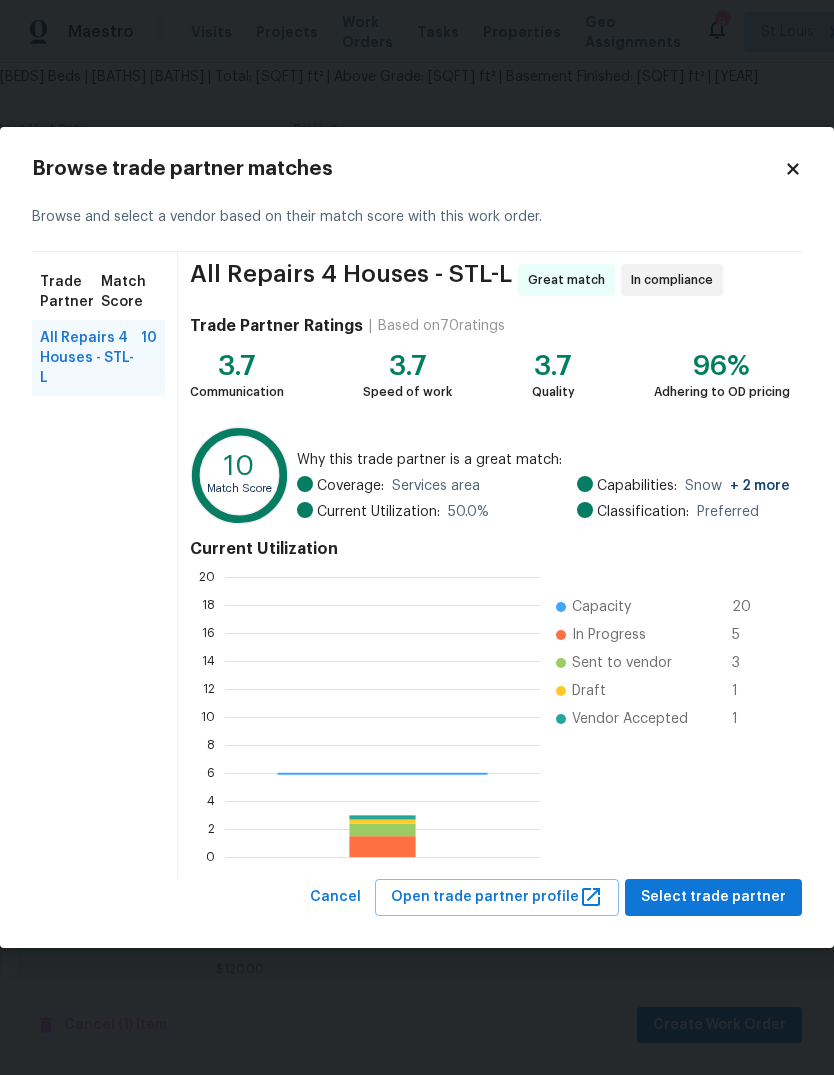 scroll, scrollTop: 2, scrollLeft: 2, axis: both 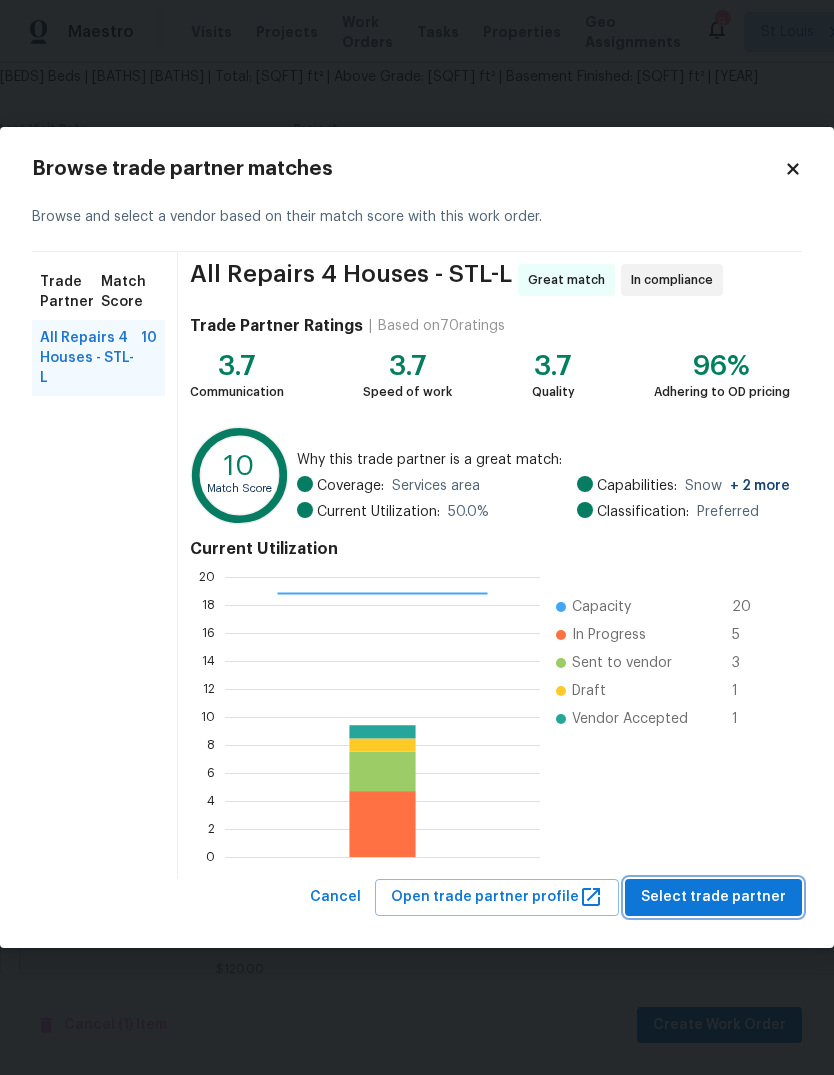 click on "Select trade partner" at bounding box center (713, 897) 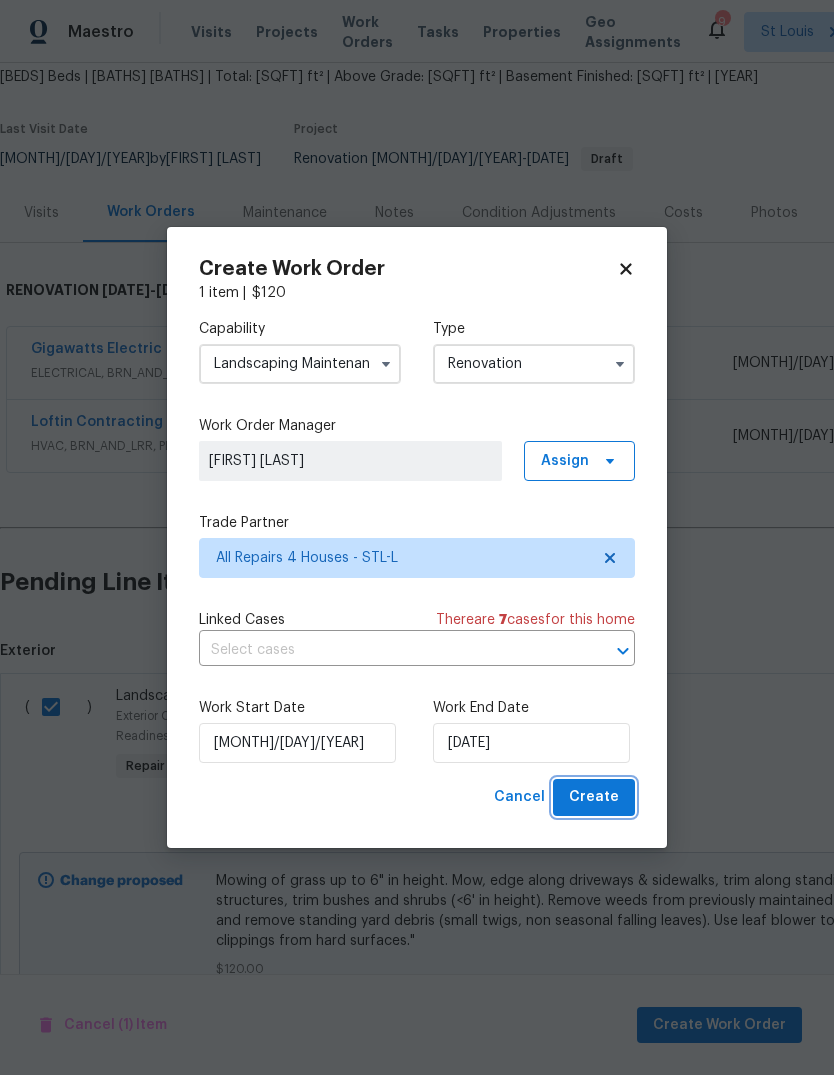 click on "Create" at bounding box center [594, 797] 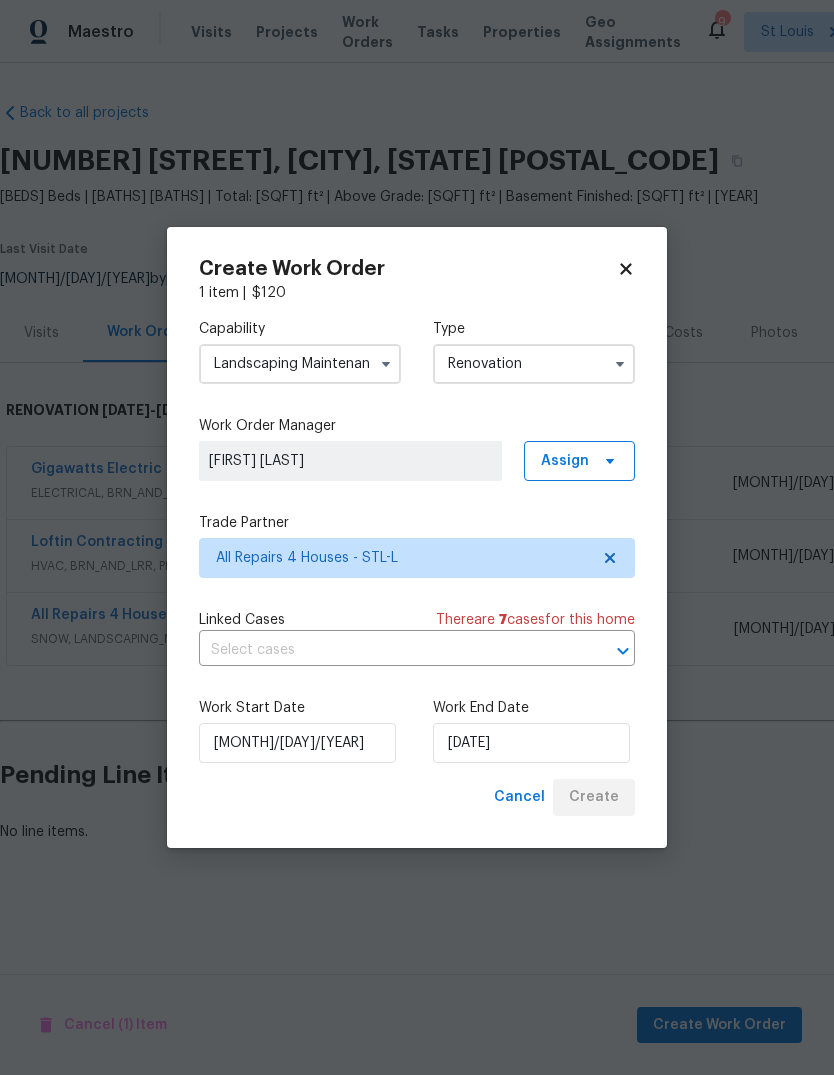 scroll, scrollTop: 0, scrollLeft: 0, axis: both 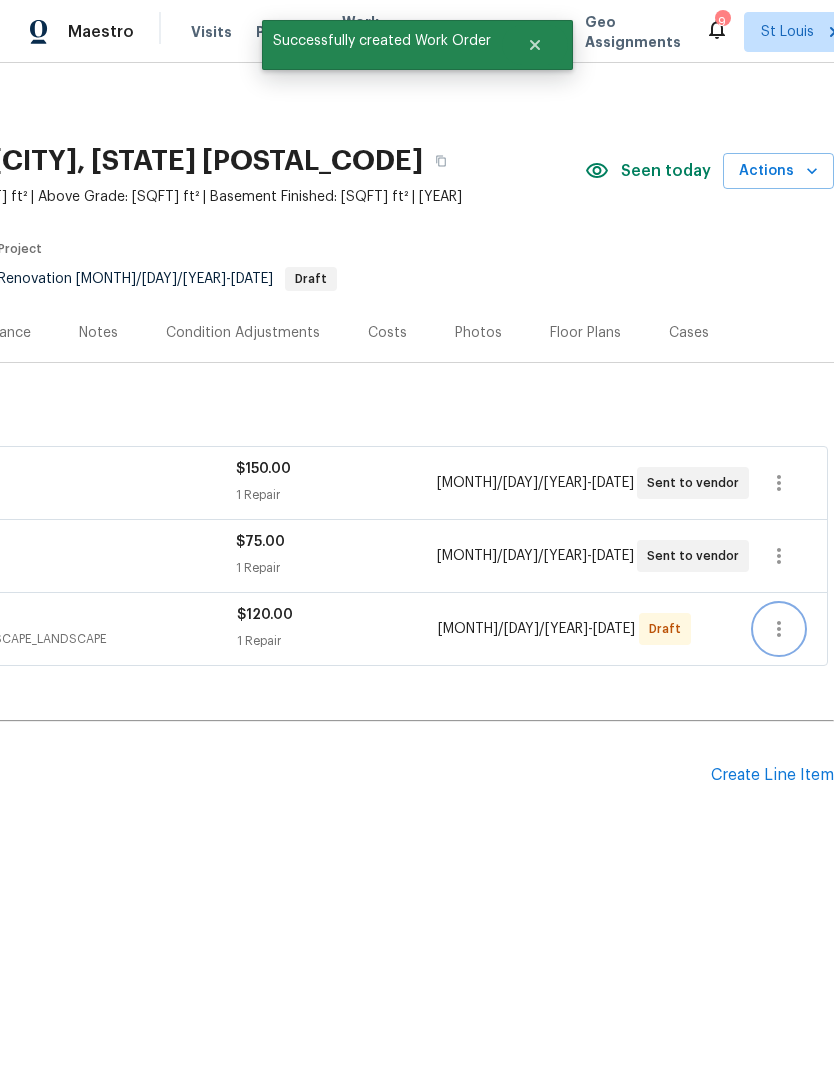 click 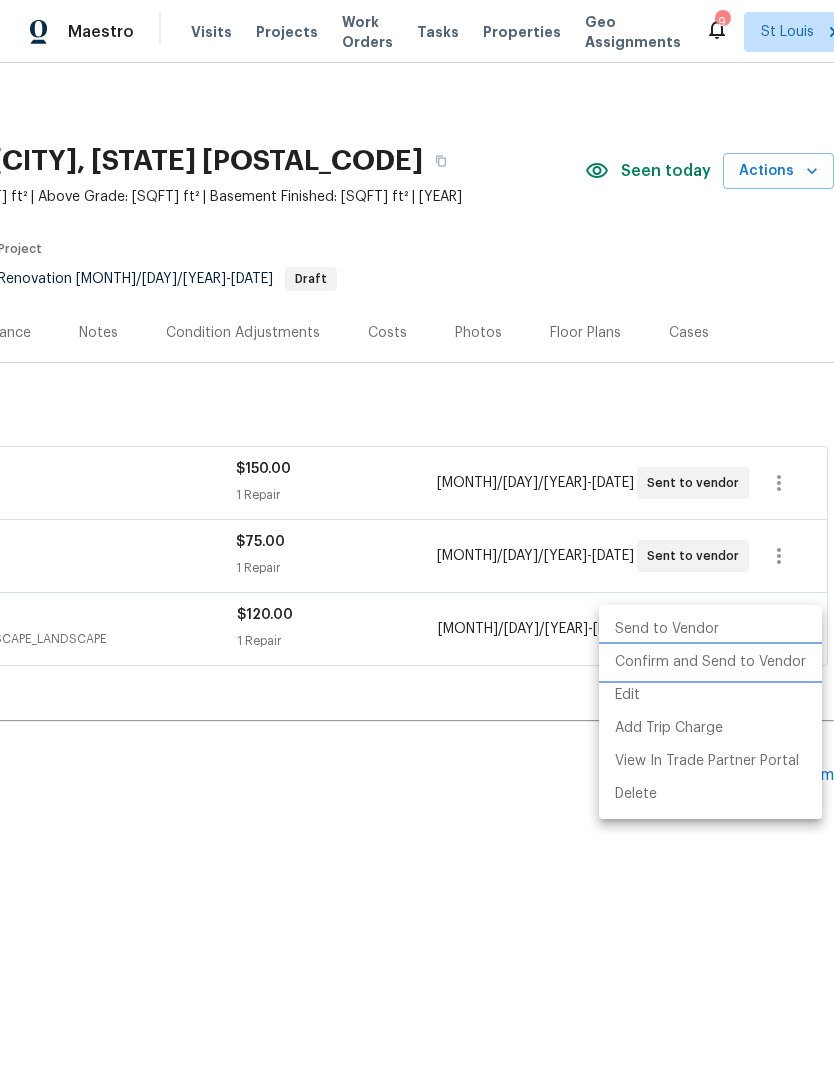 click on "Confirm and Send to Vendor" at bounding box center [710, 662] 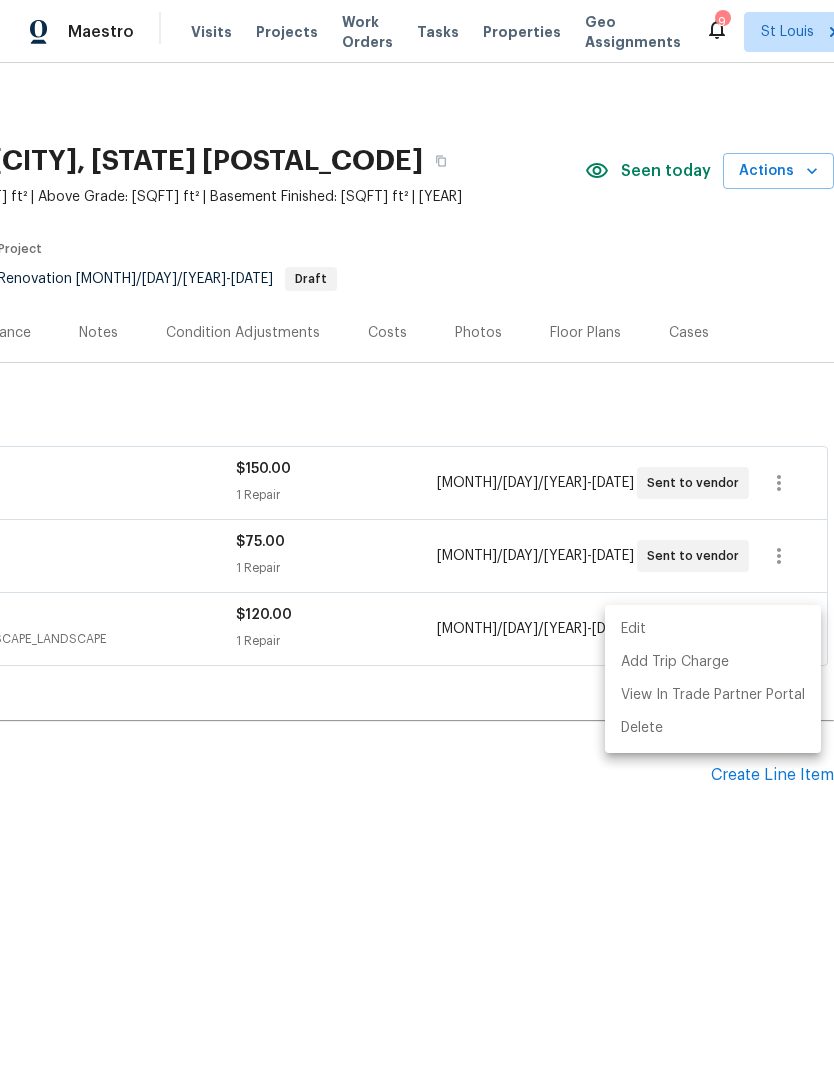 click at bounding box center (417, 537) 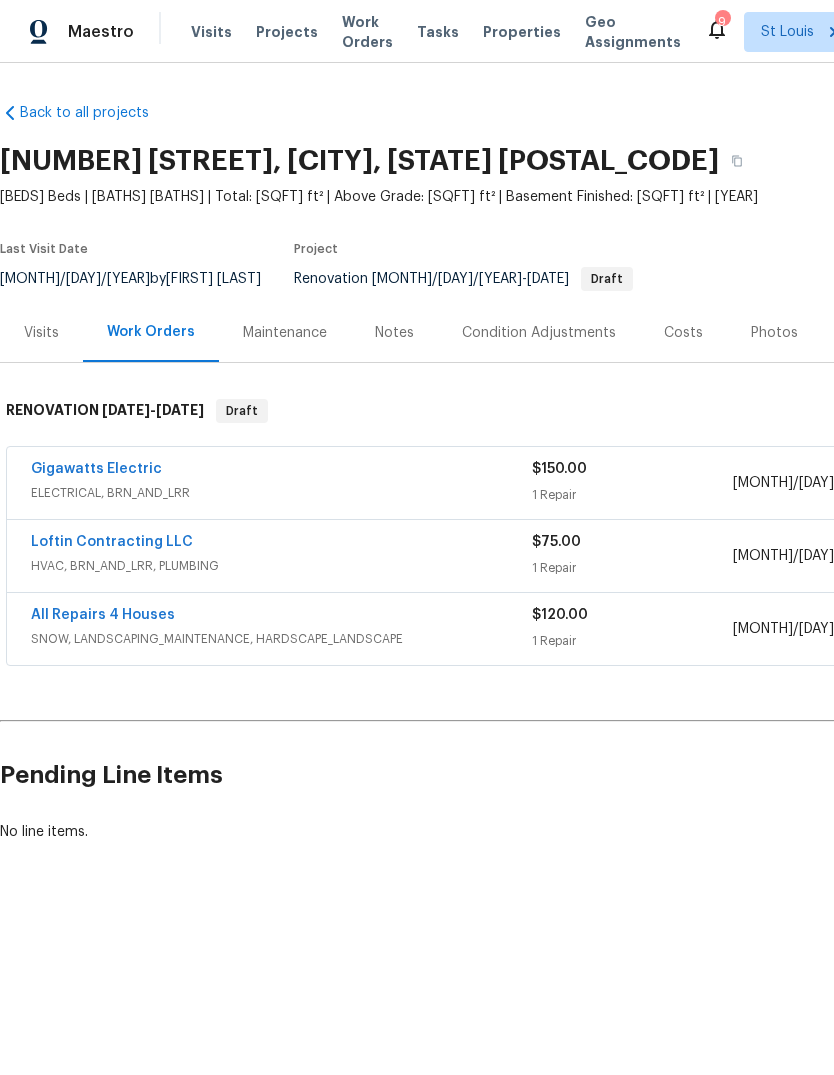 scroll, scrollTop: 0, scrollLeft: 0, axis: both 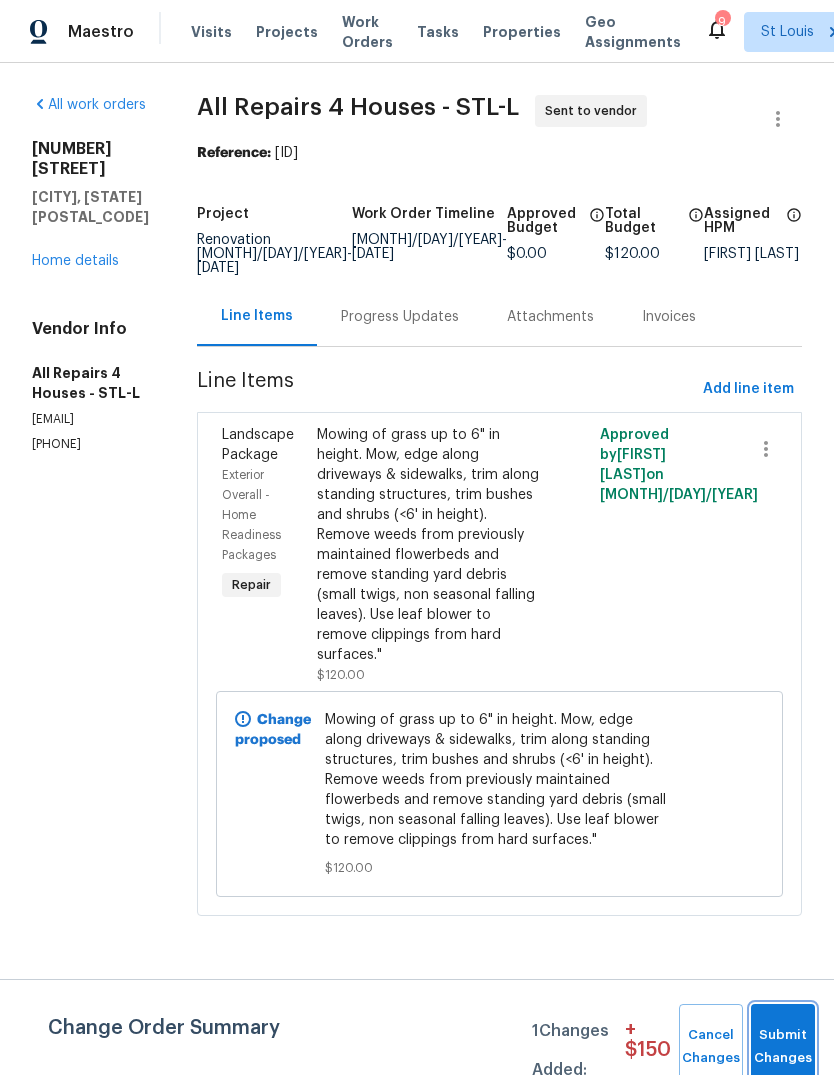 click on "Submit Changes" at bounding box center (783, 1047) 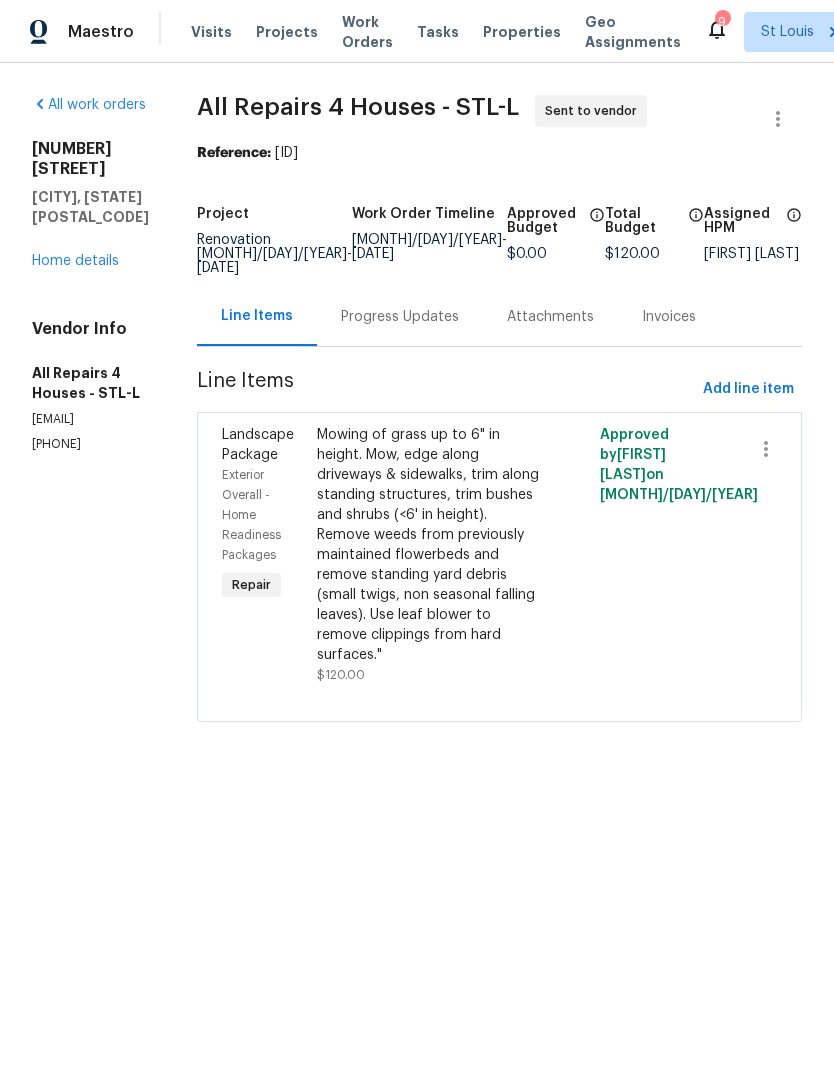 click on "Mowing of grass up to 6" in height. Mow, edge along driveways & sidewalks, trim along standing structures, trim bushes and shrubs (<6' in height). Remove weeds from previously maintained flowerbeds and remove standing yard debris (small twigs, non seasonal falling leaves).  Use leaf blower to remove clippings from hard surfaces."" at bounding box center (429, 545) 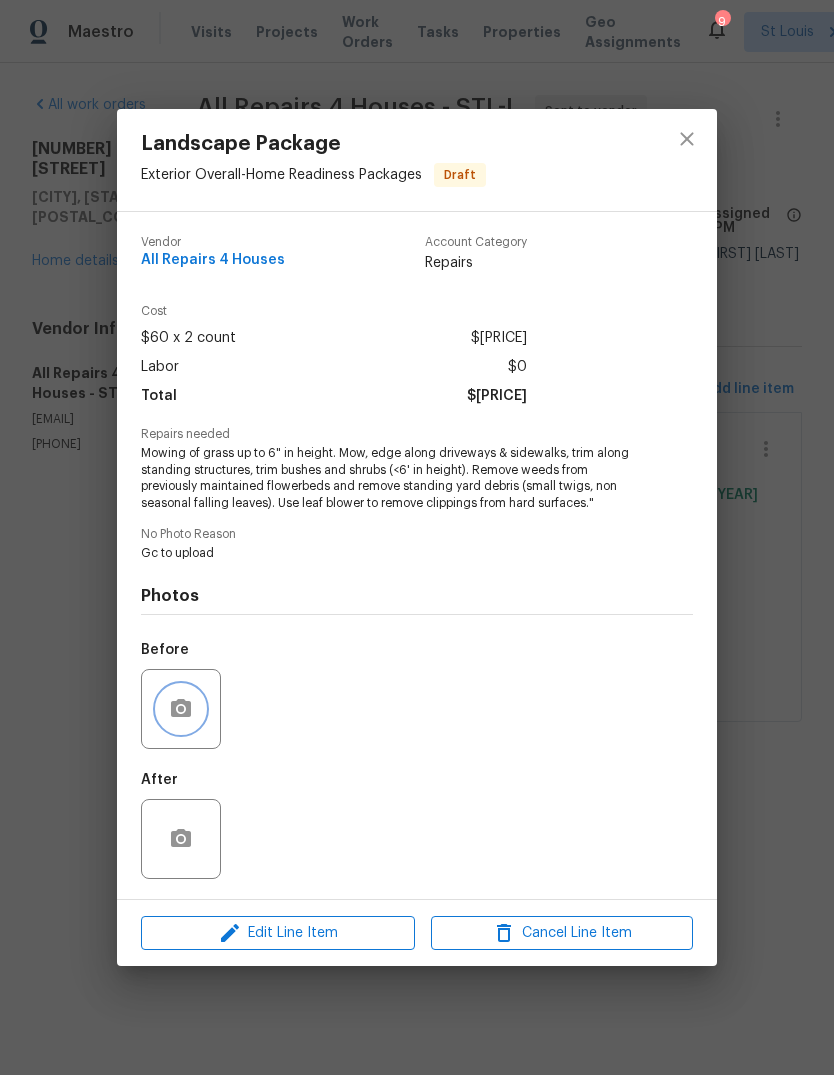 click 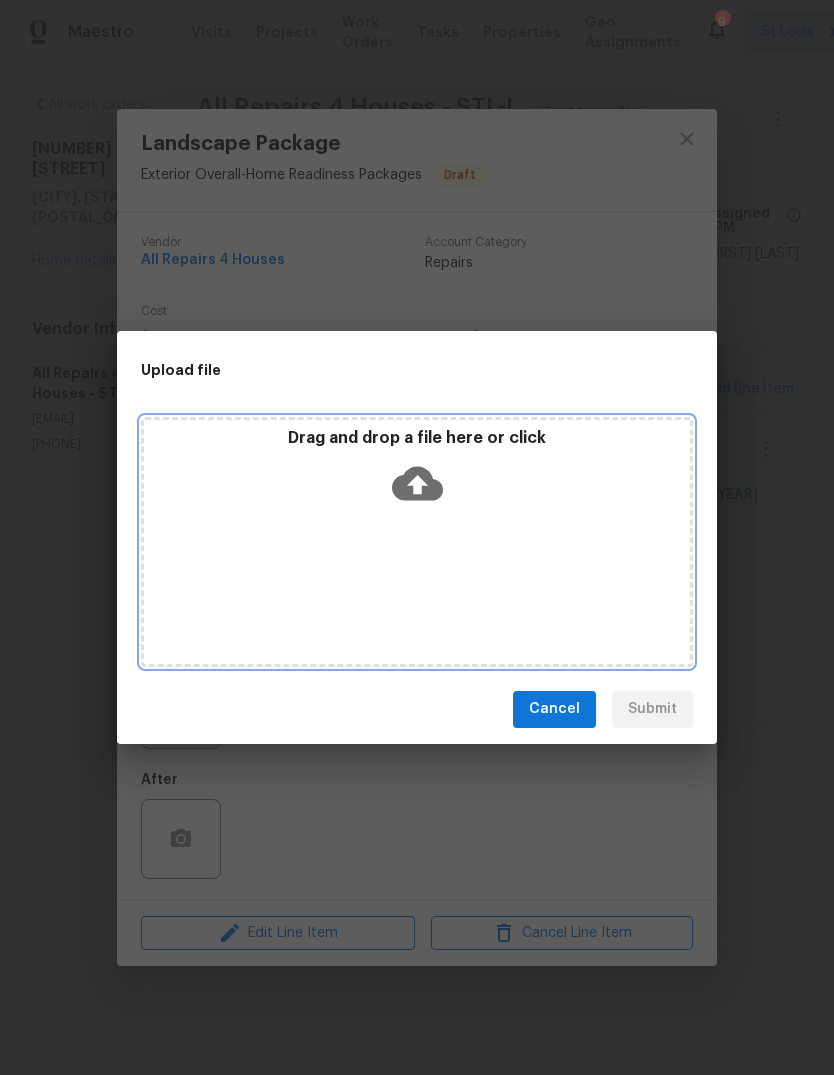 click 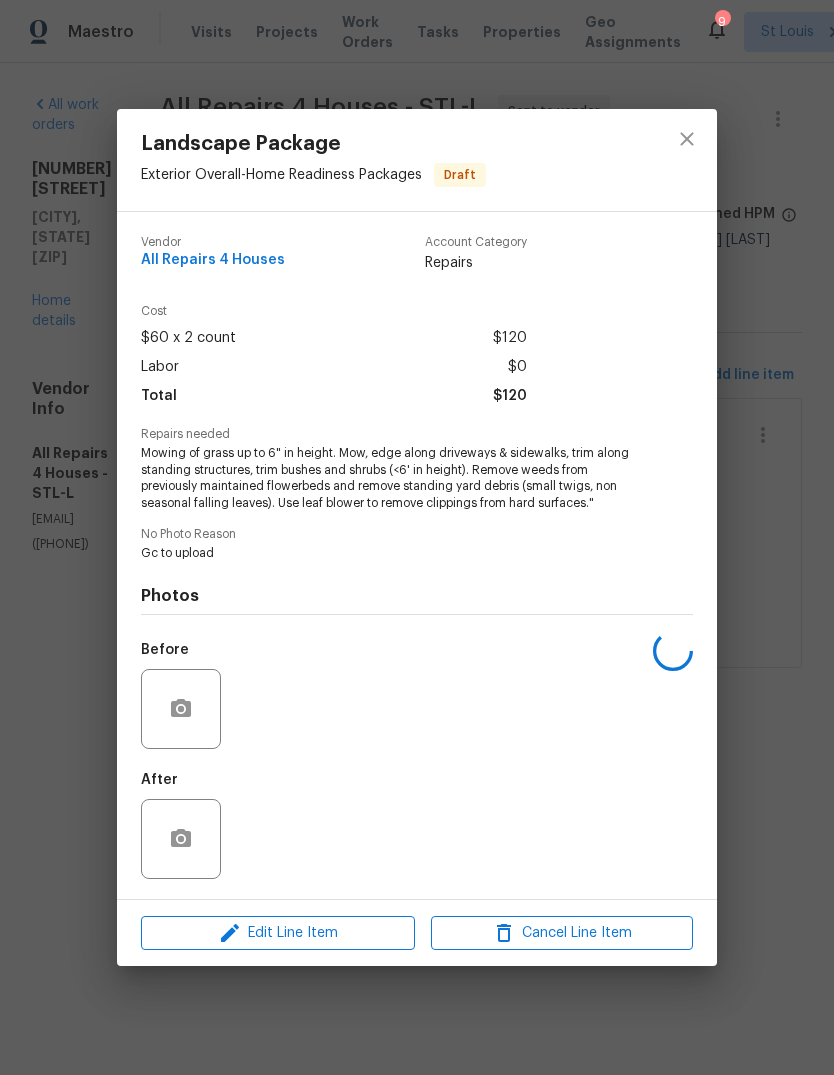 scroll, scrollTop: 0, scrollLeft: 0, axis: both 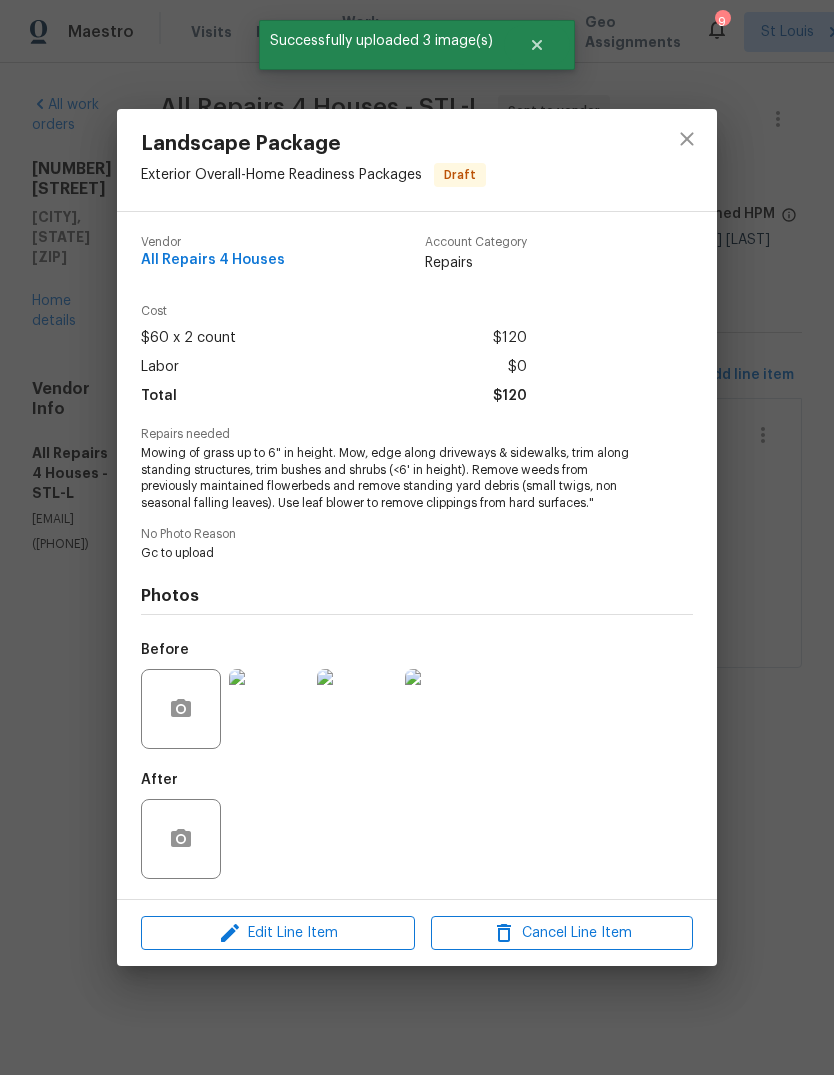 click at bounding box center [269, 709] 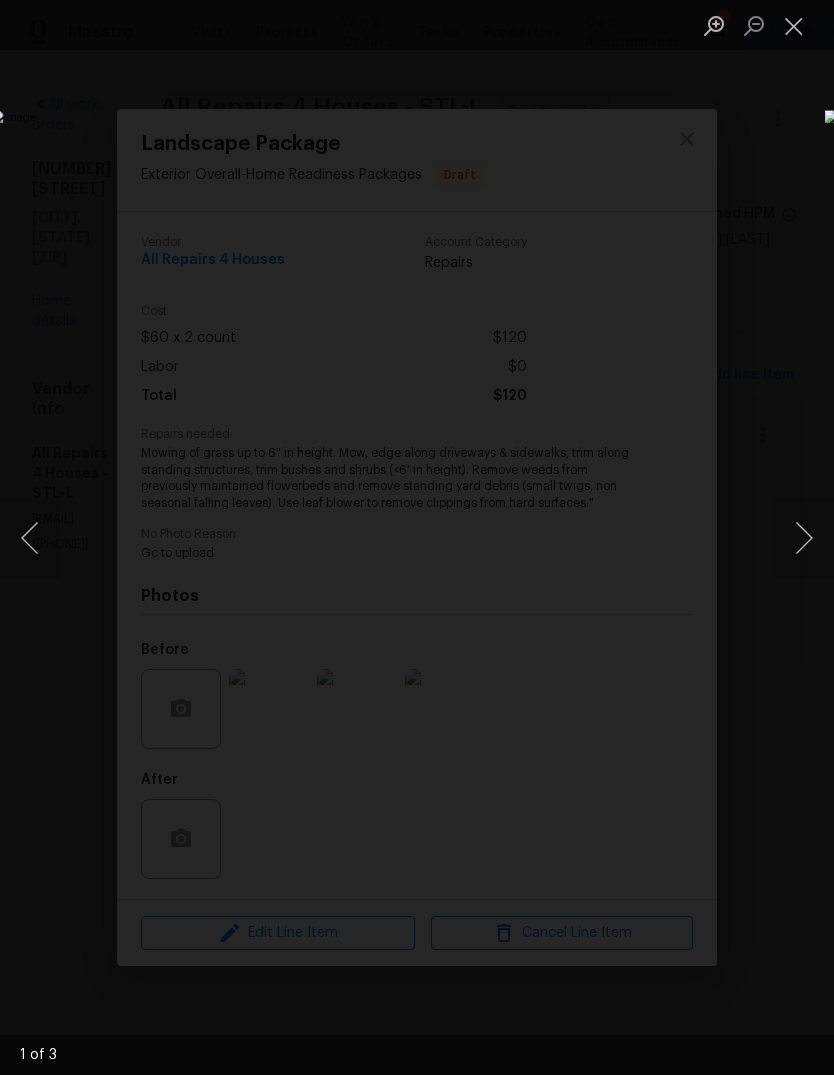 click at bounding box center [804, 538] 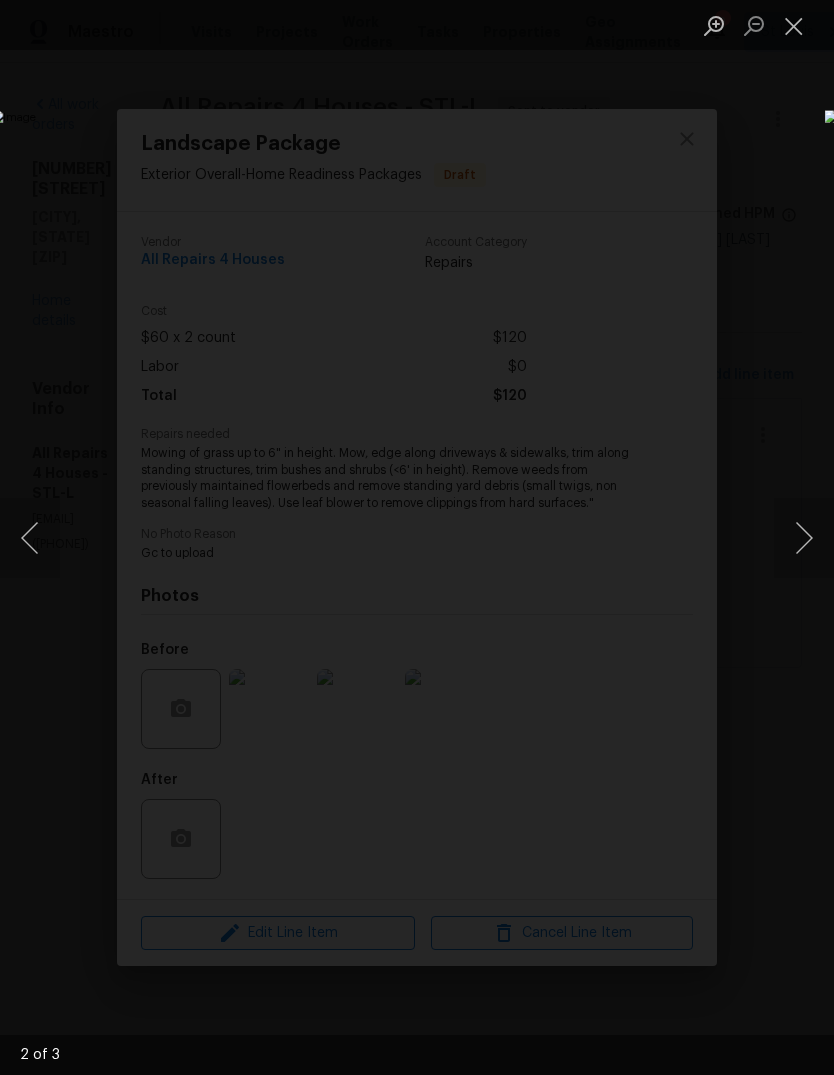 click at bounding box center (804, 538) 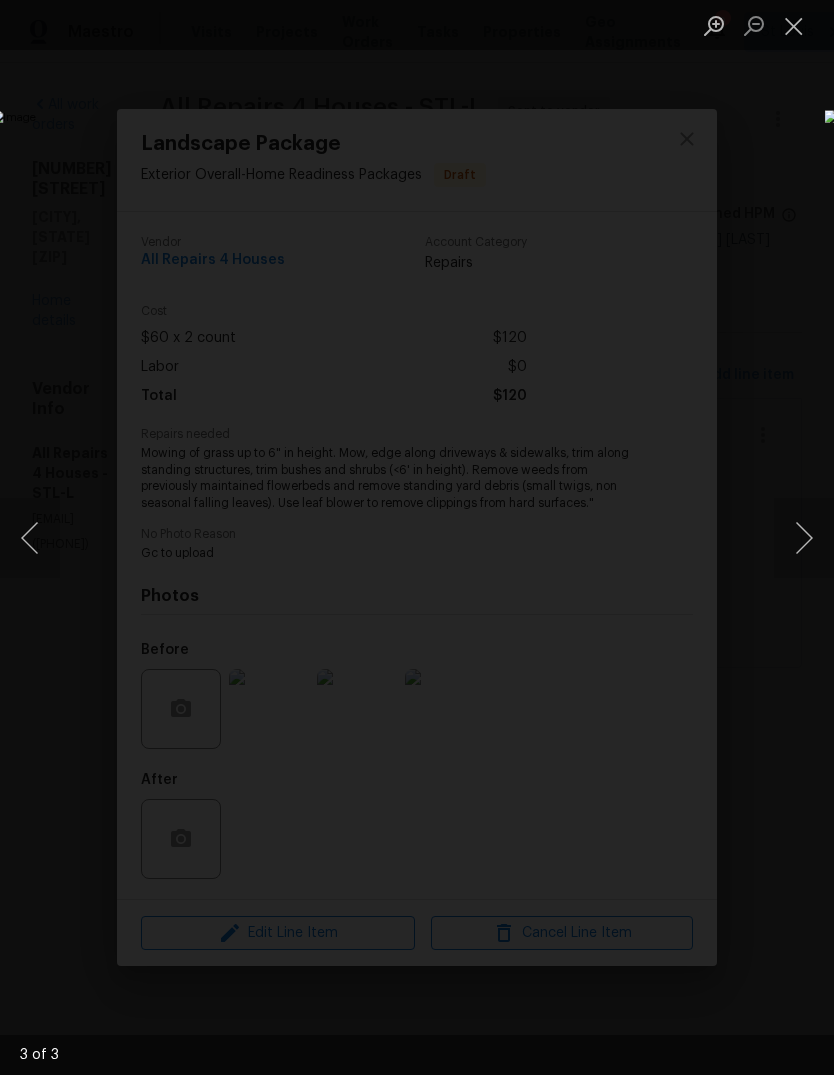 click at bounding box center (804, 538) 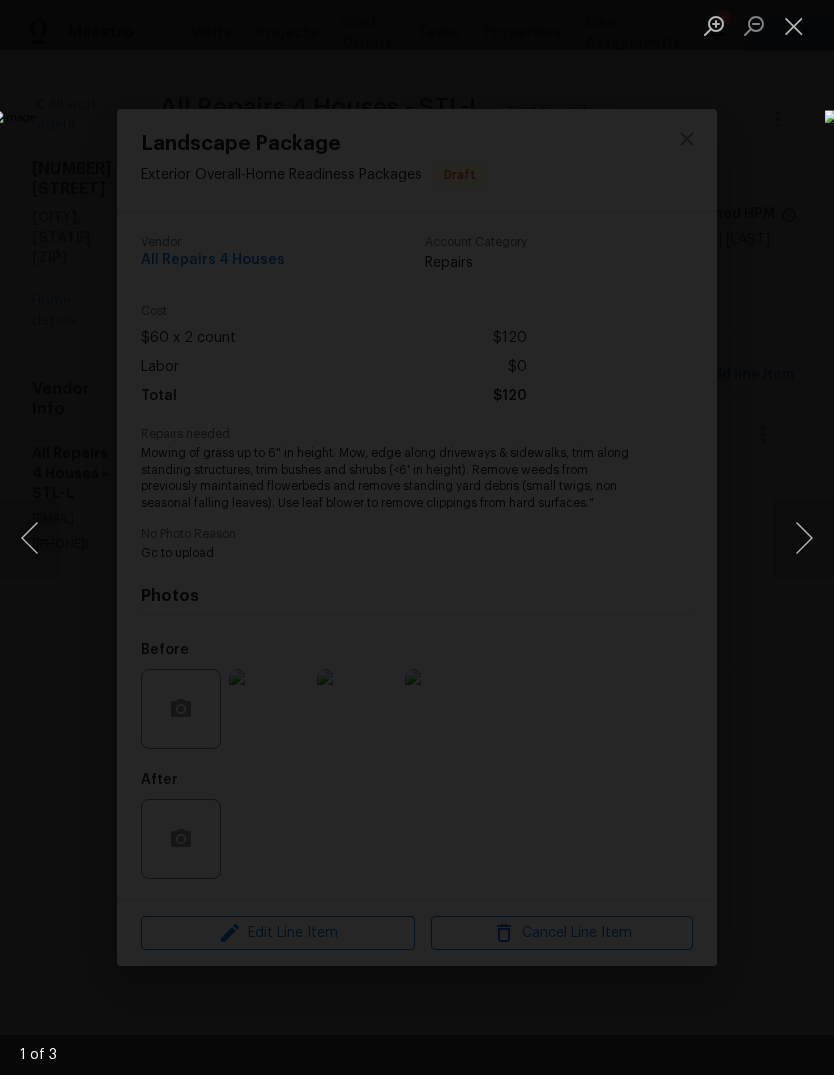 click at bounding box center (794, 25) 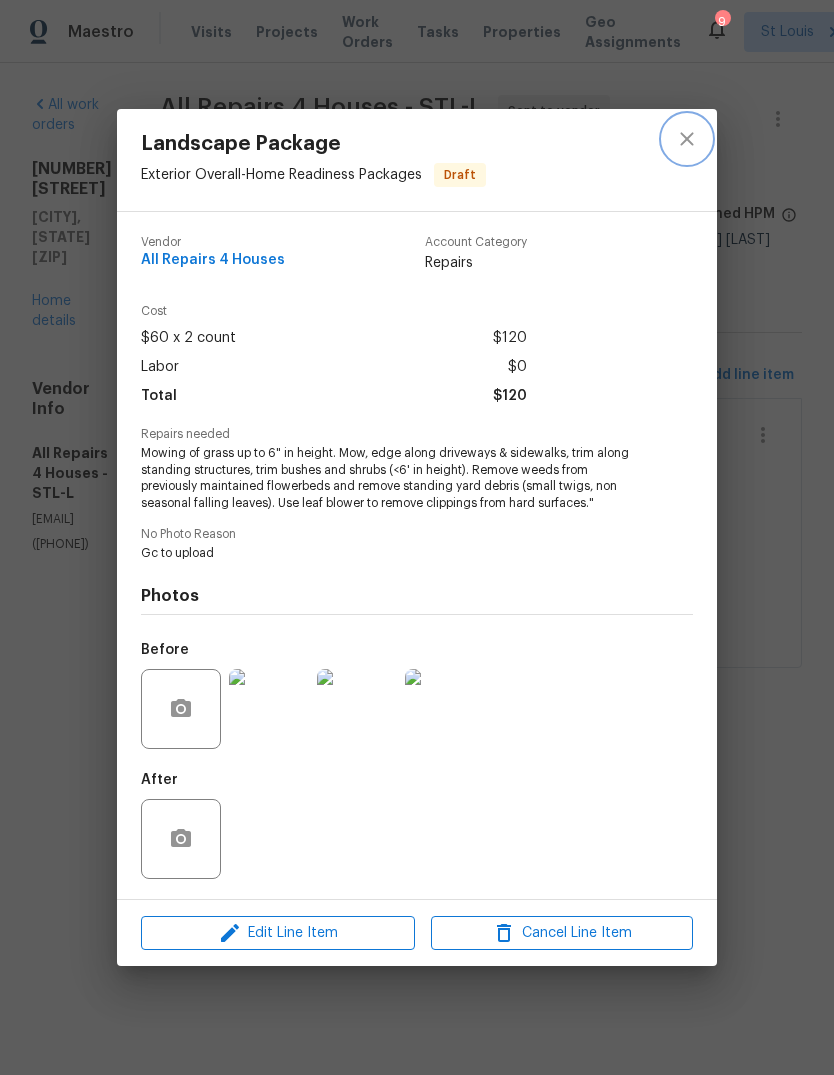 click 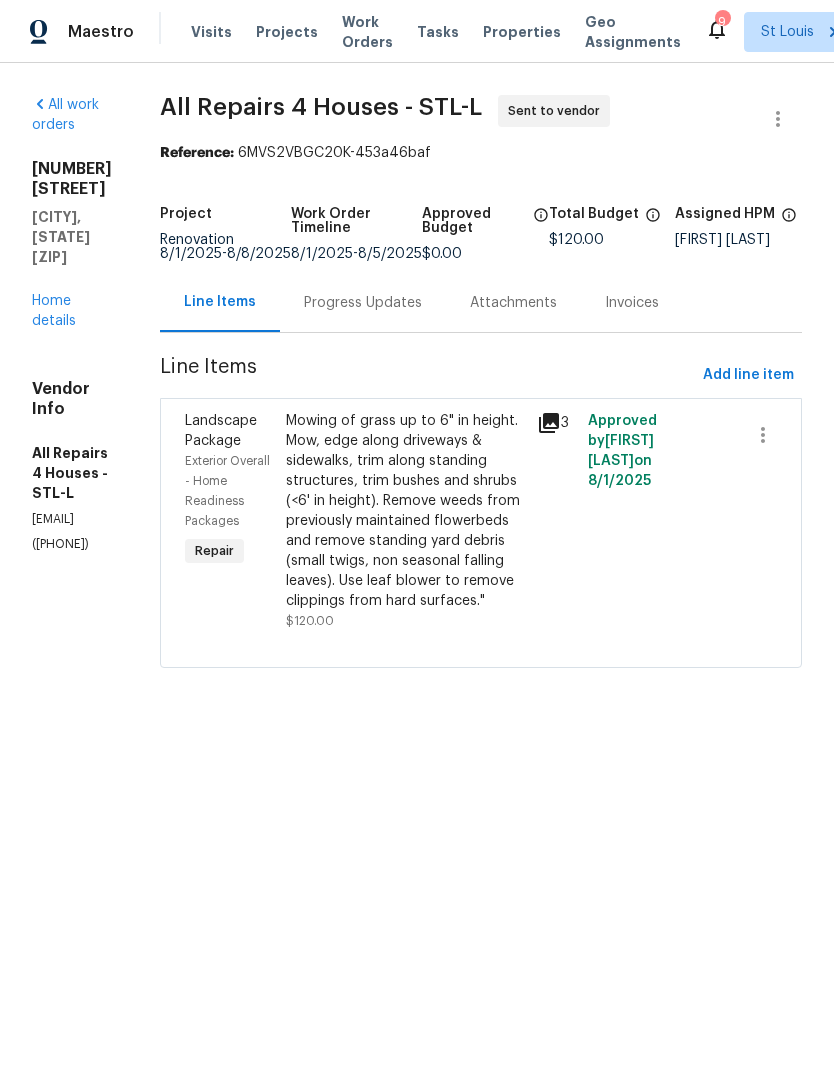 click on "Home details" at bounding box center (54, 311) 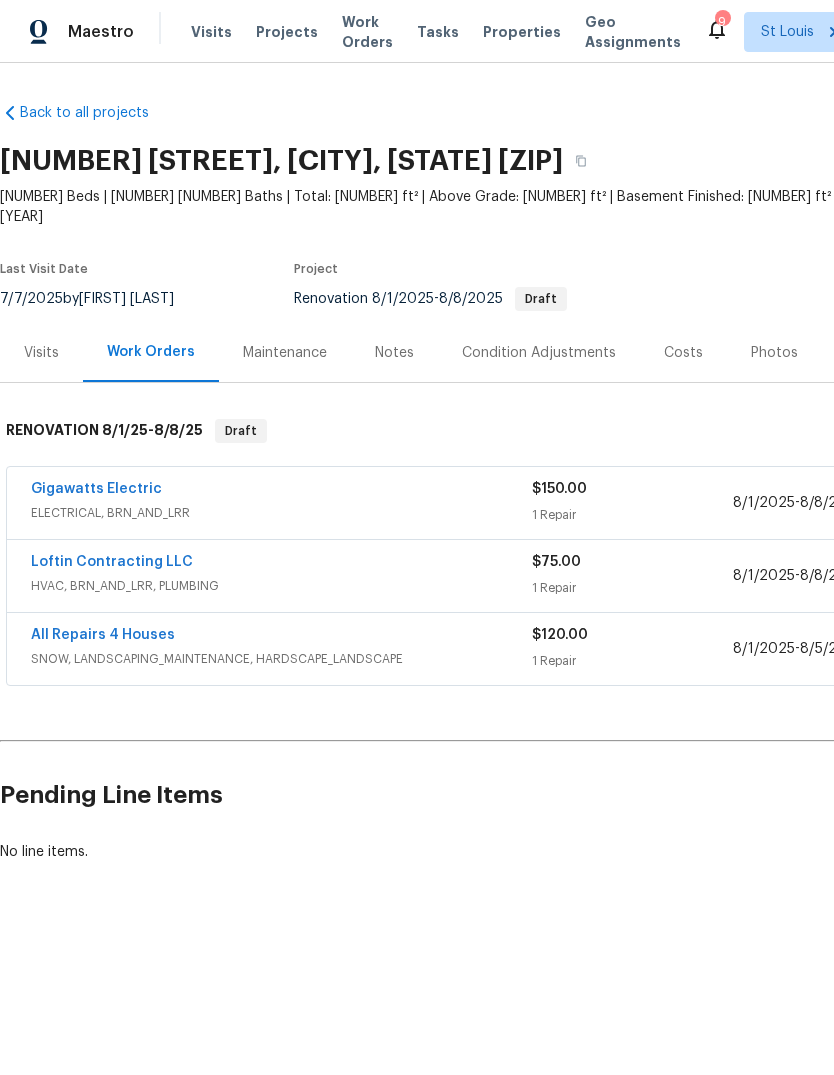 scroll, scrollTop: 0, scrollLeft: 0, axis: both 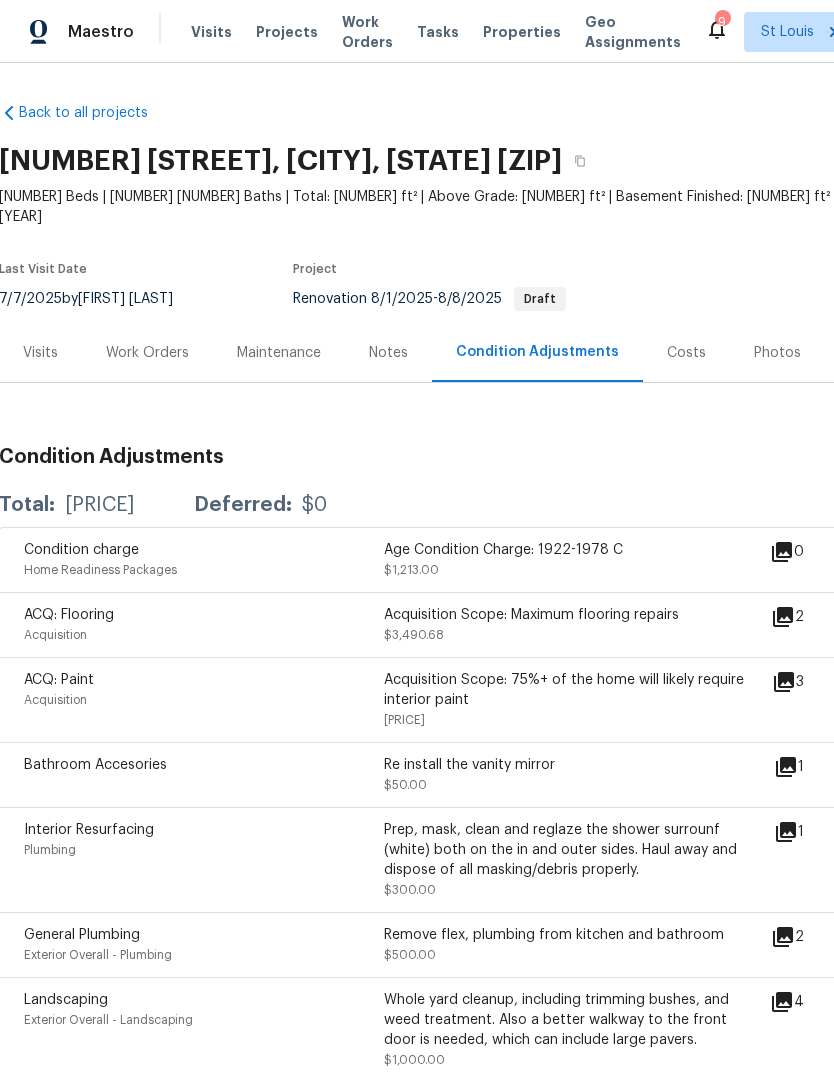 click on "Visits" at bounding box center (40, 353) 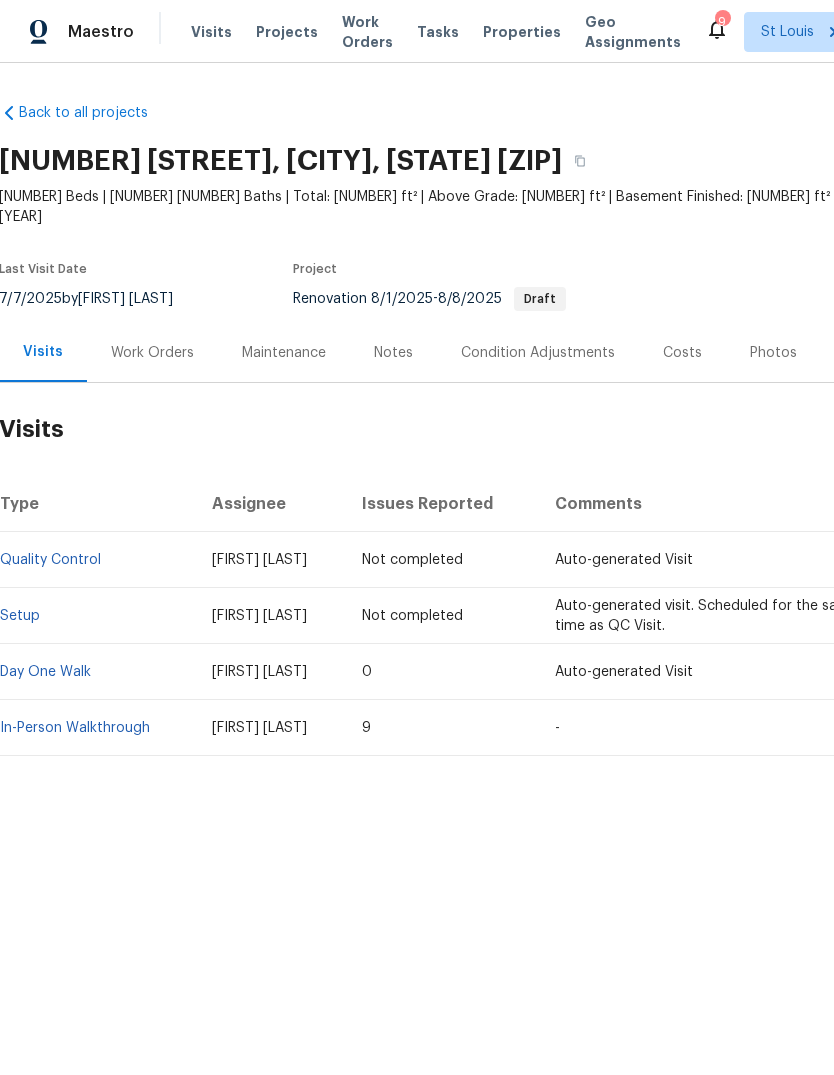 click on "In-Person Walkthrough" at bounding box center (75, 728) 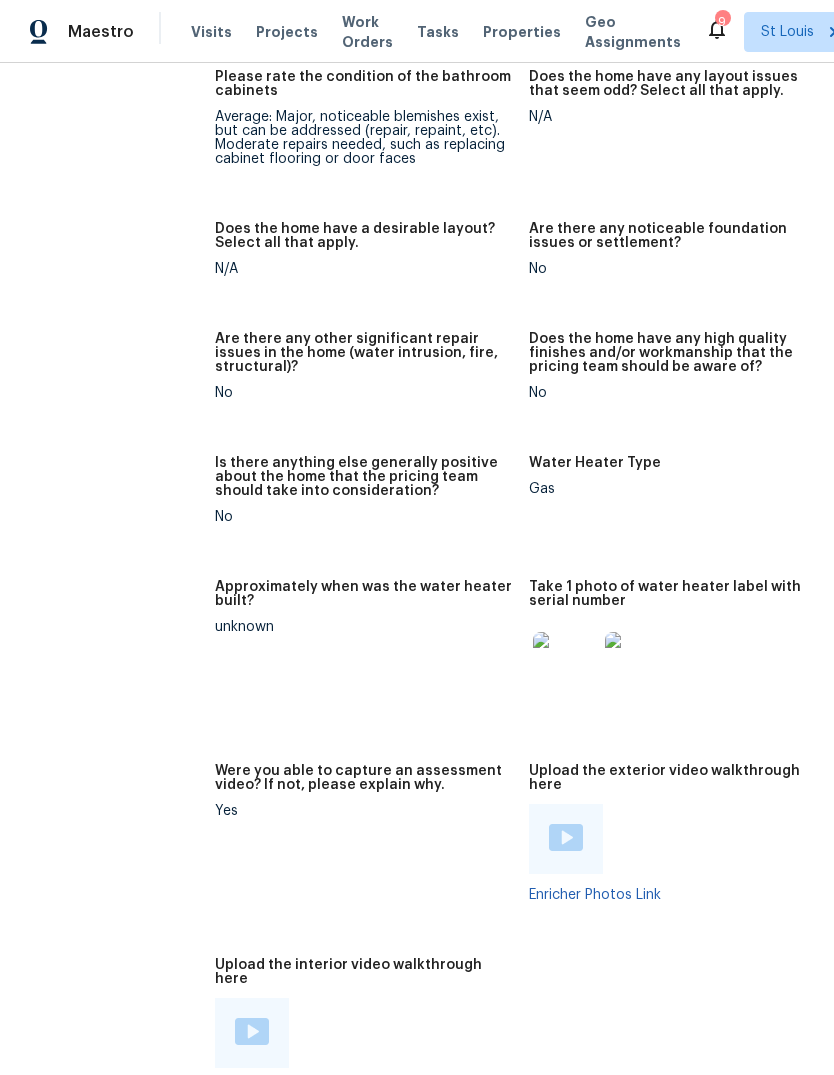scroll, scrollTop: 3823, scrollLeft: 0, axis: vertical 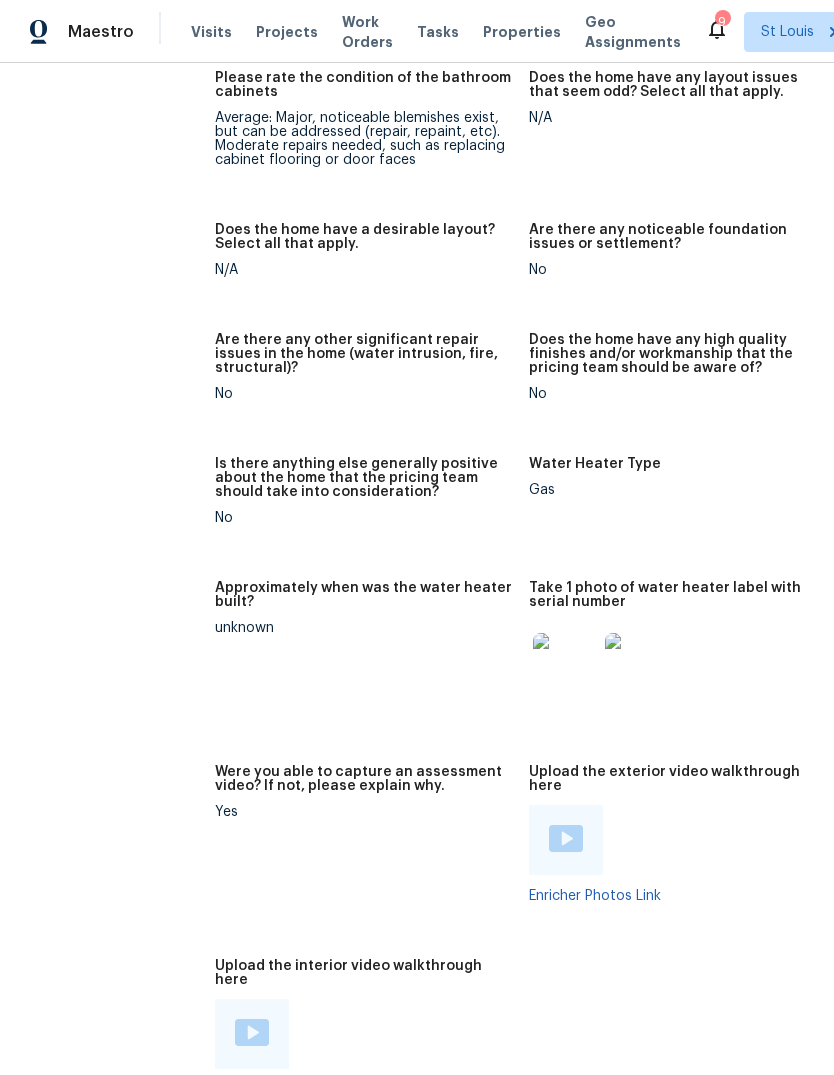 click at bounding box center [565, 665] 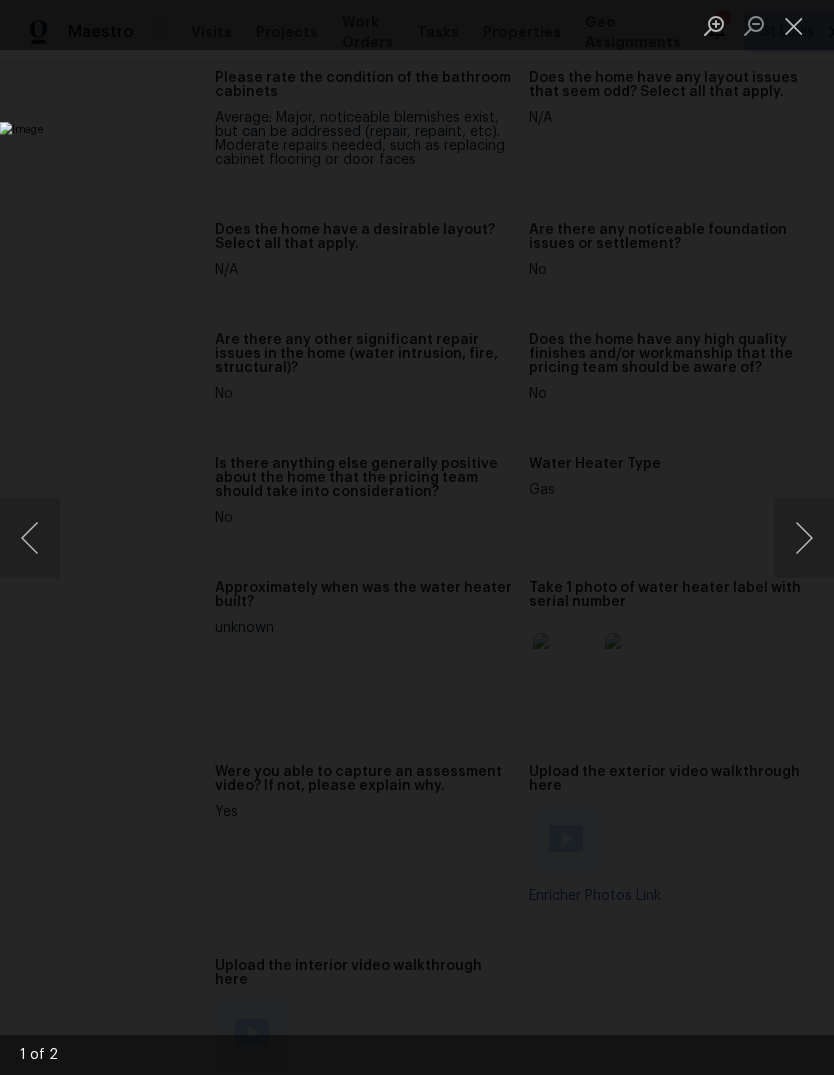 click at bounding box center (804, 538) 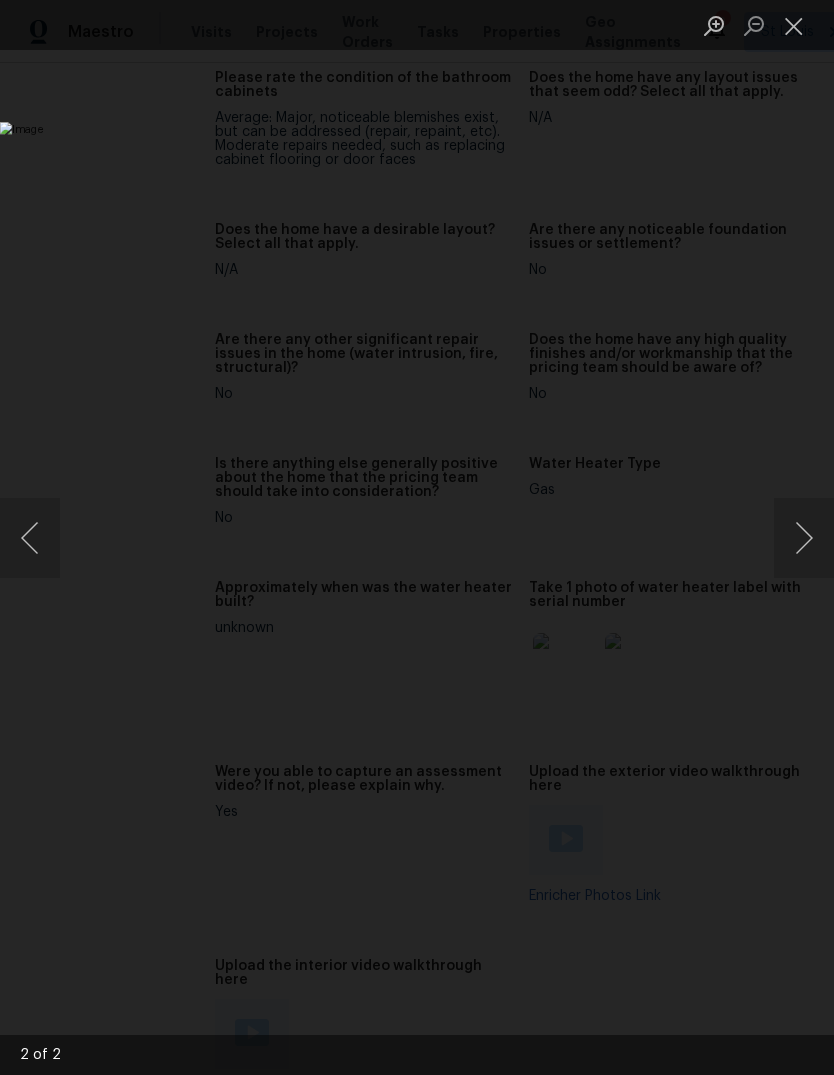 click at bounding box center [804, 538] 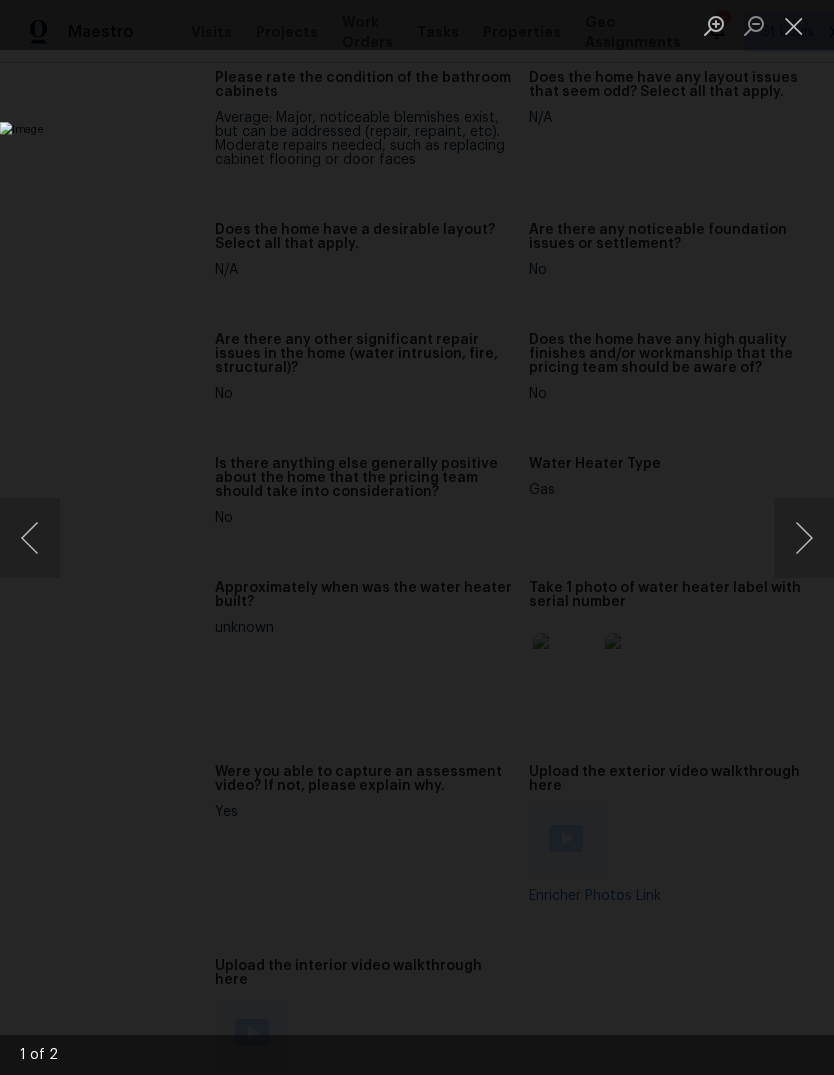 click at bounding box center (794, 25) 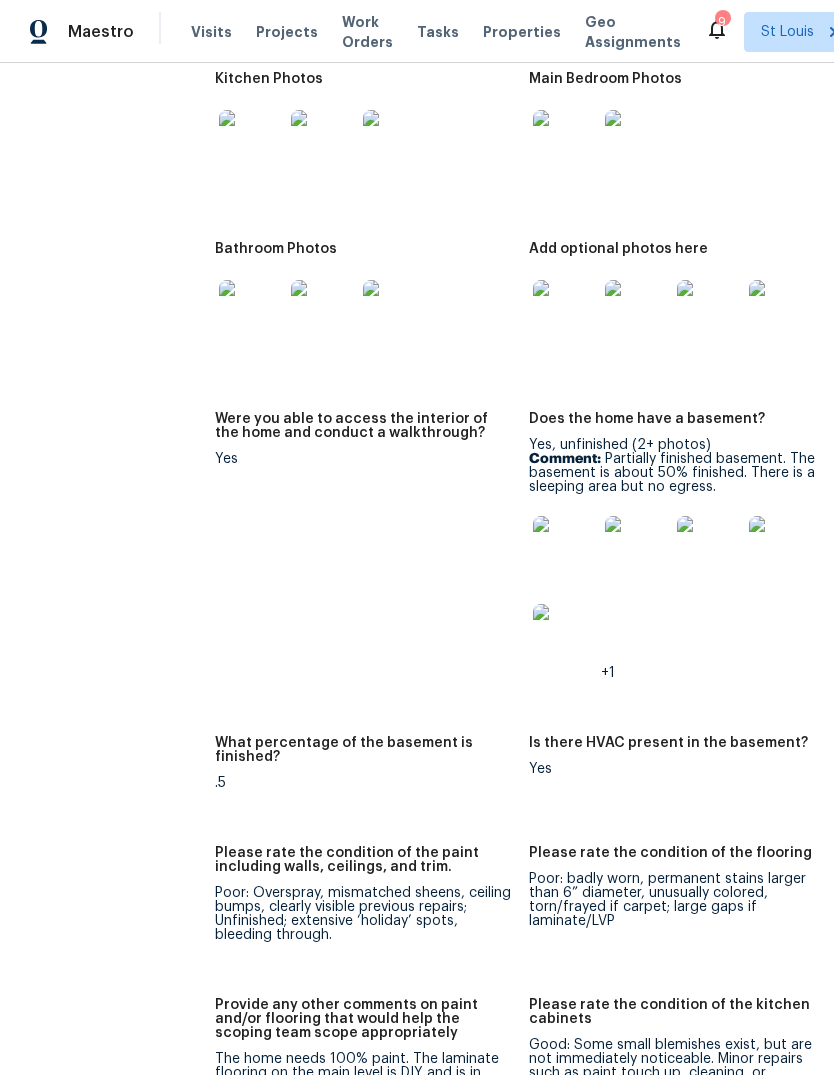 scroll, scrollTop: 2714, scrollLeft: 0, axis: vertical 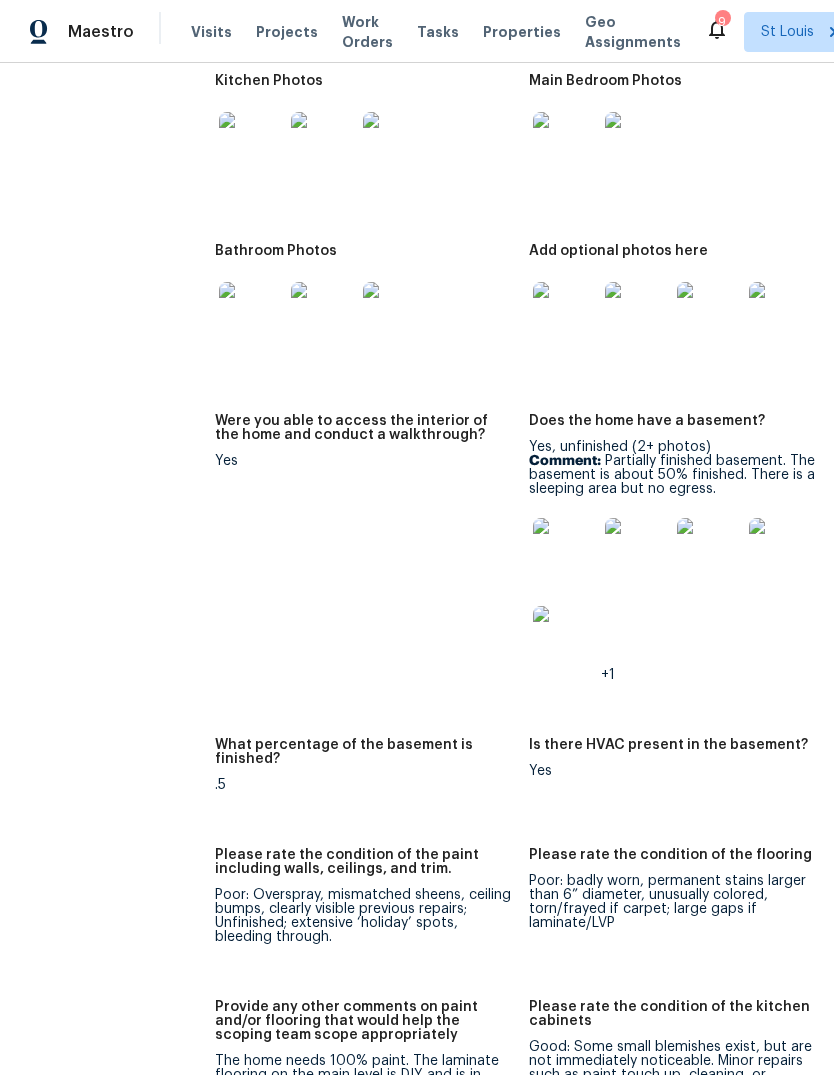click at bounding box center [565, 314] 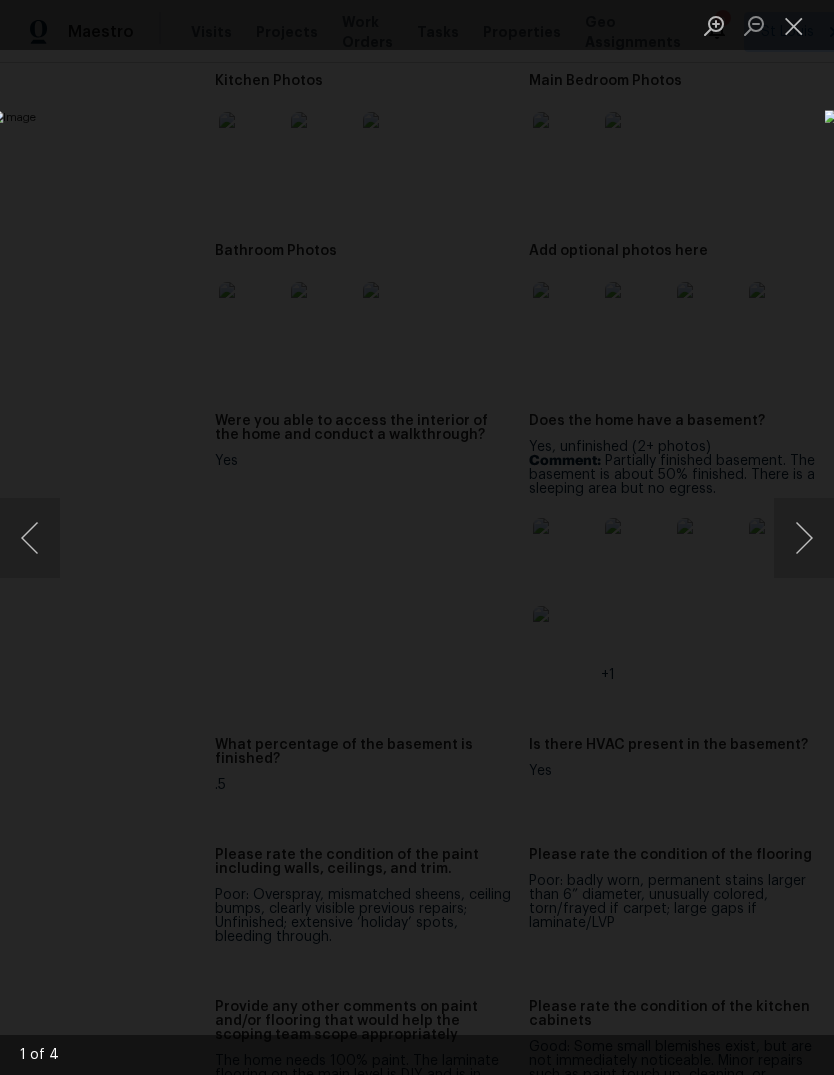 click at bounding box center (804, 538) 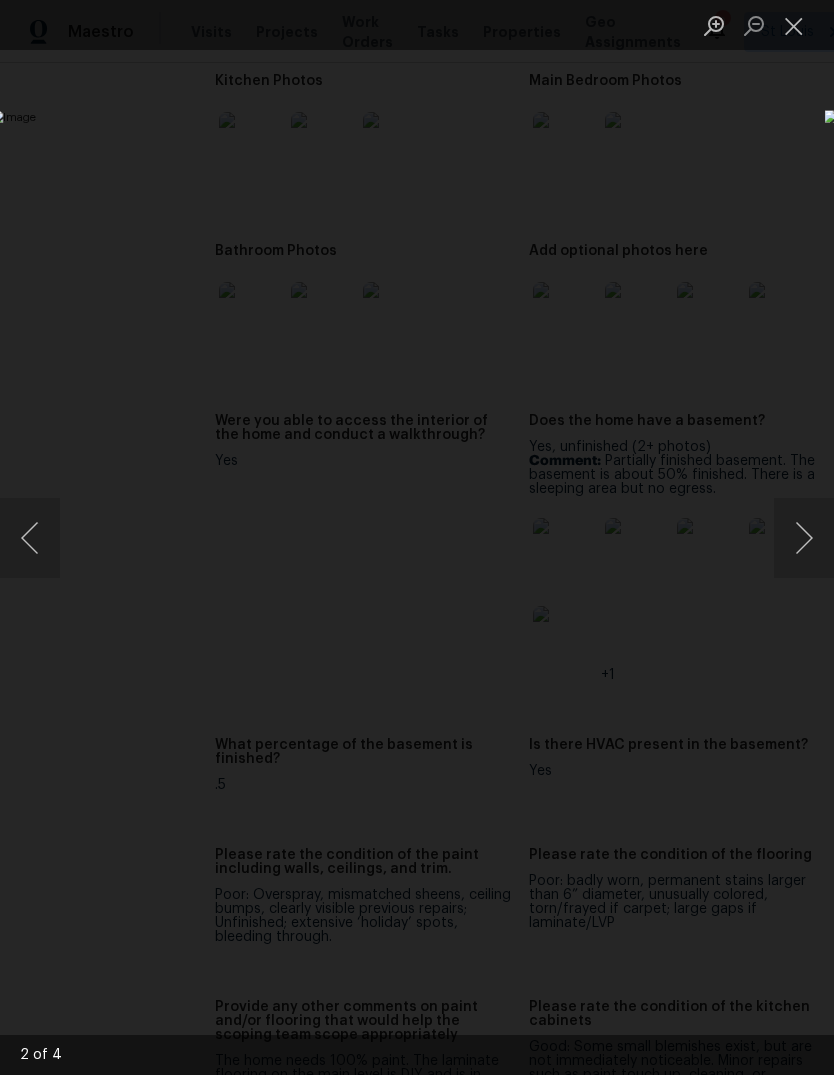 click at bounding box center [804, 538] 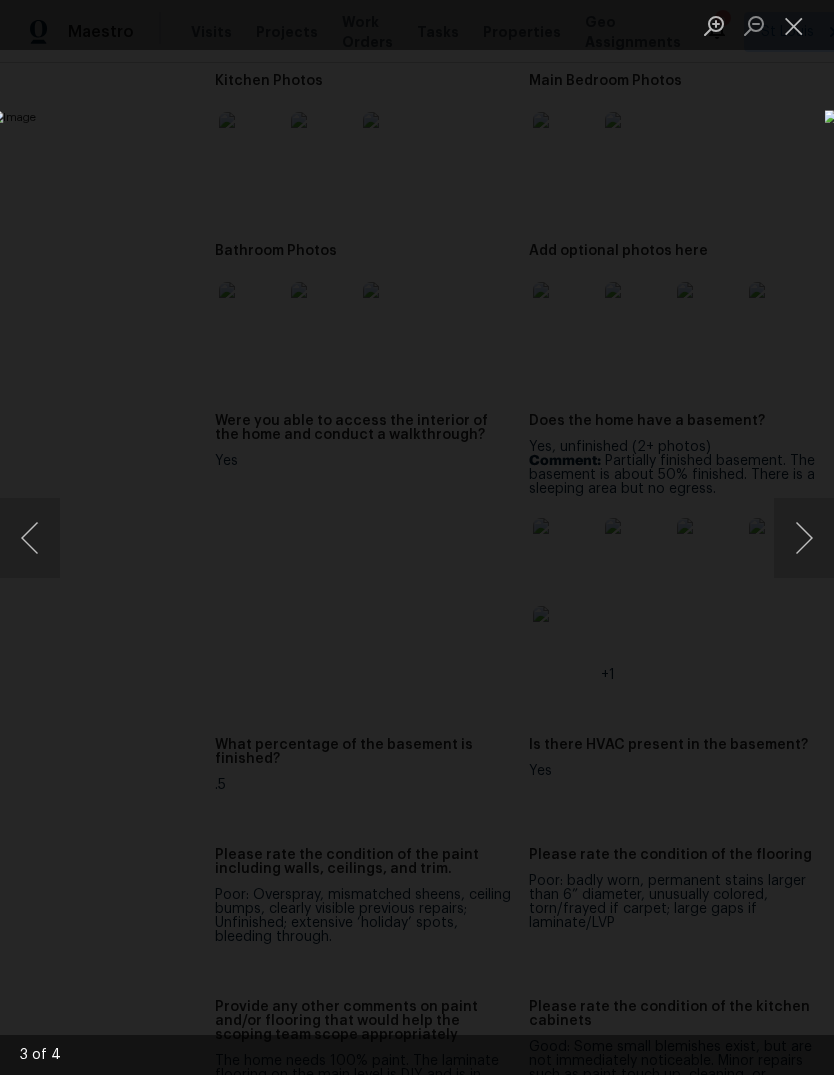 click at bounding box center (804, 538) 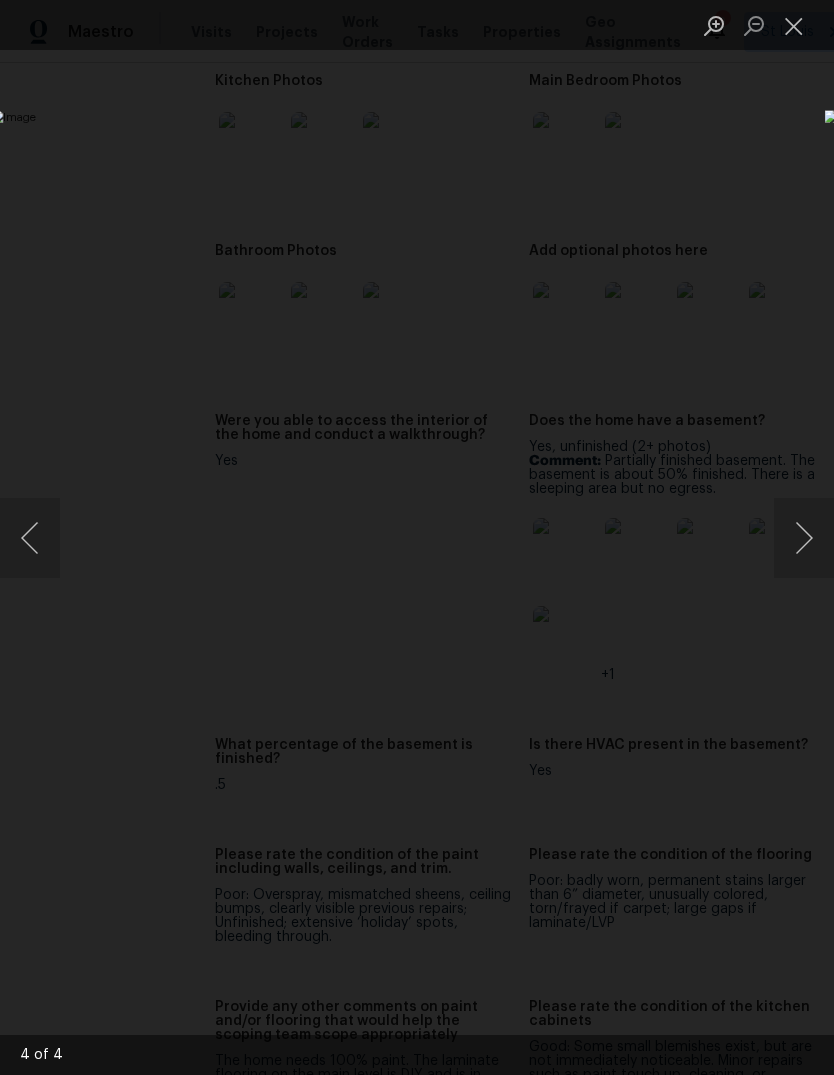 click at bounding box center (804, 538) 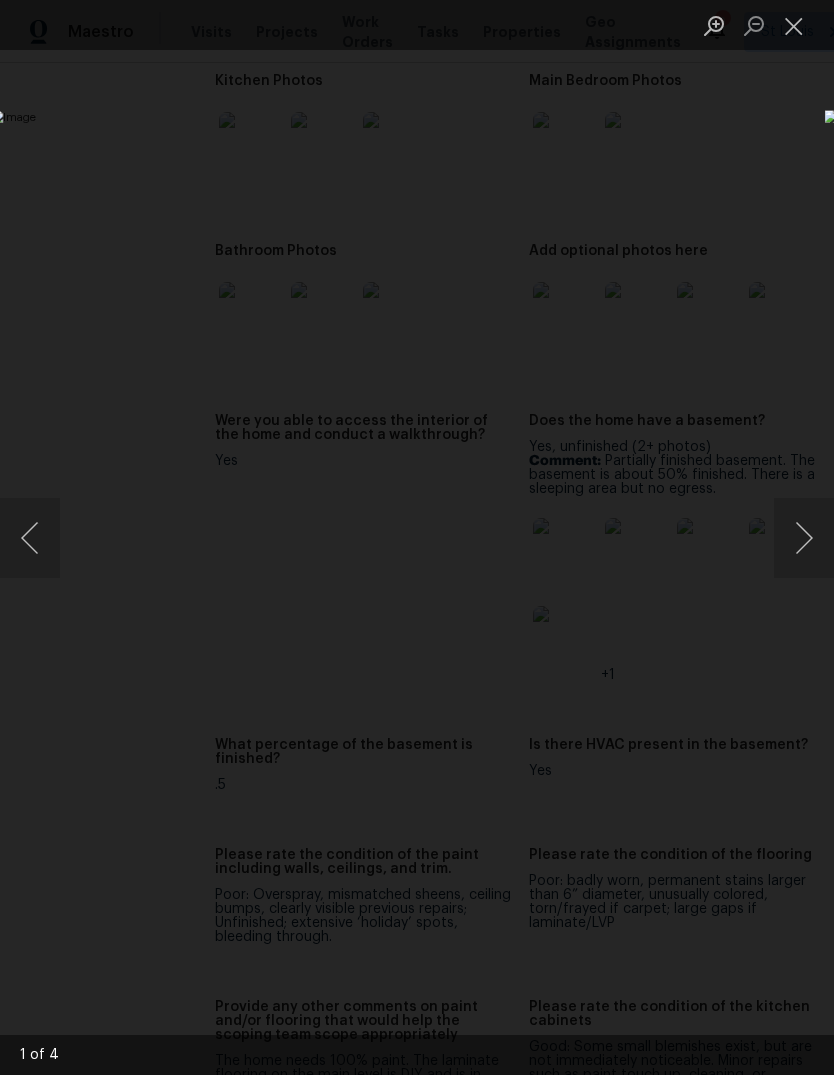 click at bounding box center [804, 538] 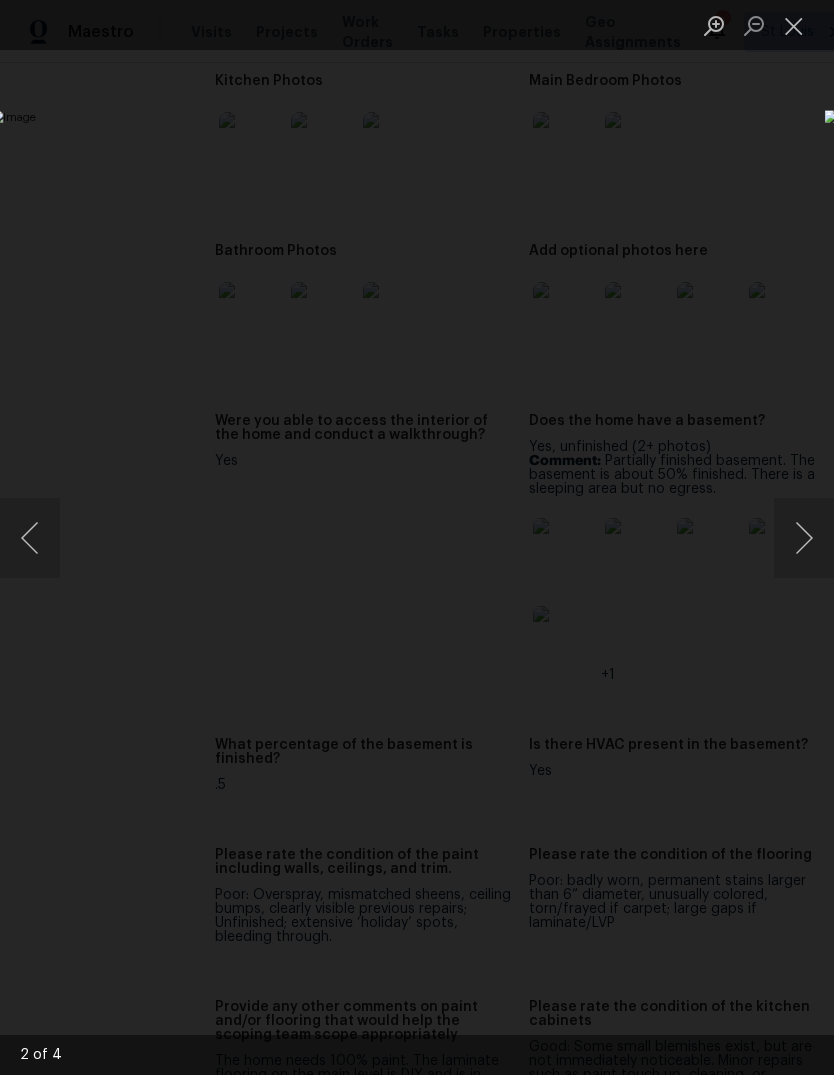 click at bounding box center [804, 538] 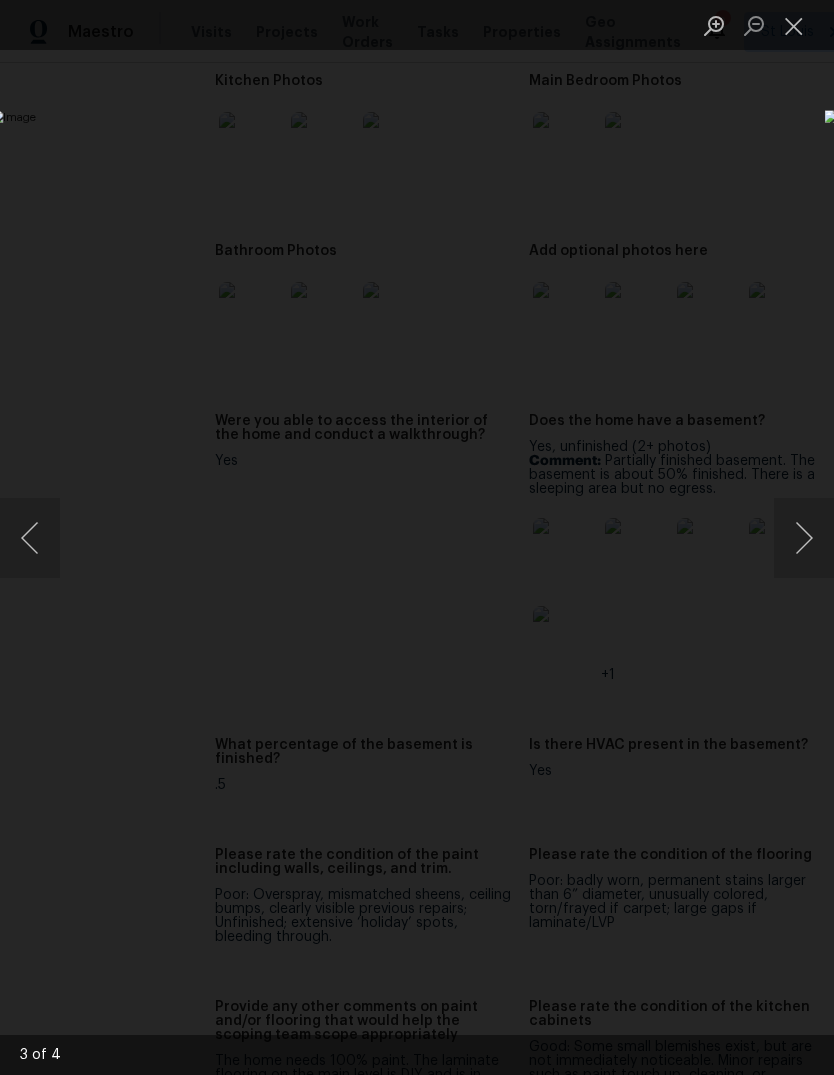 click at bounding box center (804, 538) 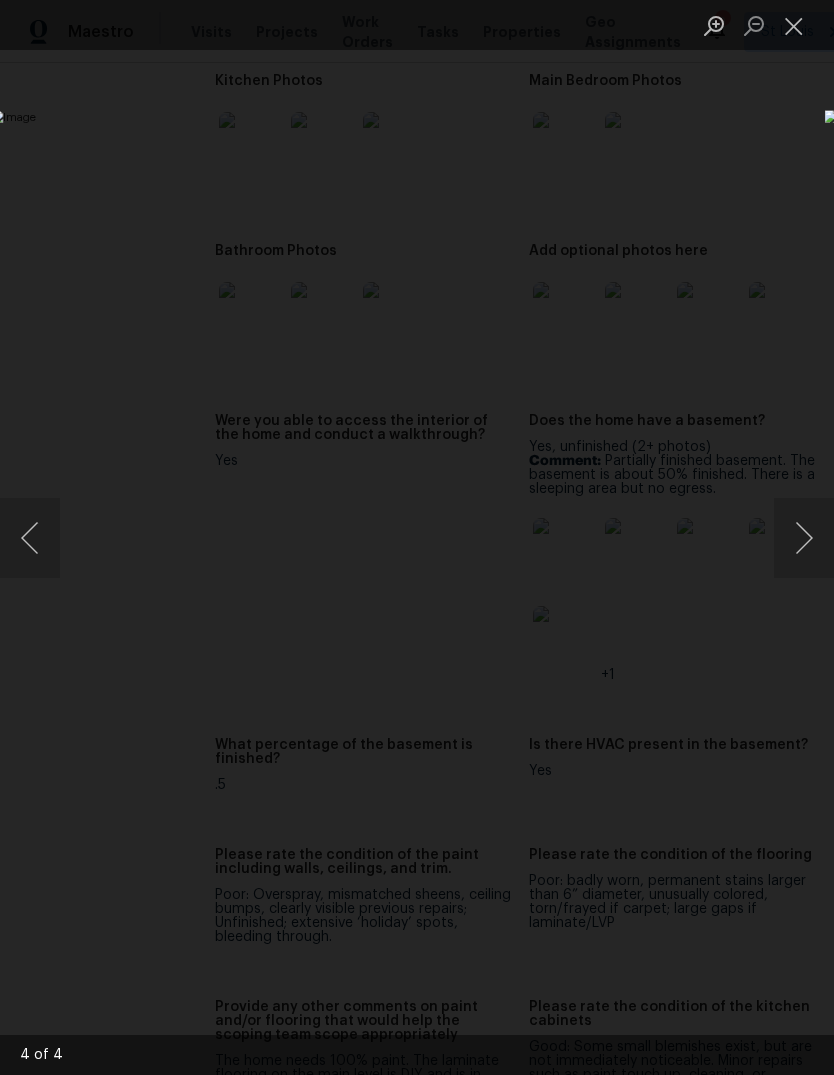 click at bounding box center [804, 538] 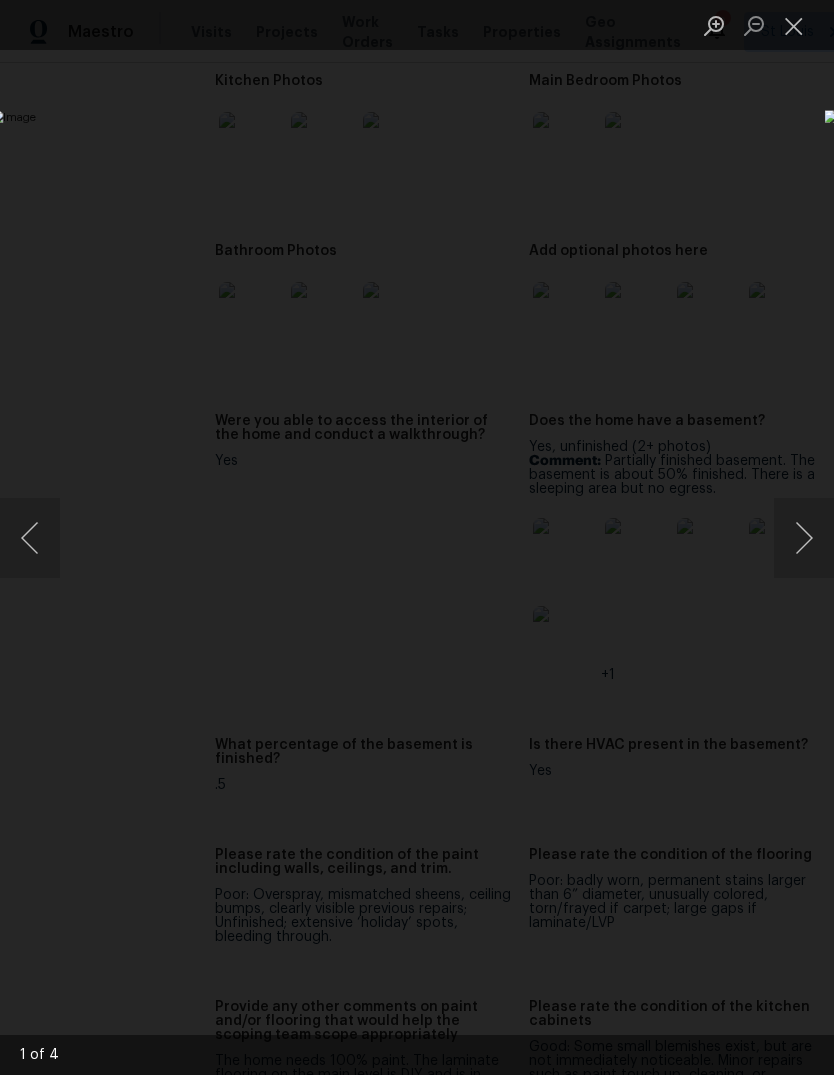 click at bounding box center [804, 538] 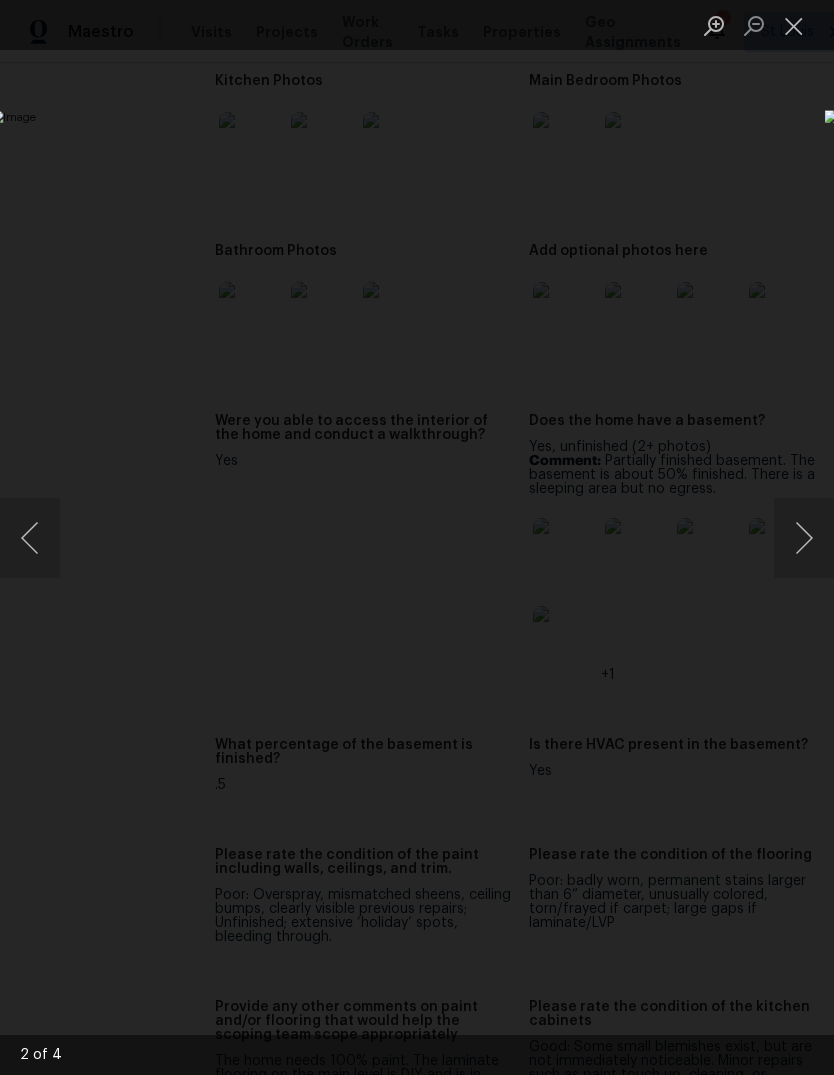 click at bounding box center [794, 25] 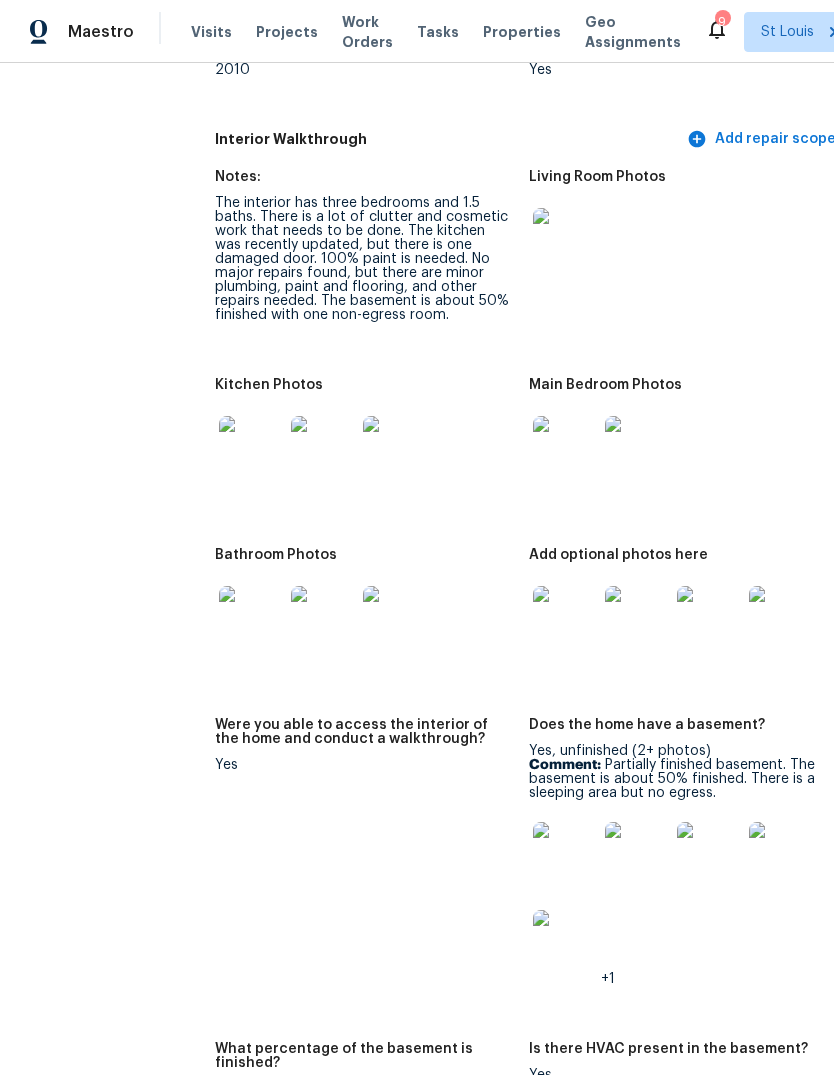 scroll, scrollTop: 2409, scrollLeft: 0, axis: vertical 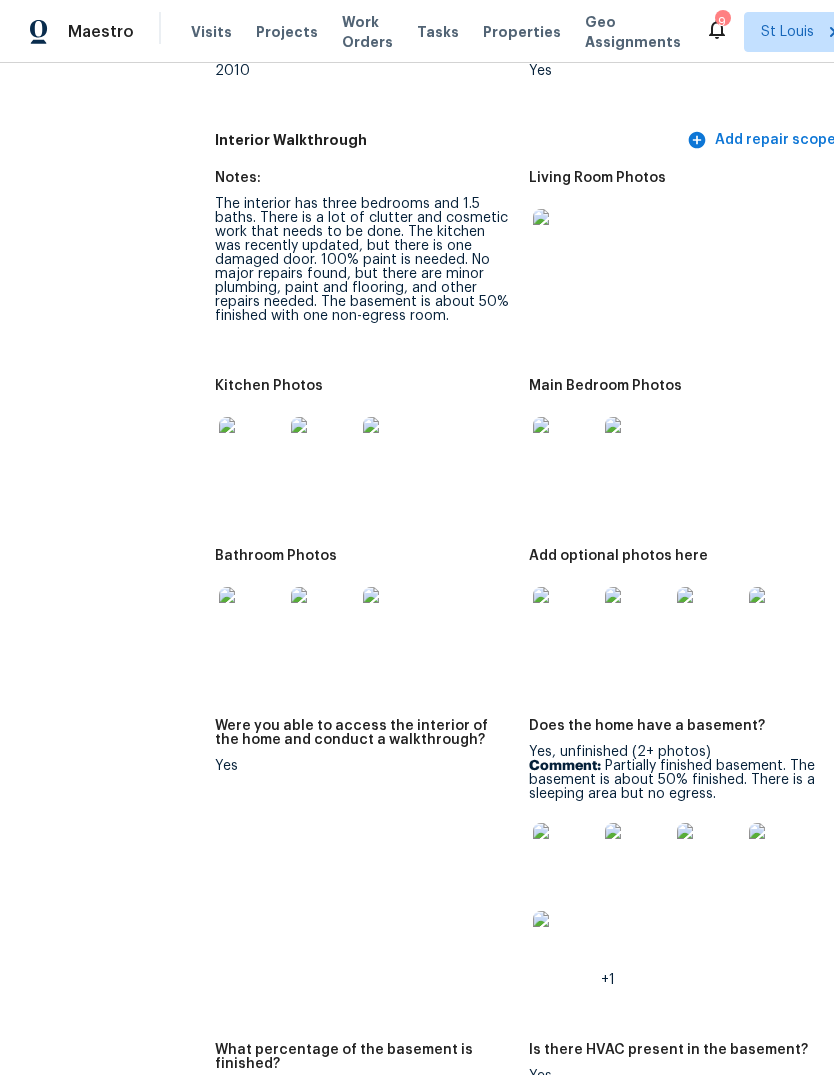 click at bounding box center (251, 619) 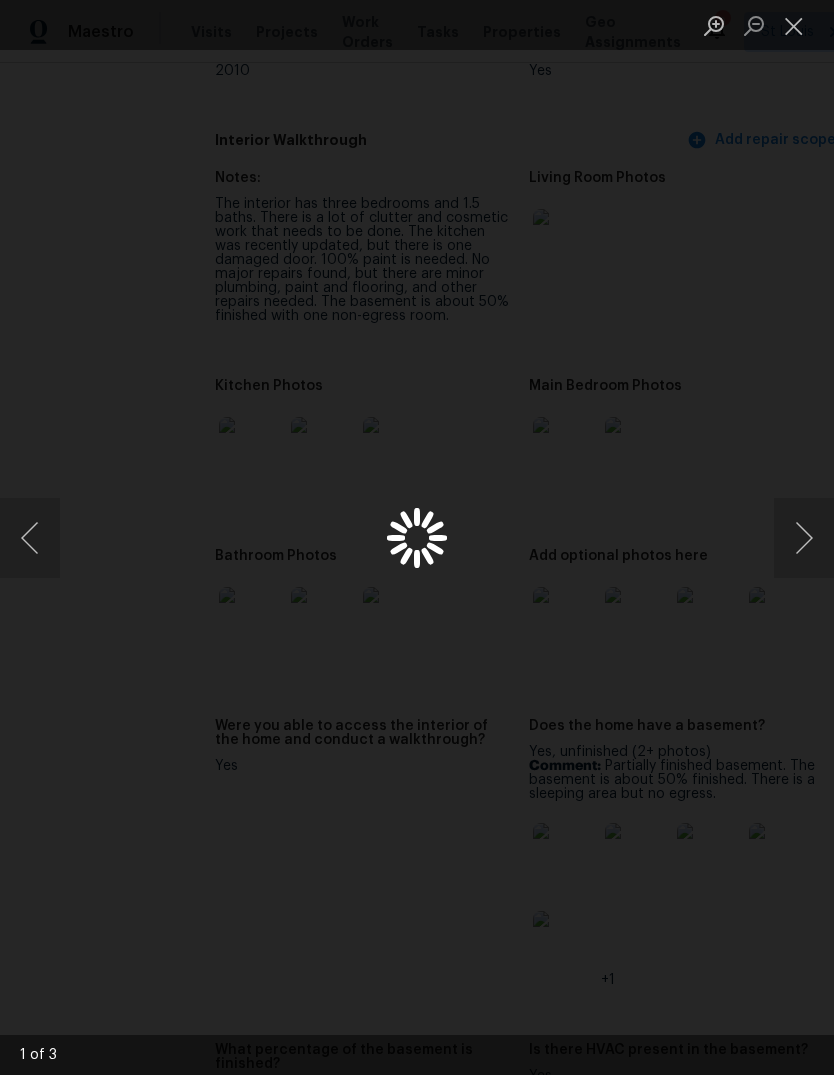 click at bounding box center [417, 537] 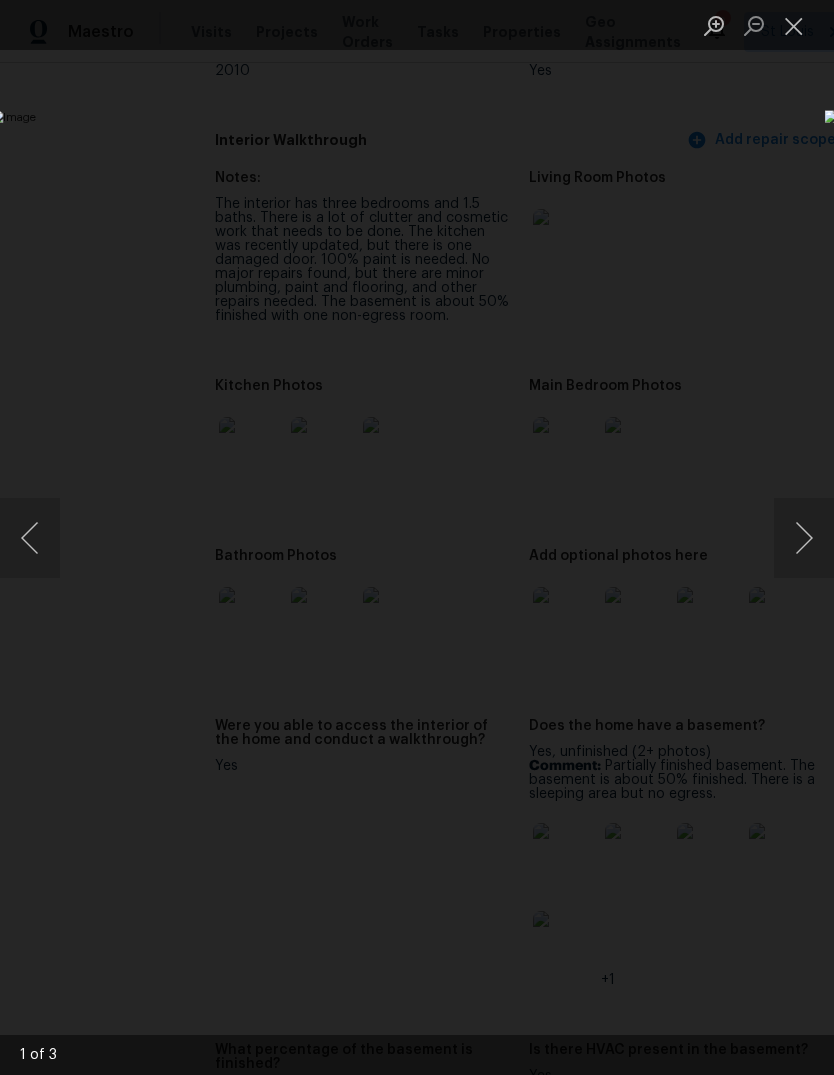click at bounding box center [804, 538] 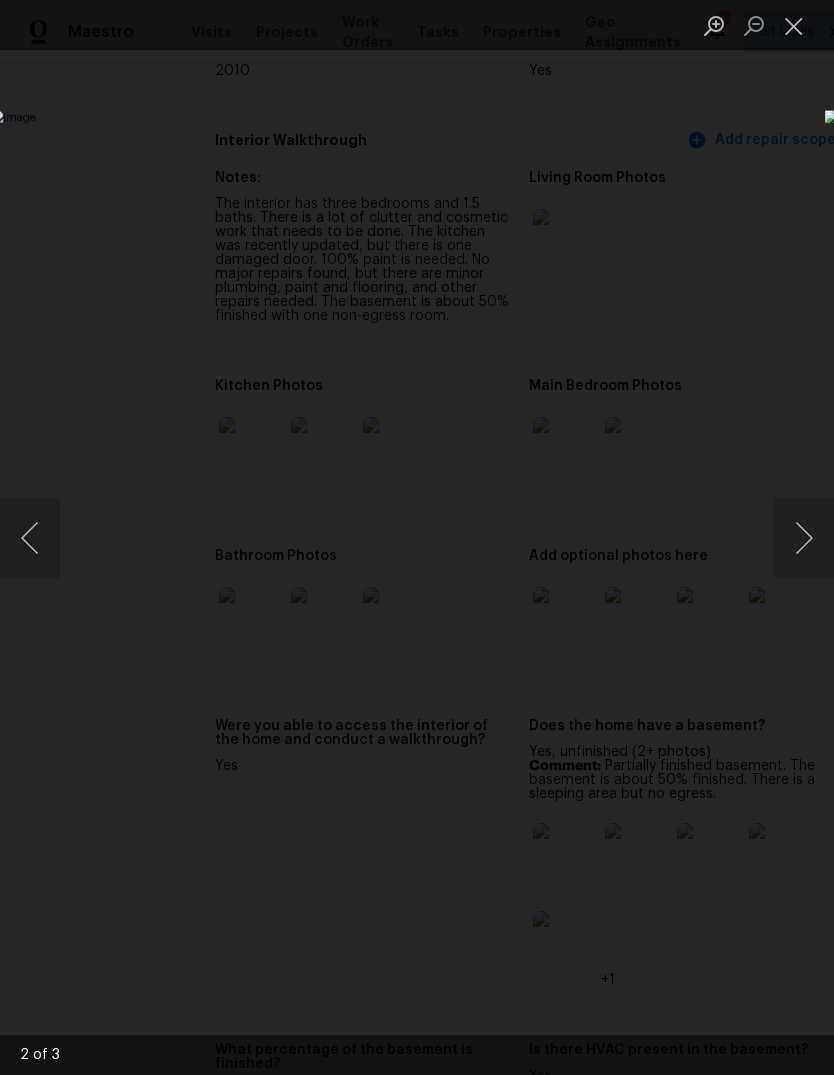 click at bounding box center (804, 538) 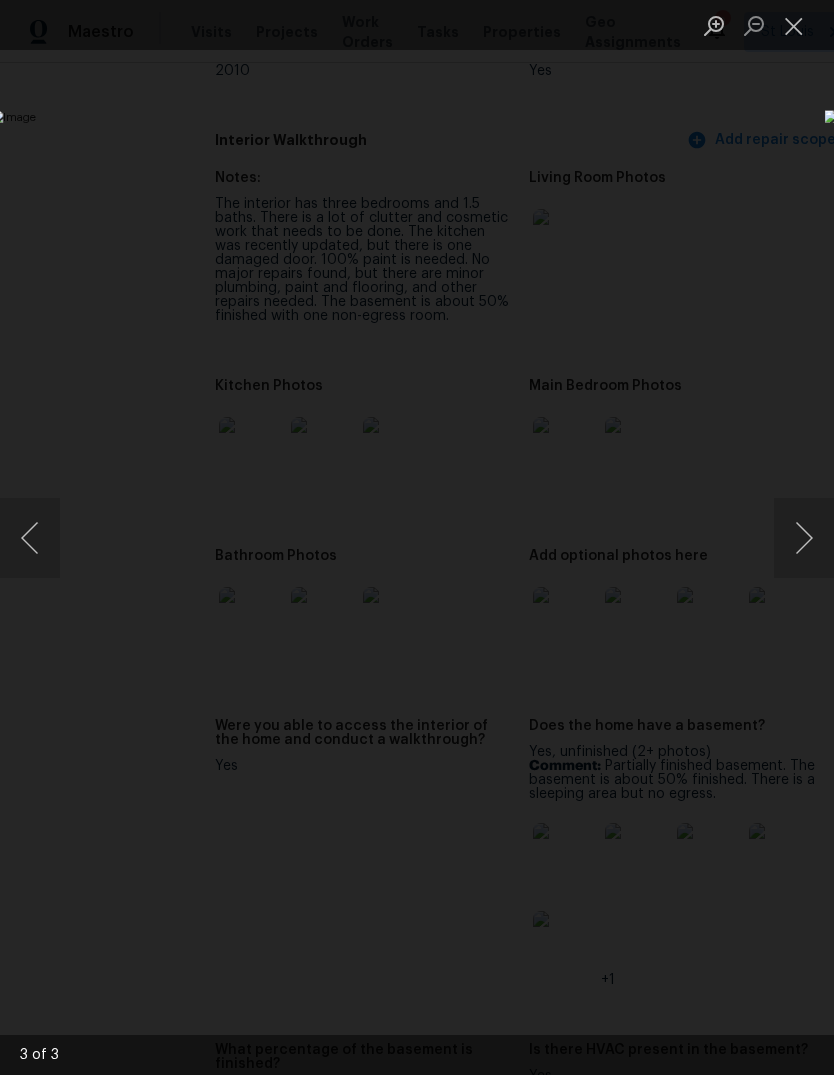 click at bounding box center (804, 538) 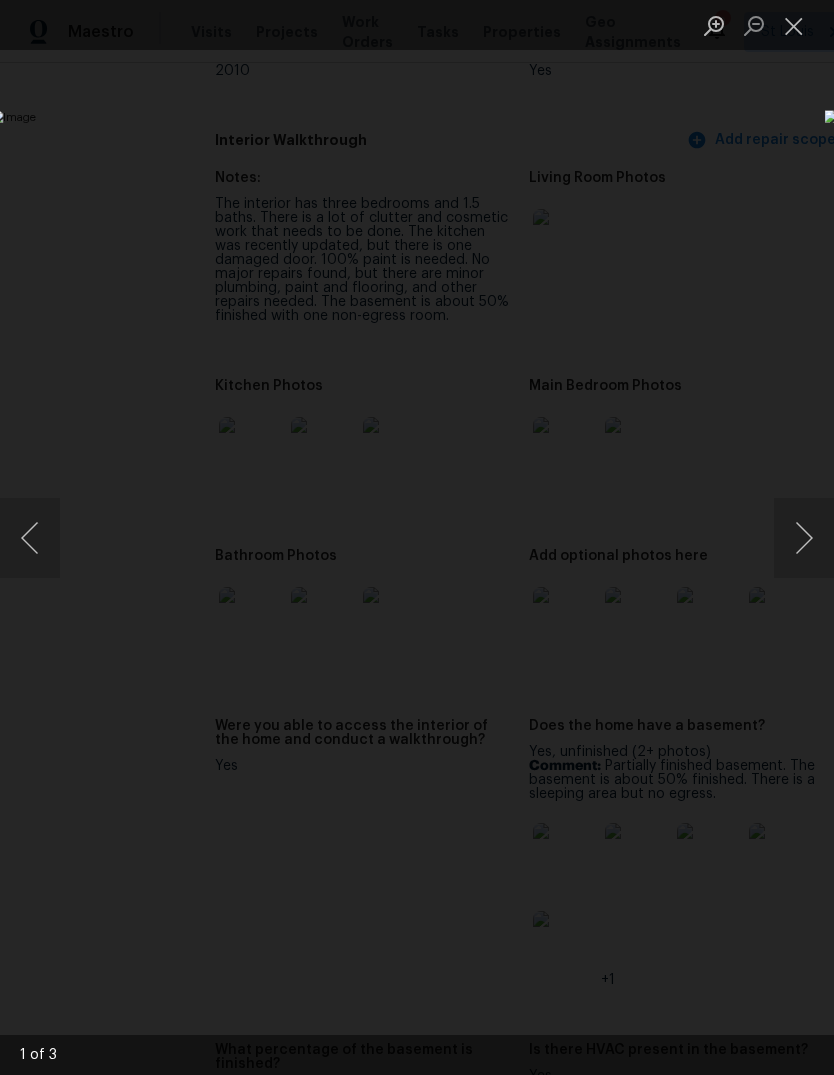click at bounding box center (804, 538) 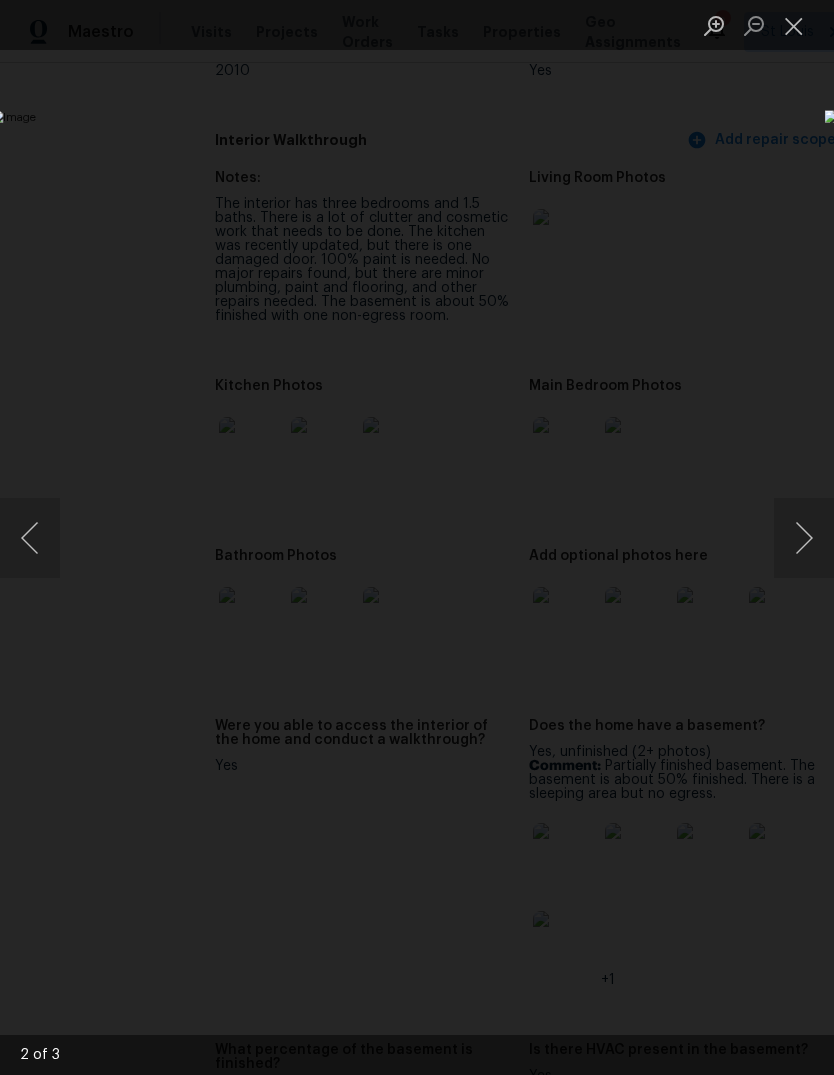 click at bounding box center (804, 538) 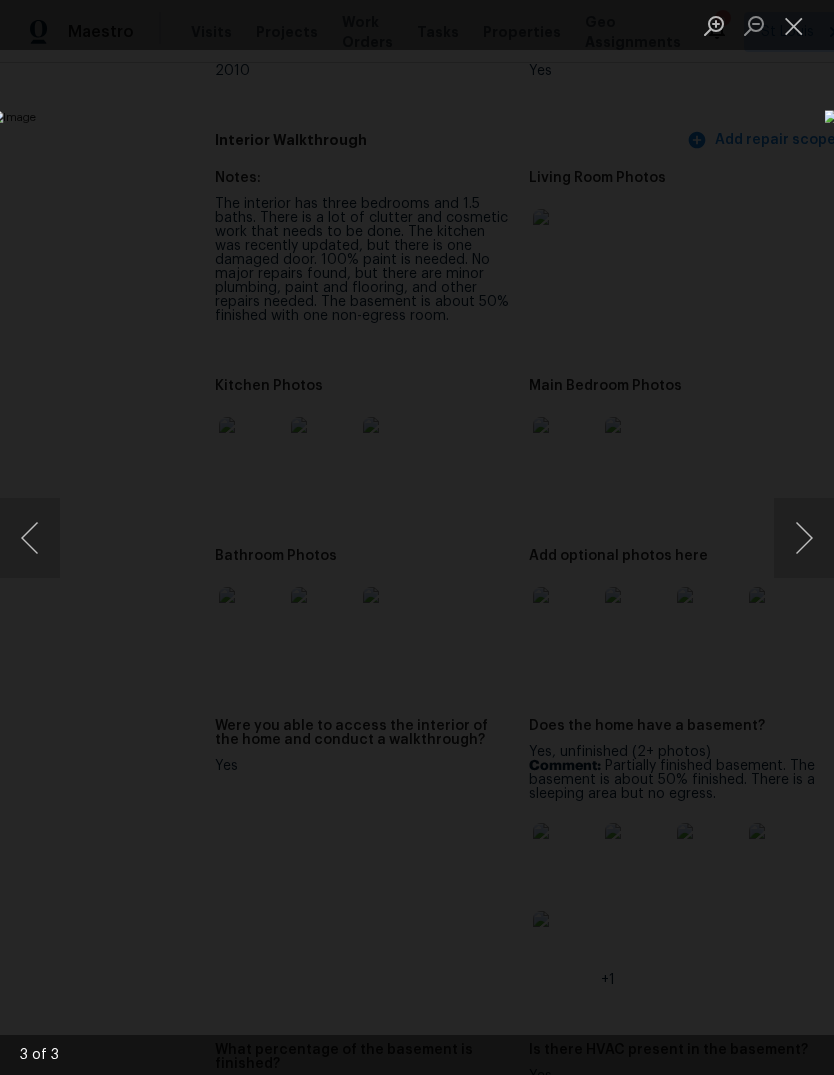 click at bounding box center (804, 538) 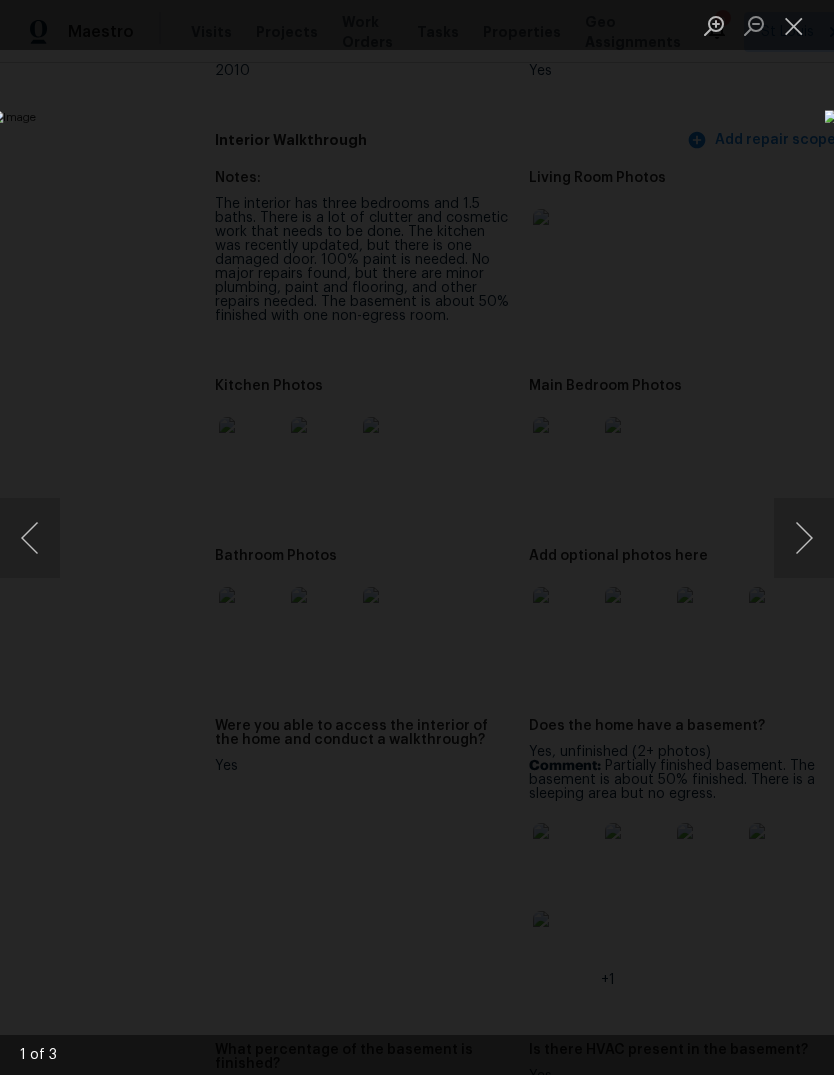 click at bounding box center (794, 25) 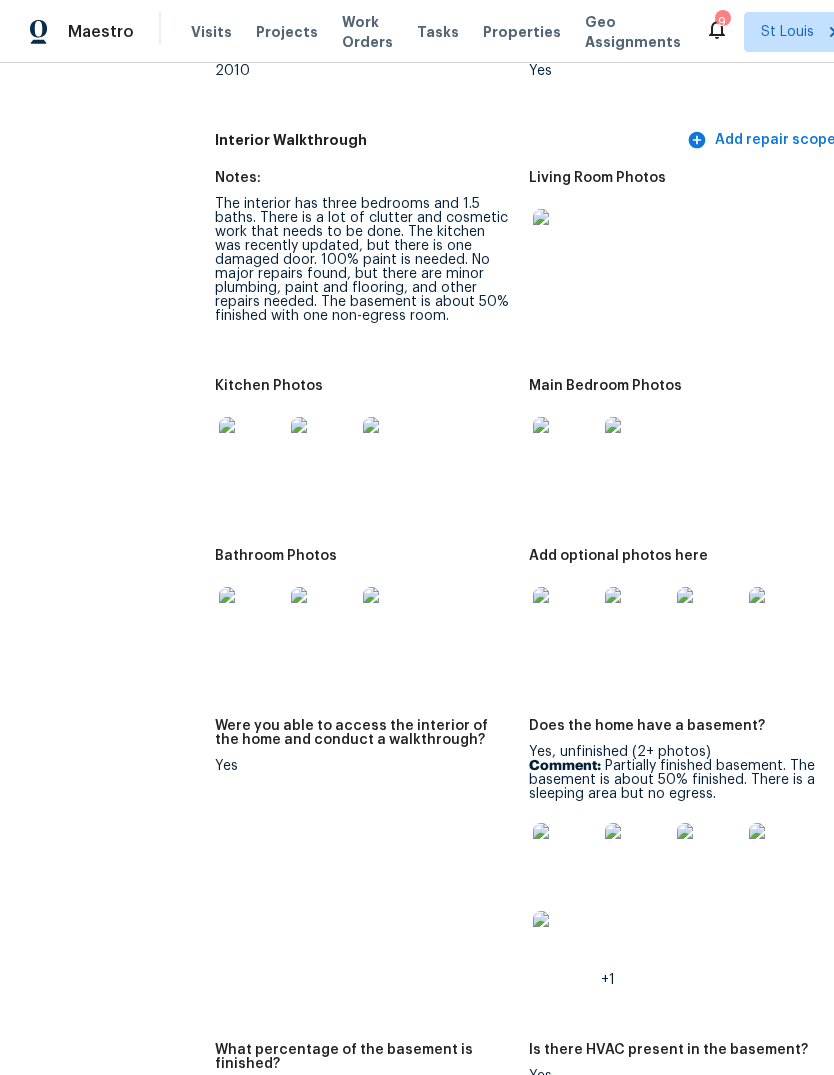 click at bounding box center (251, 449) 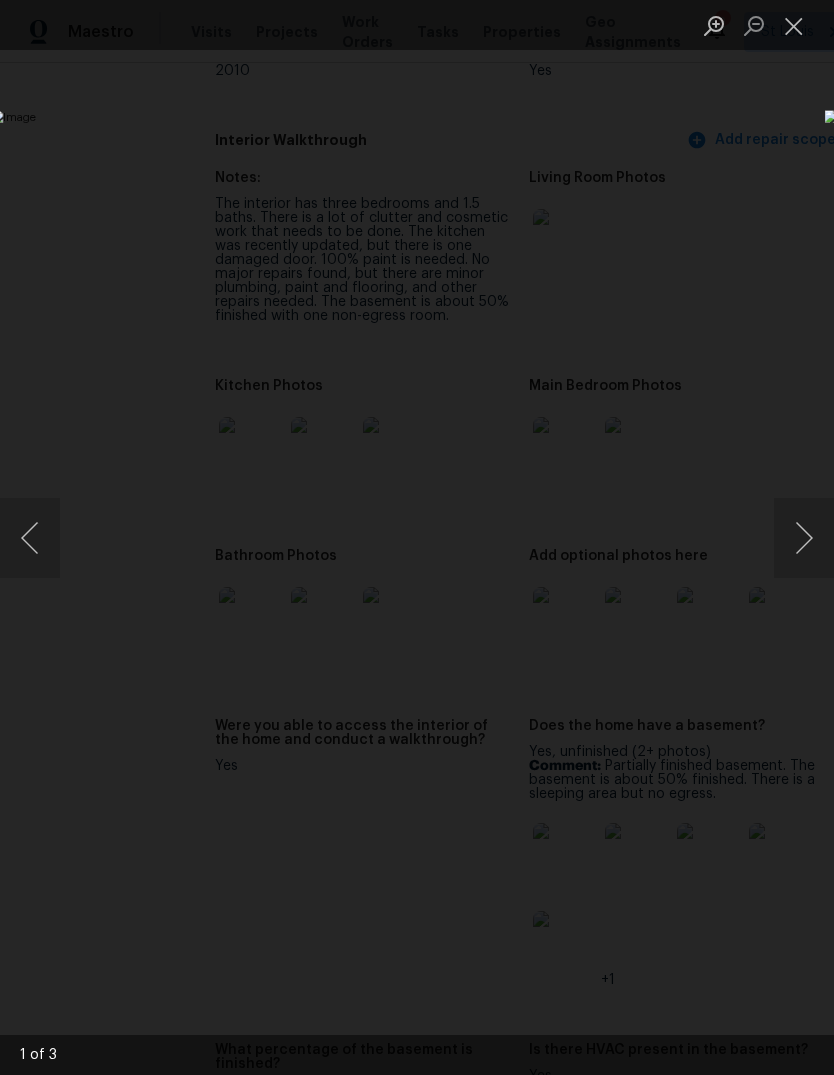 click at bounding box center (804, 538) 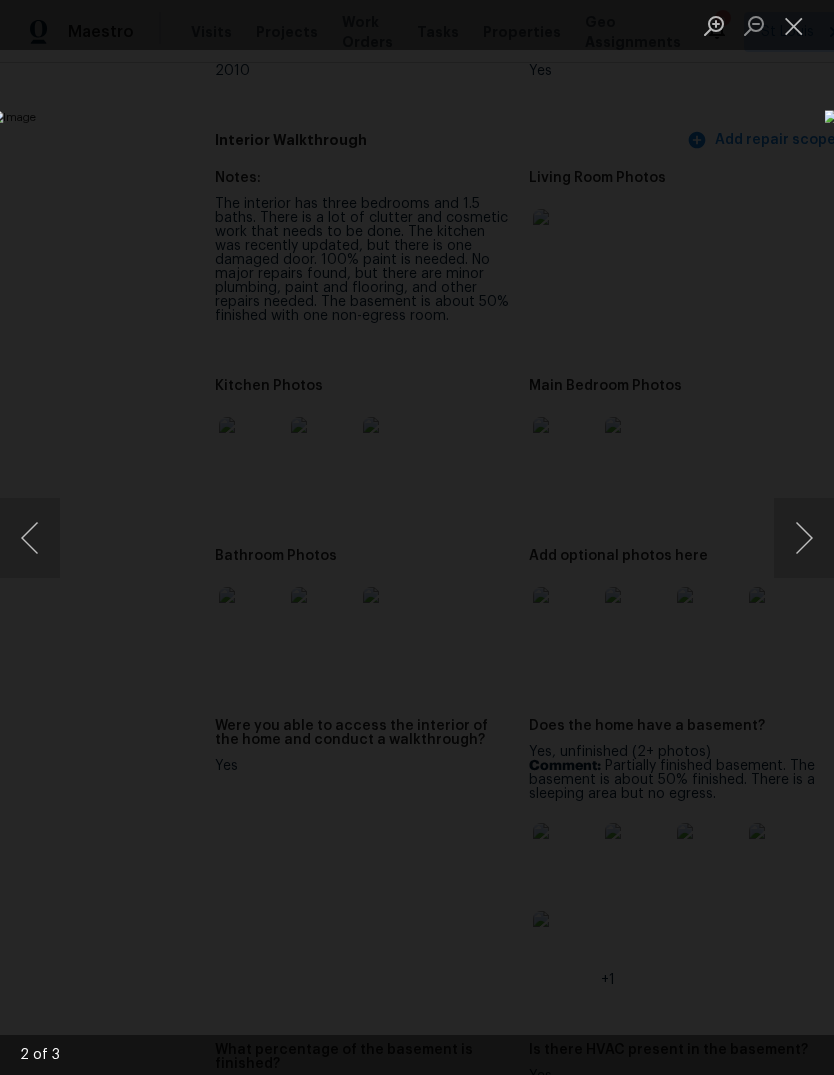 click at bounding box center (804, 538) 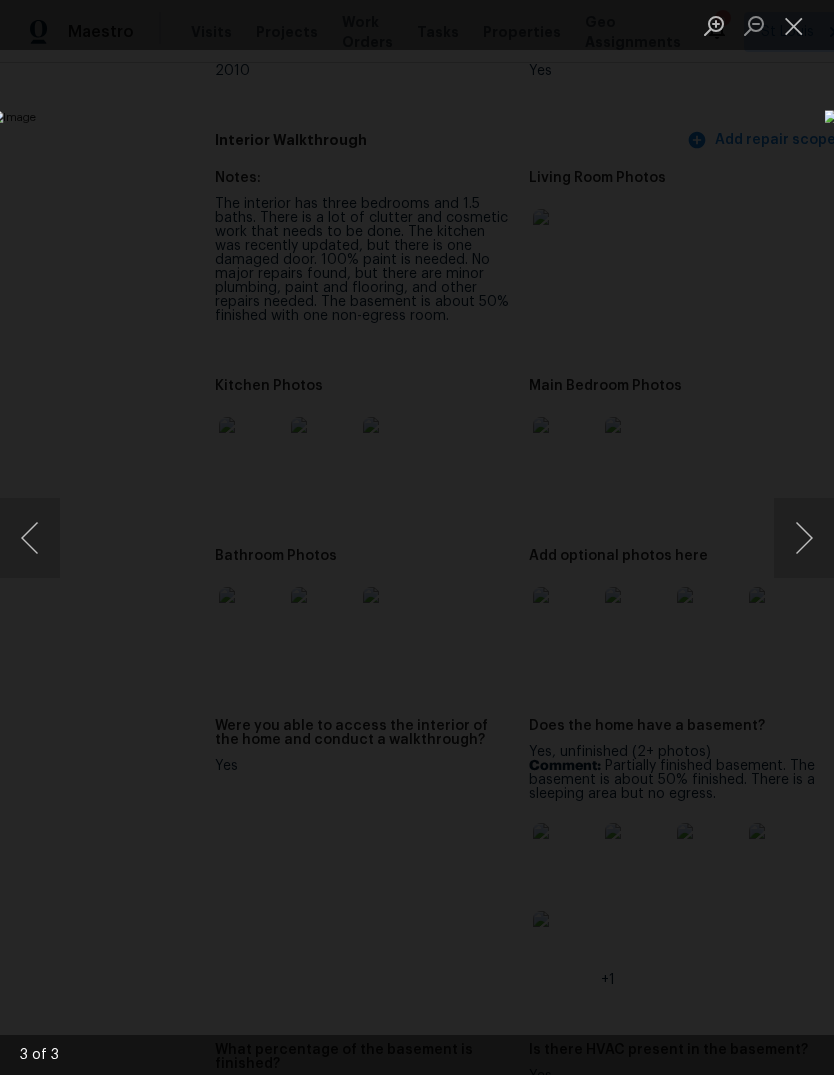 click at bounding box center (804, 538) 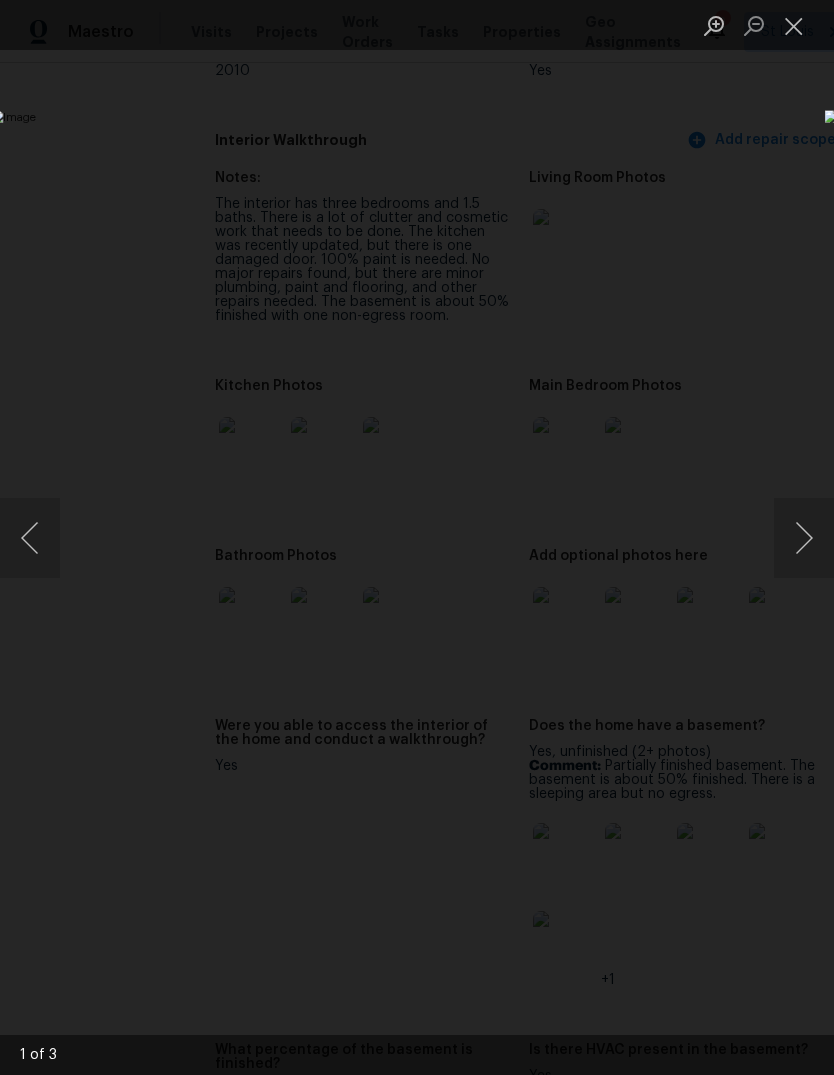 click at bounding box center [804, 538] 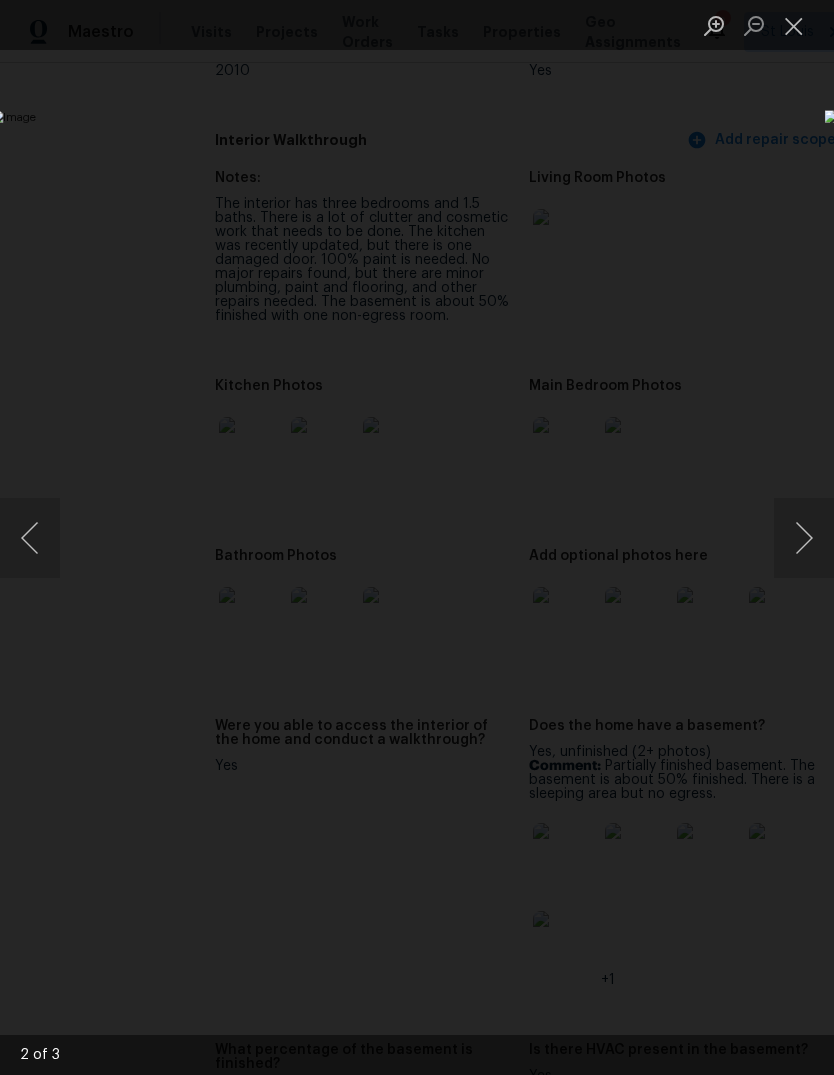 click at bounding box center (804, 538) 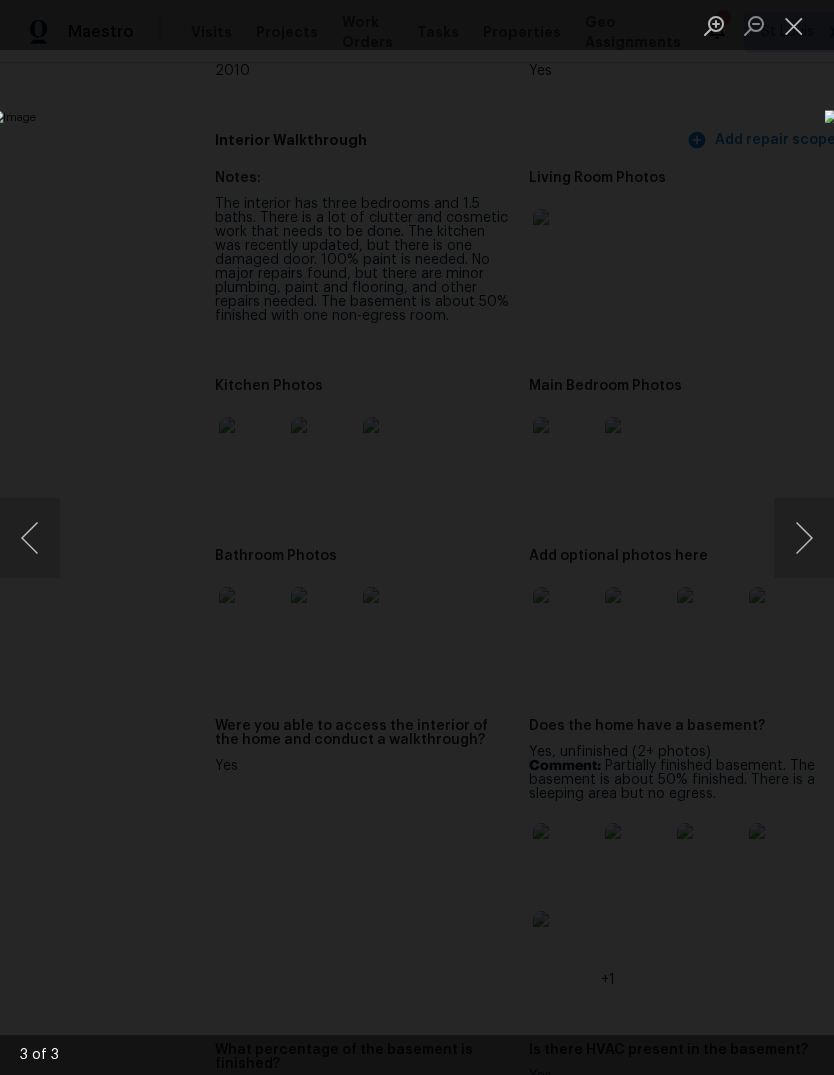 click at bounding box center [804, 538] 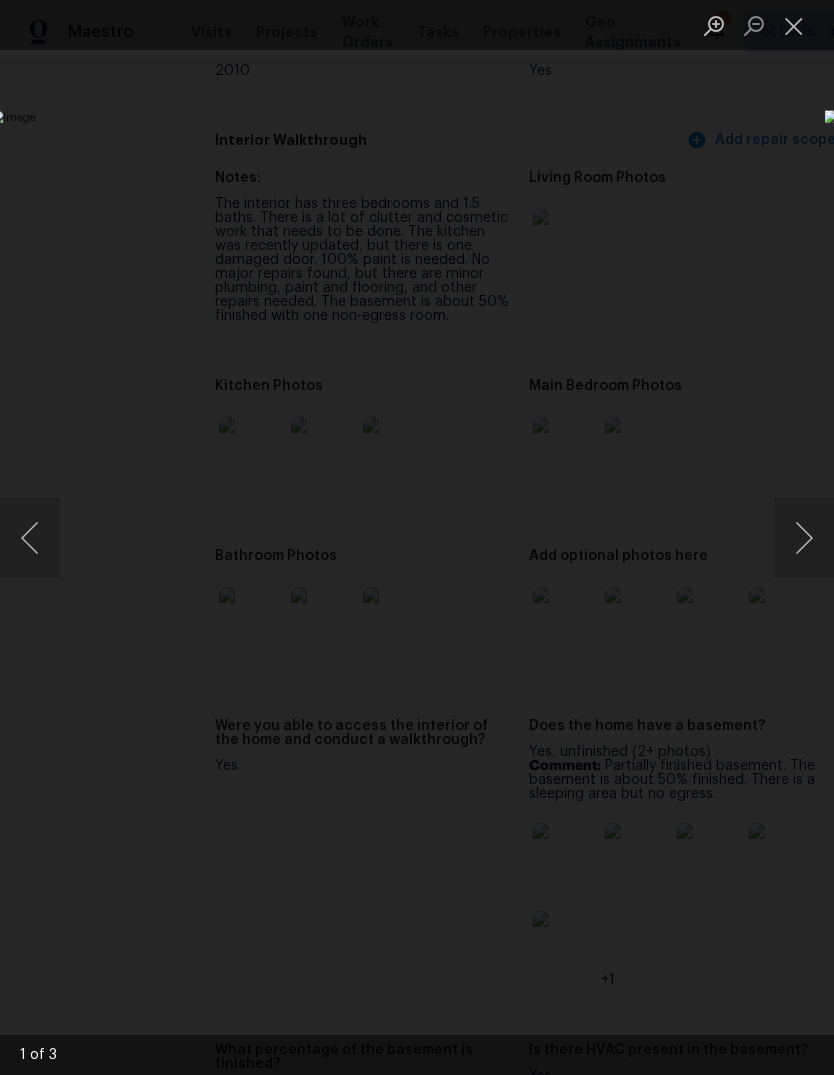 click at bounding box center [794, 25] 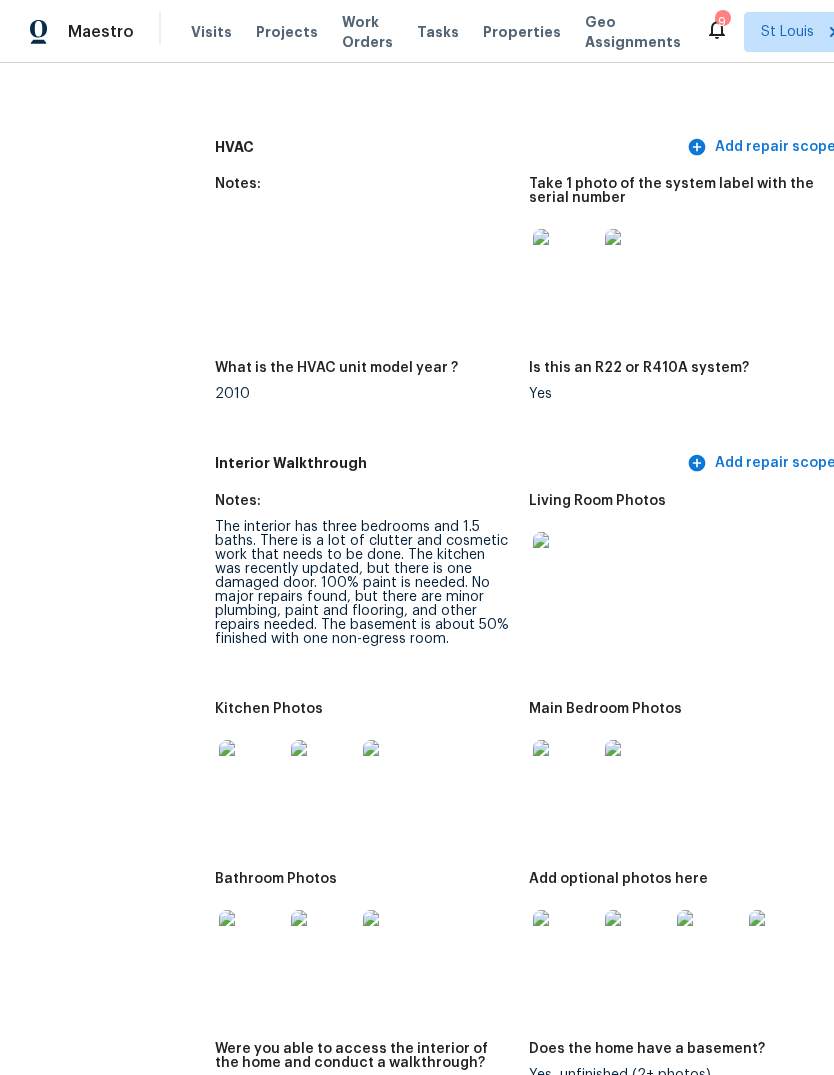 scroll, scrollTop: 2084, scrollLeft: 0, axis: vertical 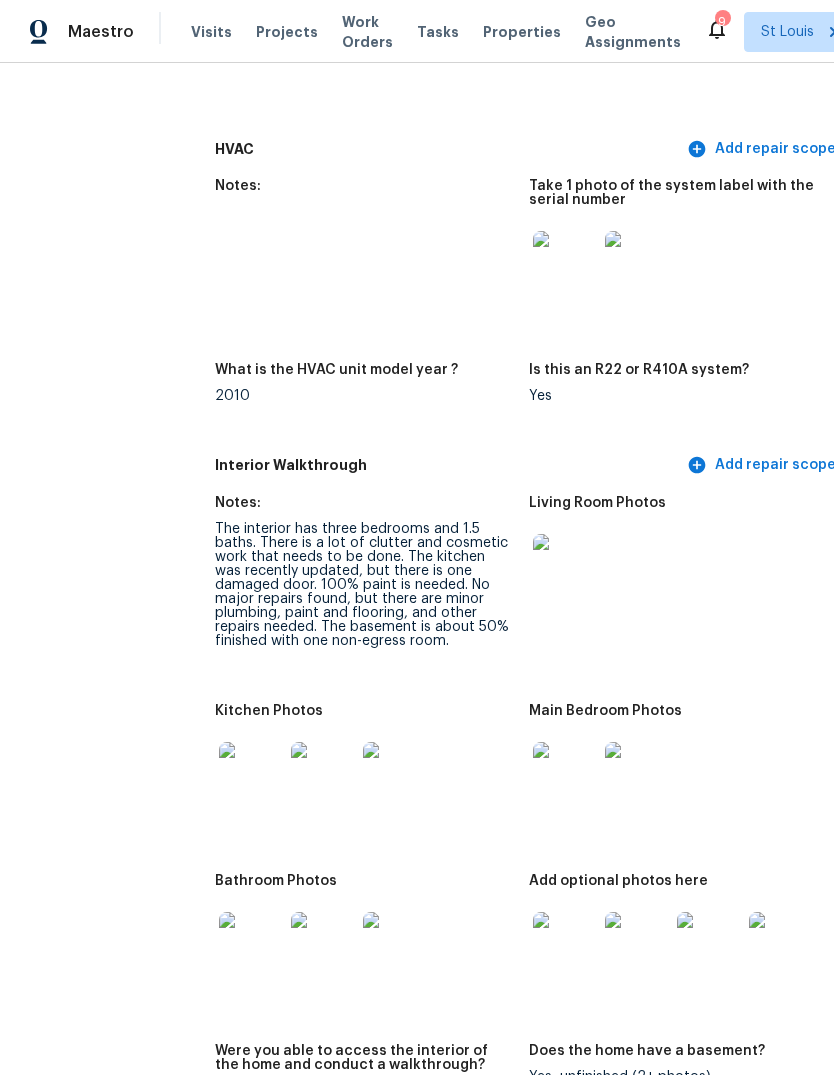click at bounding box center [565, 566] 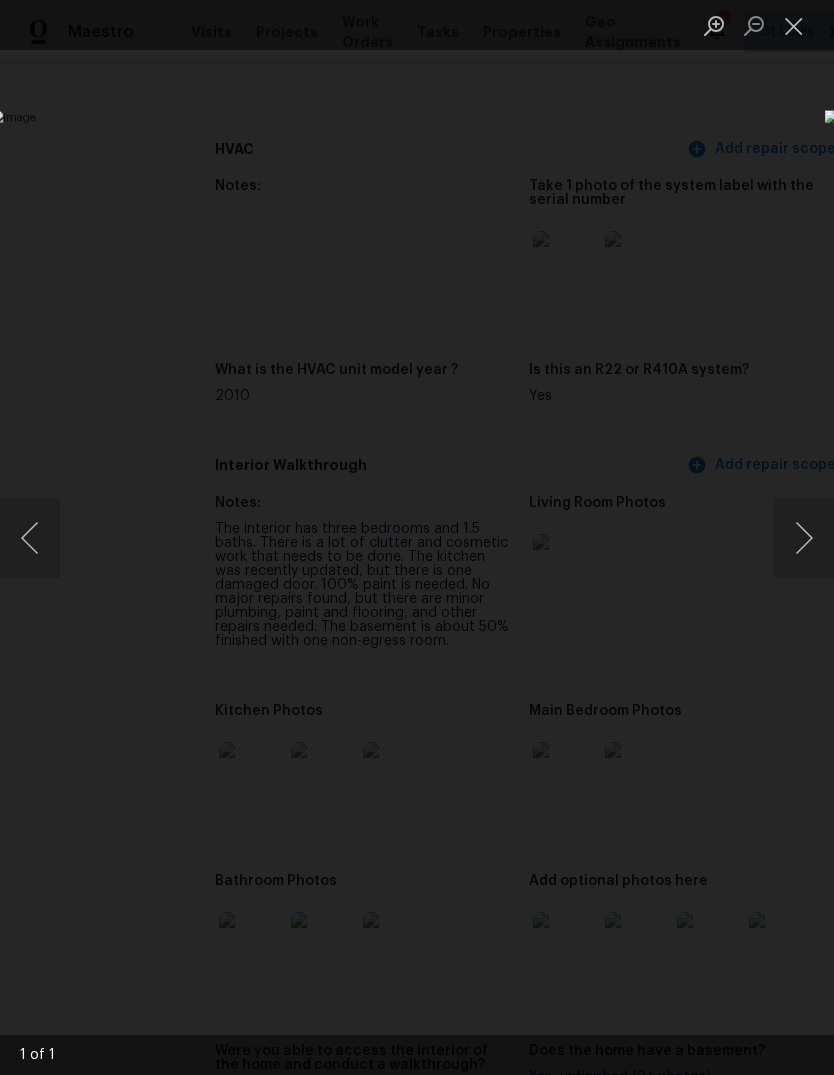 click at bounding box center (794, 25) 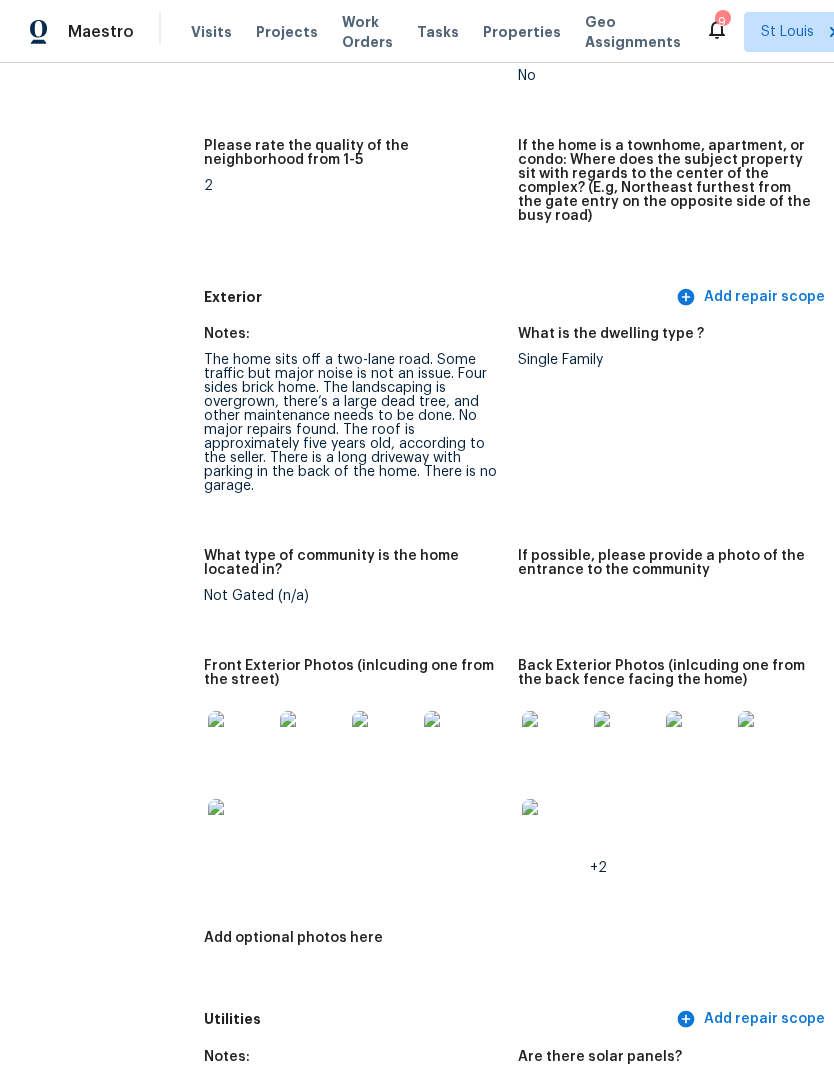 scroll, scrollTop: 624, scrollLeft: 12, axis: both 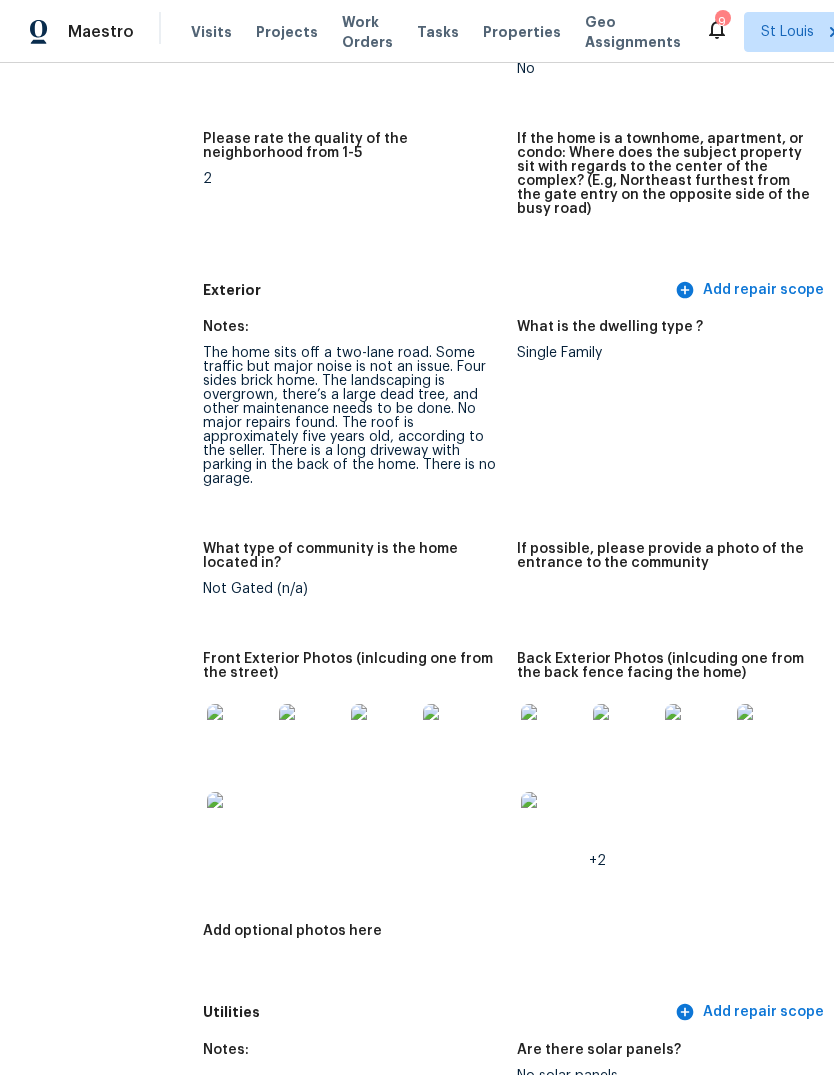 click at bounding box center [553, 736] 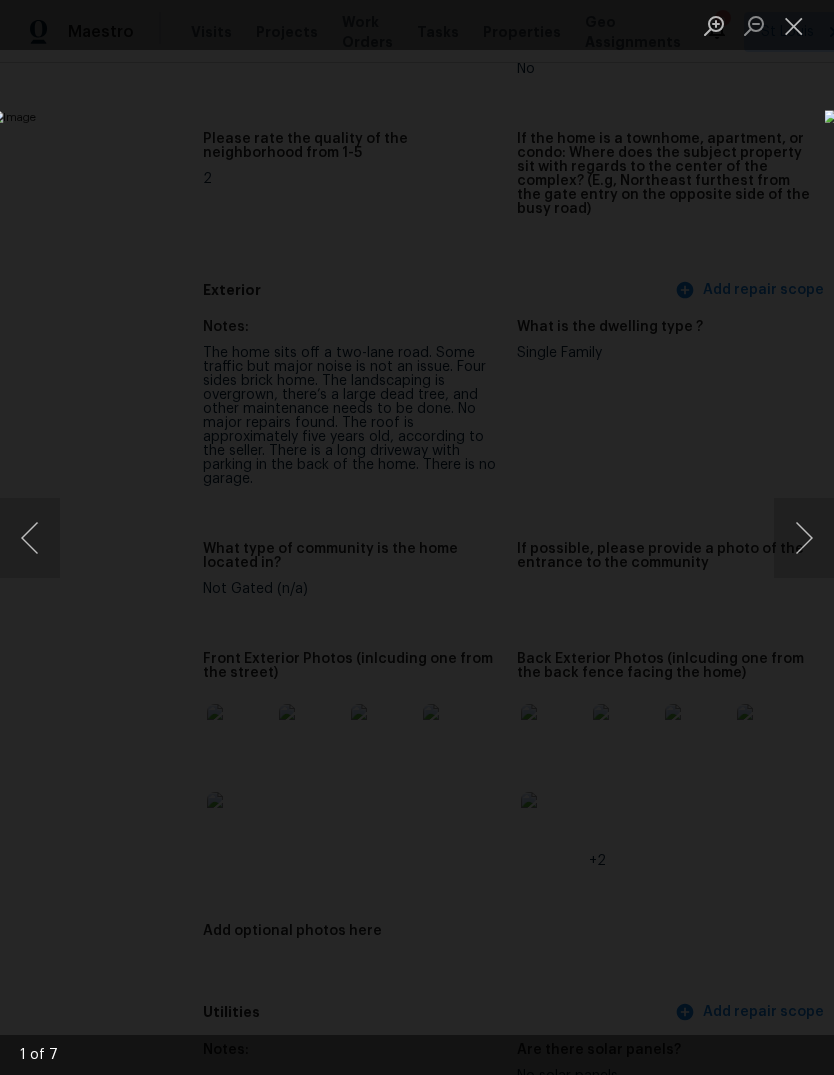 click at bounding box center [804, 538] 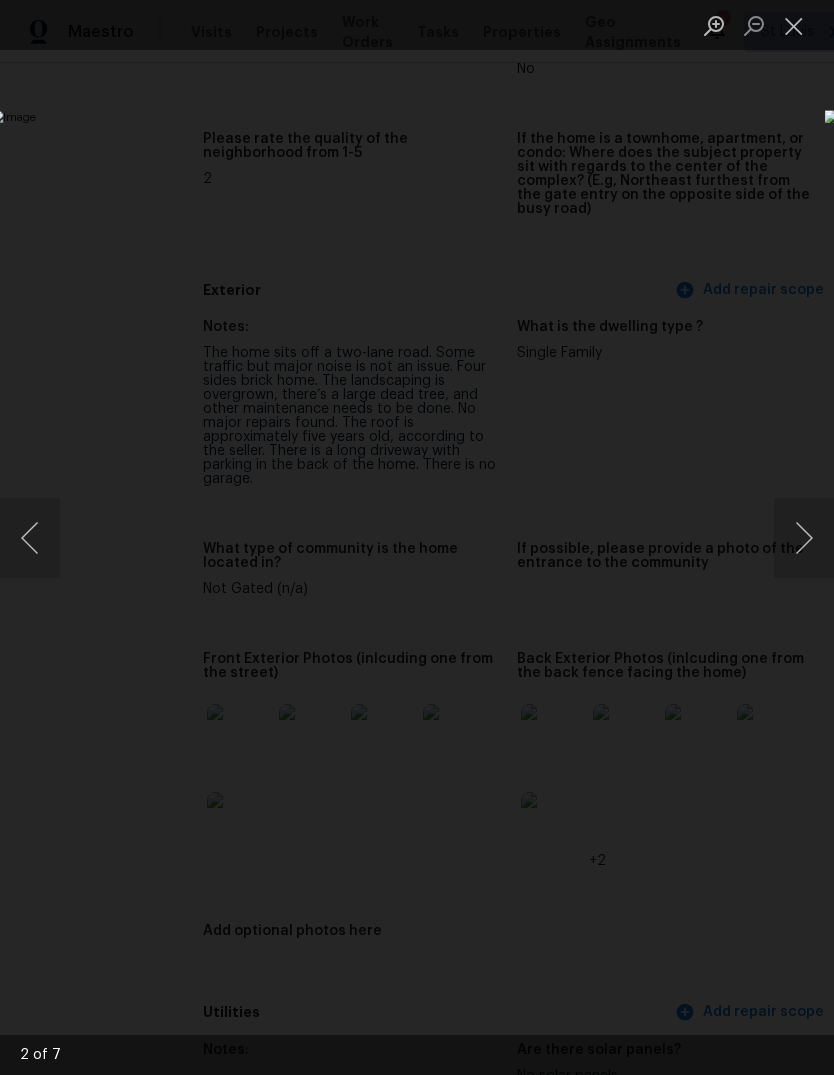 click at bounding box center [804, 538] 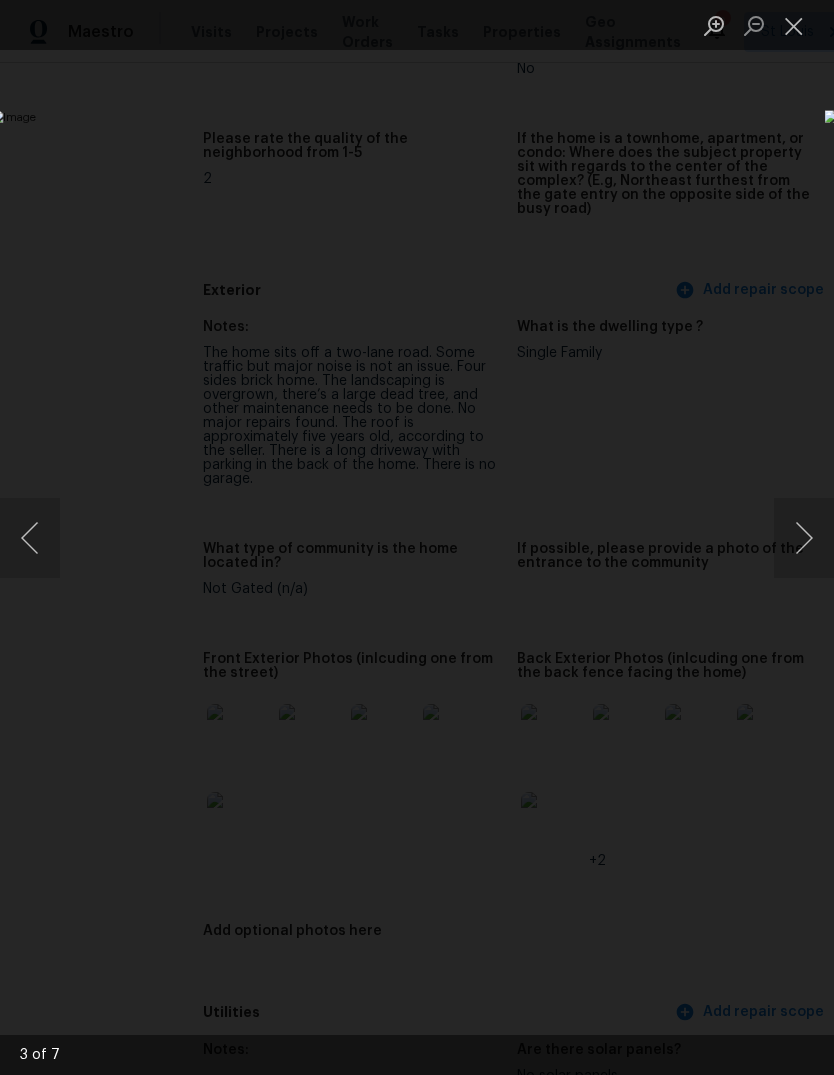 click at bounding box center (804, 538) 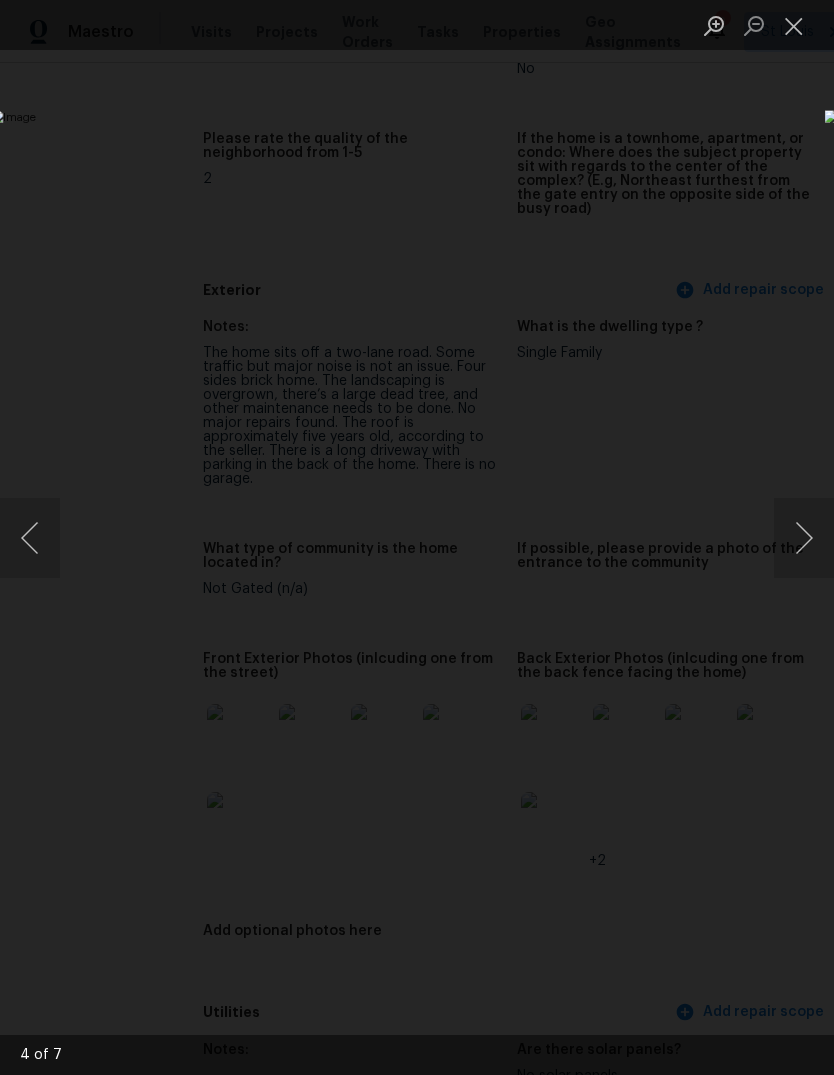 click at bounding box center [804, 538] 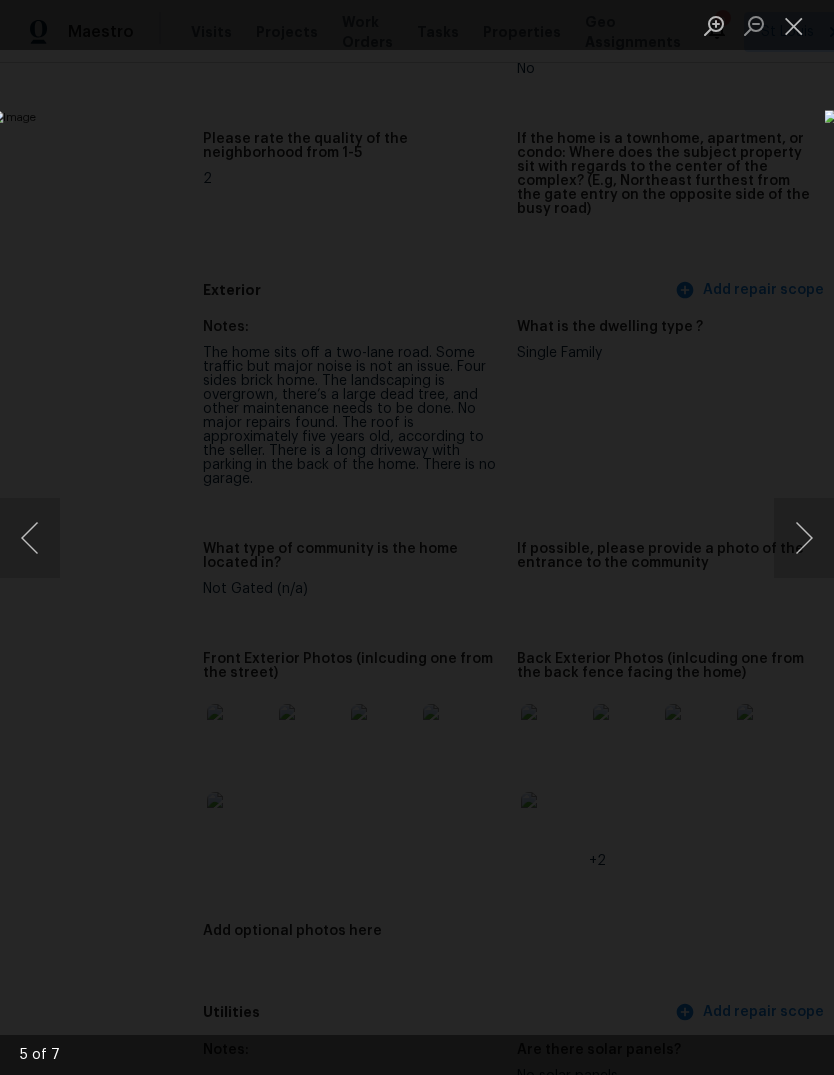 click at bounding box center [804, 538] 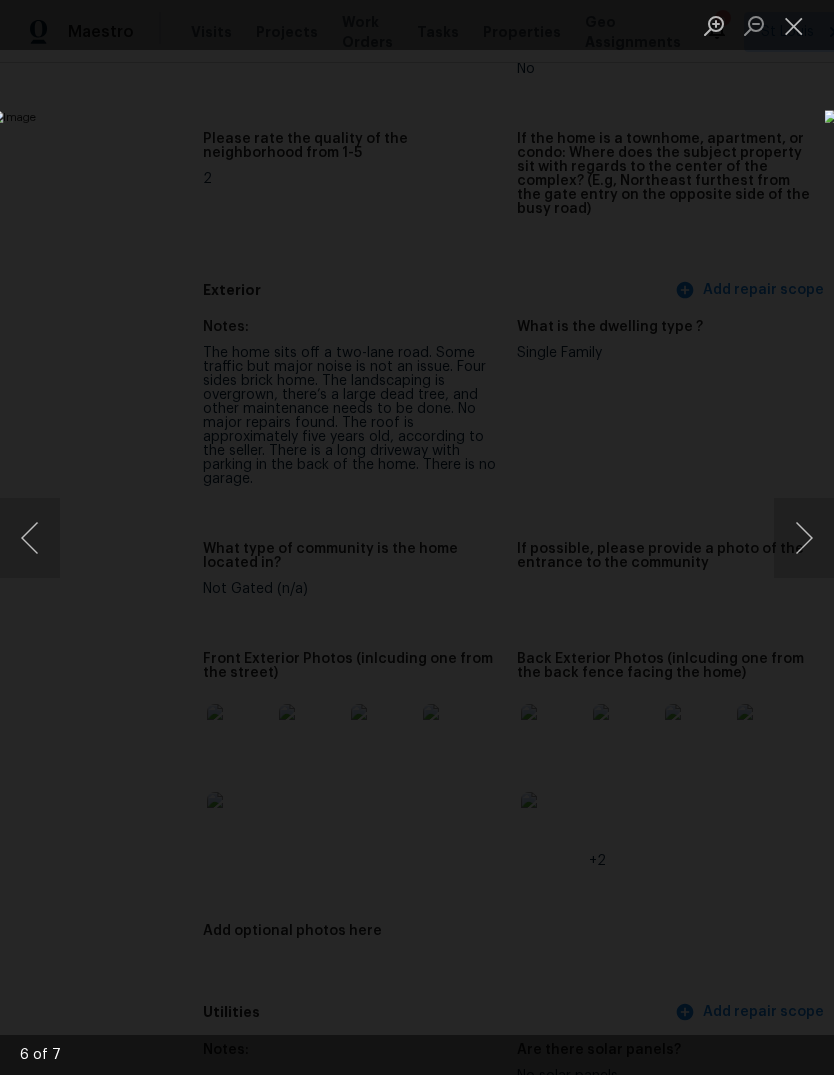 click at bounding box center [794, 25] 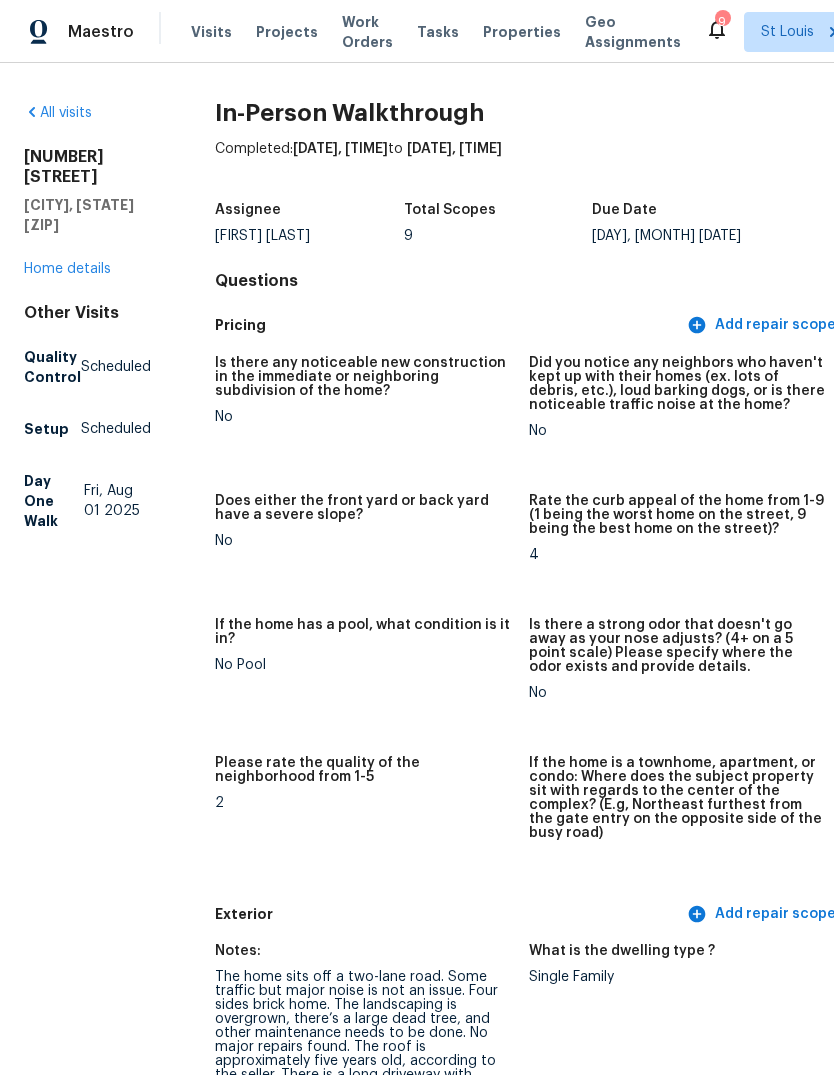 scroll, scrollTop: 0, scrollLeft: 0, axis: both 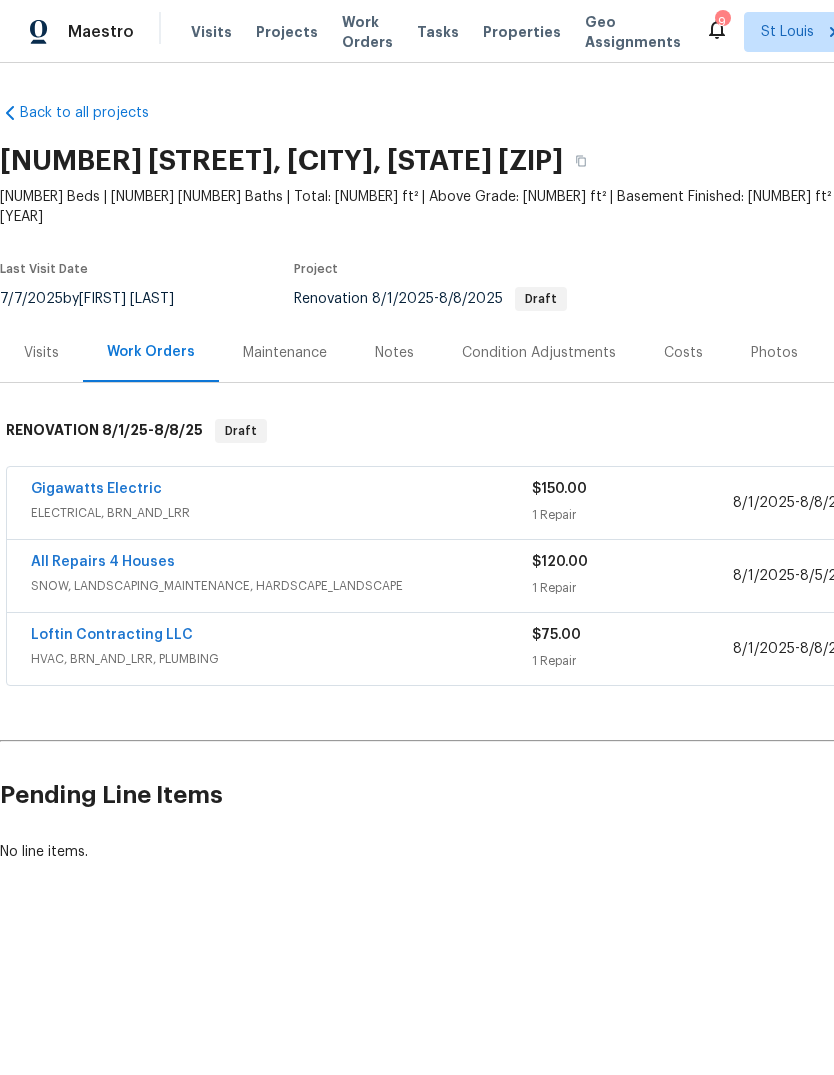 click on "Gigawatts Electric" at bounding box center (96, 489) 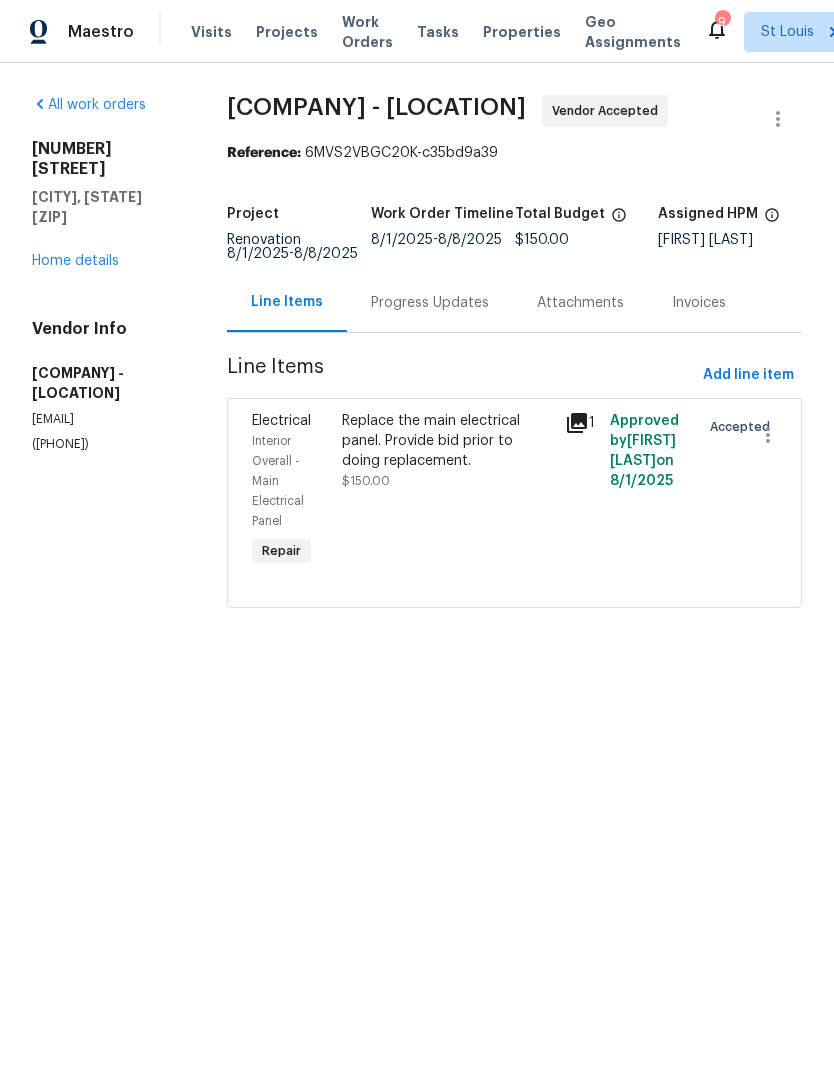 click 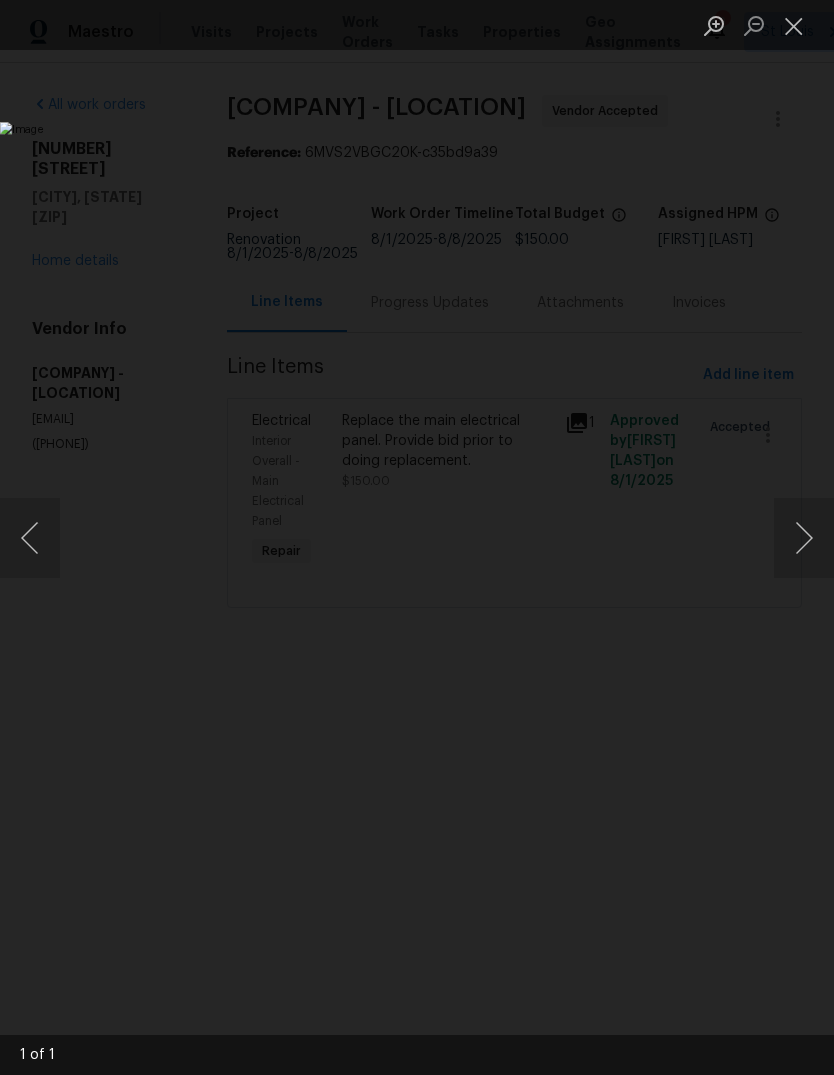 click at bounding box center (794, 25) 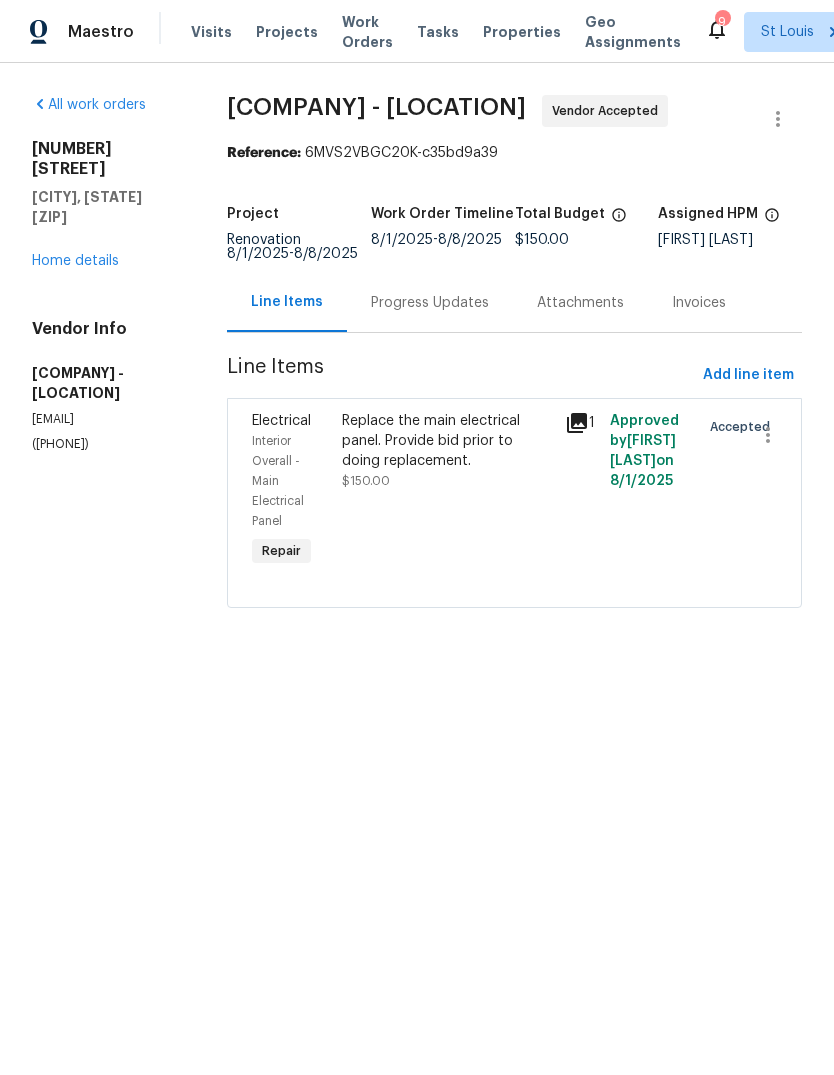 click on "Home details" at bounding box center (75, 261) 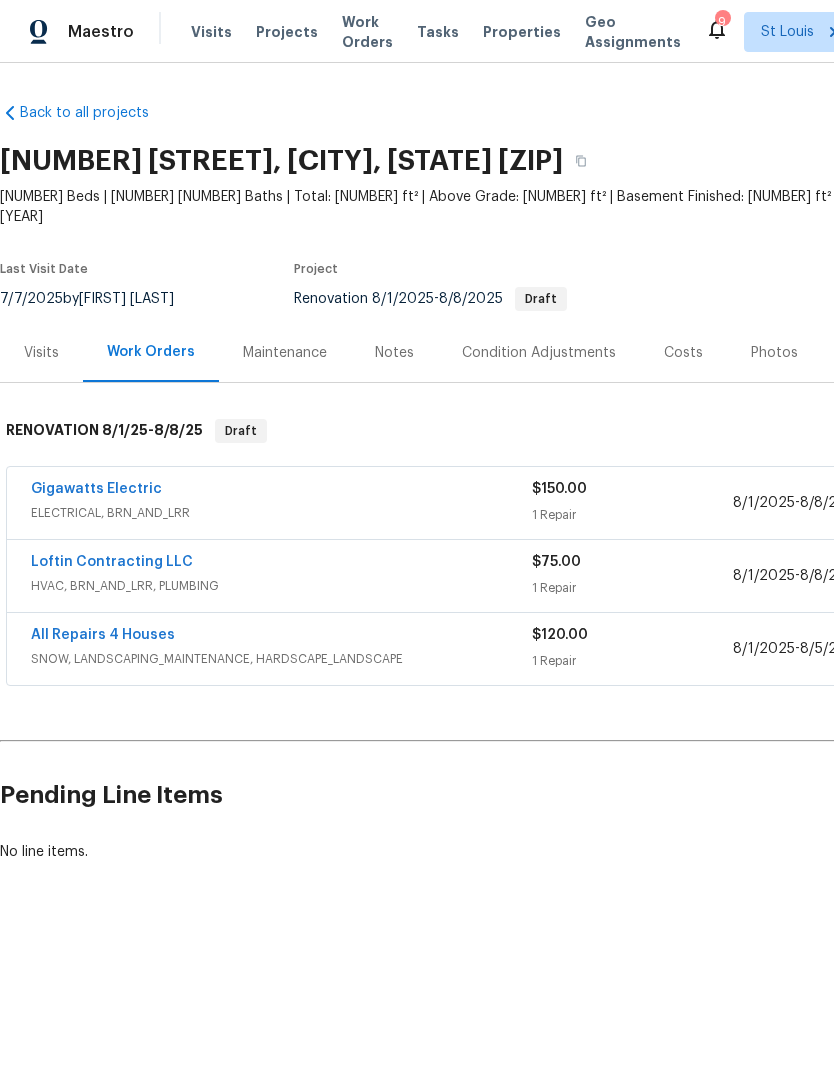 scroll, scrollTop: 0, scrollLeft: 0, axis: both 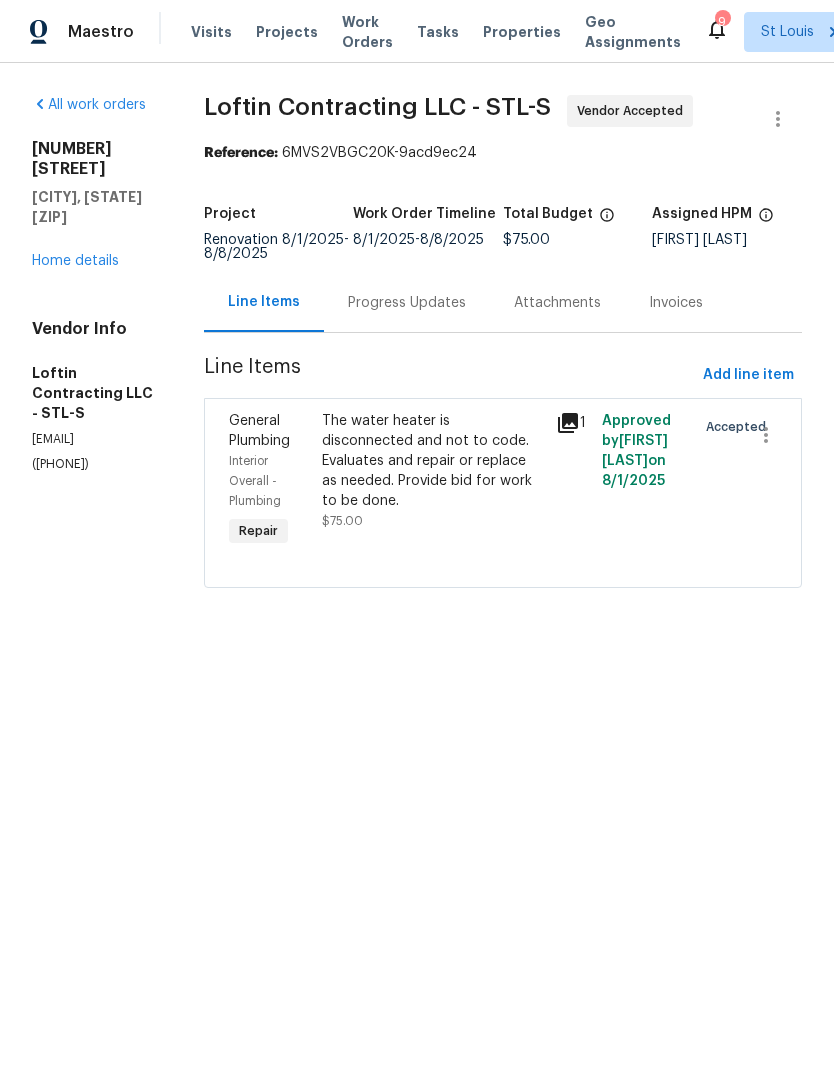 click 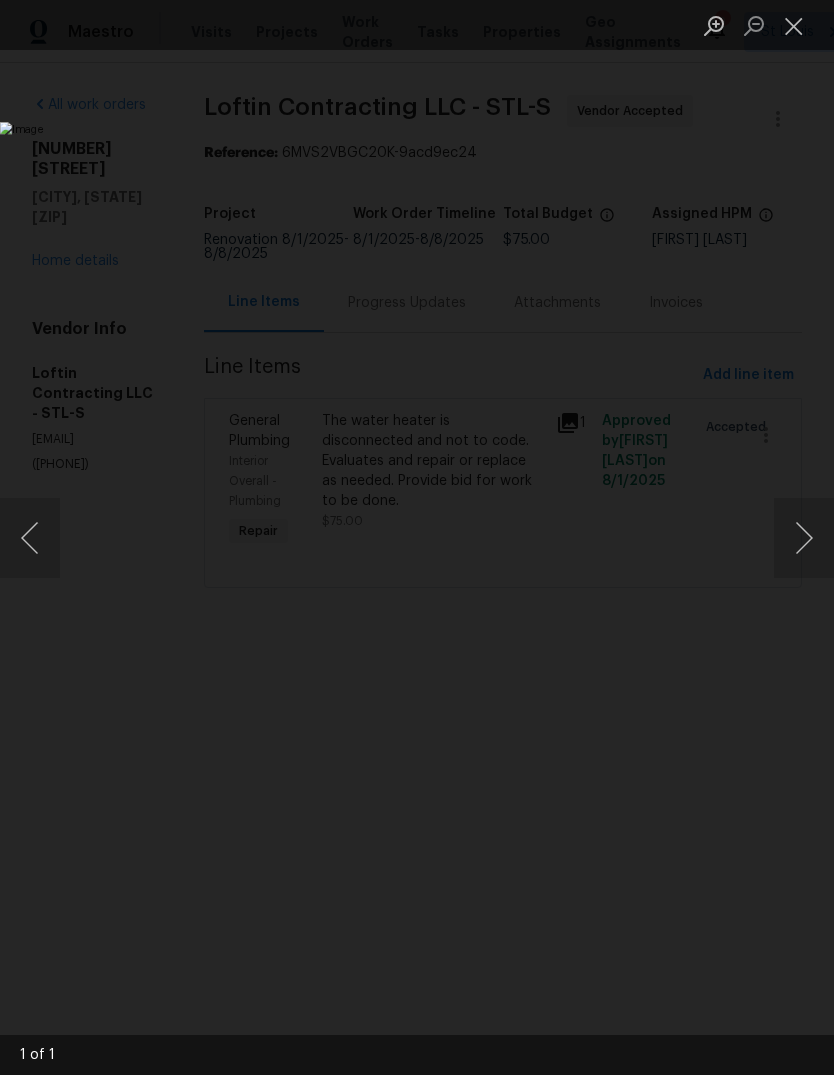 click at bounding box center [794, 25] 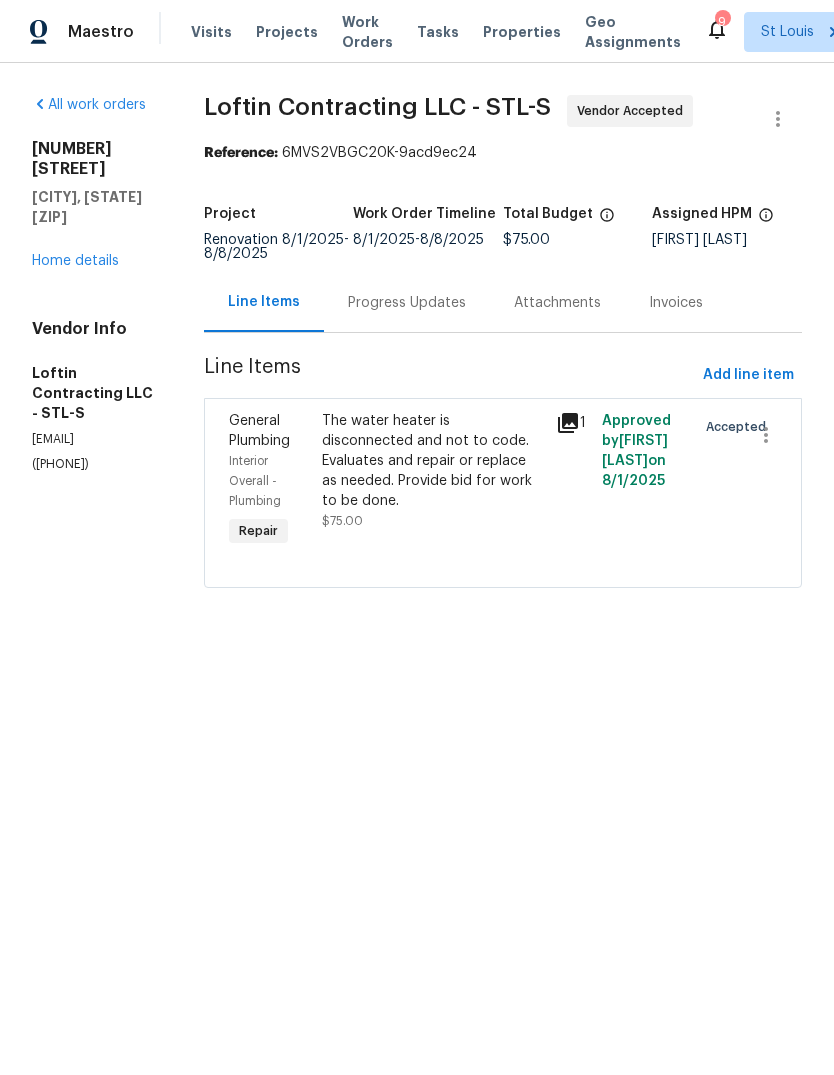 click on "Home details" at bounding box center (75, 261) 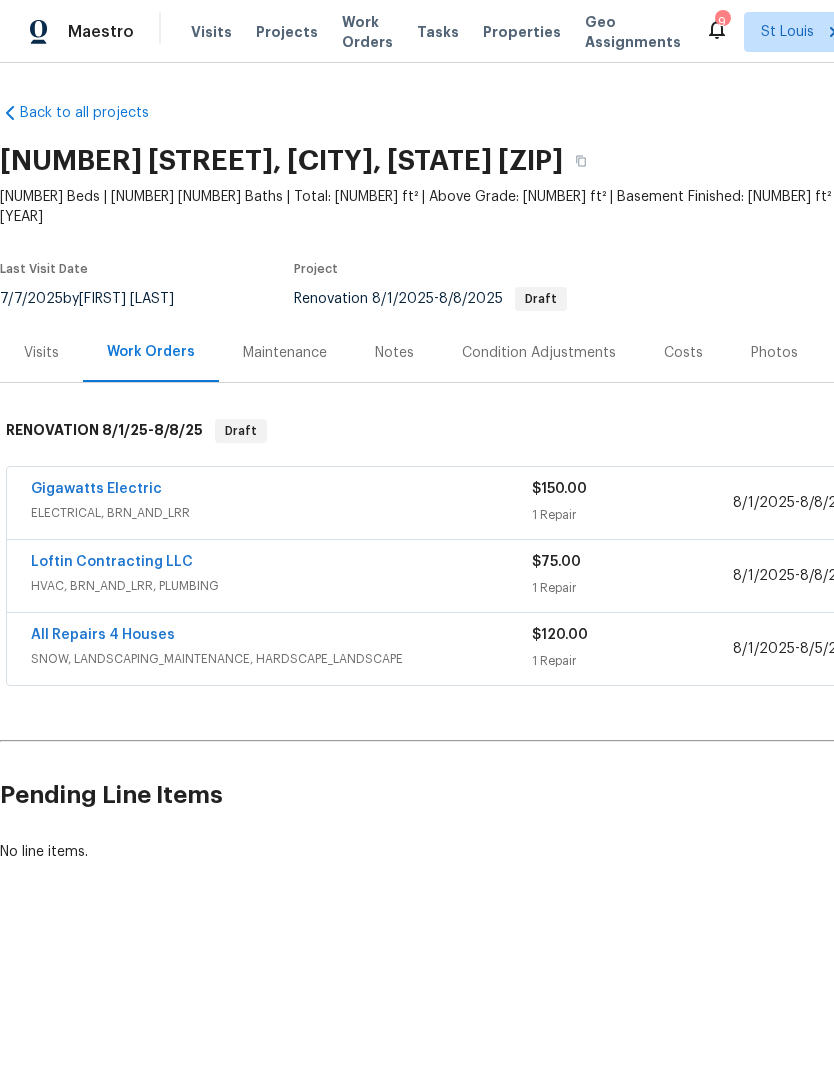 click on "All Repairs 4 Houses" at bounding box center (103, 635) 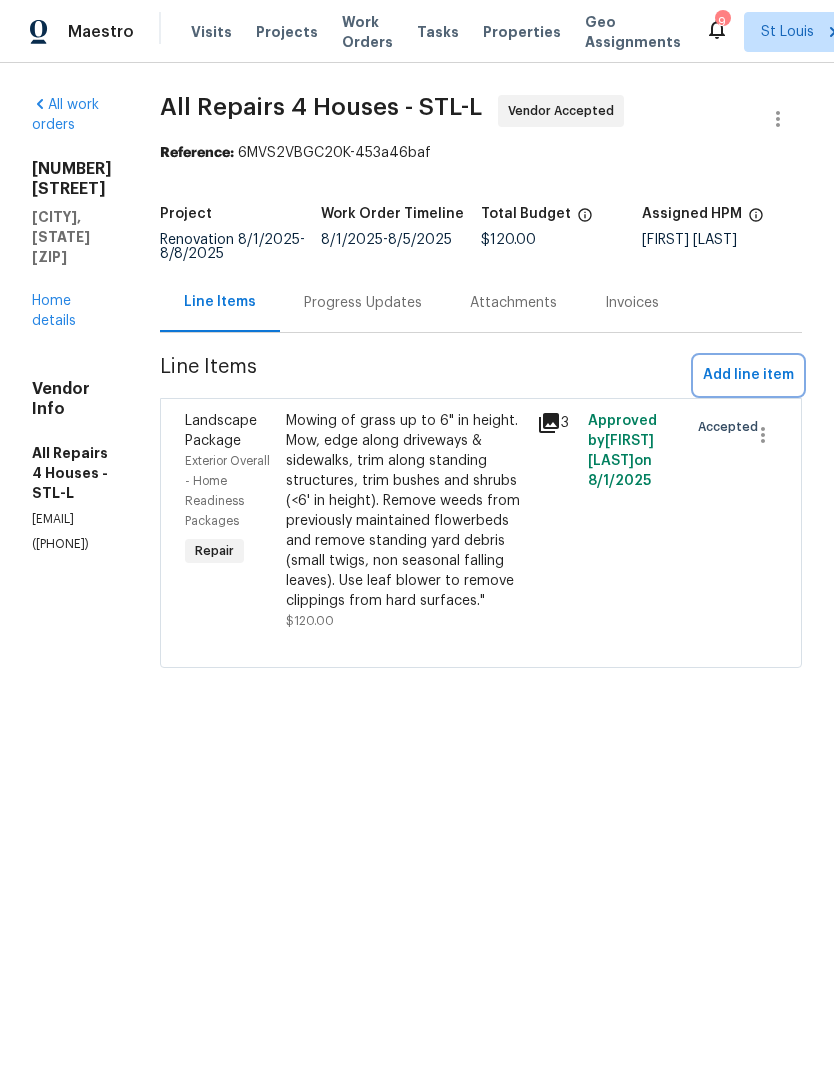 click on "Add line item" at bounding box center [748, 375] 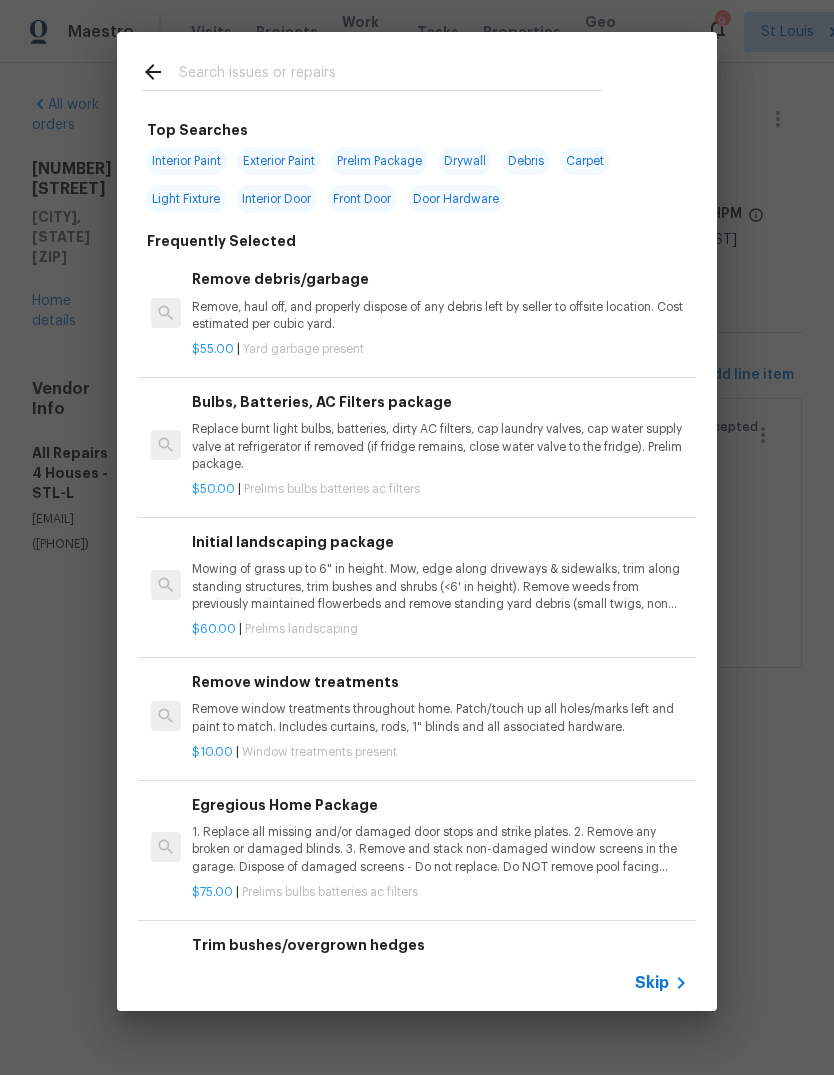 click on "Skip" at bounding box center [652, 983] 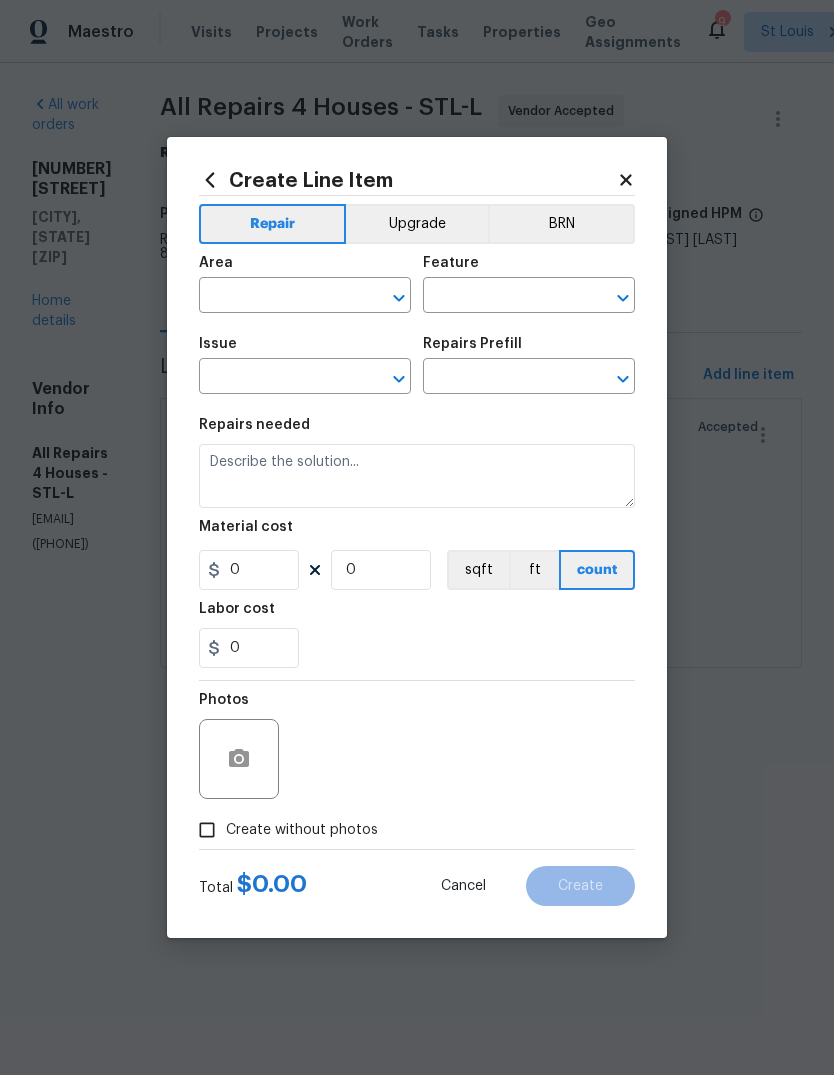 click at bounding box center [277, 297] 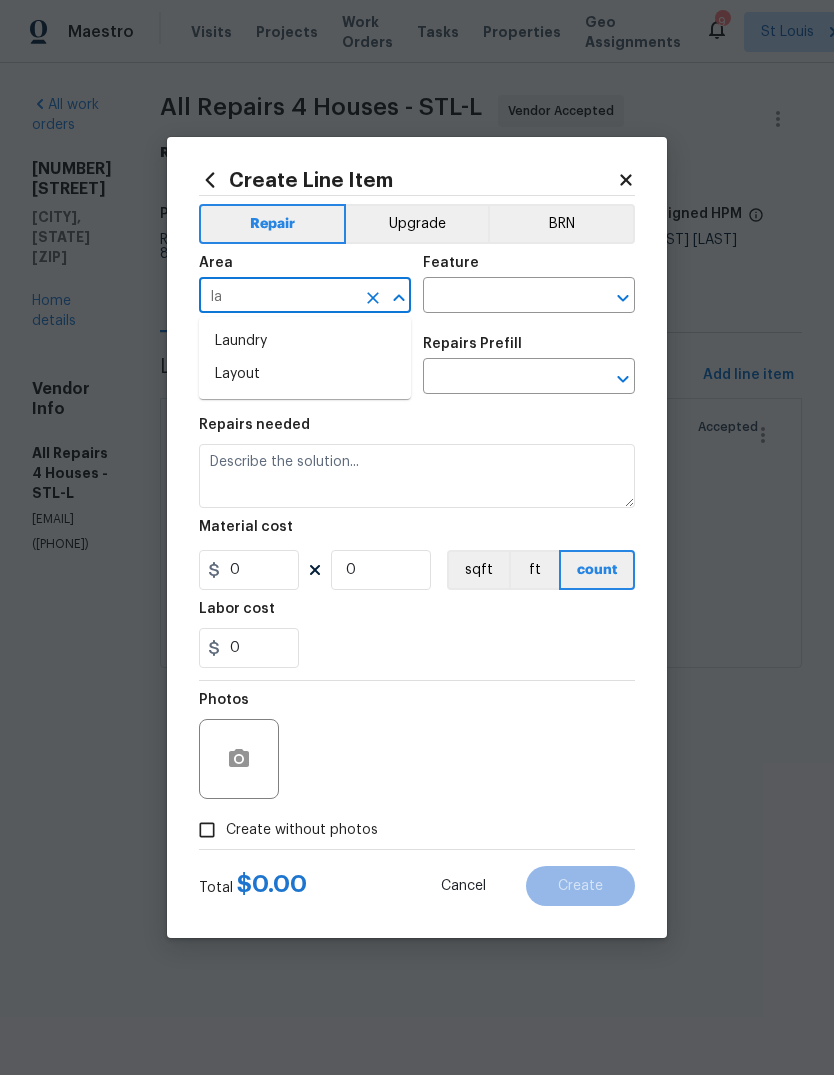 type on "l" 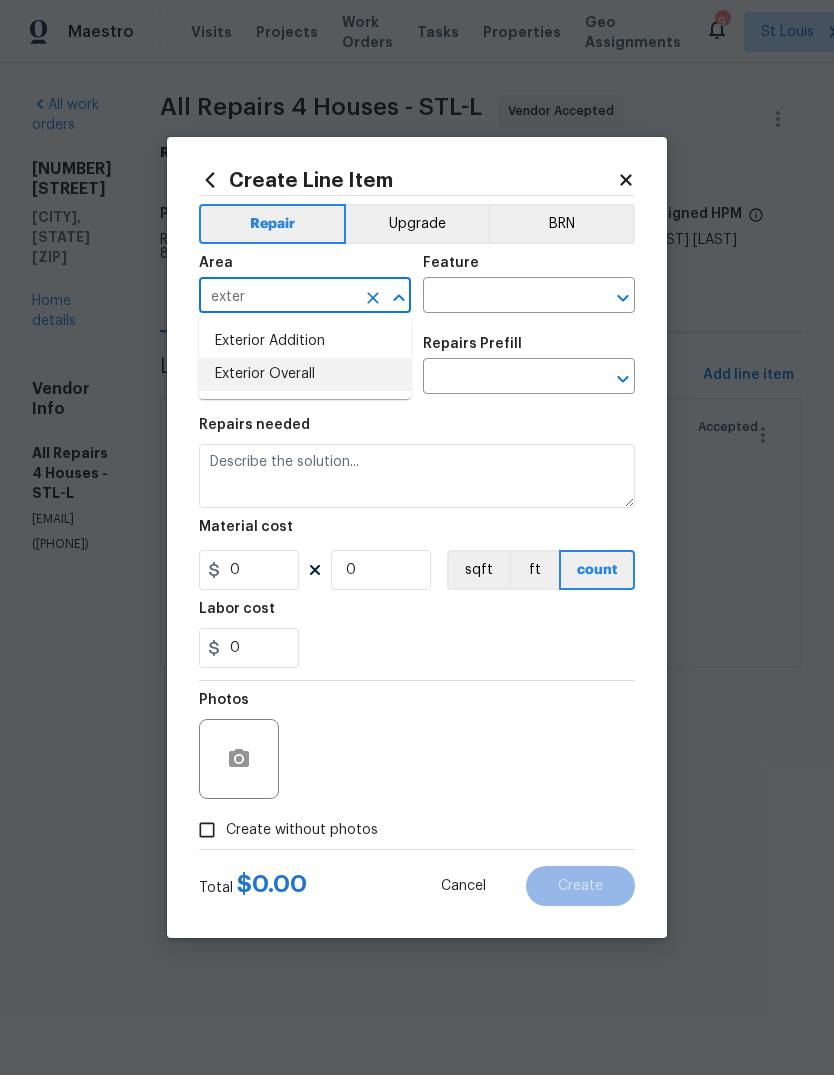click on "Exterior Overall" at bounding box center (305, 374) 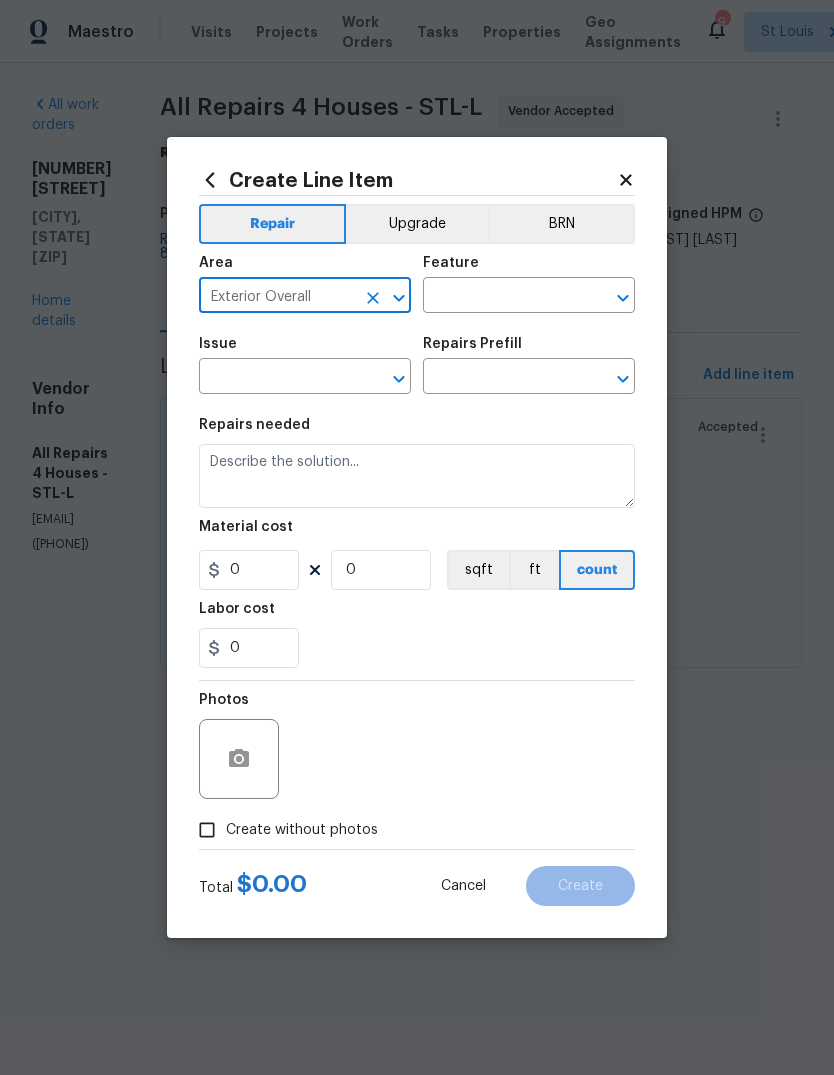click at bounding box center (501, 297) 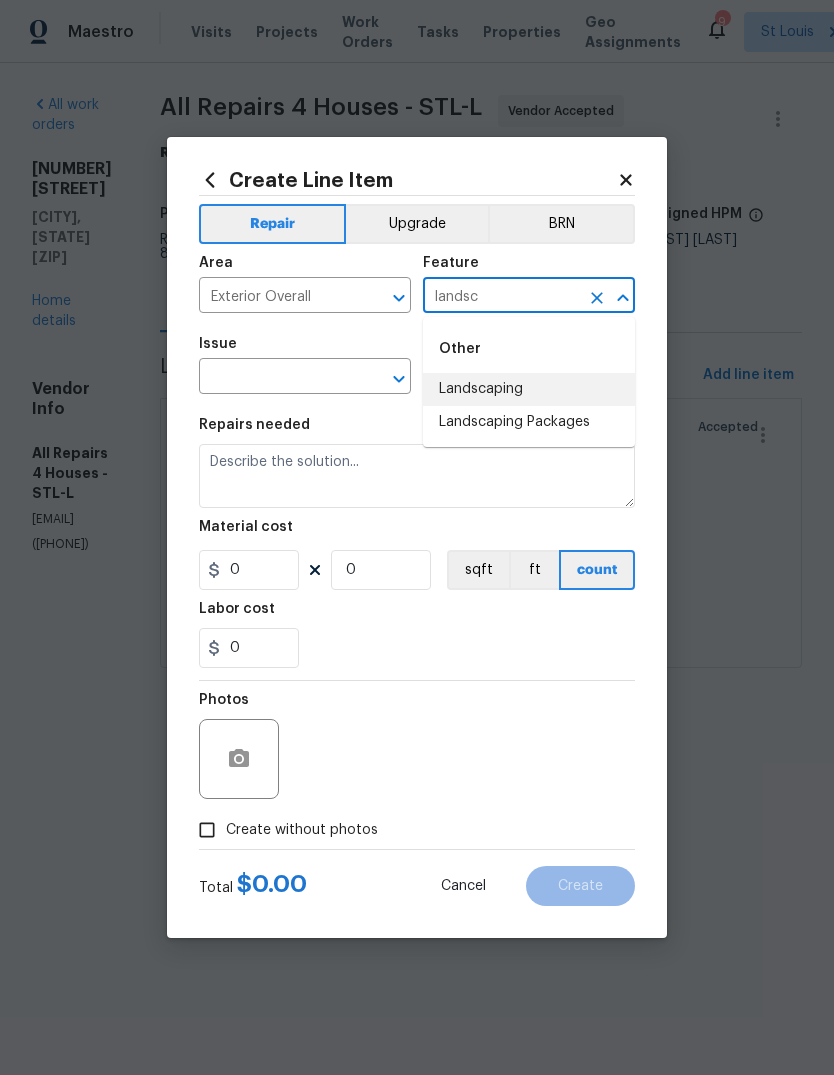 click on "Landscaping" at bounding box center [529, 389] 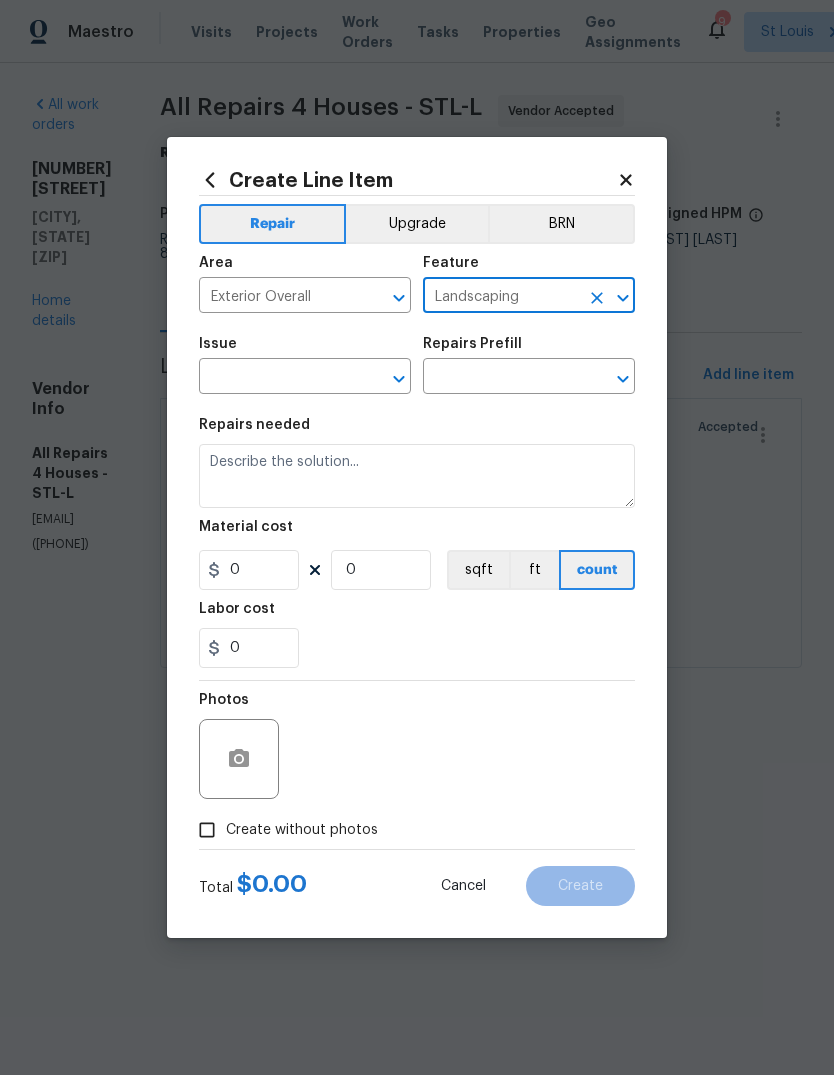 click at bounding box center [277, 378] 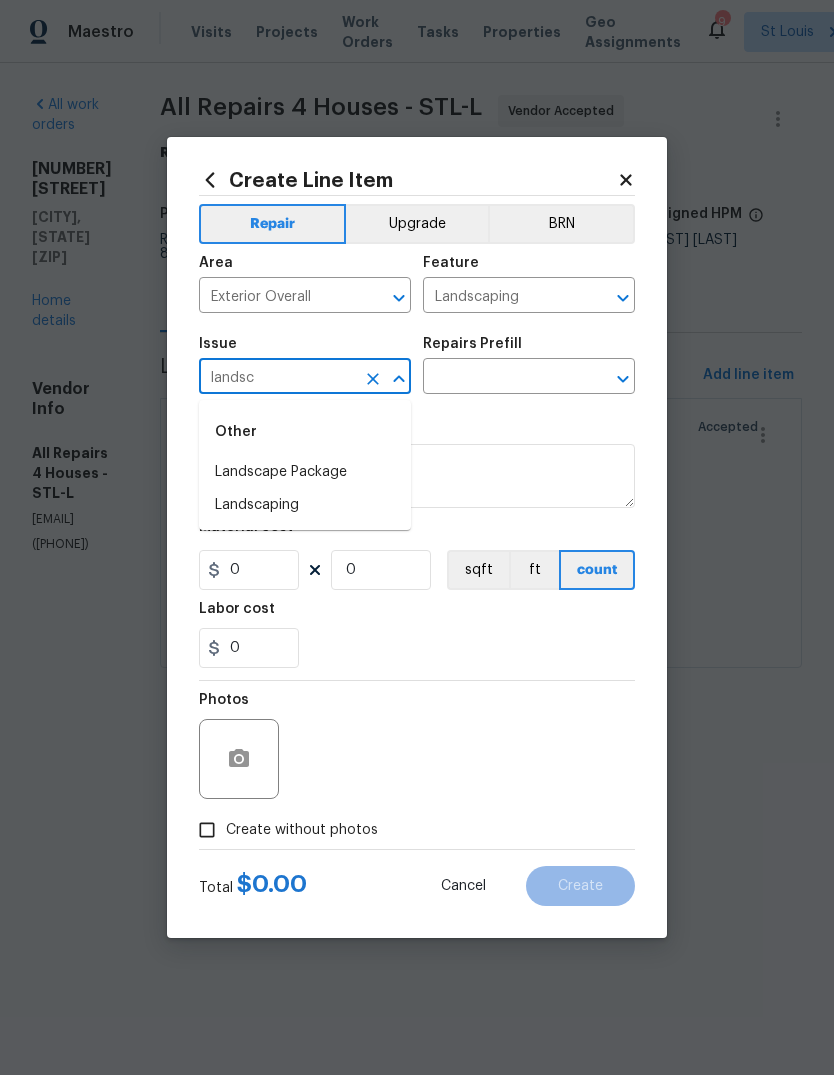 click on "Landscaping" at bounding box center [305, 505] 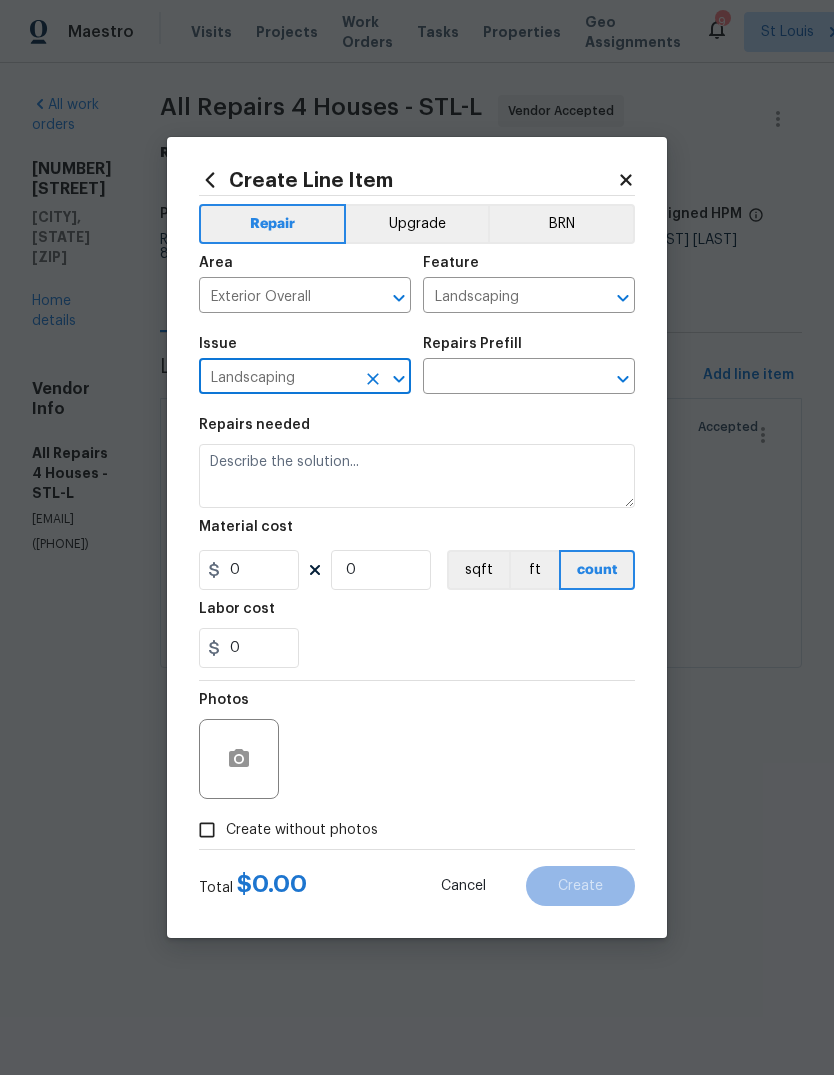 click at bounding box center [501, 378] 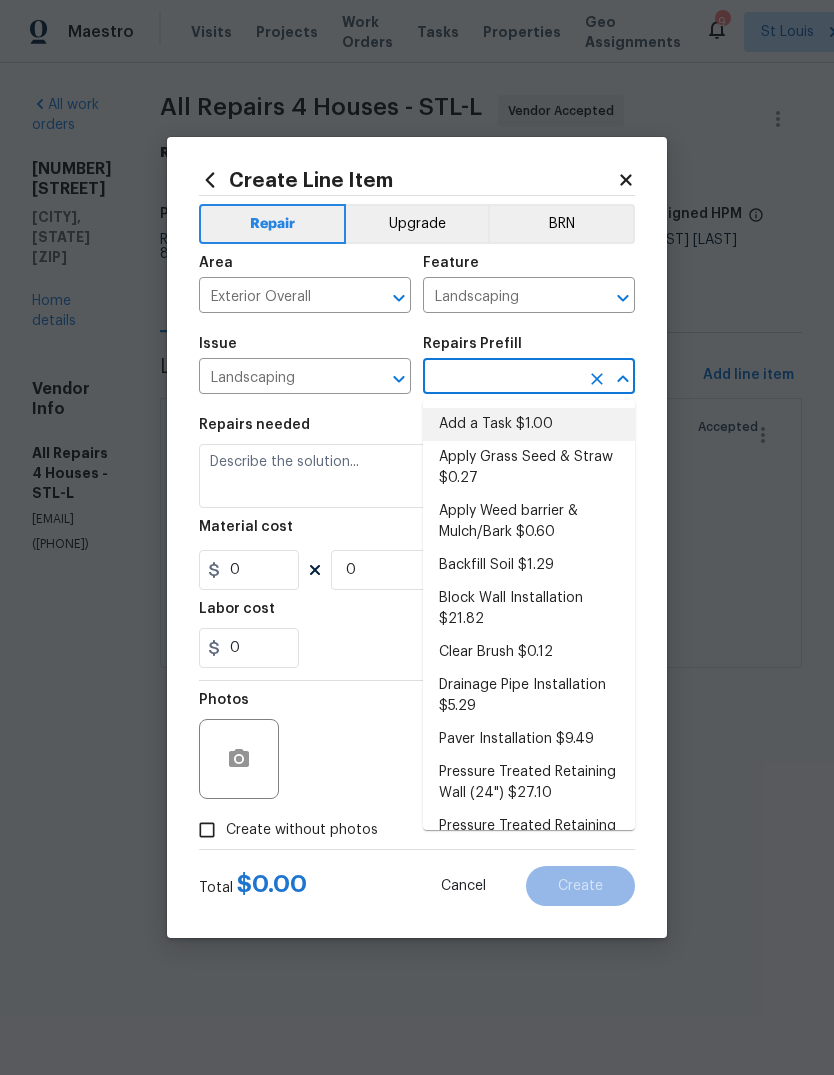 click on "Add a Task $1.00" at bounding box center (529, 424) 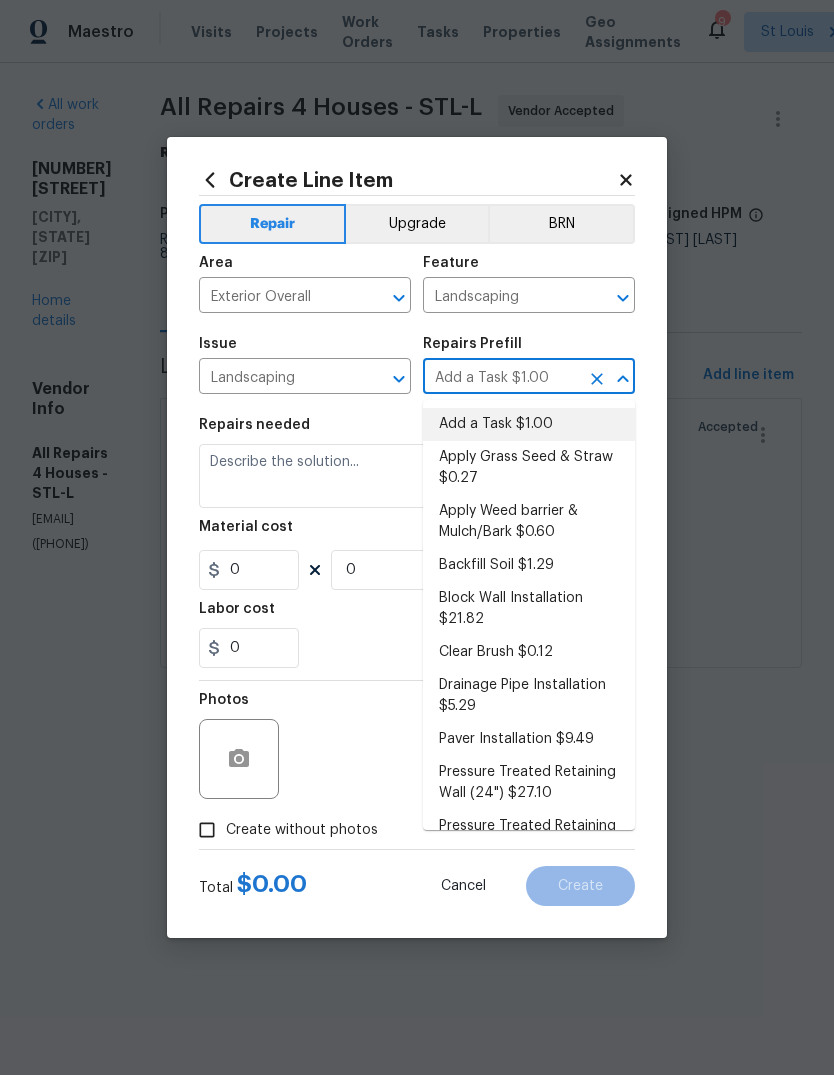type on "HPM to detail" 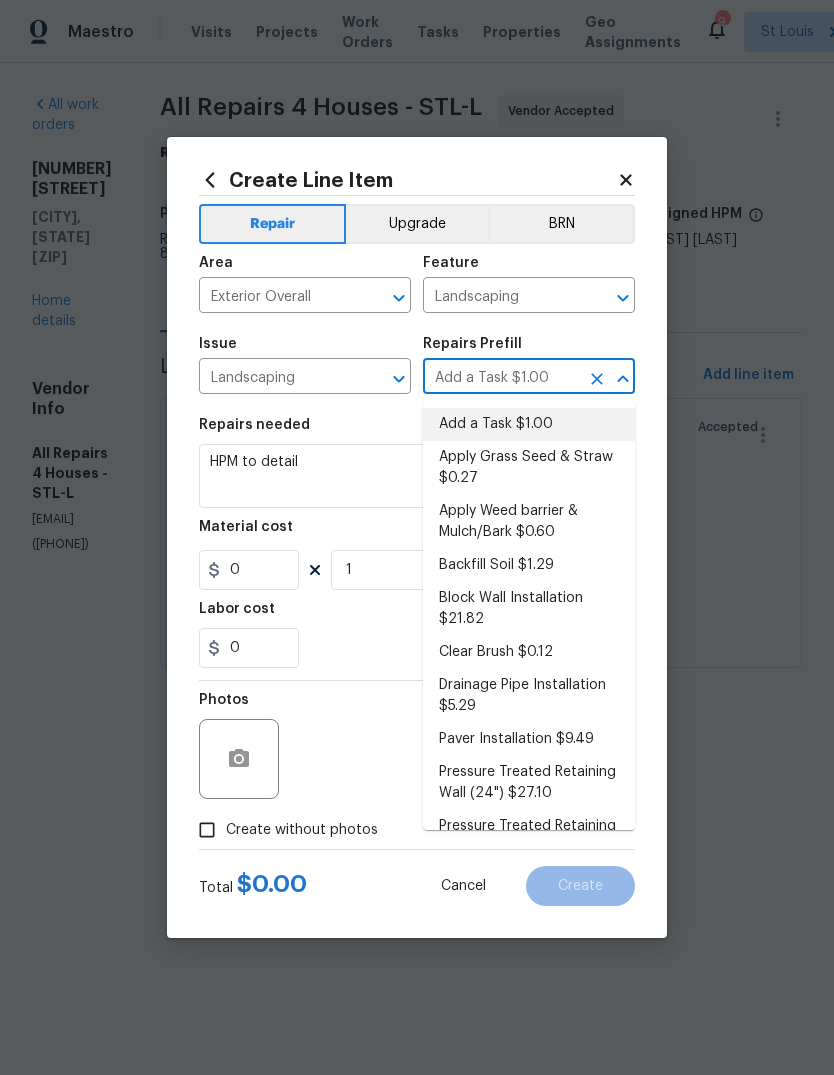 type on "1" 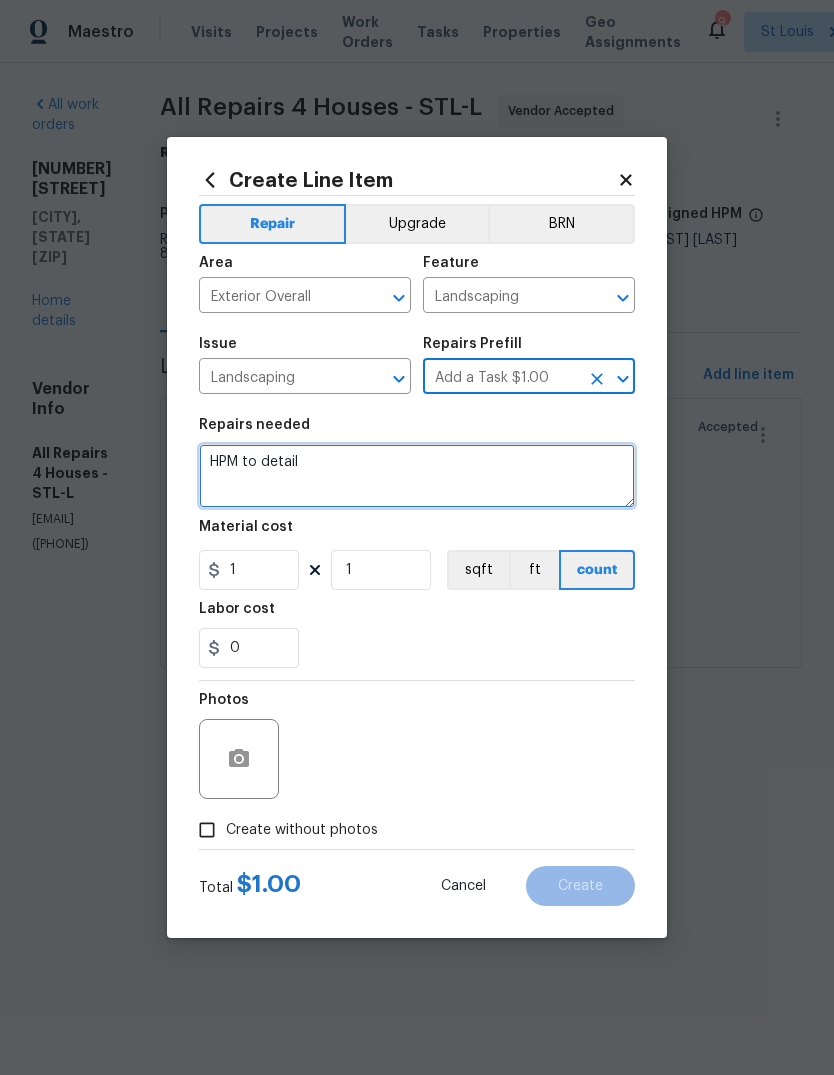 click on "HPM to detail" at bounding box center [417, 476] 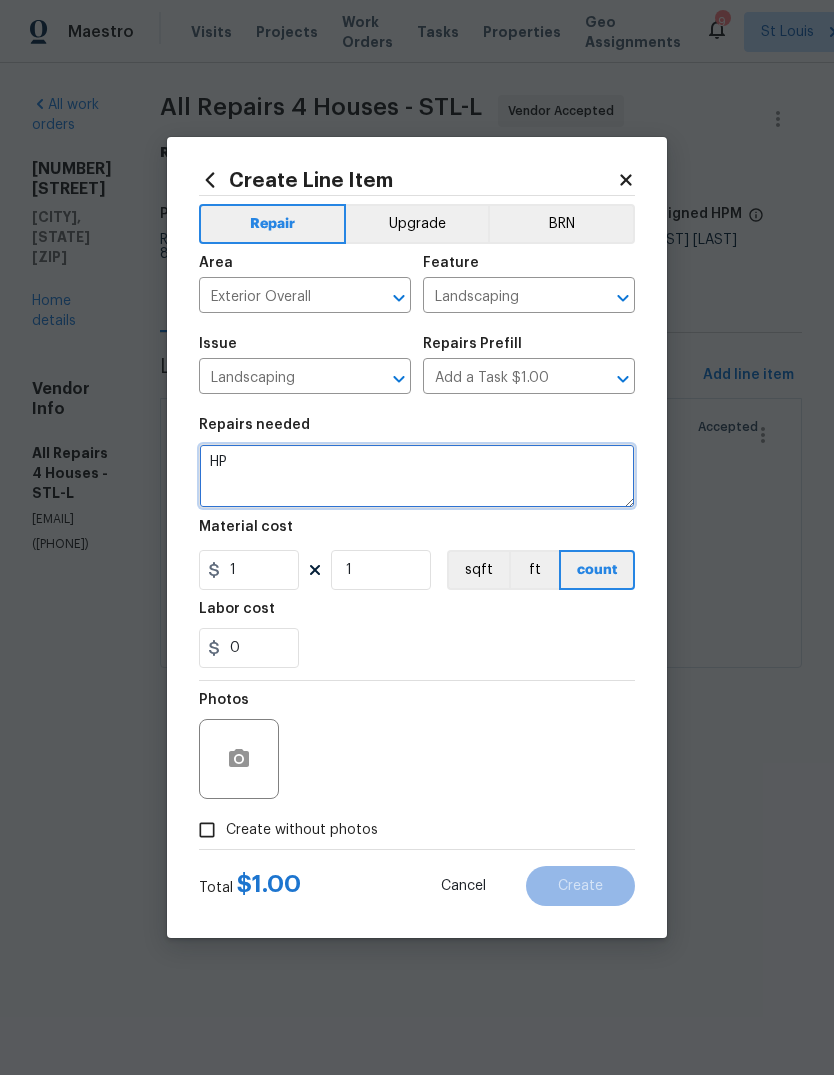 type on "H" 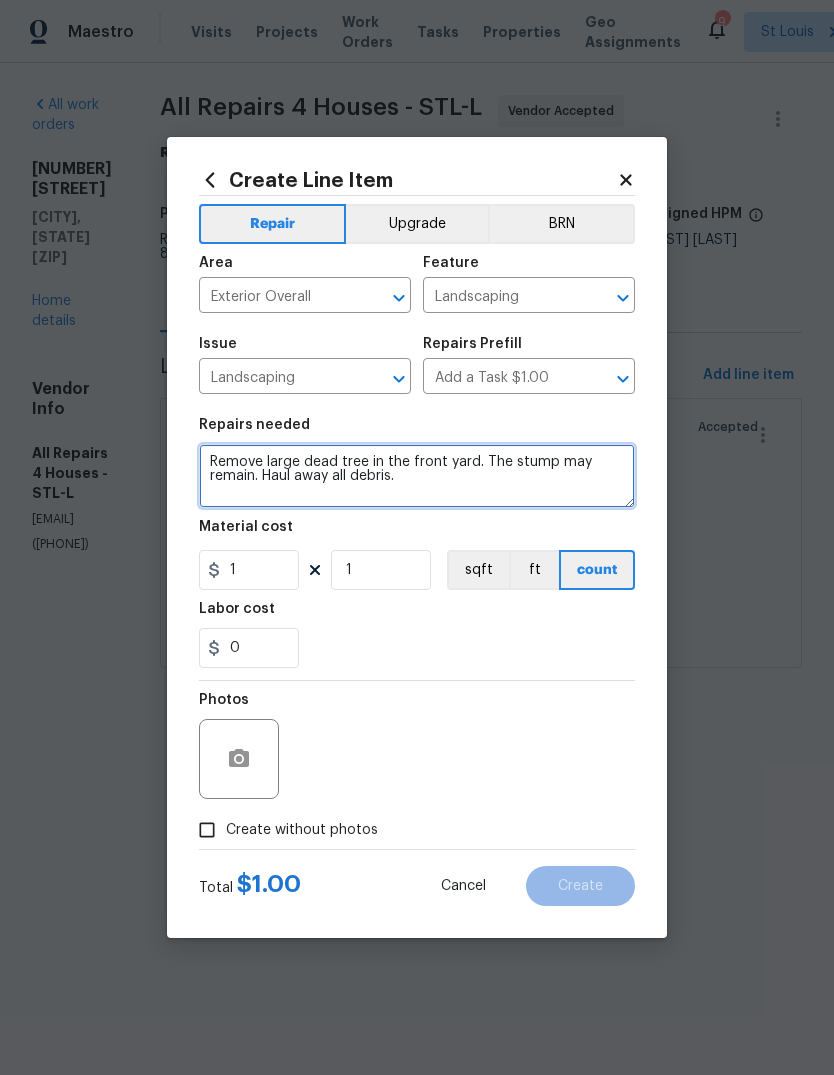 type on "Remove large dead tree in the front yard. The stump may remain. Haul away all debris." 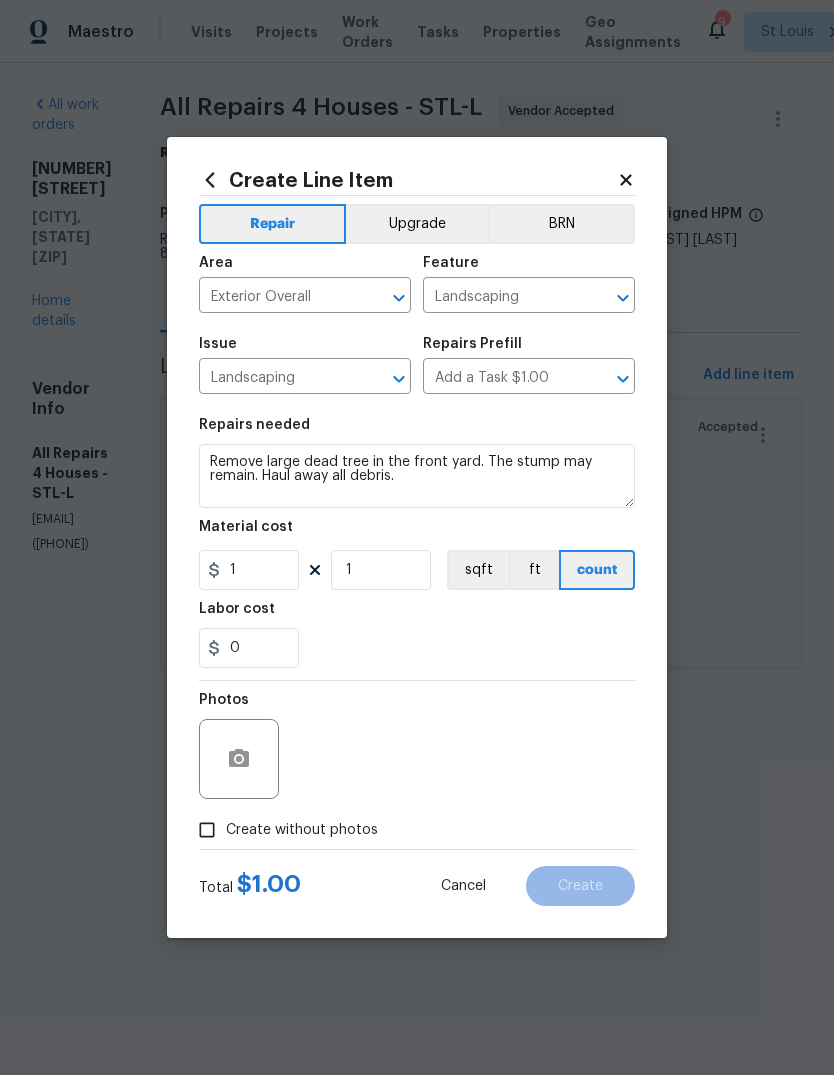 click on "Labor cost" at bounding box center [417, 615] 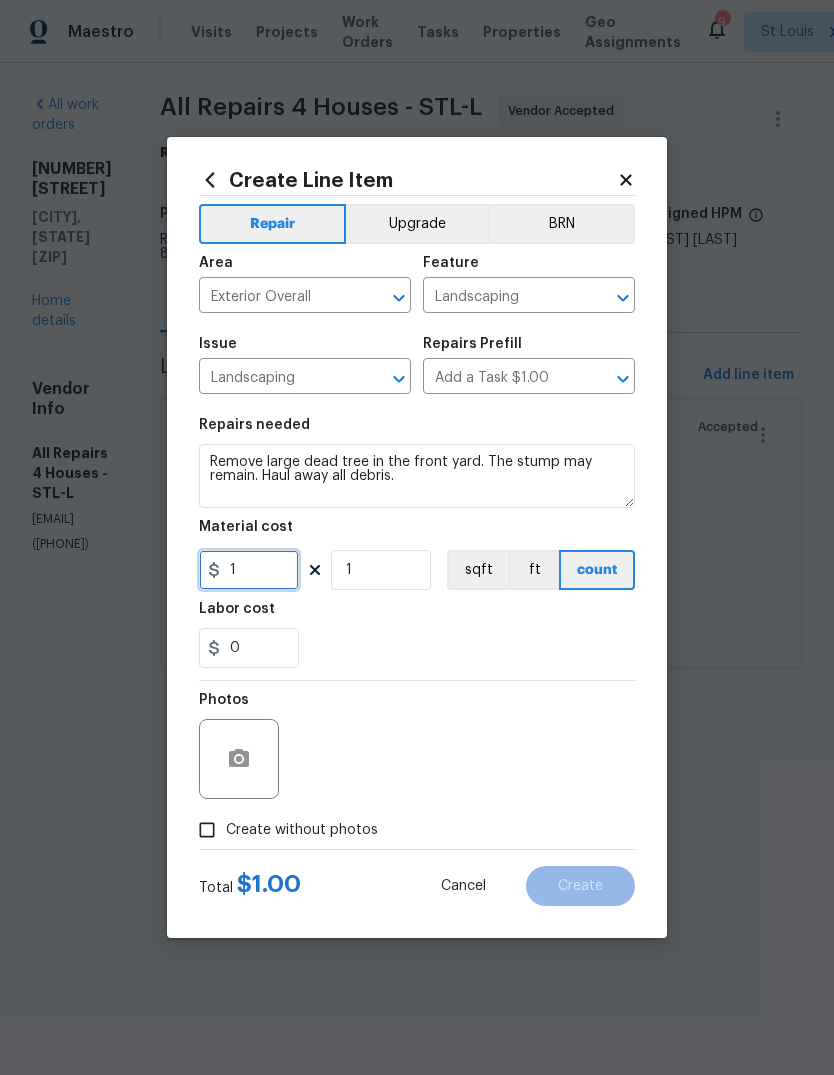 click on "1" at bounding box center (249, 570) 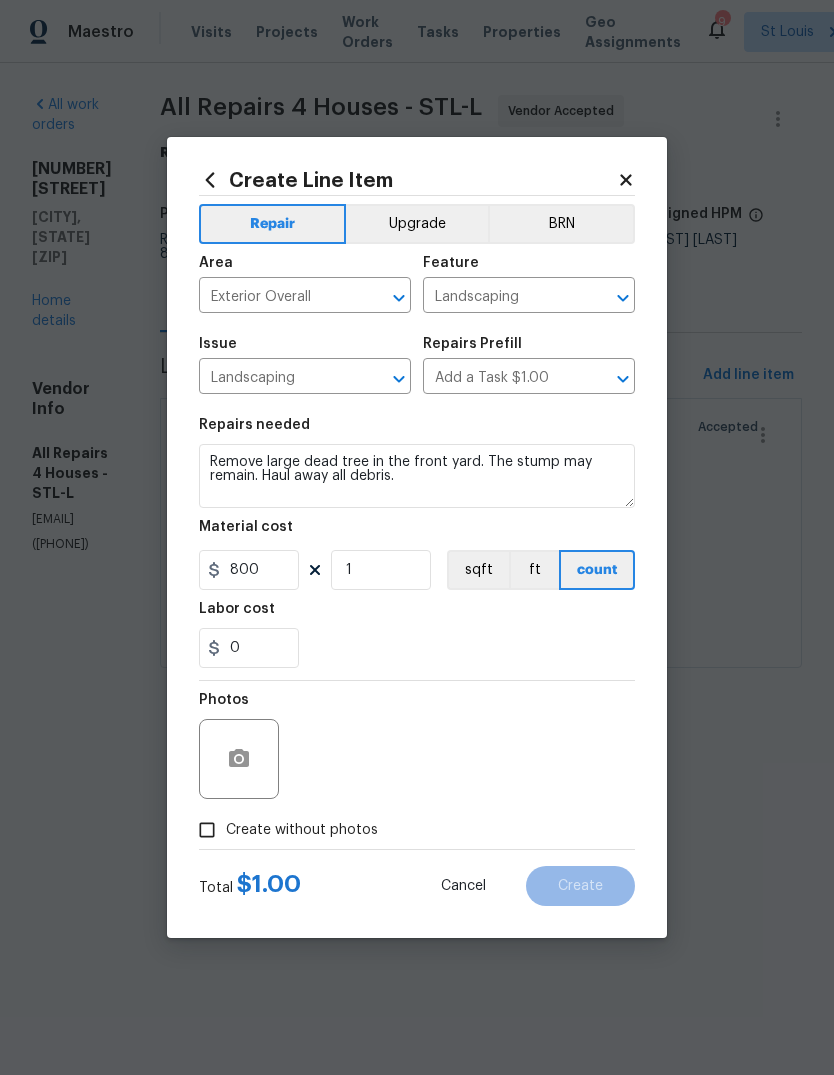 click on "0" at bounding box center (417, 648) 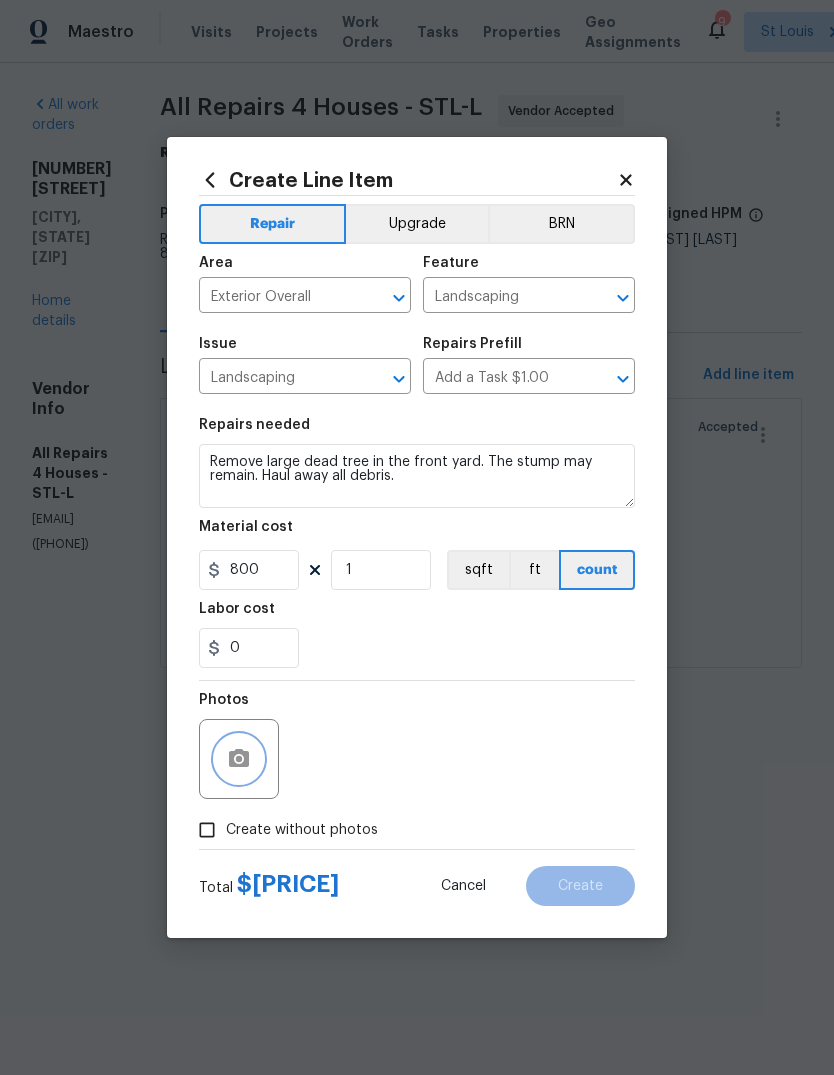 click at bounding box center [239, 759] 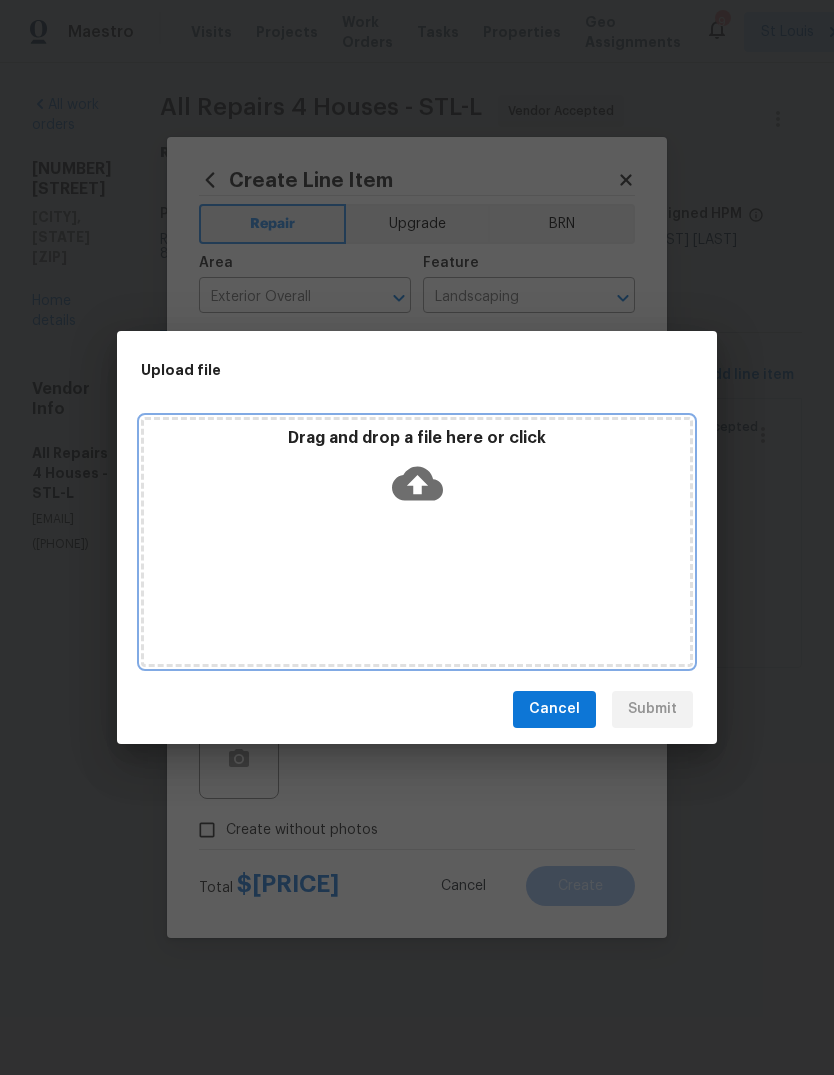 click 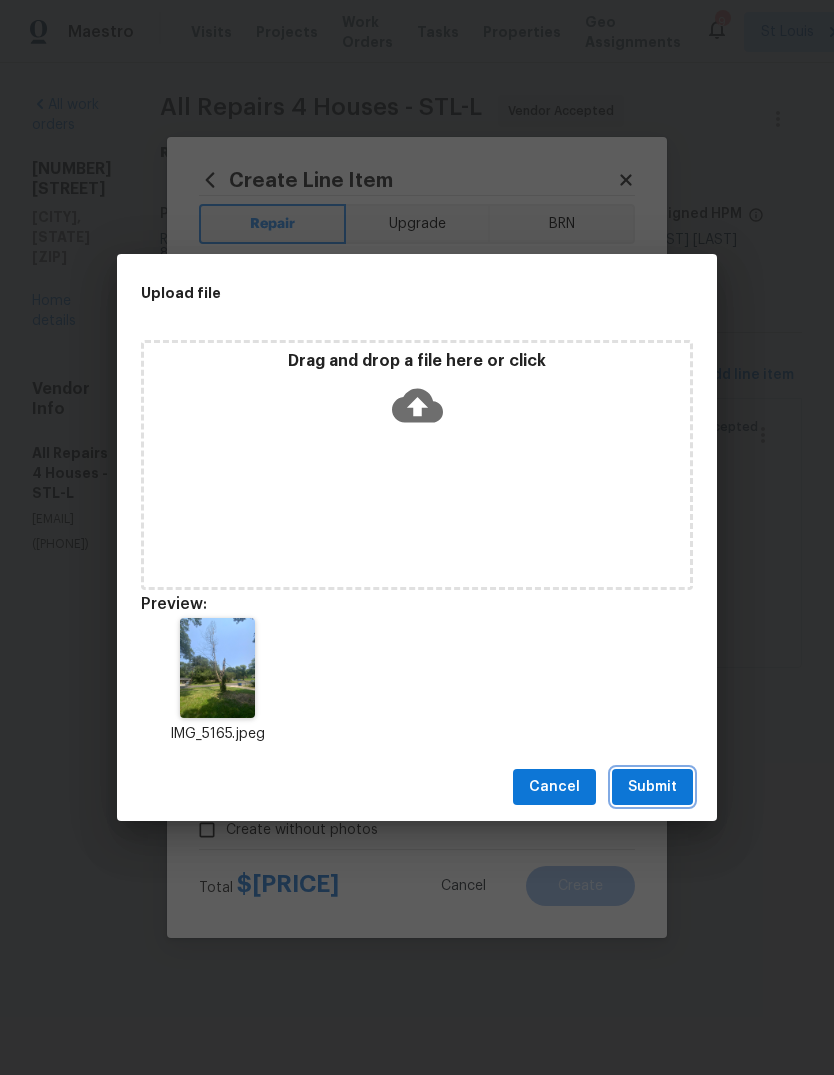 click on "Submit" at bounding box center (652, 787) 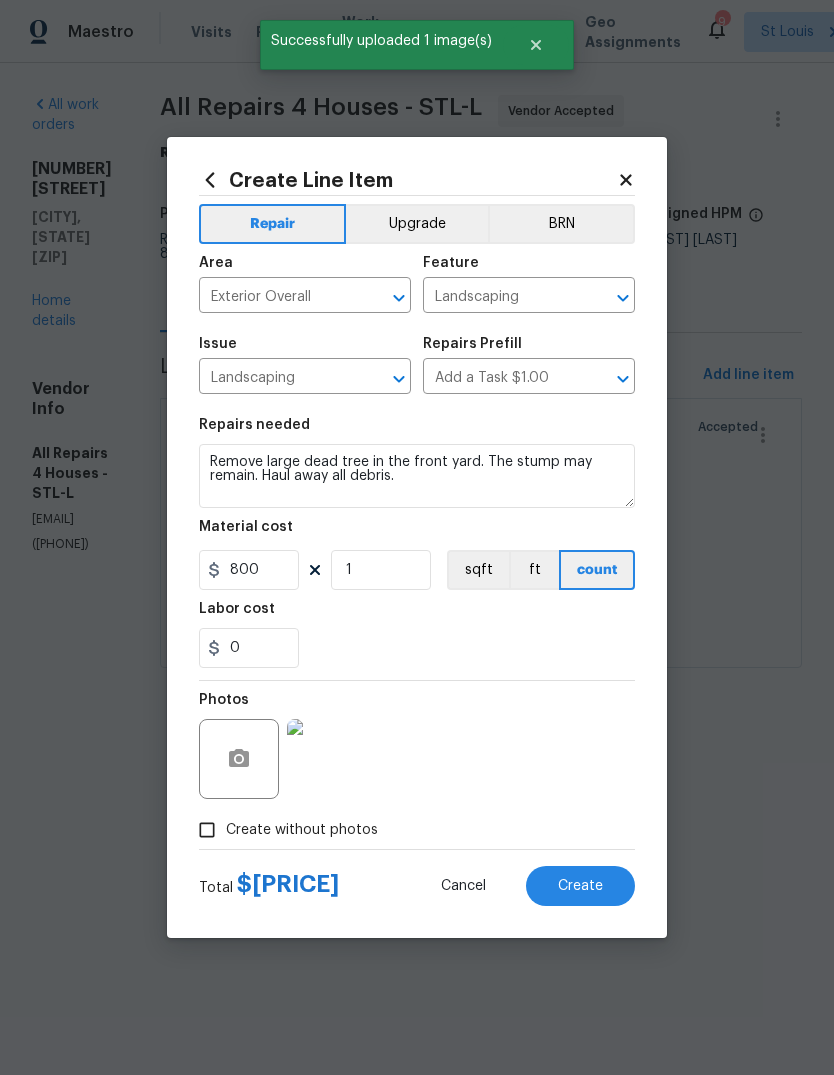 click at bounding box center (327, 759) 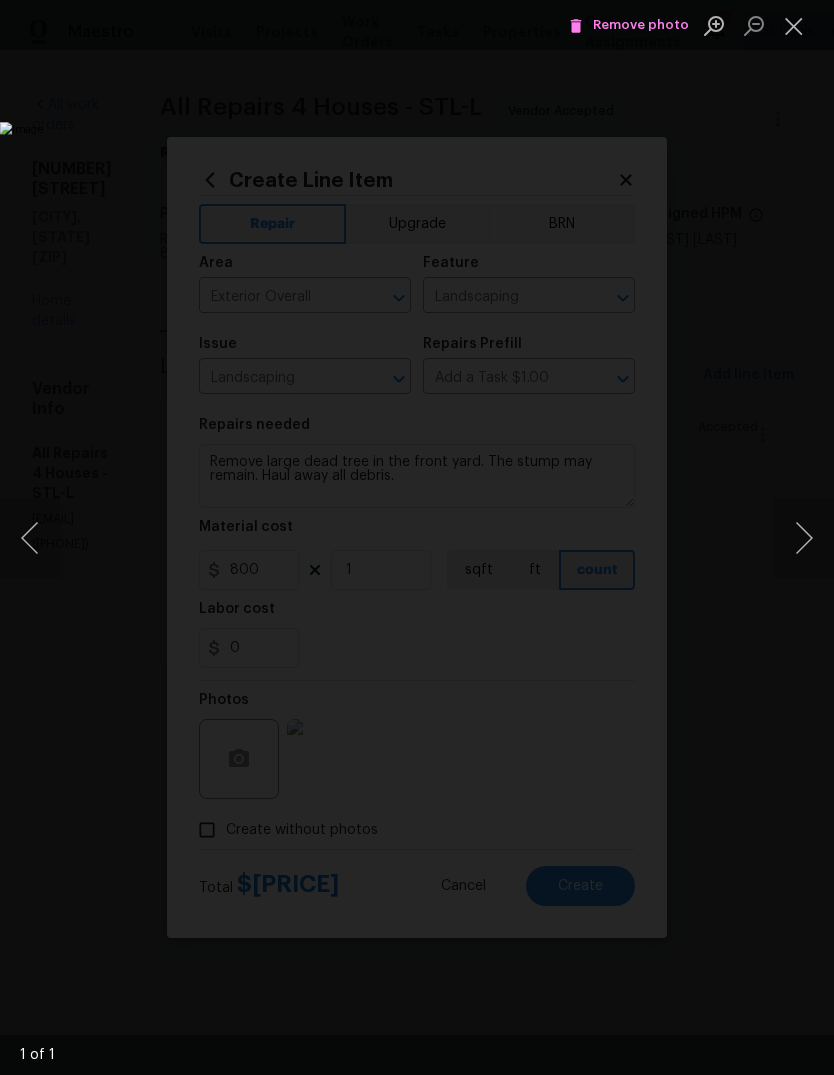 click at bounding box center (794, 25) 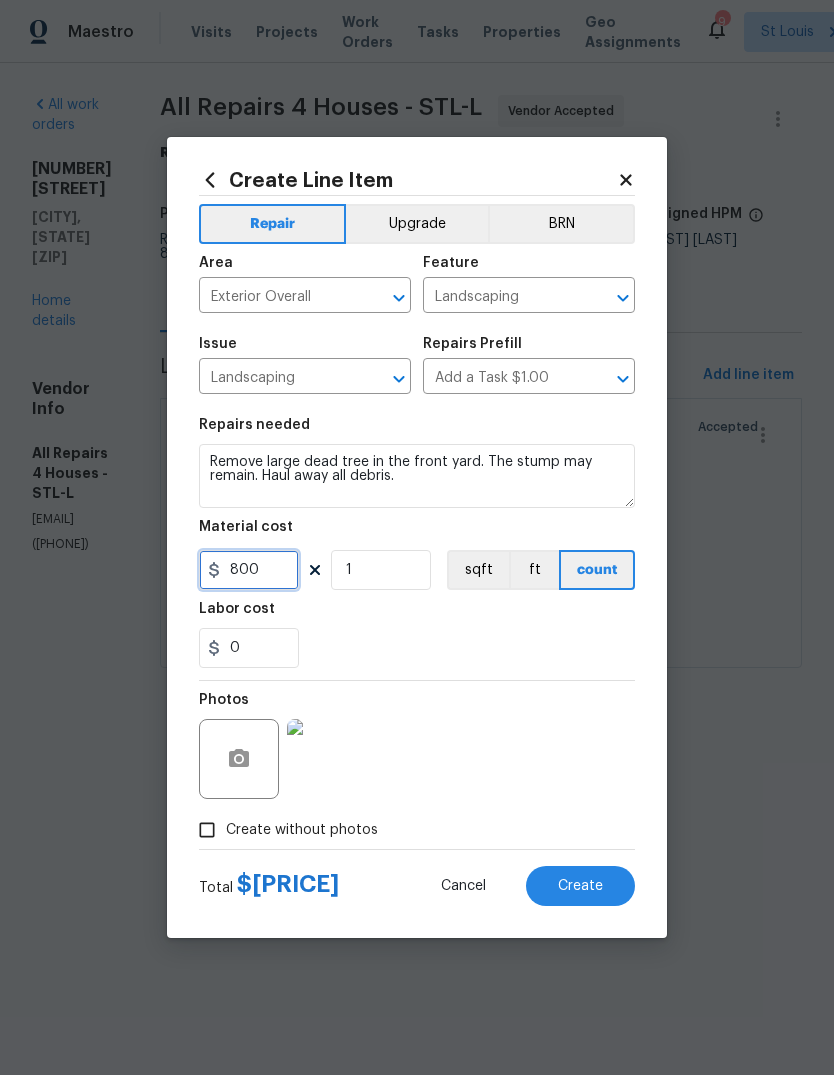 click on "800" at bounding box center (249, 570) 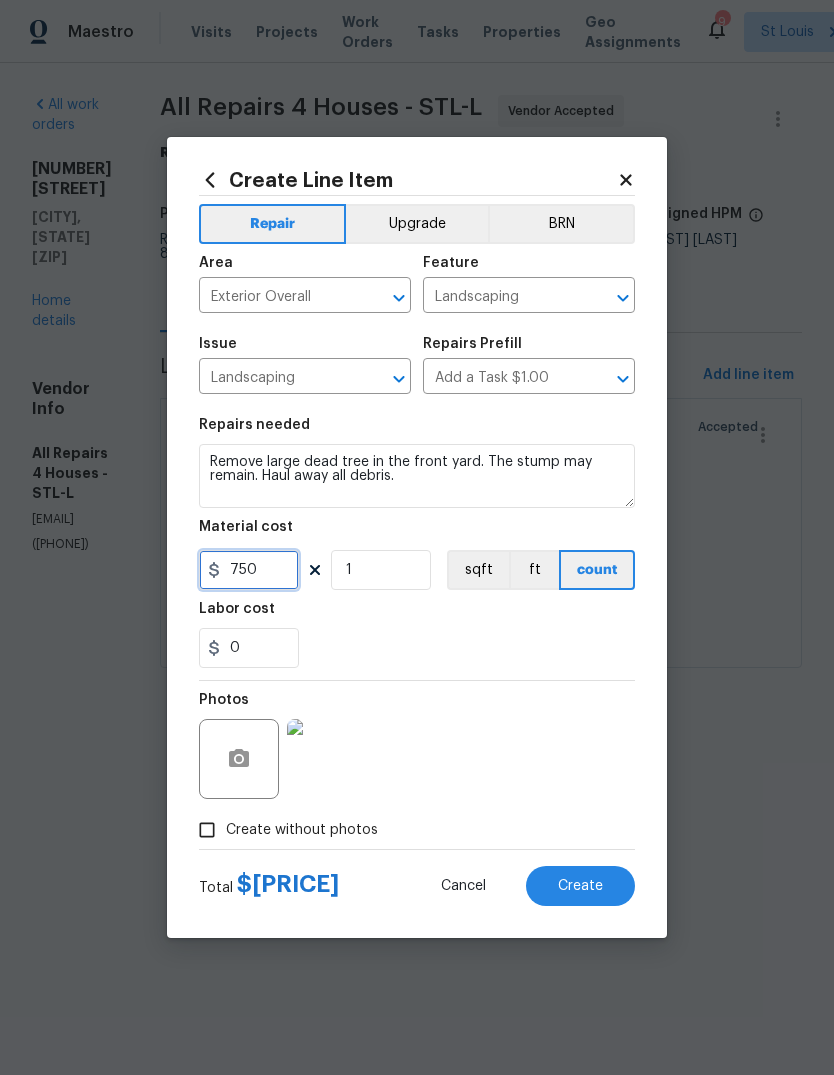 type on "750" 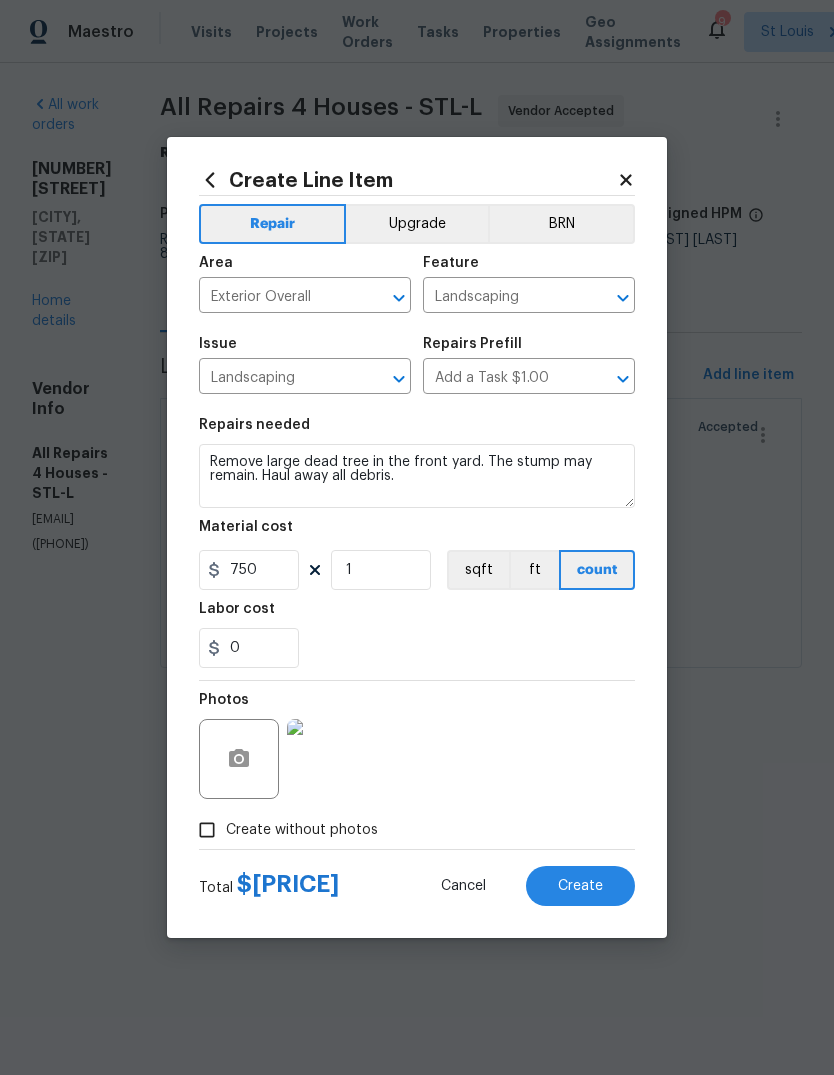 click on "0" at bounding box center (417, 648) 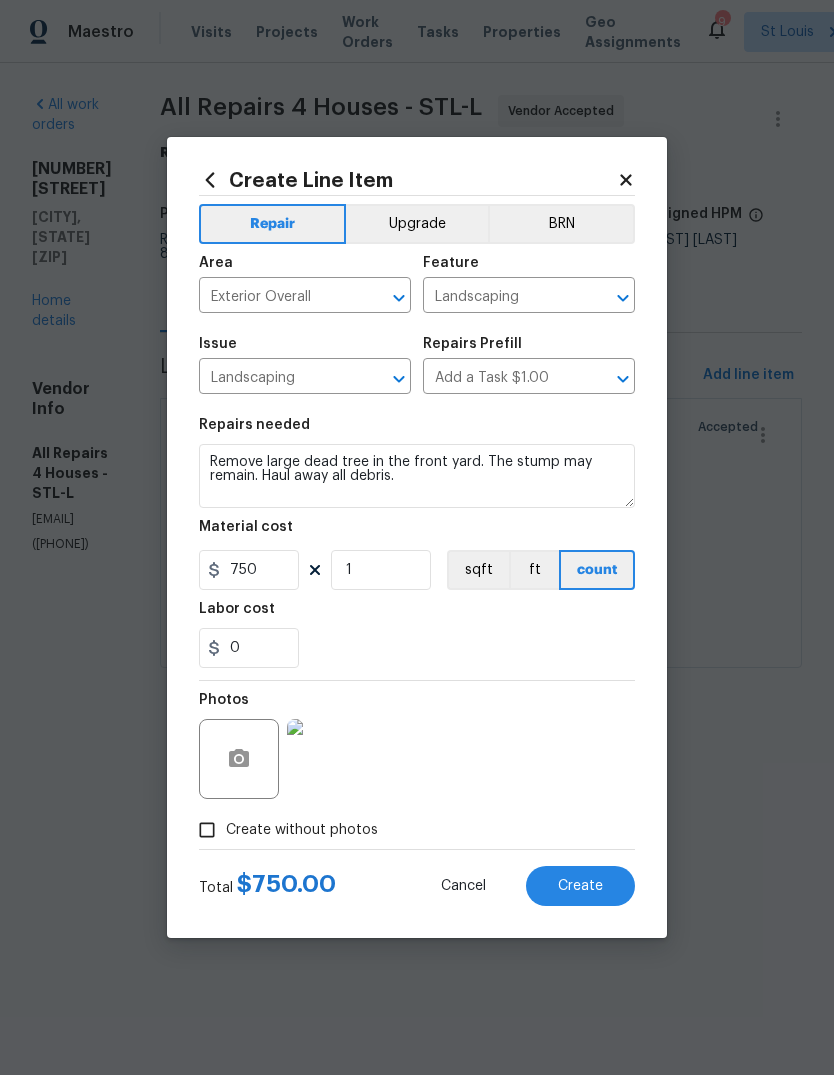 click on "Create" at bounding box center [580, 886] 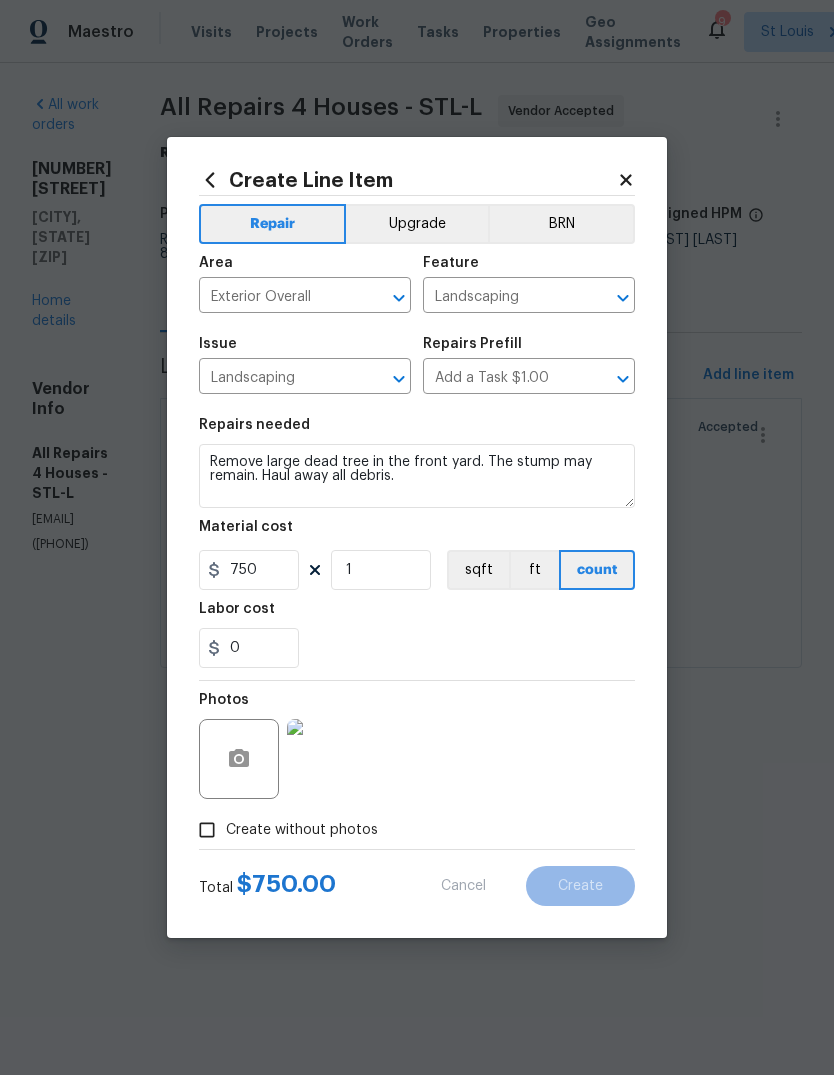 type on "0" 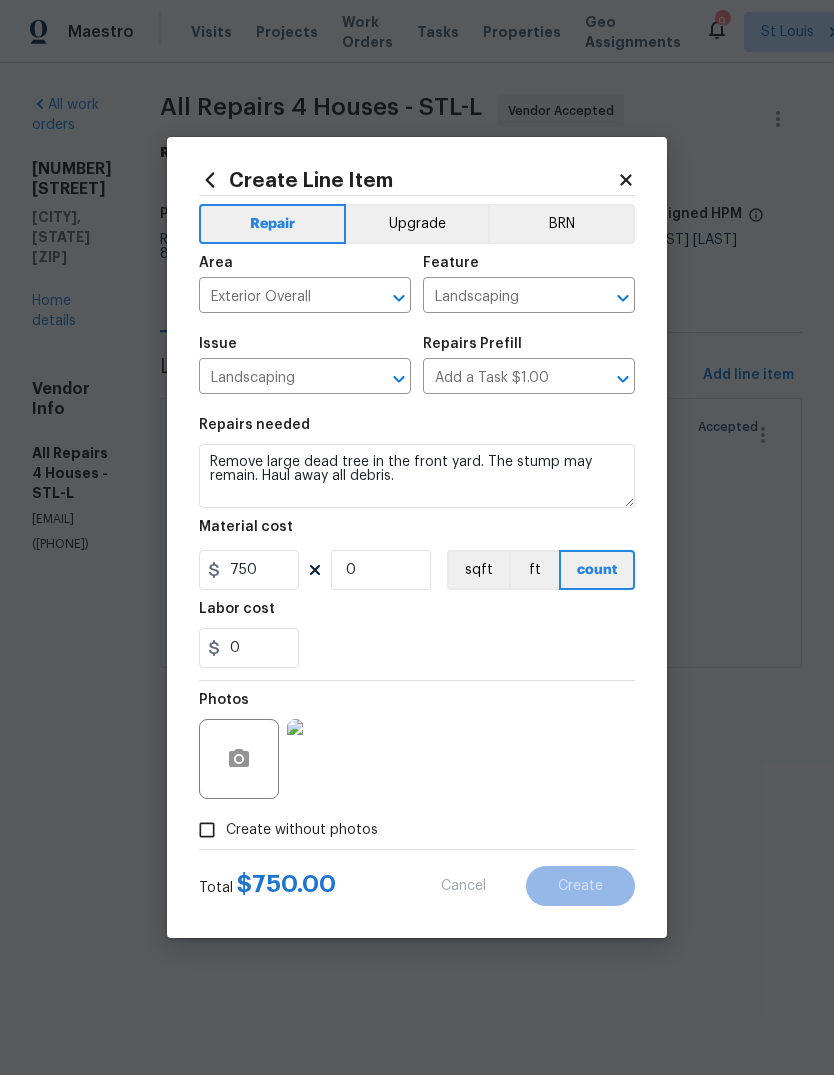 type 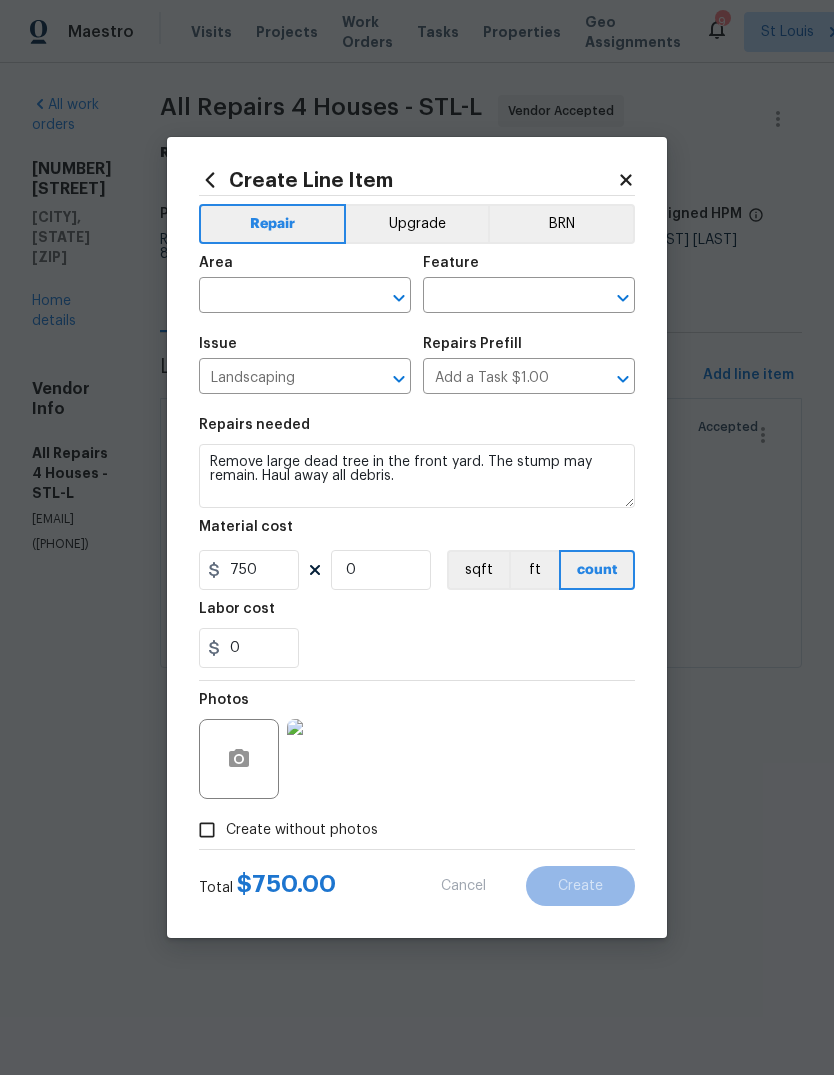 type 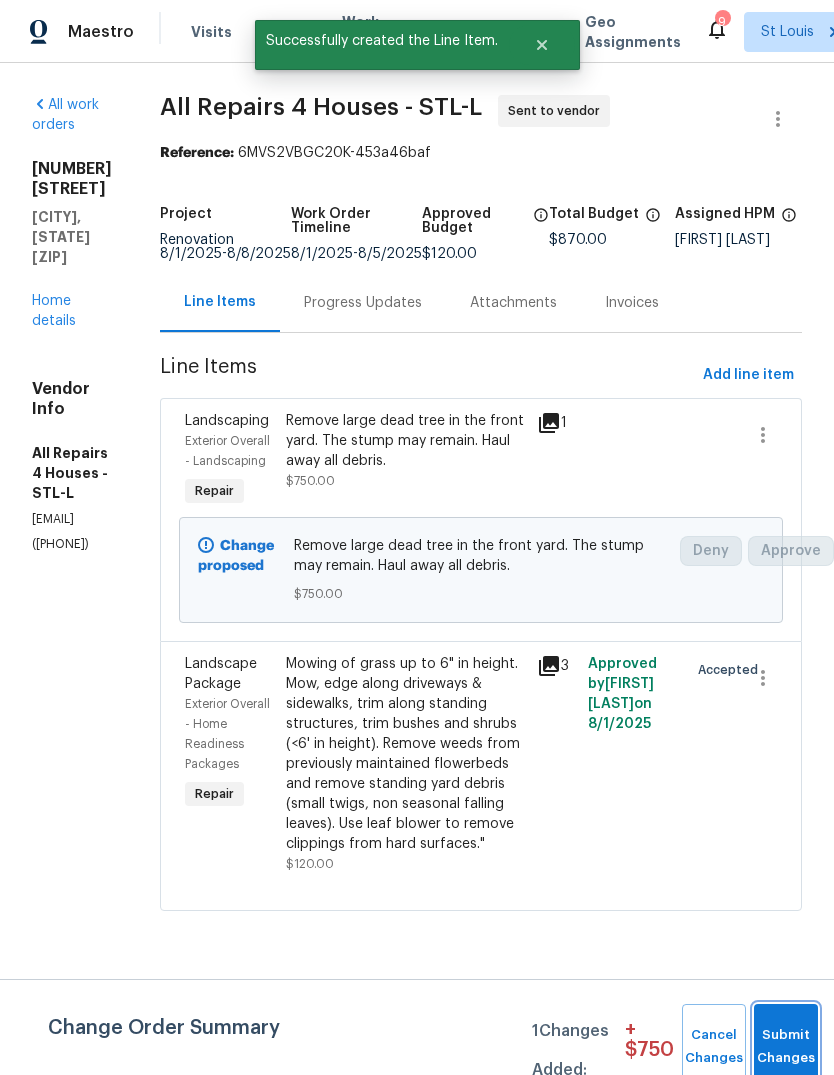 click on "Submit Changes" at bounding box center [786, 1047] 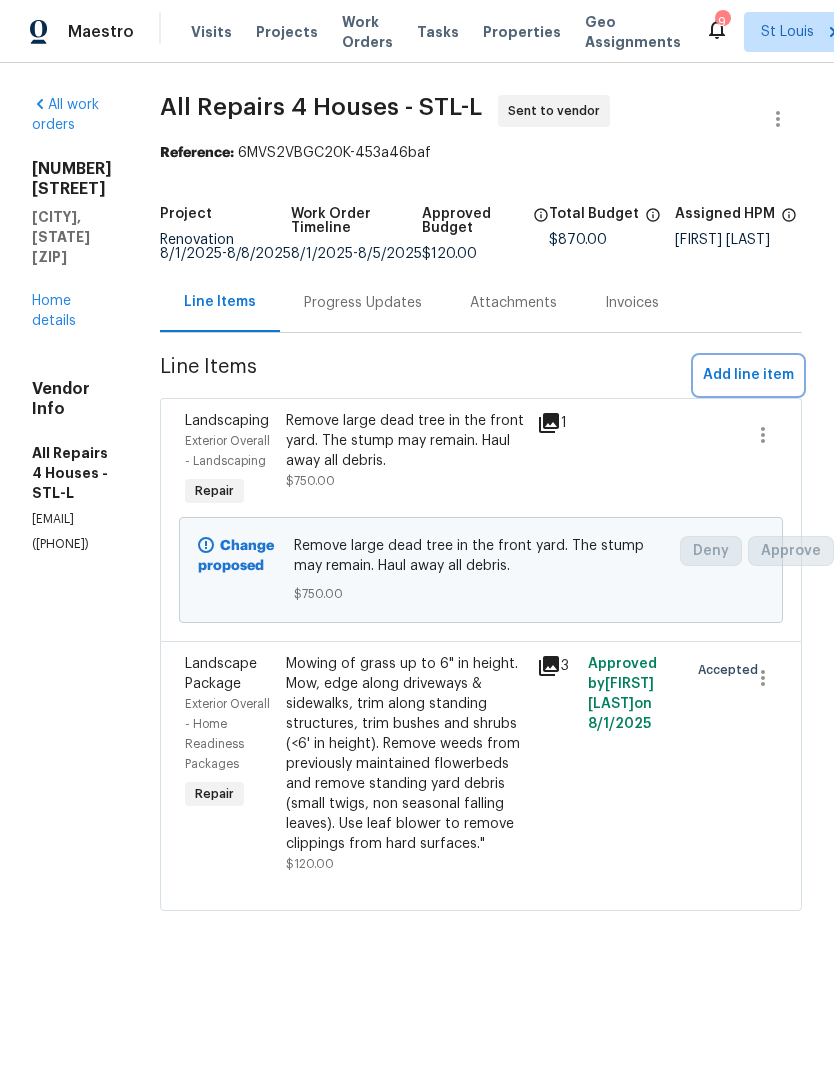 click on "Add line item" at bounding box center [748, 375] 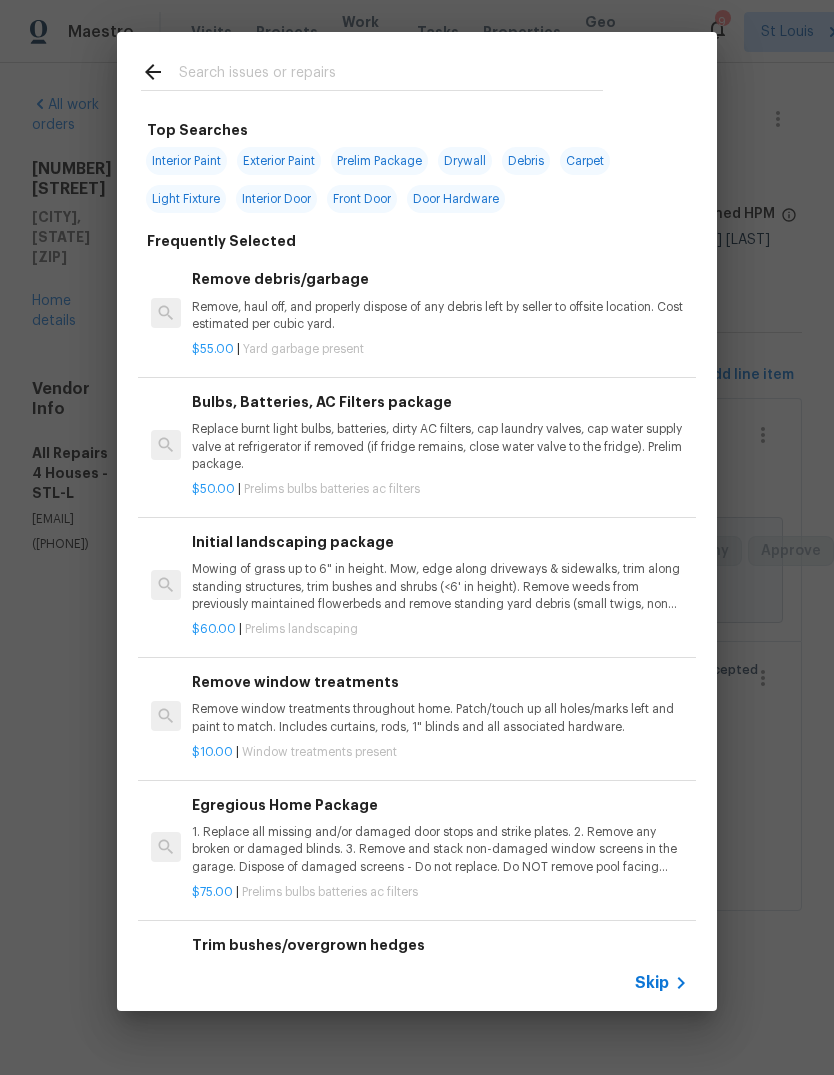 click on "Skip" at bounding box center (652, 983) 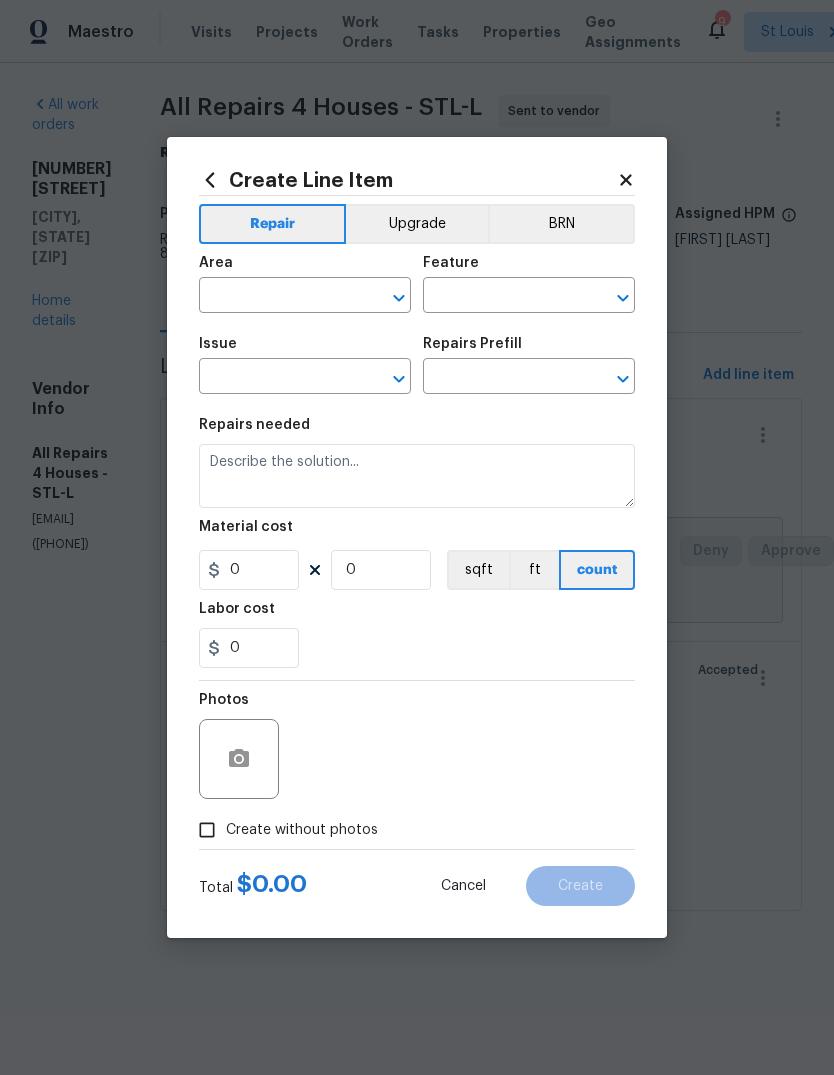 click at bounding box center (277, 297) 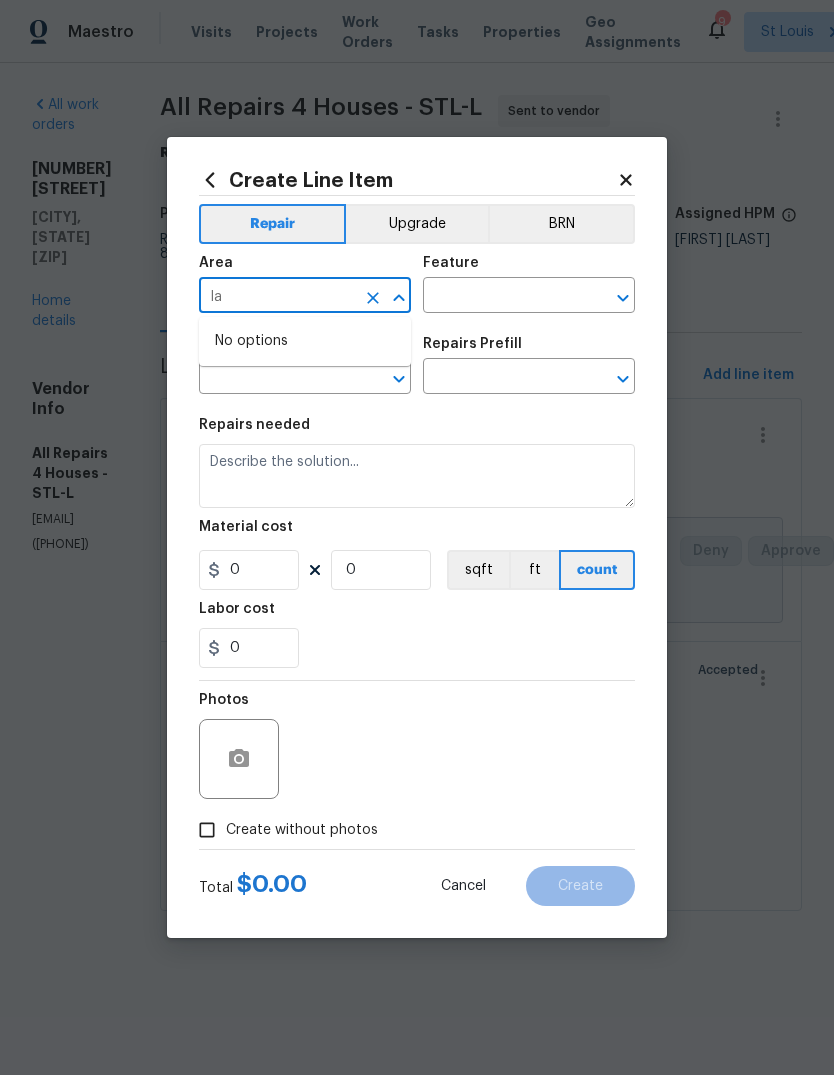 type on "l" 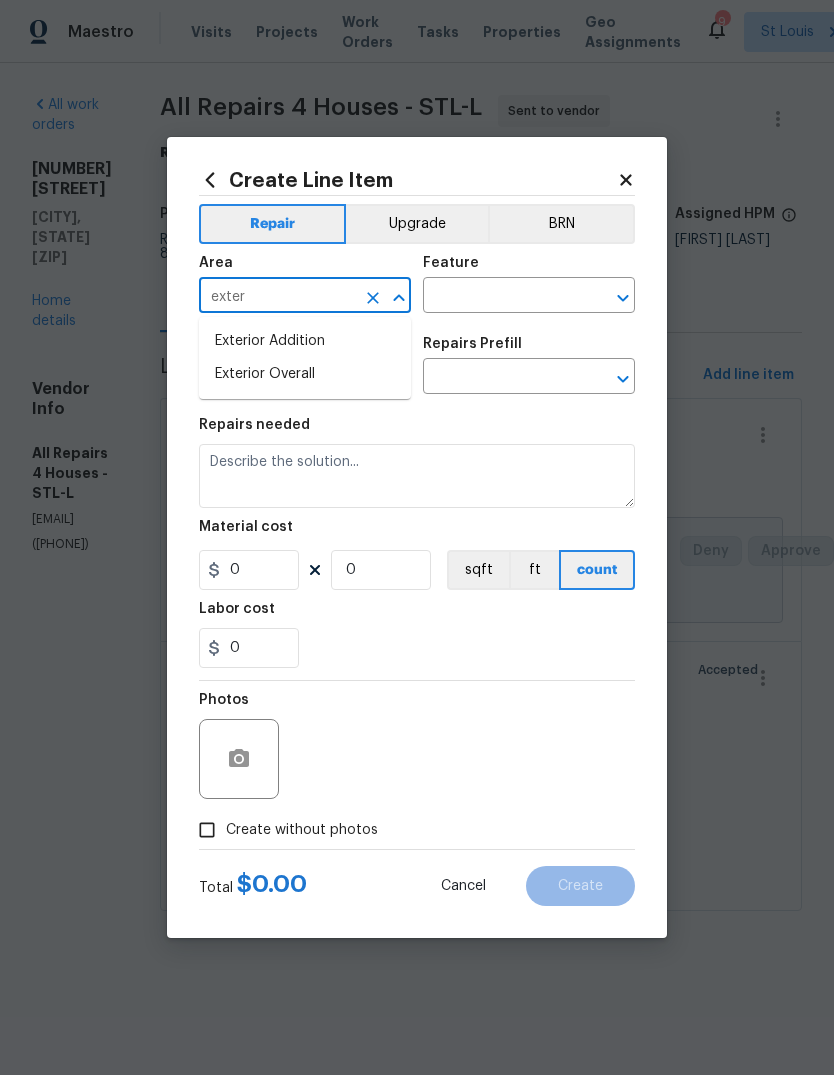 click on "Exterior Overall" at bounding box center [305, 374] 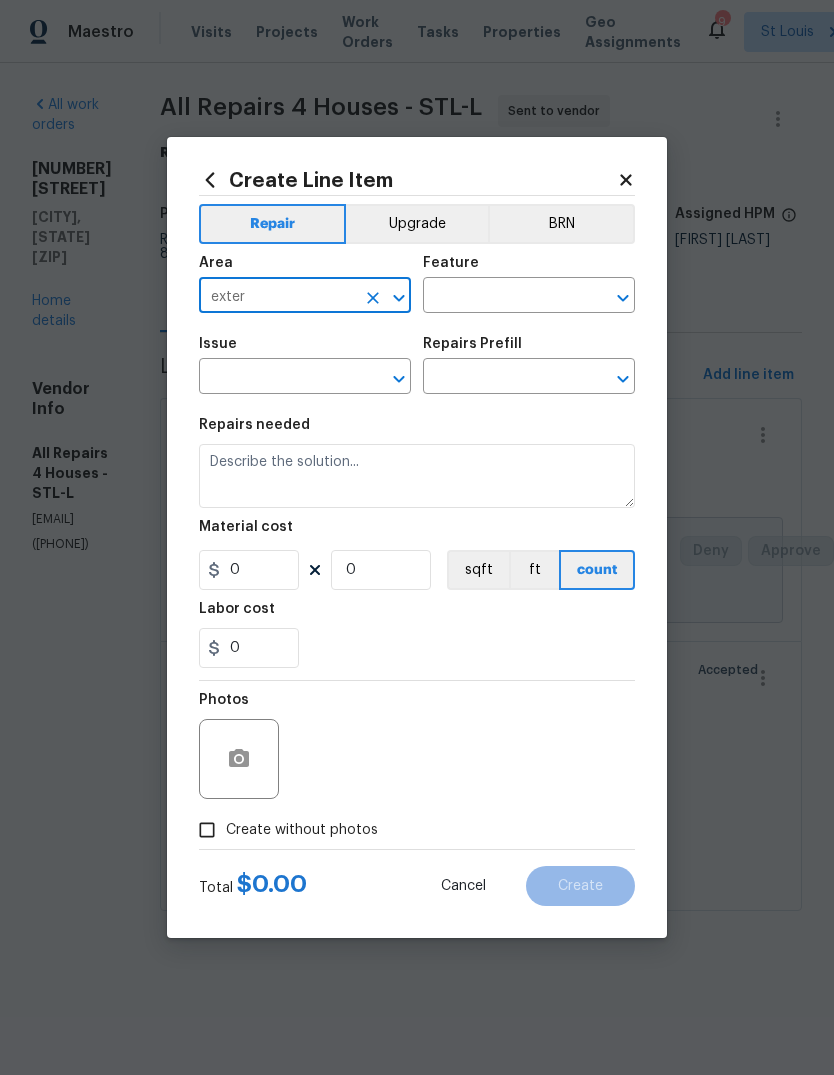 type on "Exterior Overall" 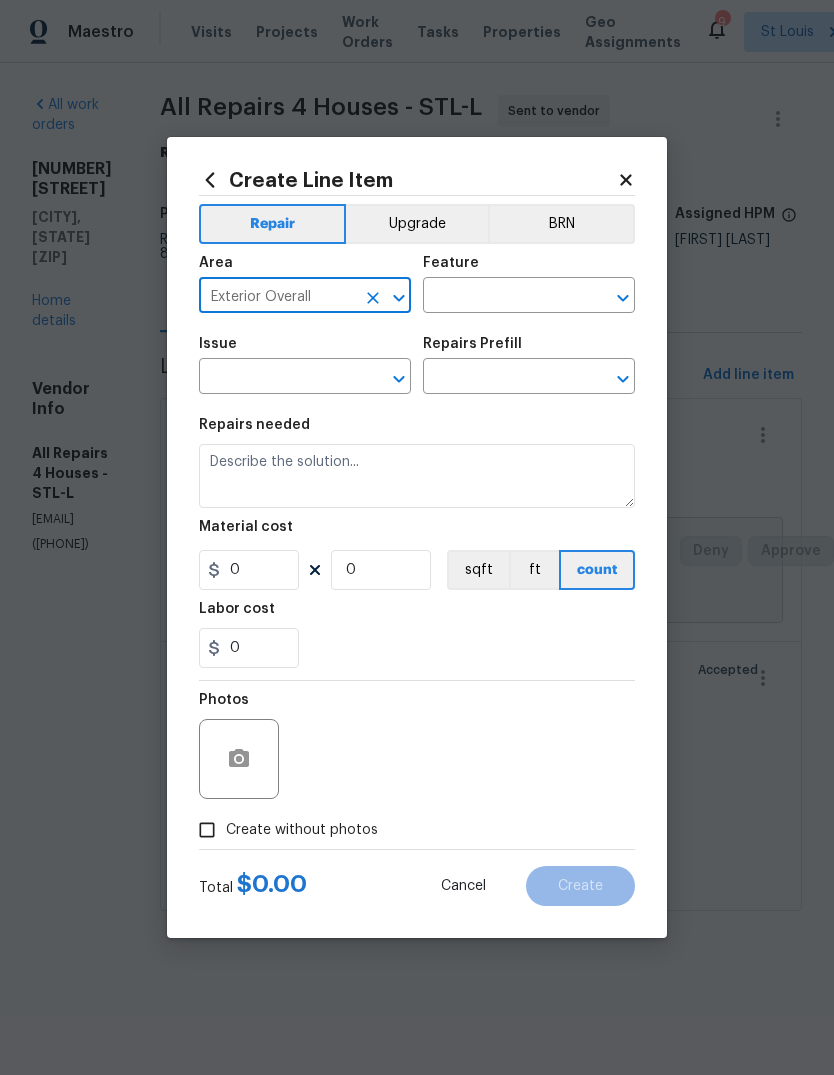 click at bounding box center [501, 297] 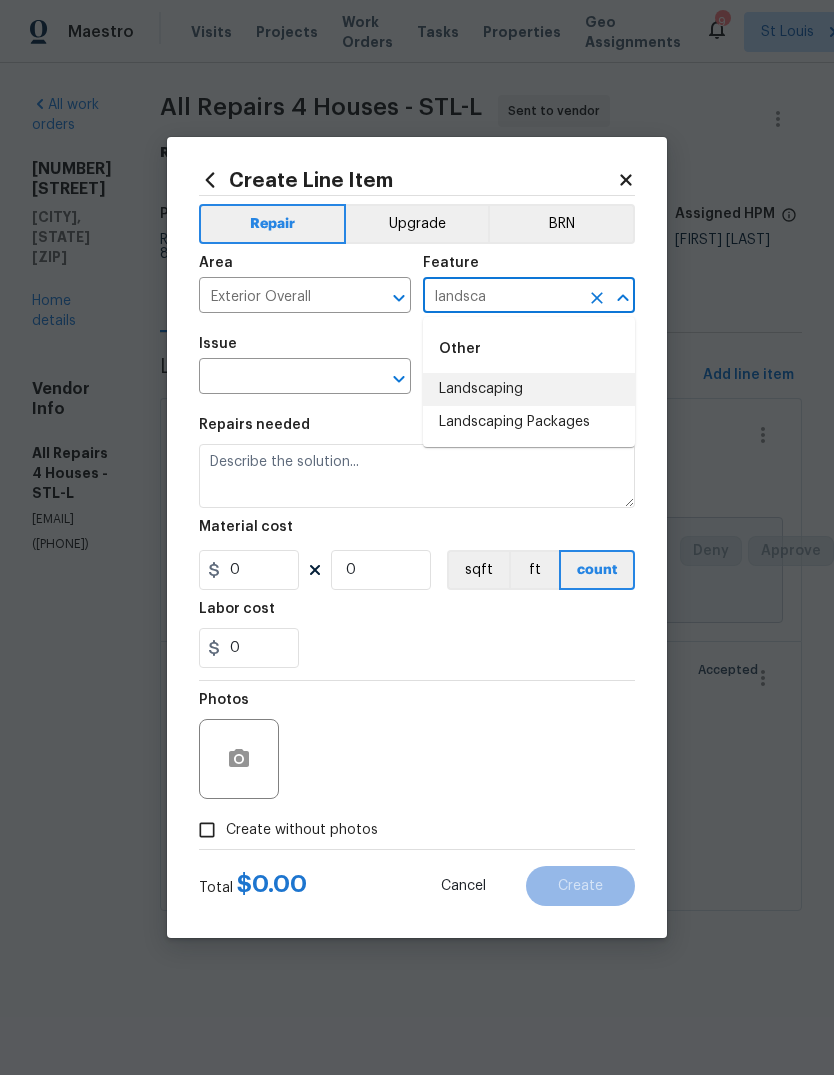 click on "Landscaping" at bounding box center [529, 389] 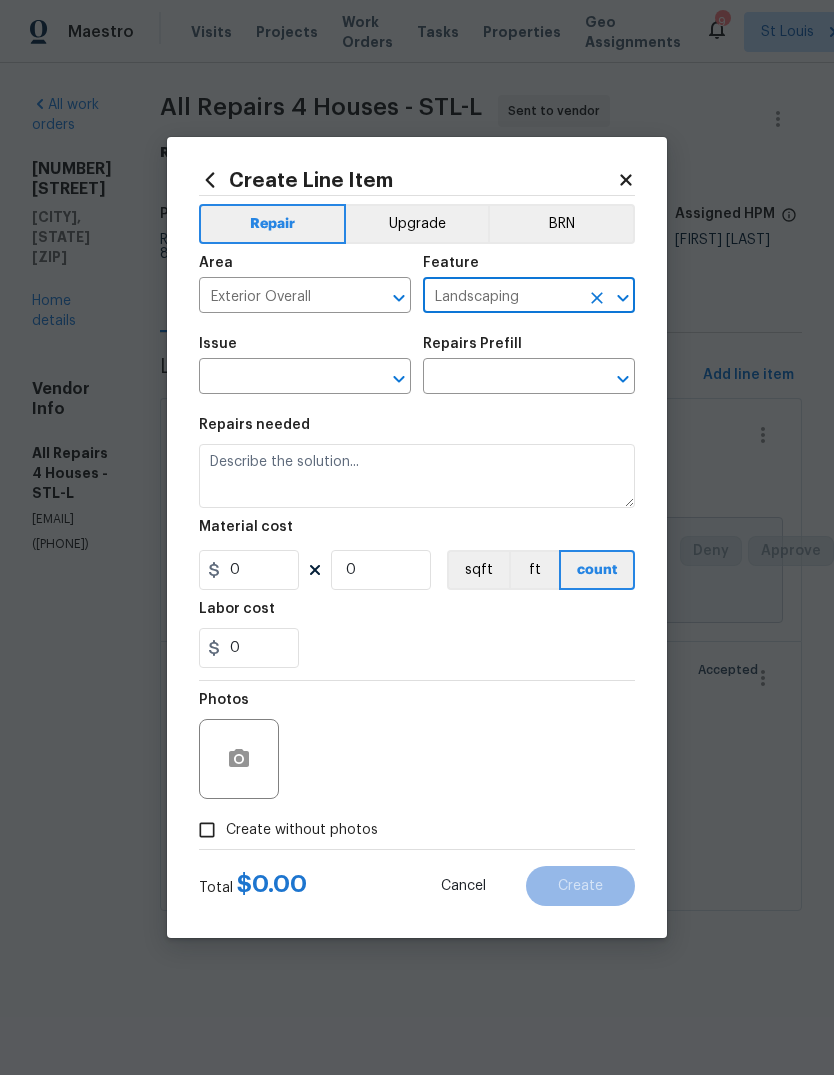 click at bounding box center [277, 378] 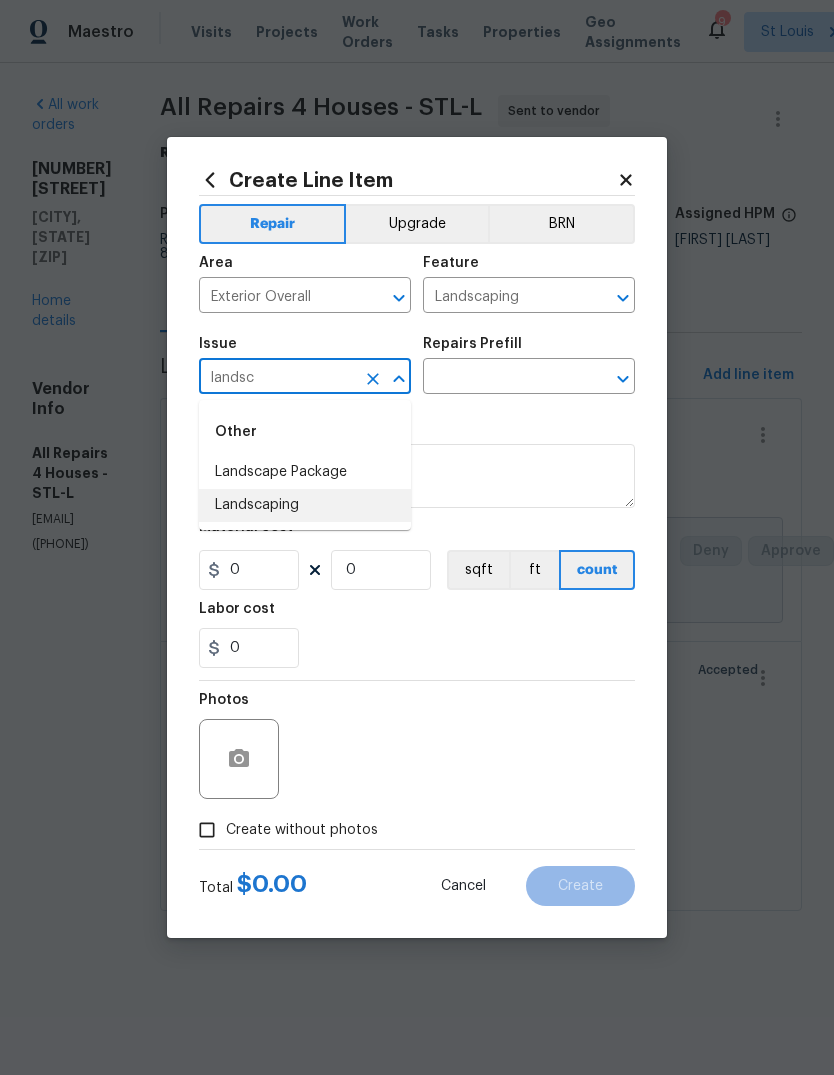 click on "Landscaping" at bounding box center [305, 505] 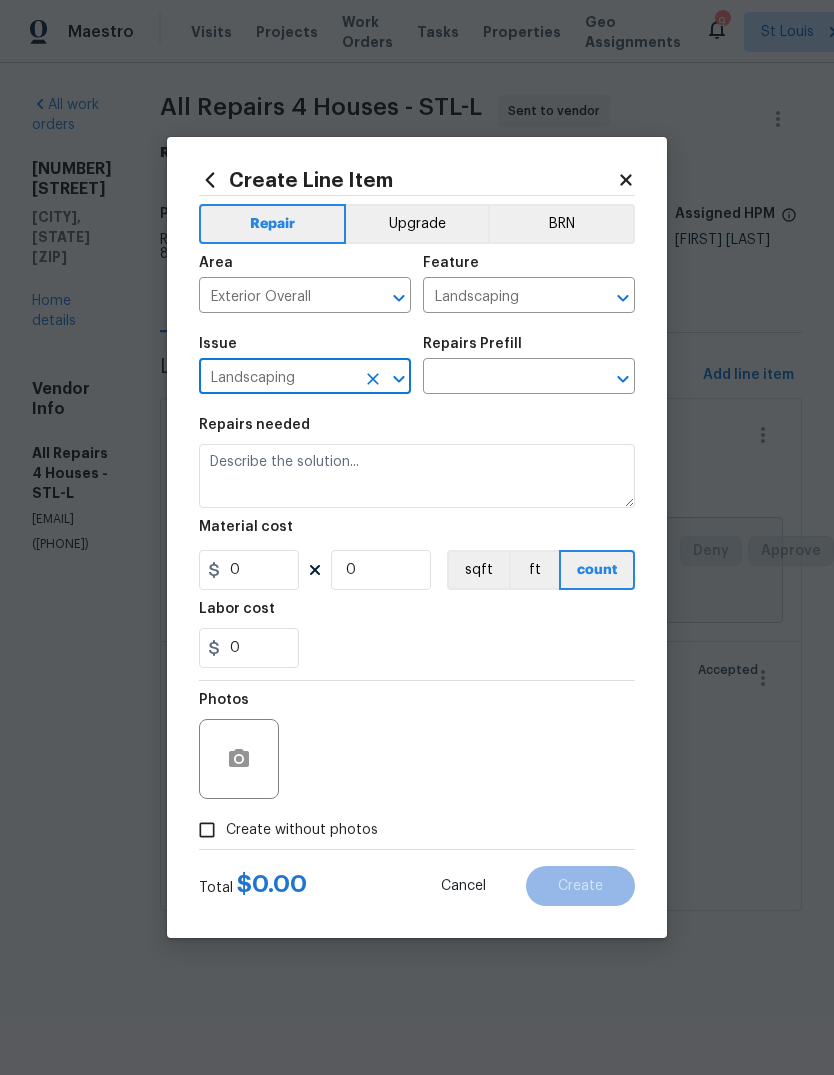 click at bounding box center [501, 378] 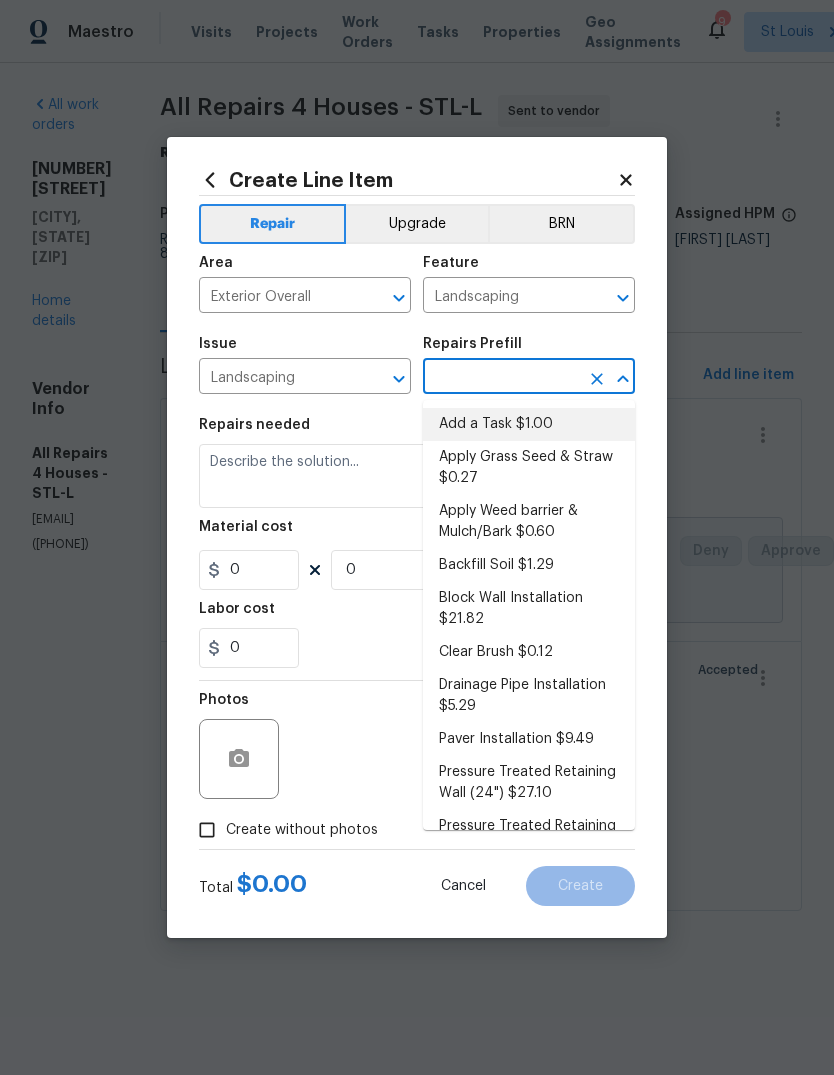 click on "Add a Task $1.00" at bounding box center [529, 424] 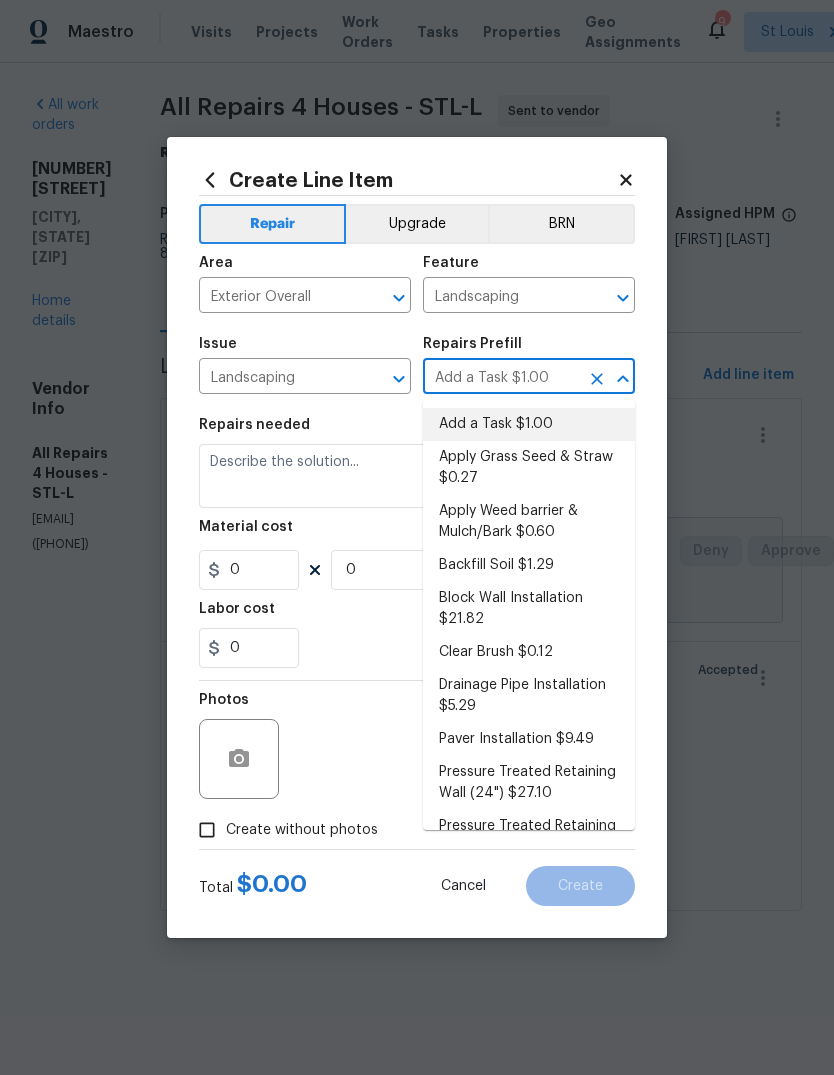 type on "HPM to detail" 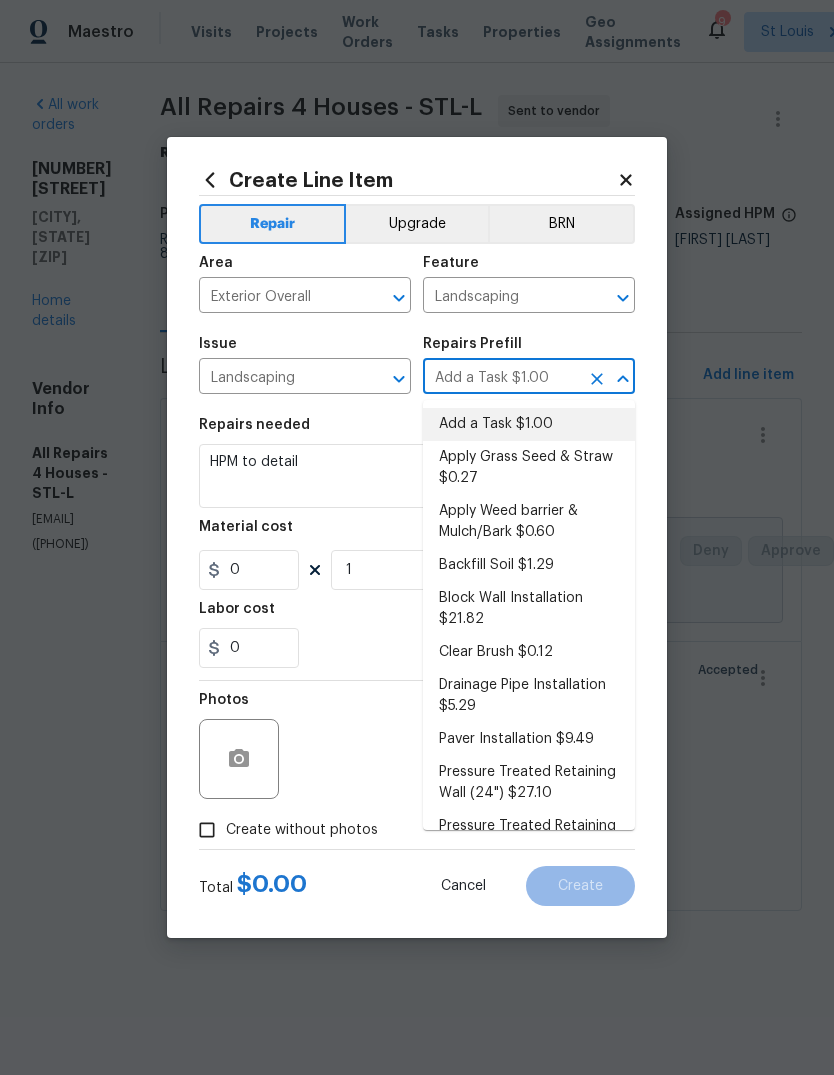 type on "1" 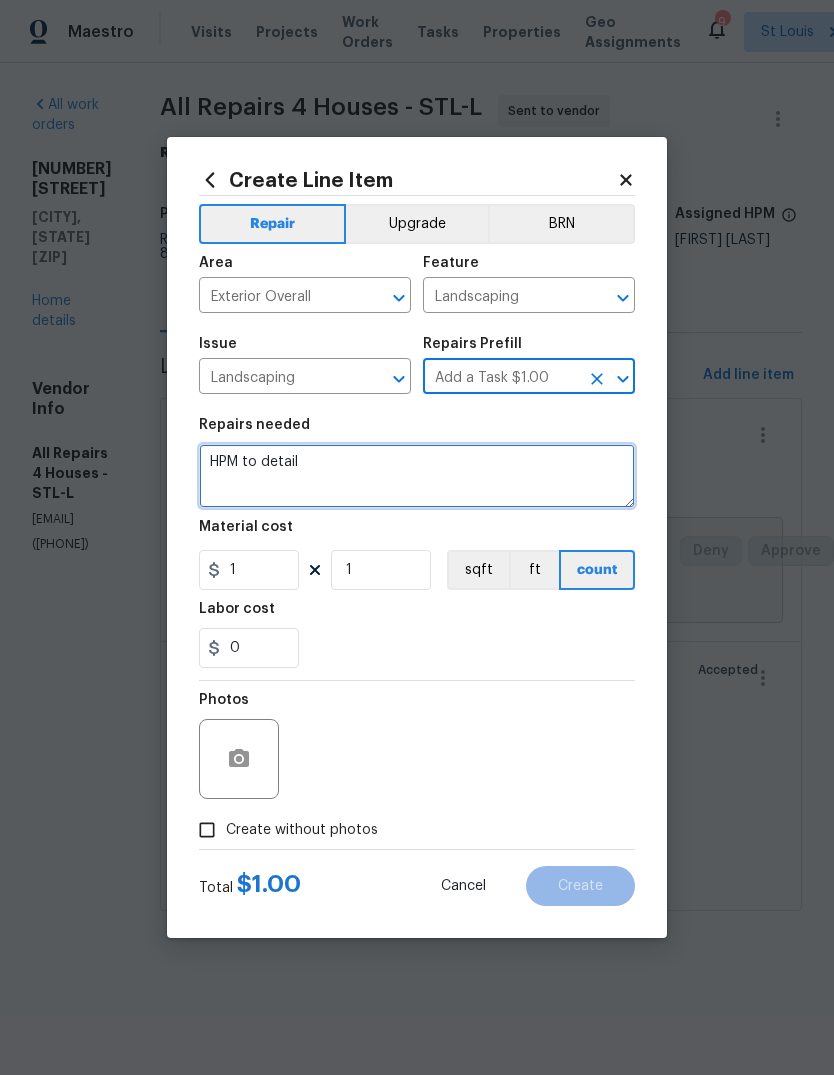 click on "HPM to detail" at bounding box center [417, 476] 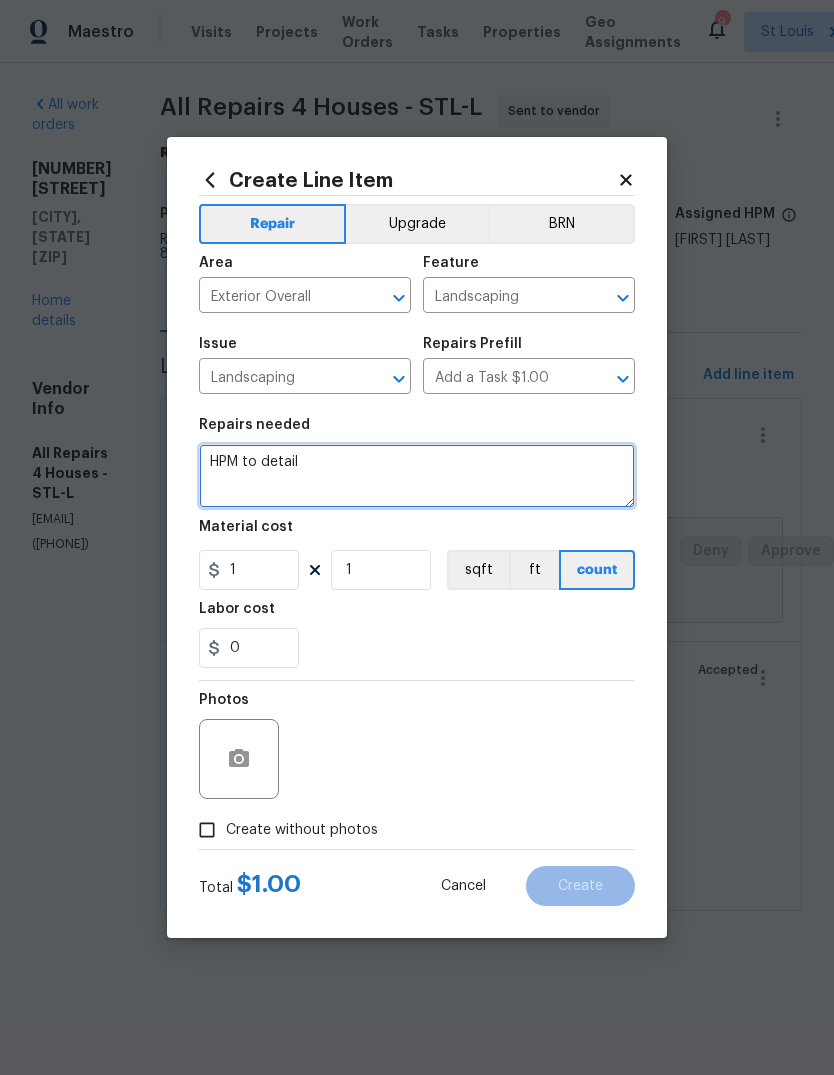 click on "HPM to detail" at bounding box center (417, 476) 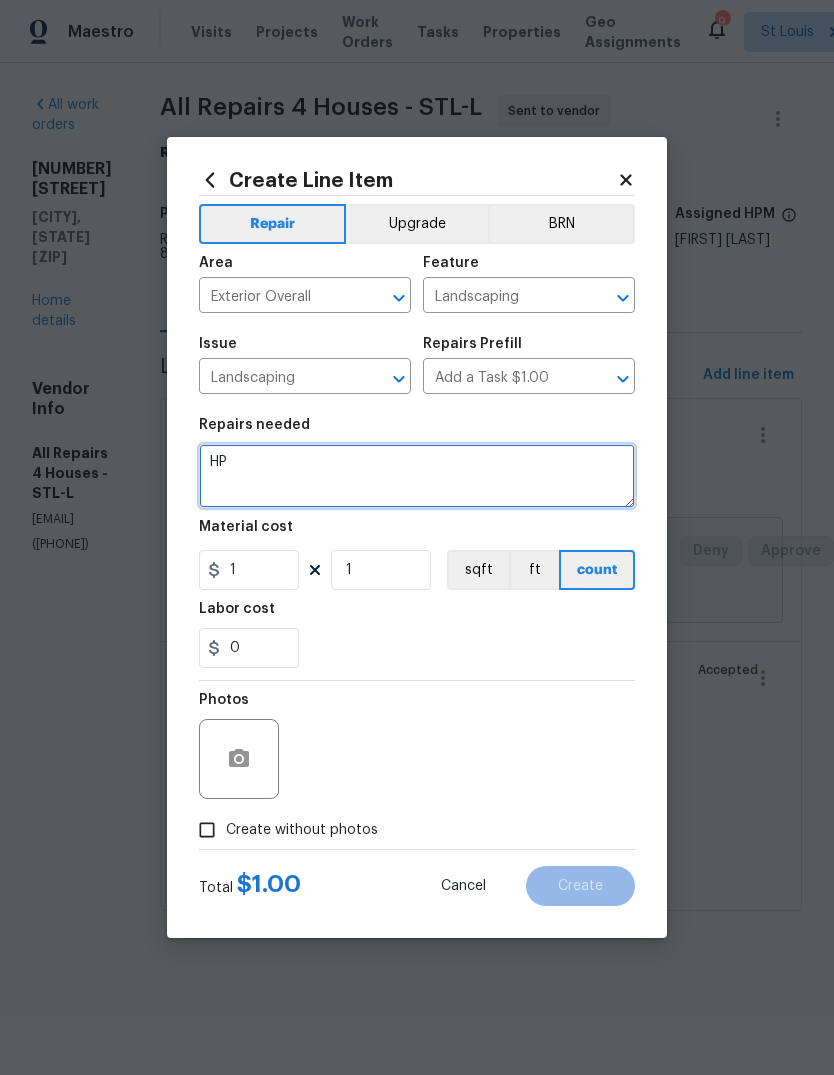 type on "H" 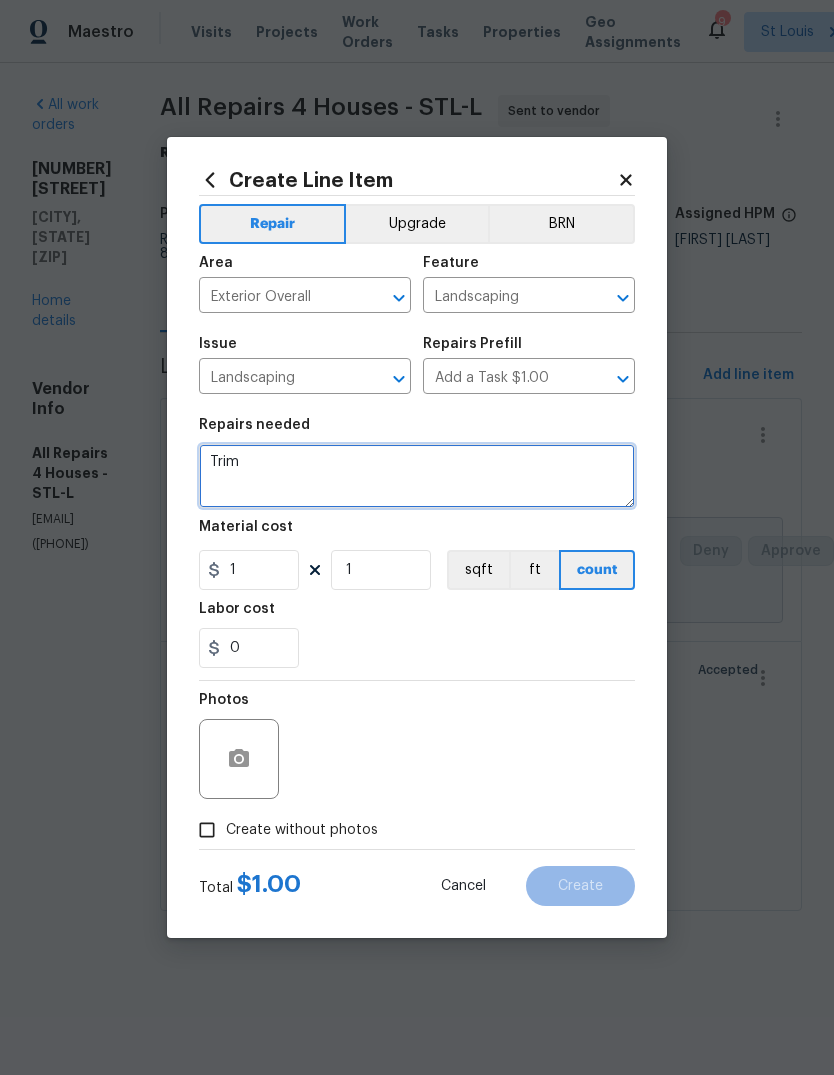 type on "Trim." 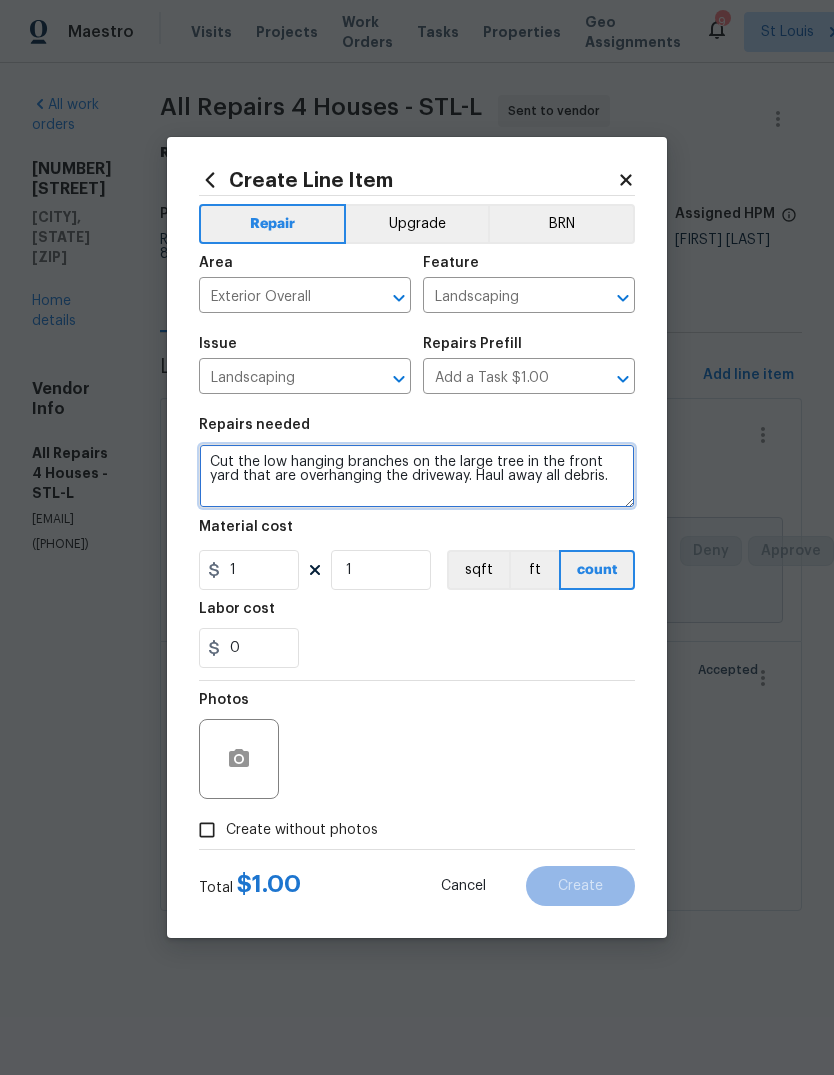 type on "Cut the low hanging branches on the large tree in the front yard that are overhanging the driveway. Haul away all debris." 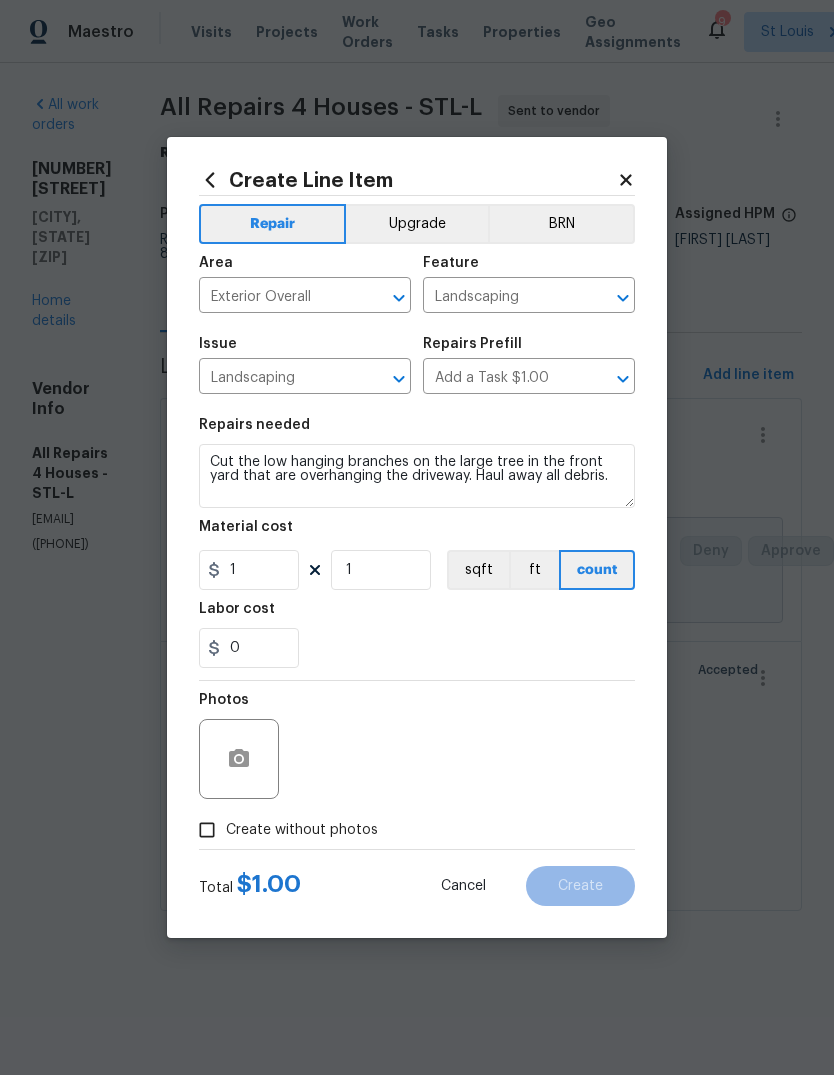 click on "0" at bounding box center (417, 648) 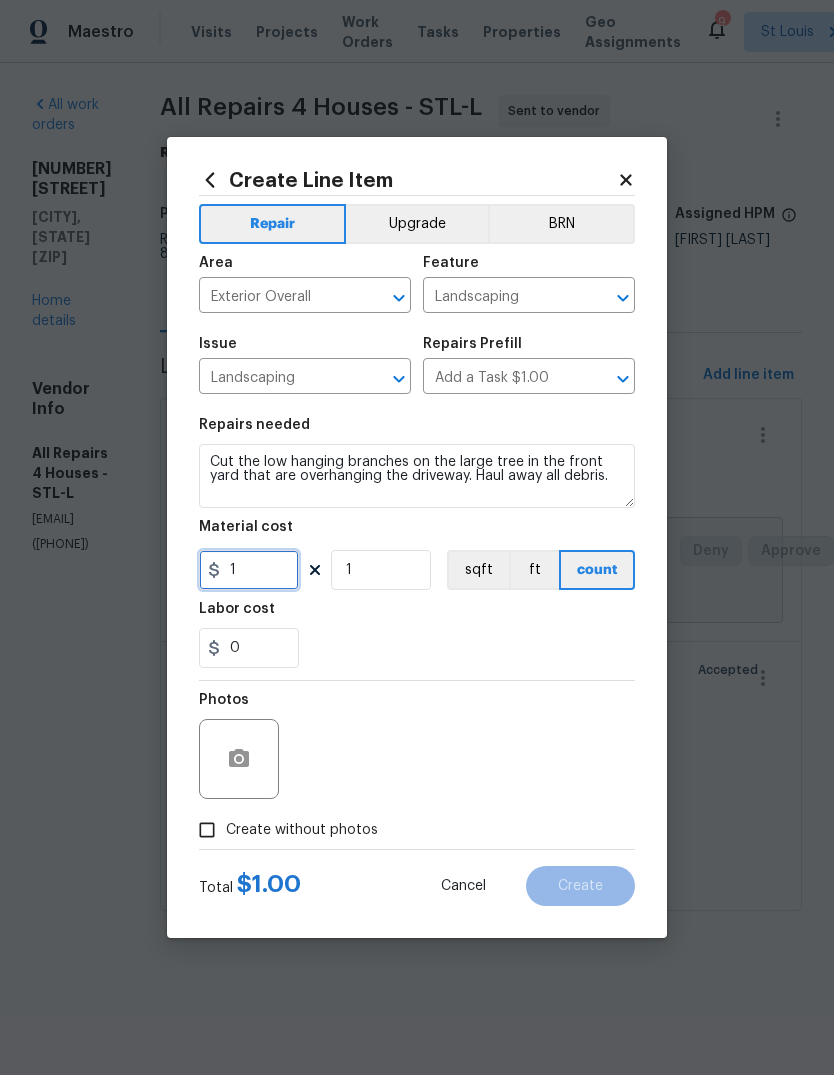 click on "1" at bounding box center (249, 570) 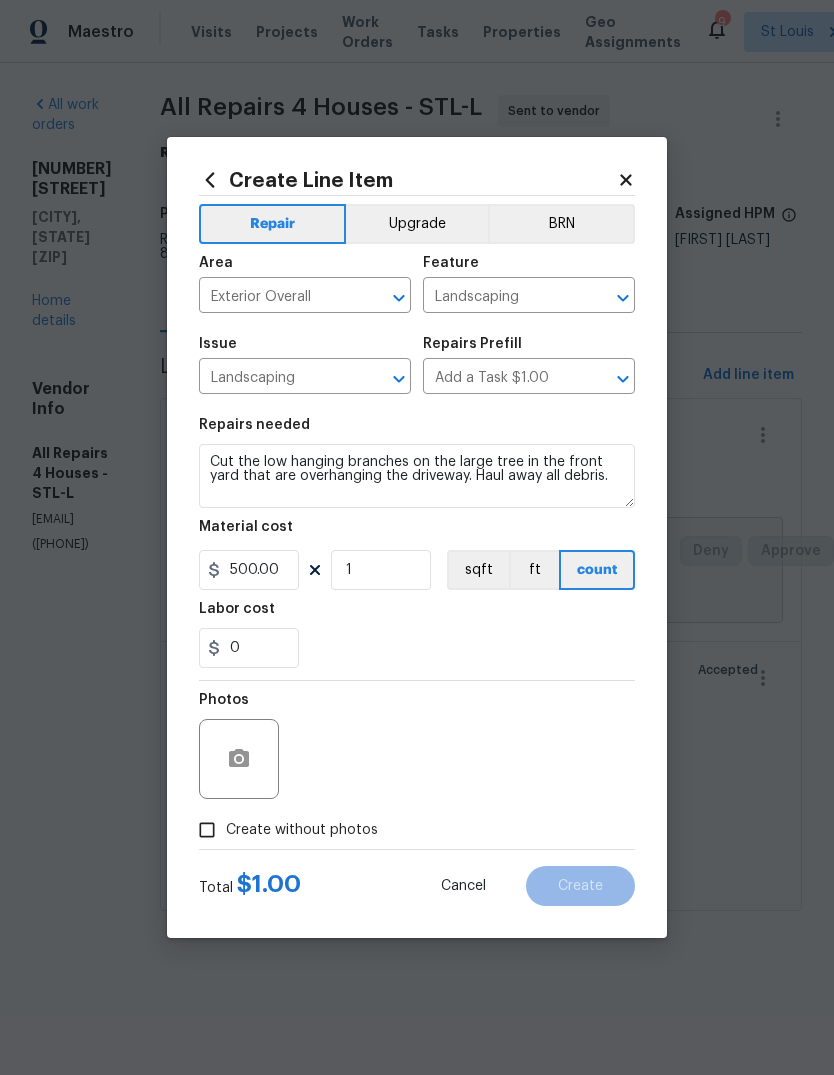 click on "0" at bounding box center (417, 648) 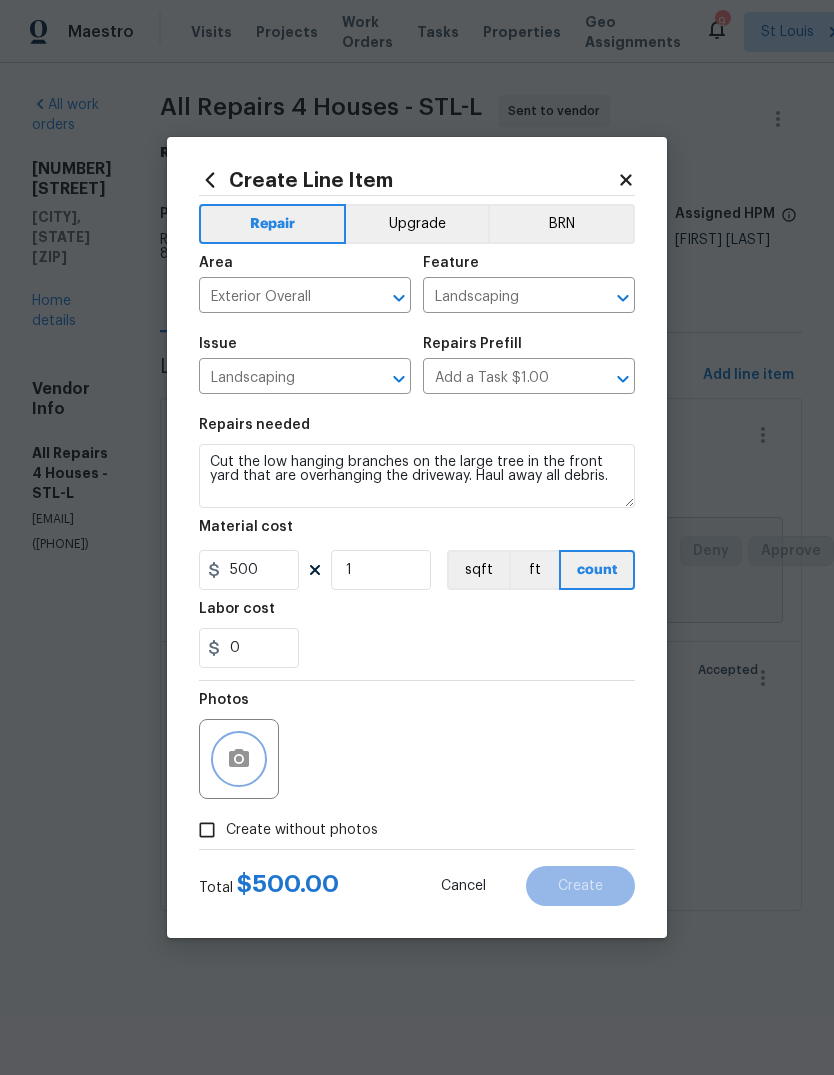 click 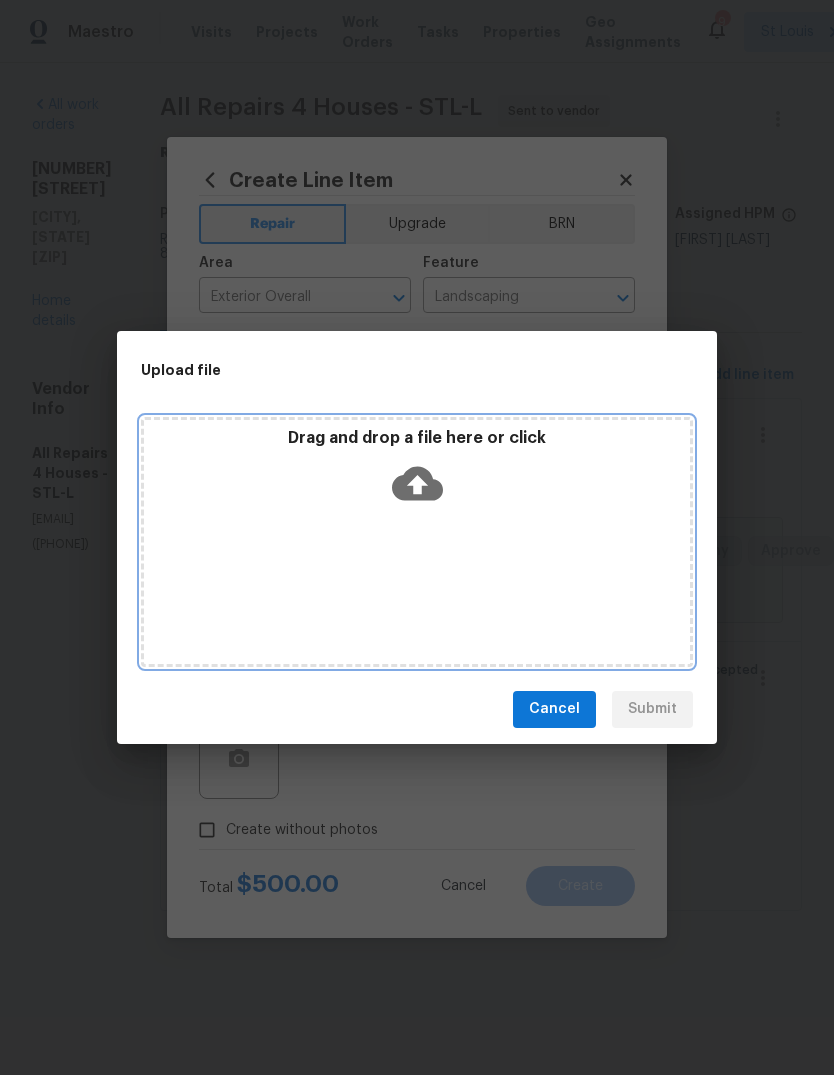 click 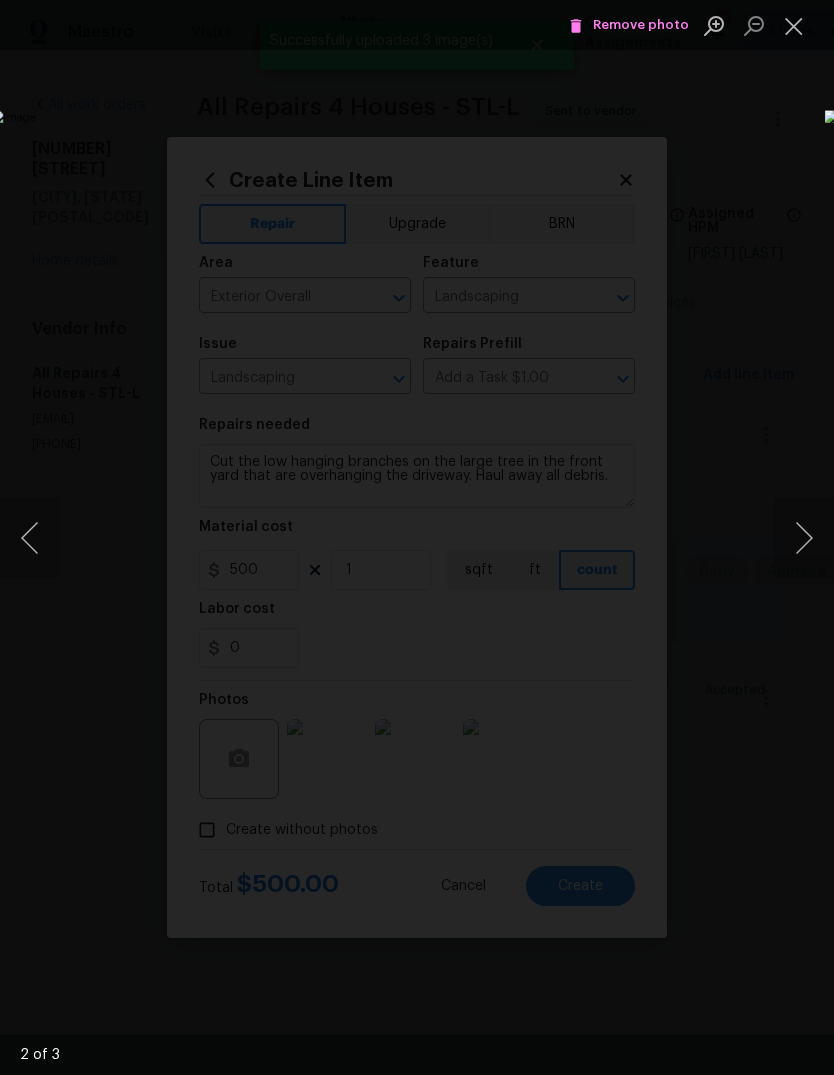 scroll, scrollTop: 0, scrollLeft: 0, axis: both 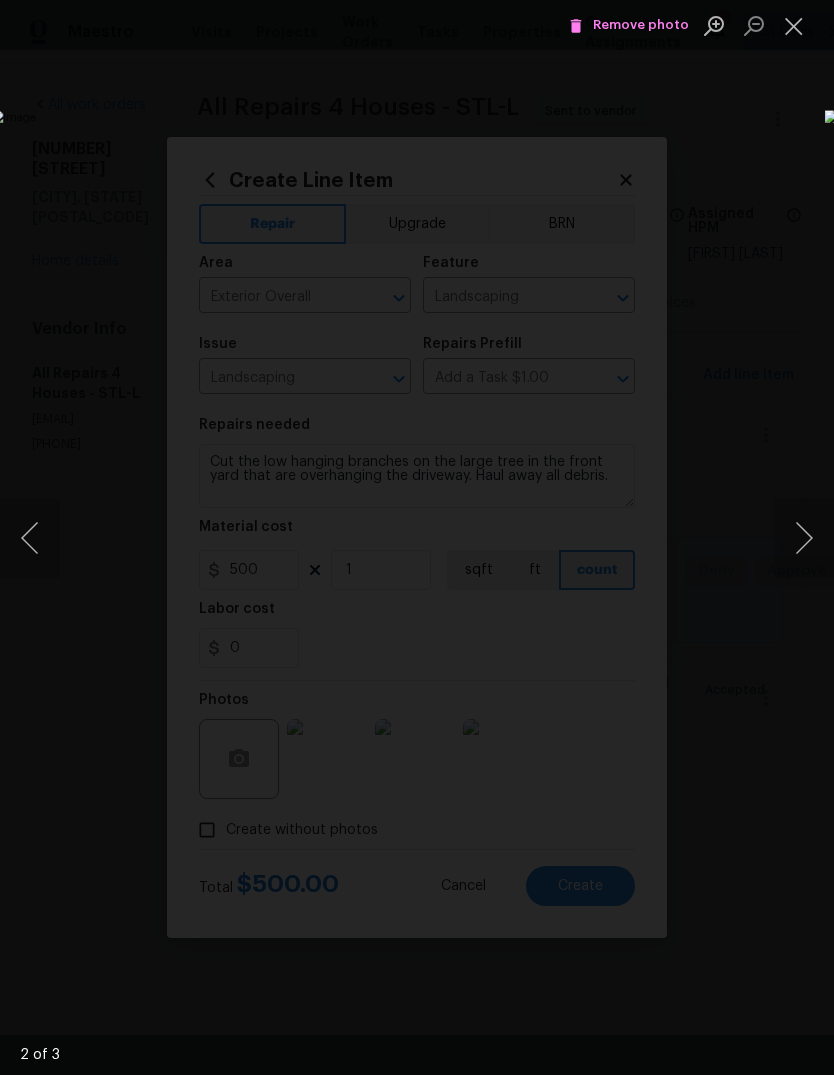 click at bounding box center [804, 538] 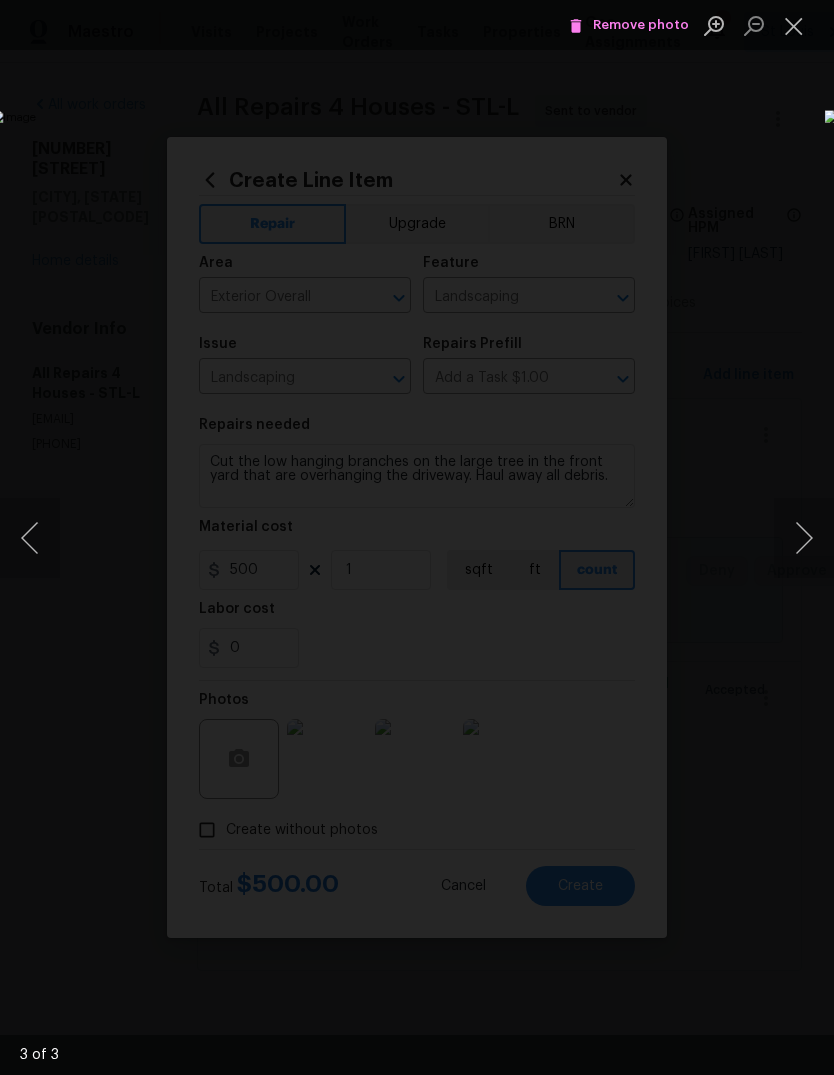 click at bounding box center [30, 538] 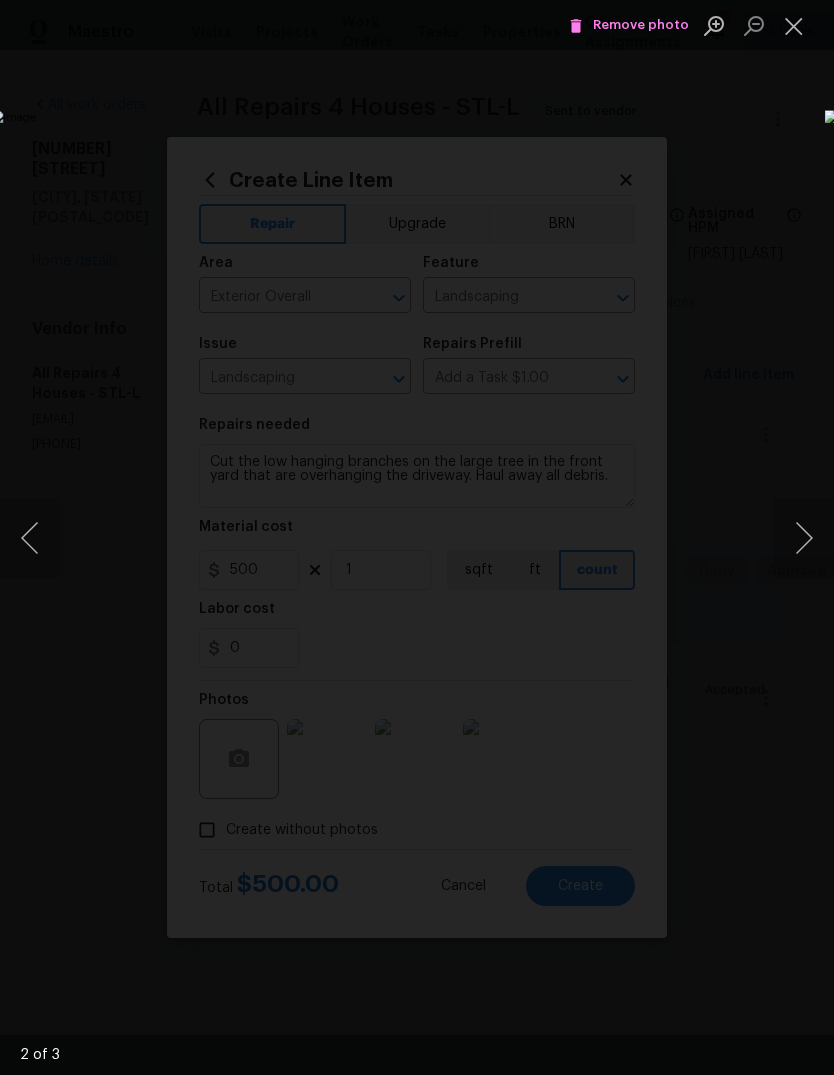 click at bounding box center [804, 538] 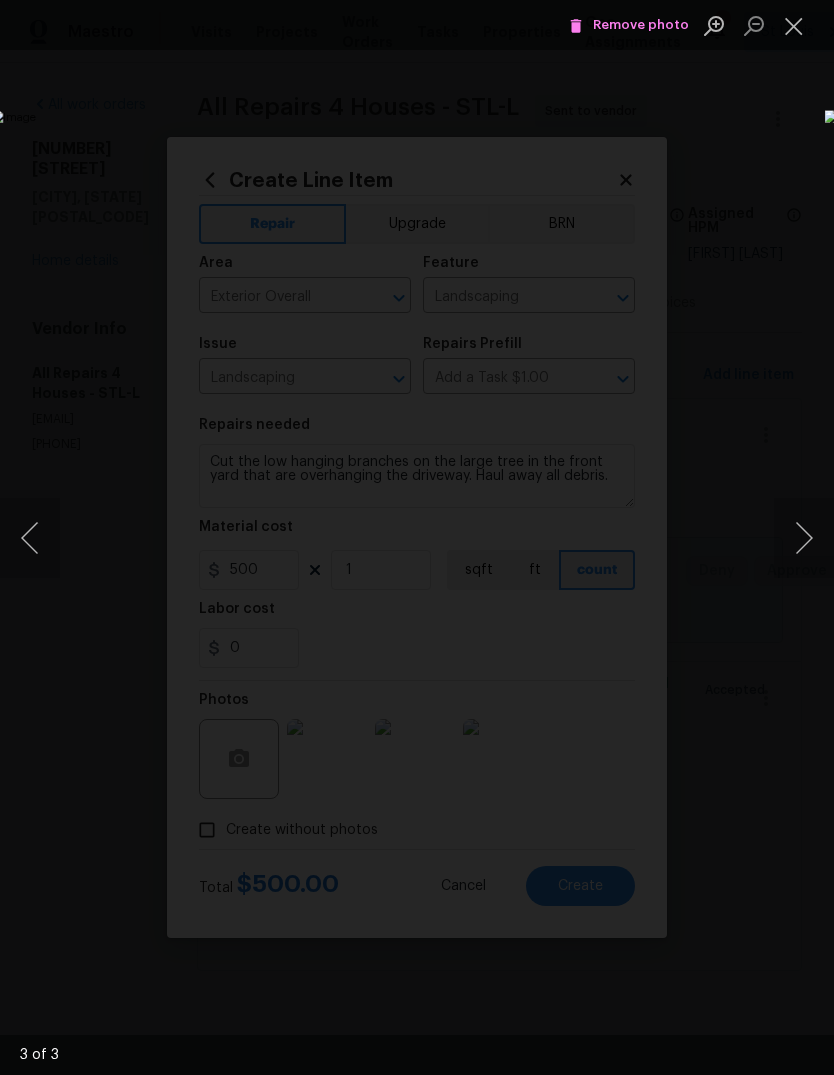 click at bounding box center [804, 538] 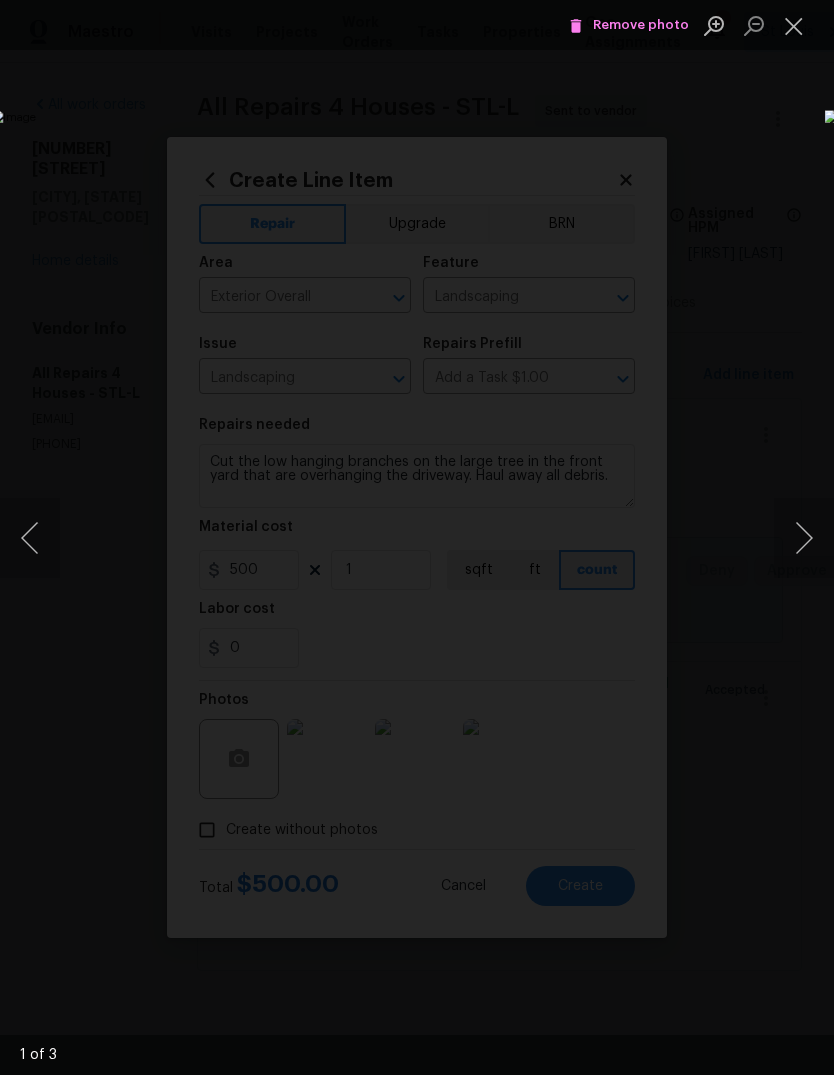 click at bounding box center (30, 538) 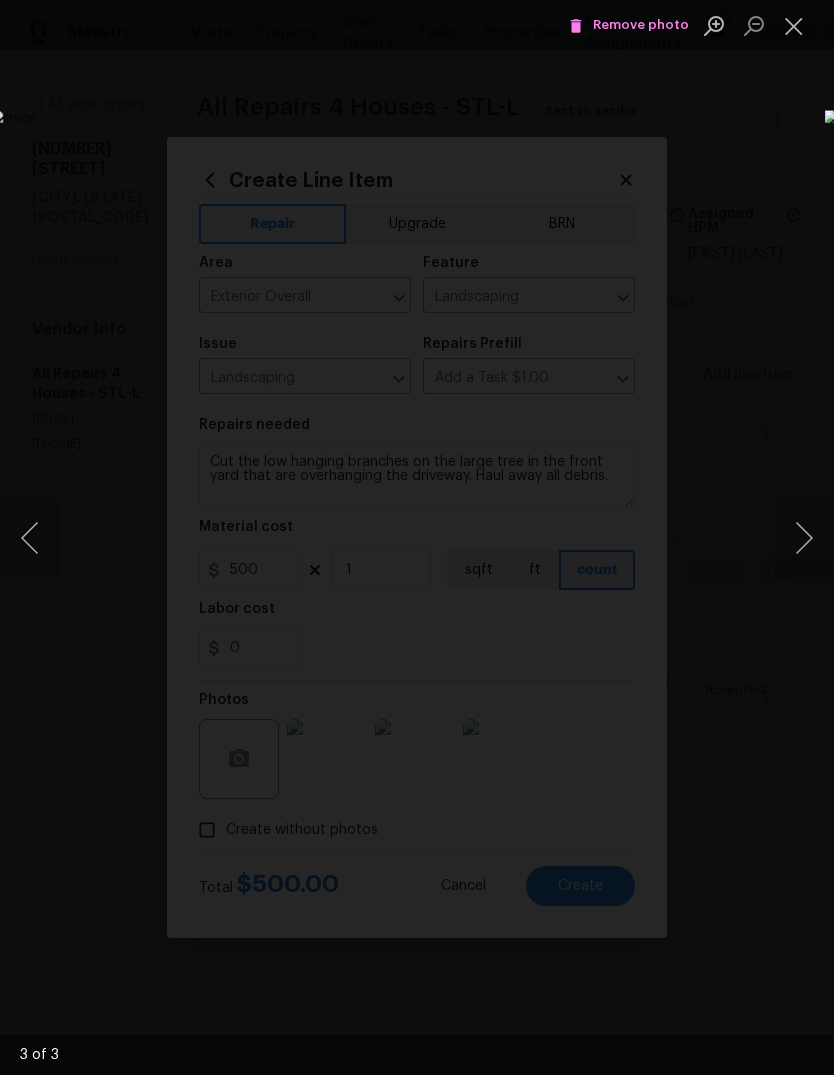 click at bounding box center (30, 538) 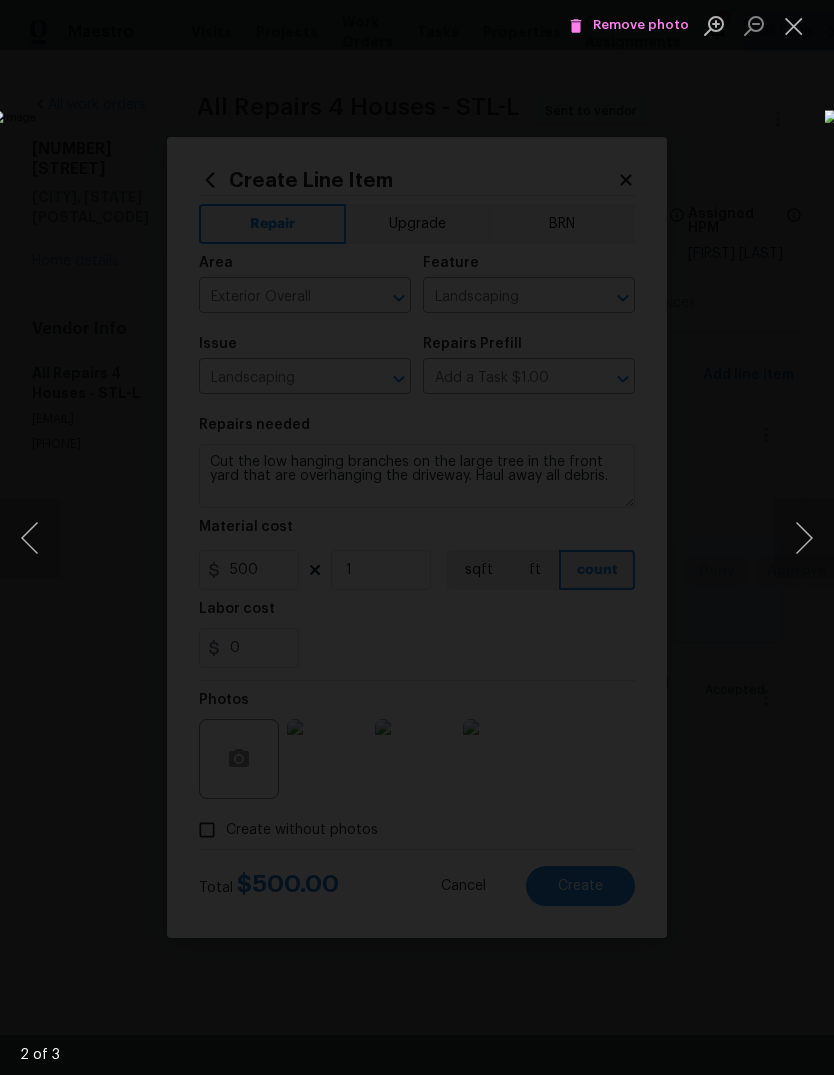 click at bounding box center (794, 25) 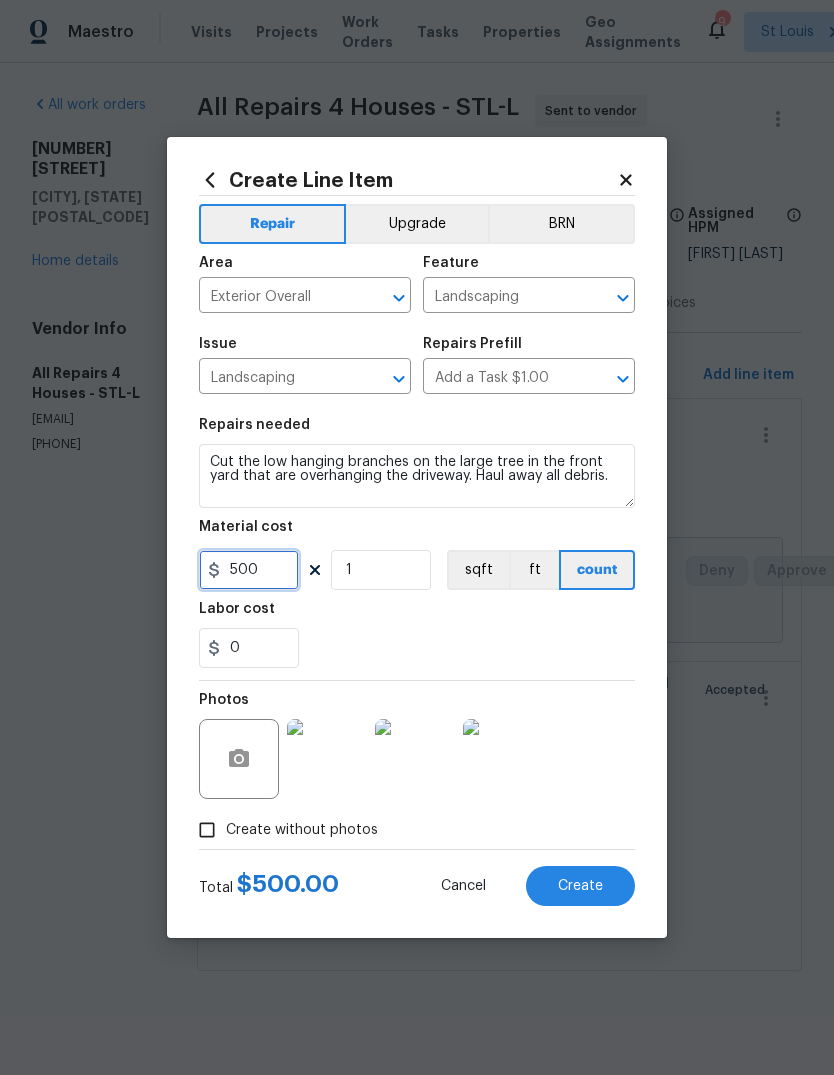 click on "500" at bounding box center [249, 570] 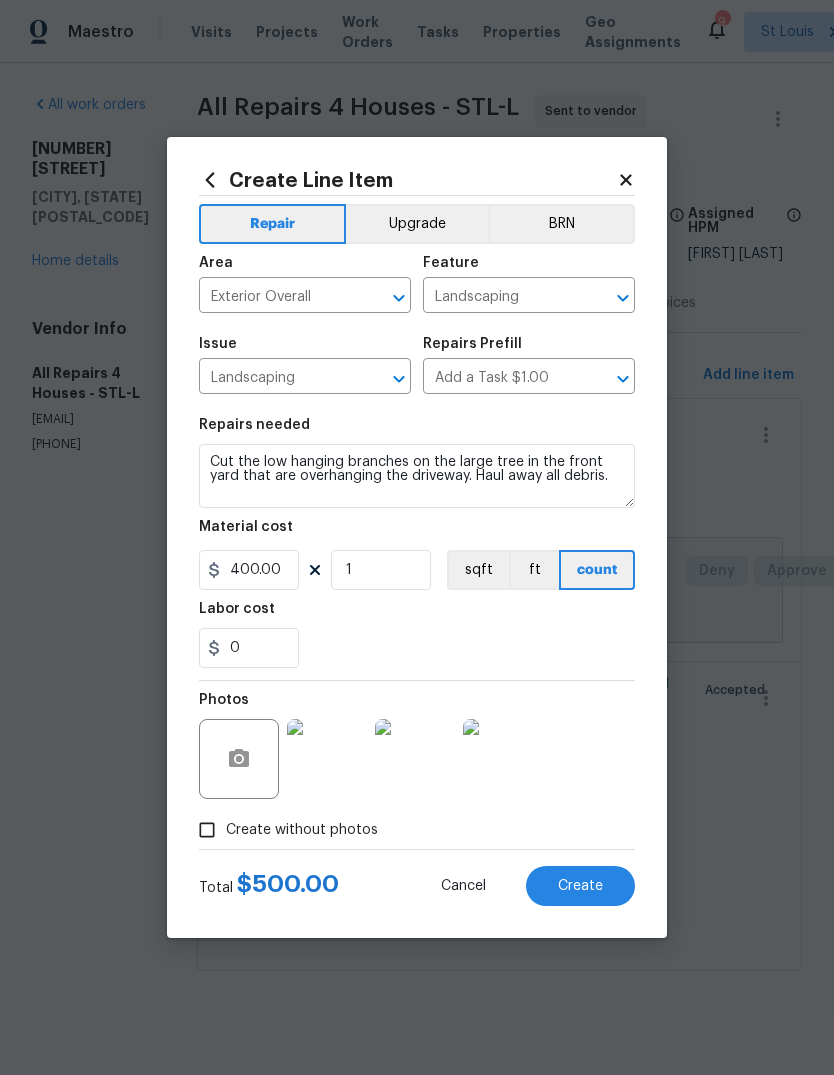 click on "0" at bounding box center (417, 648) 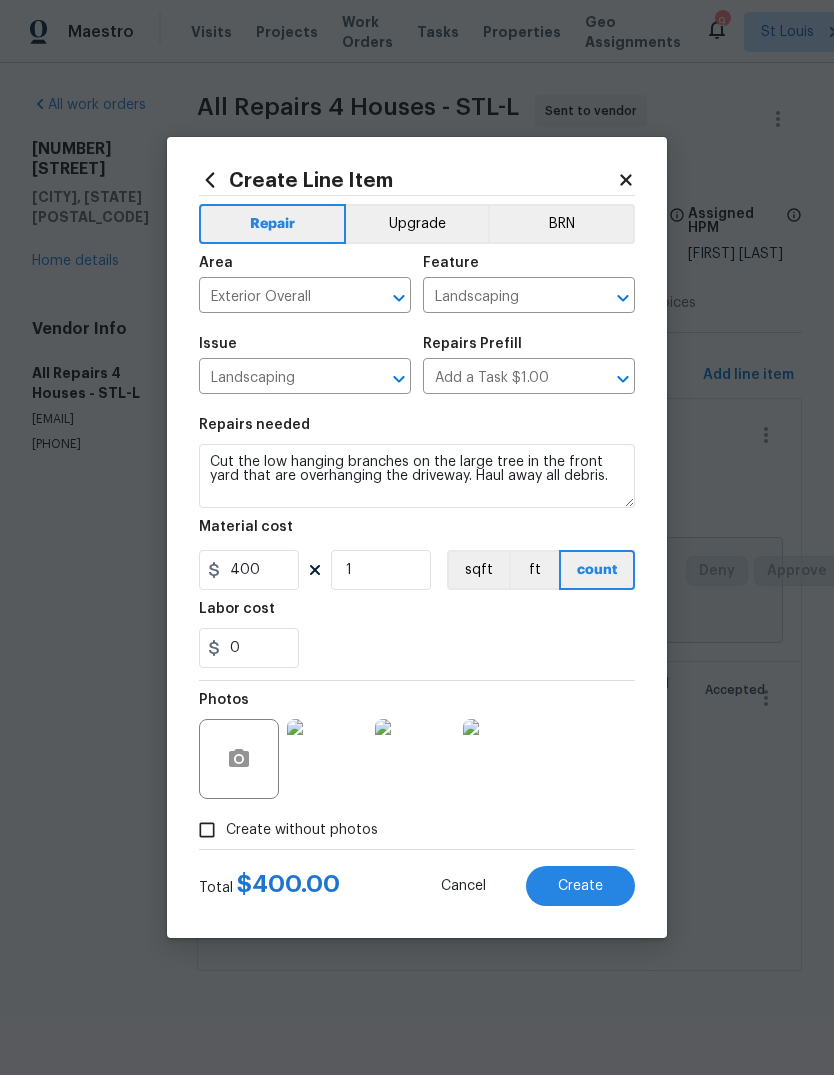 click on "Create" at bounding box center [580, 886] 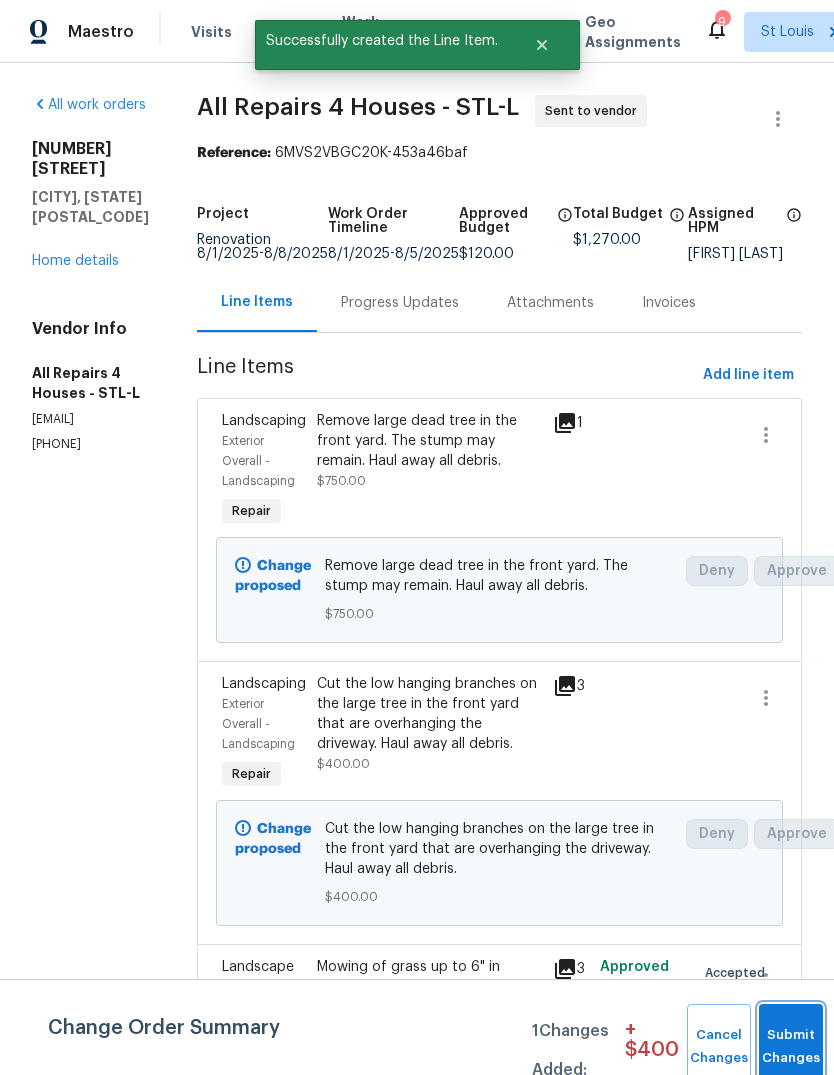 click on "Submit Changes" at bounding box center (791, 1047) 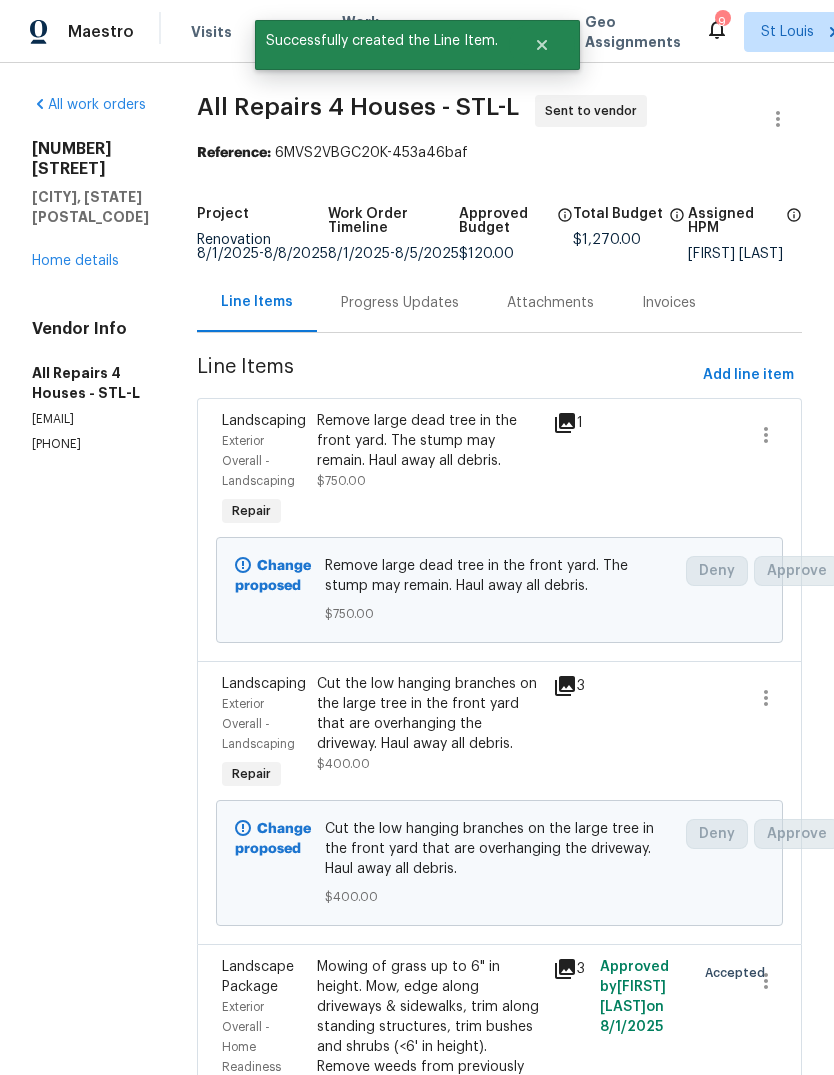 scroll, scrollTop: 0, scrollLeft: 0, axis: both 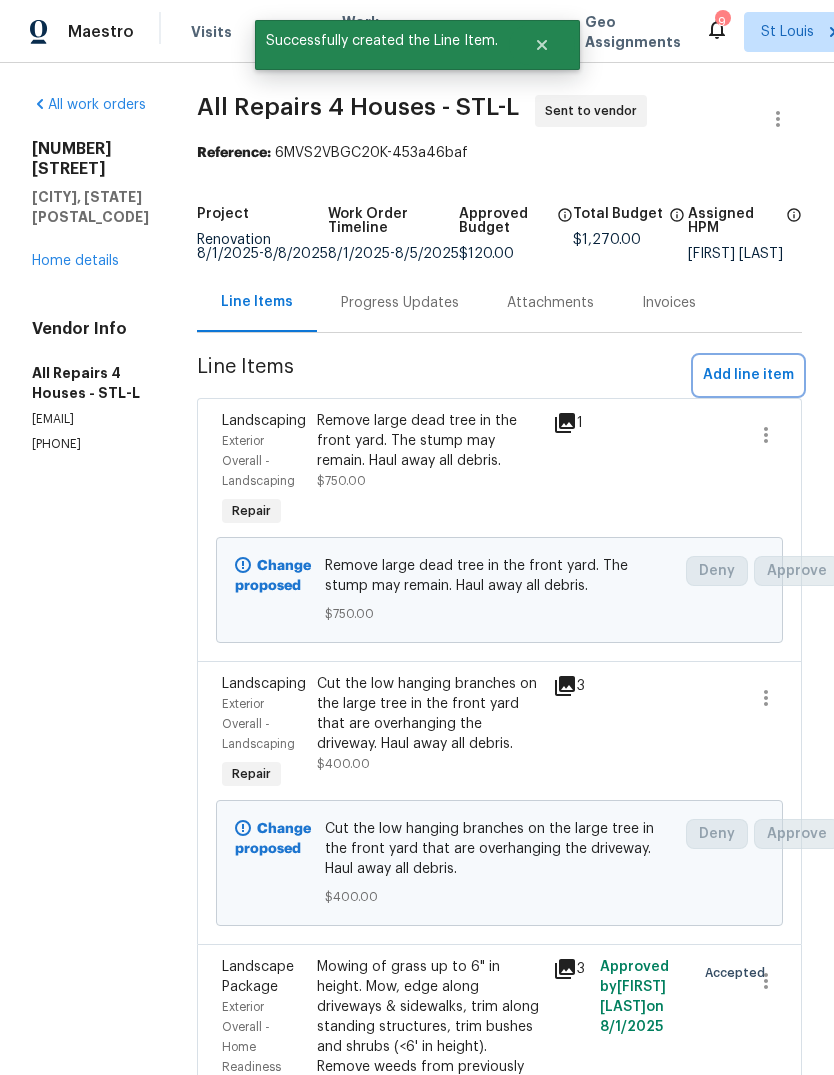 click on "Add line item" at bounding box center [748, 375] 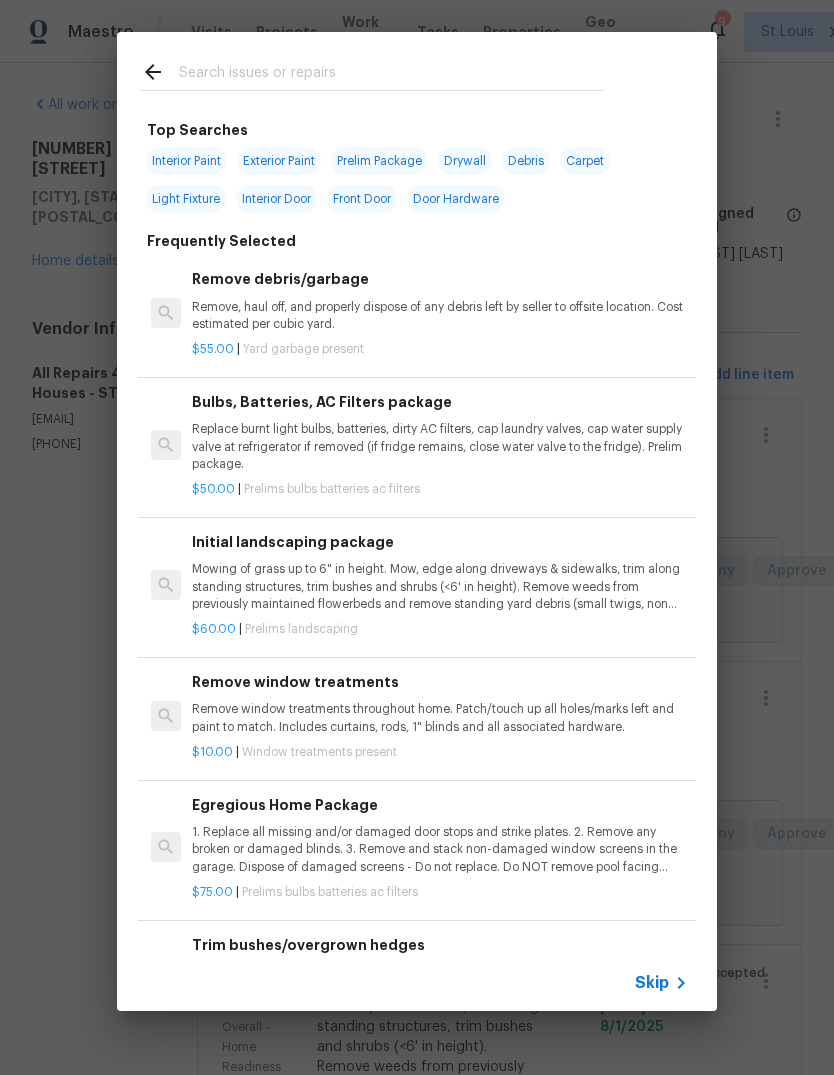 click 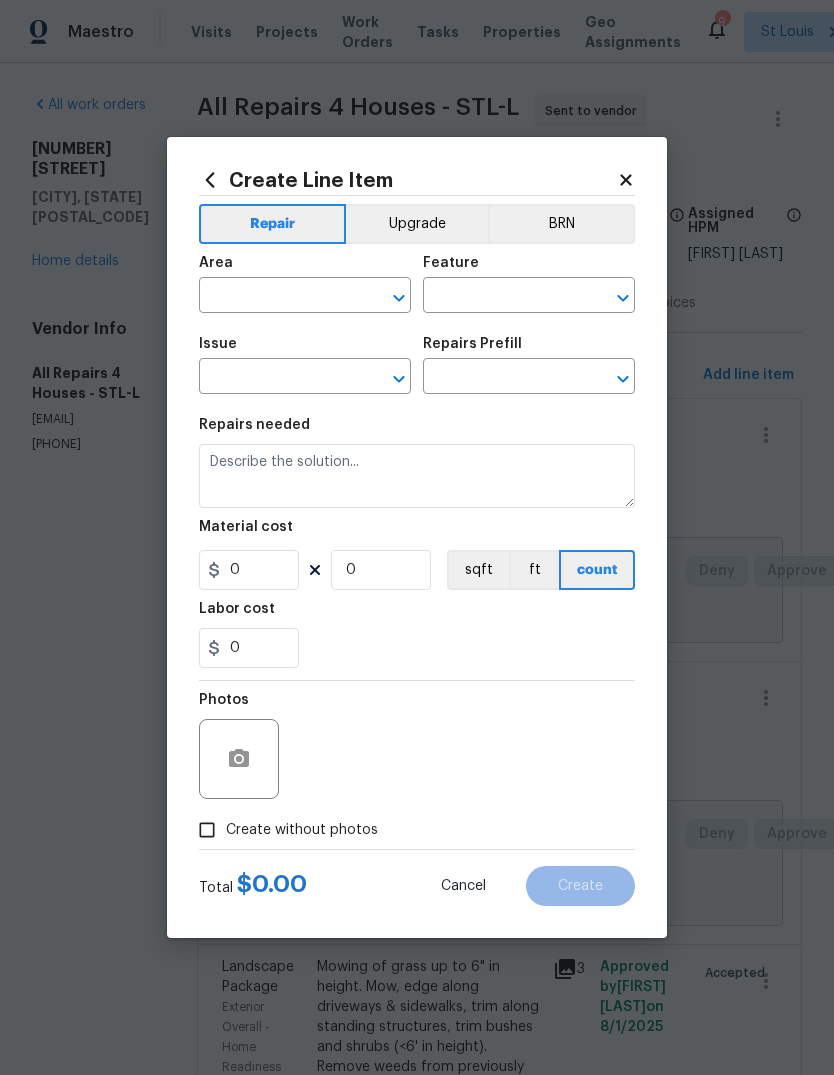 click at bounding box center (277, 297) 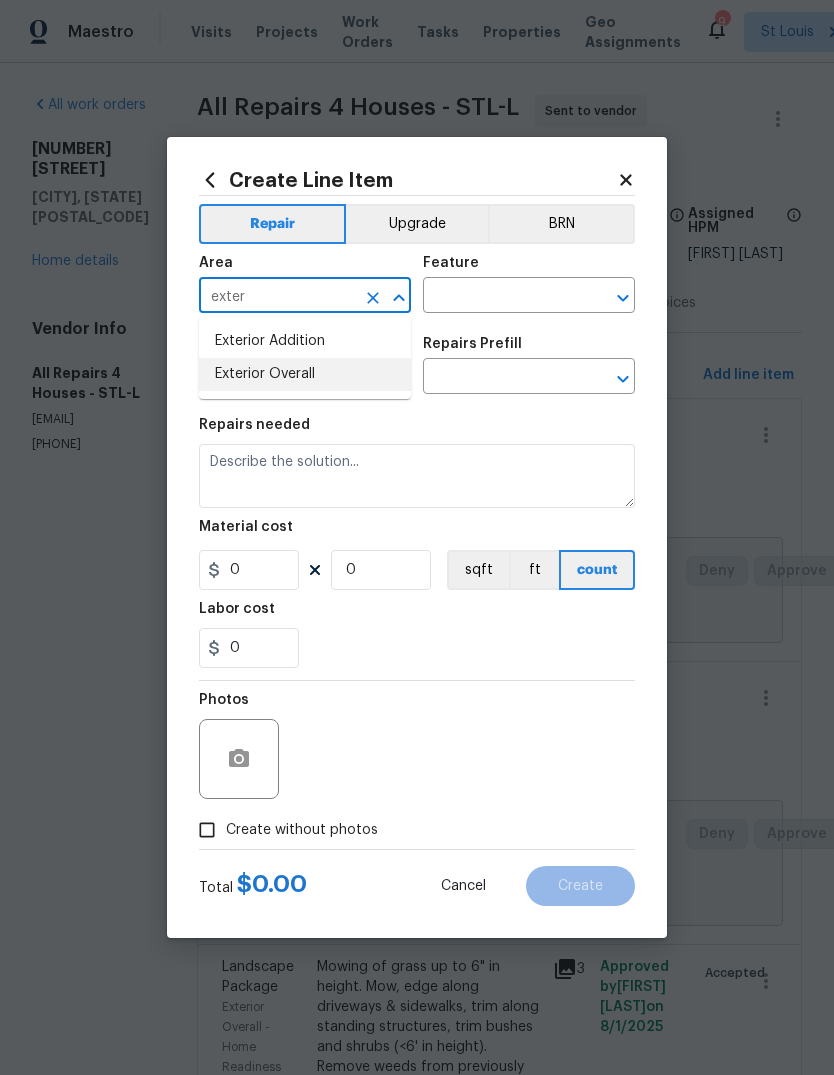 click on "Exterior Overall" at bounding box center (305, 374) 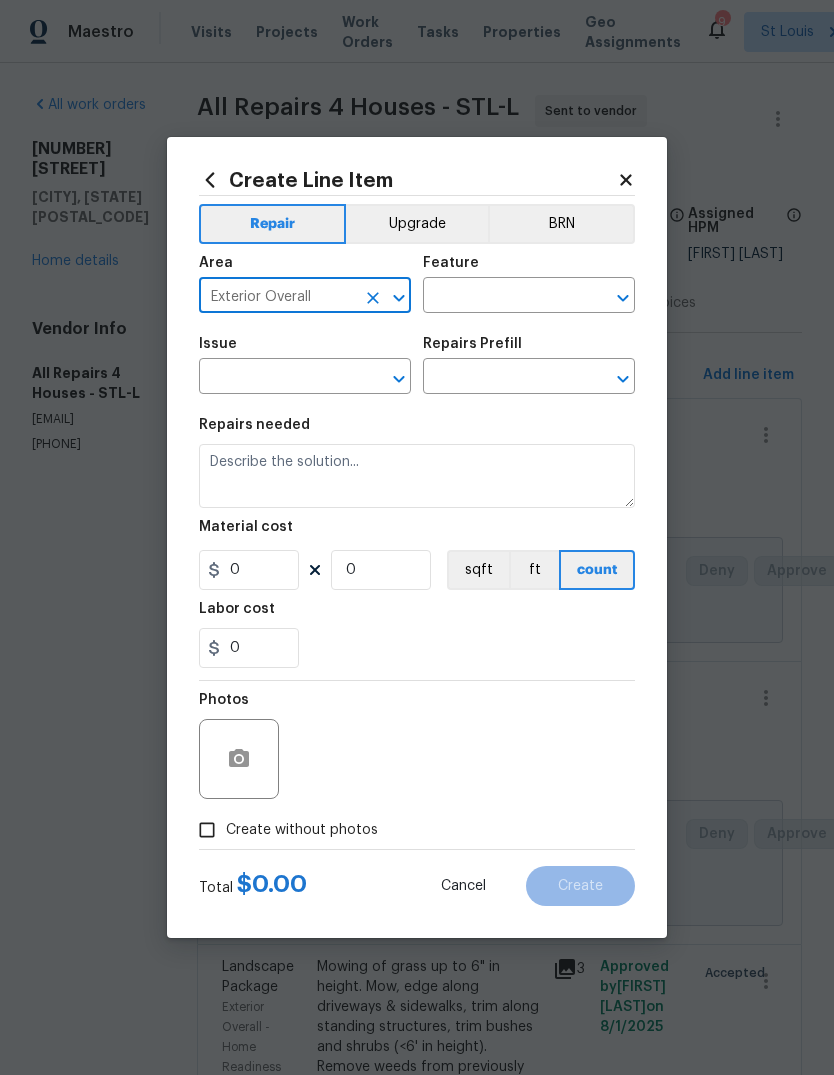 click at bounding box center (501, 297) 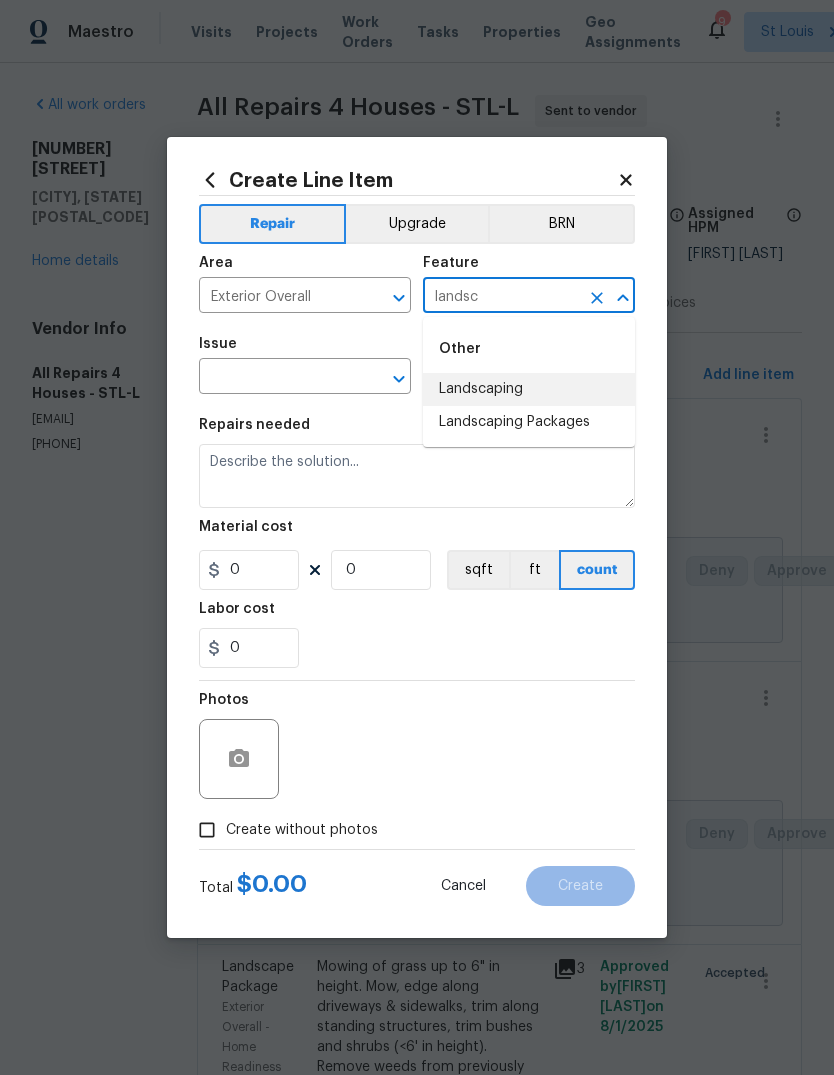 click on "Landscaping" at bounding box center (529, 389) 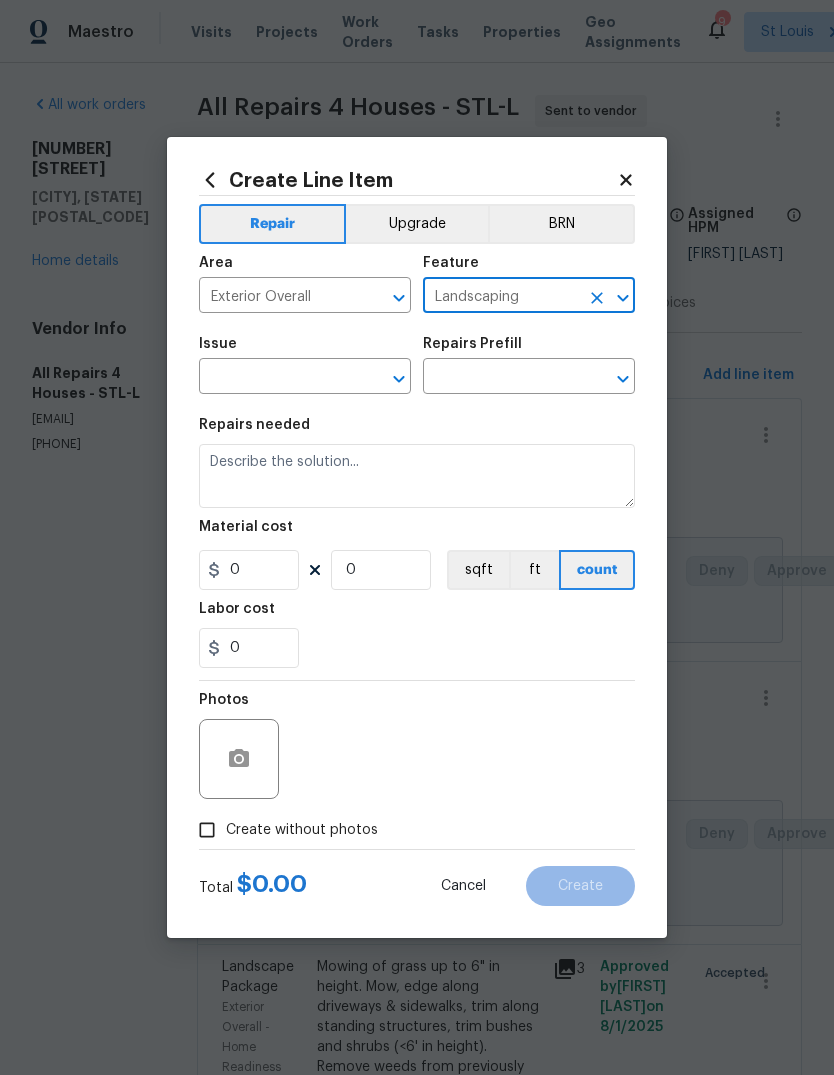 click at bounding box center [277, 378] 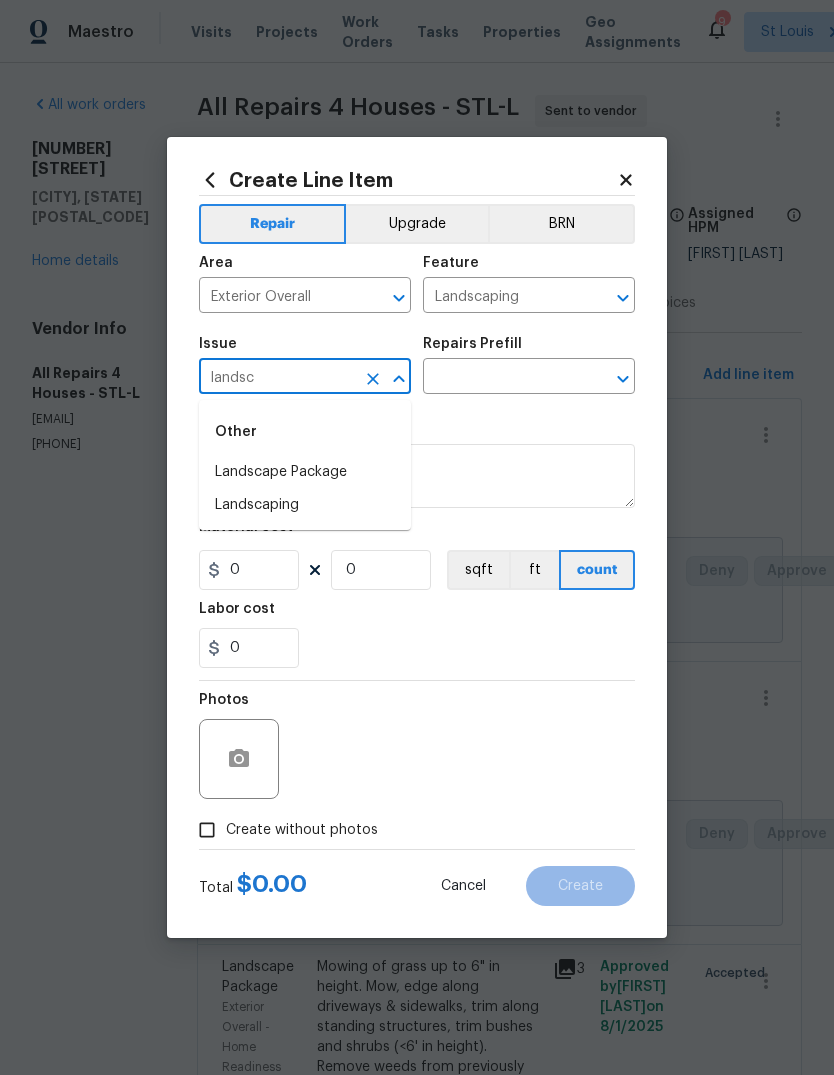 click on "Landscaping" at bounding box center (305, 505) 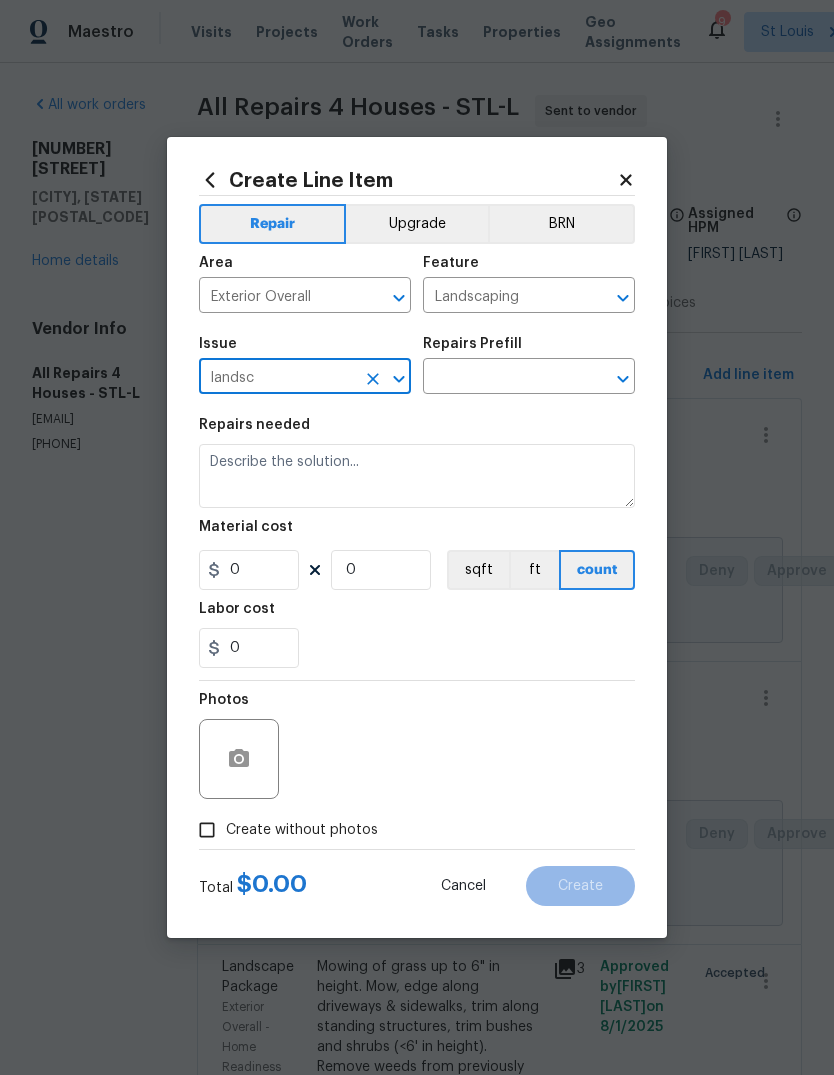 type on "Landscaping" 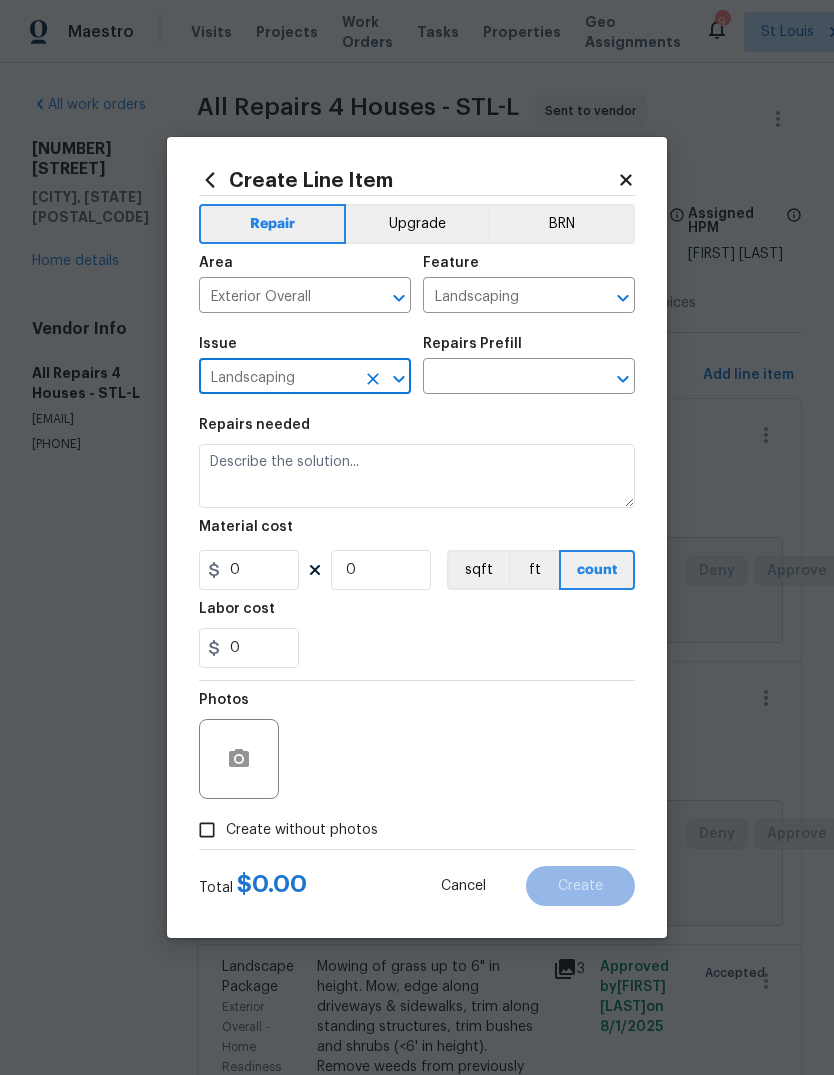 click at bounding box center (501, 378) 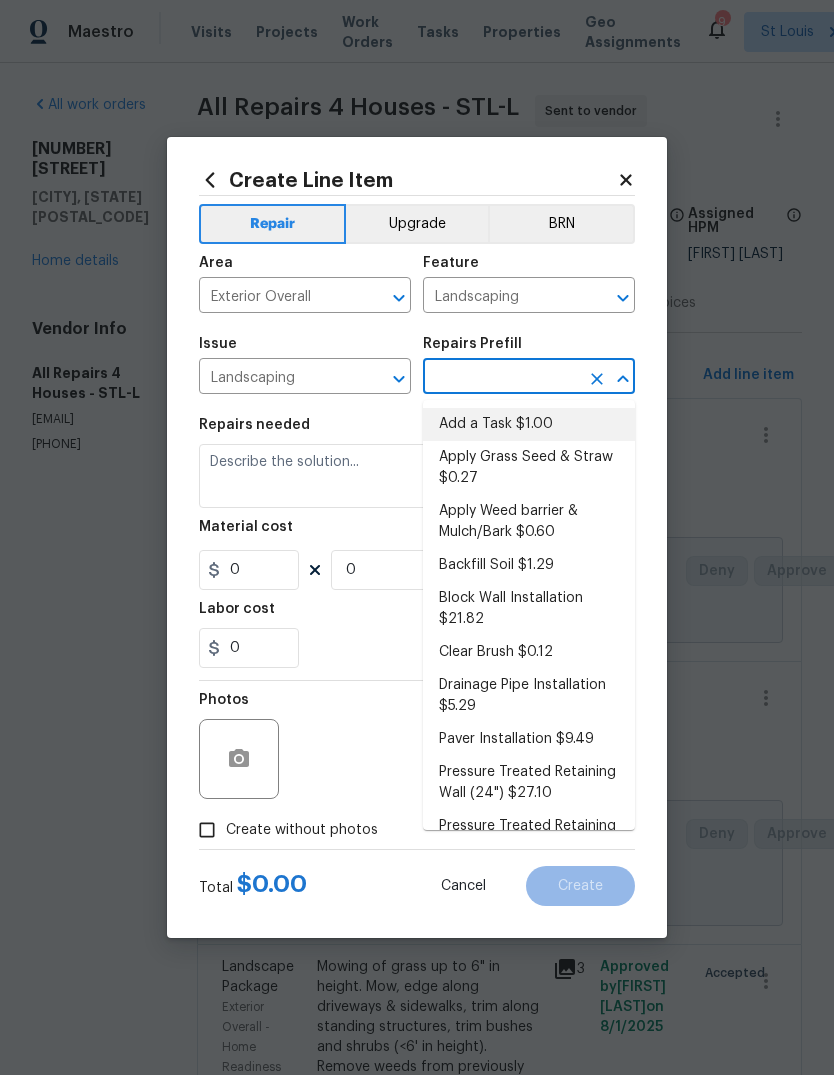 click on "Add a Task $1.00" at bounding box center [529, 424] 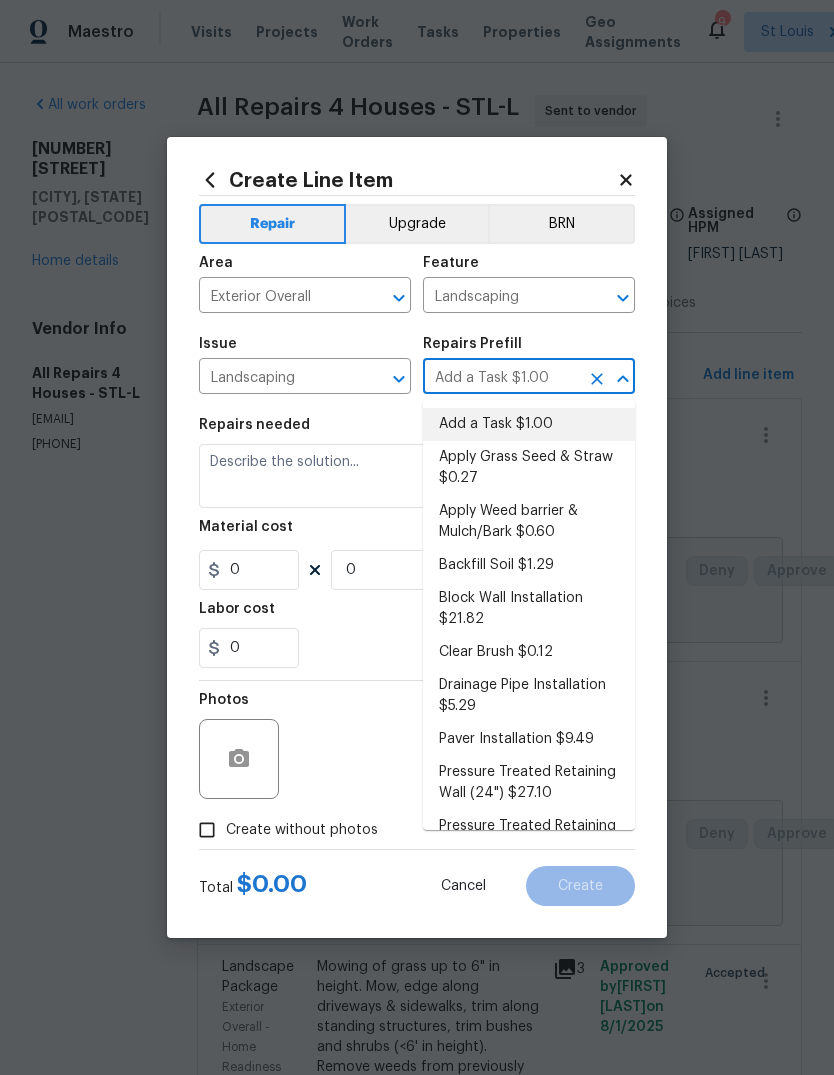 type on "HPM to detail" 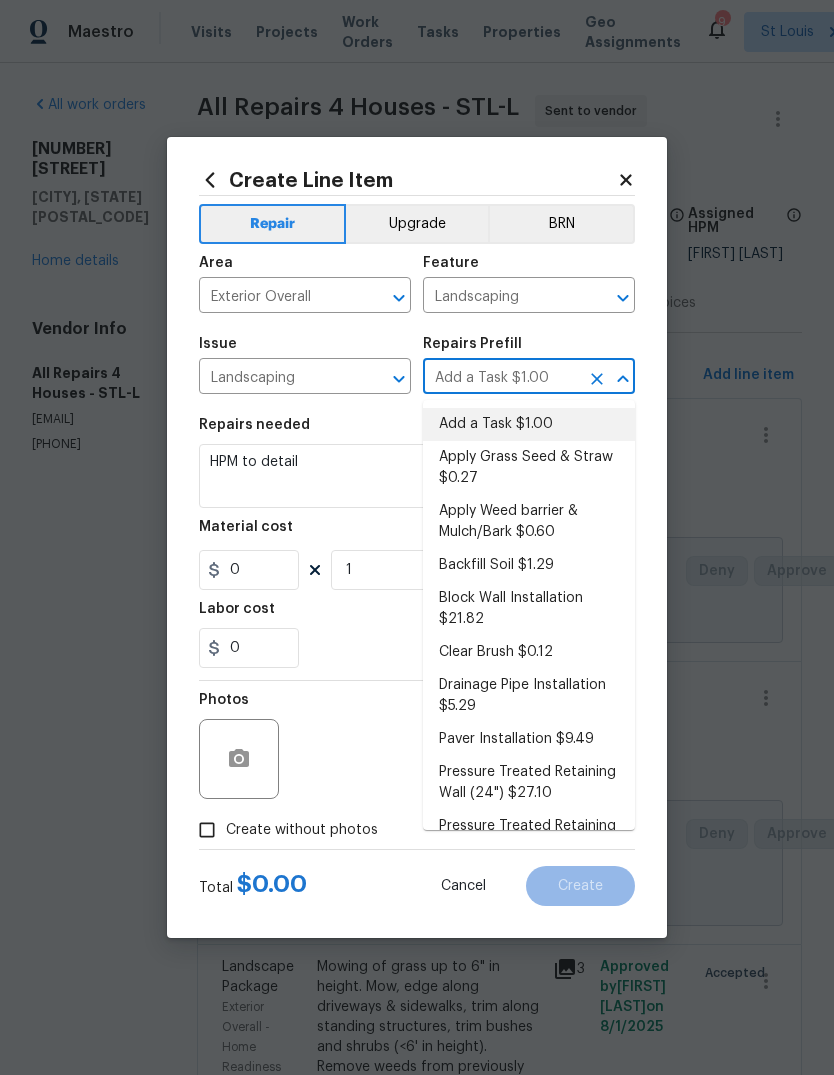 type on "1" 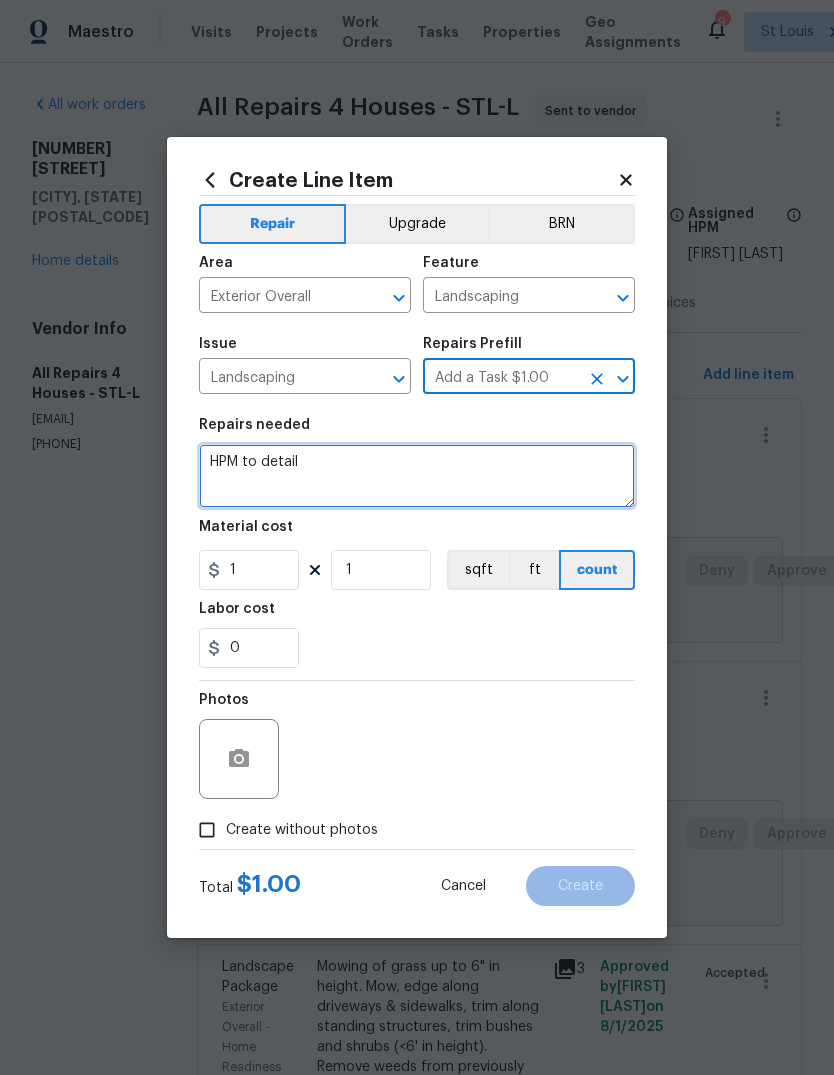 click on "HPM to detail" at bounding box center (417, 476) 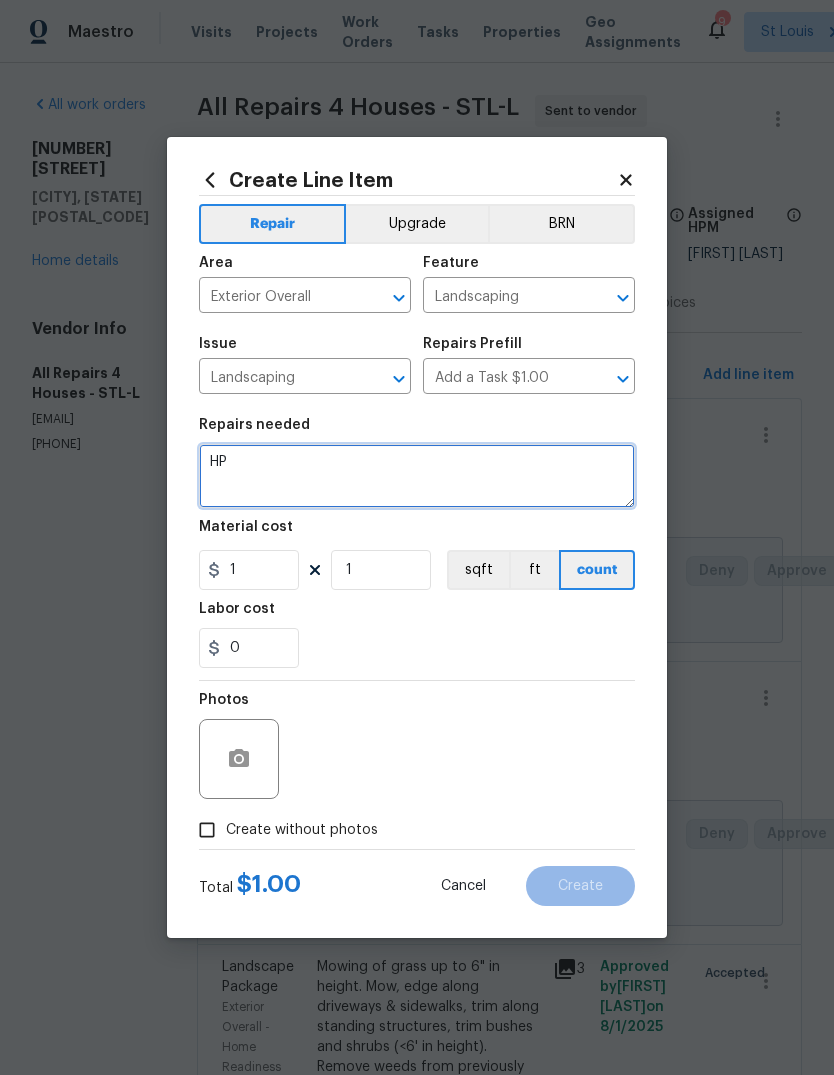 type on "H" 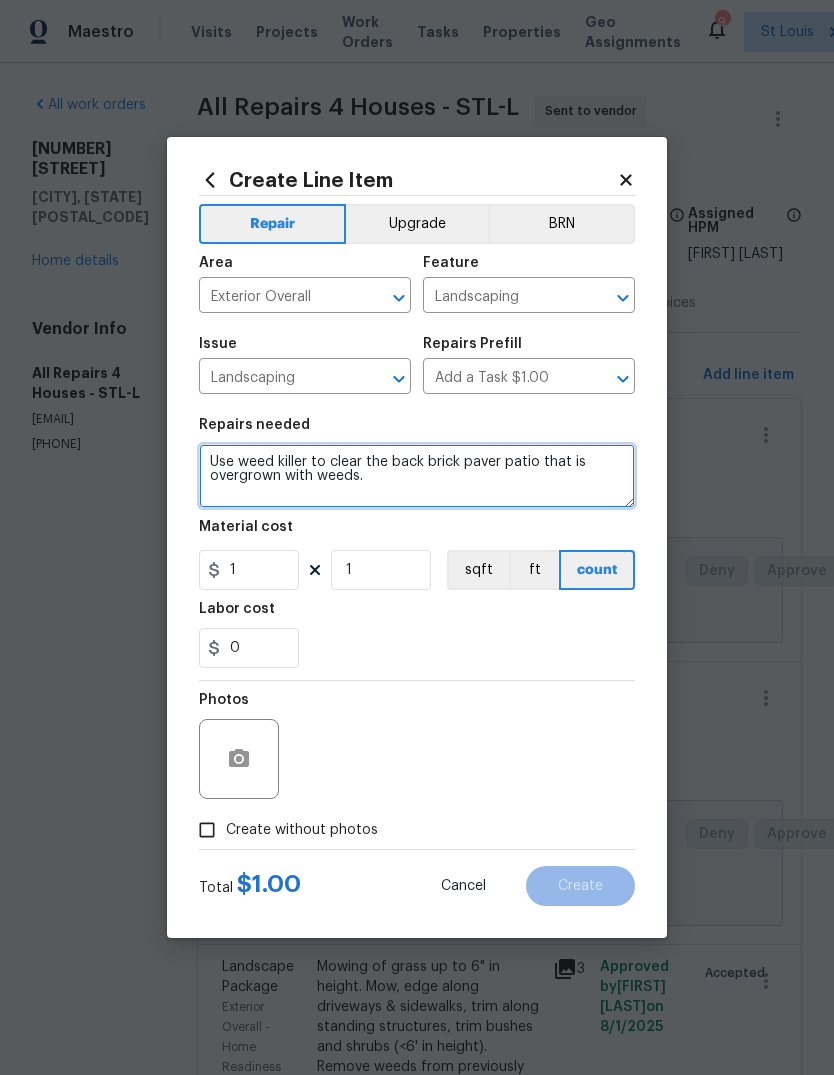 type on "Use weed killer to clear the back brick paver patio that is overgrown with weeds." 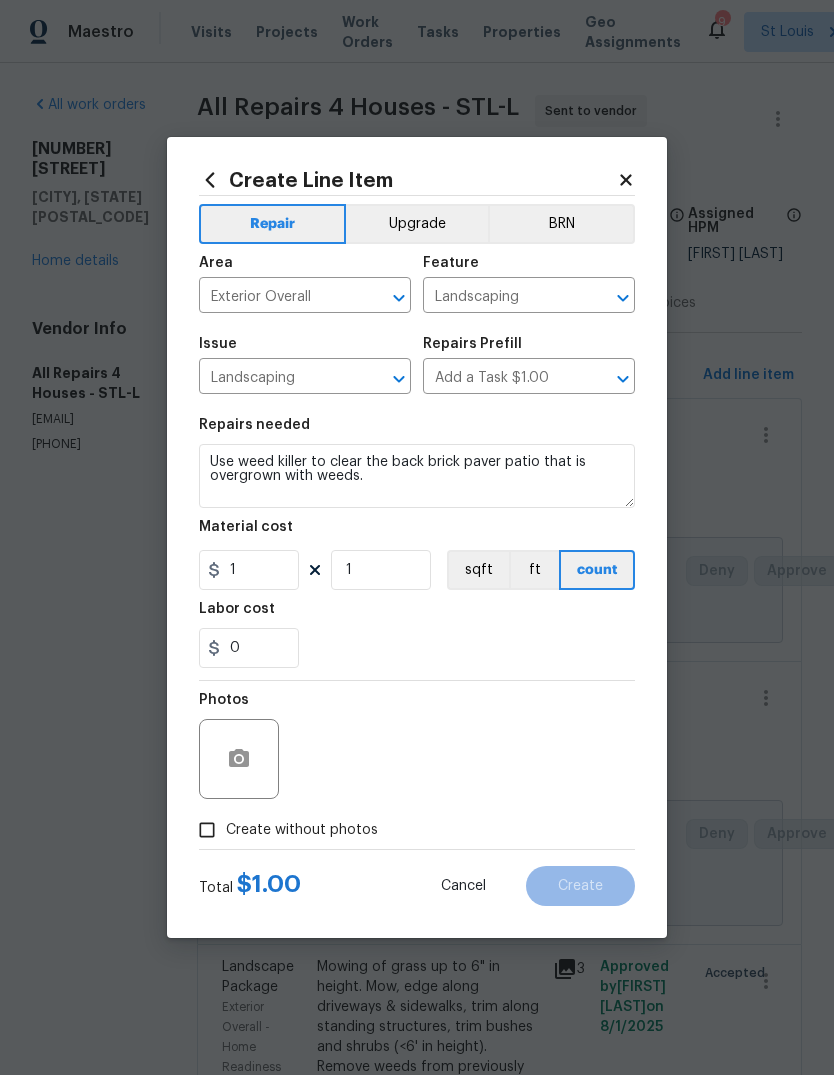 click on "0" at bounding box center [417, 648] 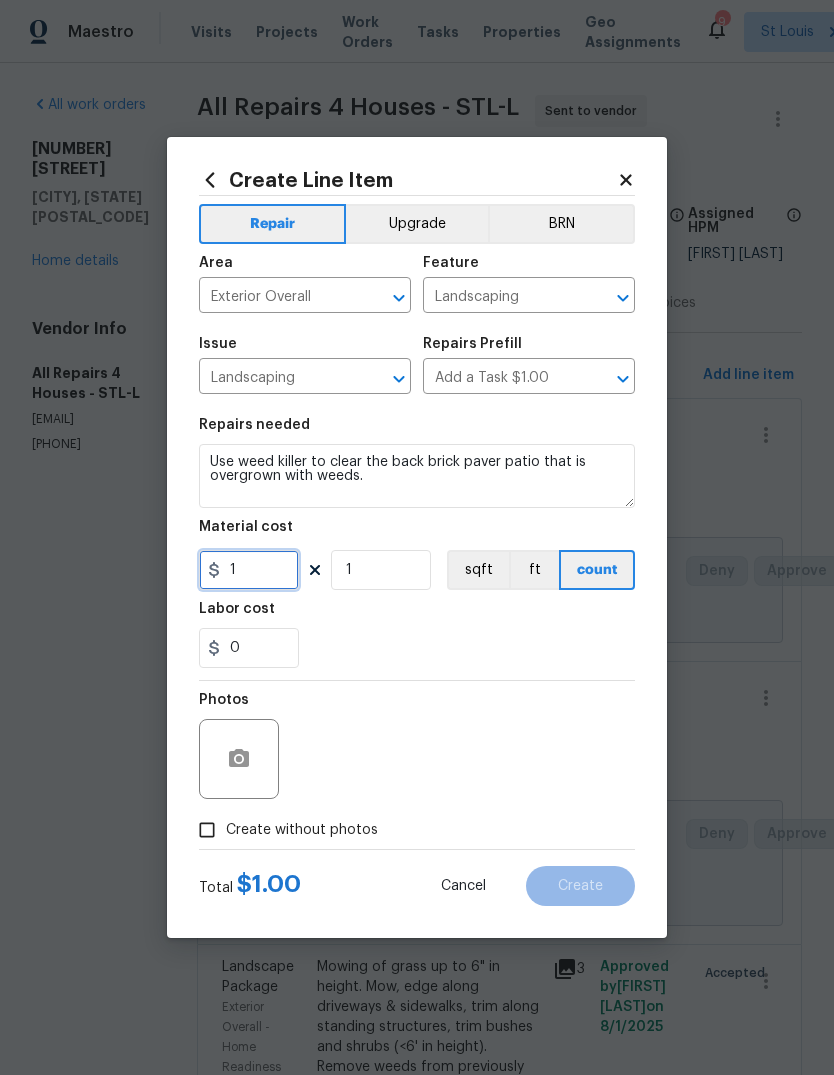 click on "1" at bounding box center (249, 570) 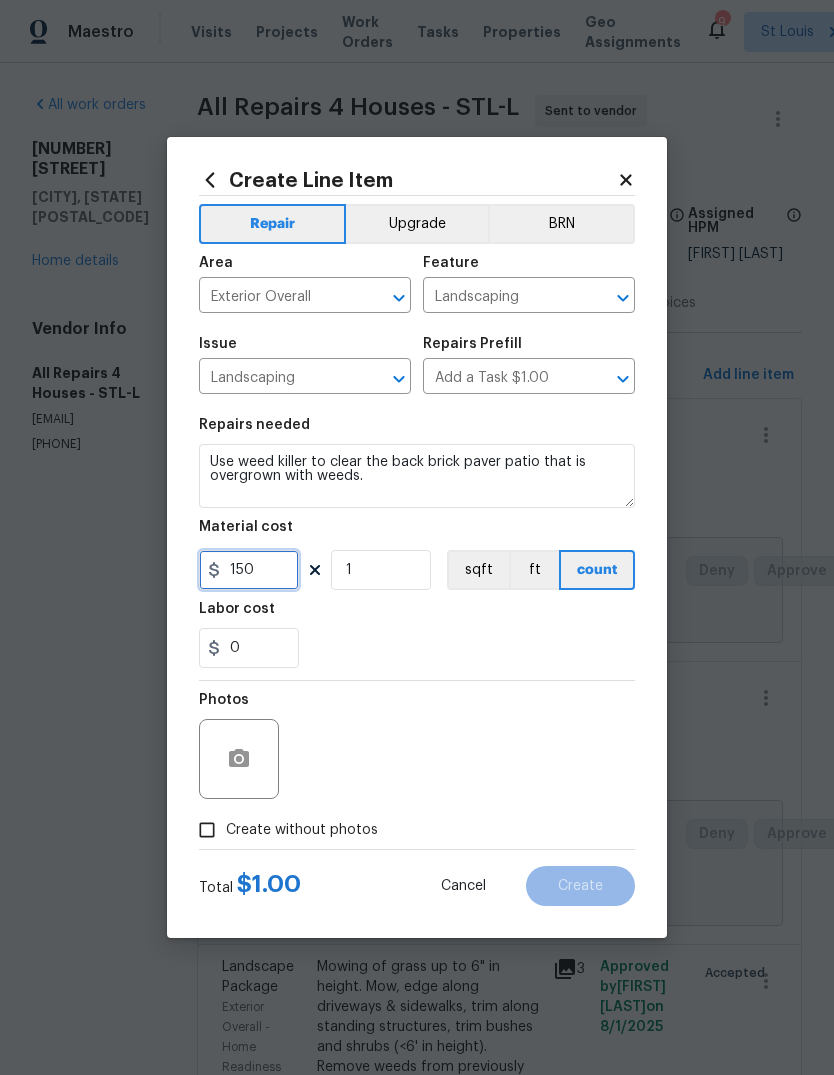 type on "150" 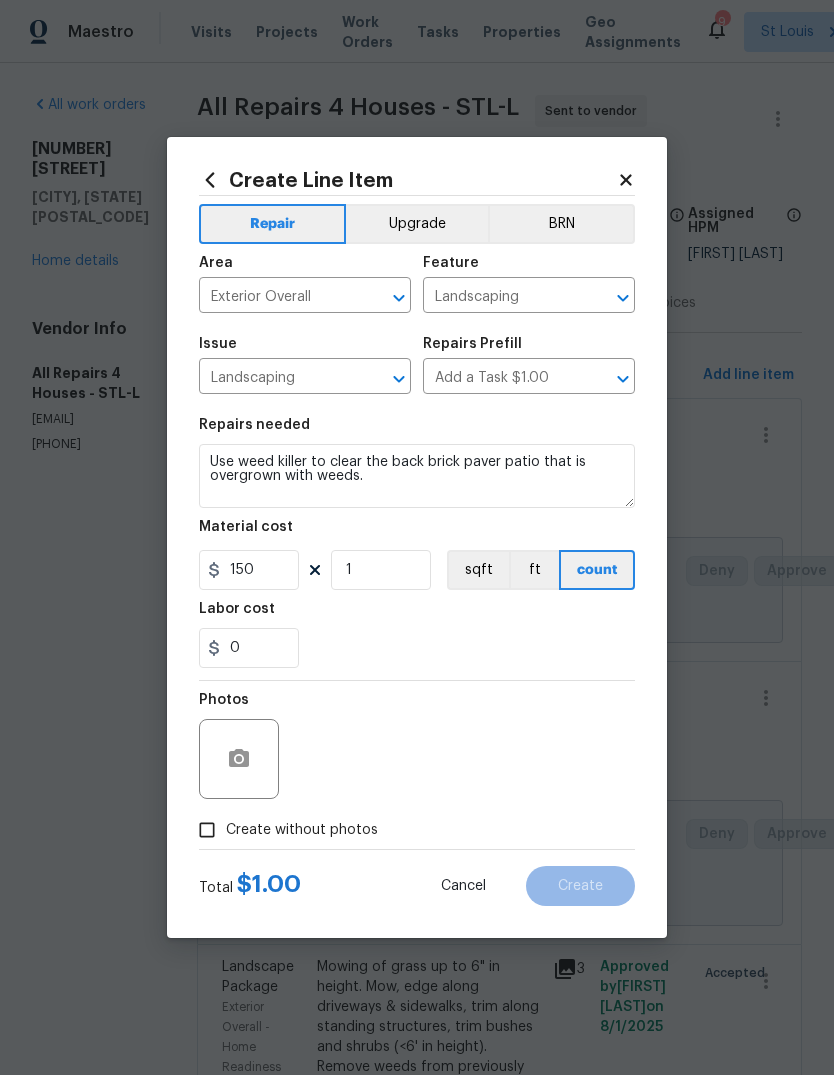 click on "Labor cost" at bounding box center [417, 615] 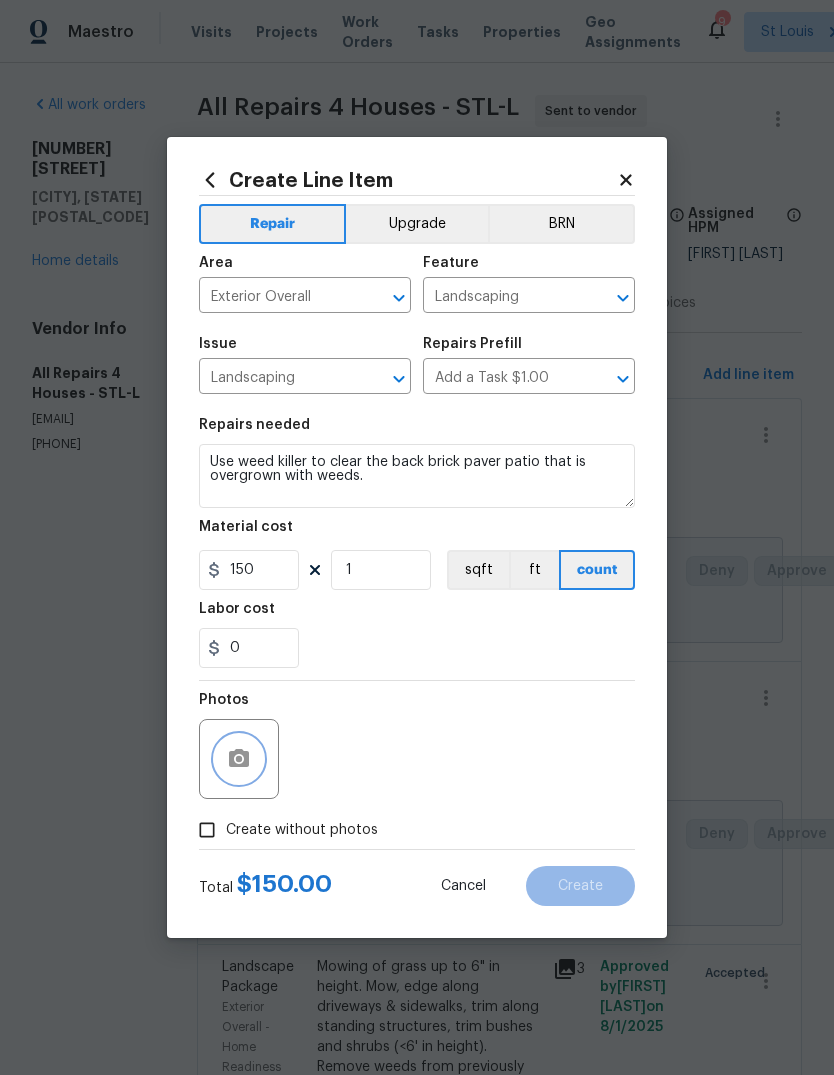 click at bounding box center [239, 759] 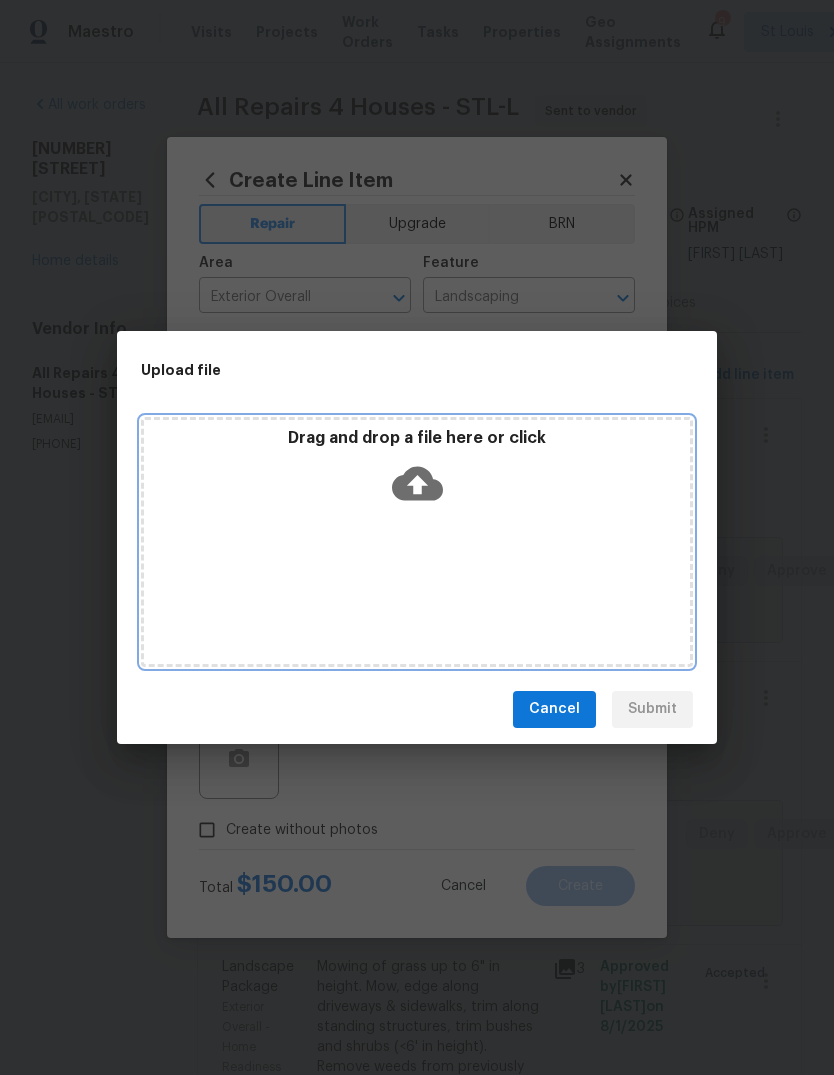 click 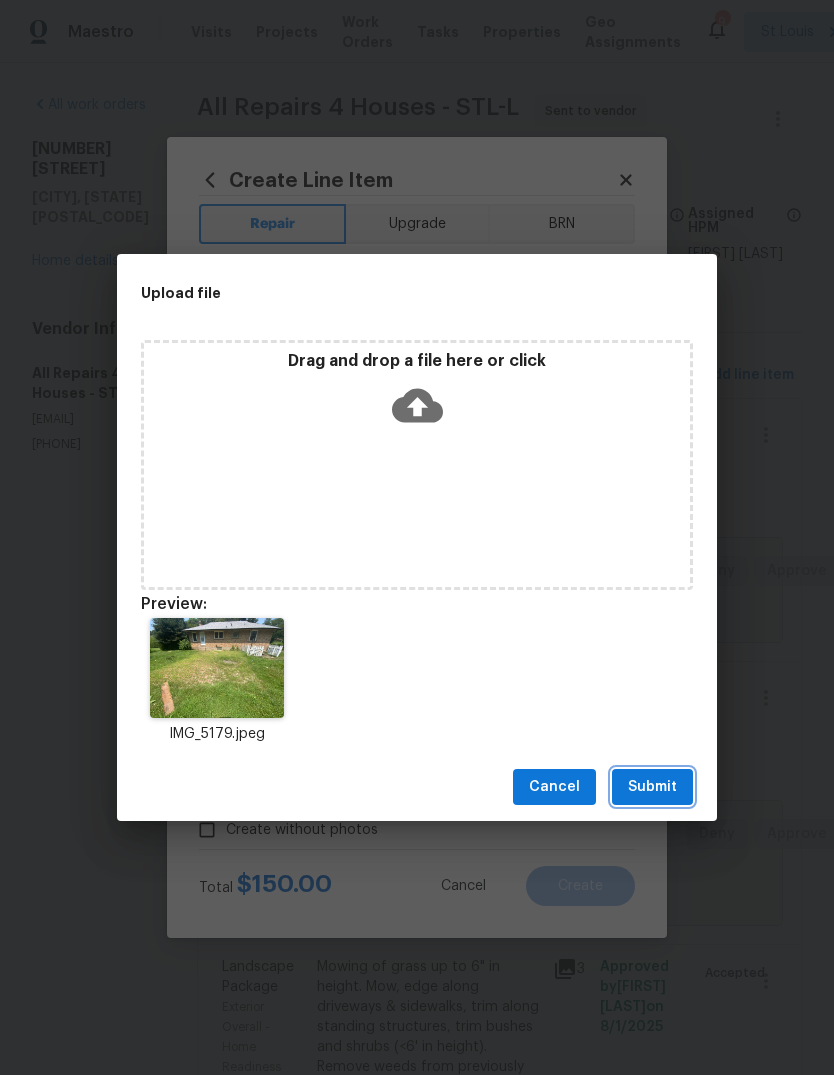 click on "Submit" at bounding box center (652, 787) 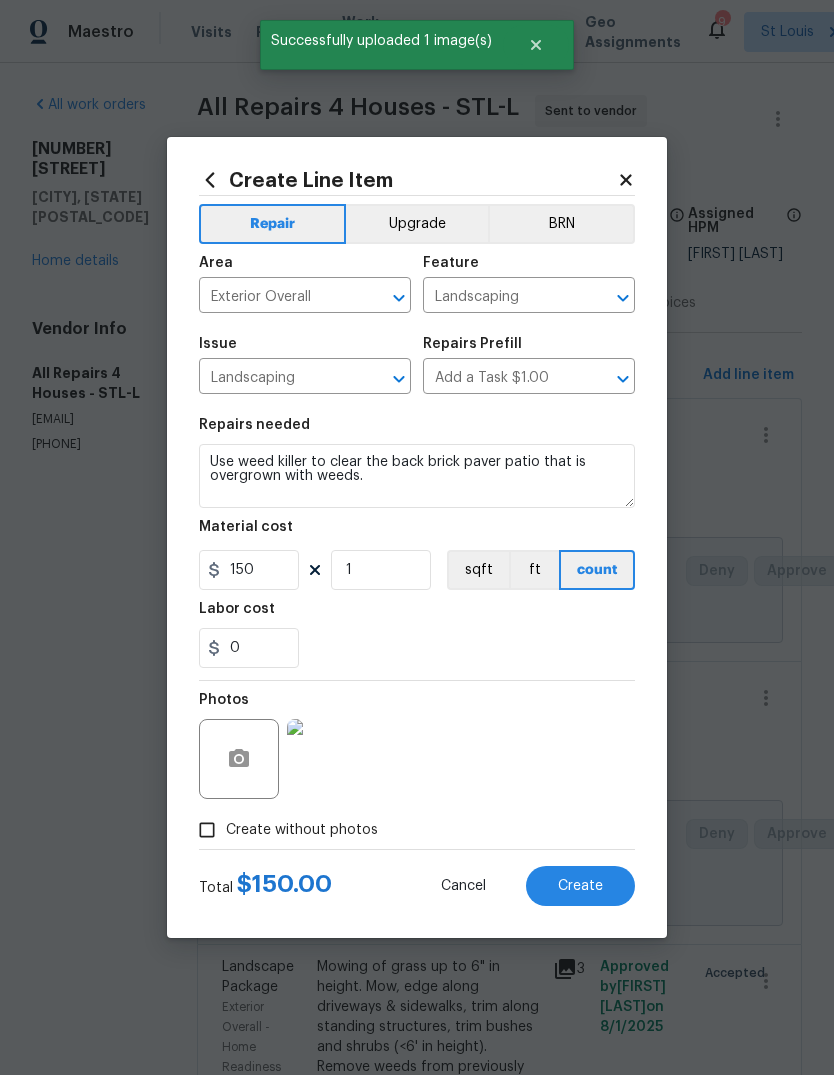 click at bounding box center (327, 759) 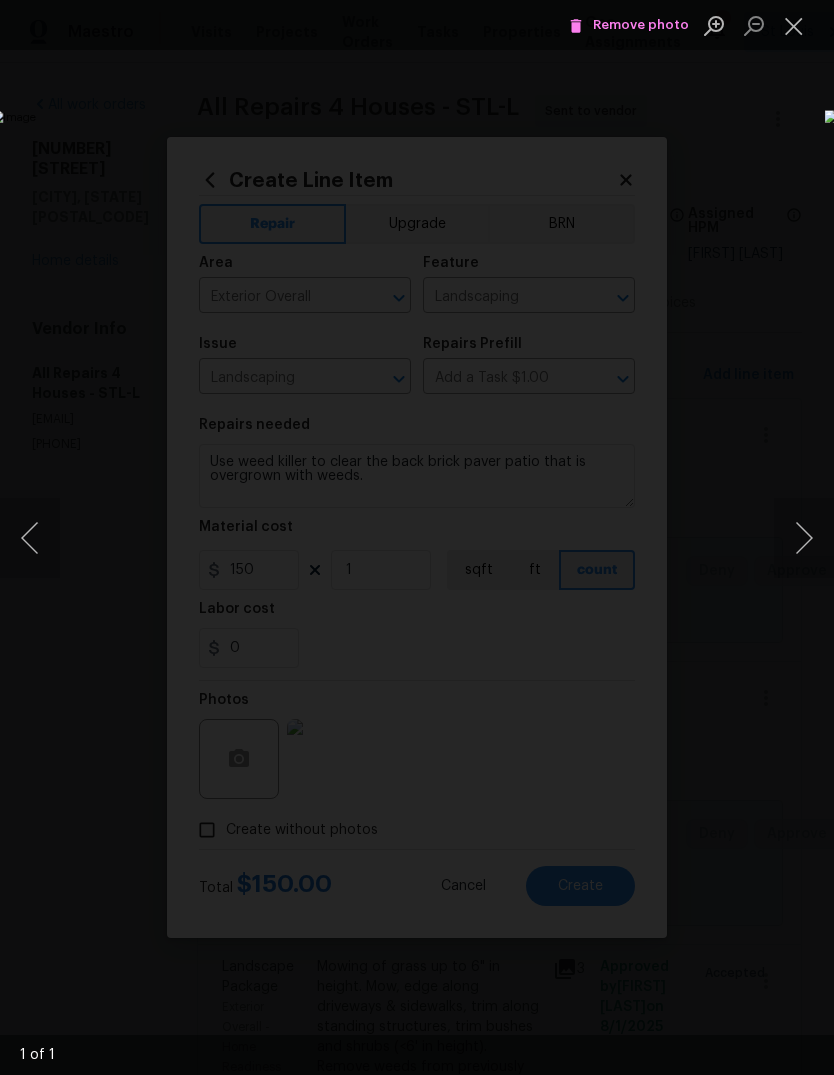 click at bounding box center (794, 25) 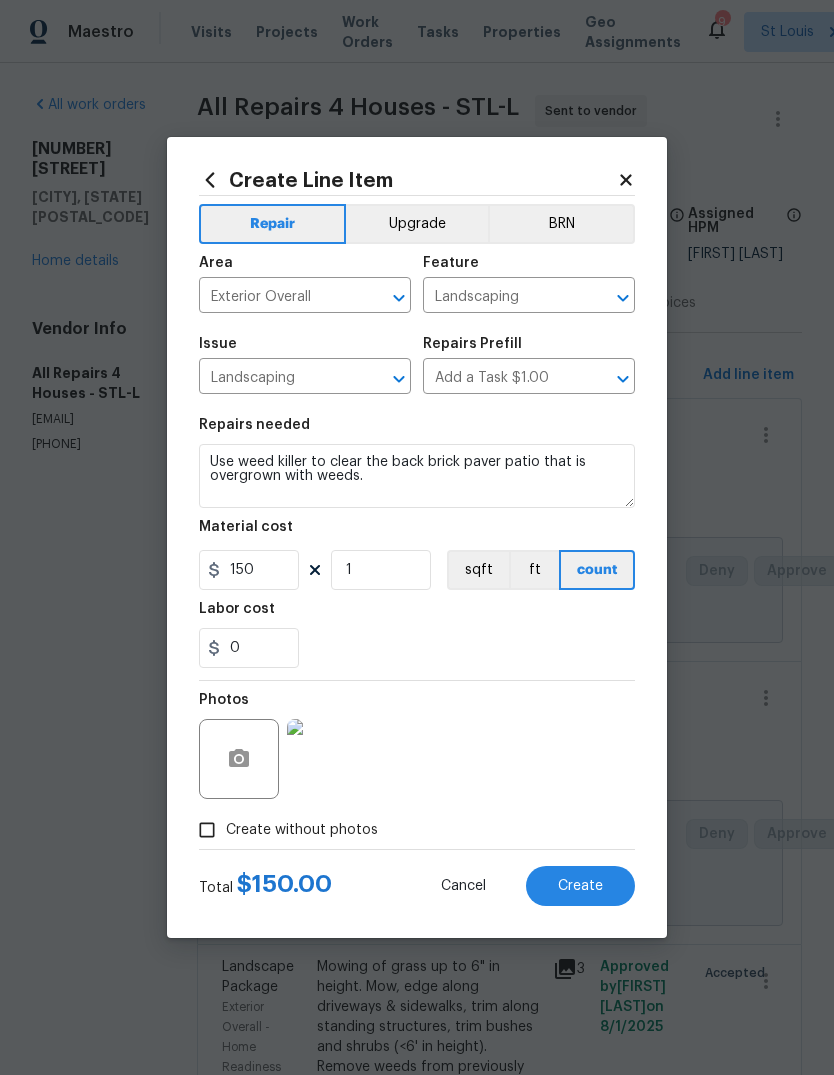 click on "Create" at bounding box center [580, 886] 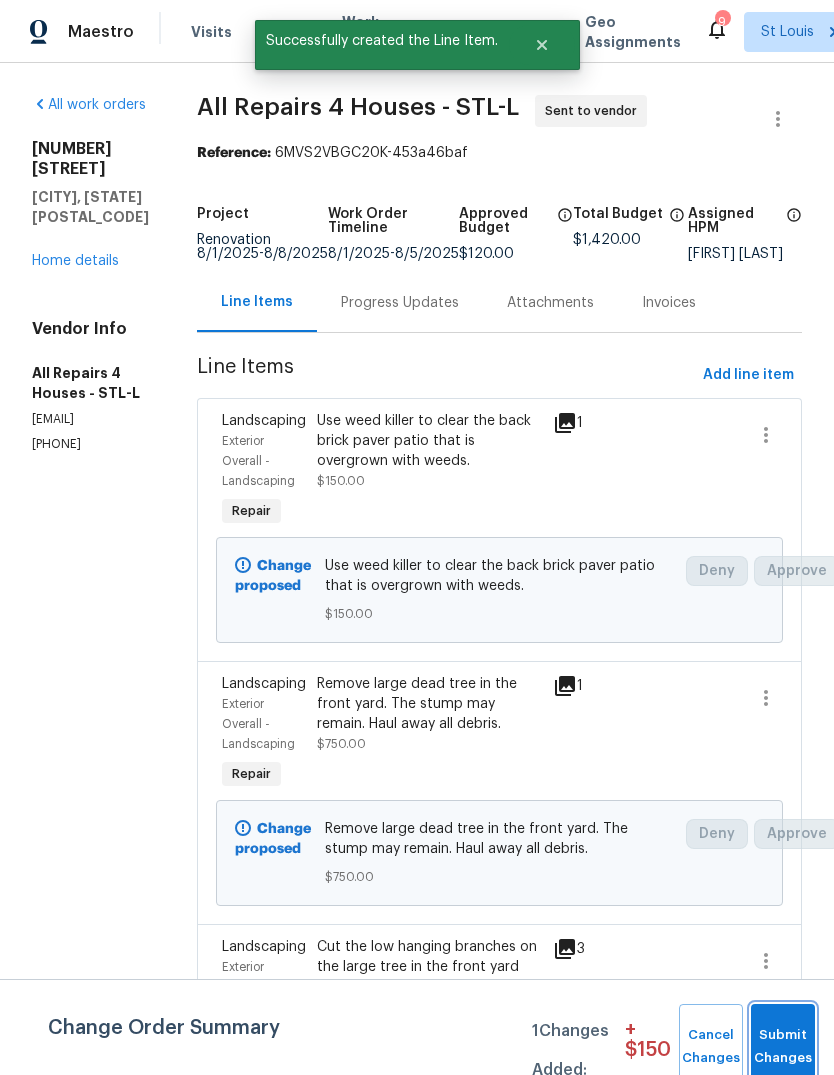 click on "Submit Changes" at bounding box center [783, 1047] 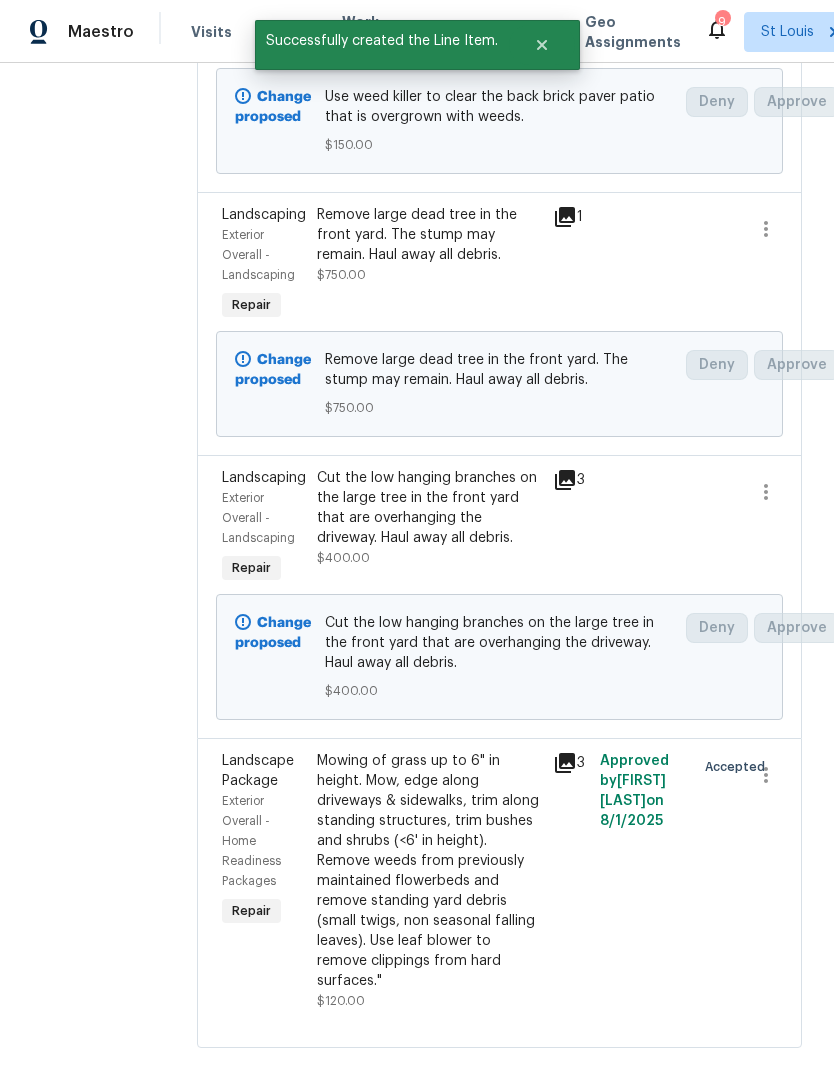 scroll, scrollTop: 467, scrollLeft: 0, axis: vertical 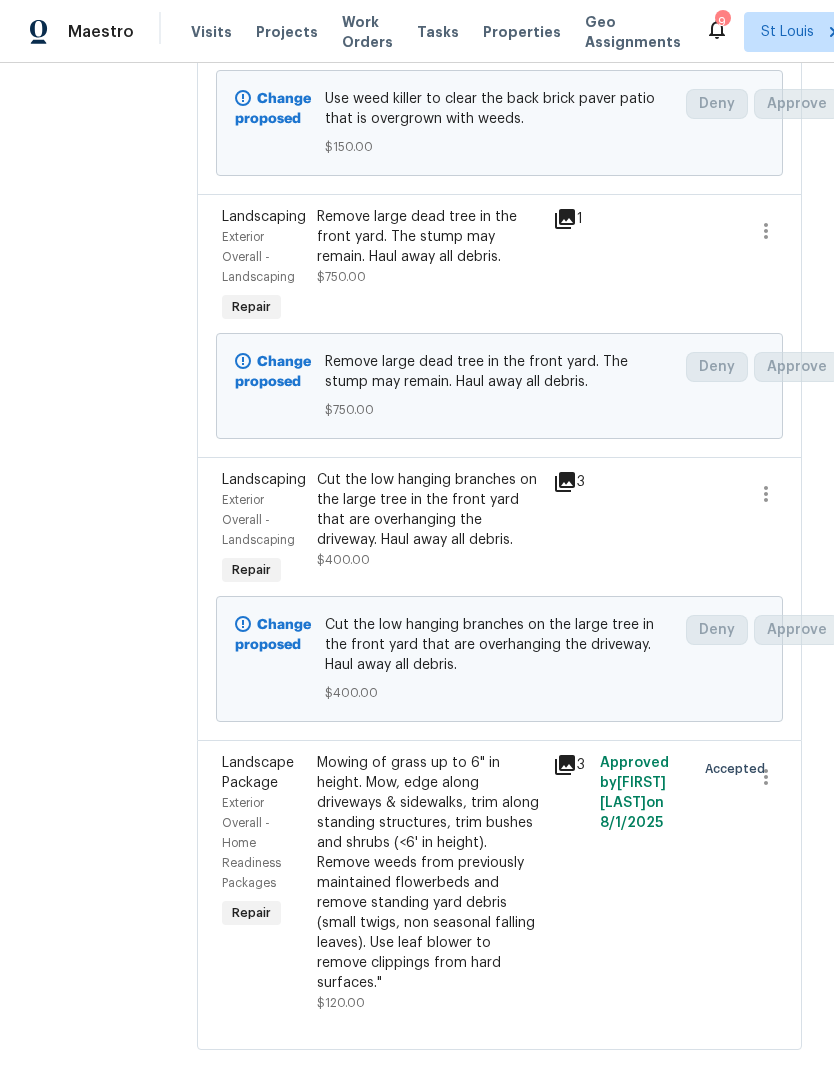 click 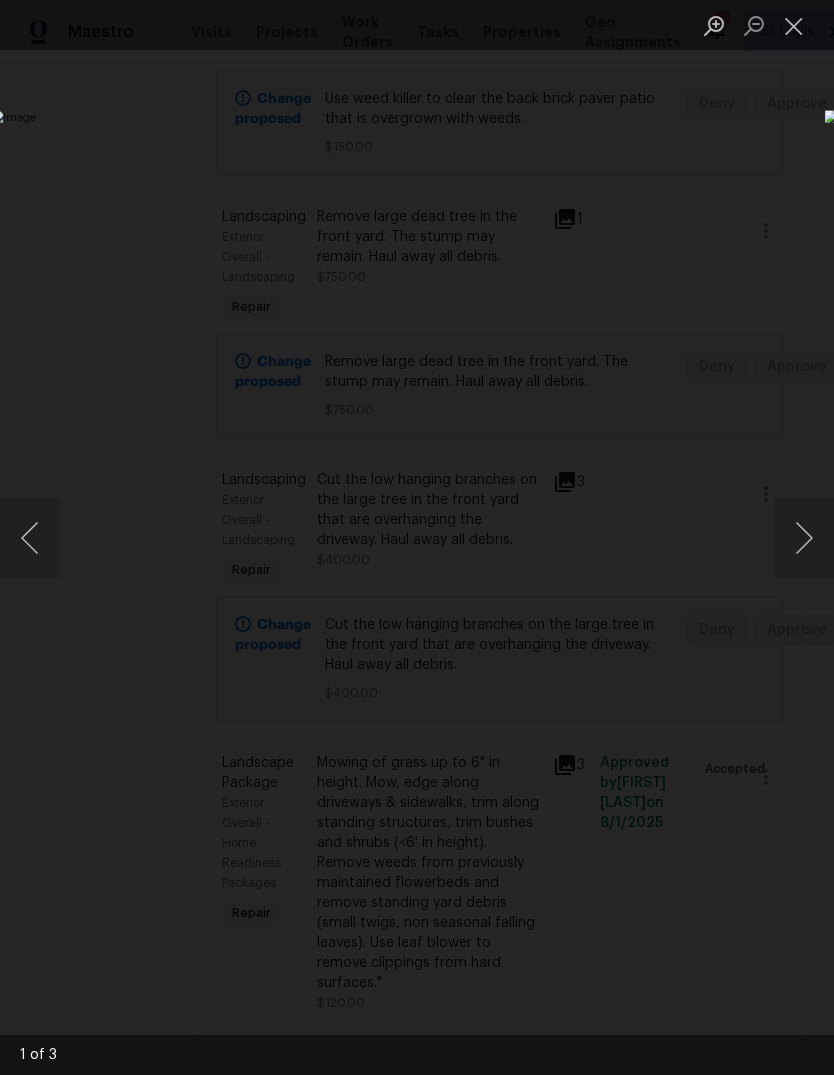 click at bounding box center (804, 538) 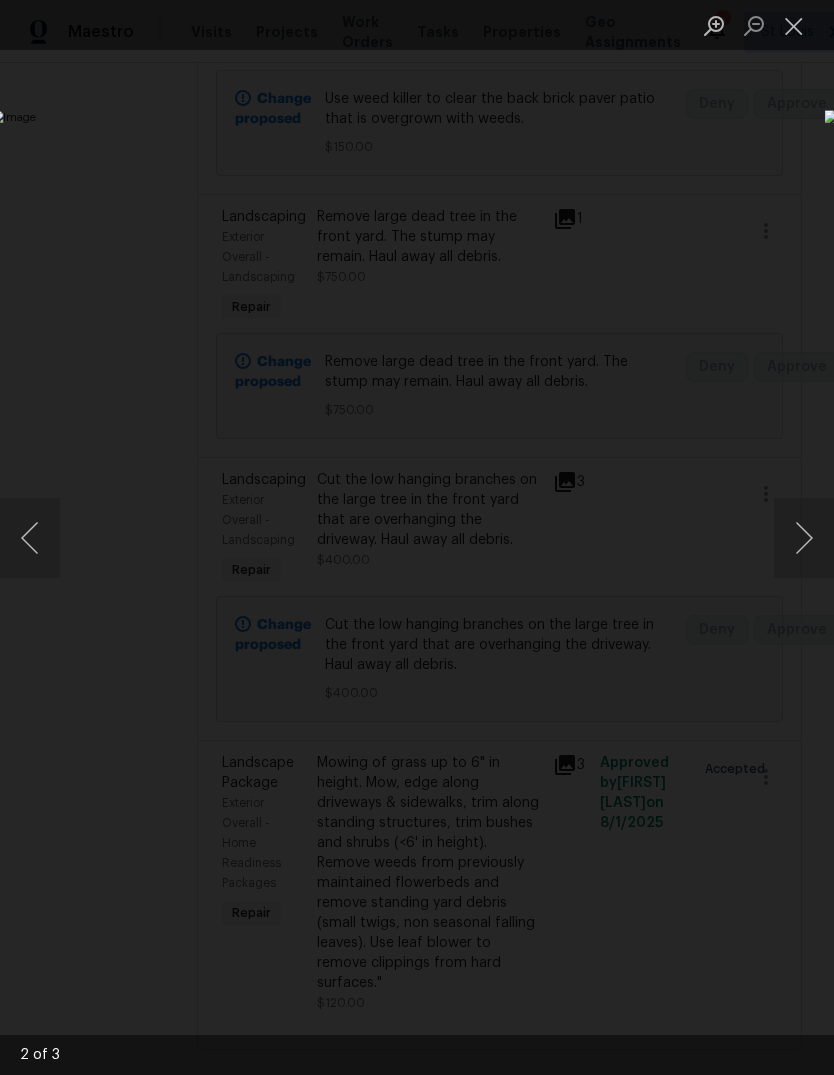 click at bounding box center [794, 25] 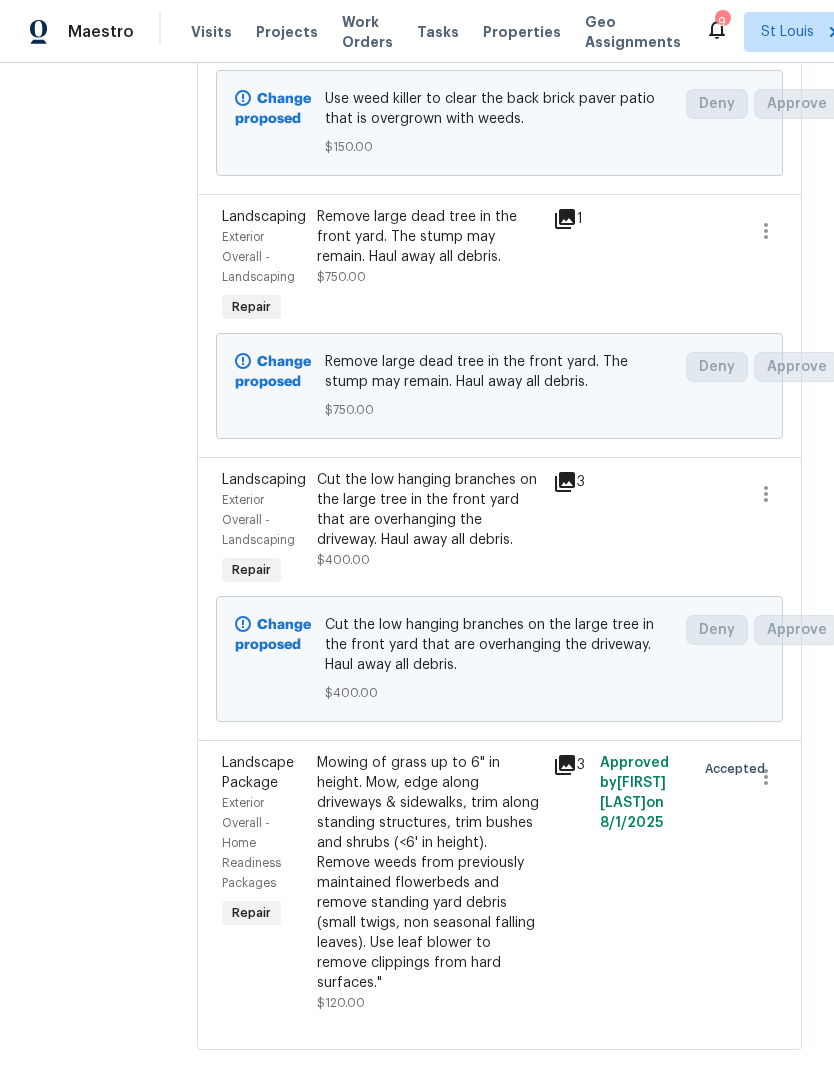 click on "Cut the low hanging branches on the large tree in the front yard that are overhanging the driveway. Haul away all debris." at bounding box center (429, 510) 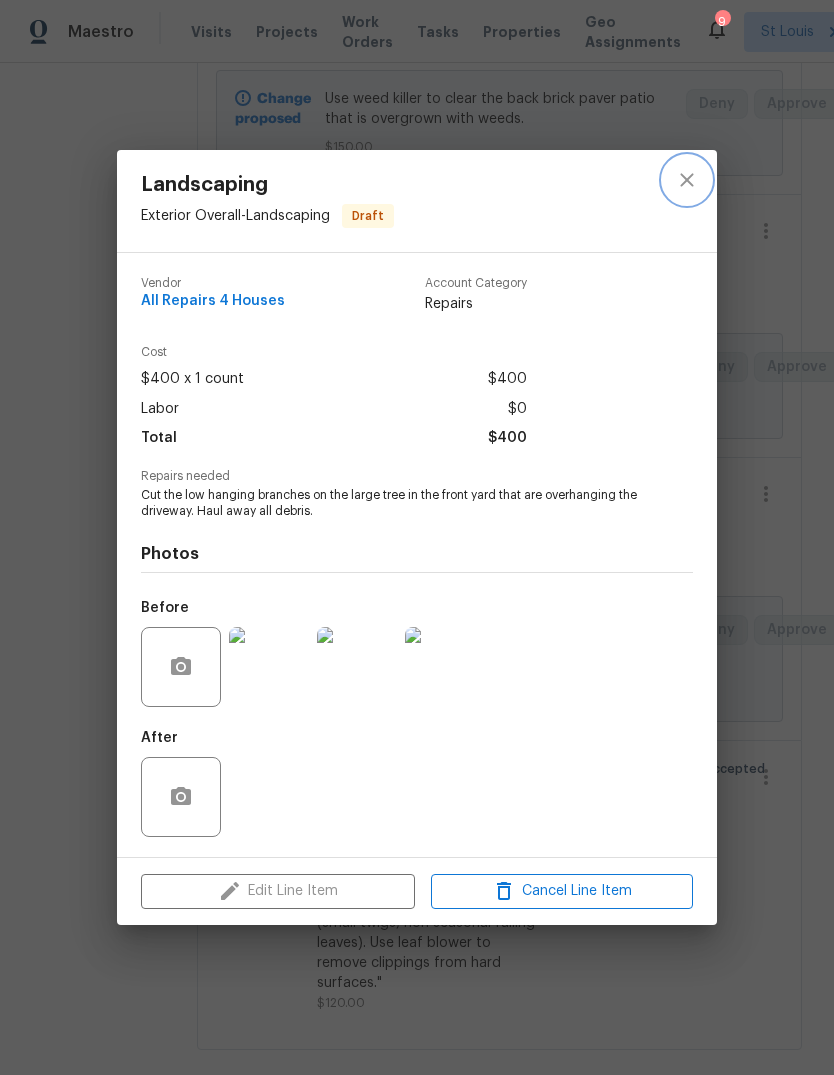 click 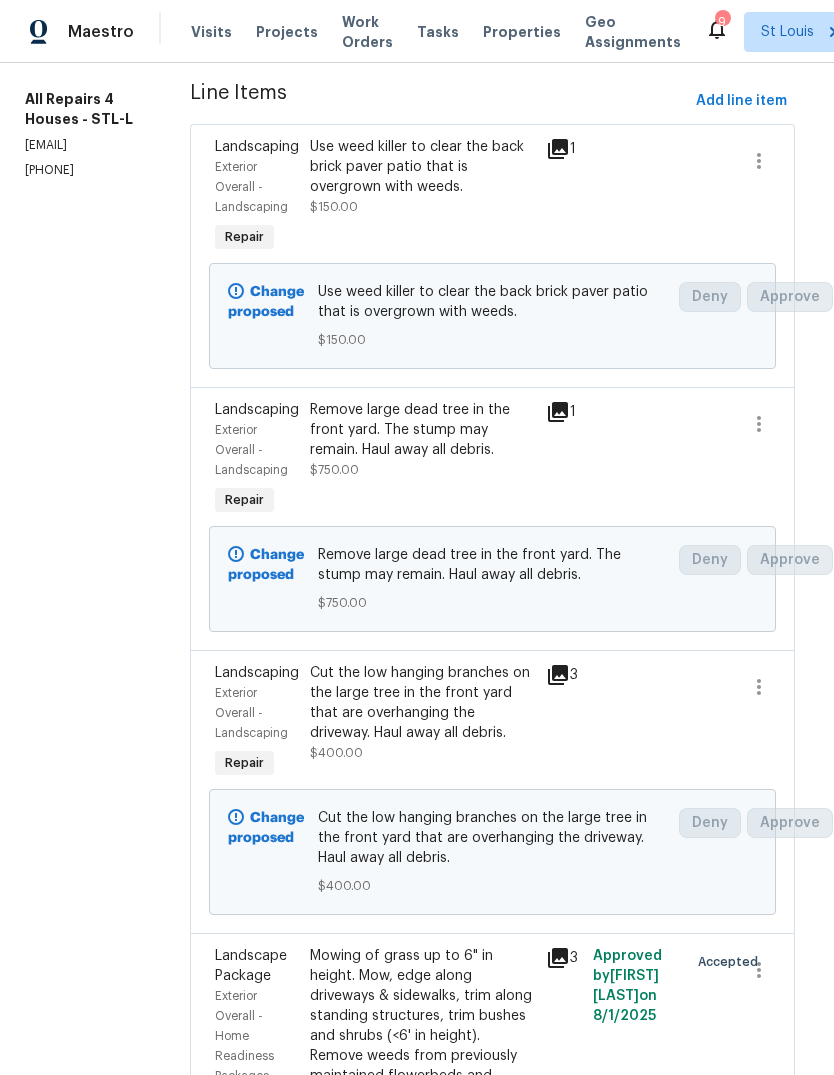 scroll, scrollTop: 273, scrollLeft: 7, axis: both 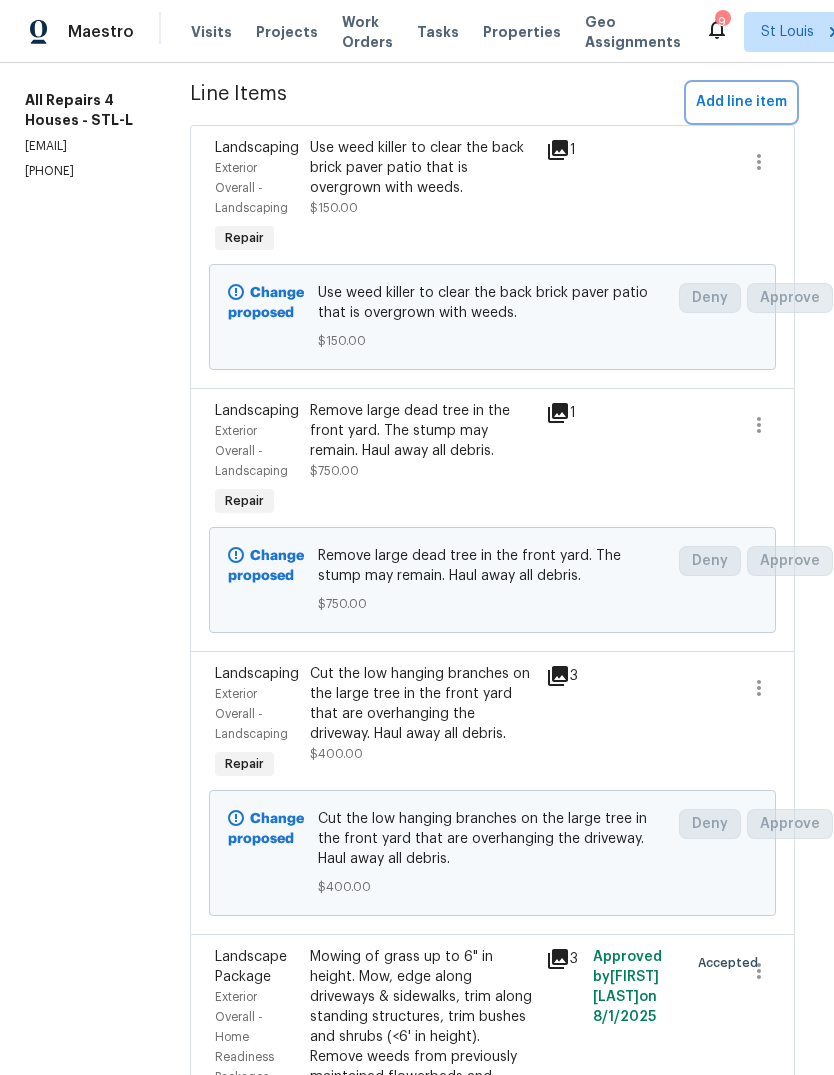 click on "Add line item" at bounding box center [741, 102] 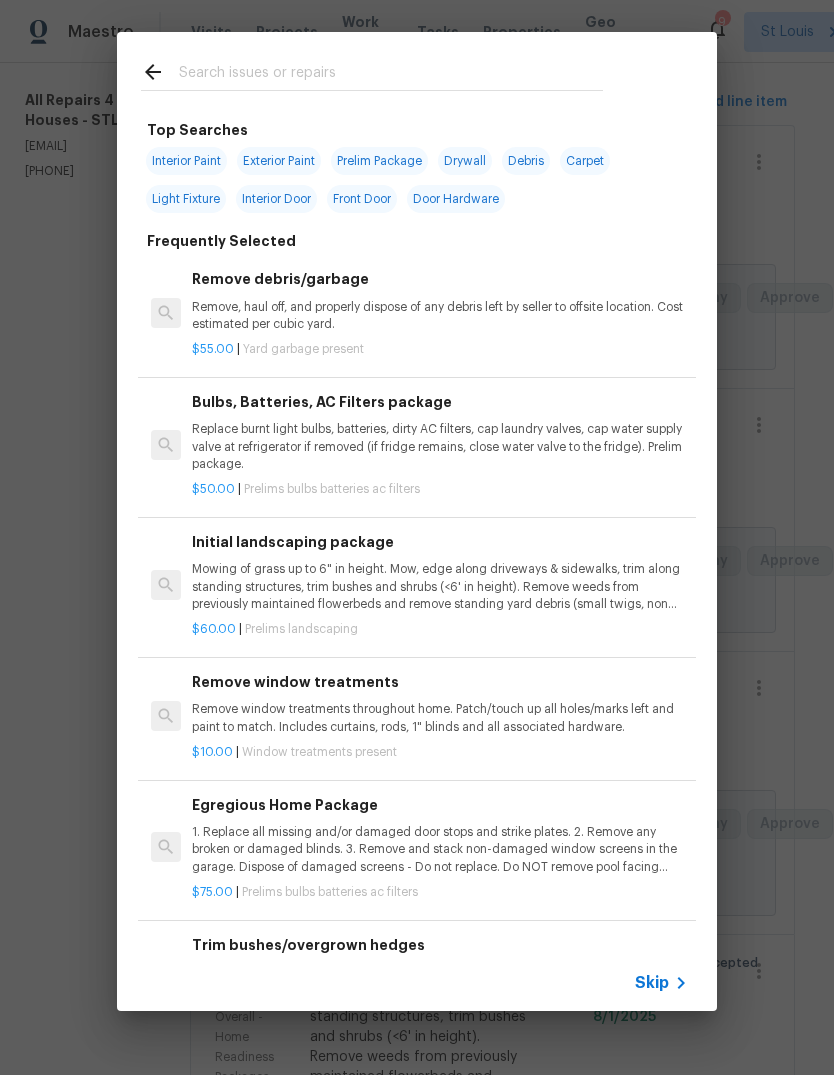 click 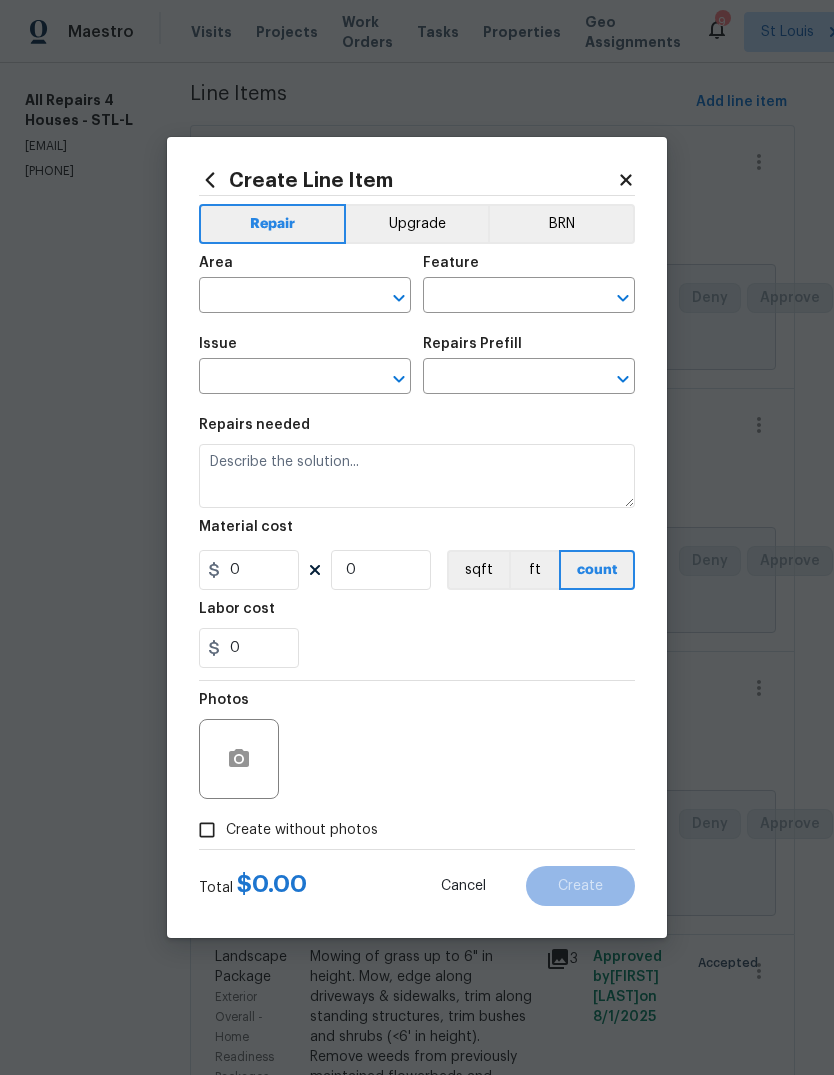 click at bounding box center [277, 297] 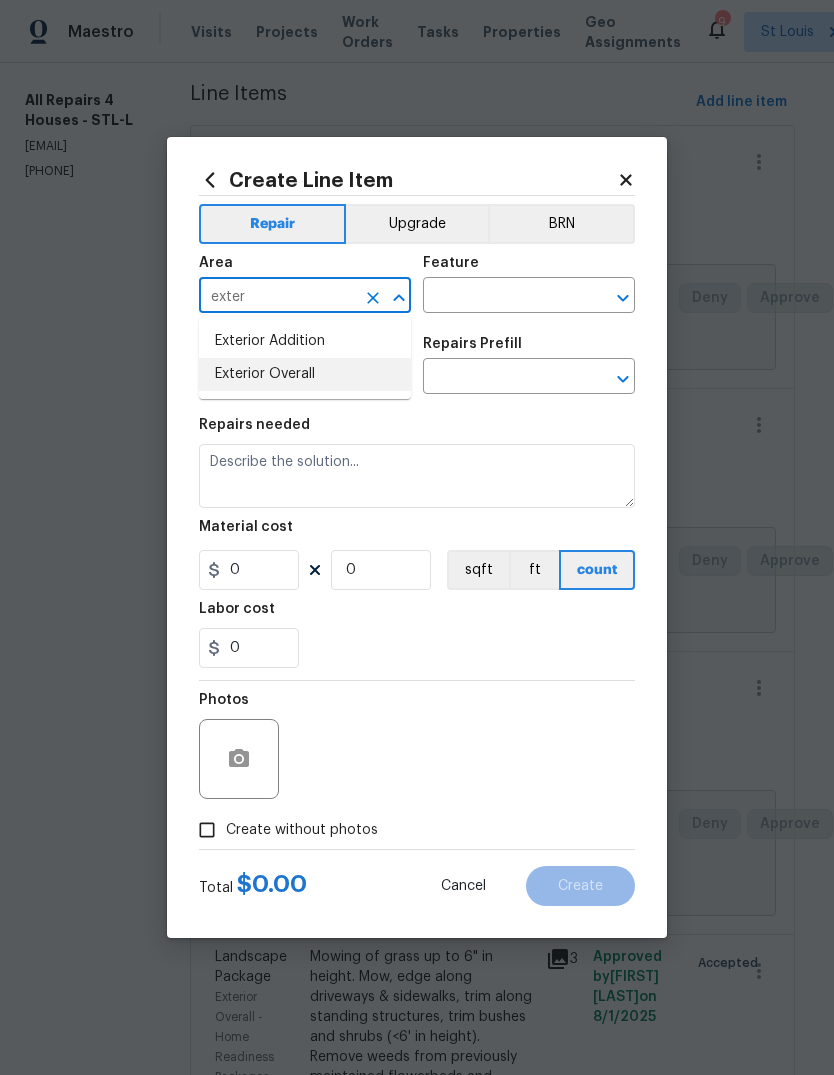 click on "Exterior Overall" at bounding box center [305, 374] 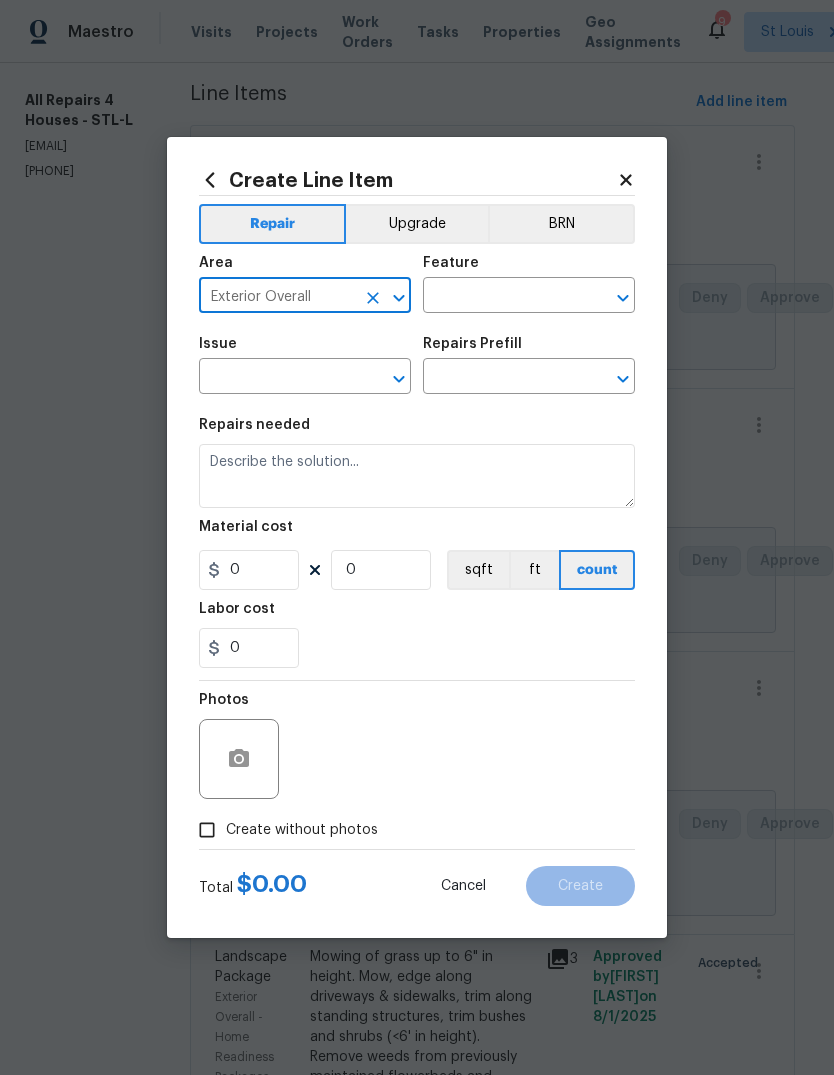 click at bounding box center (501, 297) 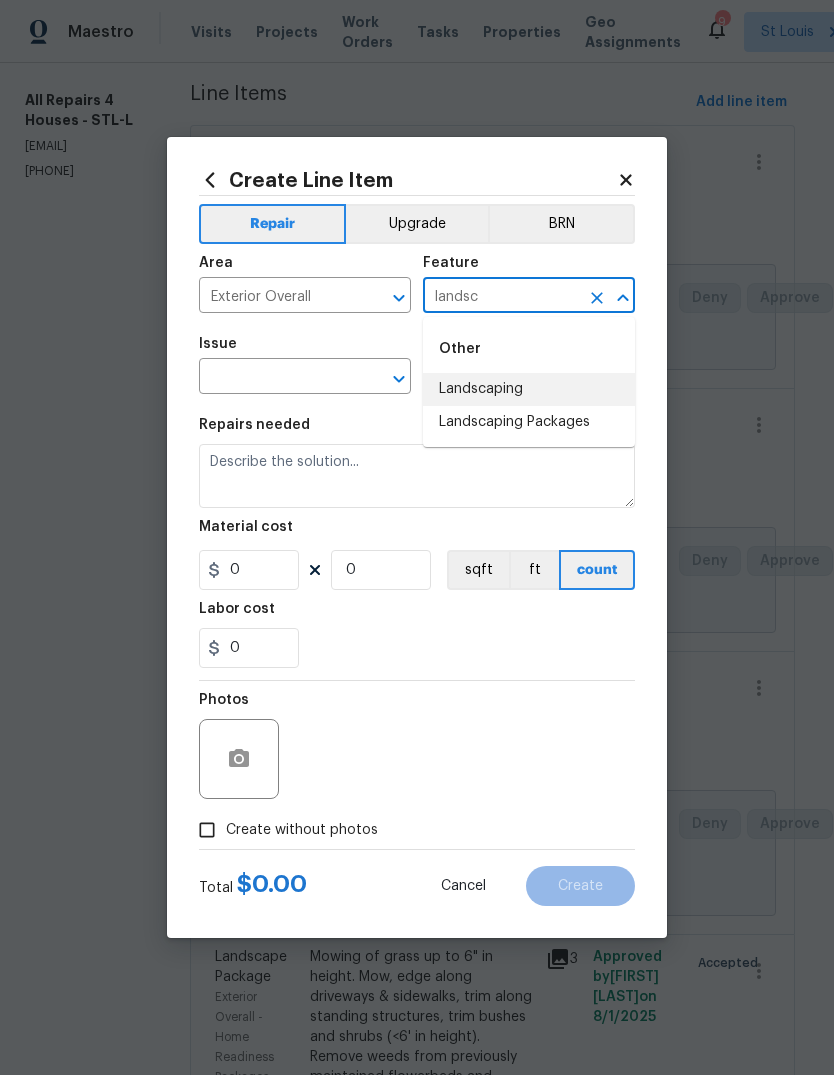 click on "Landscaping" at bounding box center (529, 389) 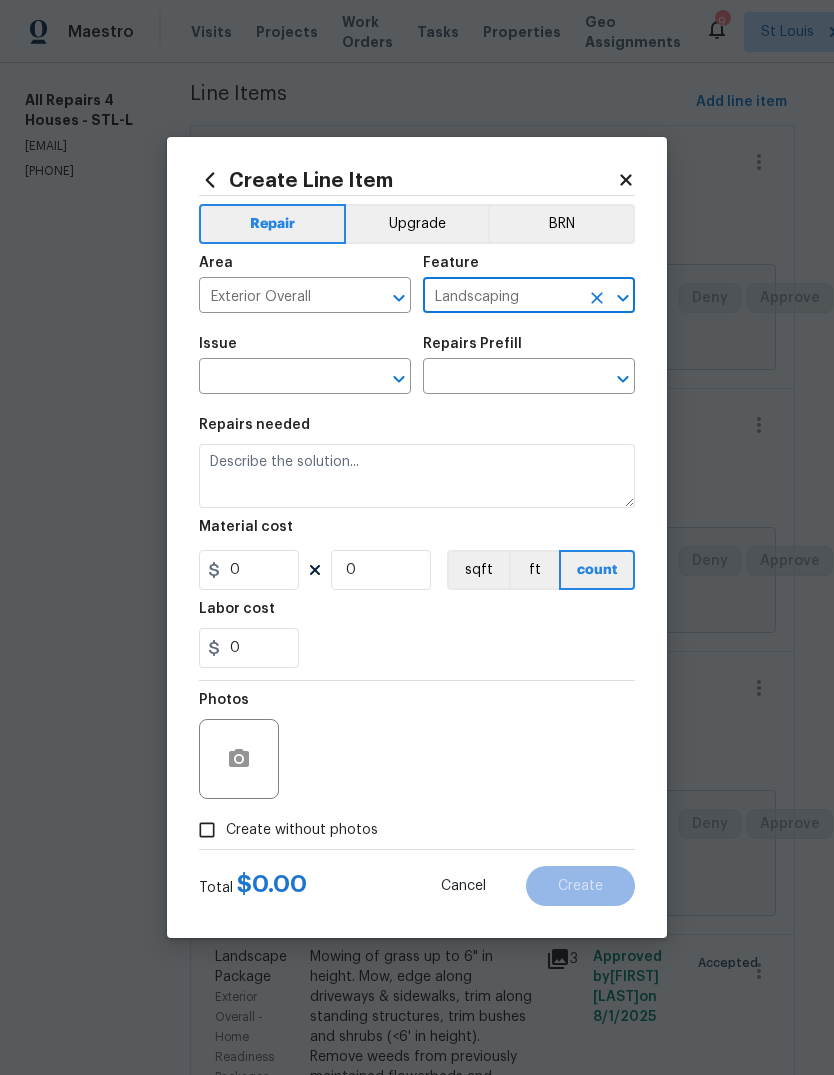 click at bounding box center (277, 378) 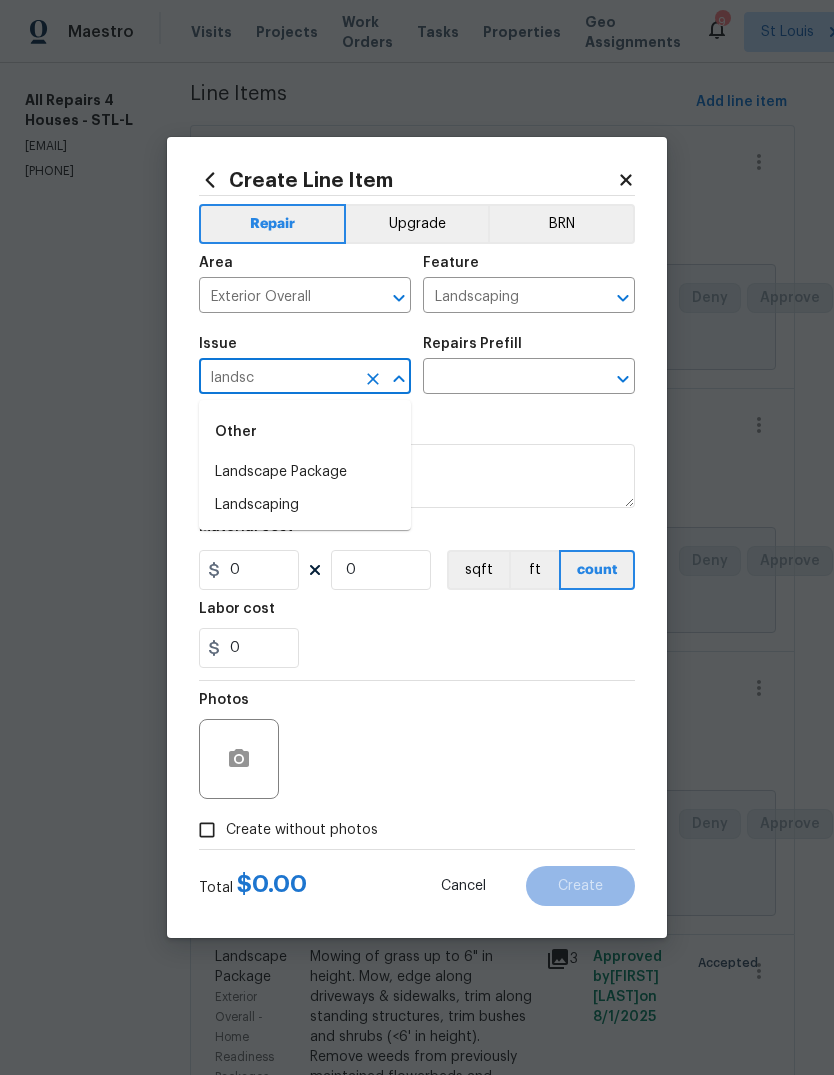 click on "Landscaping" at bounding box center [305, 505] 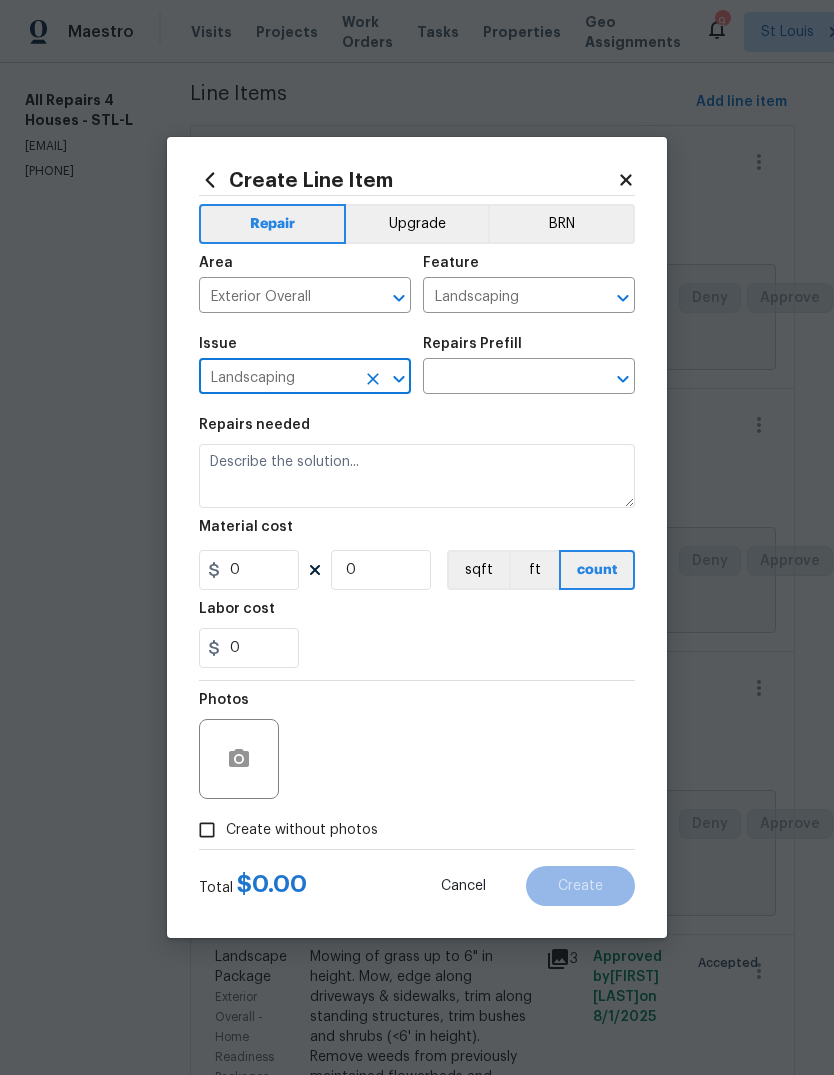 click at bounding box center (501, 378) 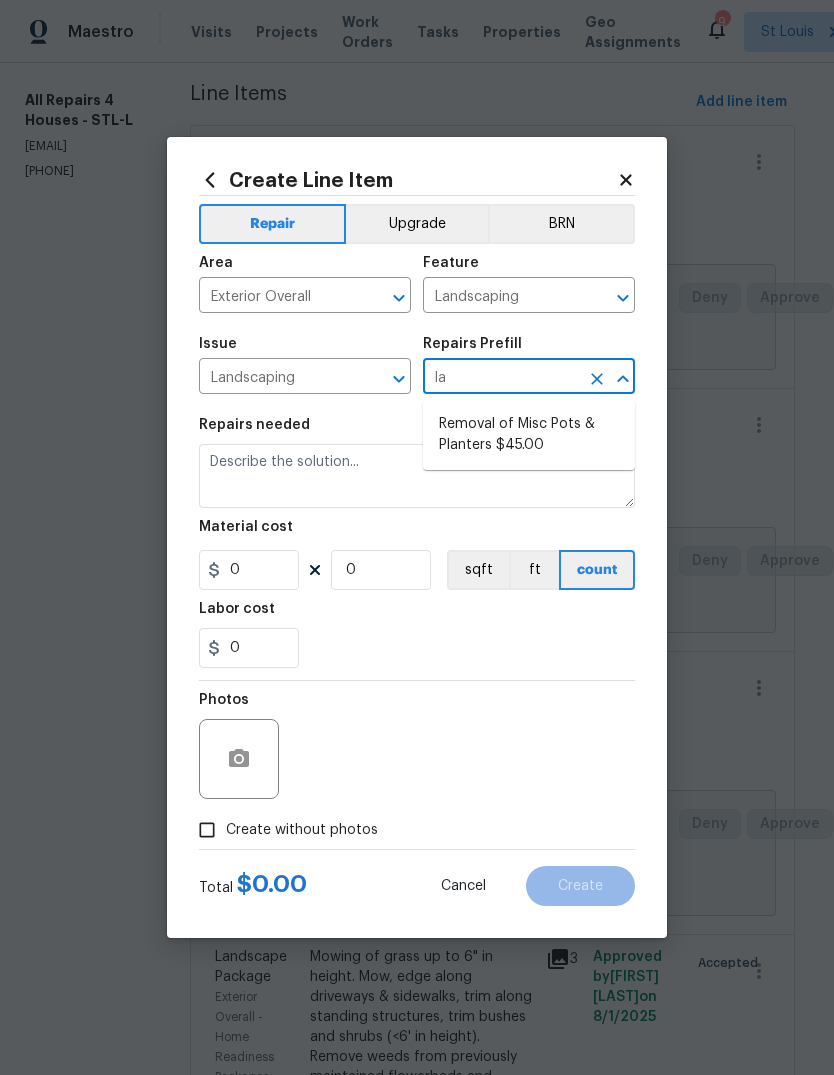 type on "l" 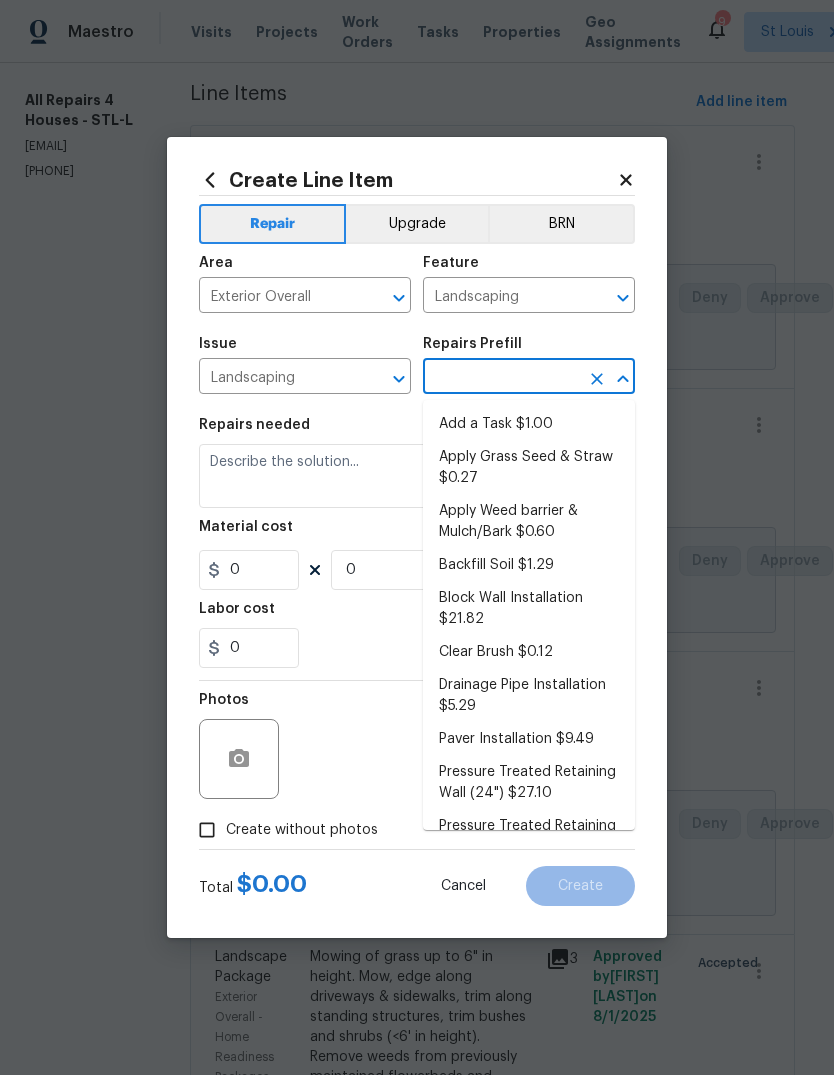 click on "Add a Task $1.00" at bounding box center (529, 424) 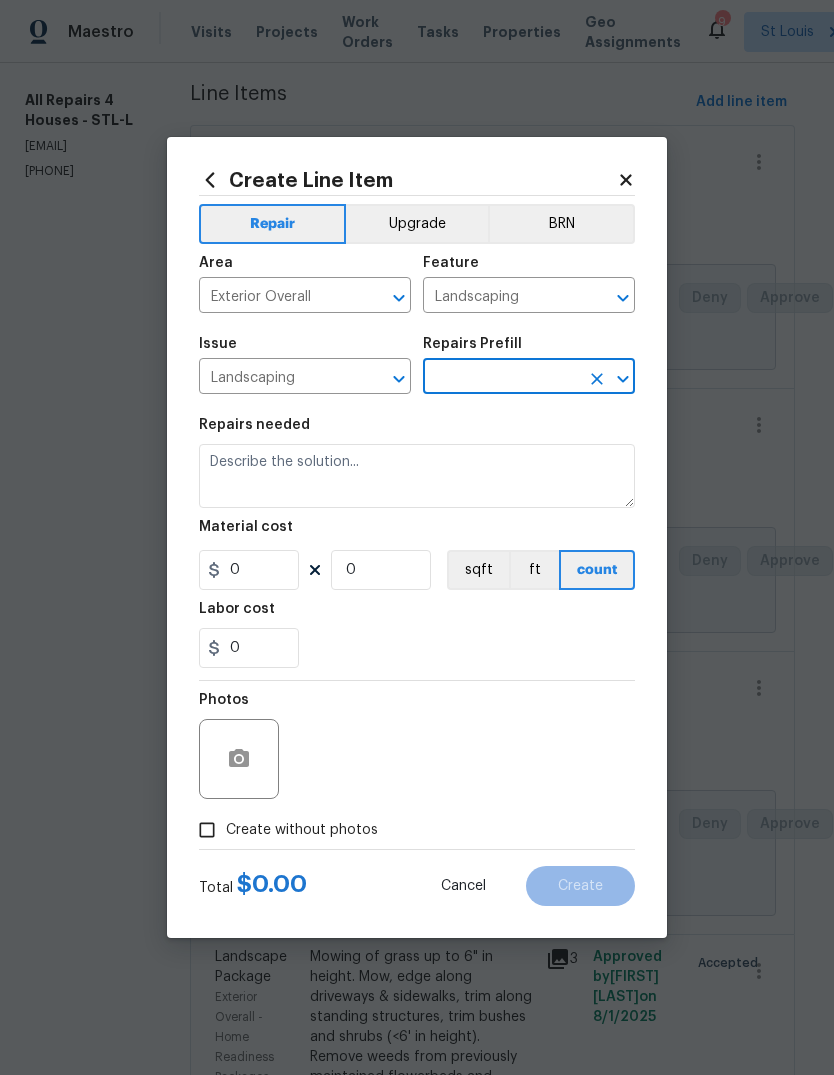 type on "Add a Task $1.00" 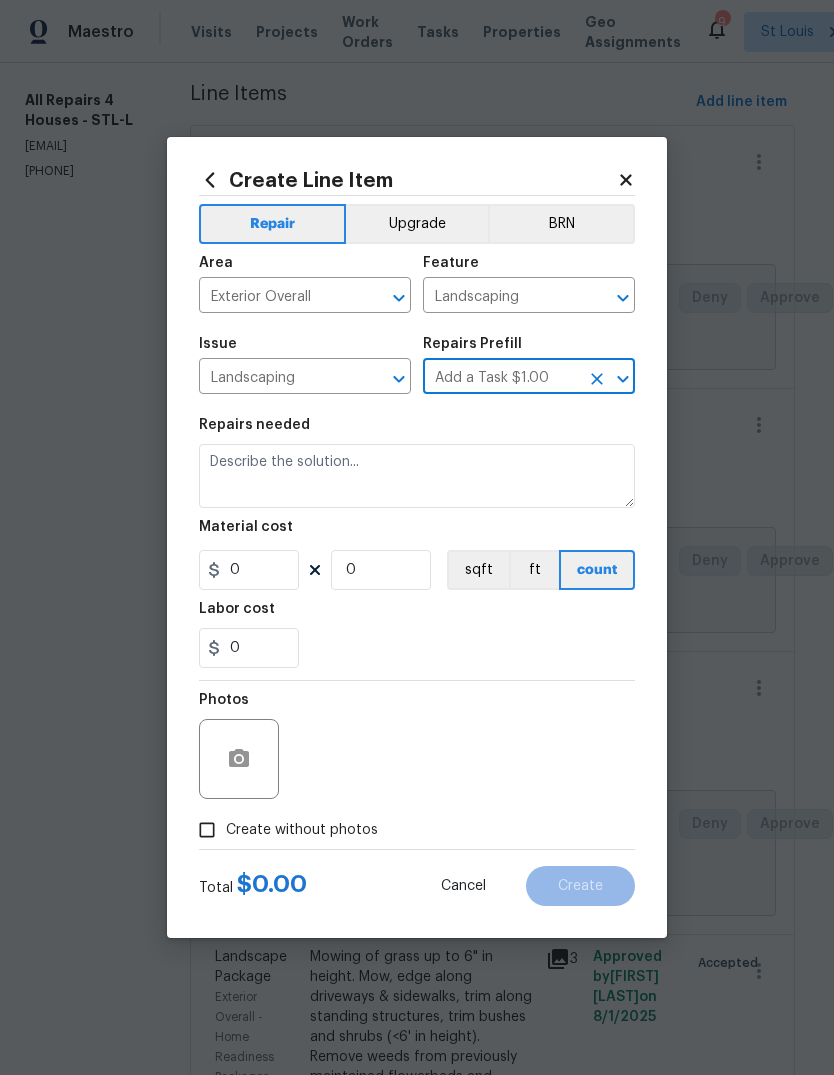 type on "HPM to detail" 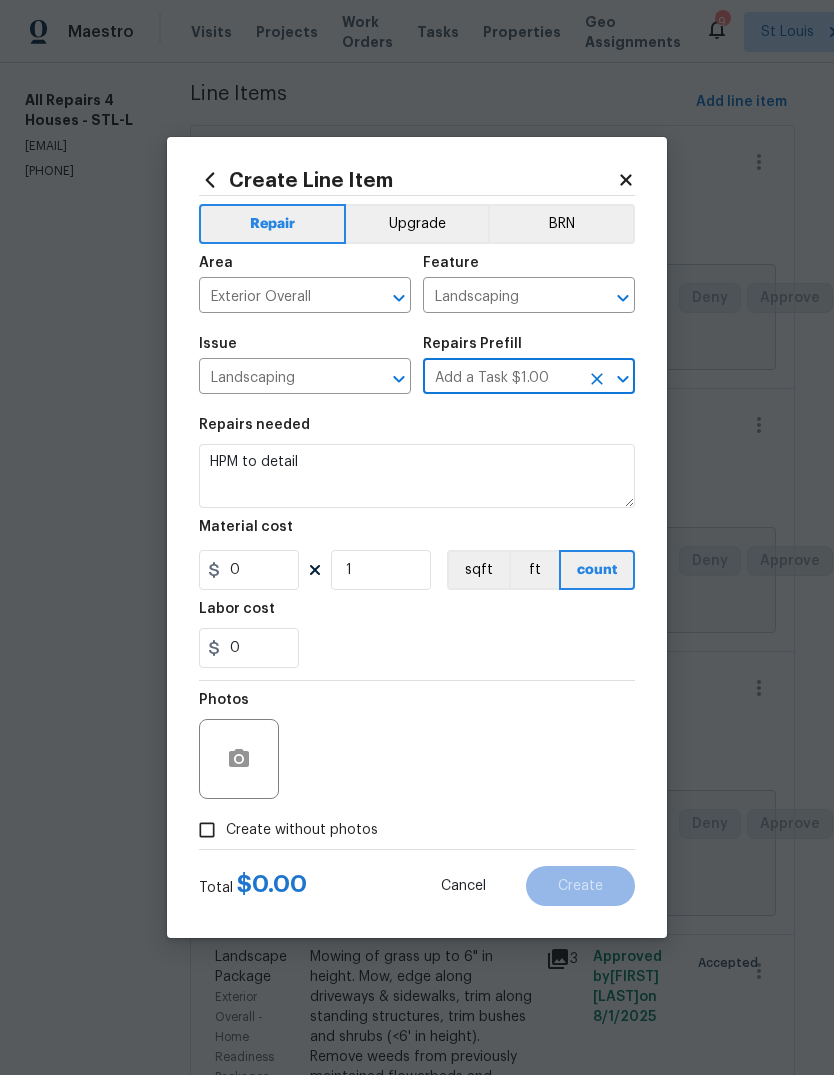 type on "1" 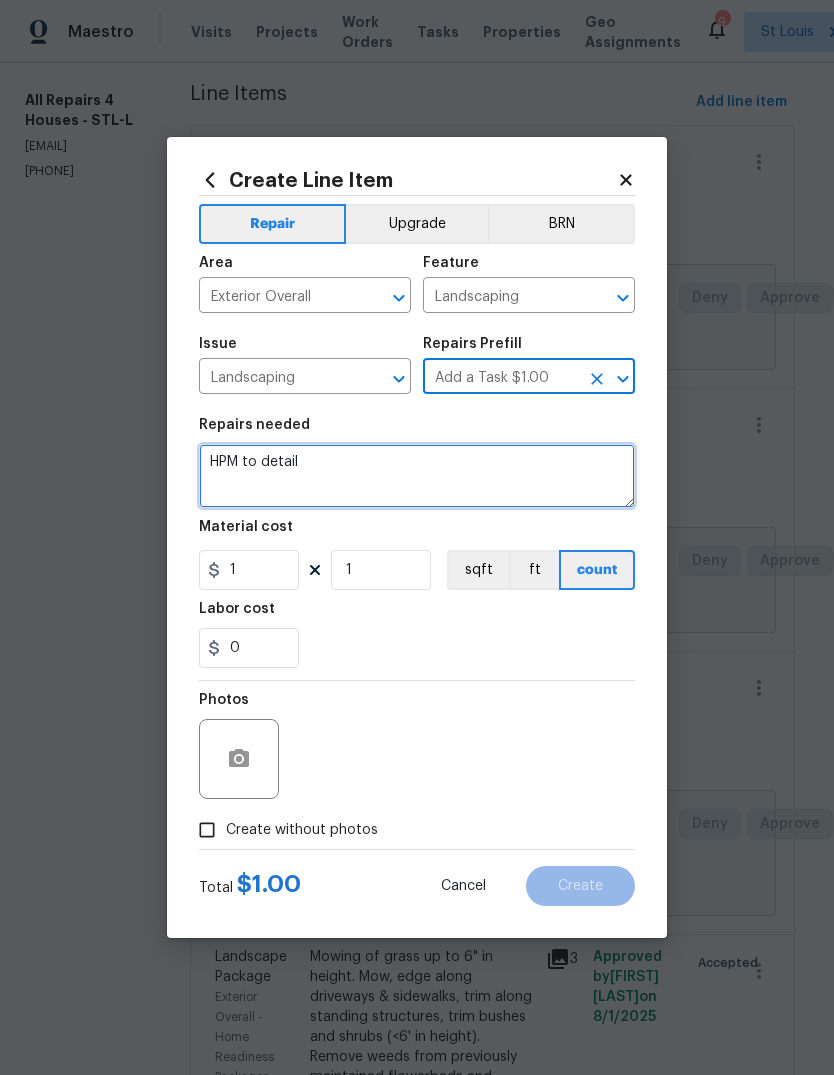 click on "HPM to detail" at bounding box center [417, 476] 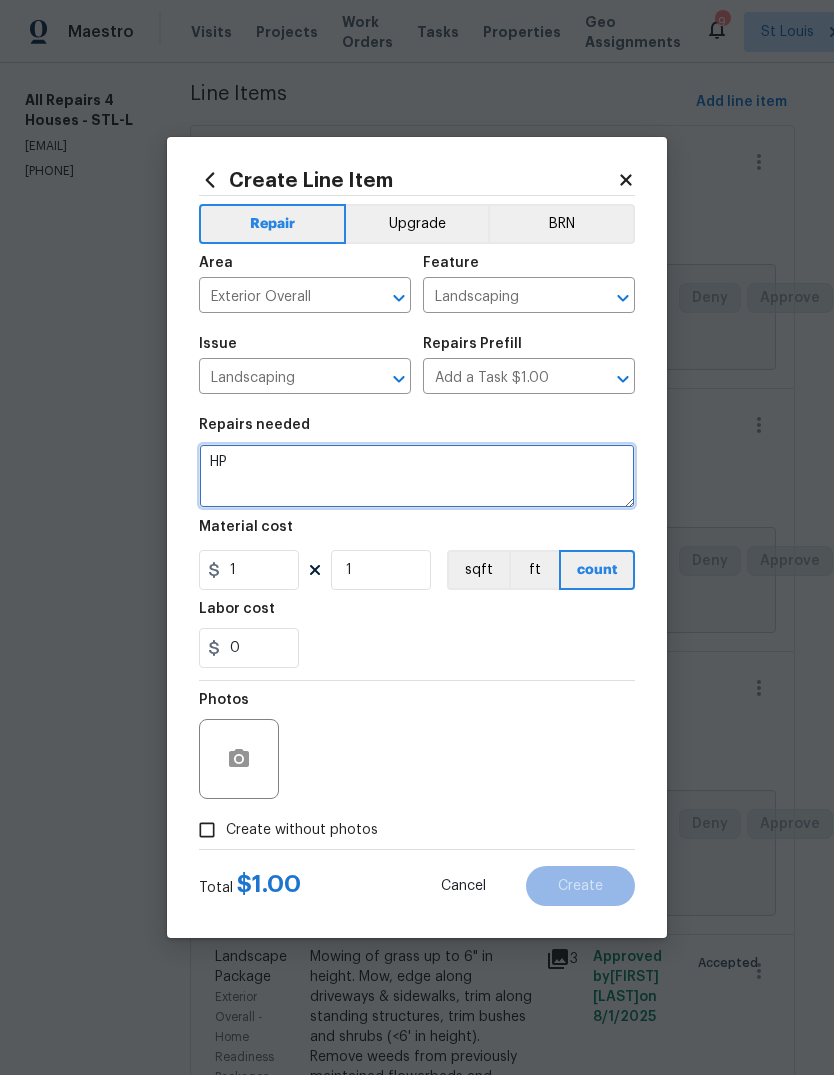 type on "H" 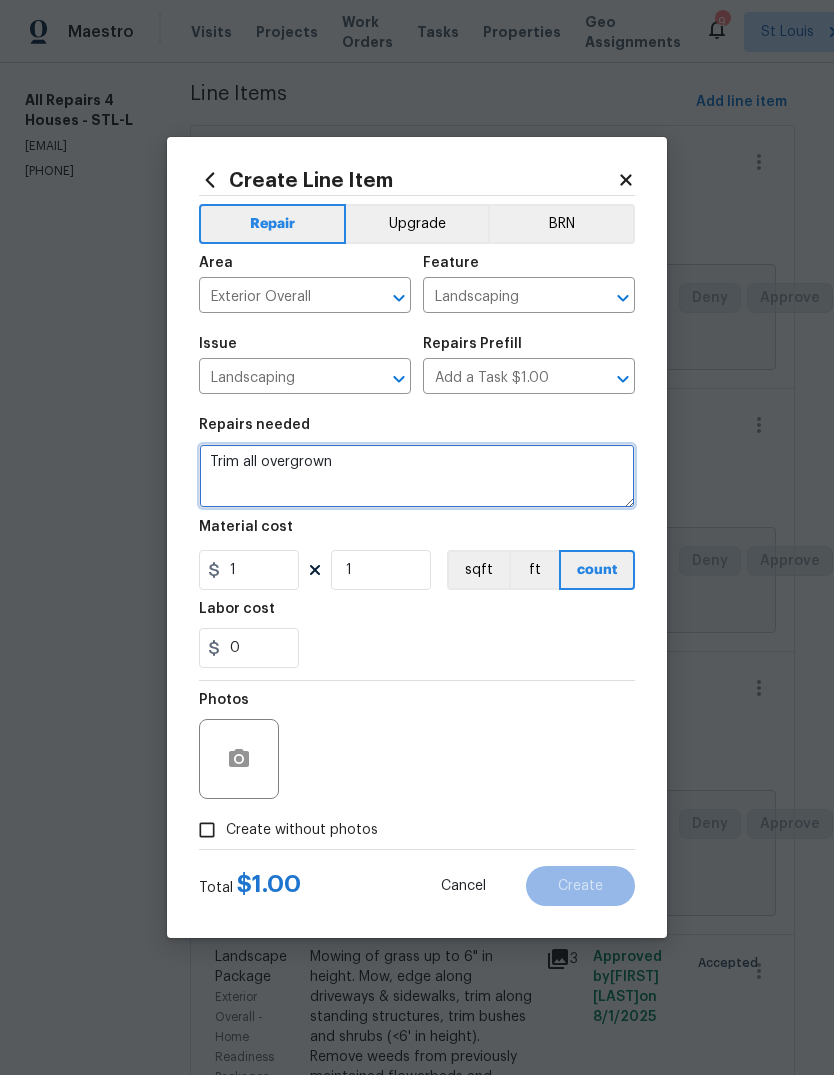 type on "Trim all" 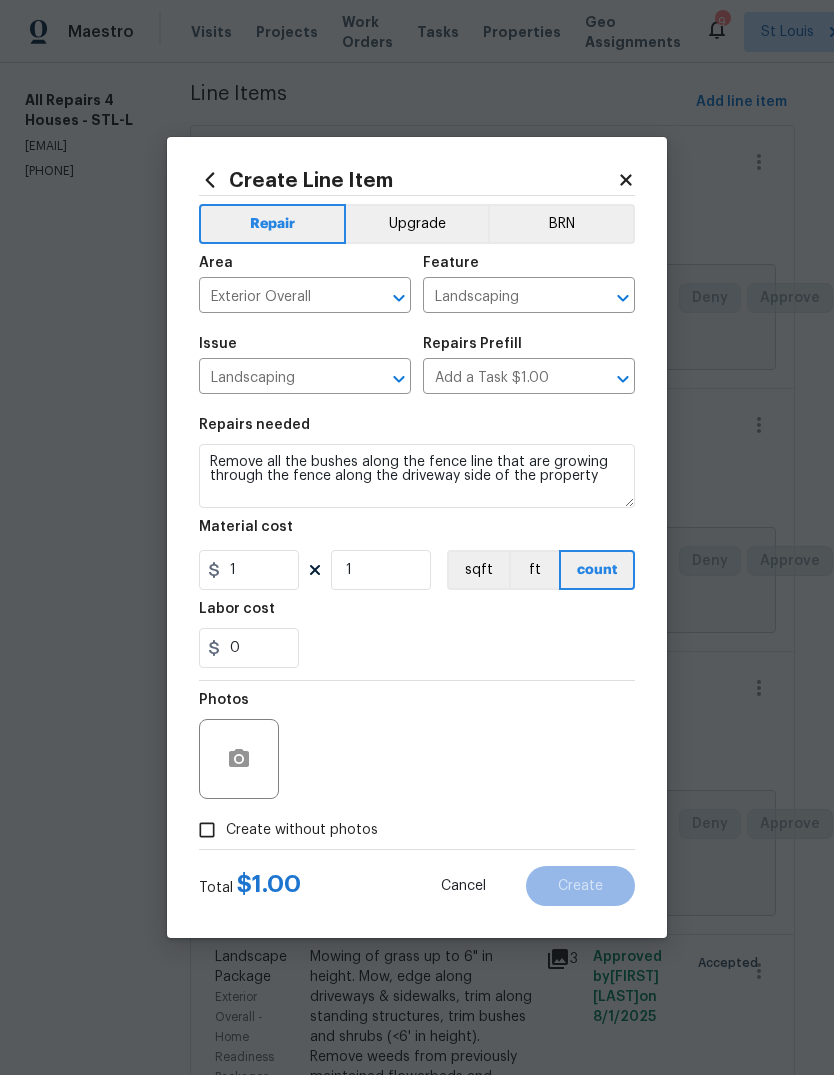 click on "Repairs needed" at bounding box center [417, 431] 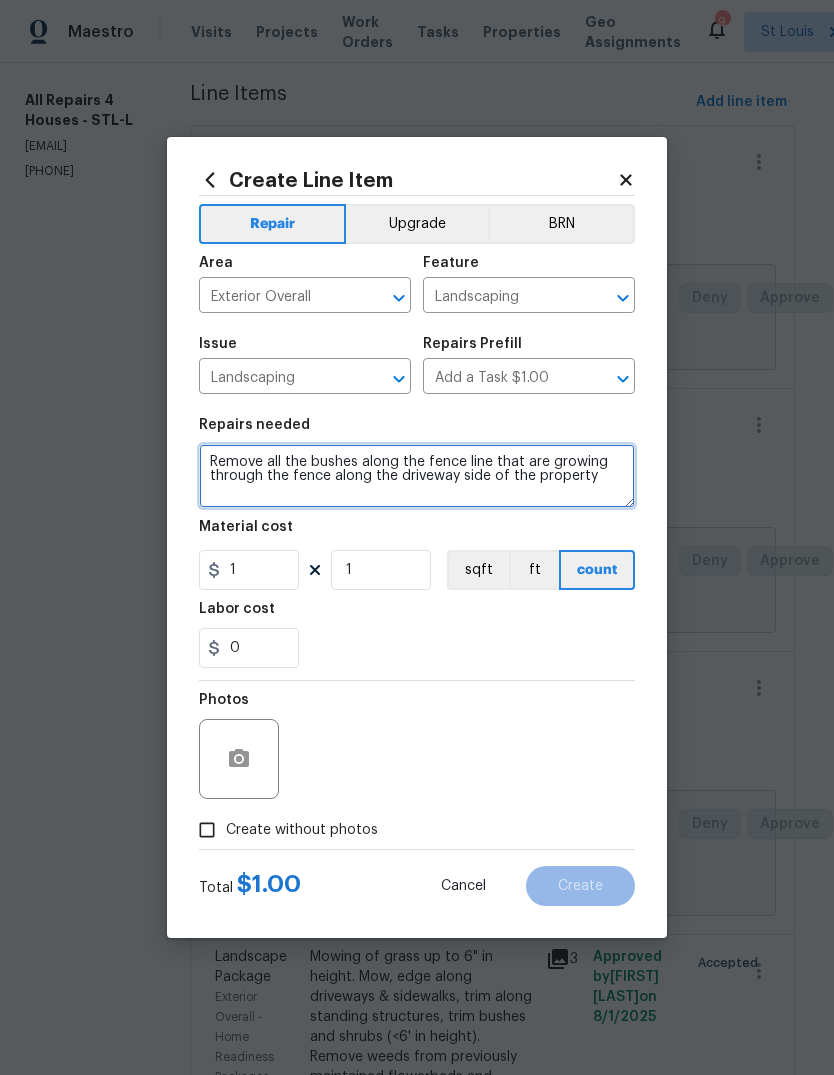 click on "Remove all the bushes along the fence line that are growing through the fence along the driveway side of the property" at bounding box center (417, 476) 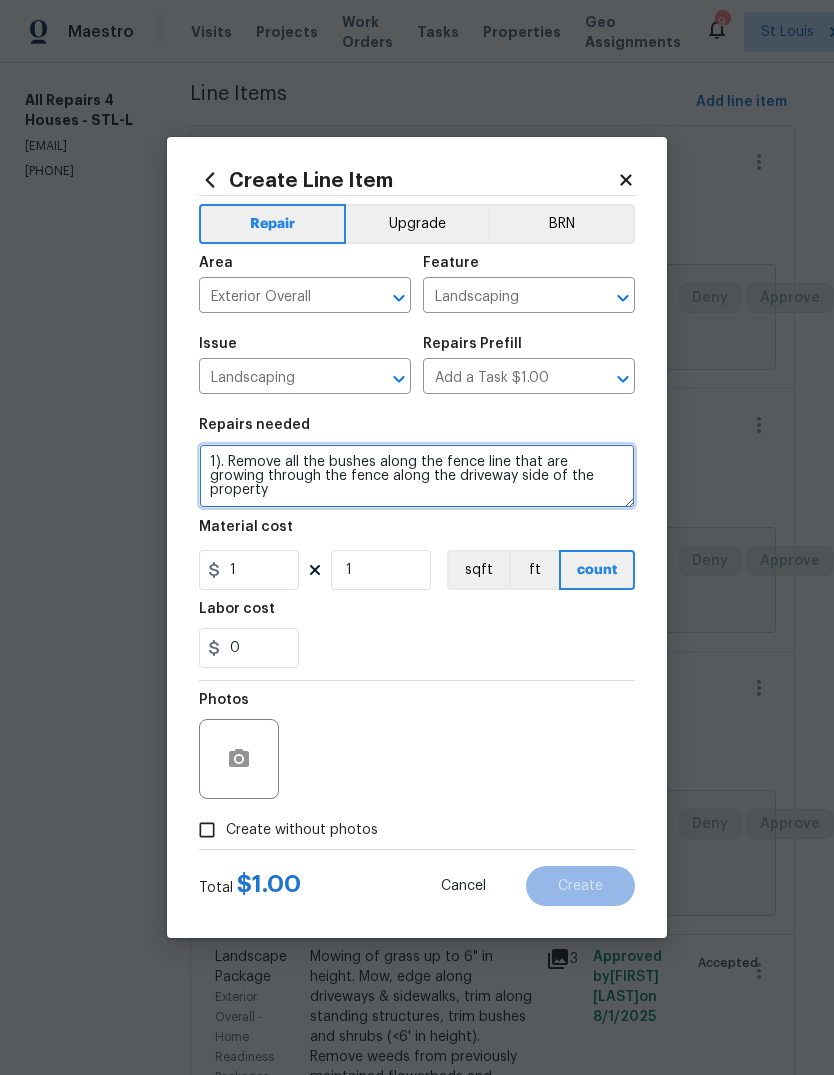 click on "1). Remove all the bushes along the fence line that are growing through the fence along the driveway side of the property" at bounding box center (417, 476) 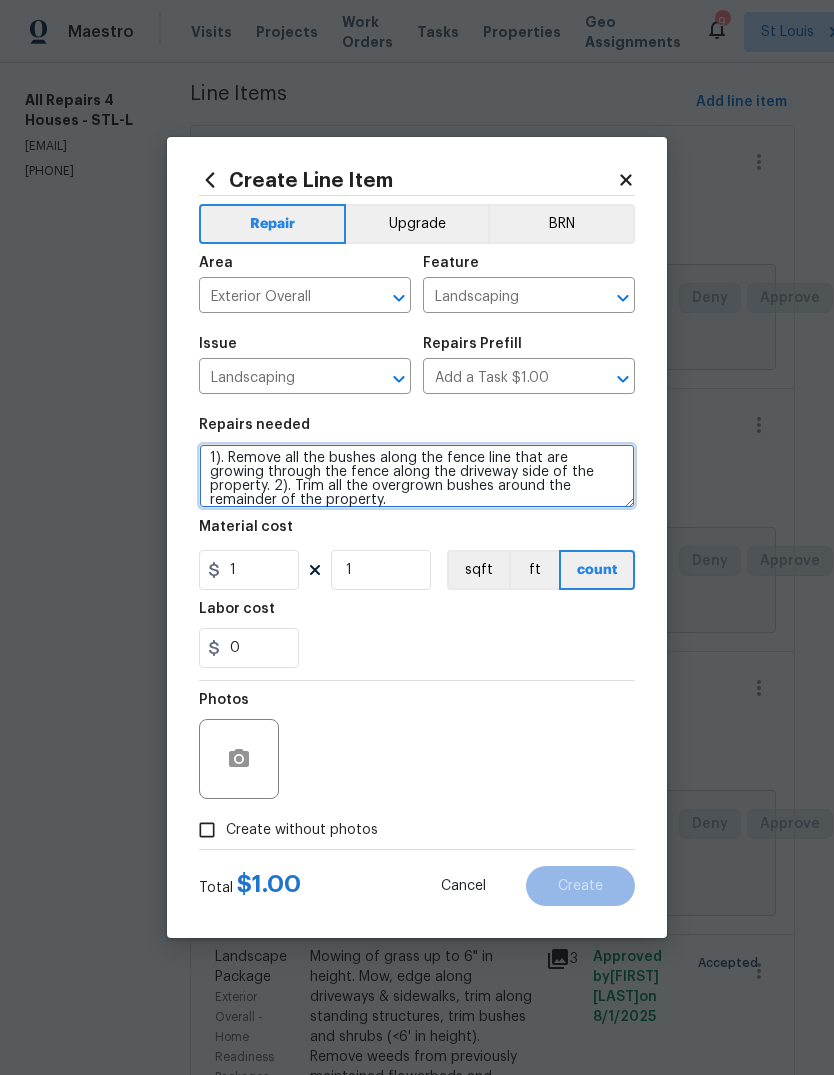 scroll, scrollTop: 4, scrollLeft: 0, axis: vertical 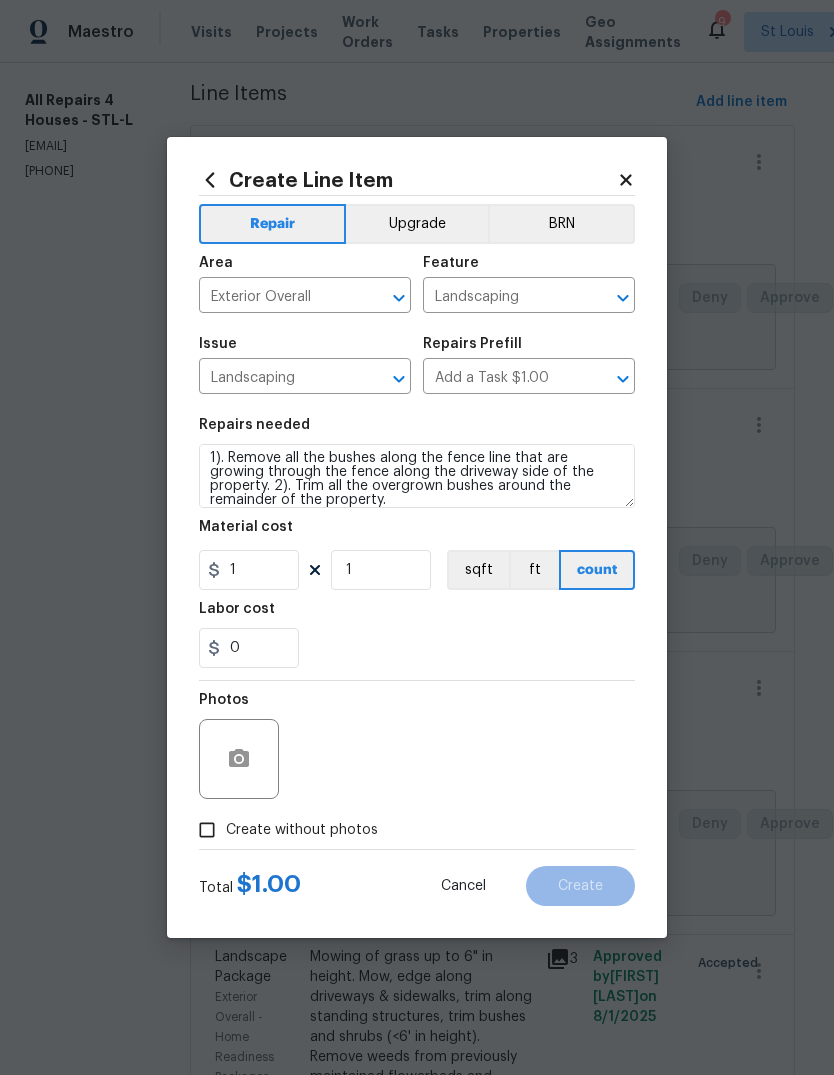 click on "Labor cost" at bounding box center [417, 615] 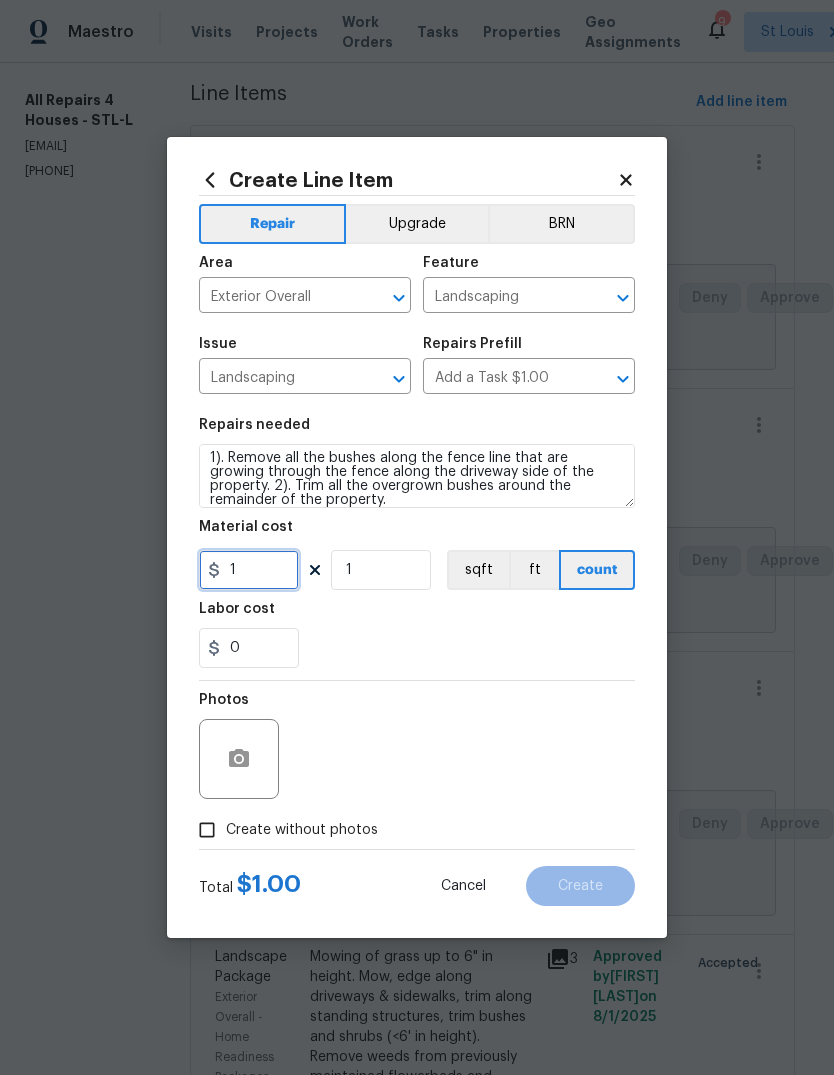 click on "1" at bounding box center (249, 570) 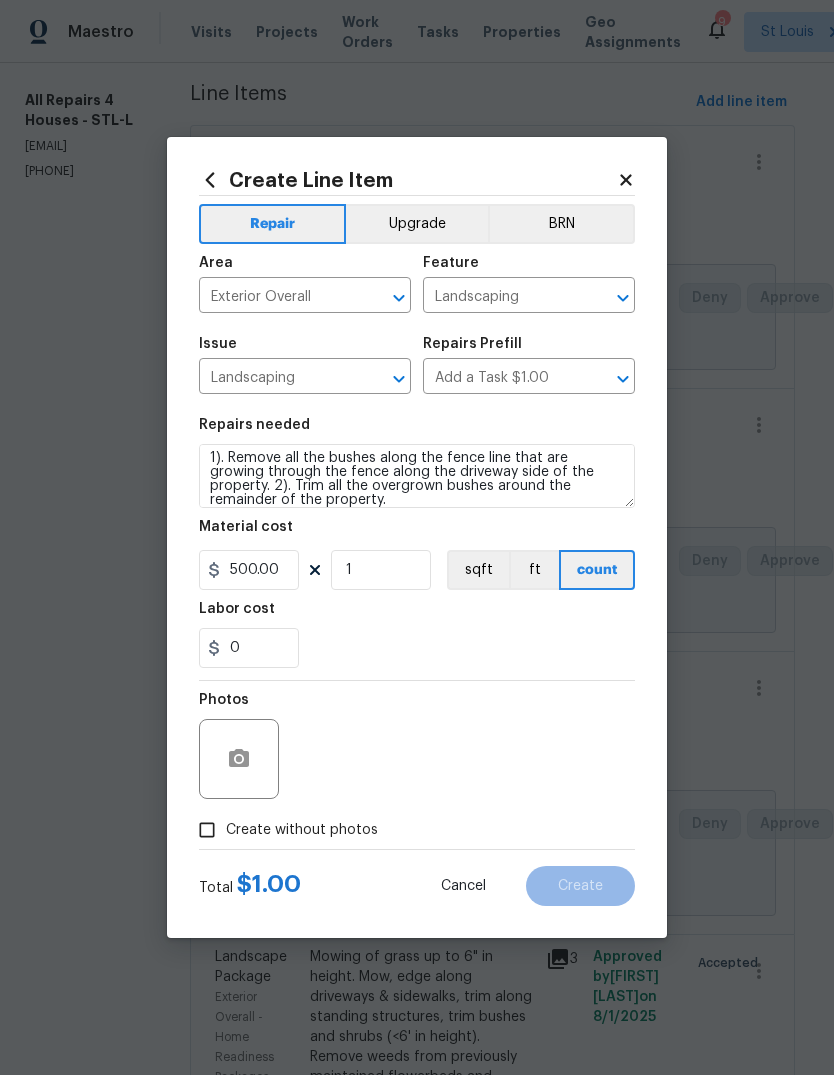 click on "0" at bounding box center (417, 648) 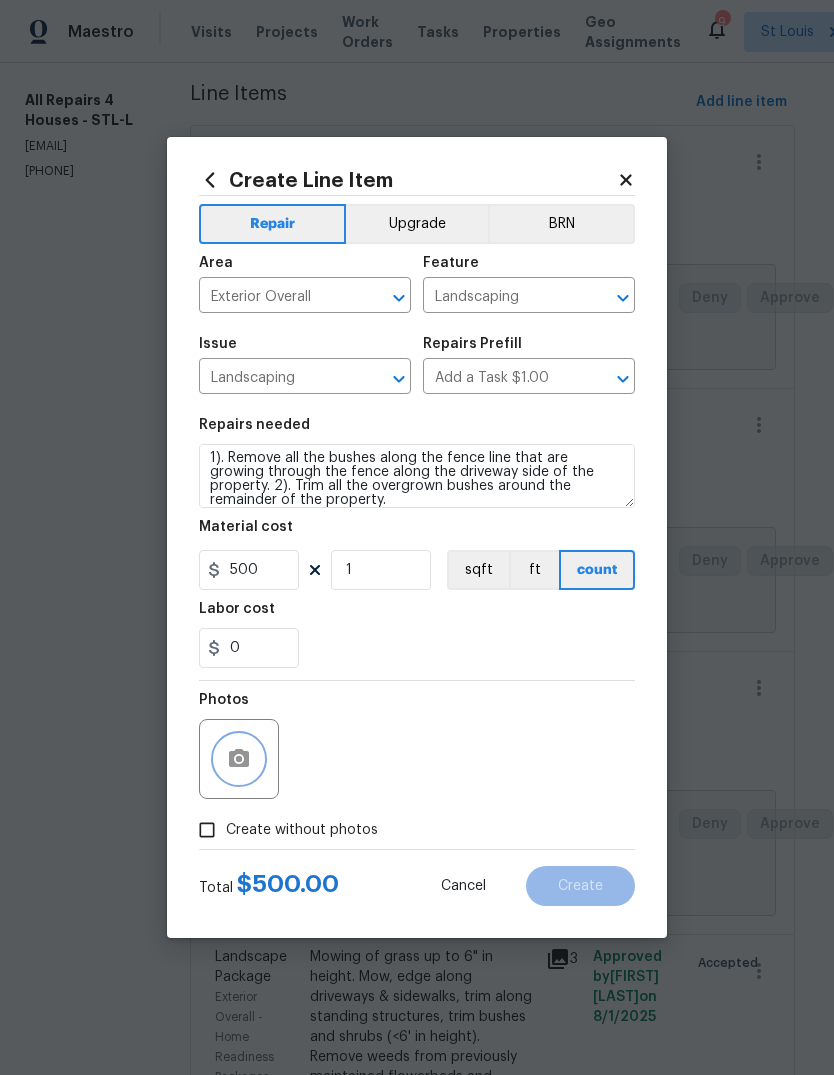 click at bounding box center [239, 759] 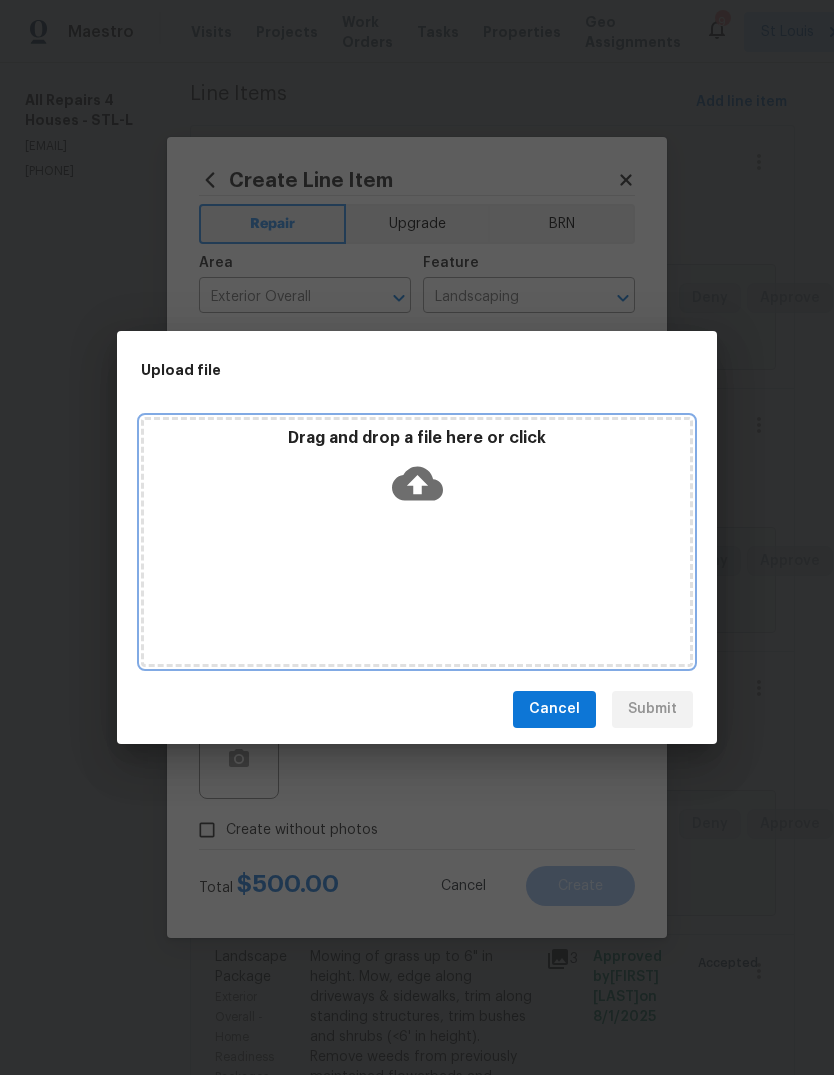 click 